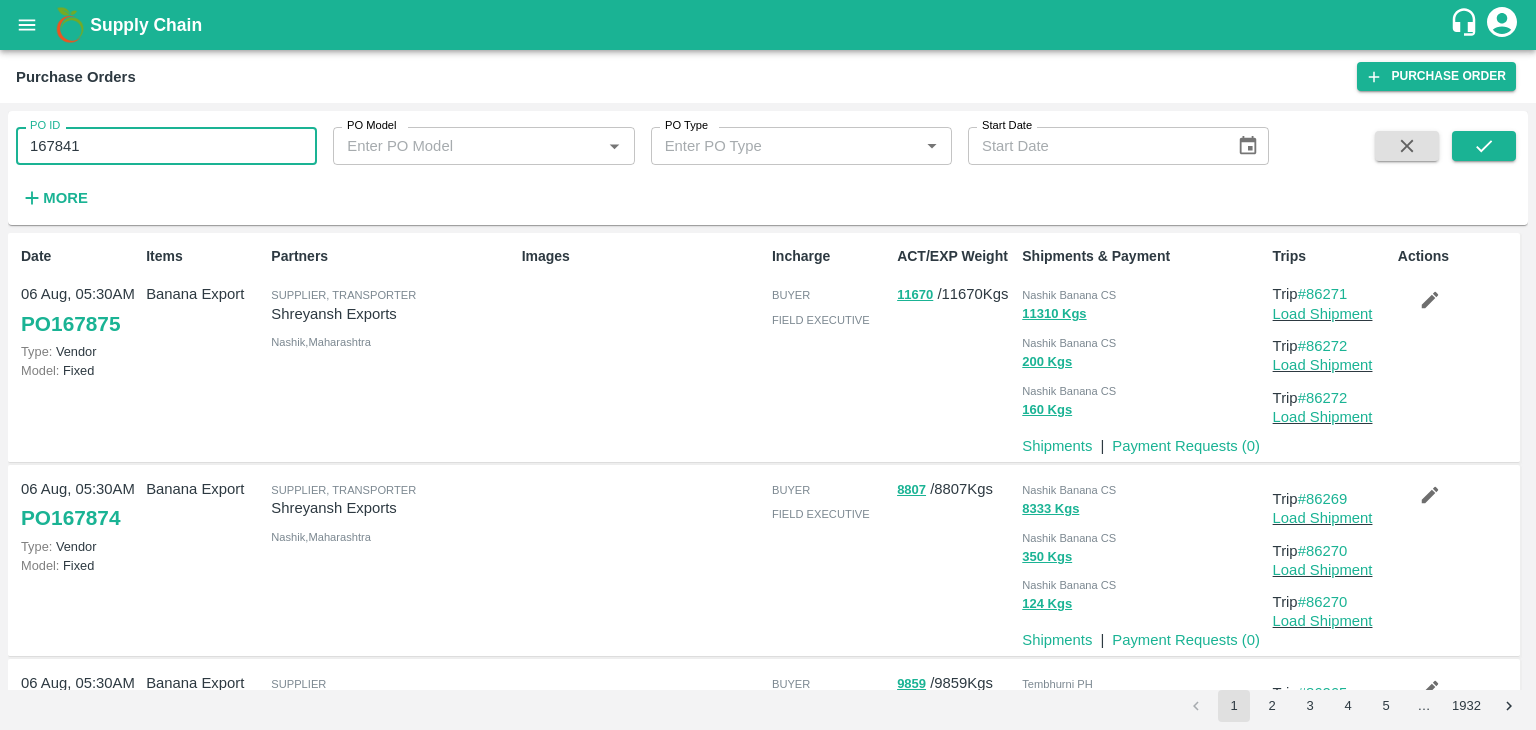 scroll, scrollTop: 0, scrollLeft: 0, axis: both 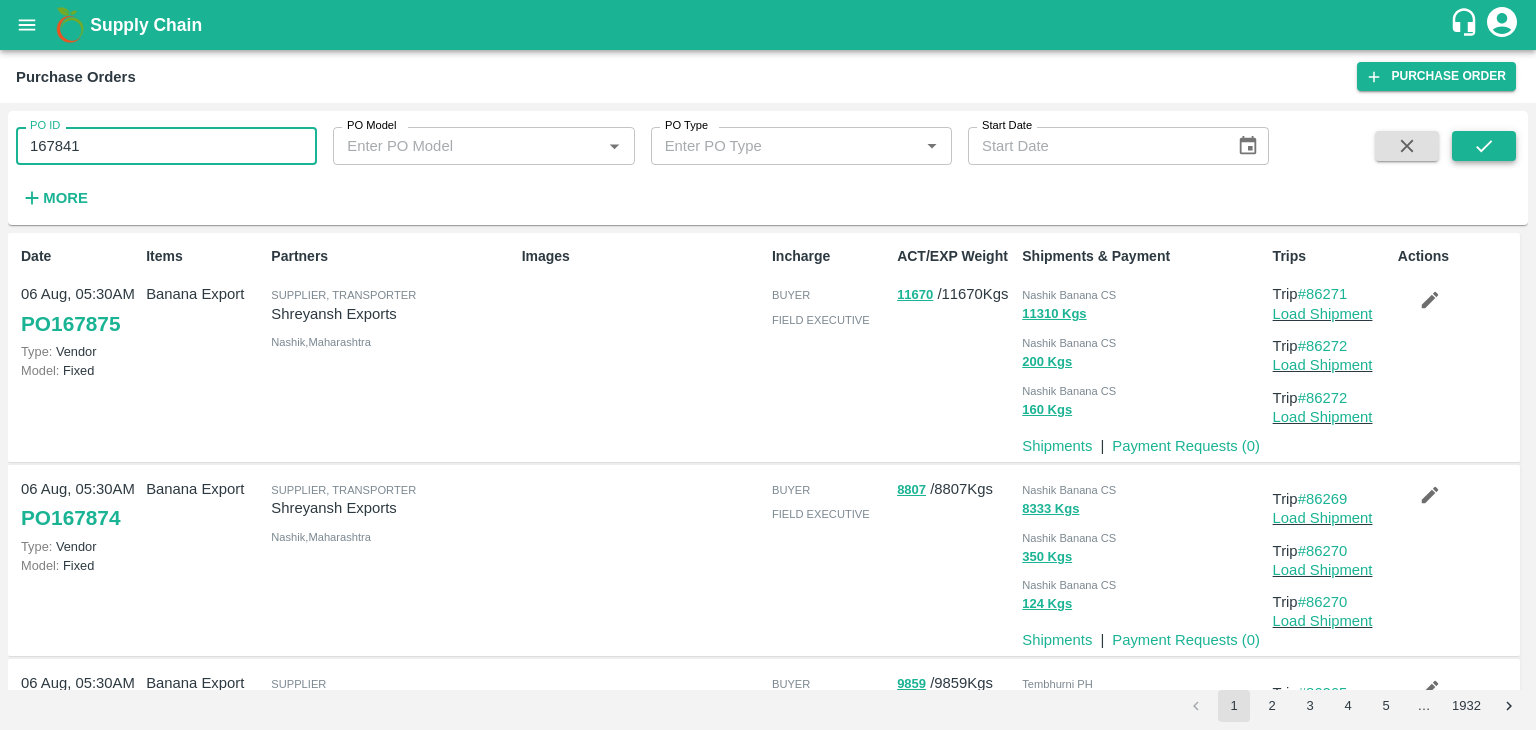 type on "167841" 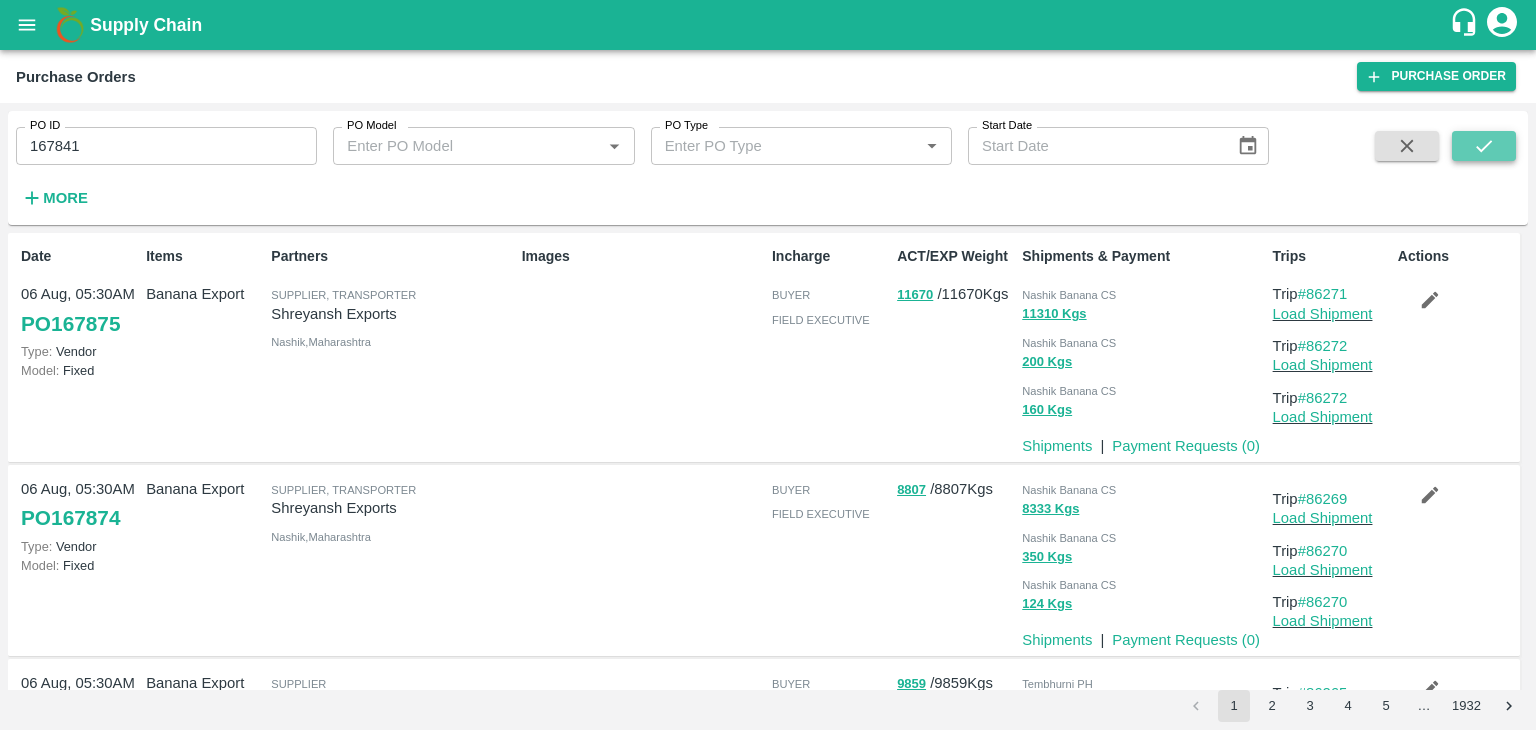 click 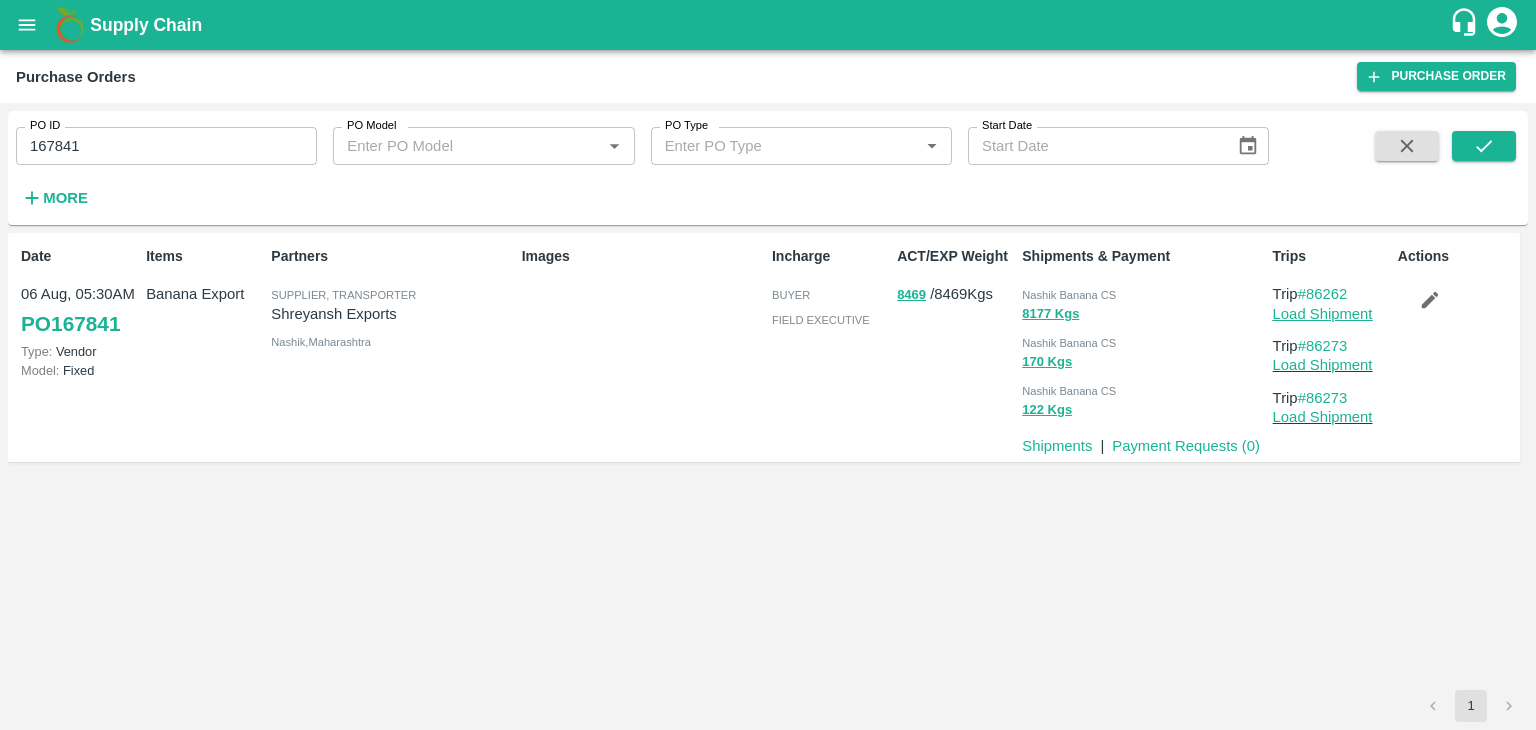 click on "Load Shipment" at bounding box center [1323, 314] 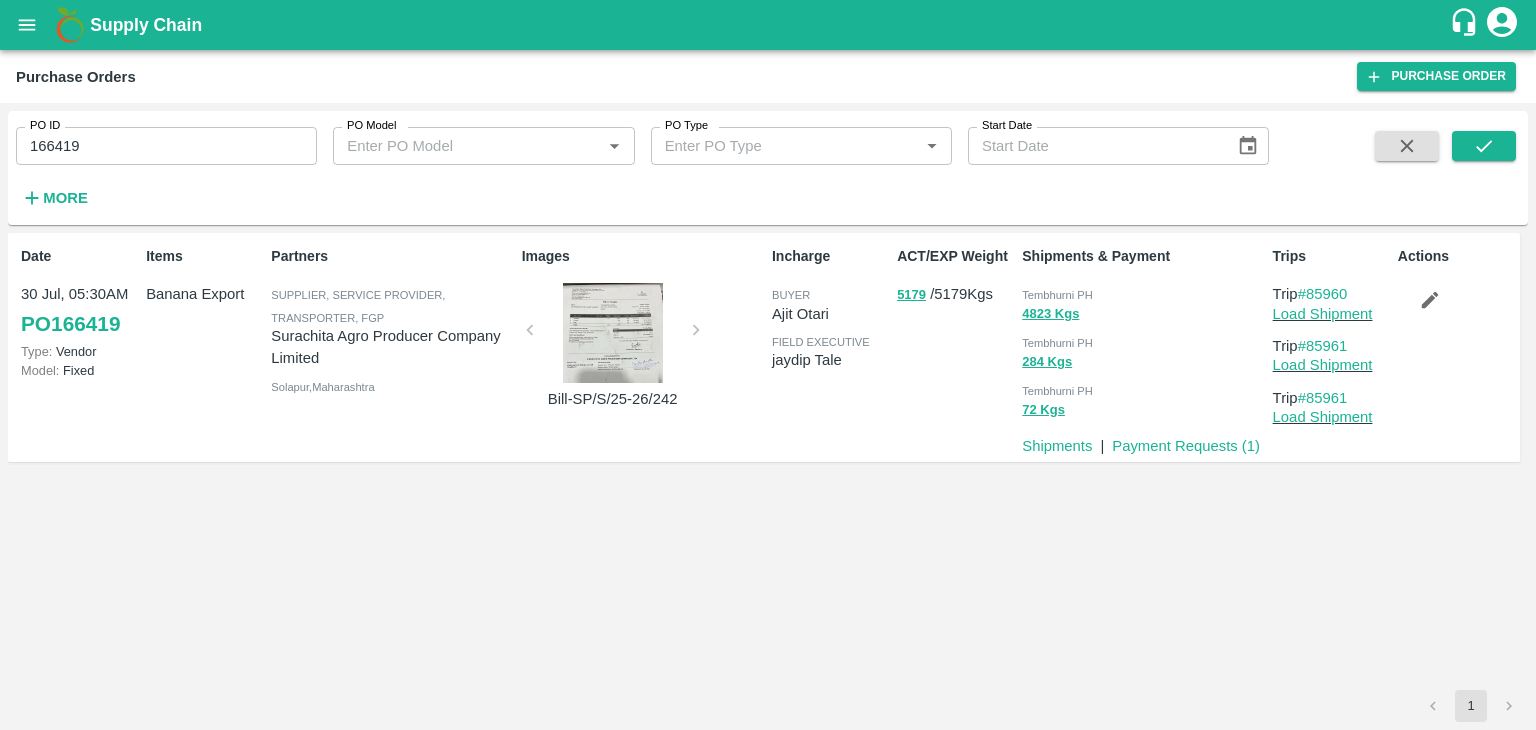 scroll, scrollTop: 0, scrollLeft: 0, axis: both 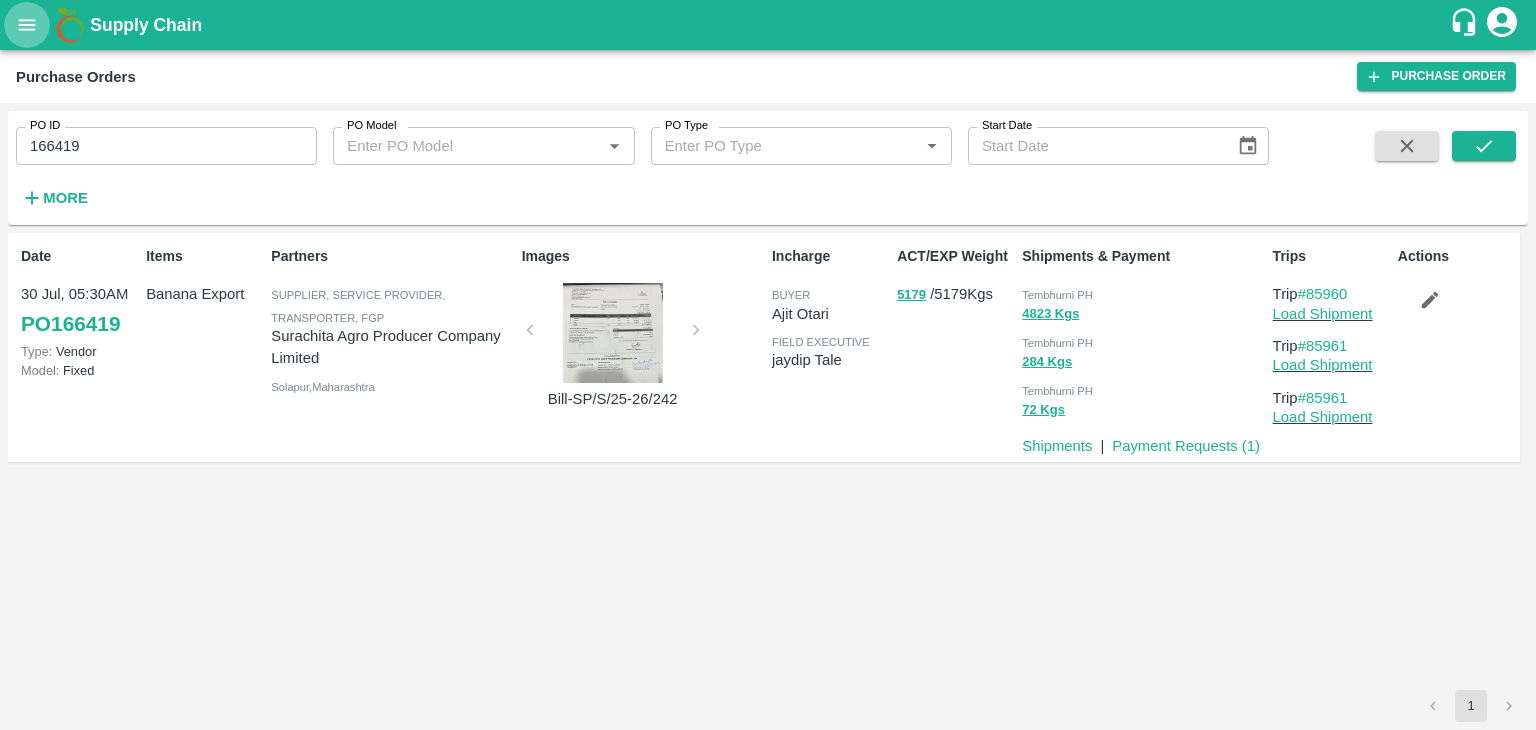 click 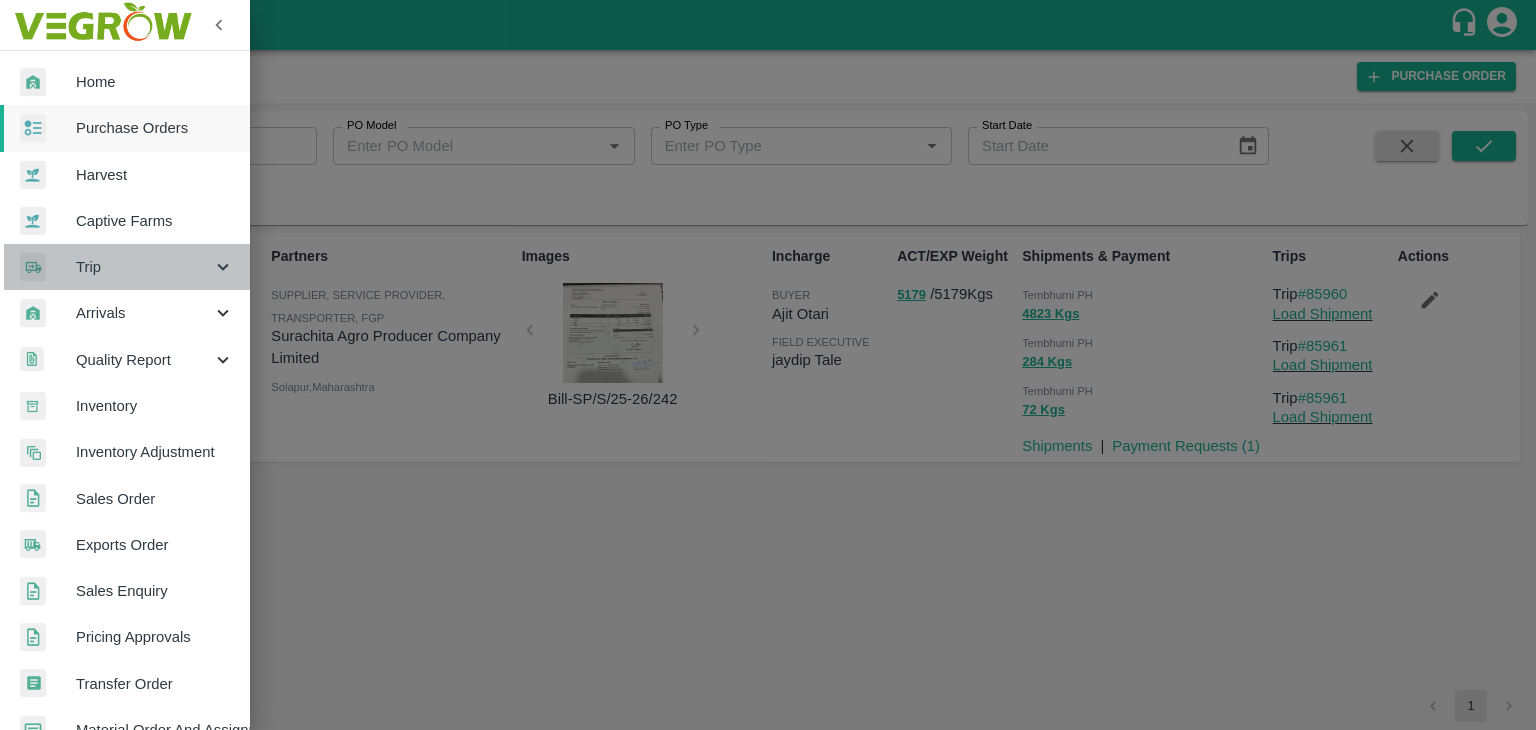 click on "Trip" at bounding box center (125, 267) 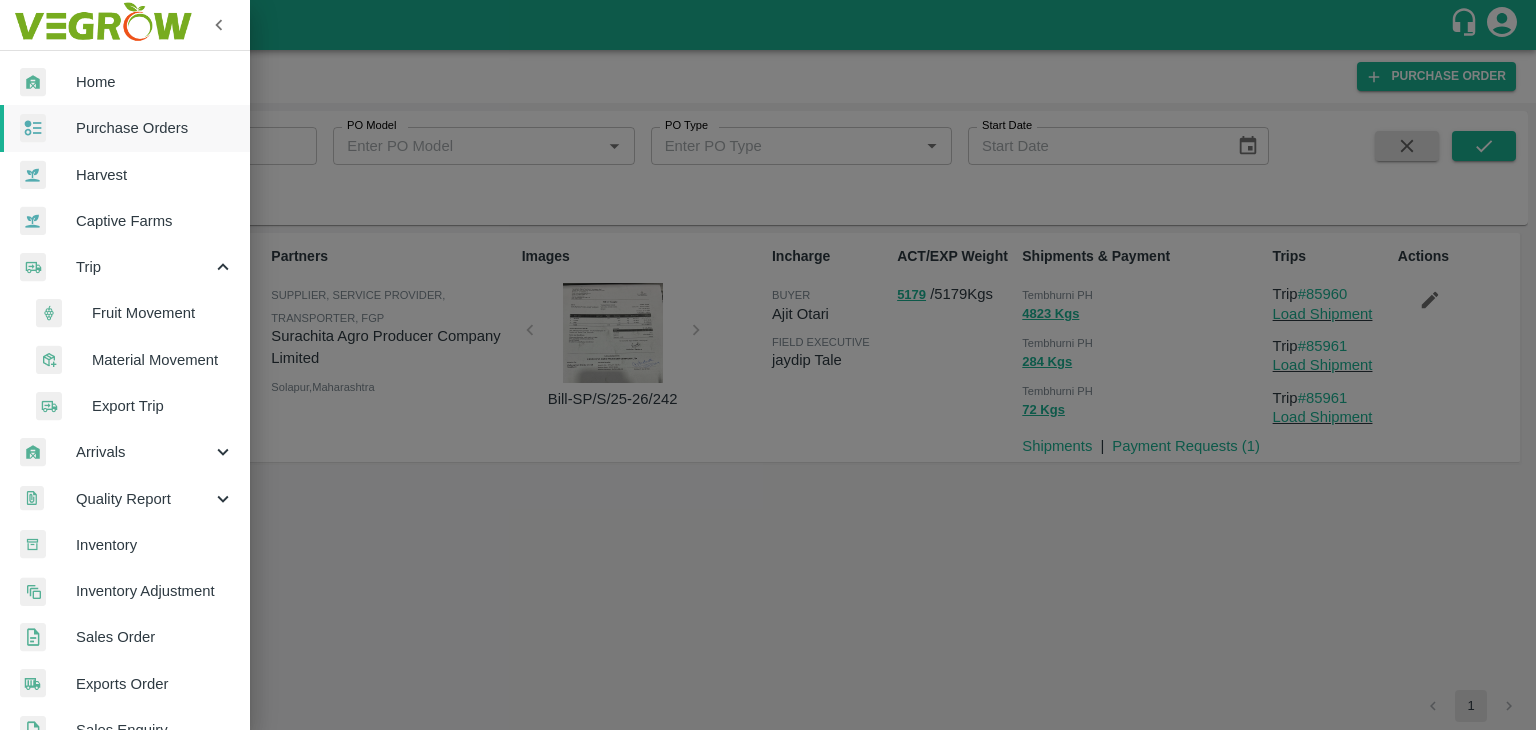 click on "Fruit Movement" at bounding box center [133, 313] 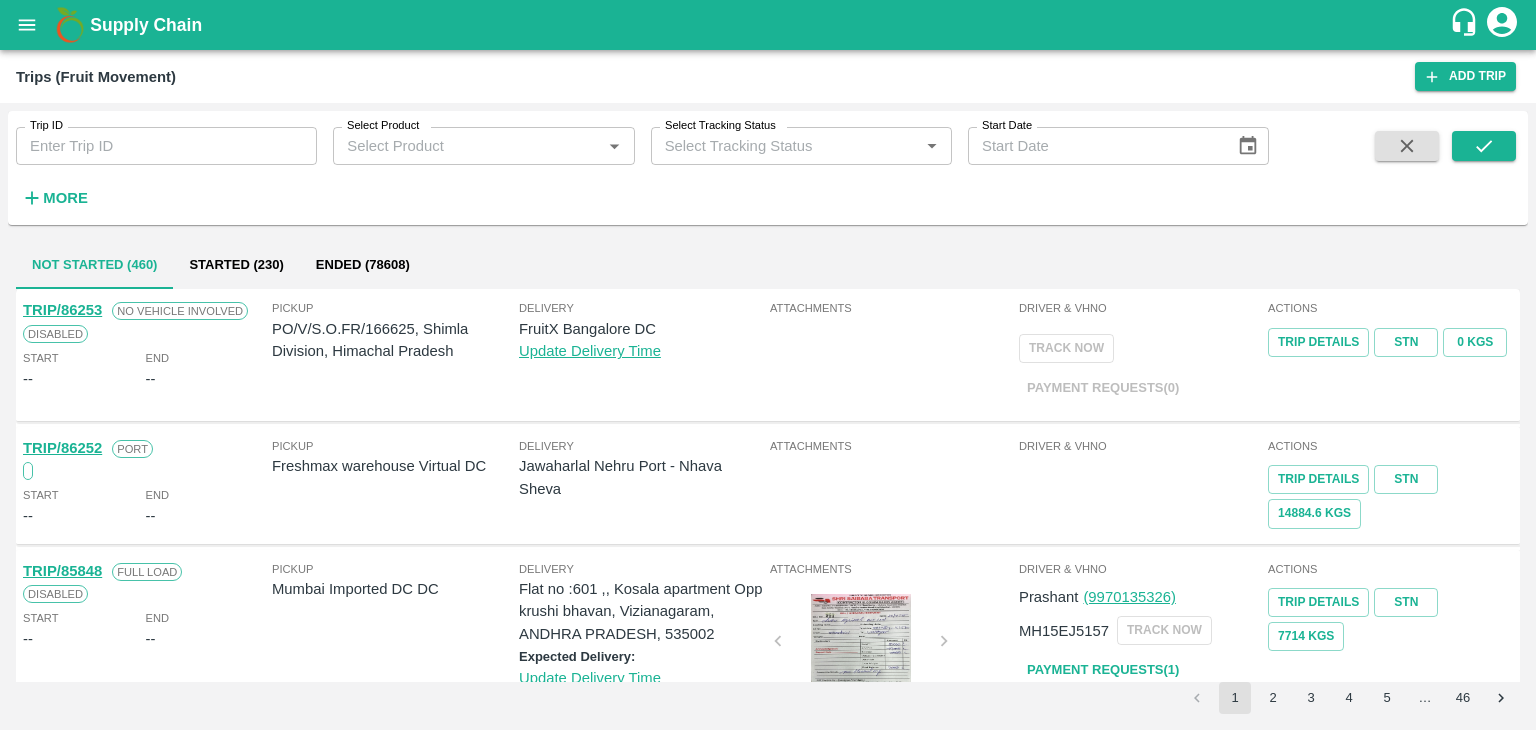 click on "Trip ID" at bounding box center [166, 146] 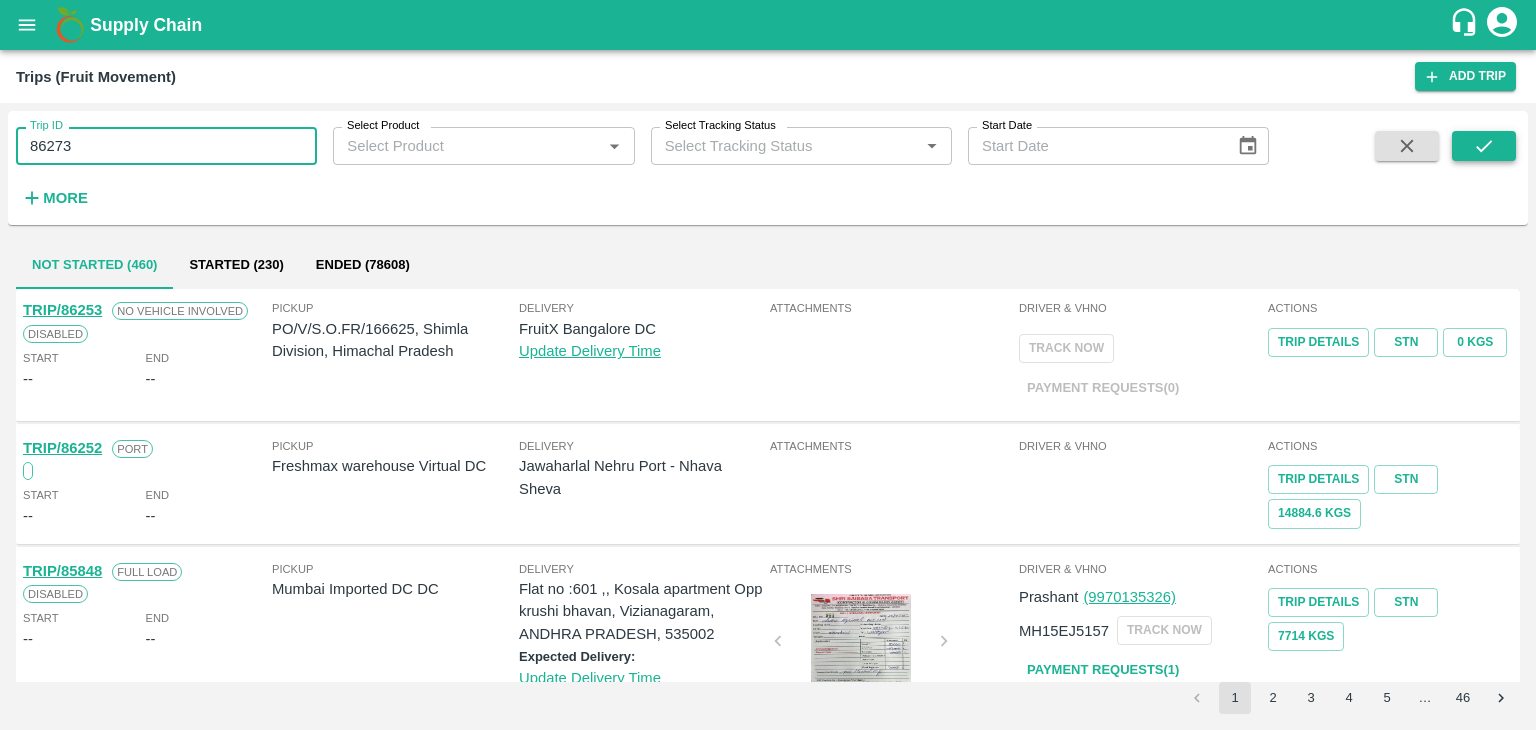 type on "86273" 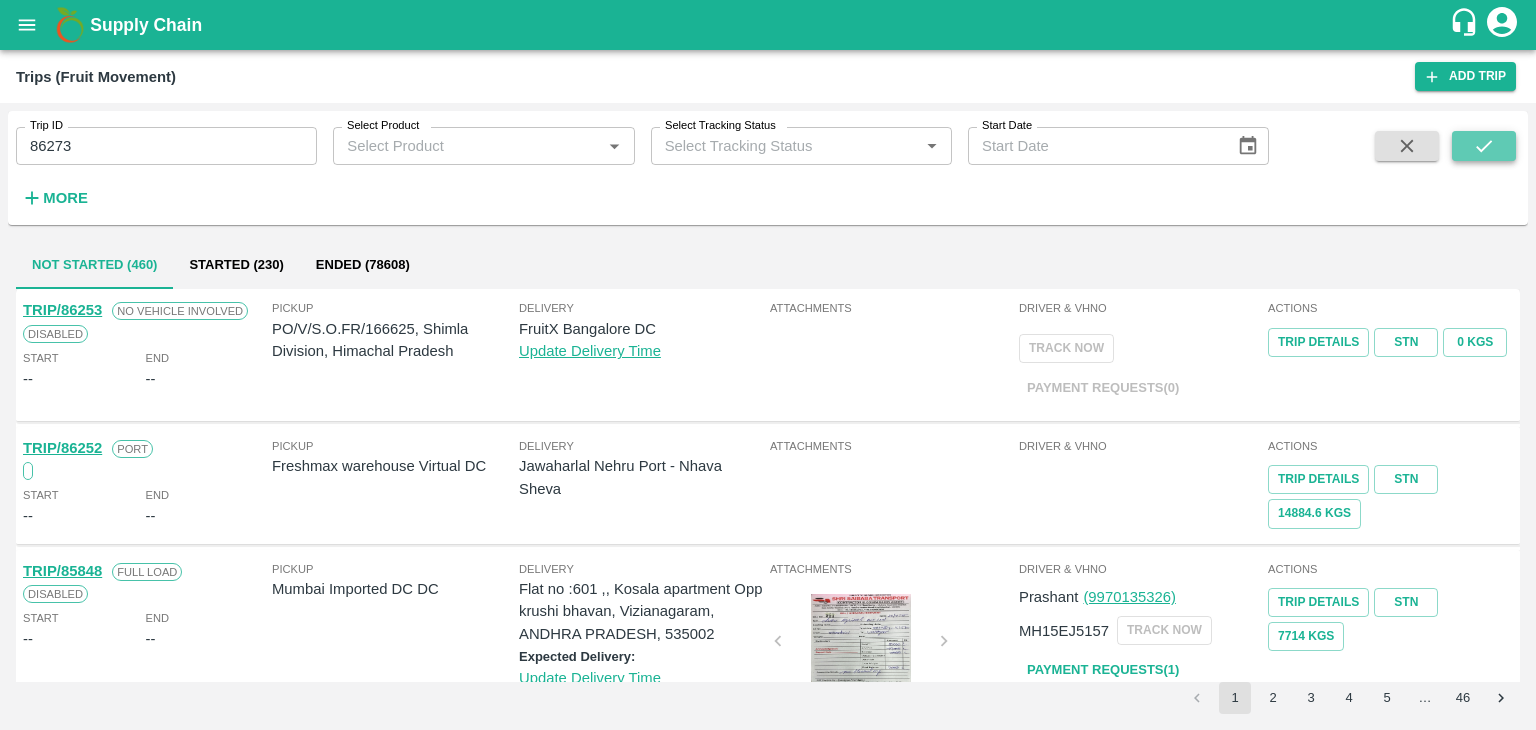 click at bounding box center [1484, 146] 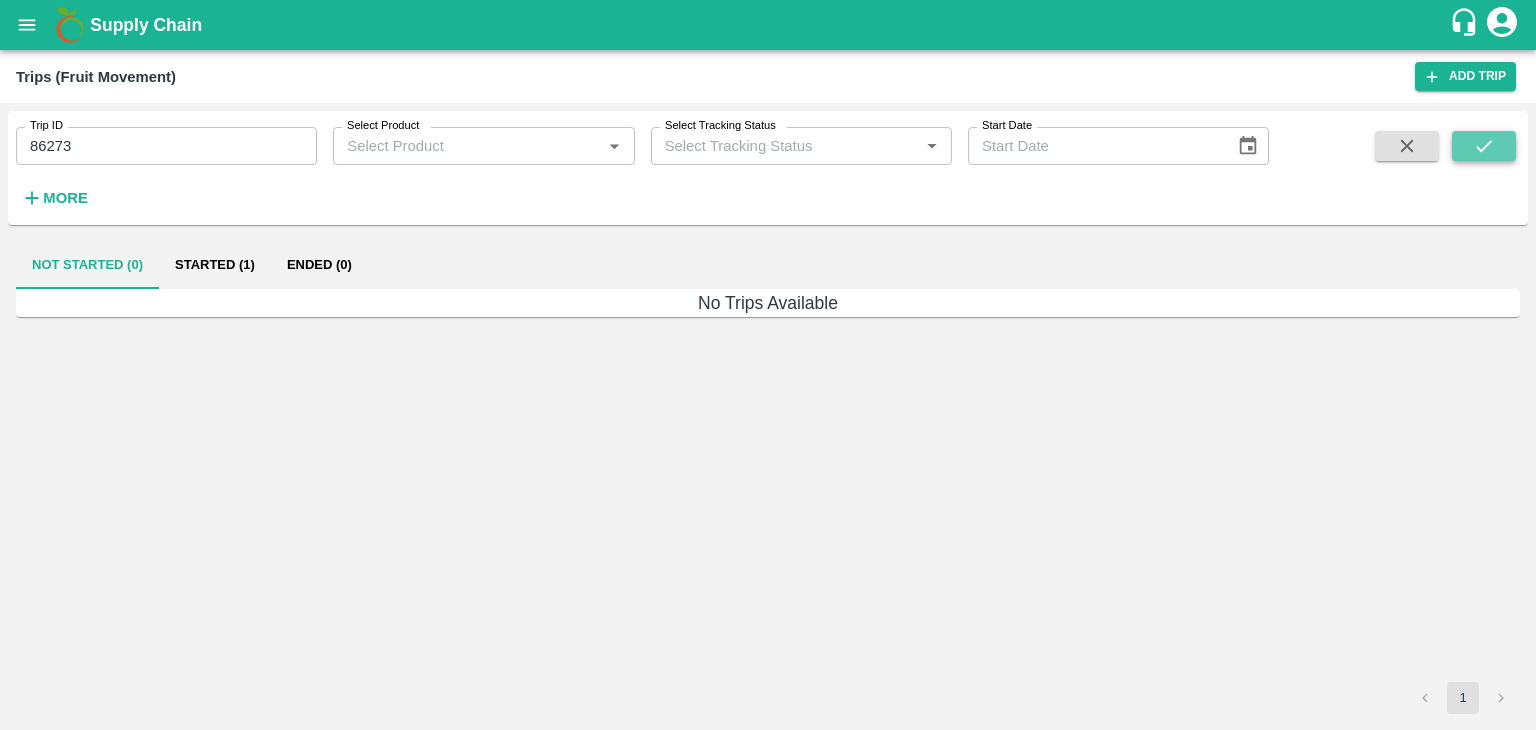 click at bounding box center (1484, 146) 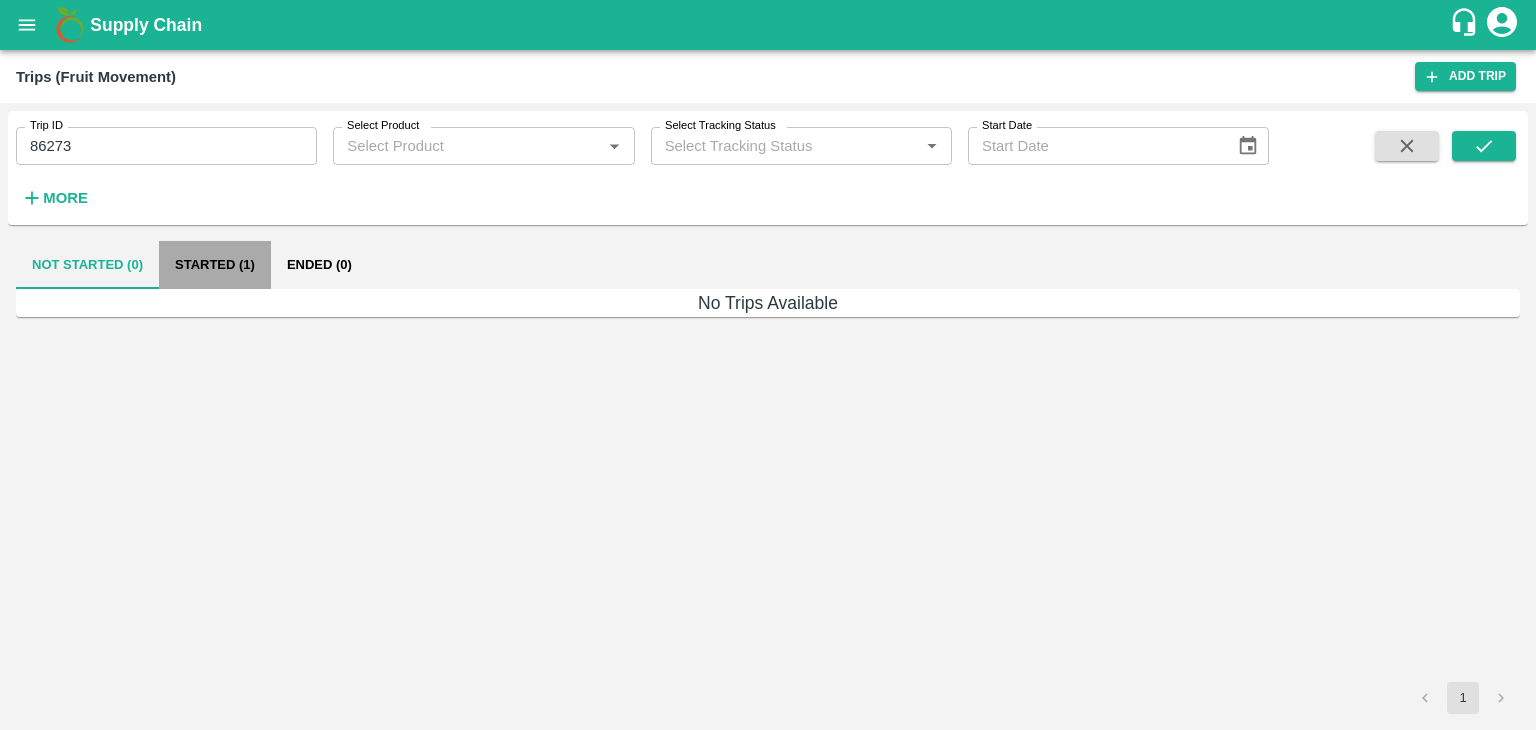 click on "Started (1)" at bounding box center [215, 265] 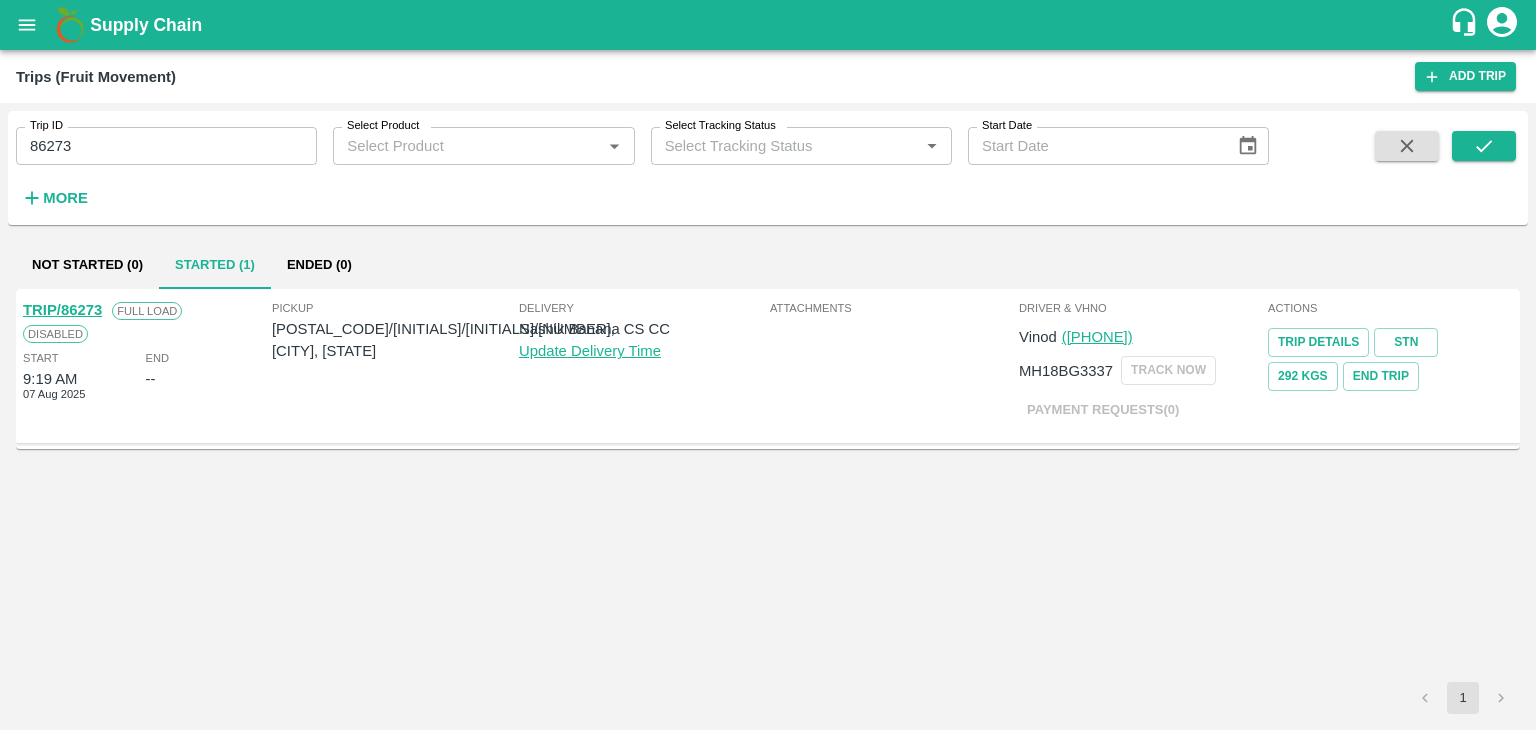click on "TRIP/86273" at bounding box center [62, 310] 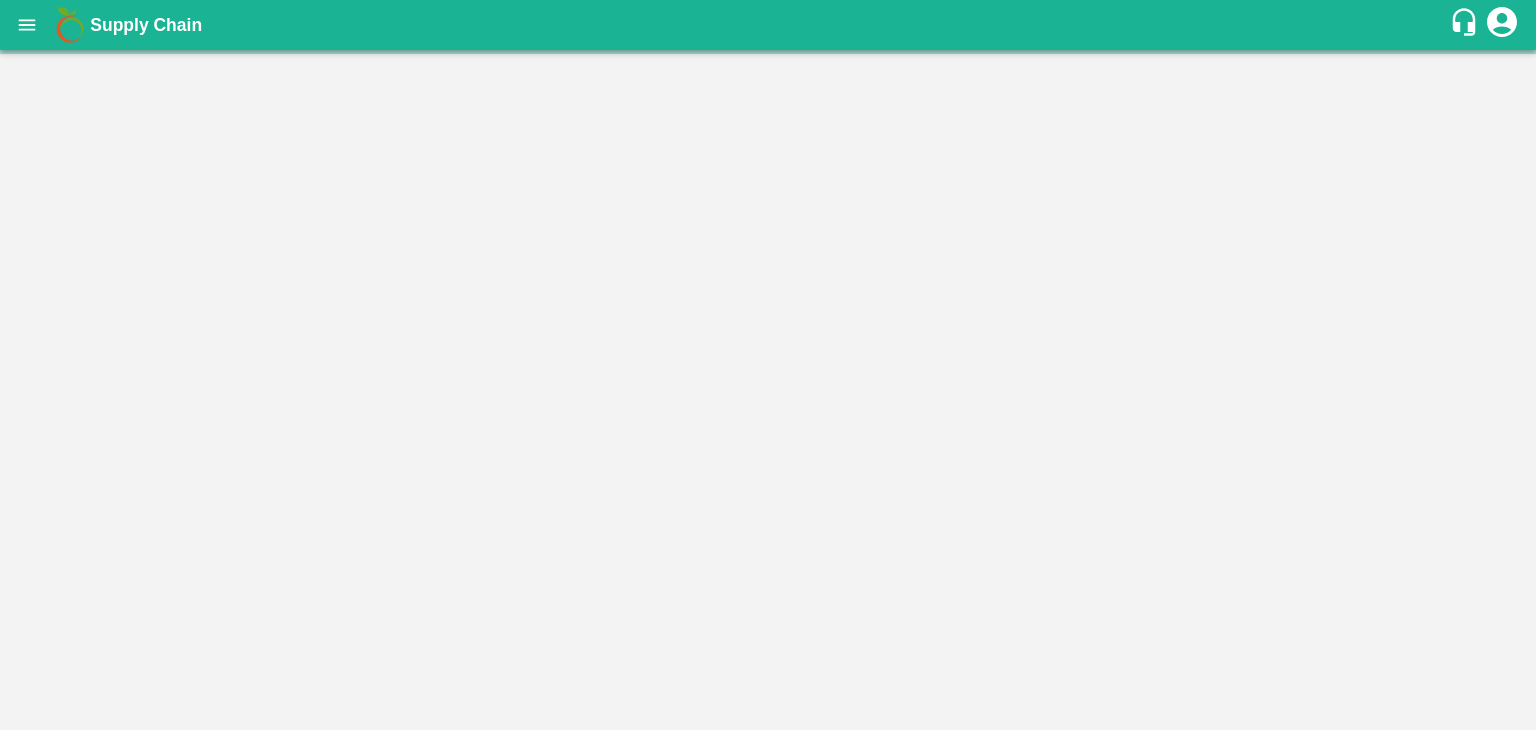 scroll, scrollTop: 0, scrollLeft: 0, axis: both 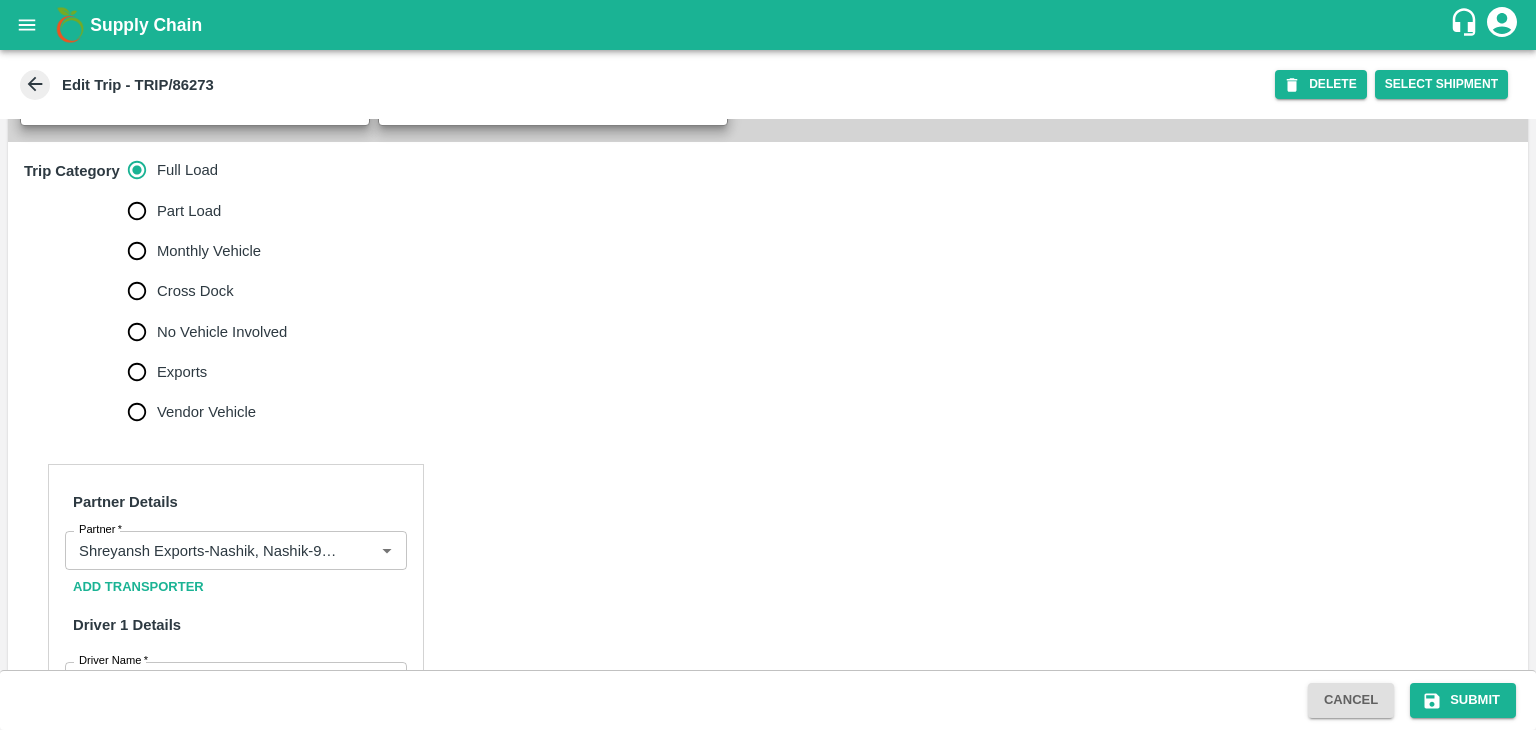 click on "No Vehicle Involved" at bounding box center (222, 332) 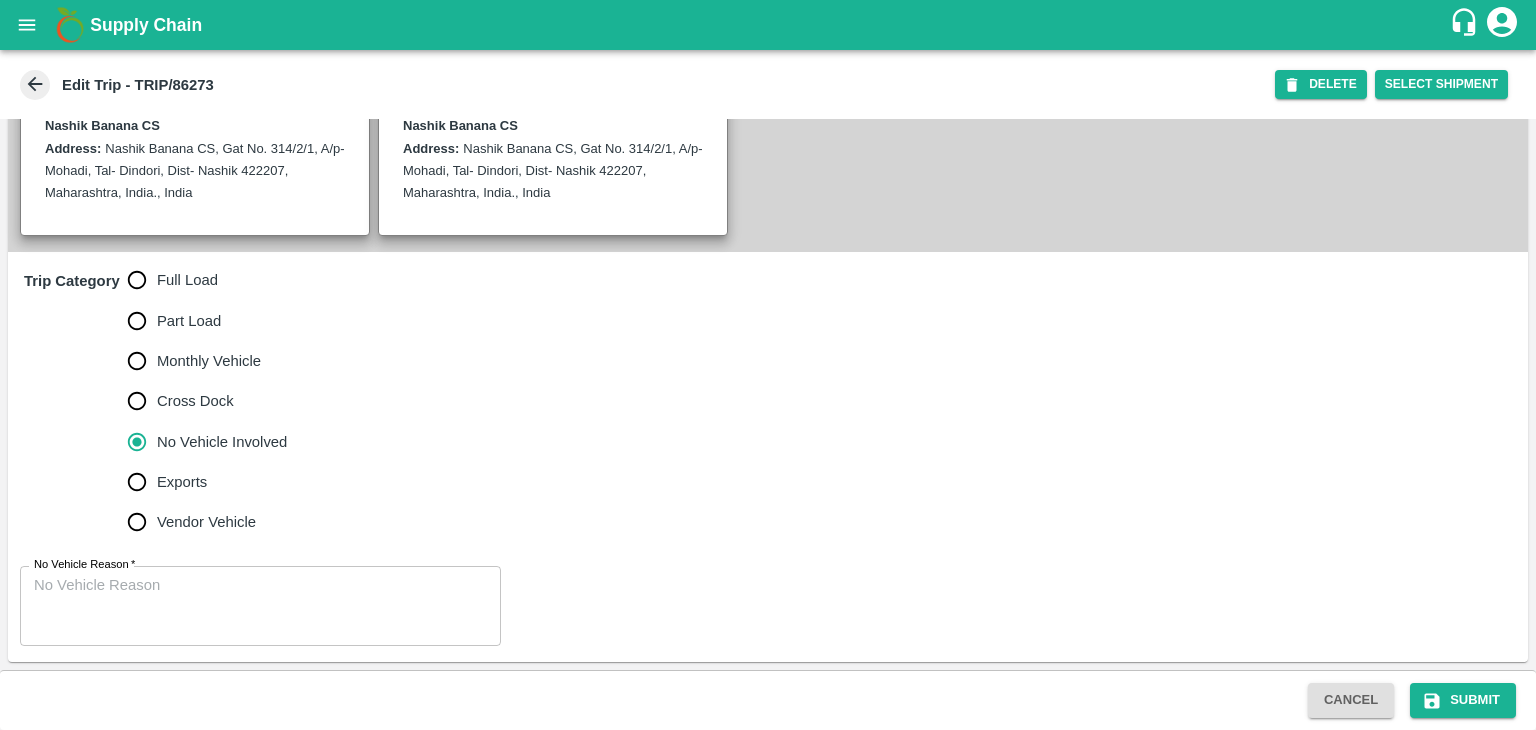 scroll, scrollTop: 491, scrollLeft: 0, axis: vertical 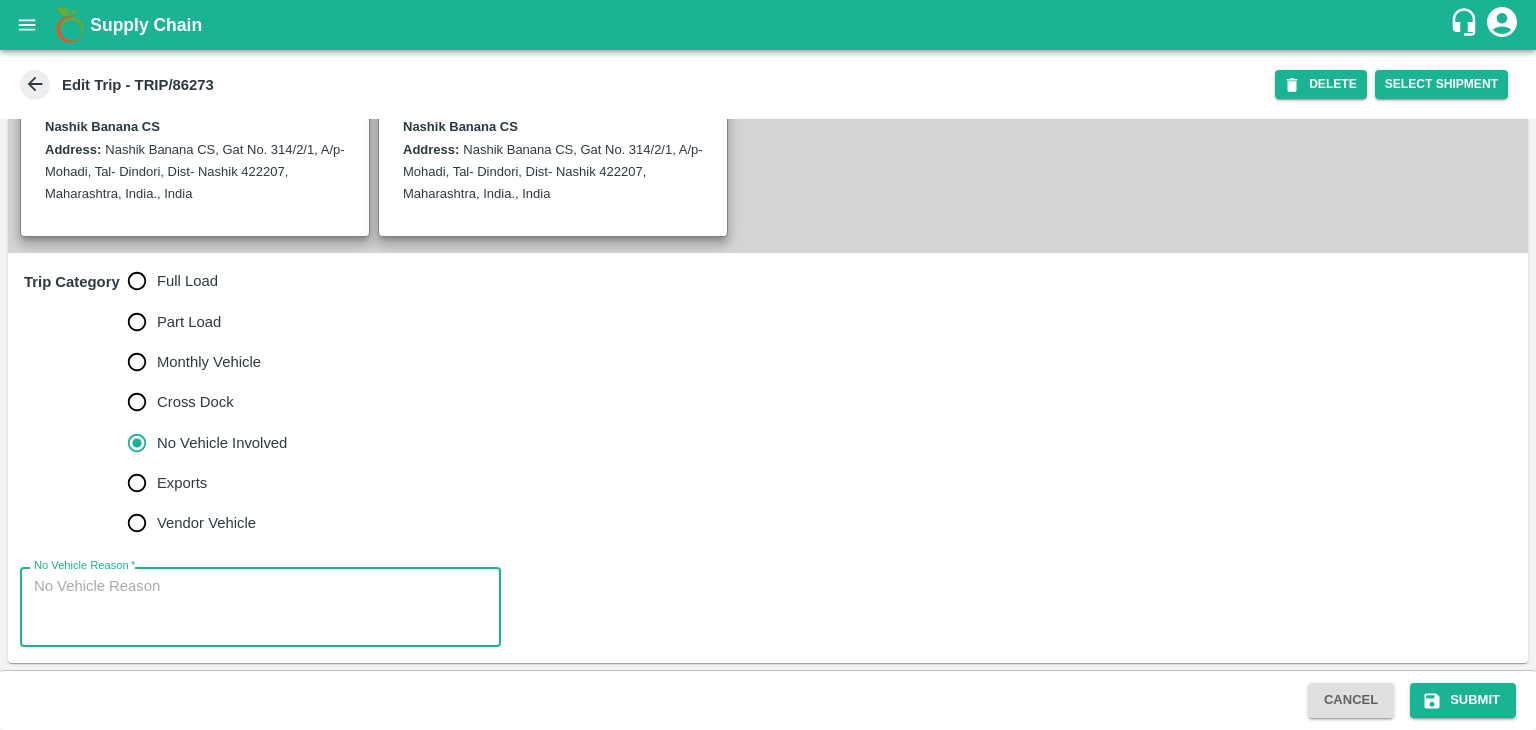click on "No Vehicle Reason   *" at bounding box center (260, 607) 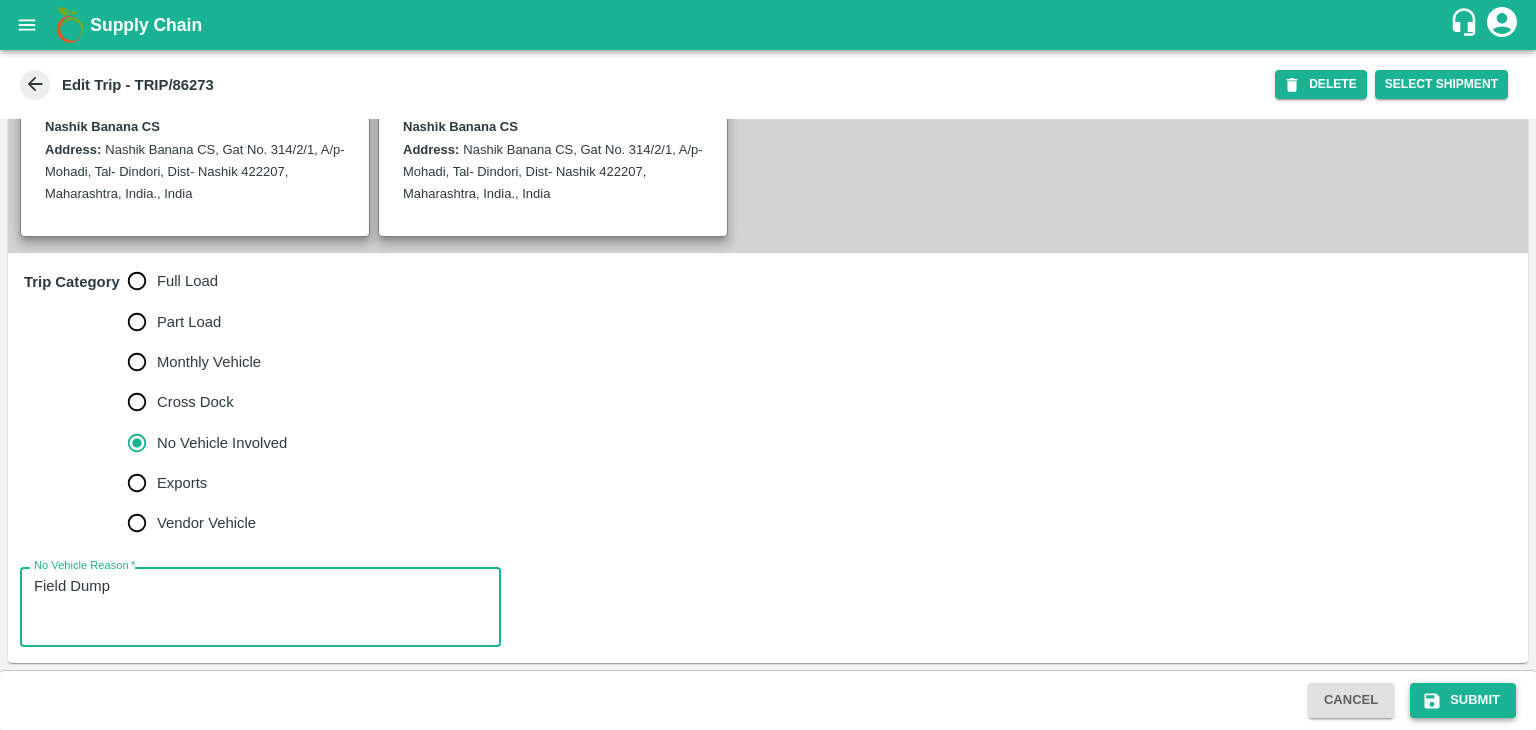 type on "Field Dump" 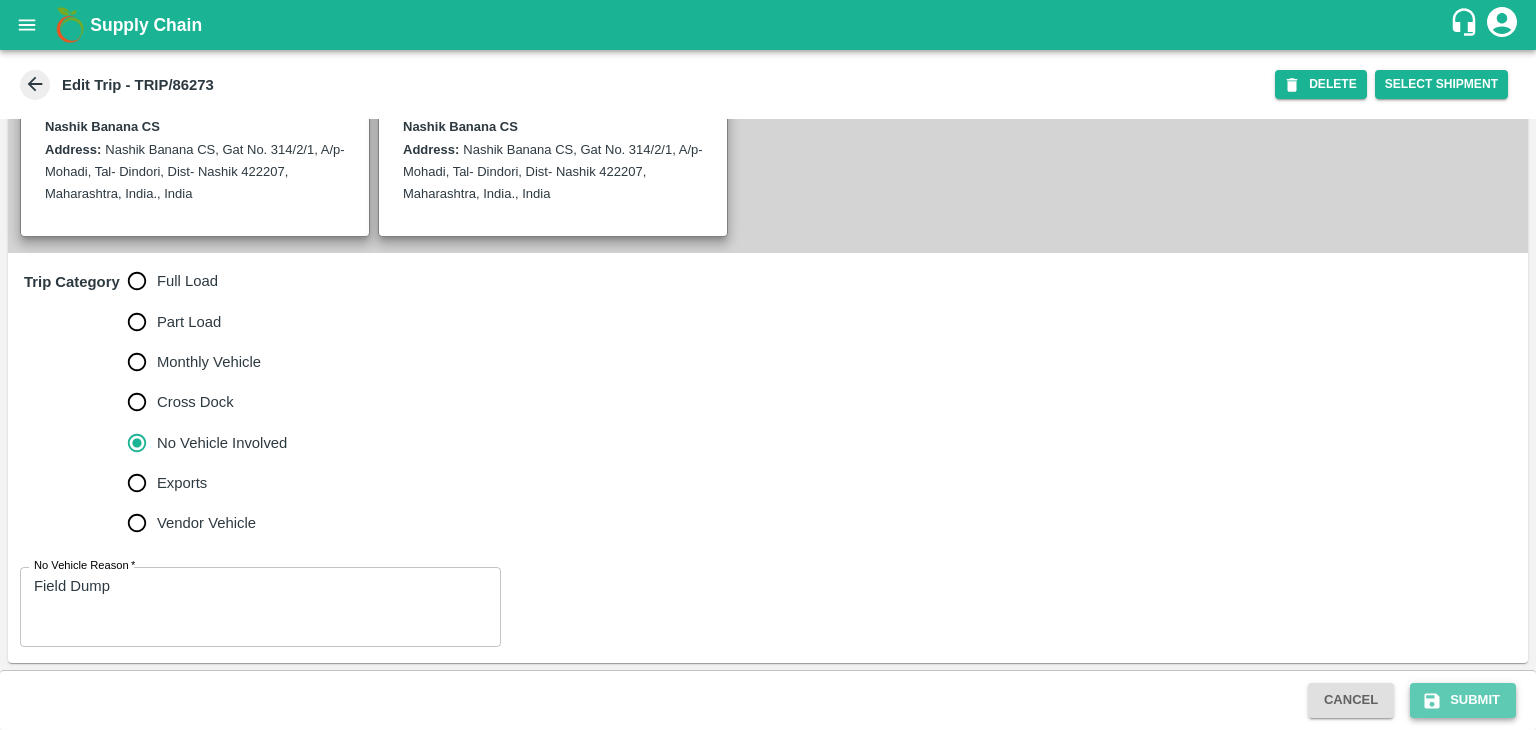 click on "Submit" at bounding box center [1463, 700] 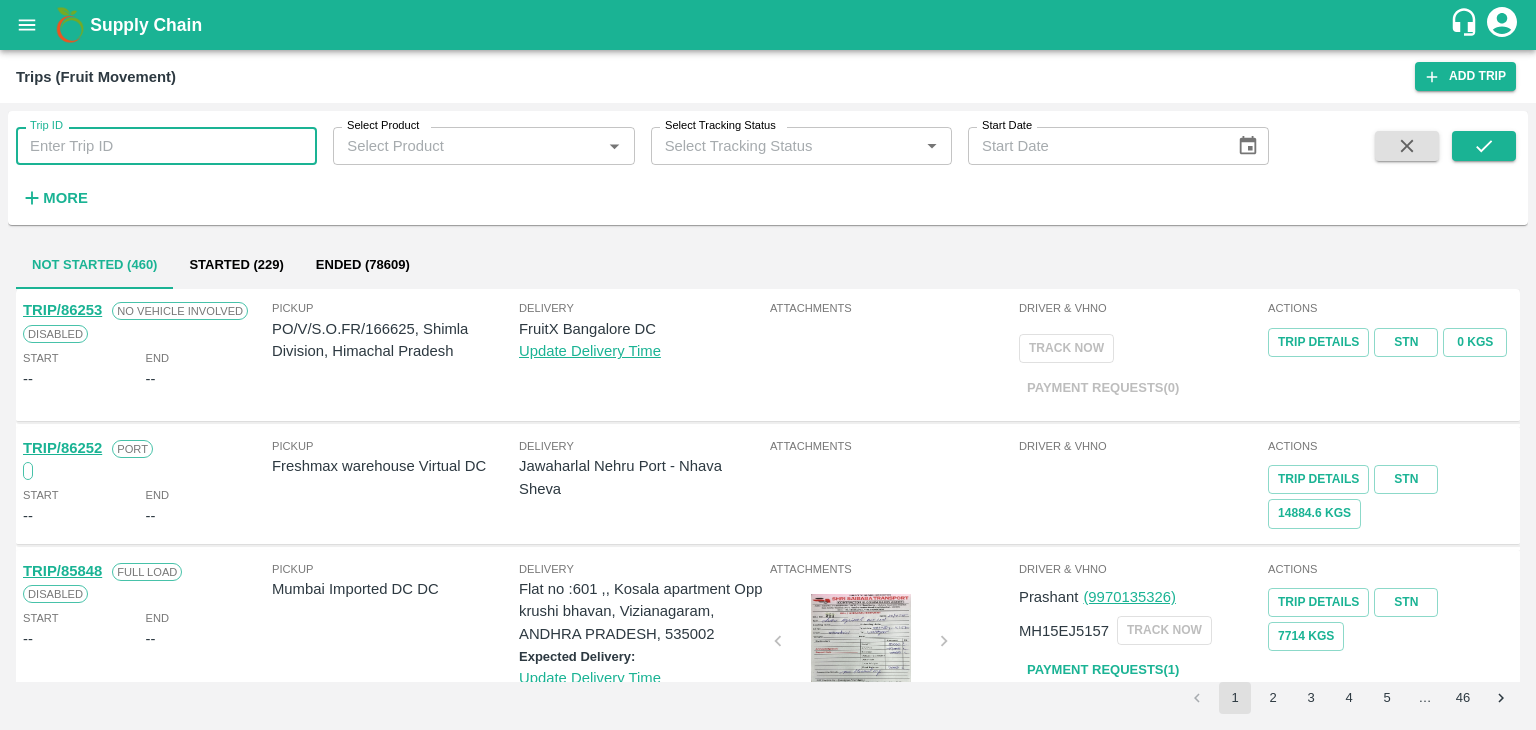 click on "Trip ID" at bounding box center [166, 146] 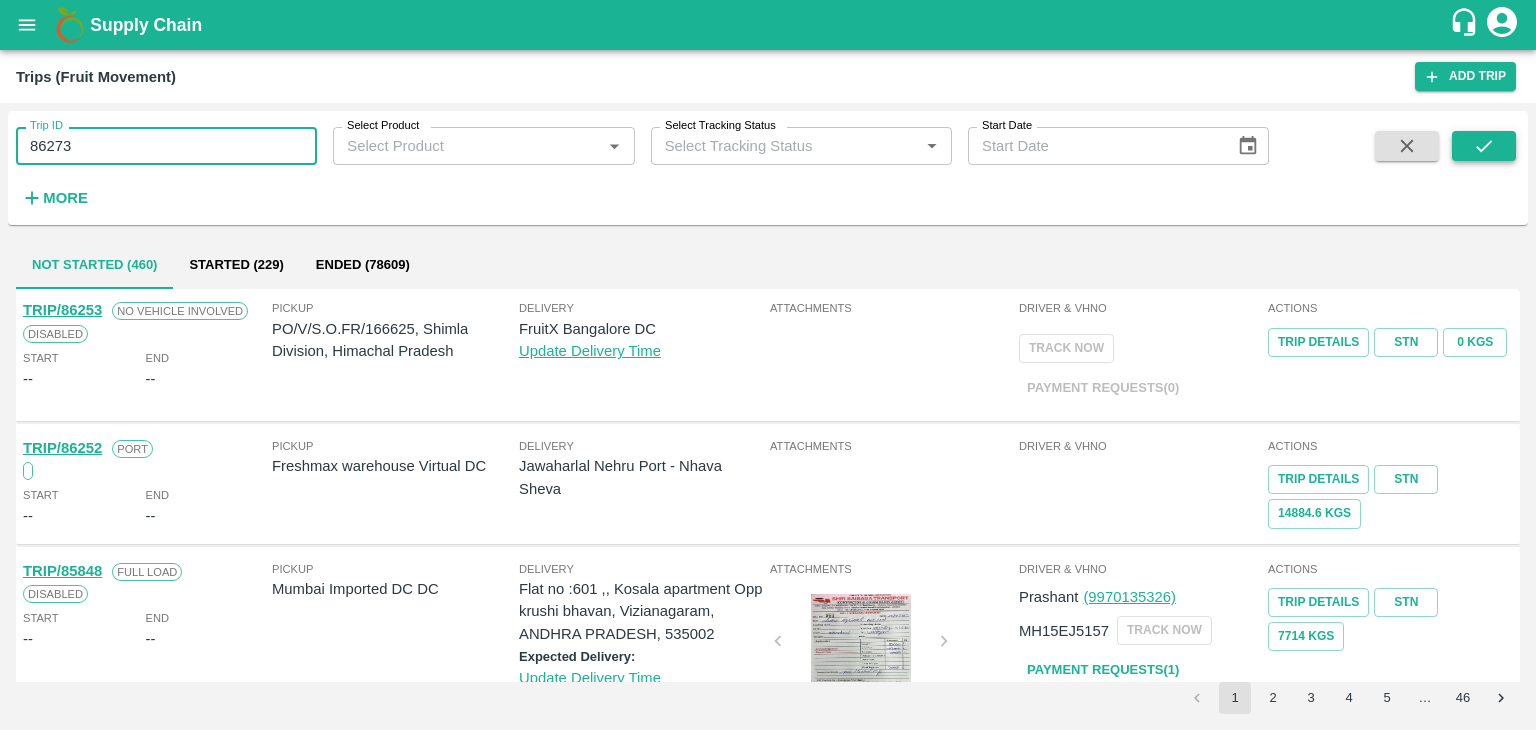 type on "86273" 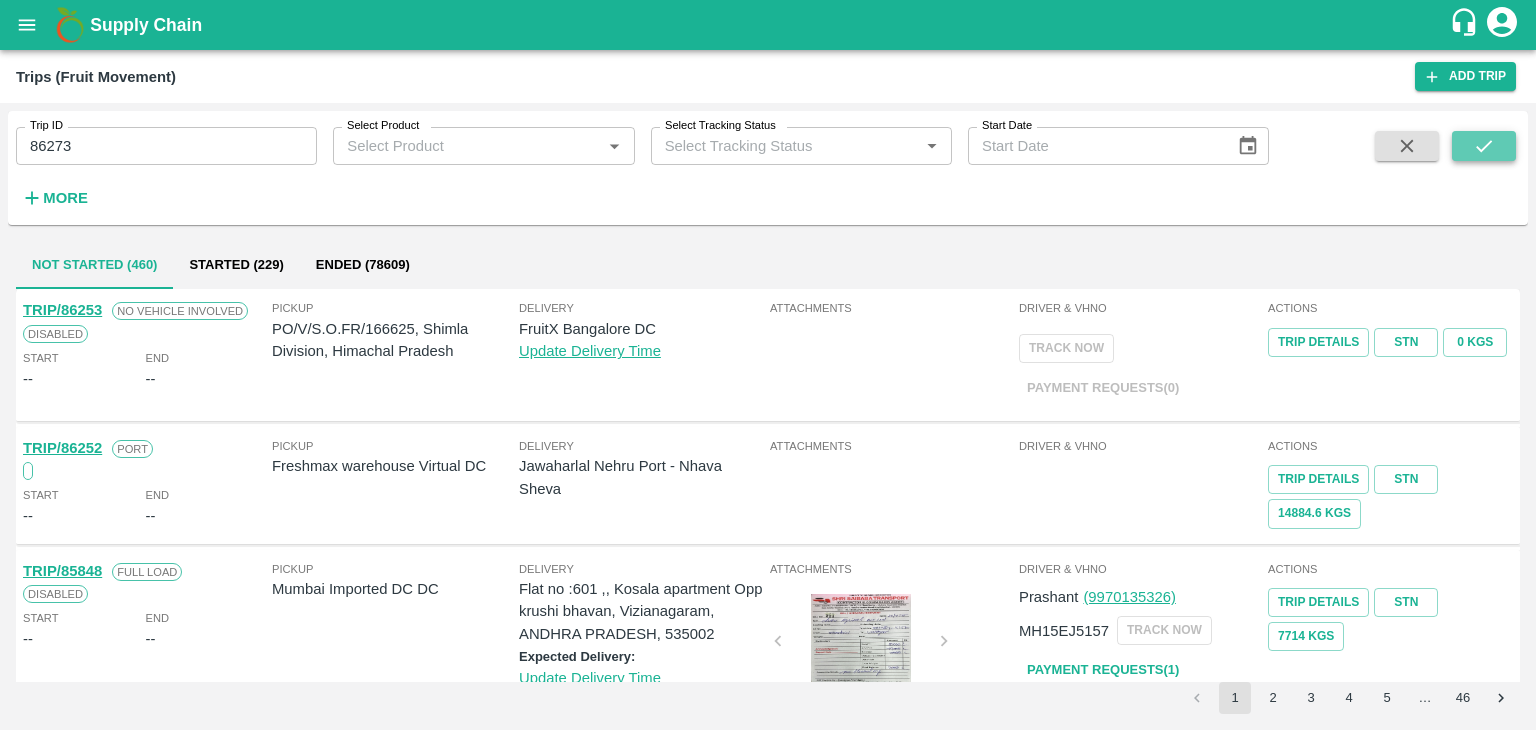 click 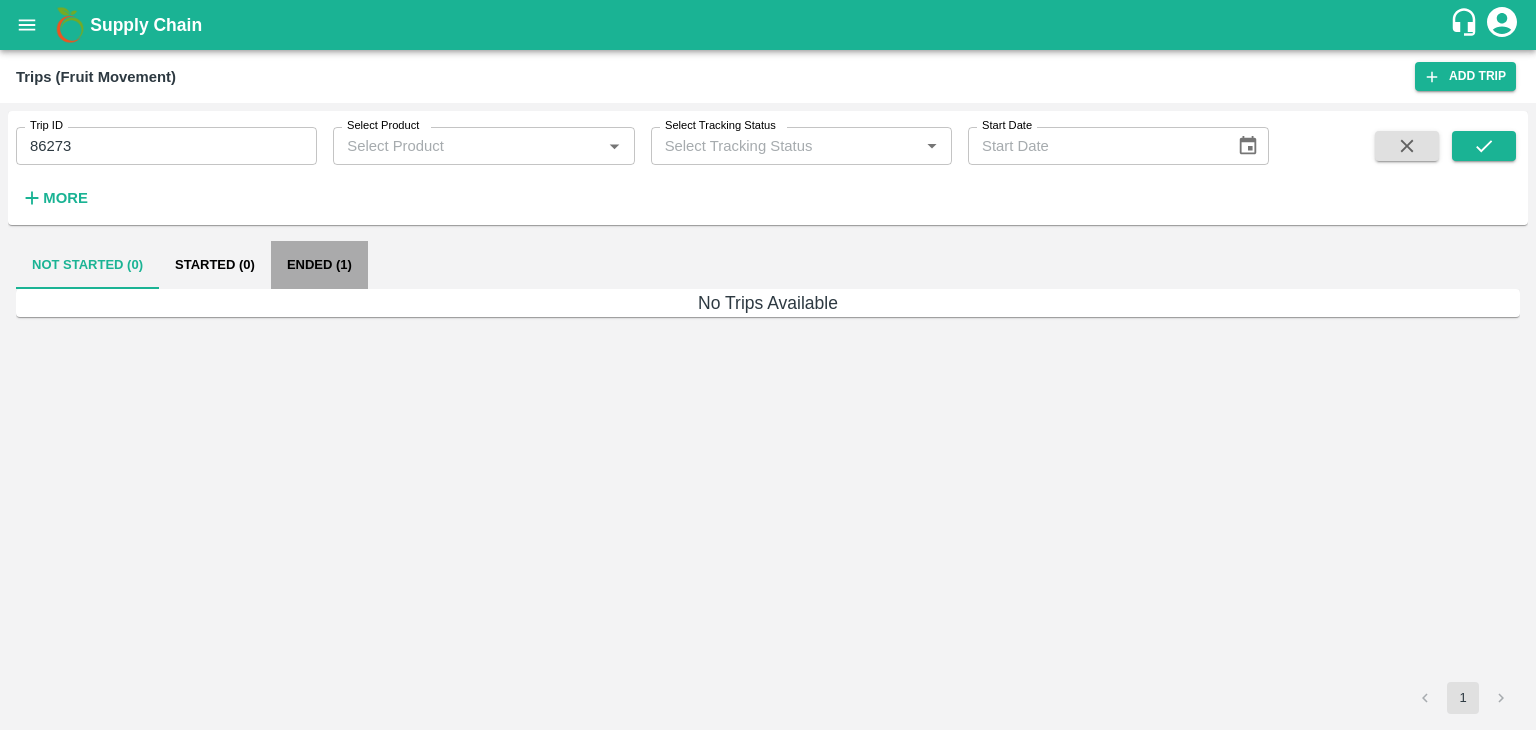 click on "Ended (1)" at bounding box center (319, 265) 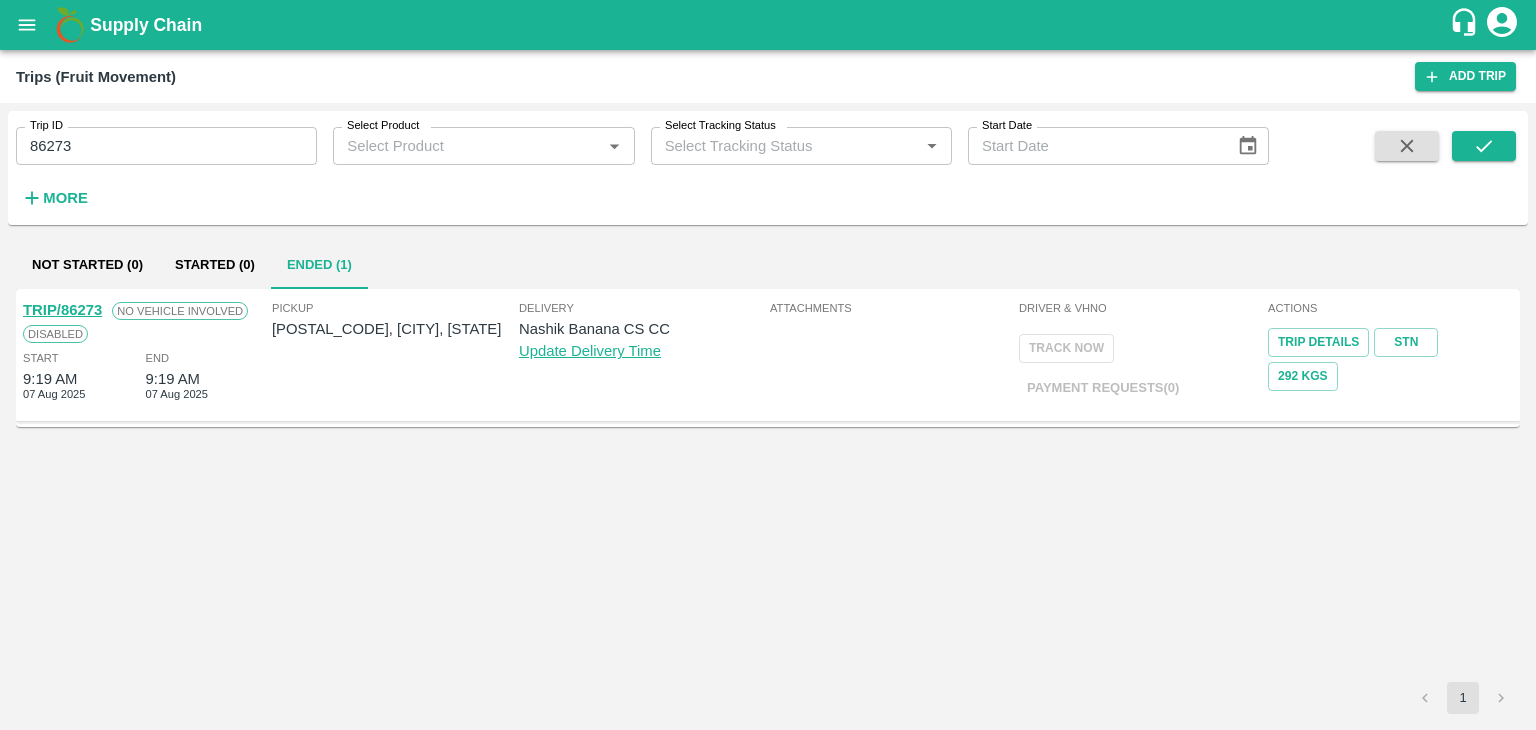 click on "TRIP/86273" at bounding box center [62, 310] 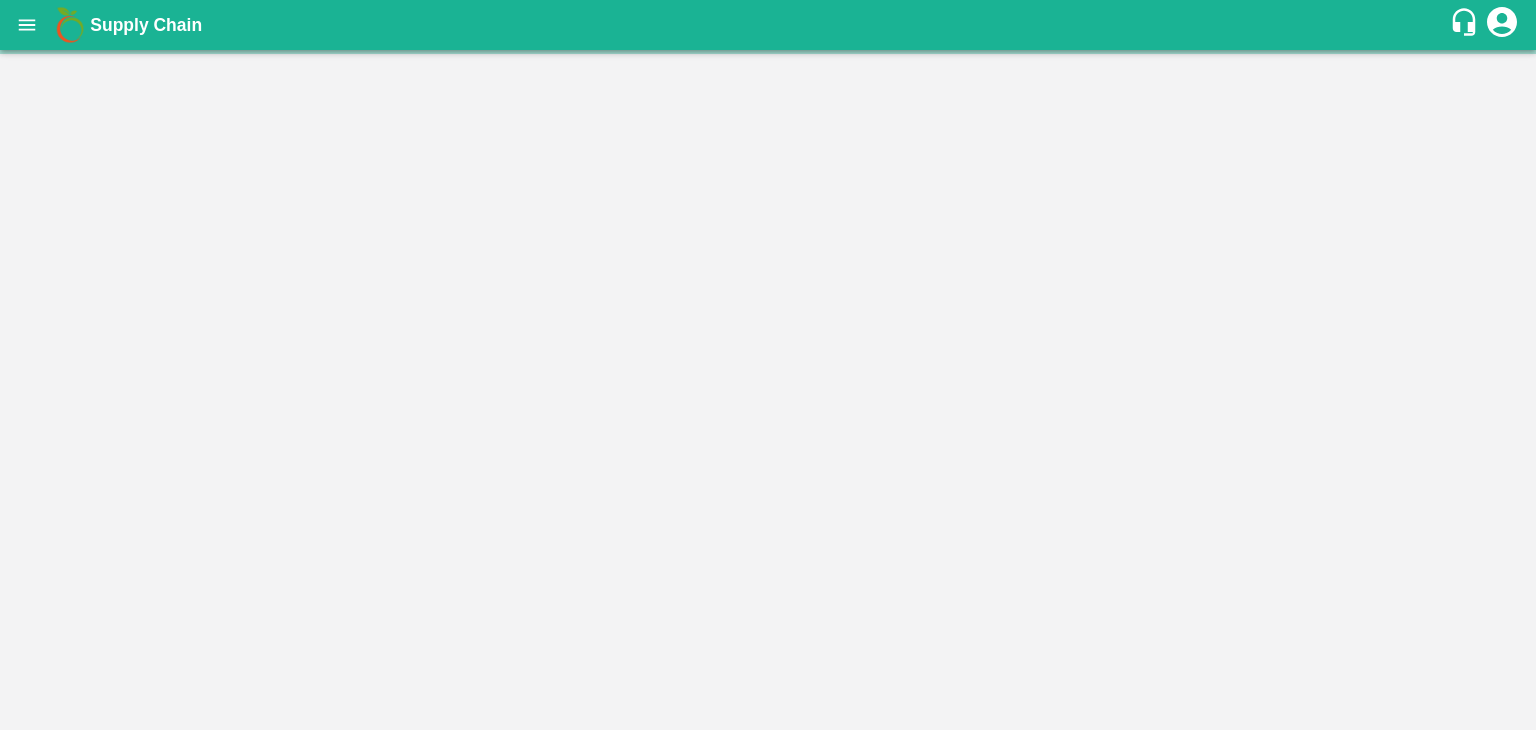 scroll, scrollTop: 0, scrollLeft: 0, axis: both 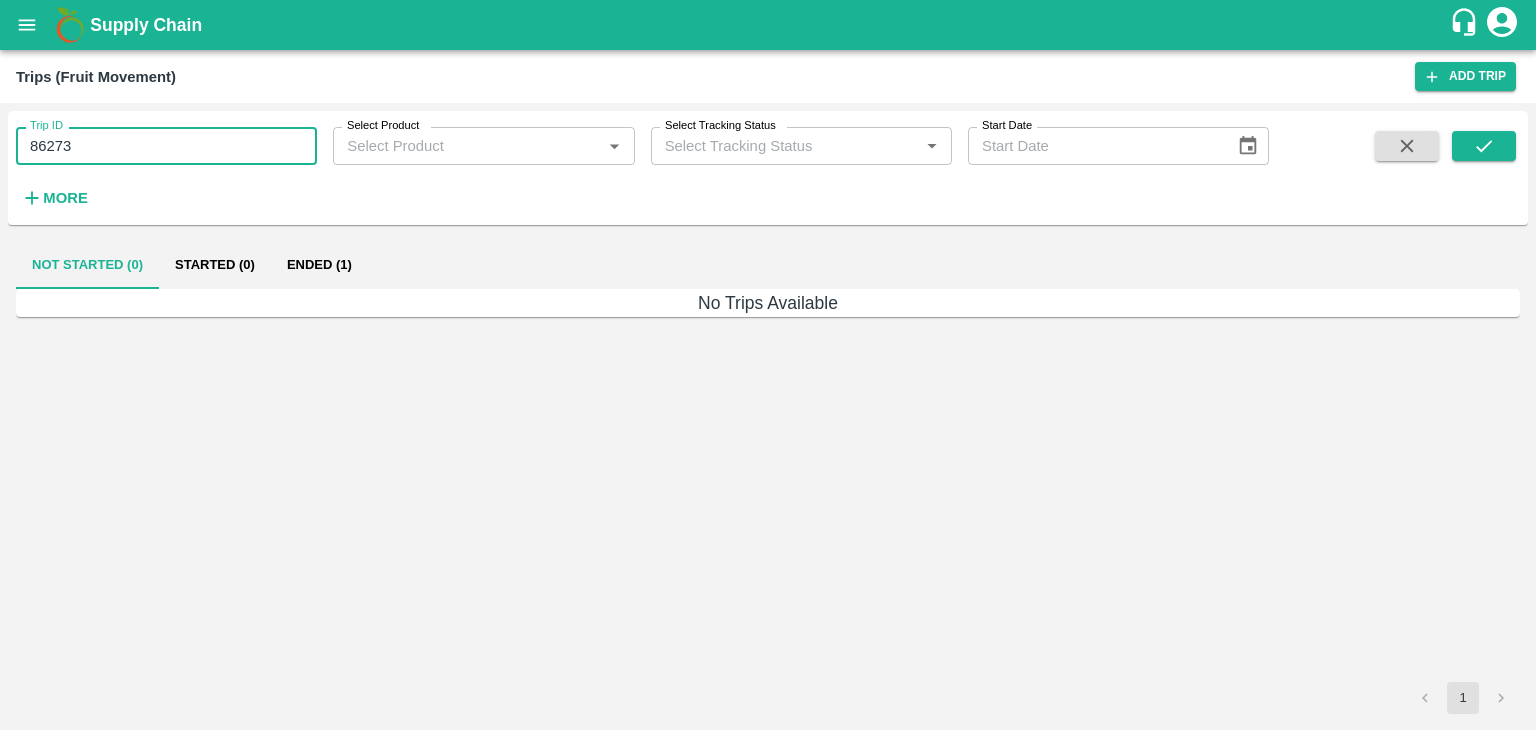 click on "86273" at bounding box center [166, 146] 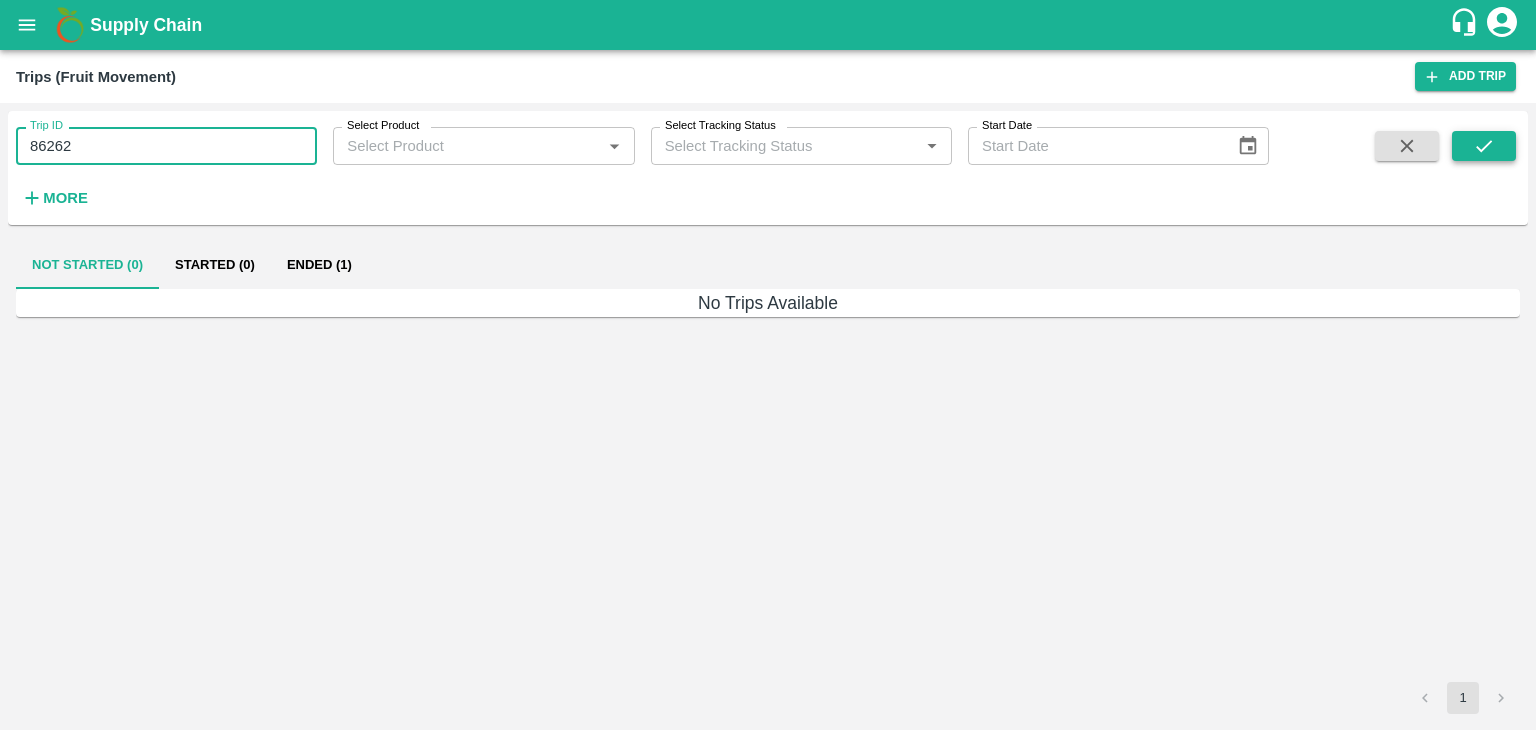 type on "86262" 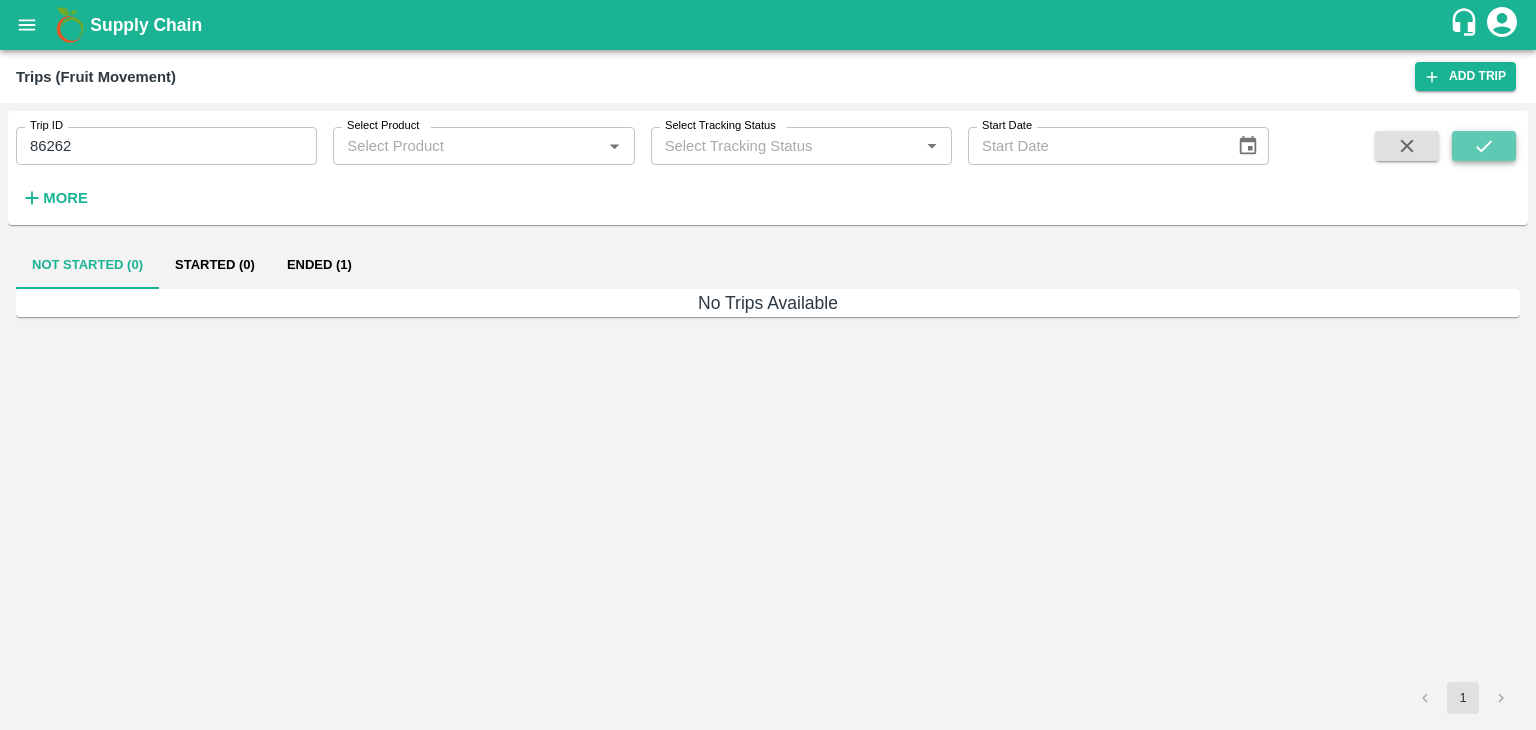 click at bounding box center (1484, 146) 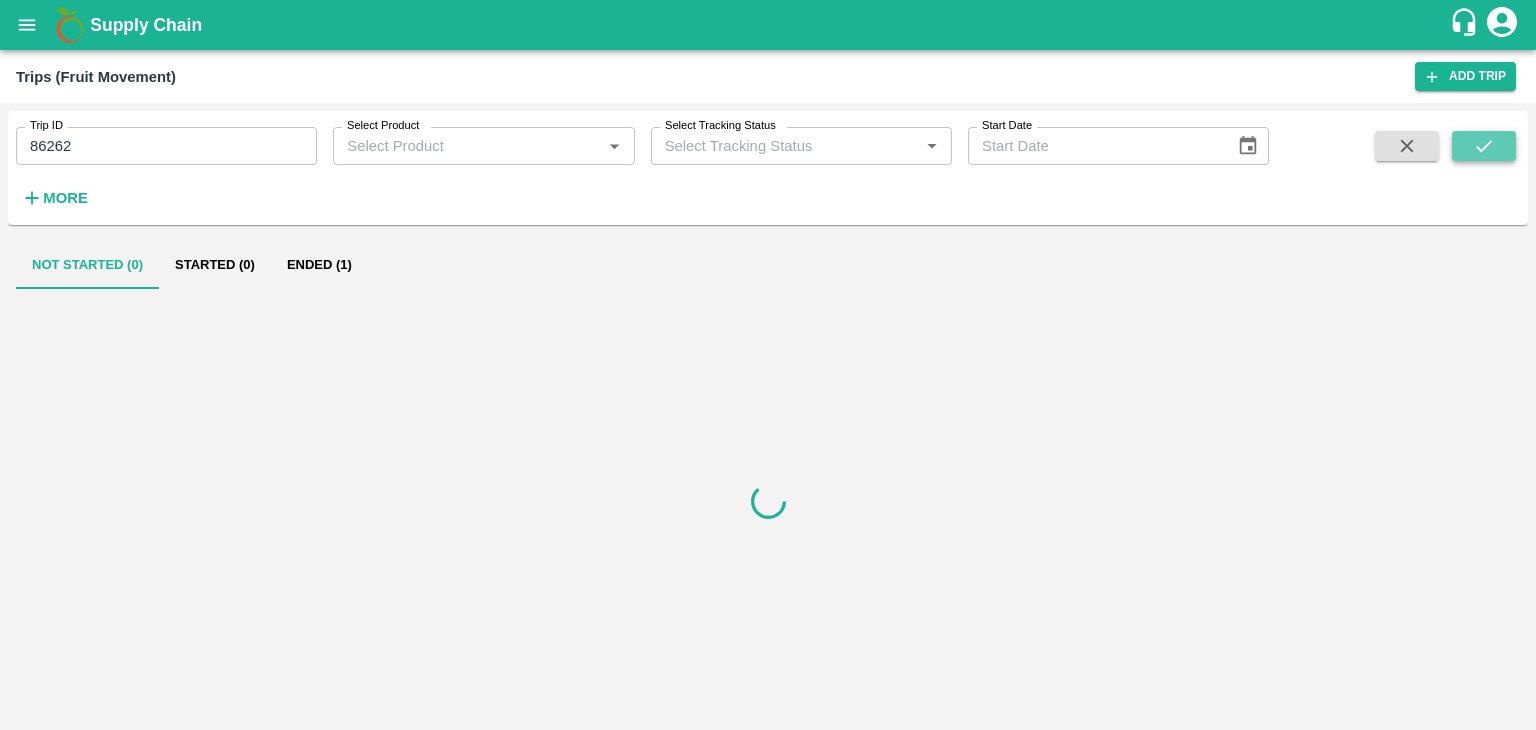 click at bounding box center [1484, 146] 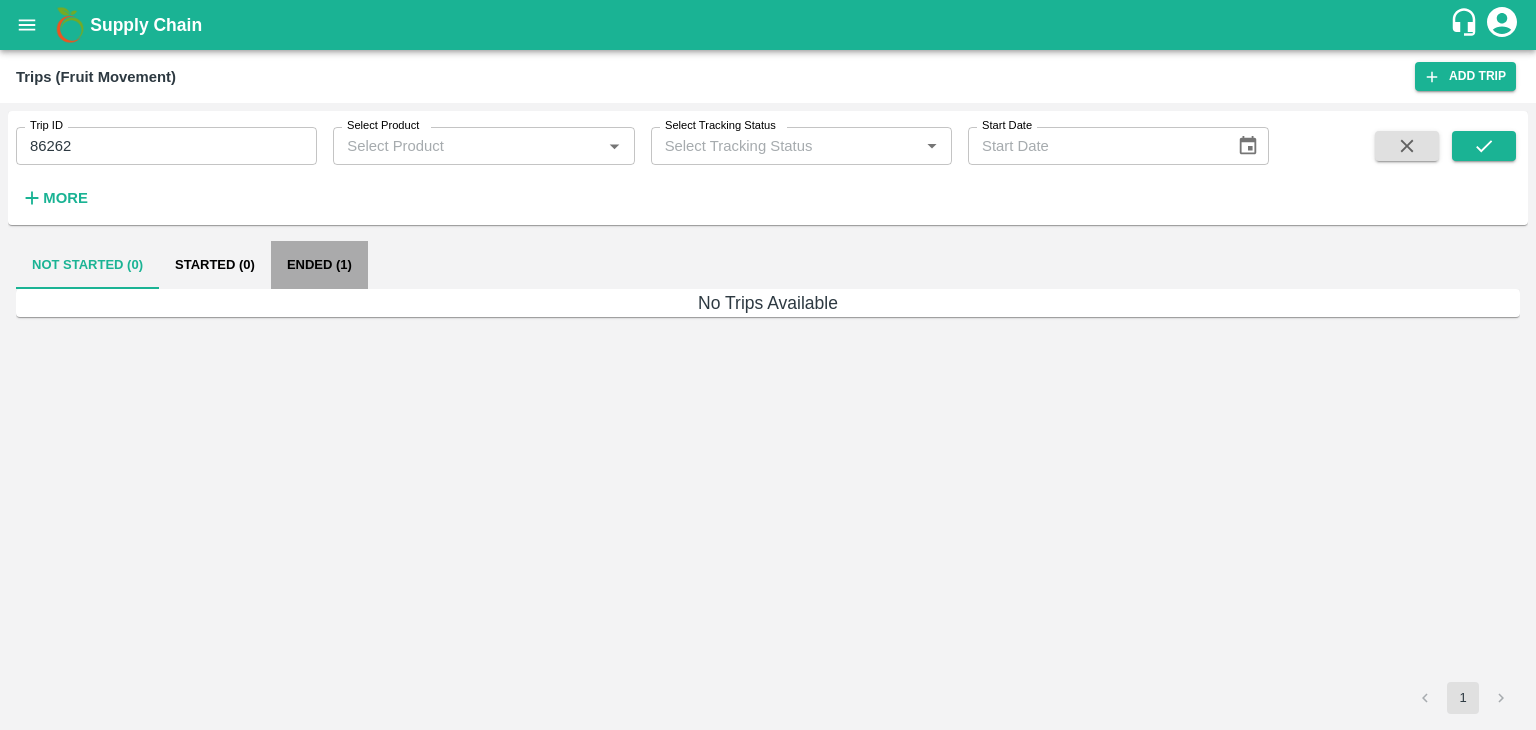 click on "Ended (1)" at bounding box center [319, 265] 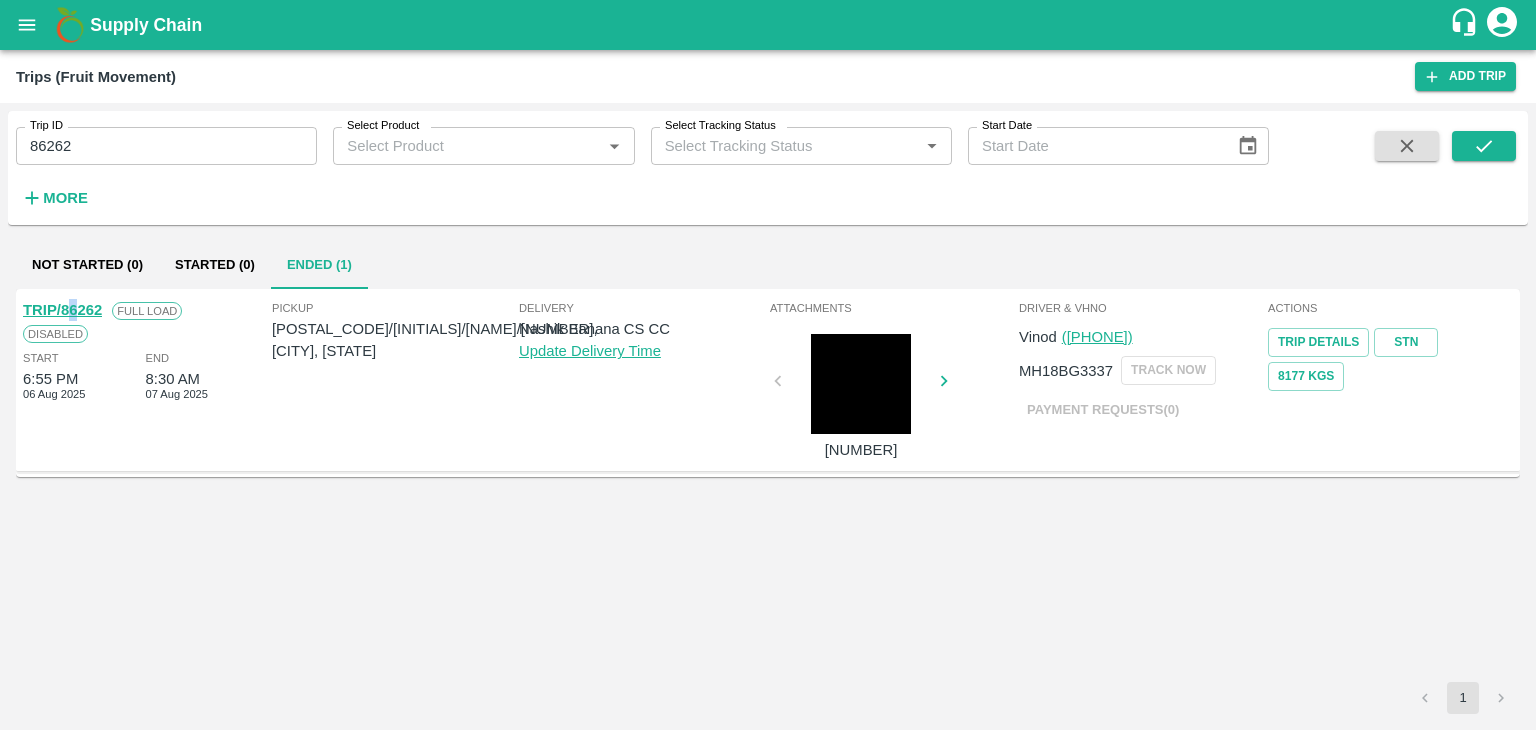 drag, startPoint x: 69, startPoint y: 298, endPoint x: 81, endPoint y: 310, distance: 16.970562 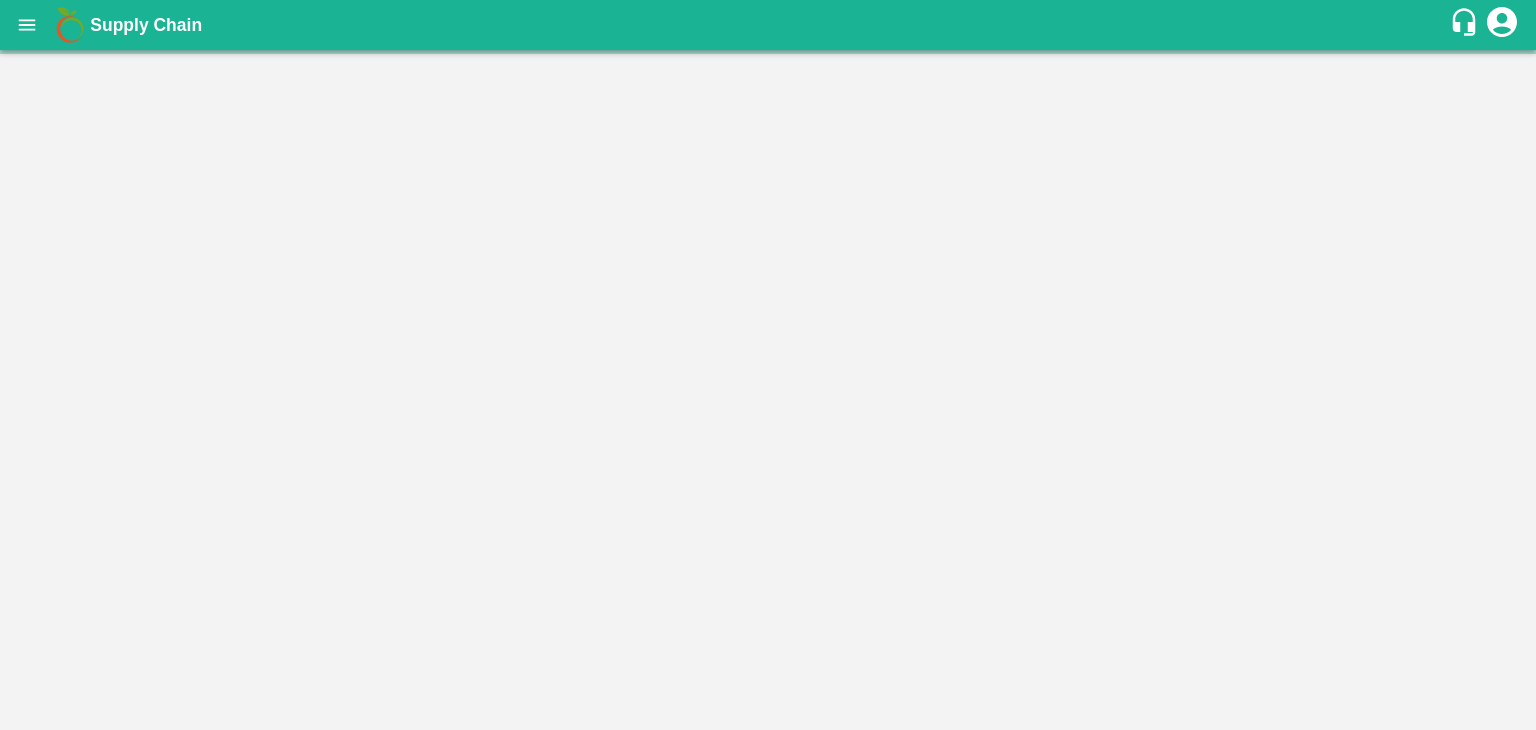 scroll, scrollTop: 0, scrollLeft: 0, axis: both 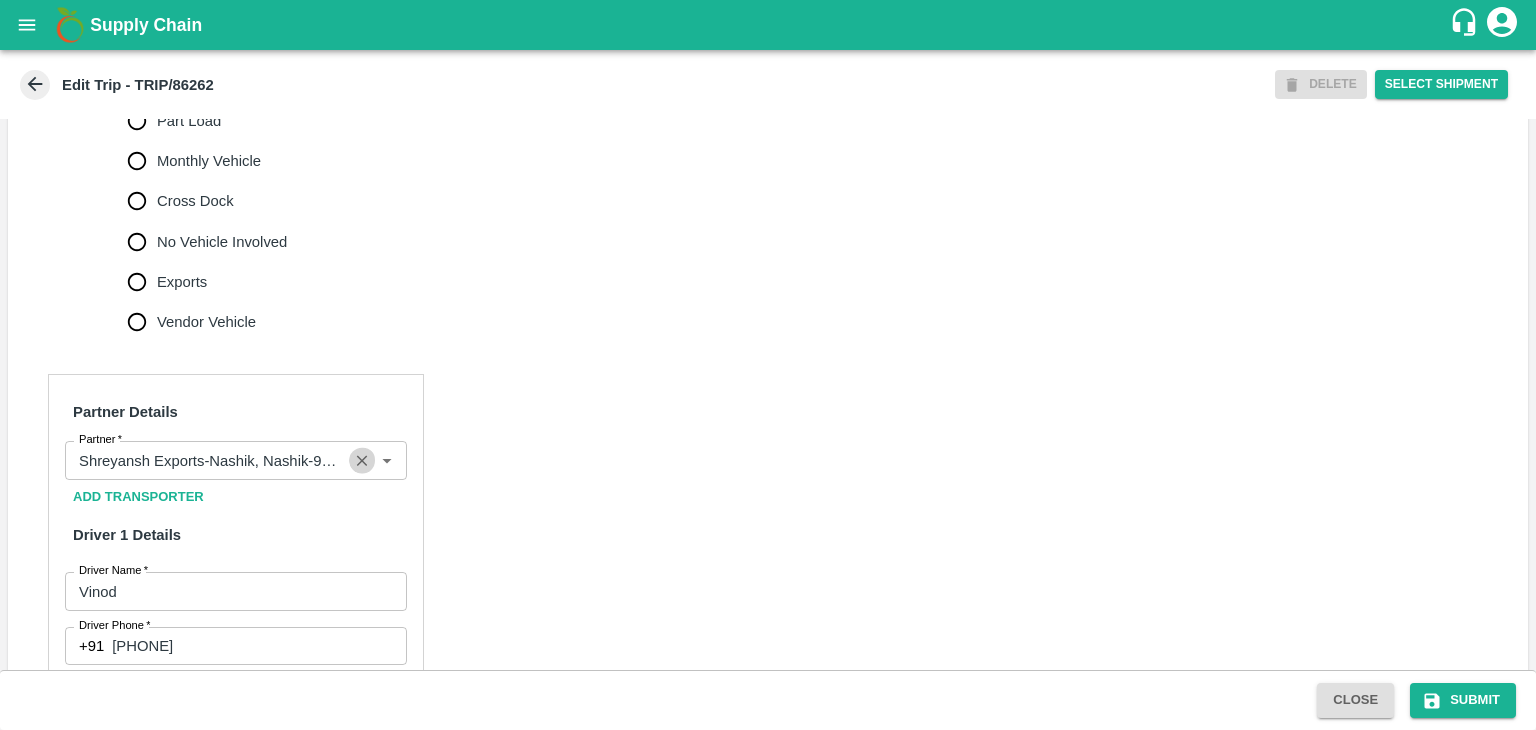 click 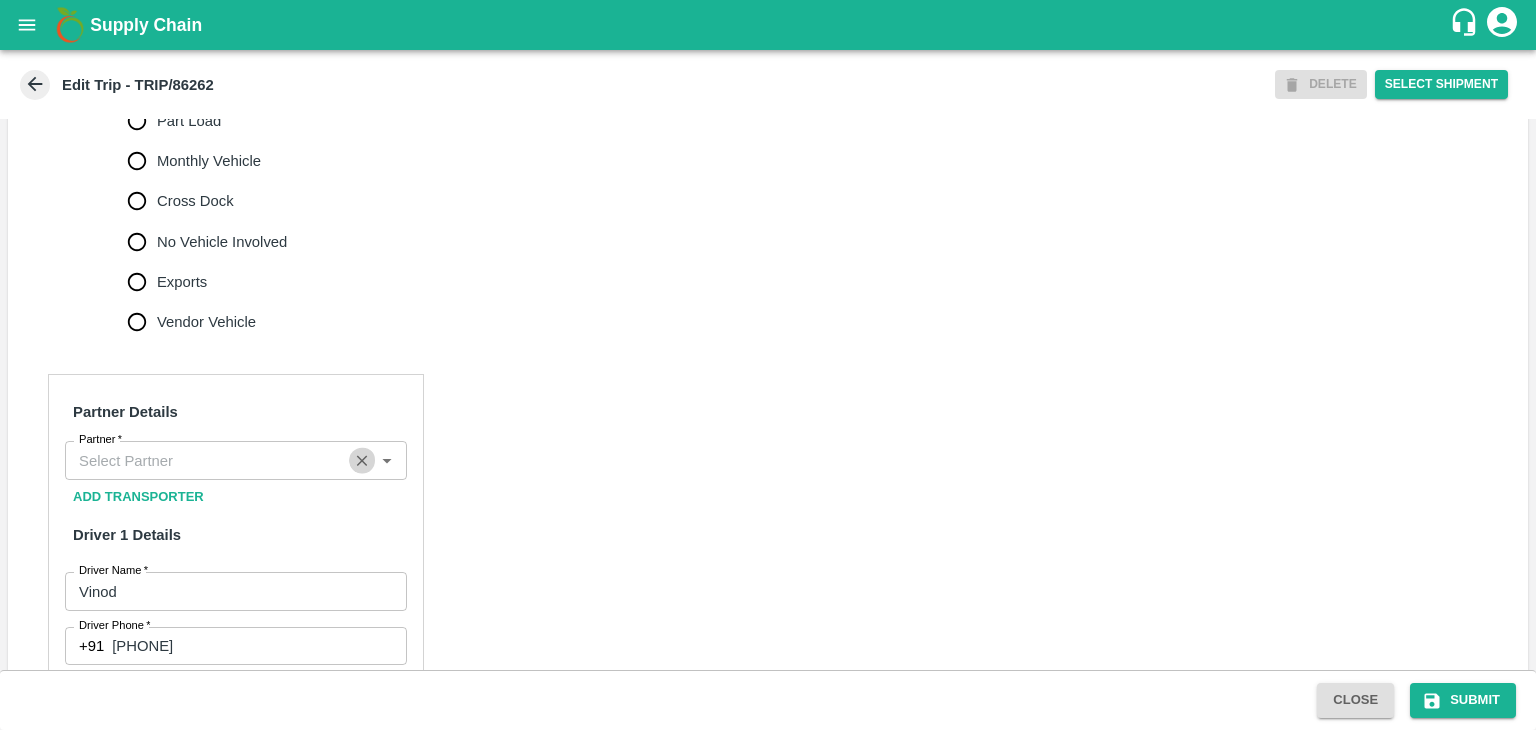 scroll, scrollTop: 0, scrollLeft: 0, axis: both 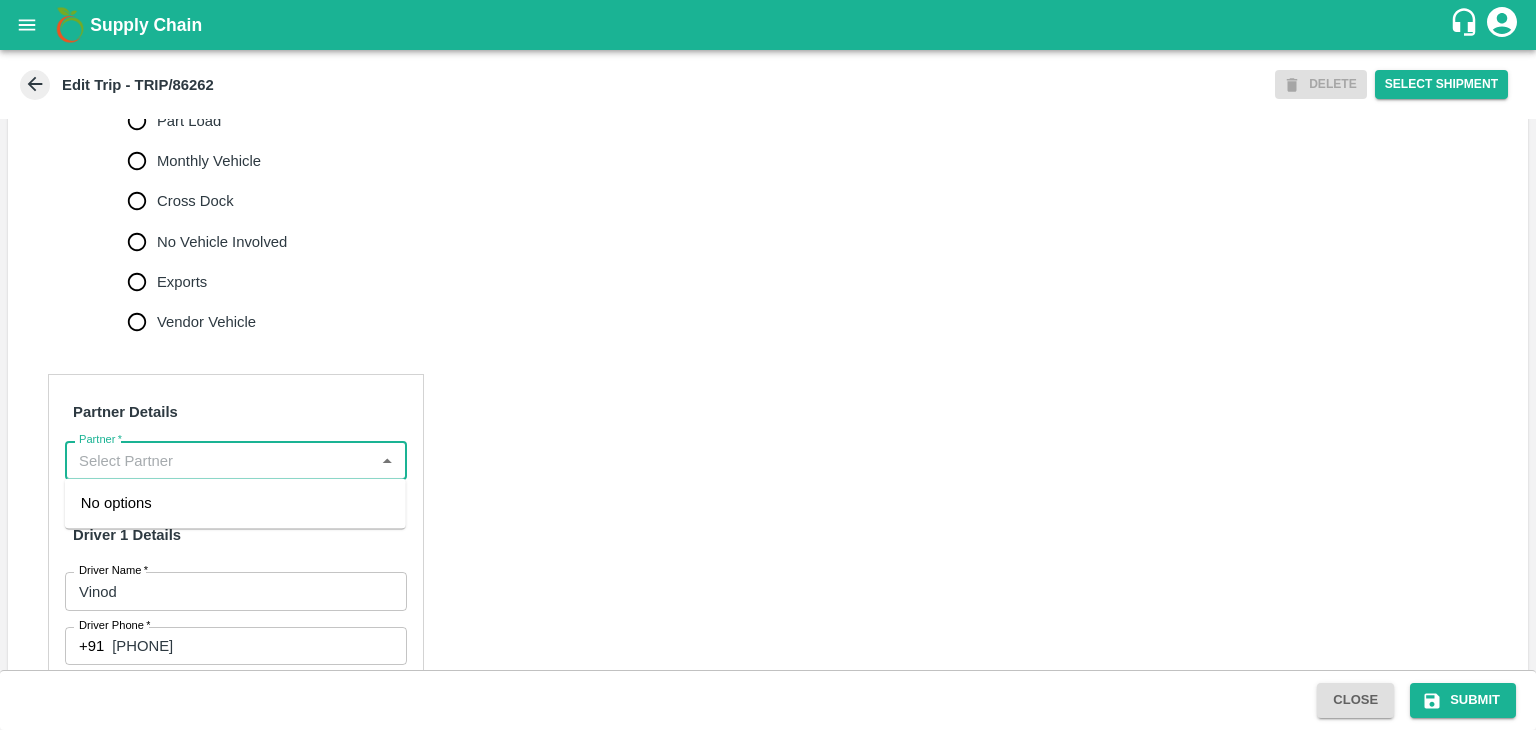 click on "Partner   *" at bounding box center [219, 460] 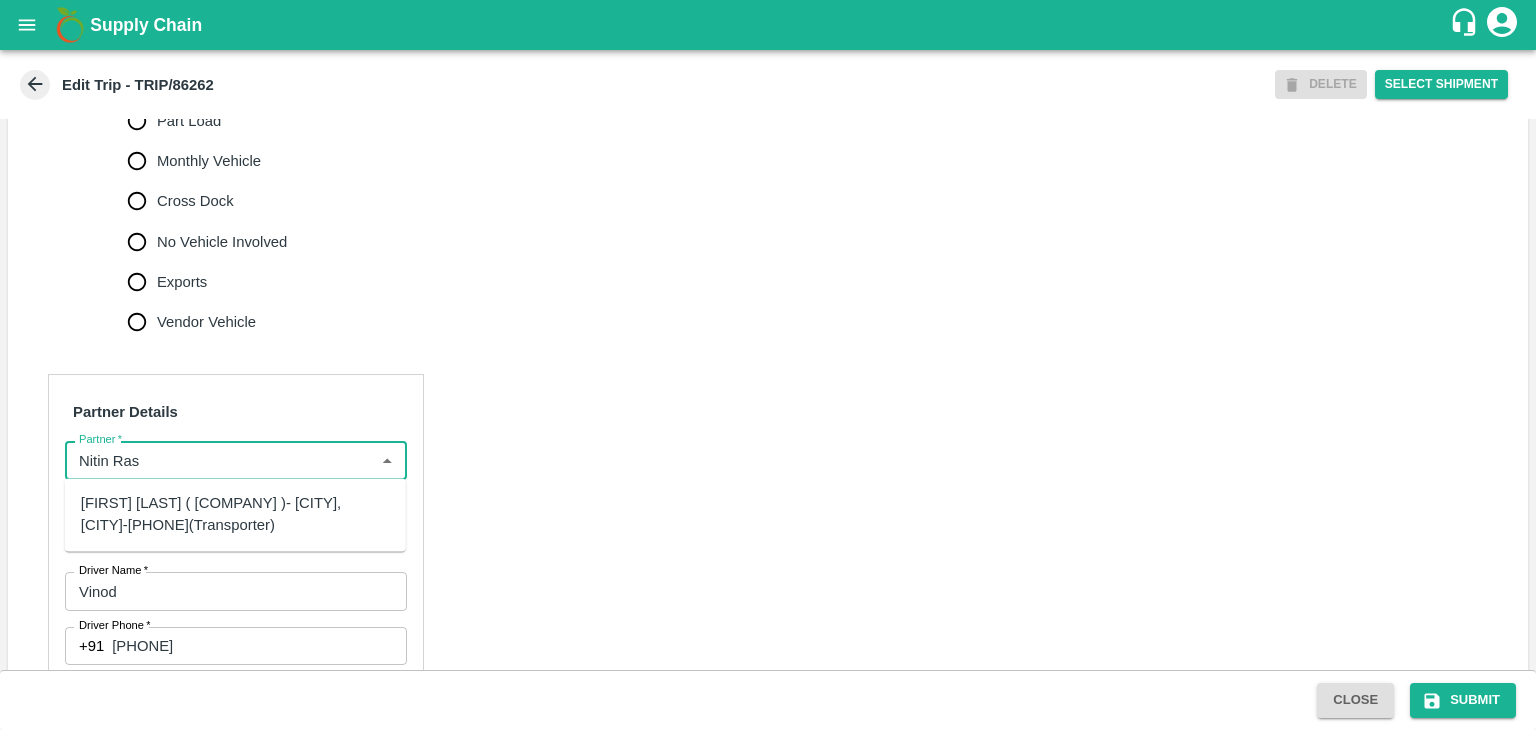 click on "Nitin Rasal ( Bhairavnath Transport )-Deulgaon, Pune-9860466997(Transporter)" at bounding box center (235, 514) 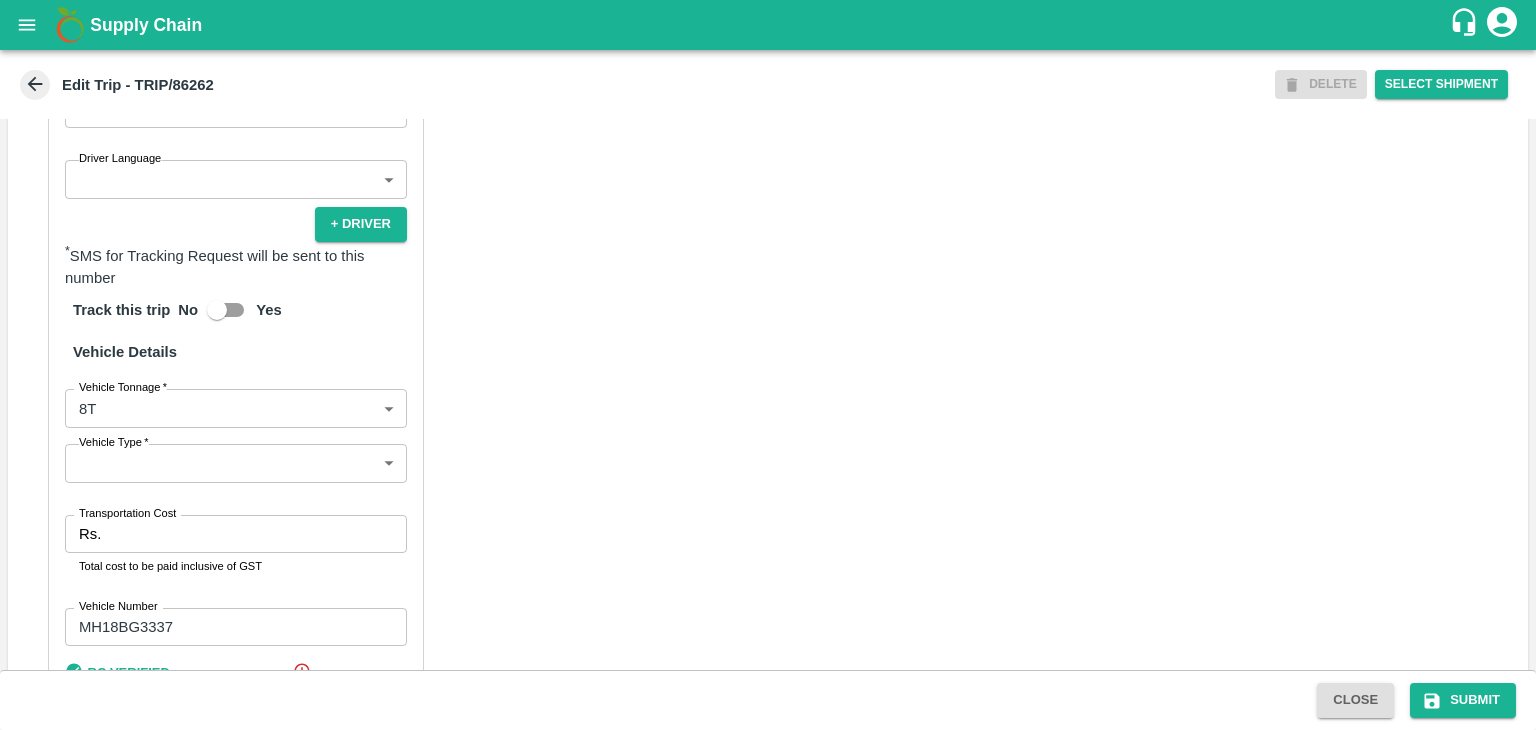 scroll, scrollTop: 1300, scrollLeft: 0, axis: vertical 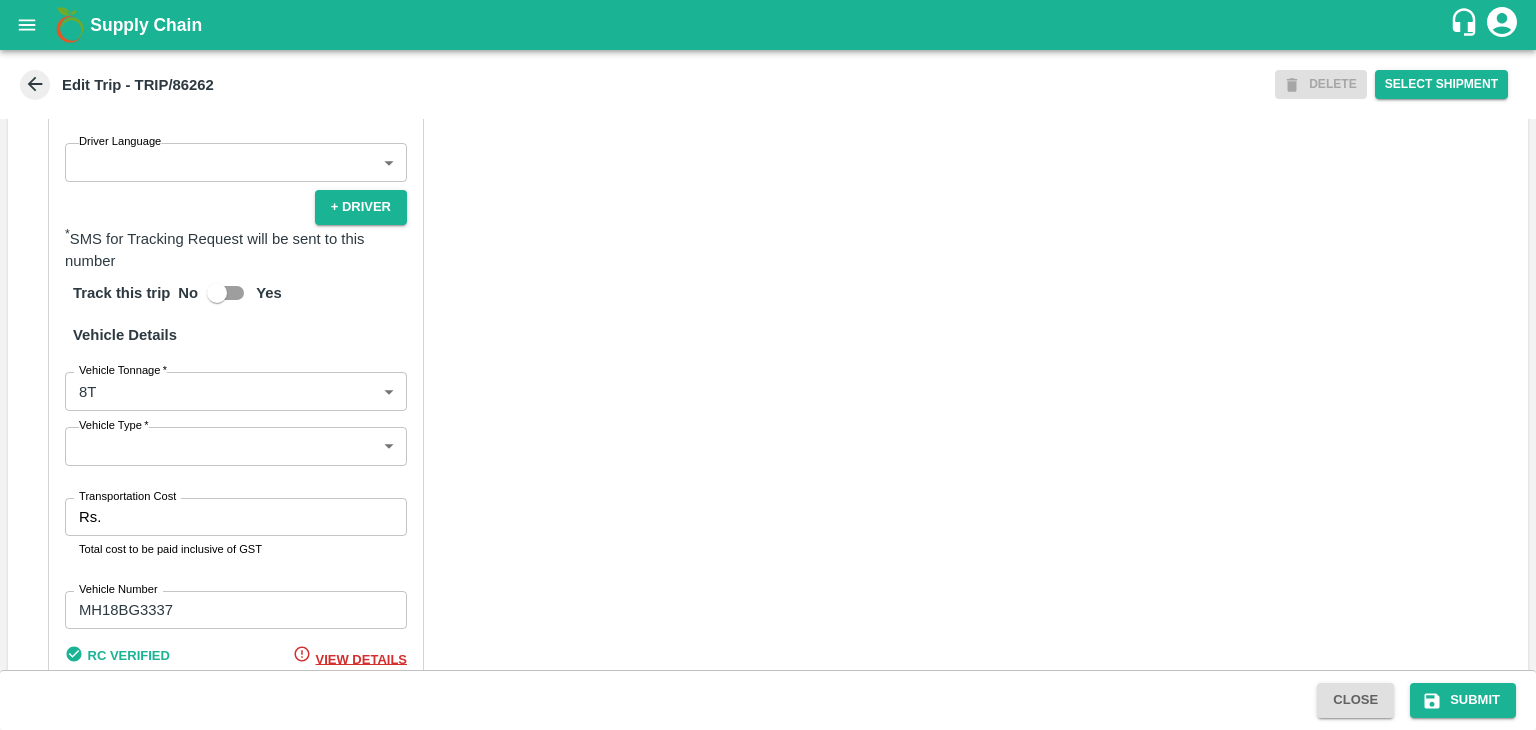type on "Nitin Rasal ( Bhairavnath Transport )-Deulgaon, Pune-9860466997(Transporter)" 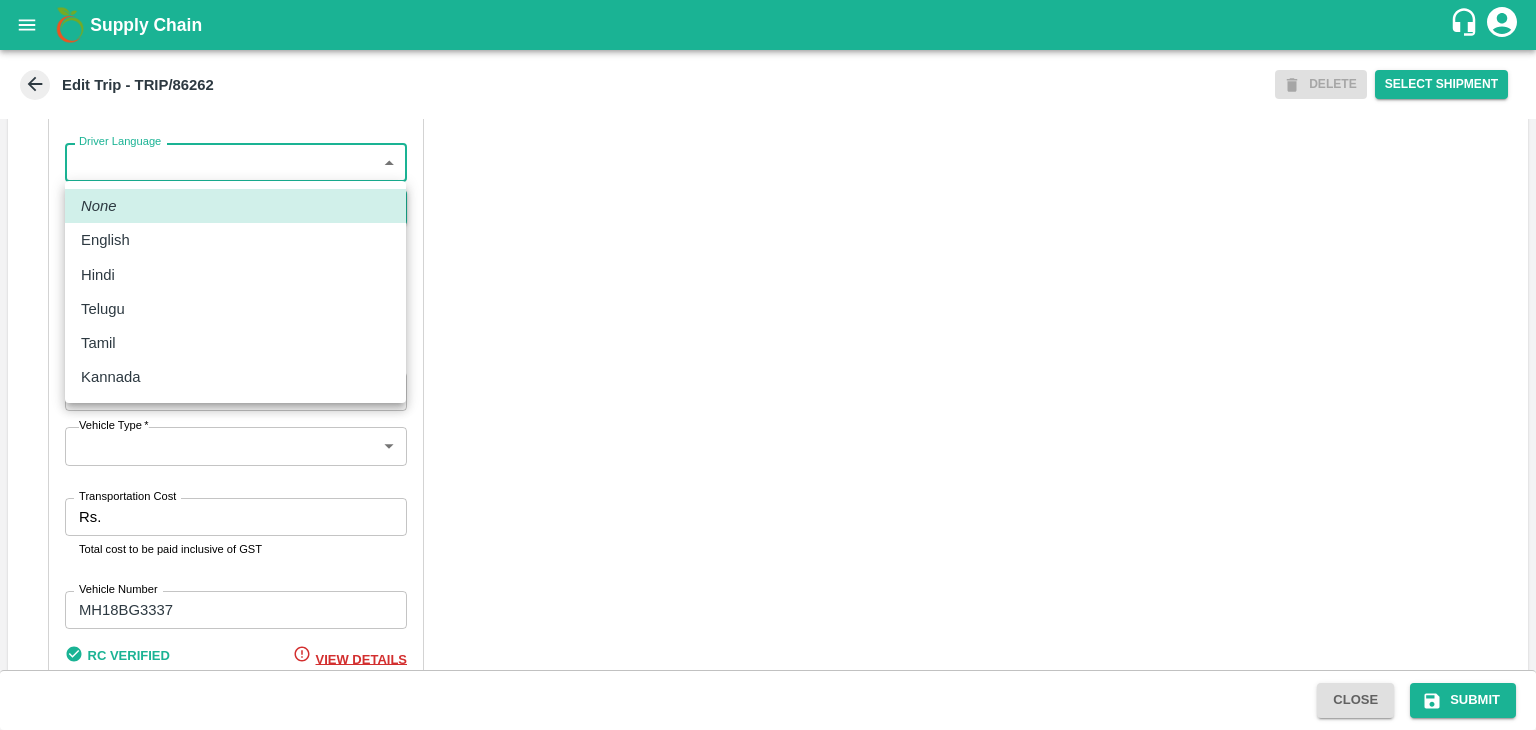 click on "Supply Chain Edit Trip - TRIP/86262 DELETE Select Shipment Trip Details Trip Type Fruit Movement 1 Trip Type Trip Pickup Order SHIP/NASH/352178 PO/V/SHREYA/167841 Address: Nashik, Nashik, Nashik, Maharashtra, India Trip Delivery Order SHIP/NASH/352178 Nashik Banana CS Address:  Nashik Banana CS, Gat No. 314/2/1, A/p- Mohadi, Tal- Dindori, Dist- Nashik 422207, Maharashtra, India., India Trip Category  Full Load Part Load Monthly Vehicle Cross Dock No Vehicle Involved Exports Vendor Vehicle Partner Details Partner   * Partner Add   Transporter Driver 1 Details Driver Name   * Vinod Driver Name Driver Phone   * +91 9156125998 Driver Phone Additional Phone Number +91 Additional Phone Number Driver Language ​ Driver Language + Driver * SMS for Tracking Request will be sent to this number Track this trip No Yes Vehicle Details Vehicle Tonnage   * 8T 8000 Vehicle Tonnage Vehicle Type   * ​ Vehicle Type Transportation Cost Rs. Transportation Cost Total cost to be paid inclusive of GST Vehicle Number" at bounding box center [768, 365] 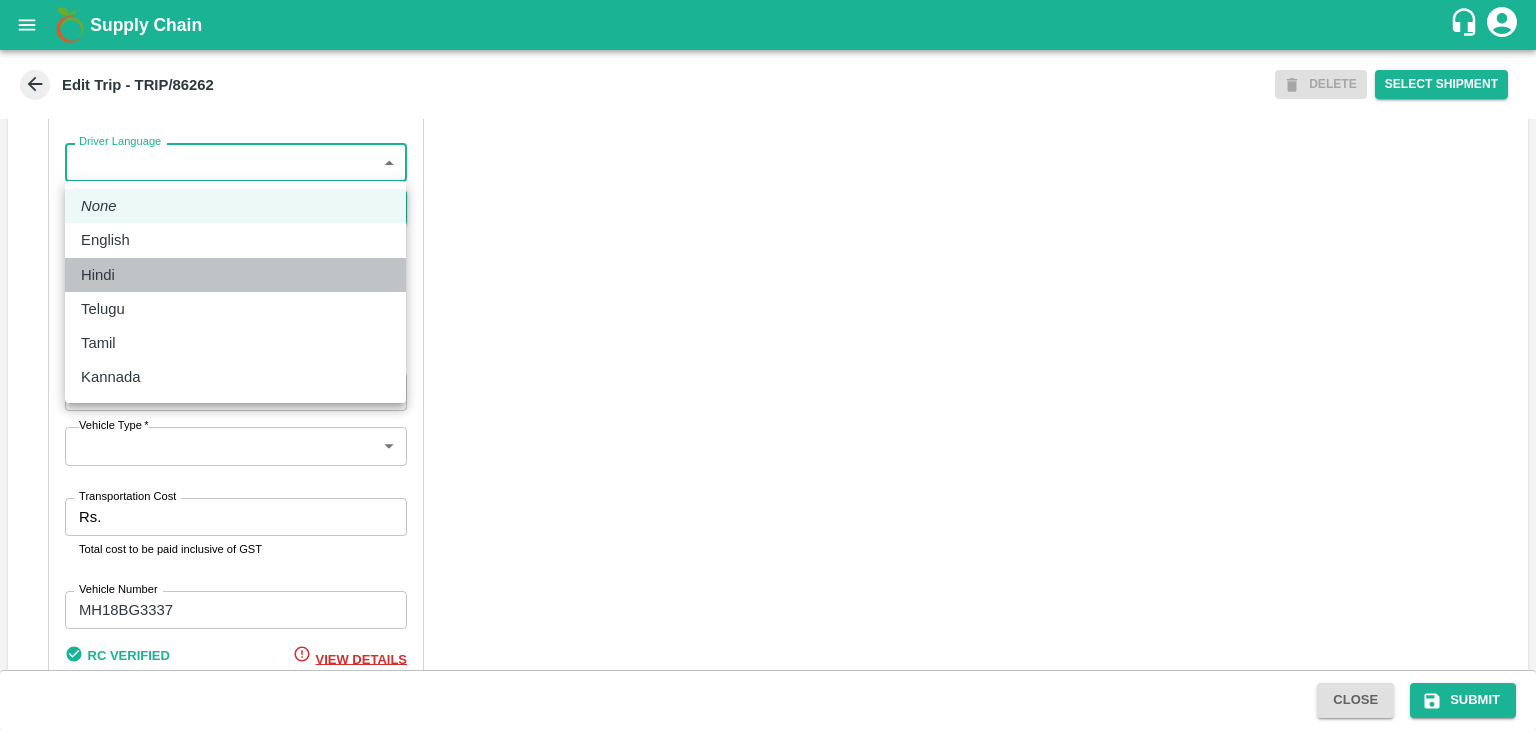 click on "Hindi" at bounding box center [235, 275] 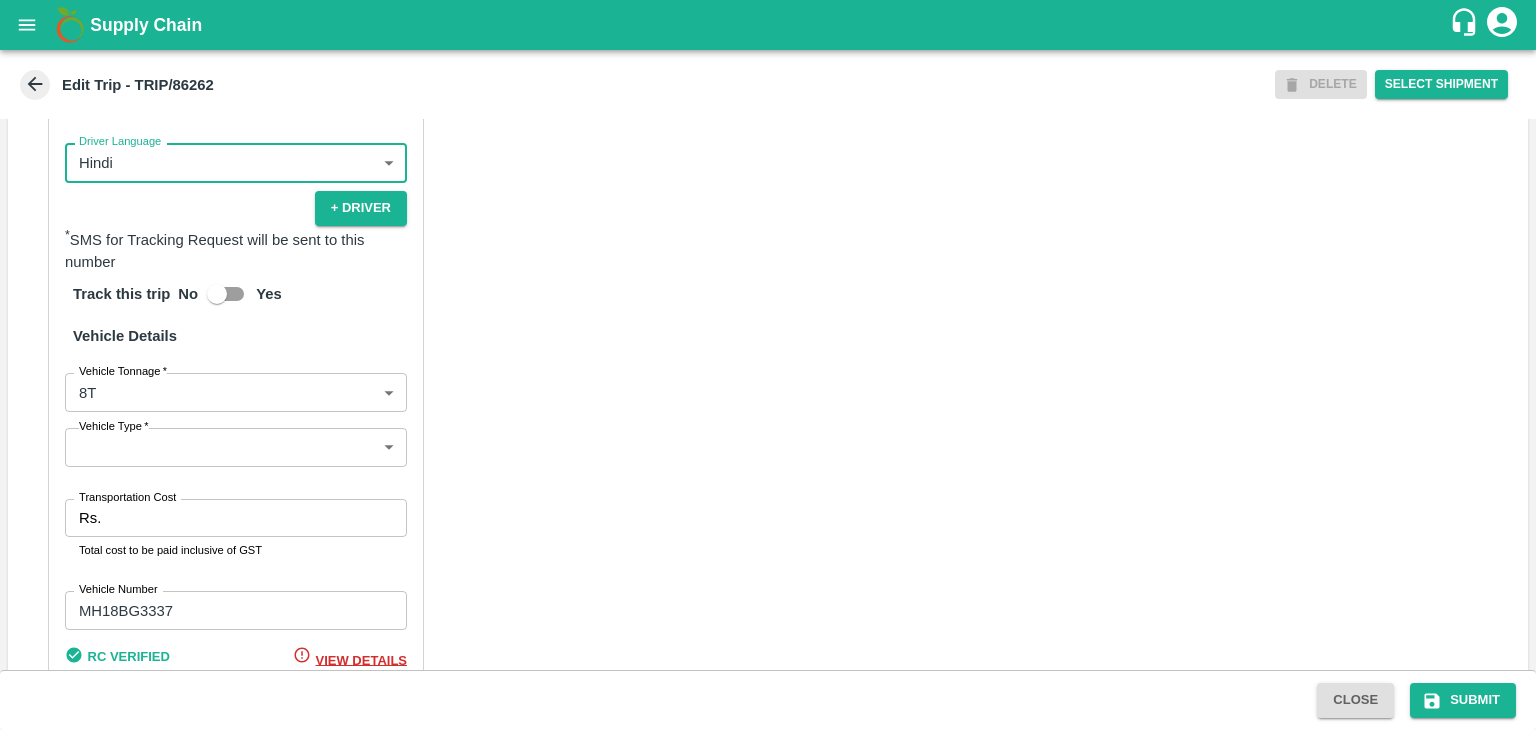 scroll, scrollTop: 1403, scrollLeft: 0, axis: vertical 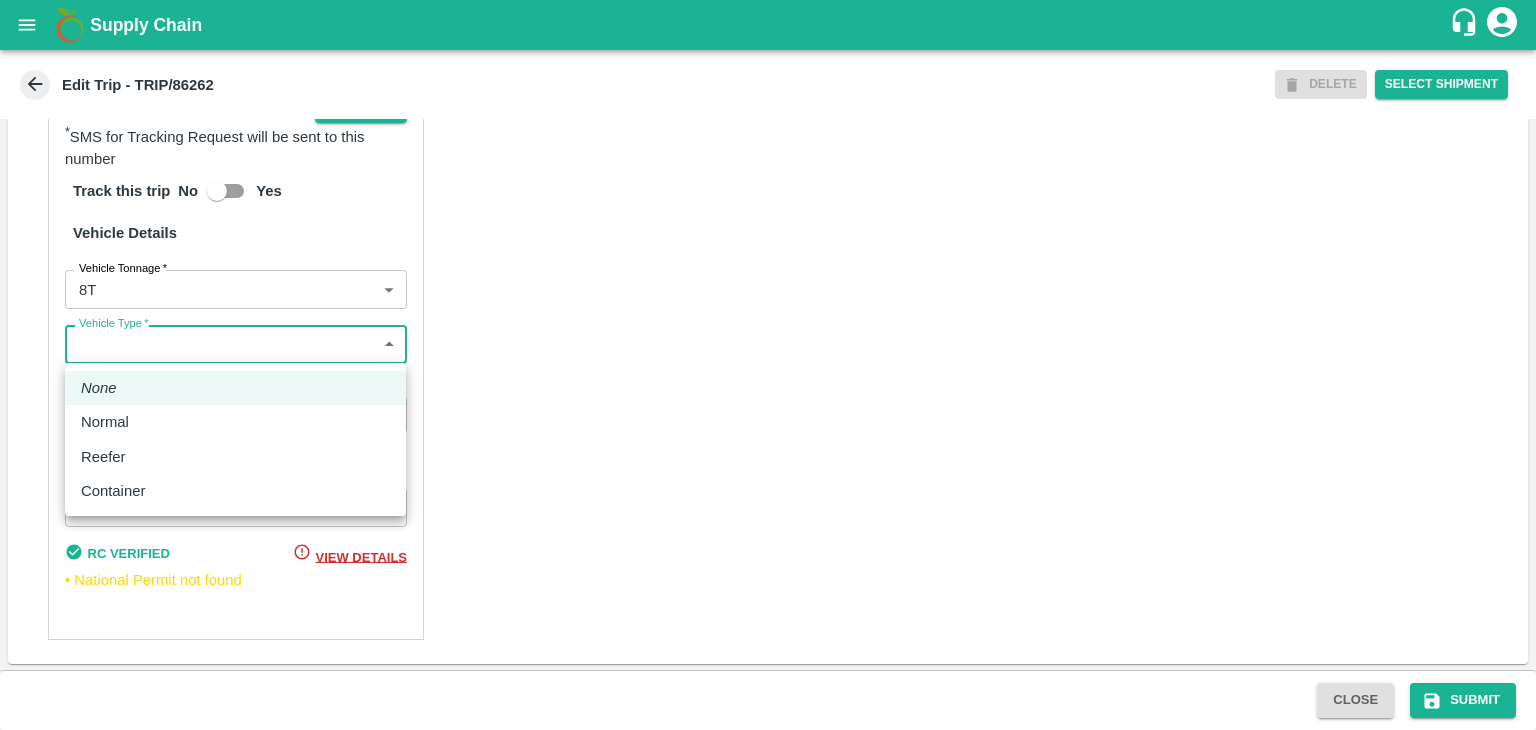 drag, startPoint x: 112, startPoint y: 350, endPoint x: 144, endPoint y: 419, distance: 76.05919 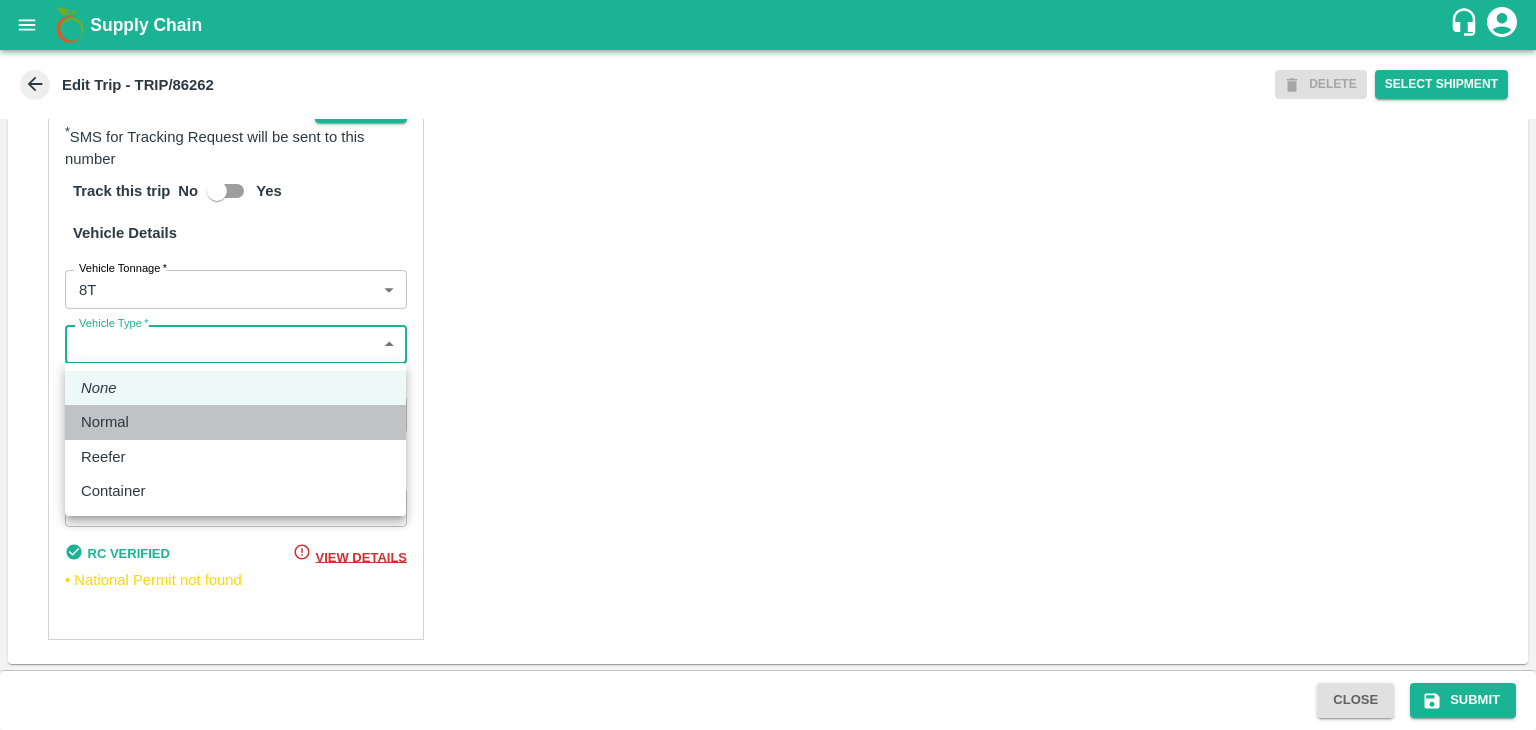 click on "Normal" at bounding box center [235, 422] 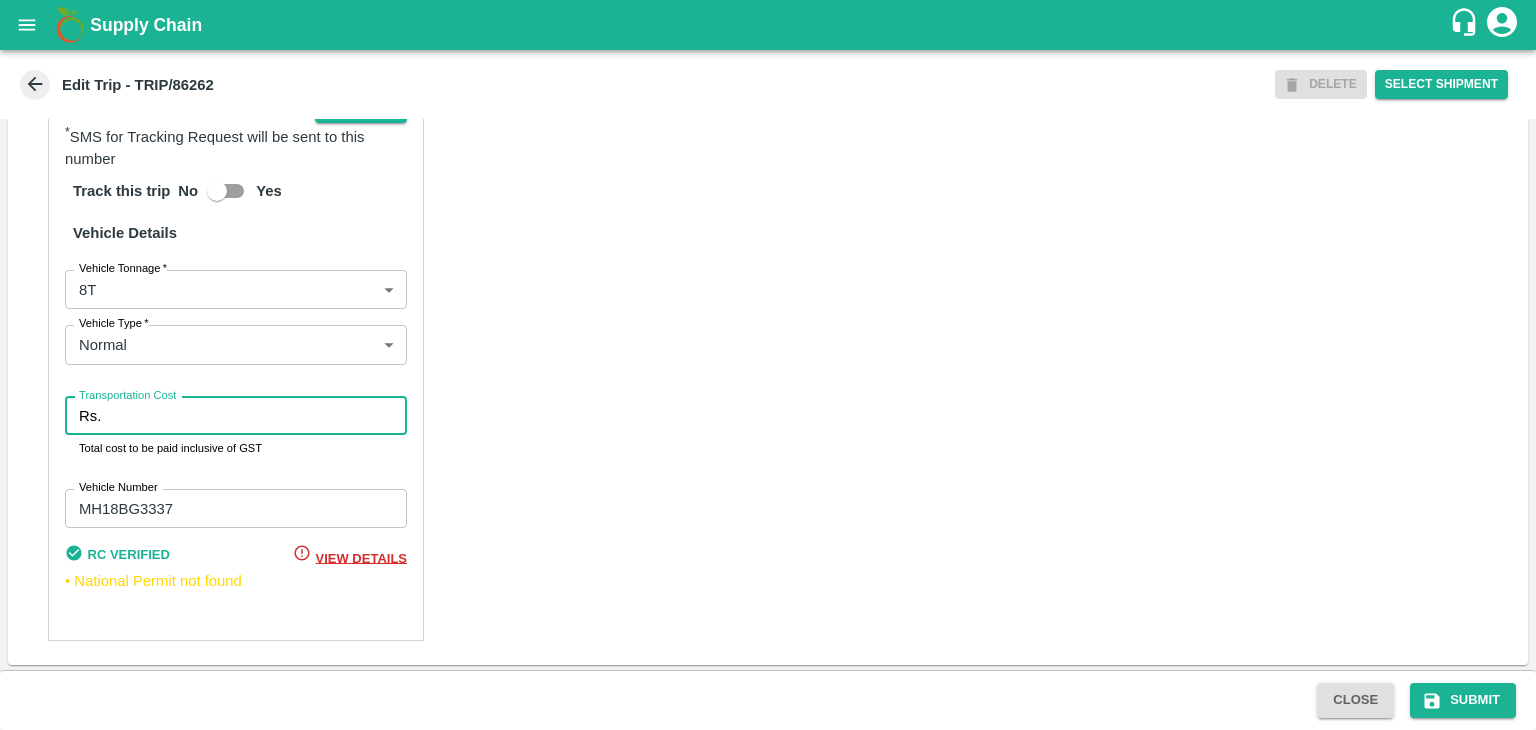 click on "Transportation Cost" at bounding box center (258, 416) 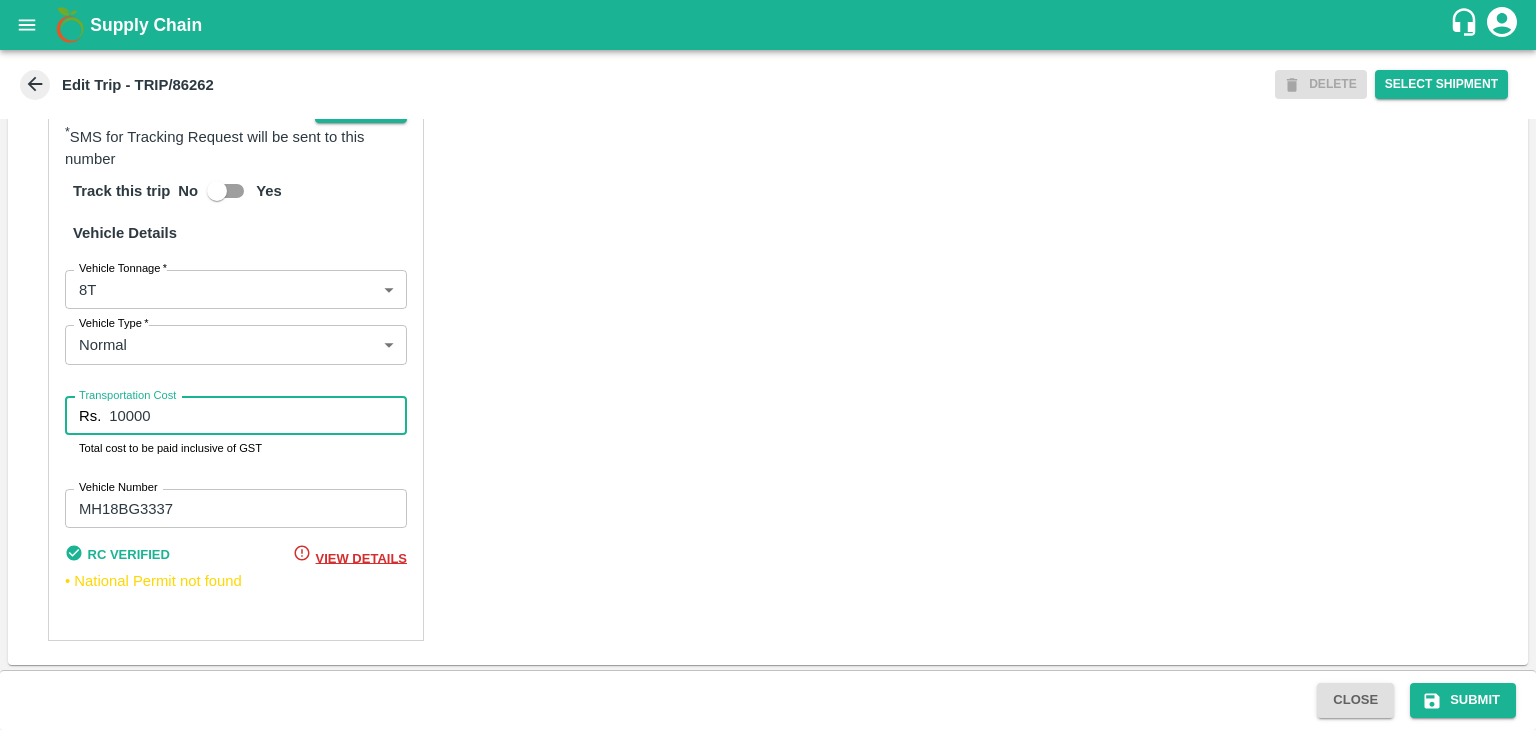 type on "10000" 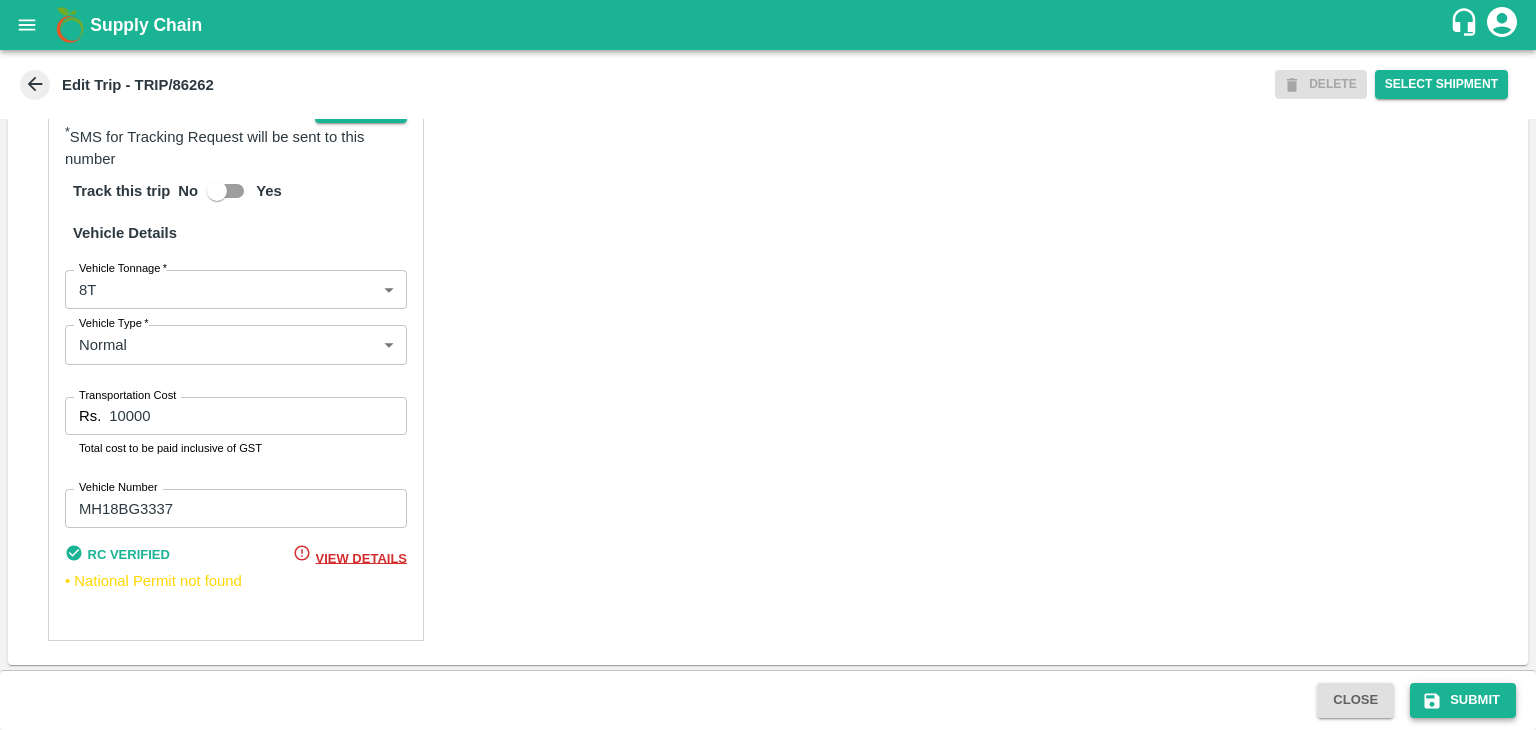 drag, startPoint x: 1467, startPoint y: 681, endPoint x: 1486, endPoint y: 695, distance: 23.600847 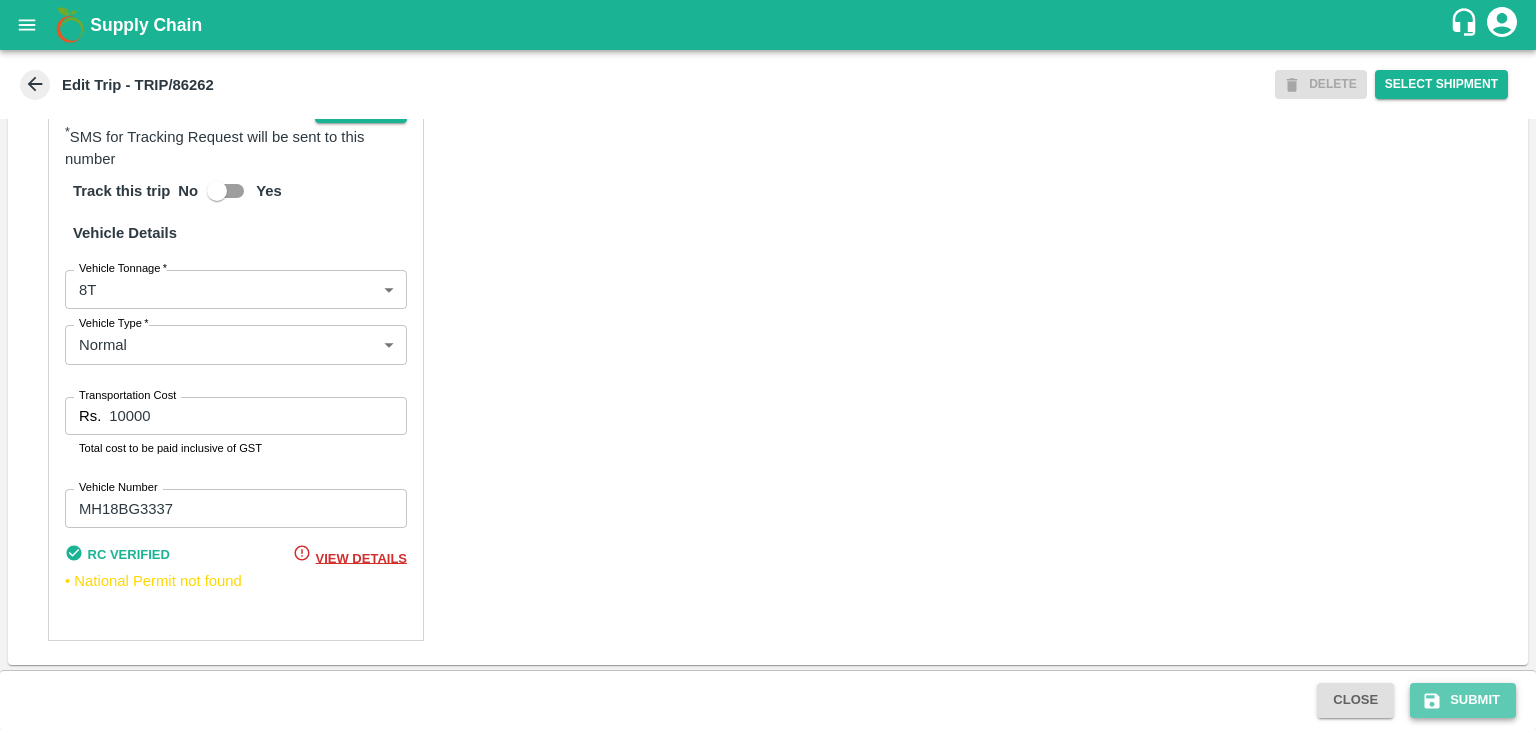 click on "Submit" at bounding box center [1463, 700] 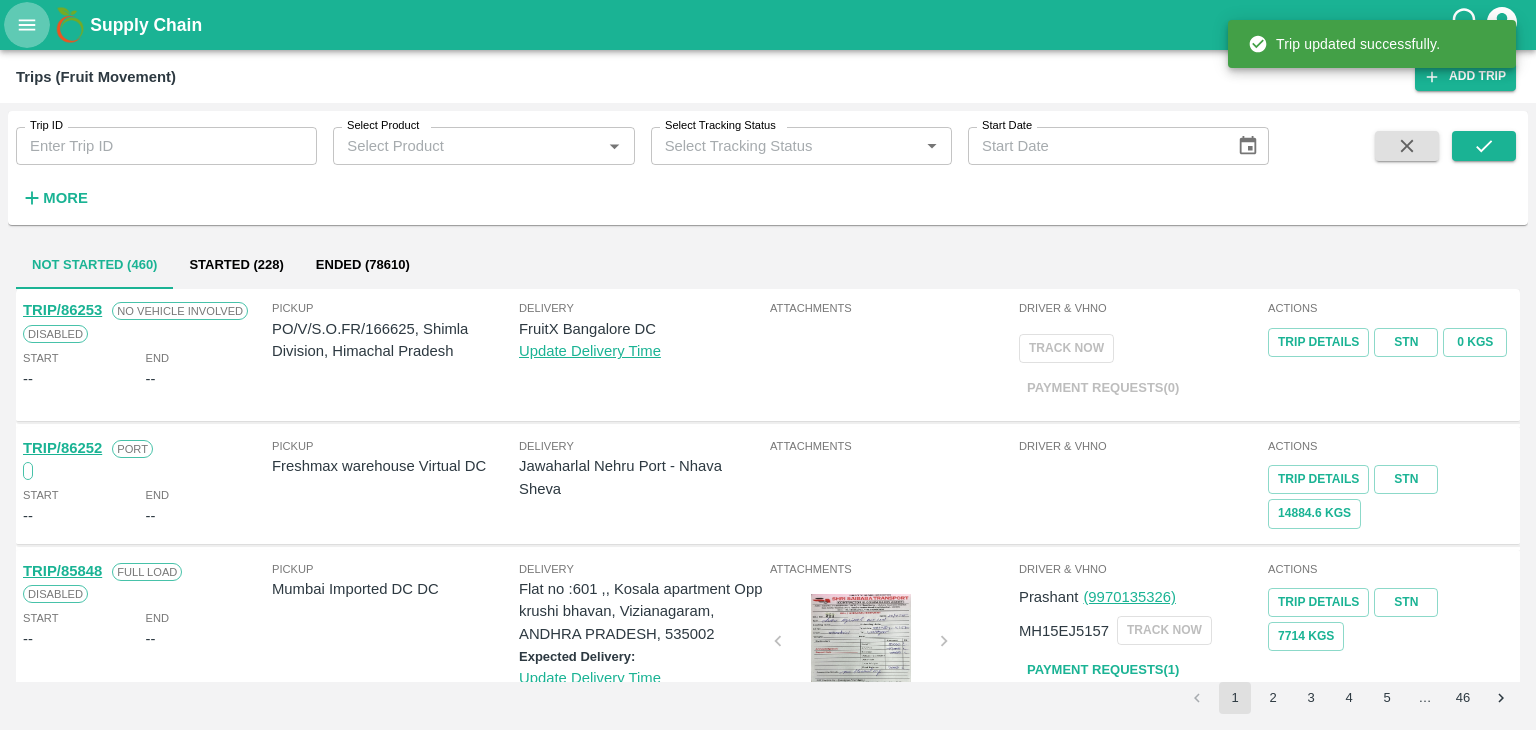 click 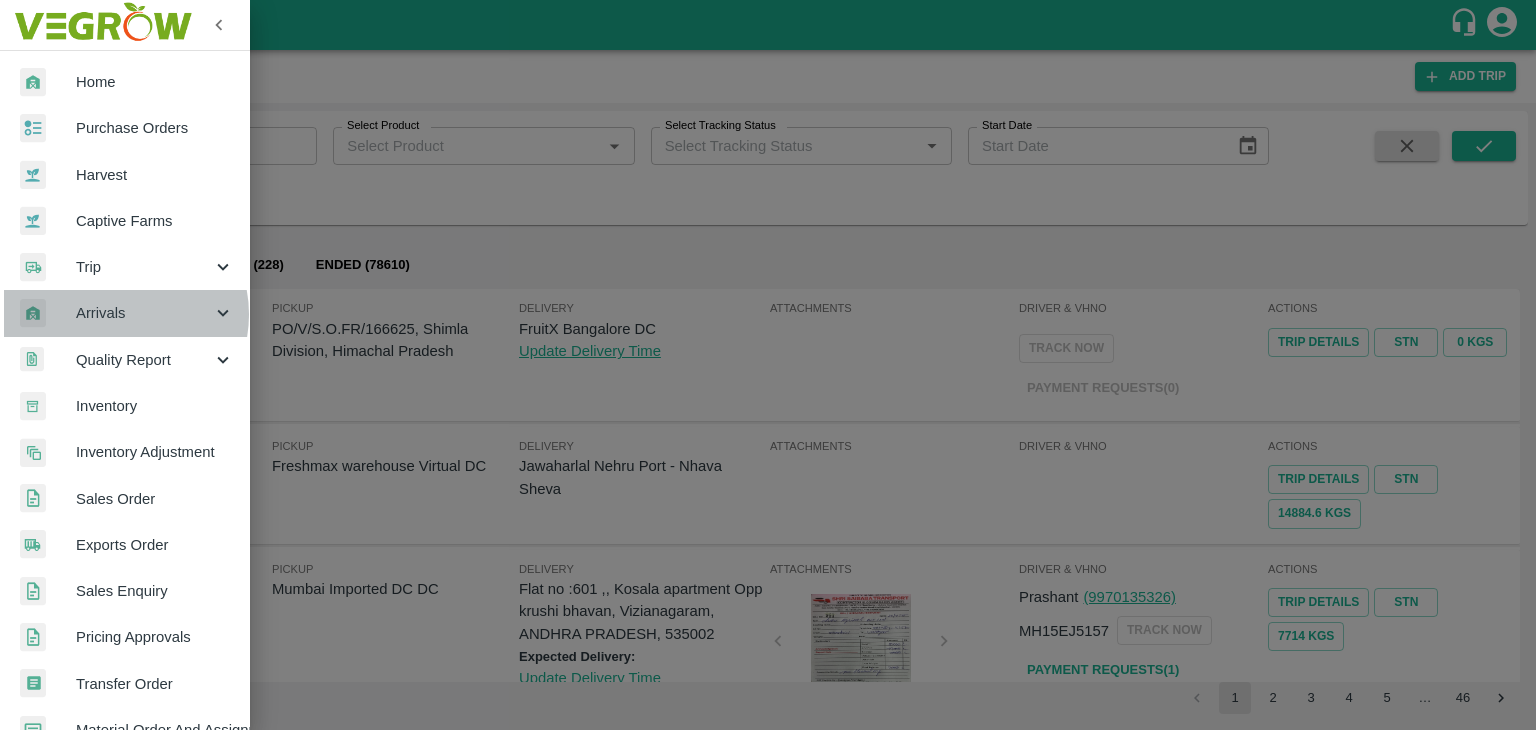 click on "Arrivals" at bounding box center (144, 313) 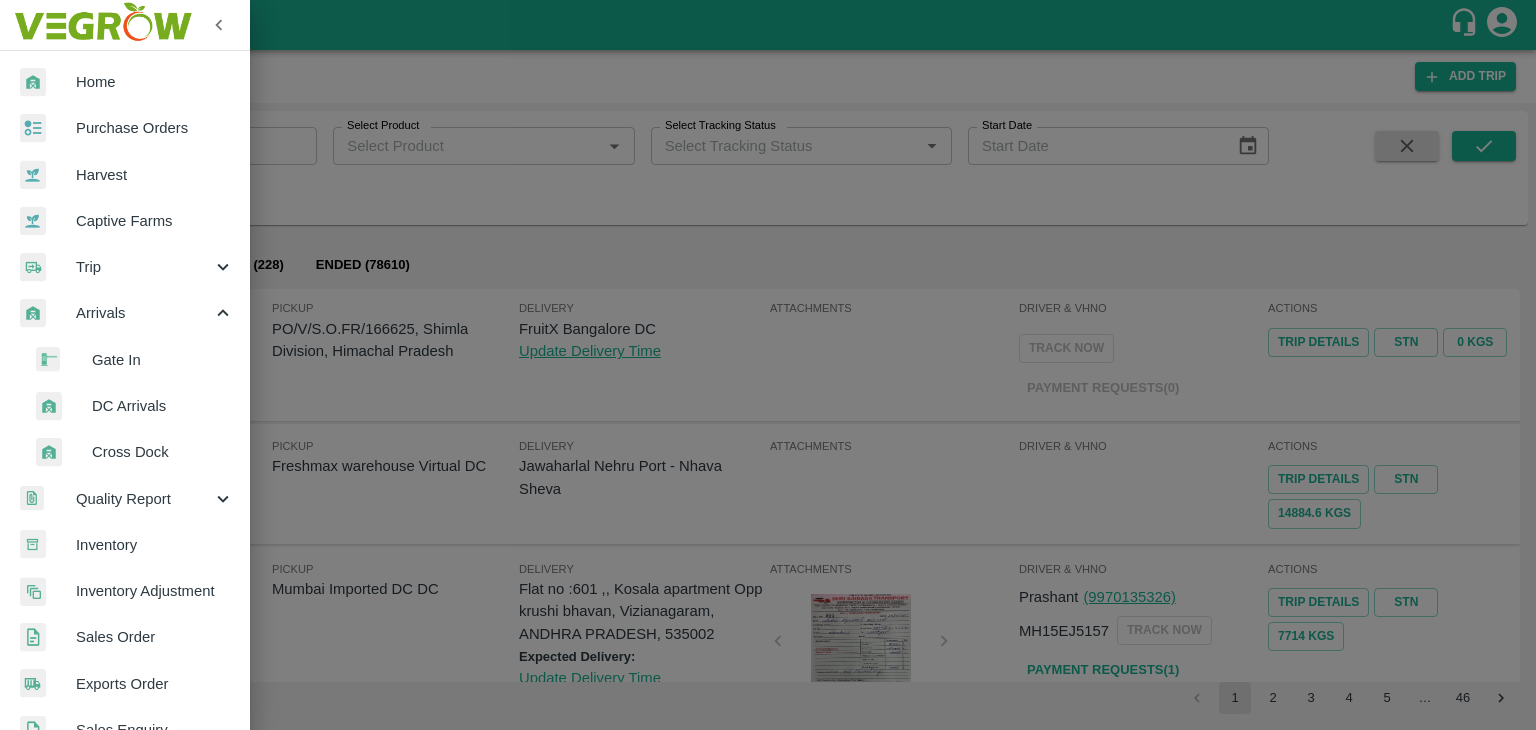 click on "DC Arrivals" at bounding box center [163, 406] 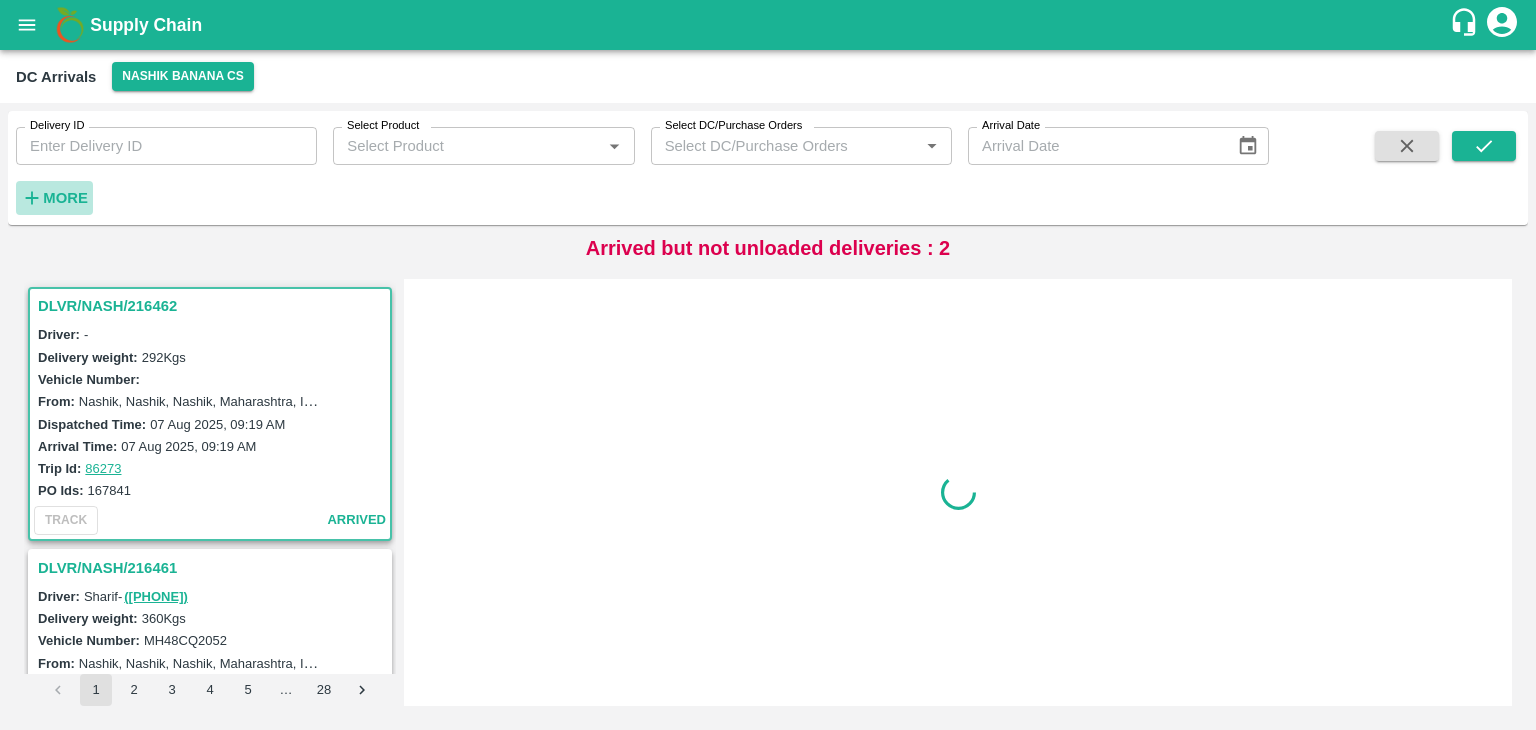click on "More" at bounding box center [65, 198] 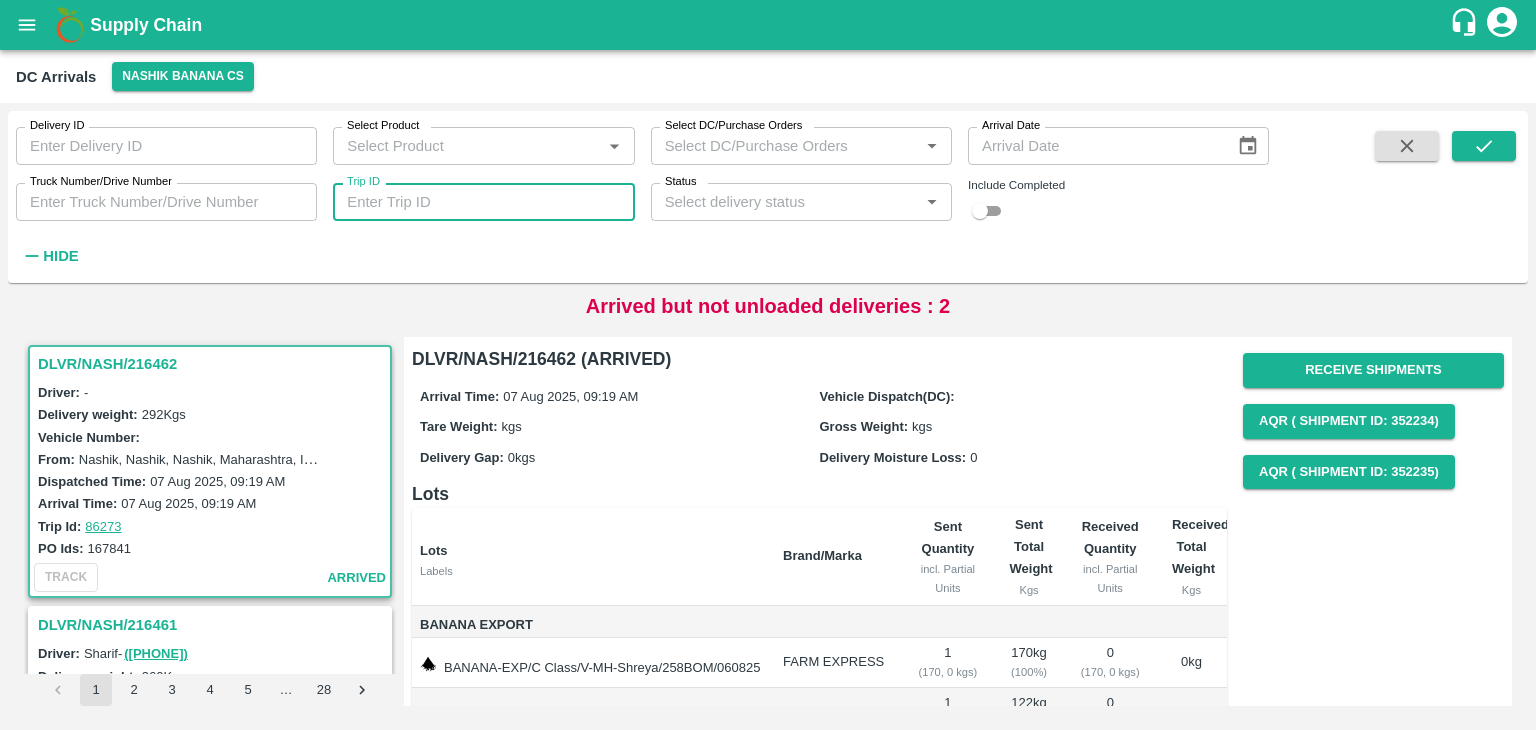 click on "Trip ID" at bounding box center (483, 202) 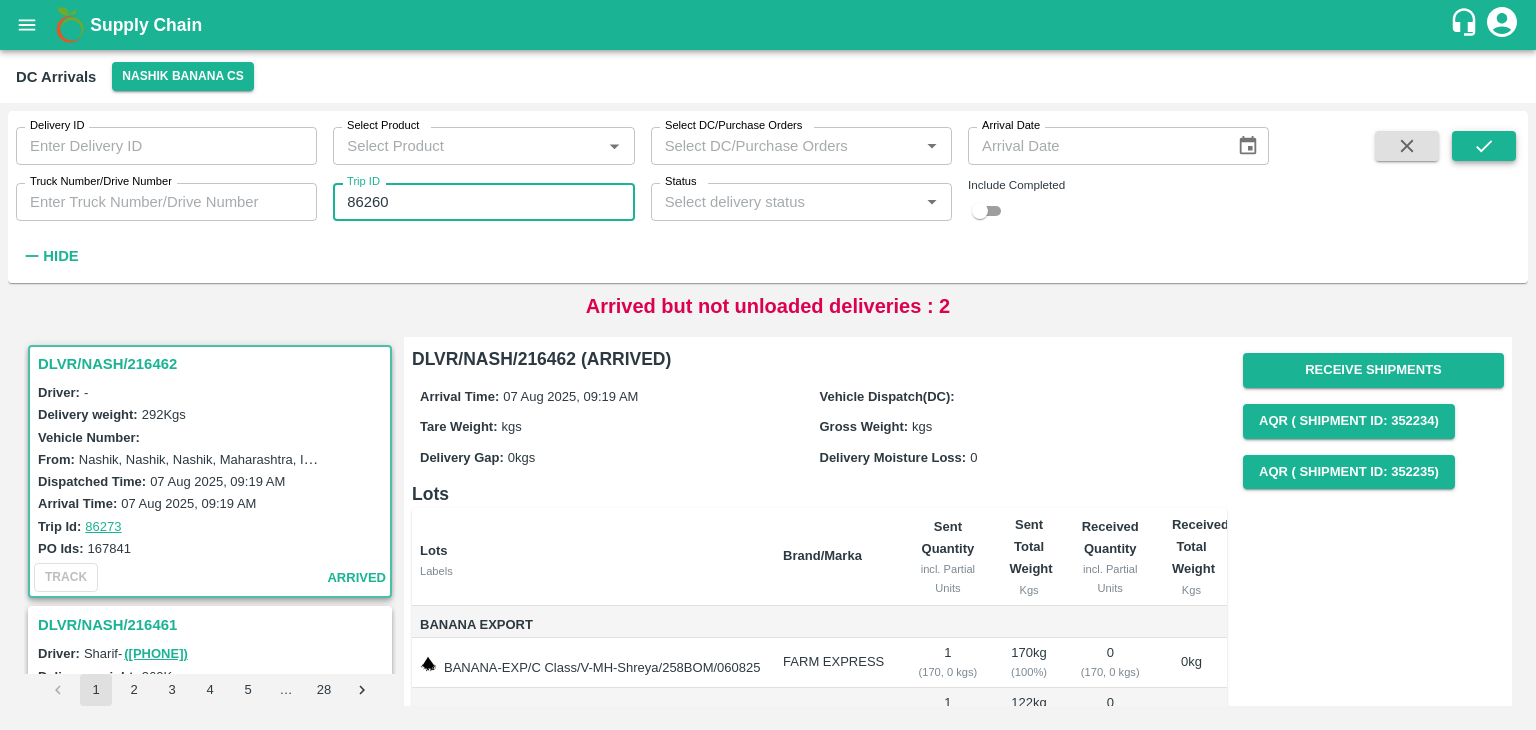 type on "86260" 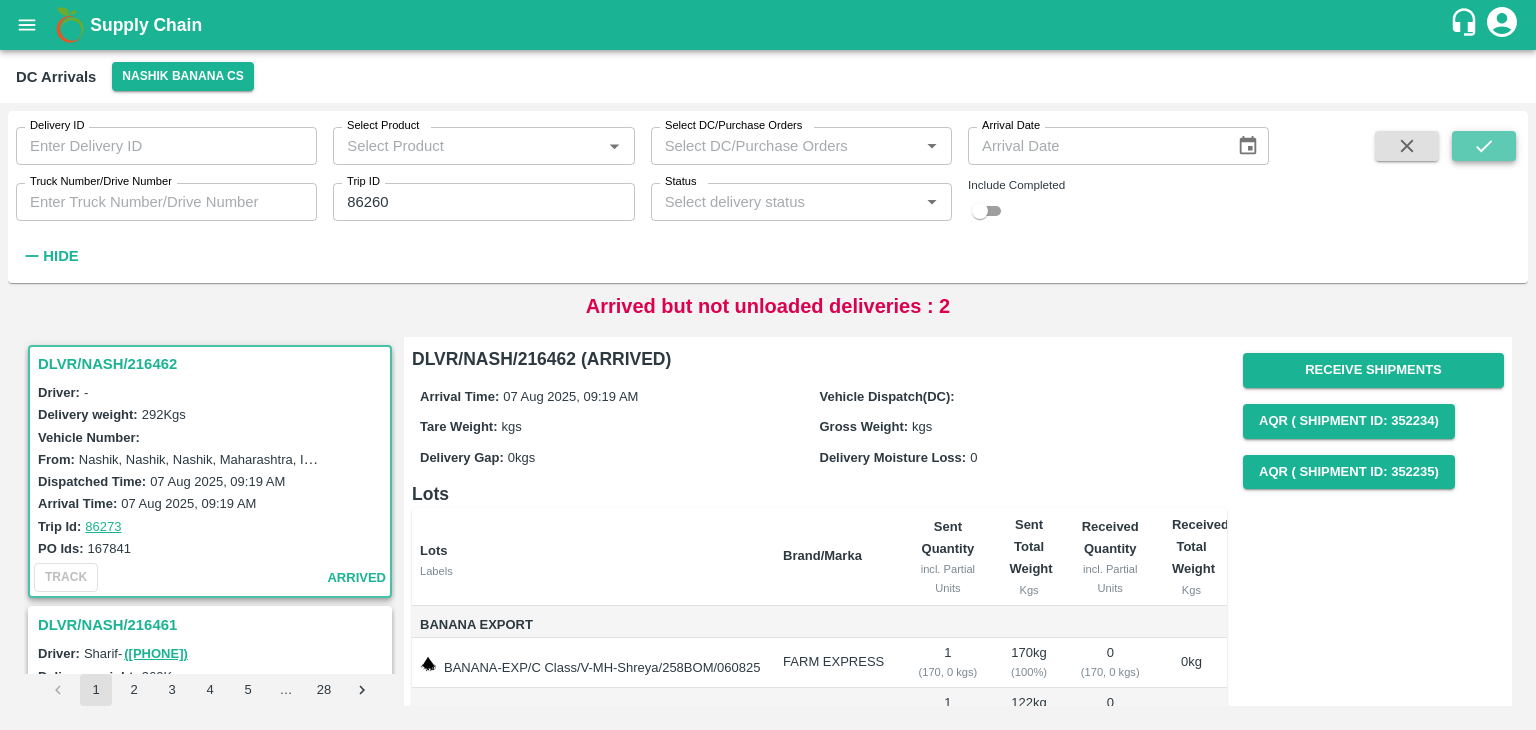 click at bounding box center (1484, 146) 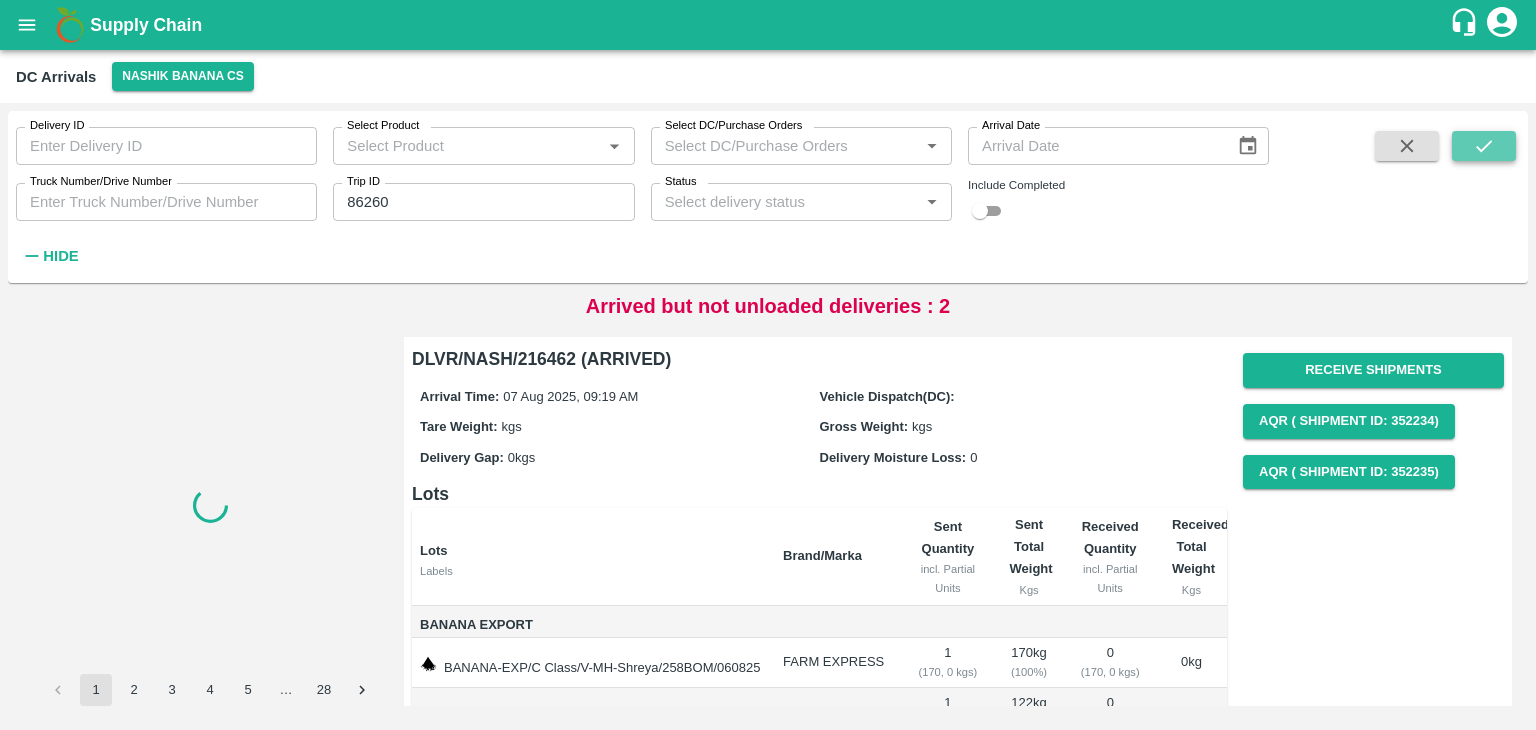 click at bounding box center (1484, 146) 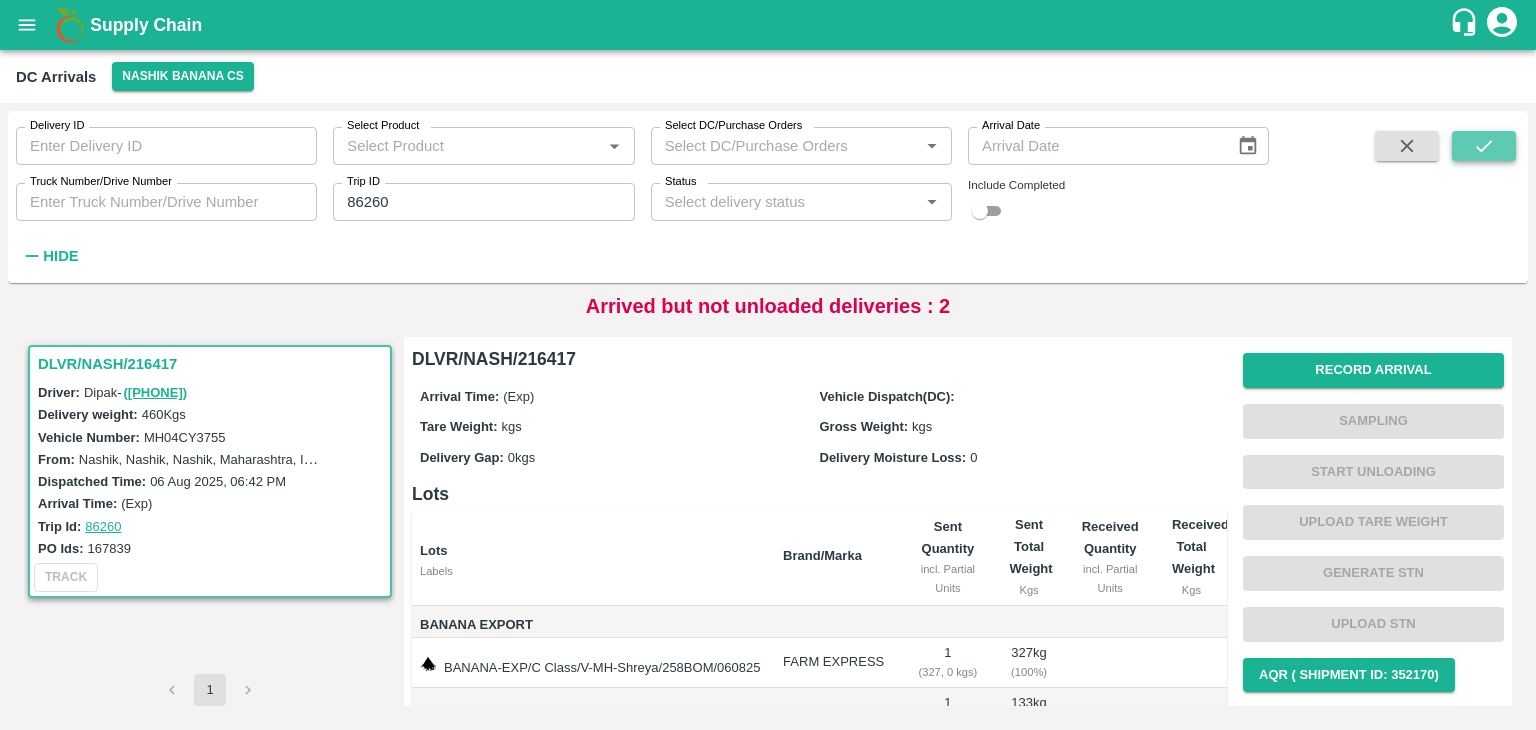 click 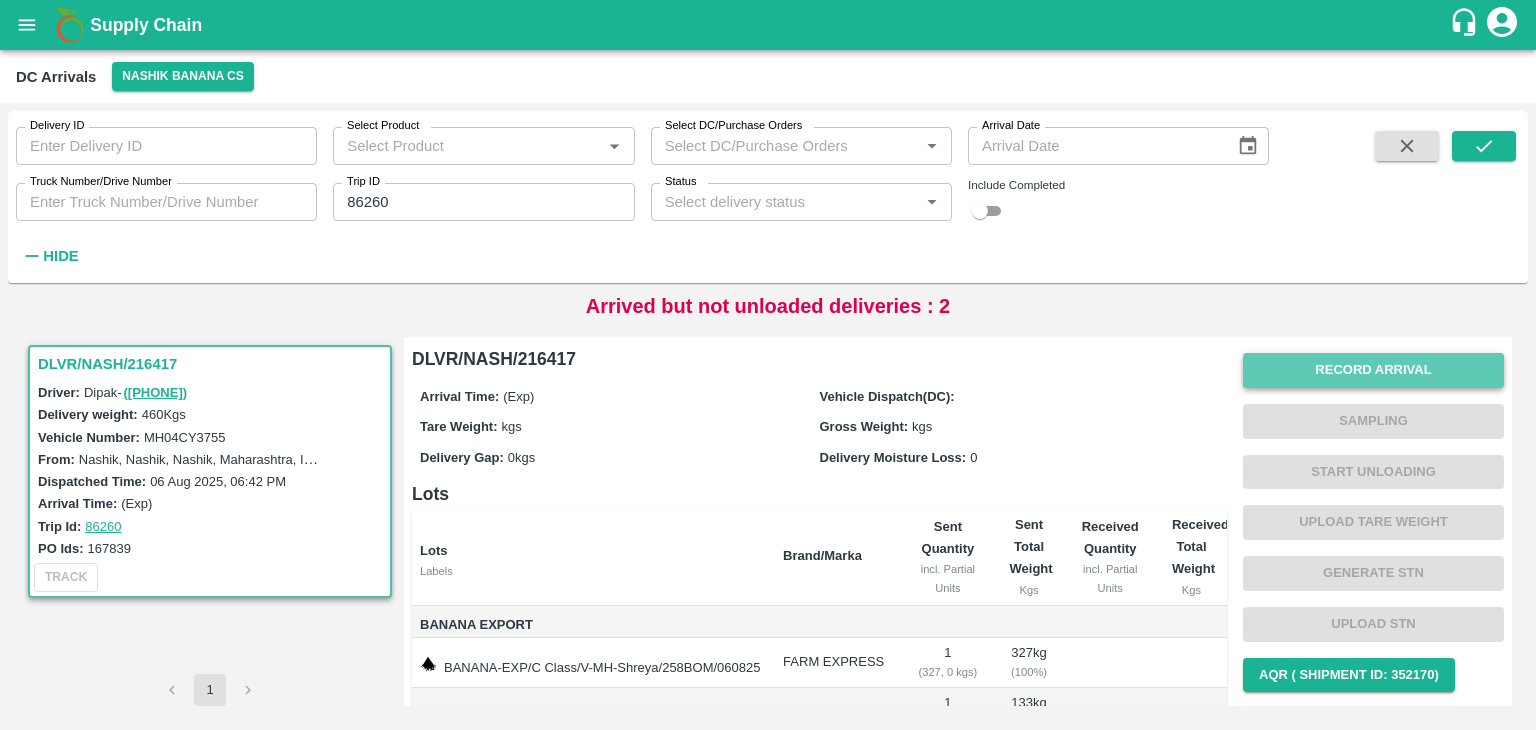 click on "Record Arrival" at bounding box center [1373, 370] 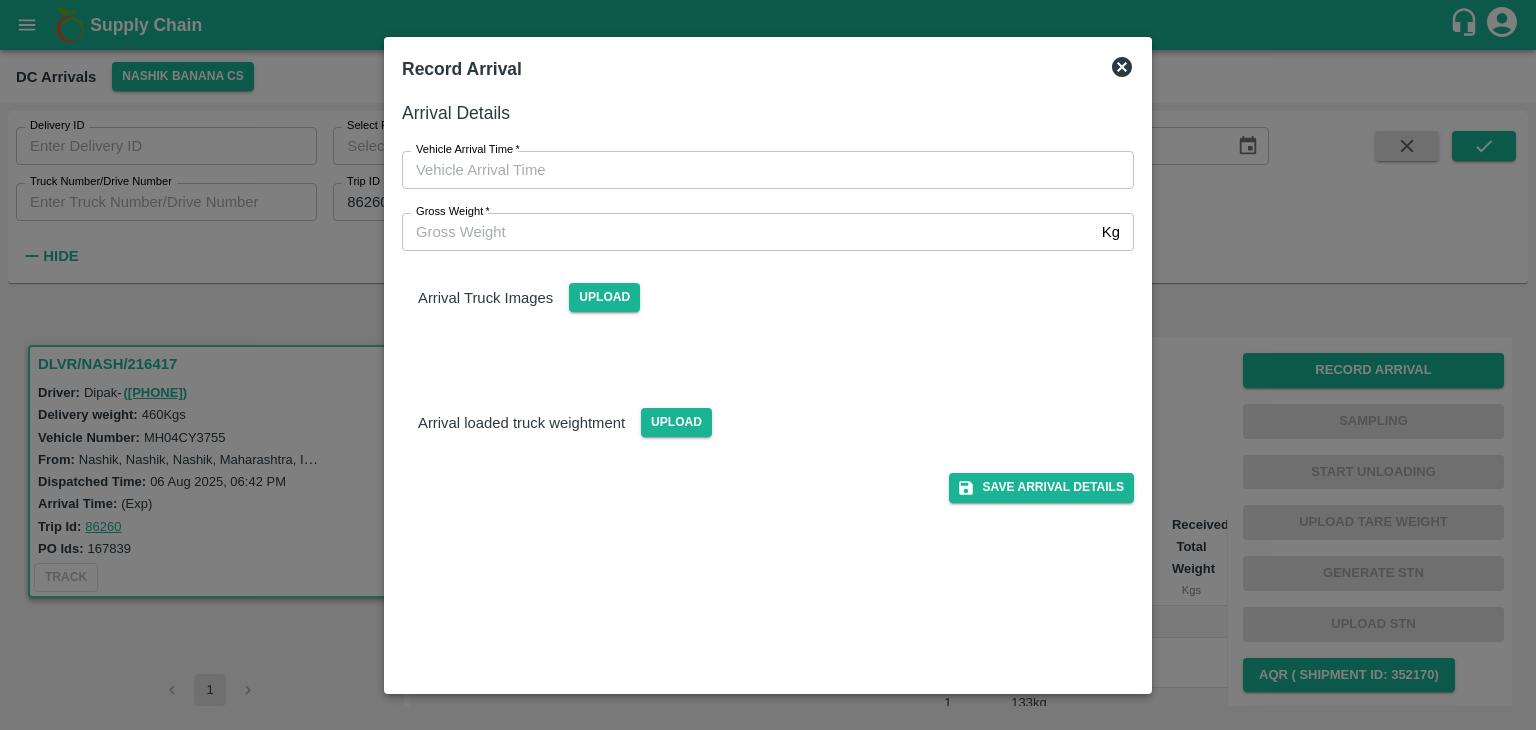 type on "DD/MM/YYYY hh:mm aa" 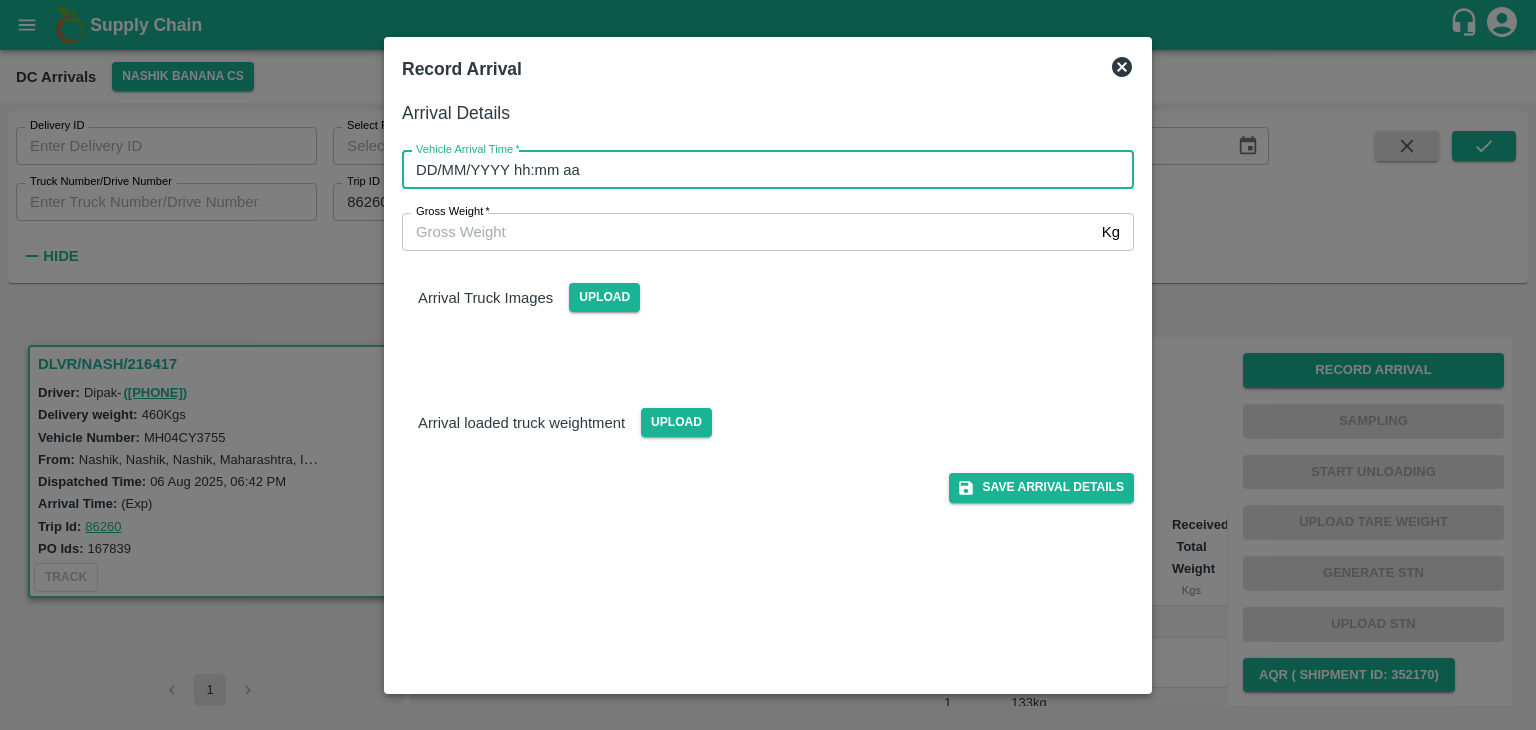 click on "DD/MM/YYYY hh:mm aa" at bounding box center [761, 170] 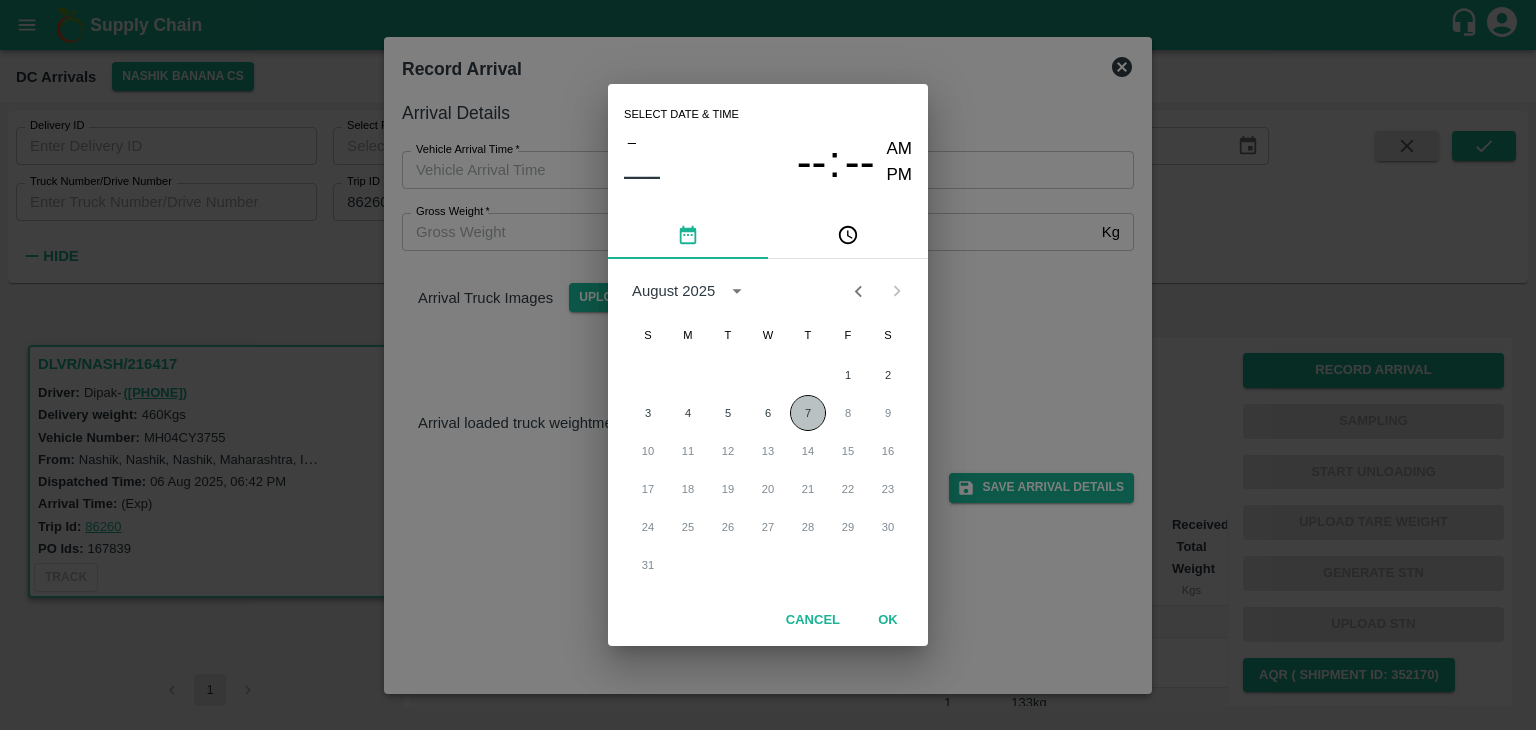 click on "7" at bounding box center (808, 413) 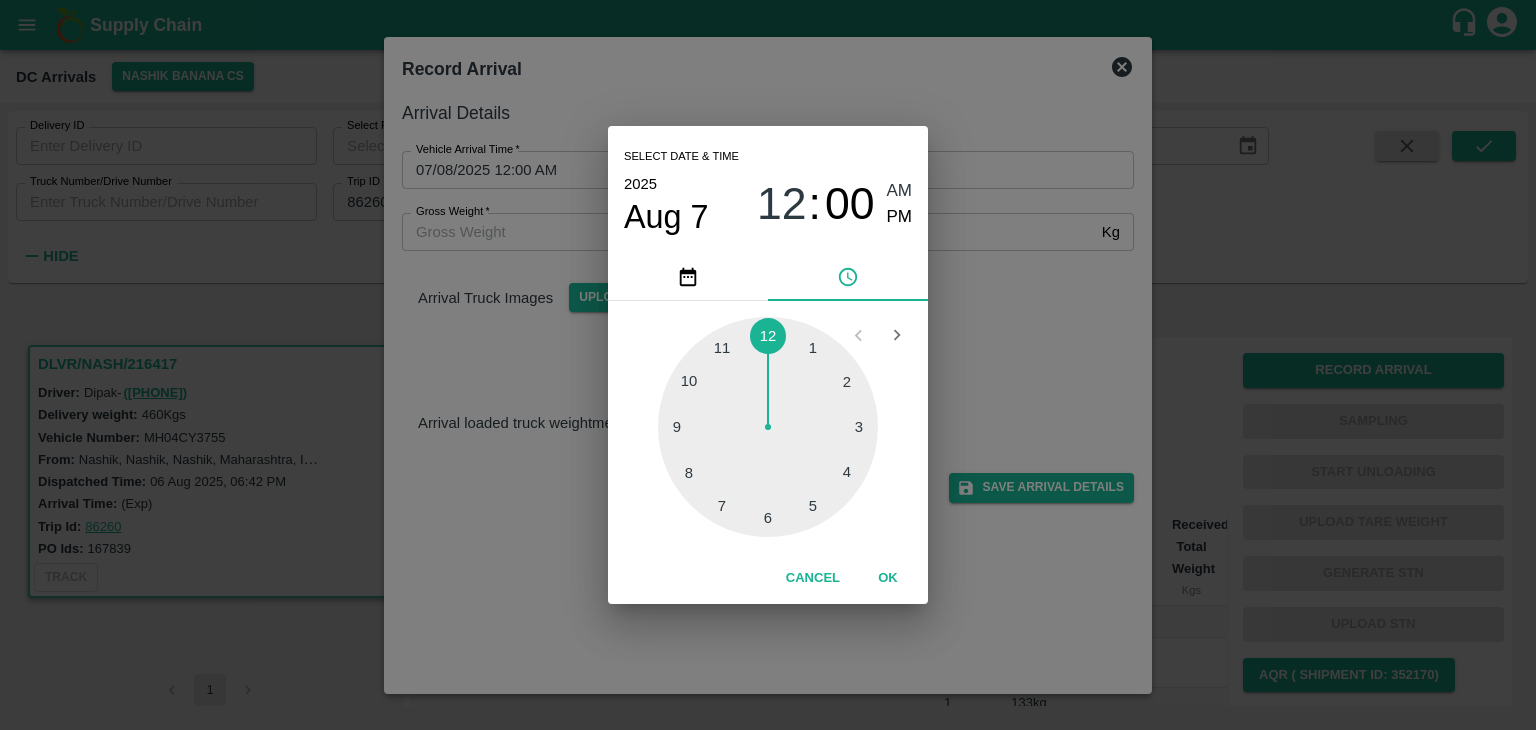 click at bounding box center [768, 427] 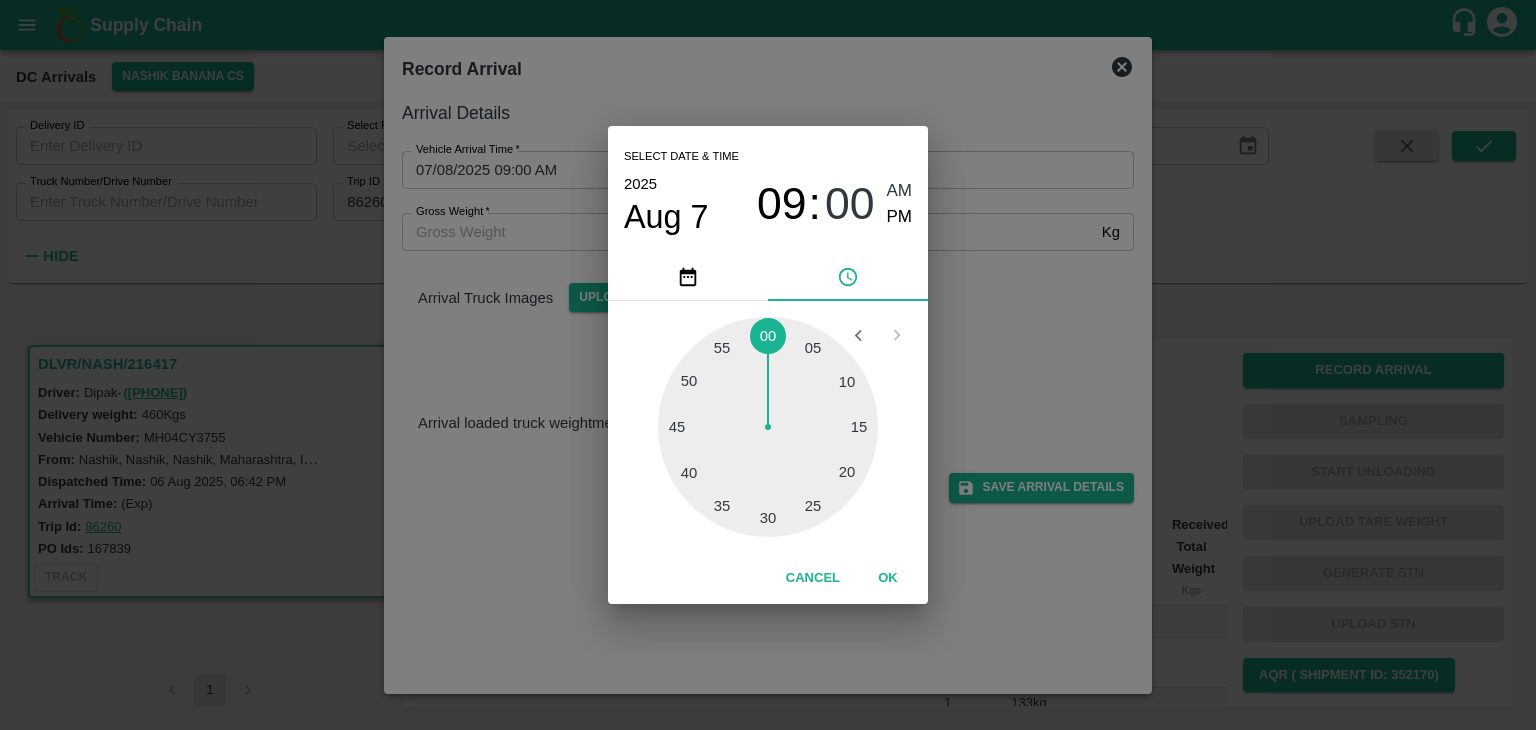 click at bounding box center (768, 427) 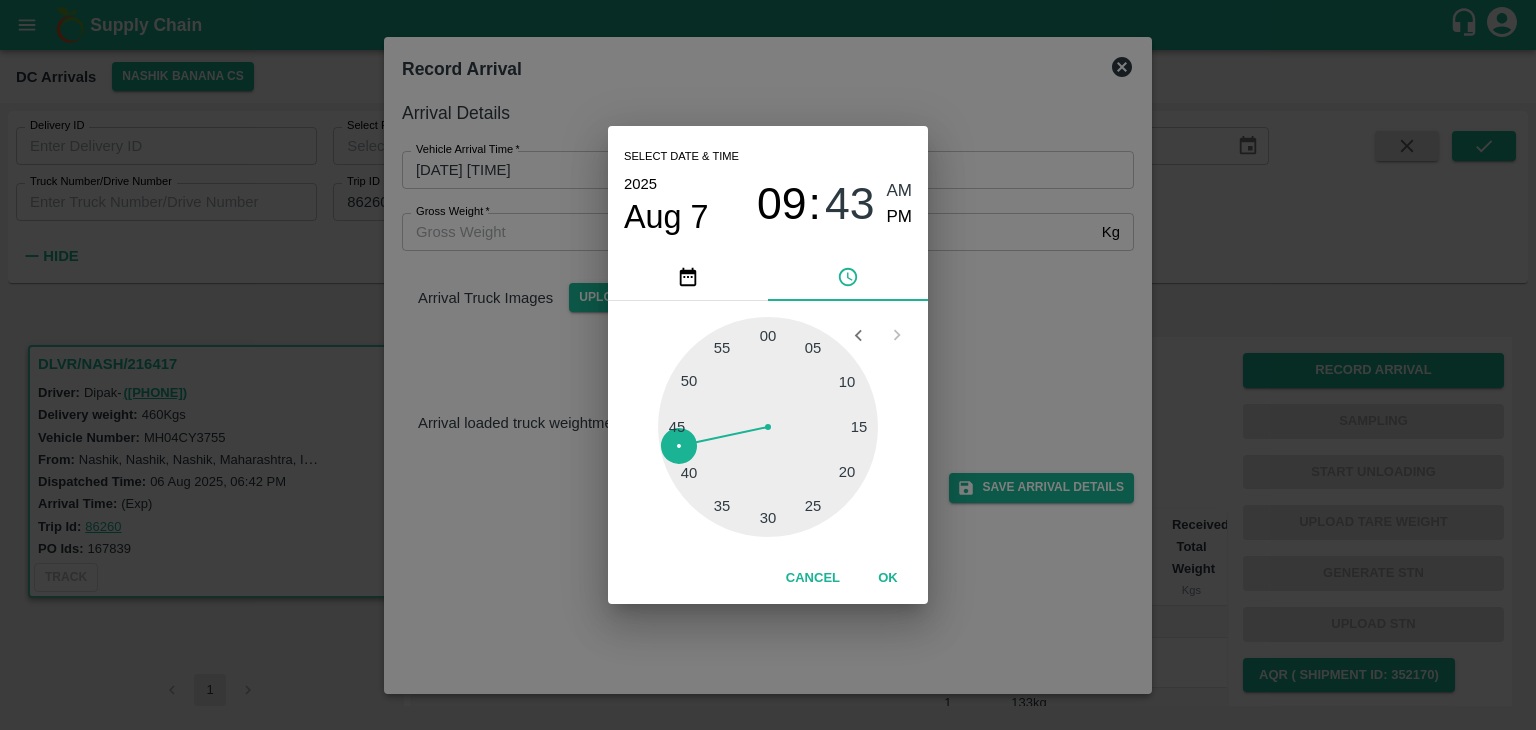 click on "OK" at bounding box center [888, 578] 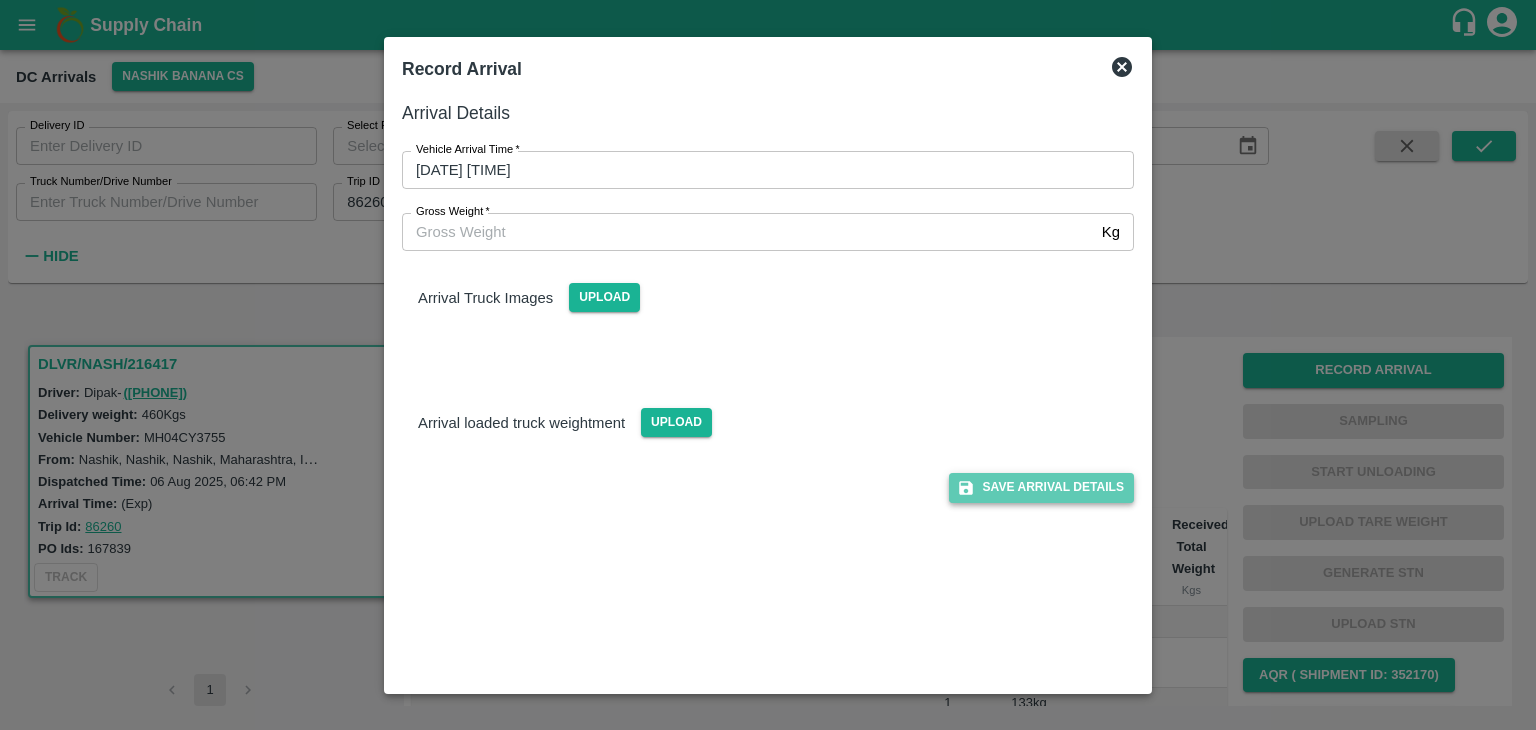 click on "Save Arrival Details" at bounding box center (1041, 487) 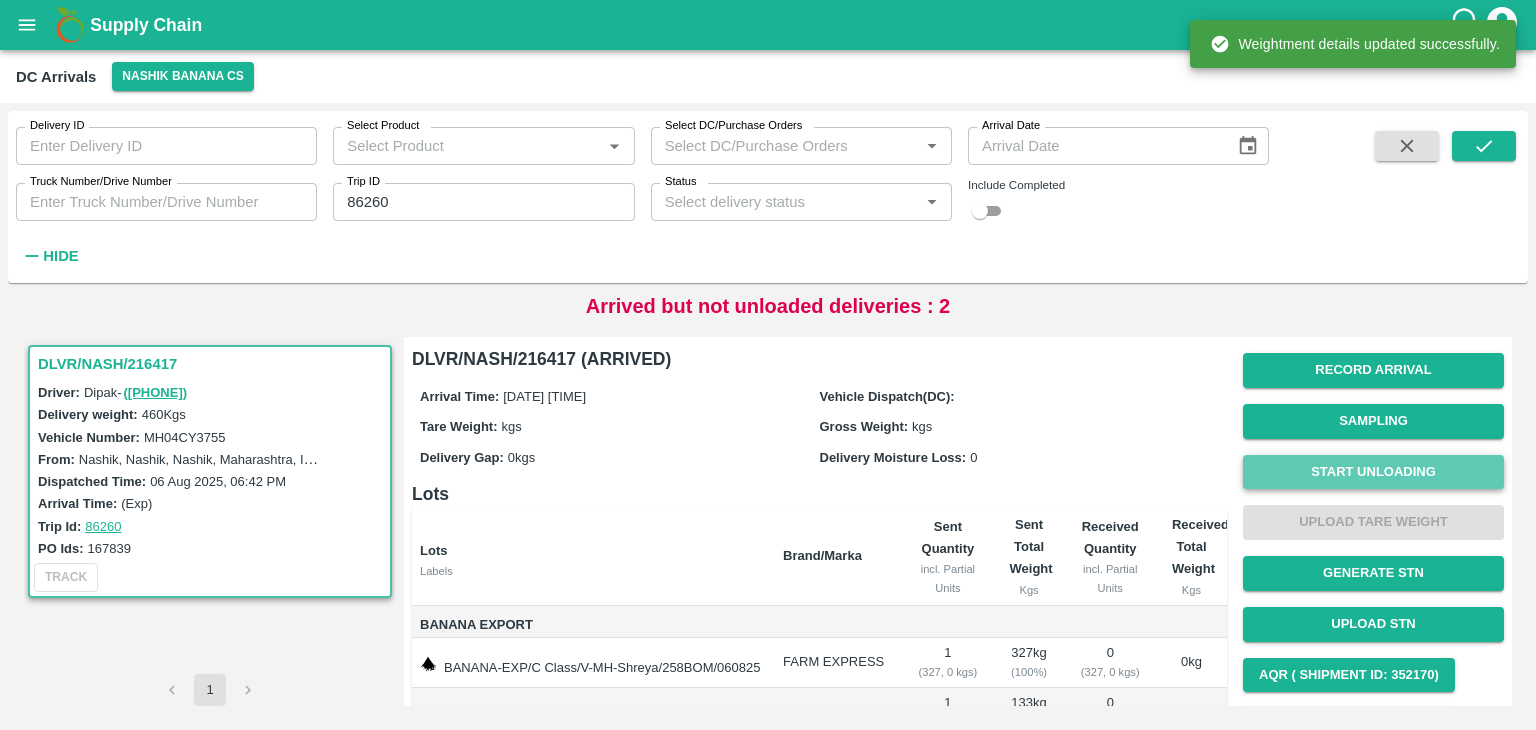 click on "Start Unloading" at bounding box center (1373, 472) 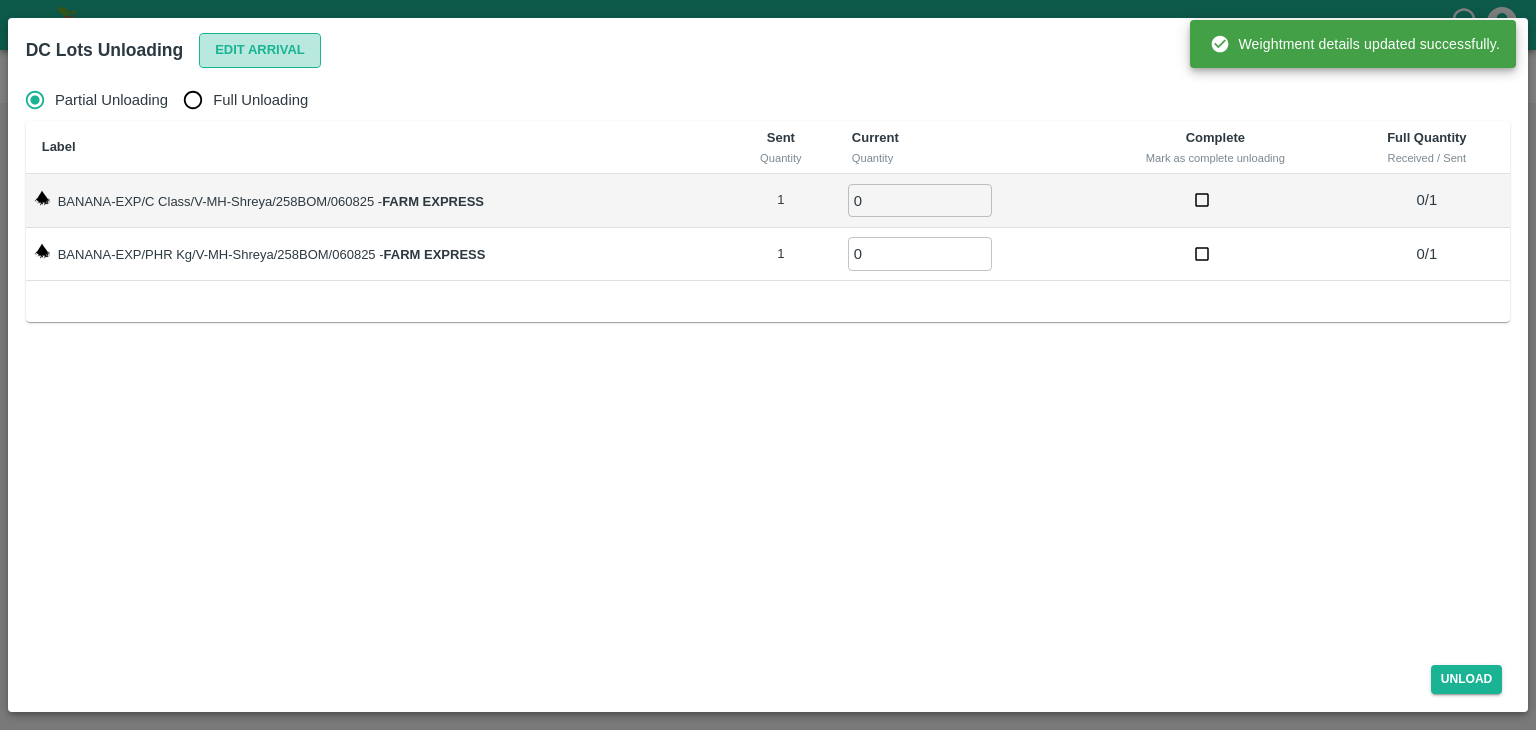click on "Edit Arrival" at bounding box center [260, 50] 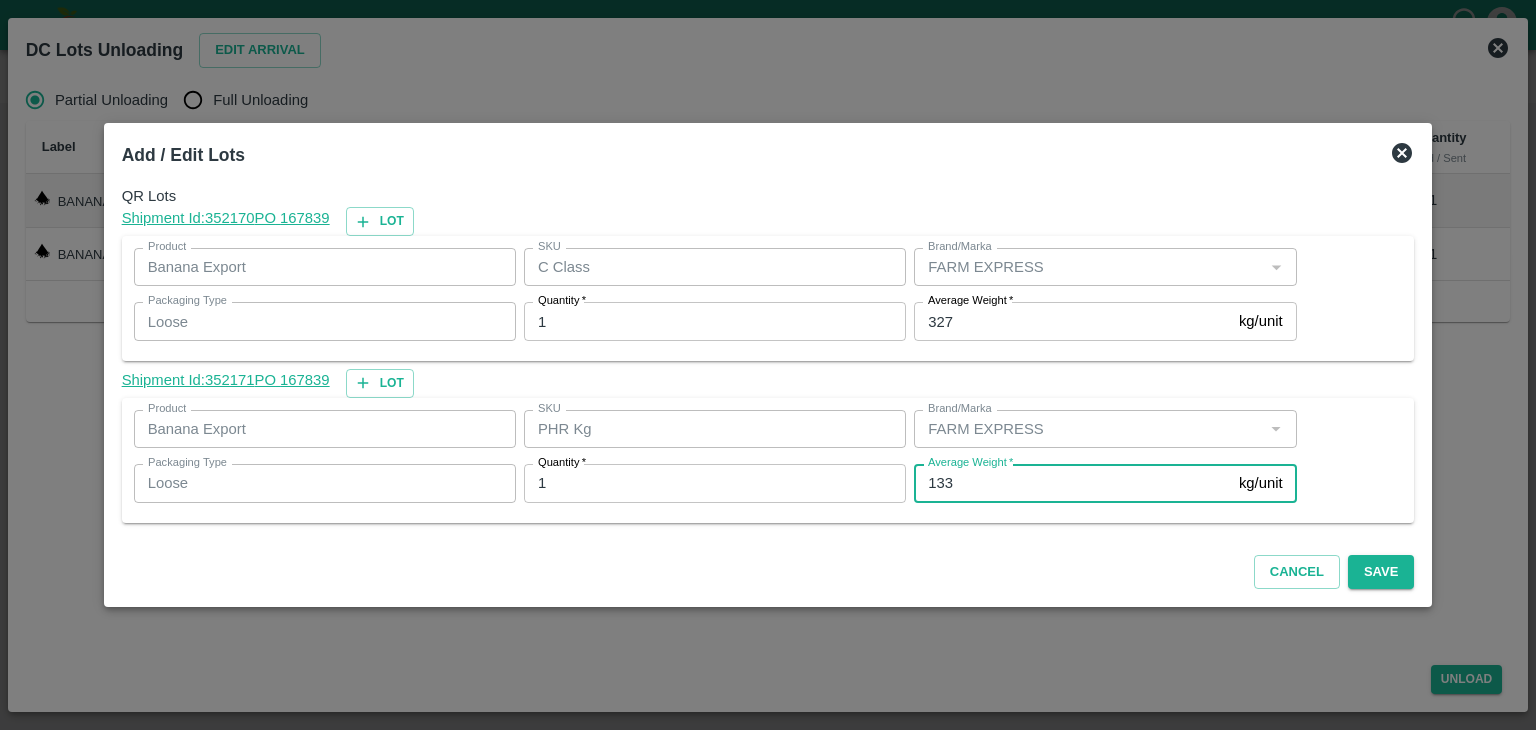 click on "133" at bounding box center [1072, 483] 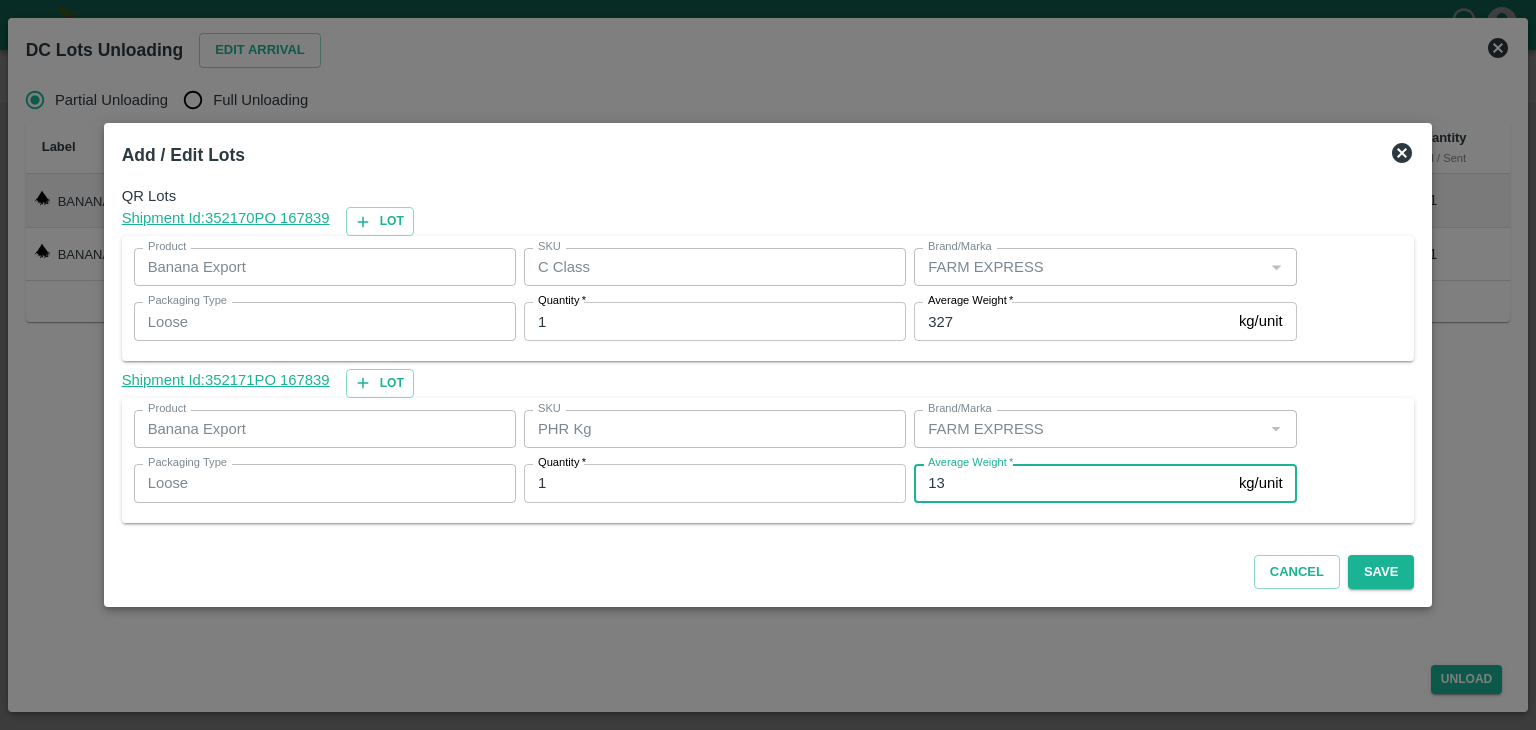 type on "1" 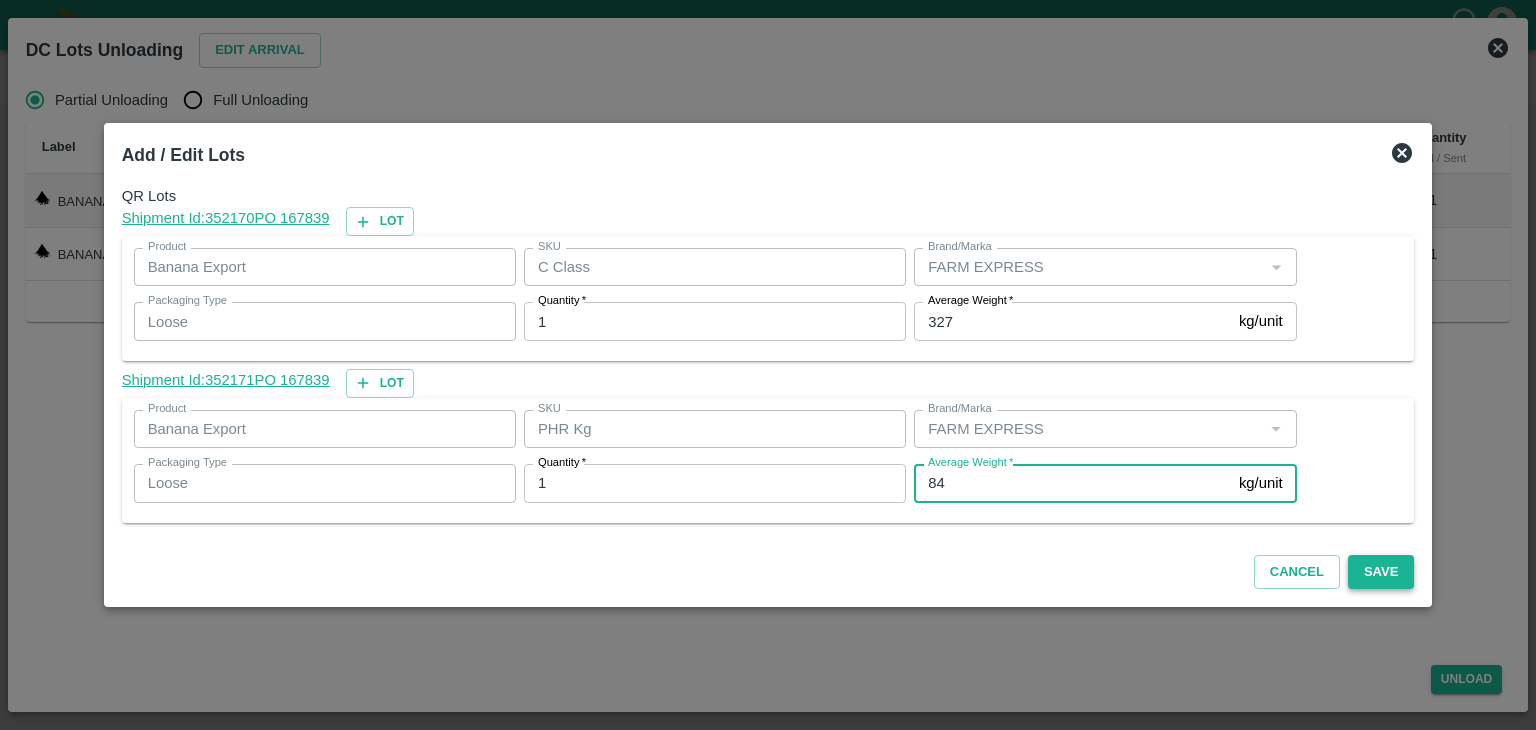 type on "84" 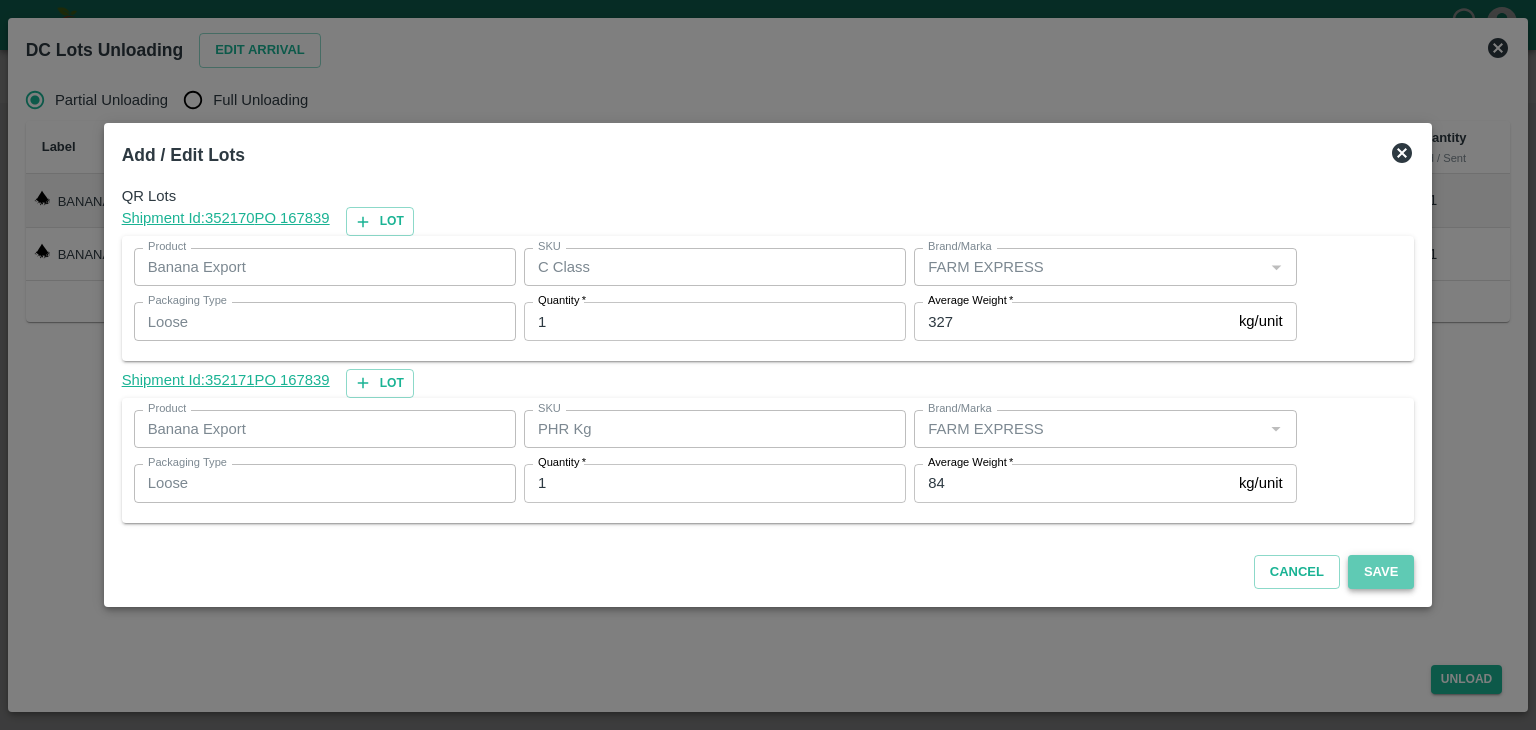 click on "Save" at bounding box center [1381, 572] 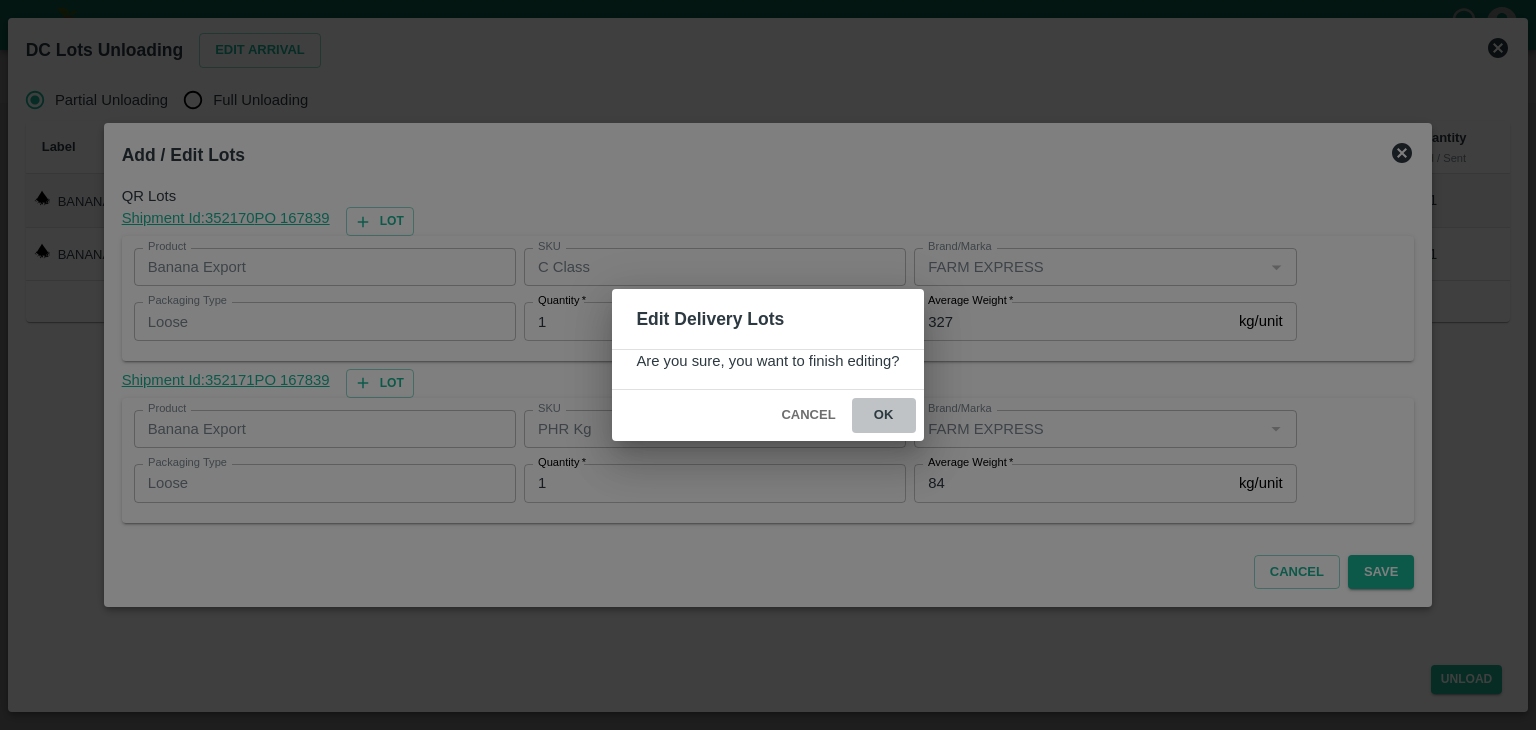 click on "ok" at bounding box center [884, 415] 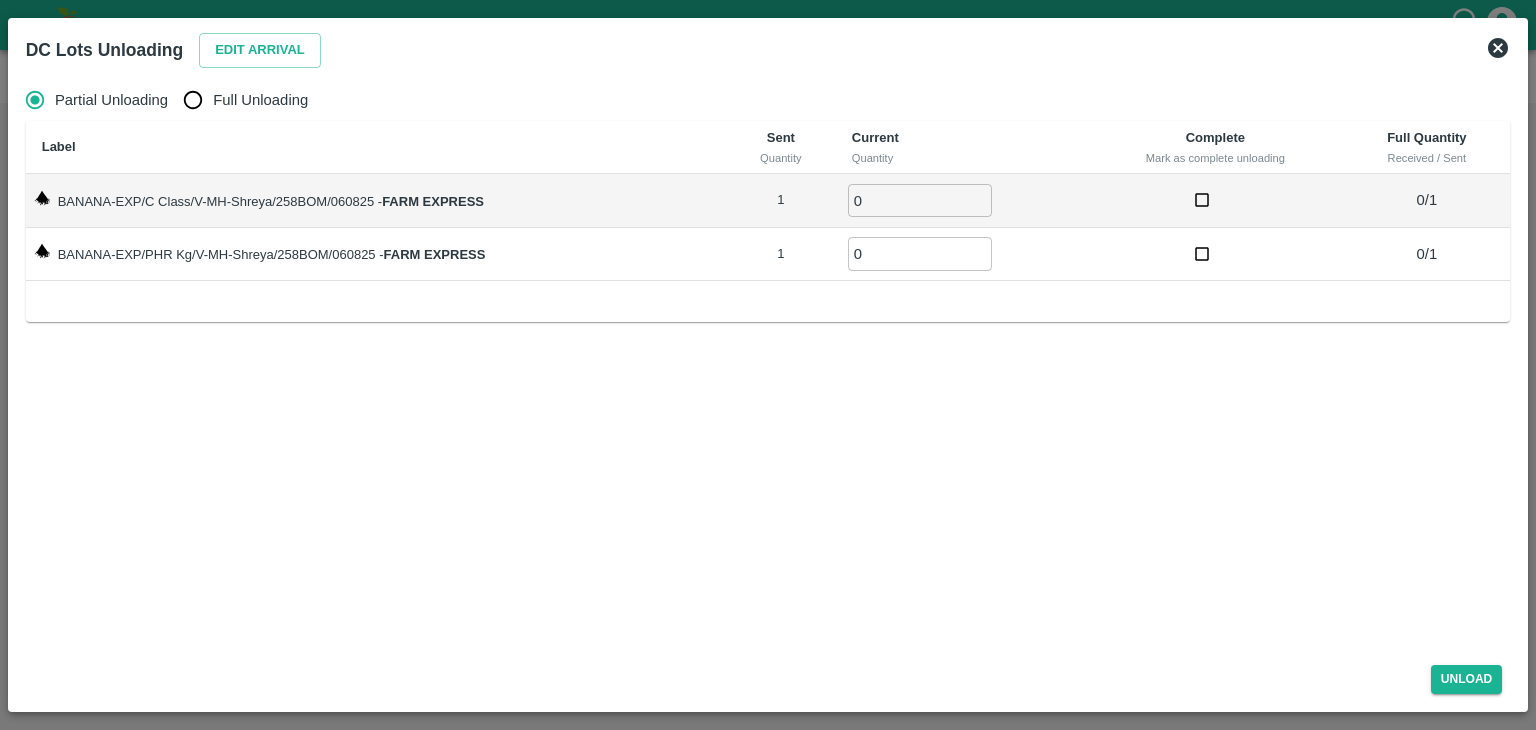 click on "Full Unloading" at bounding box center (260, 100) 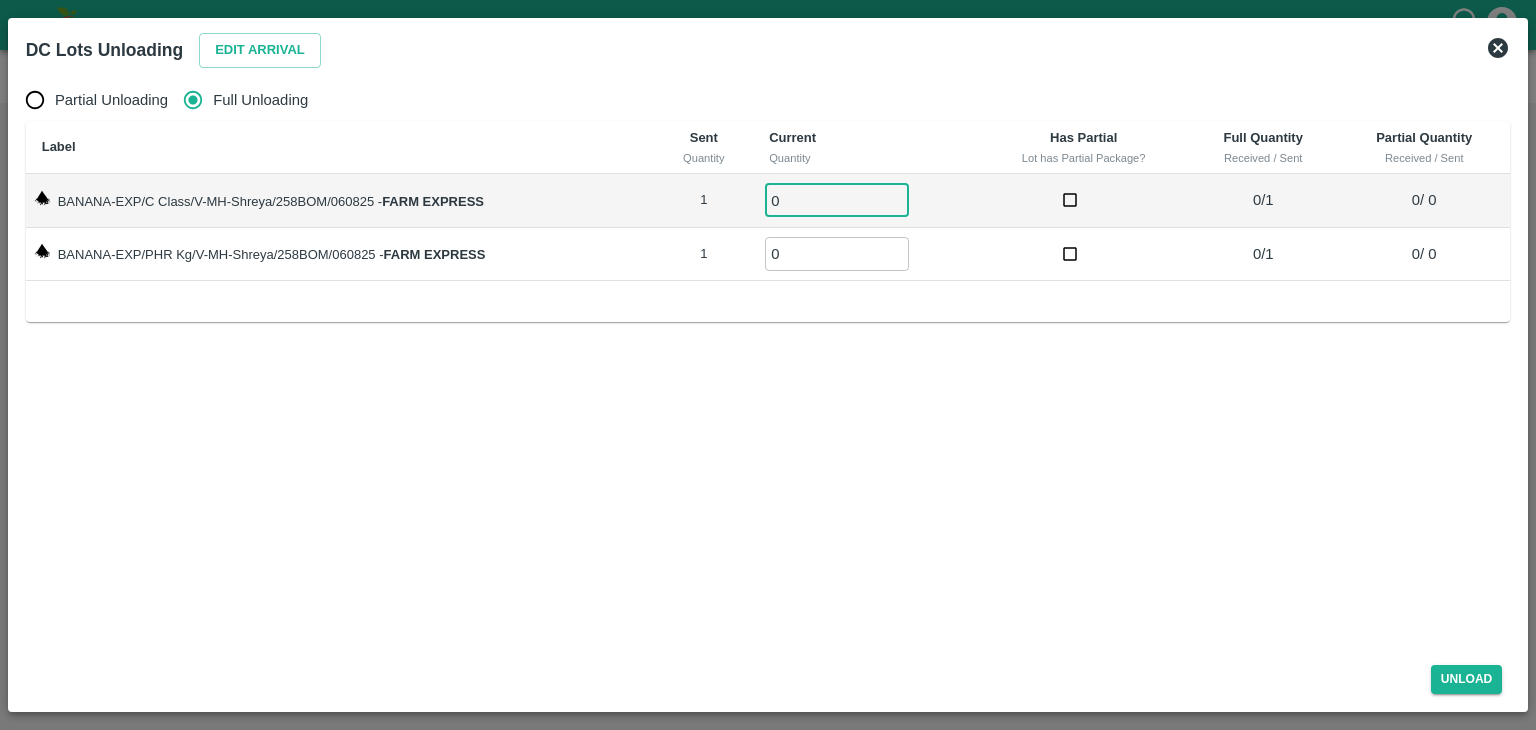 click on "0" at bounding box center [837, 200] 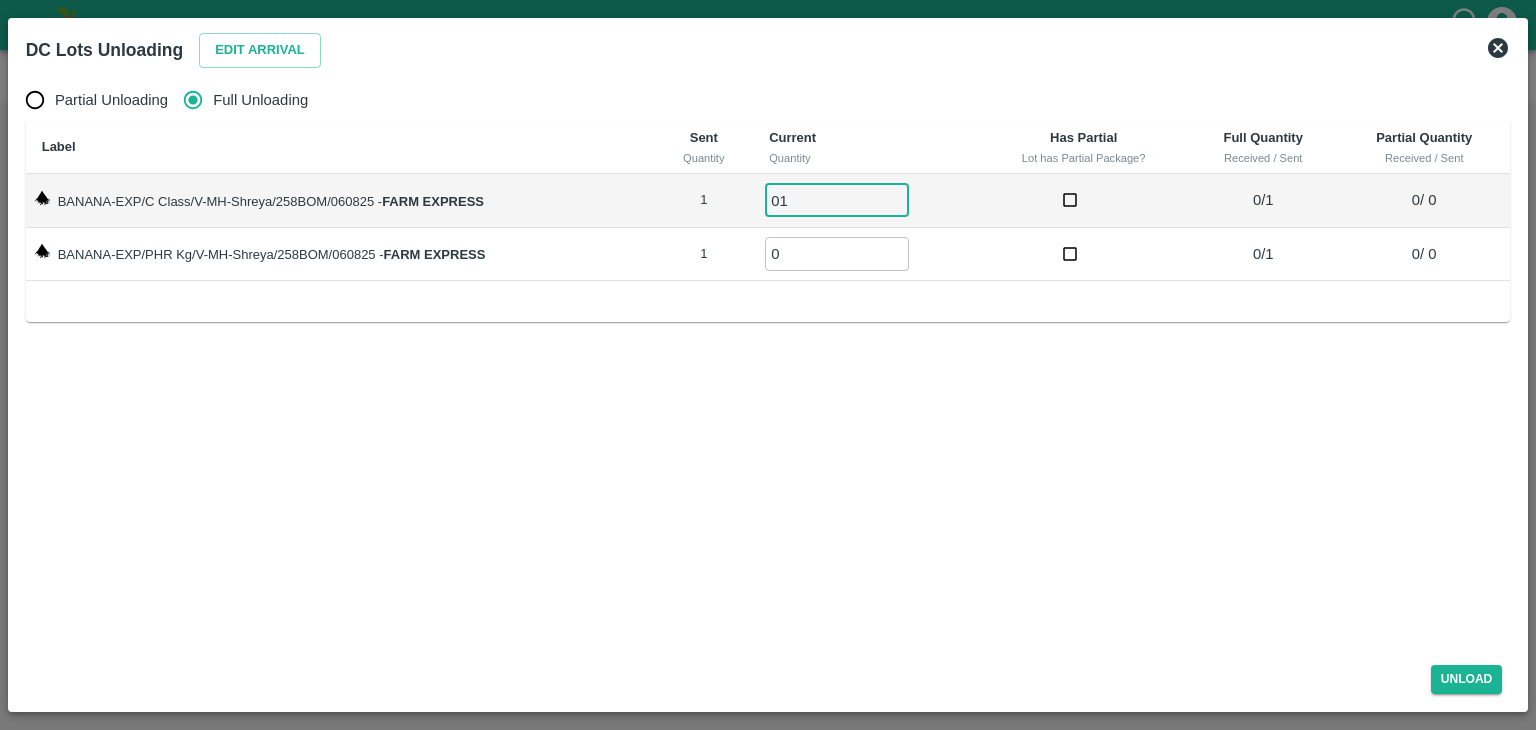 type on "01" 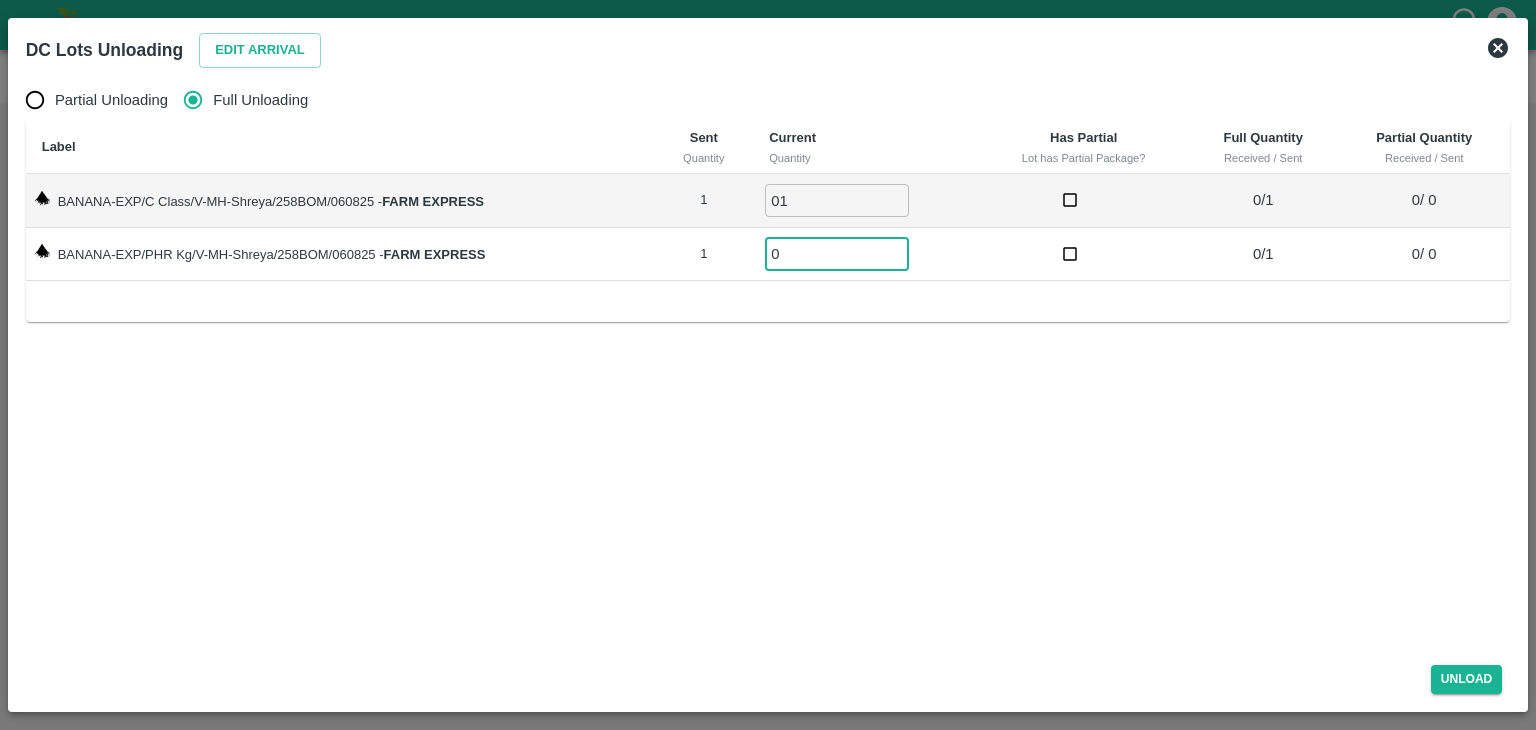 click on "0" at bounding box center (837, 253) 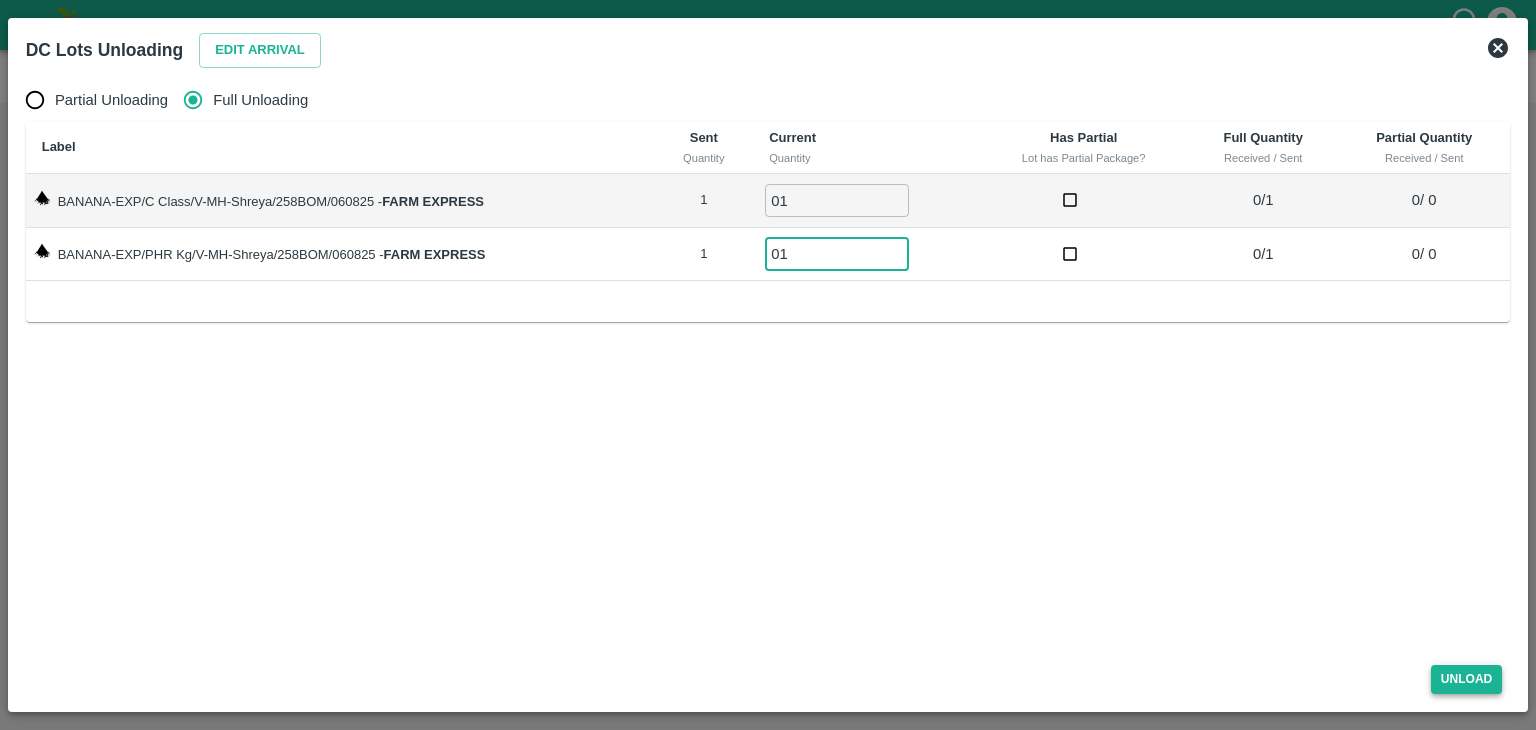 type on "01" 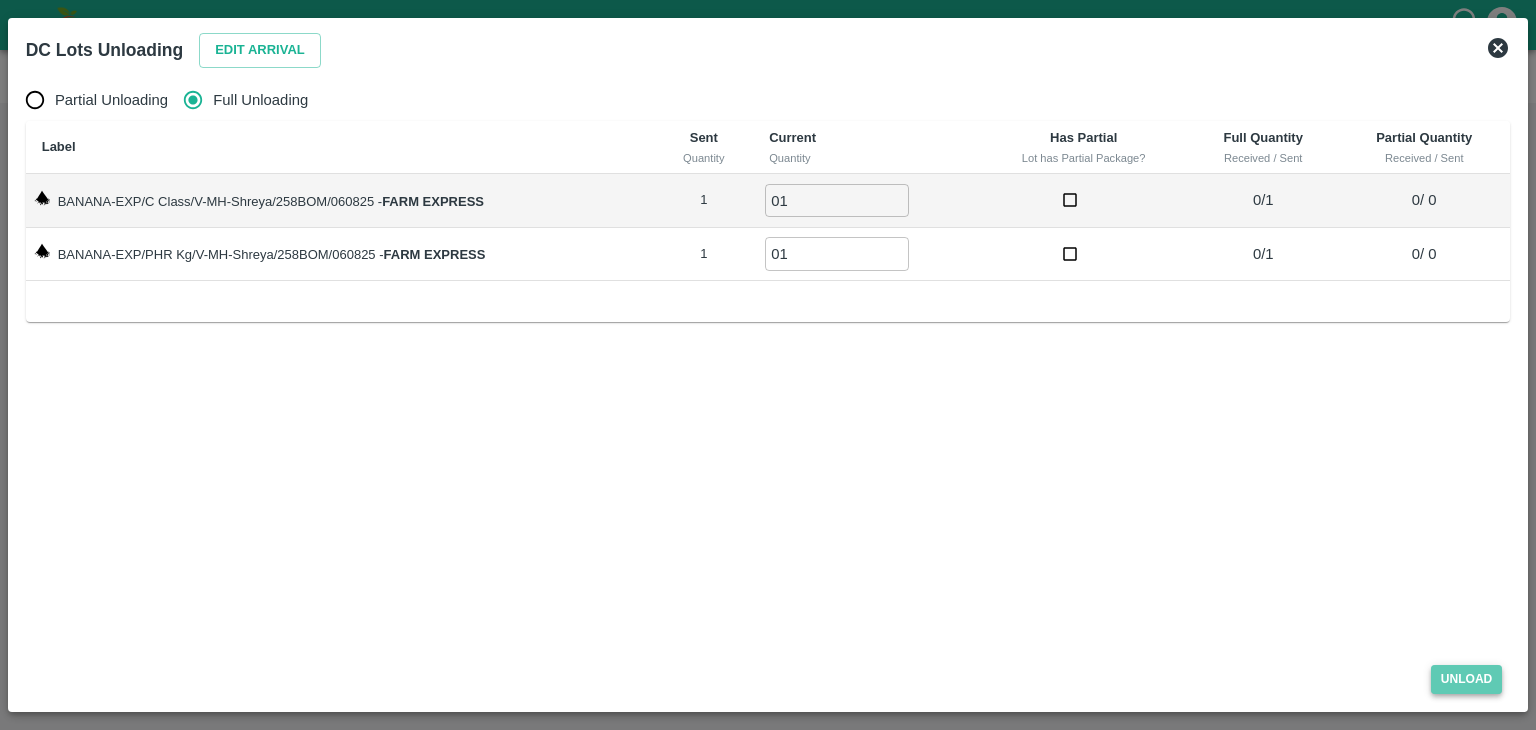 click on "Unload" at bounding box center (1467, 679) 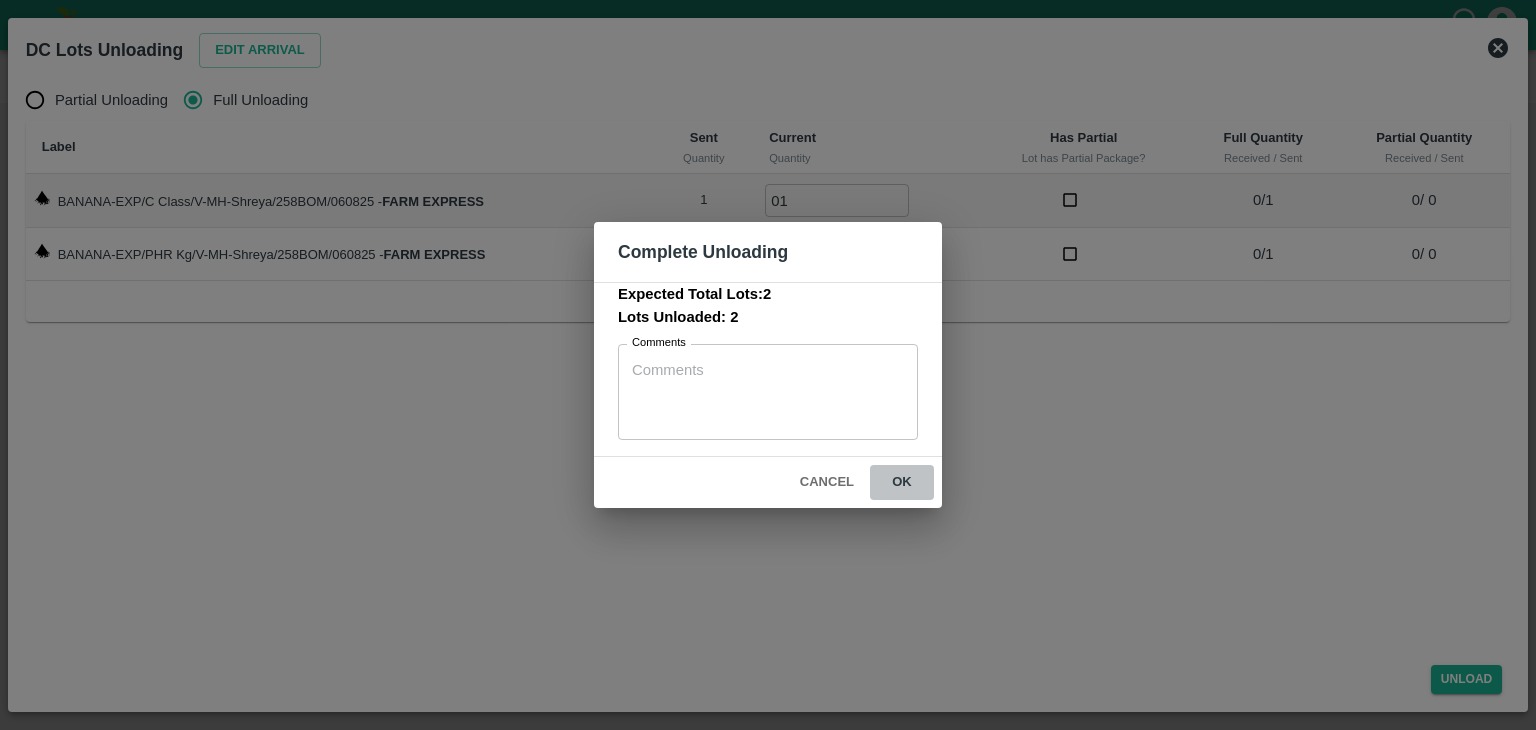 click on "ok" at bounding box center [902, 482] 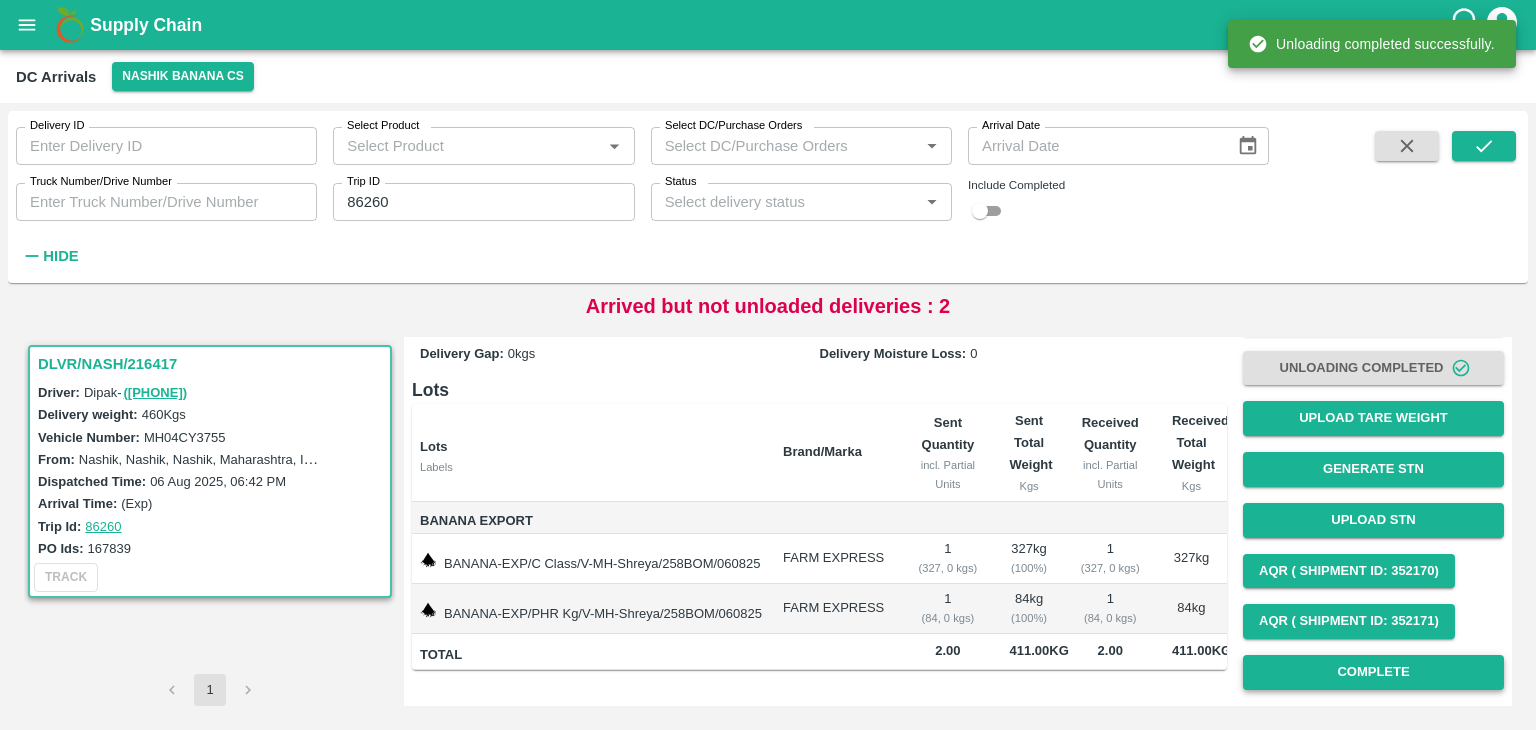 scroll, scrollTop: 124, scrollLeft: 0, axis: vertical 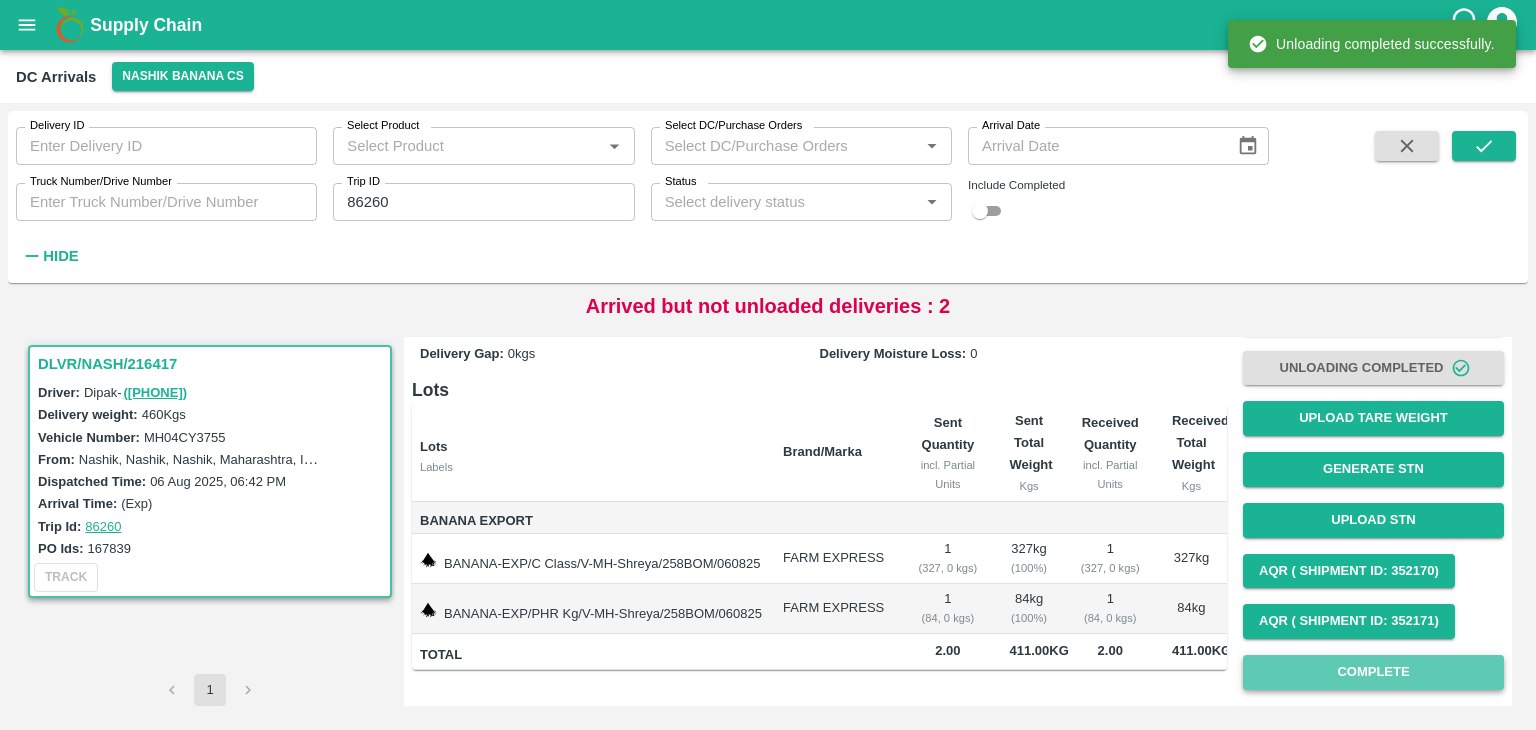 click on "Complete" at bounding box center [1373, 672] 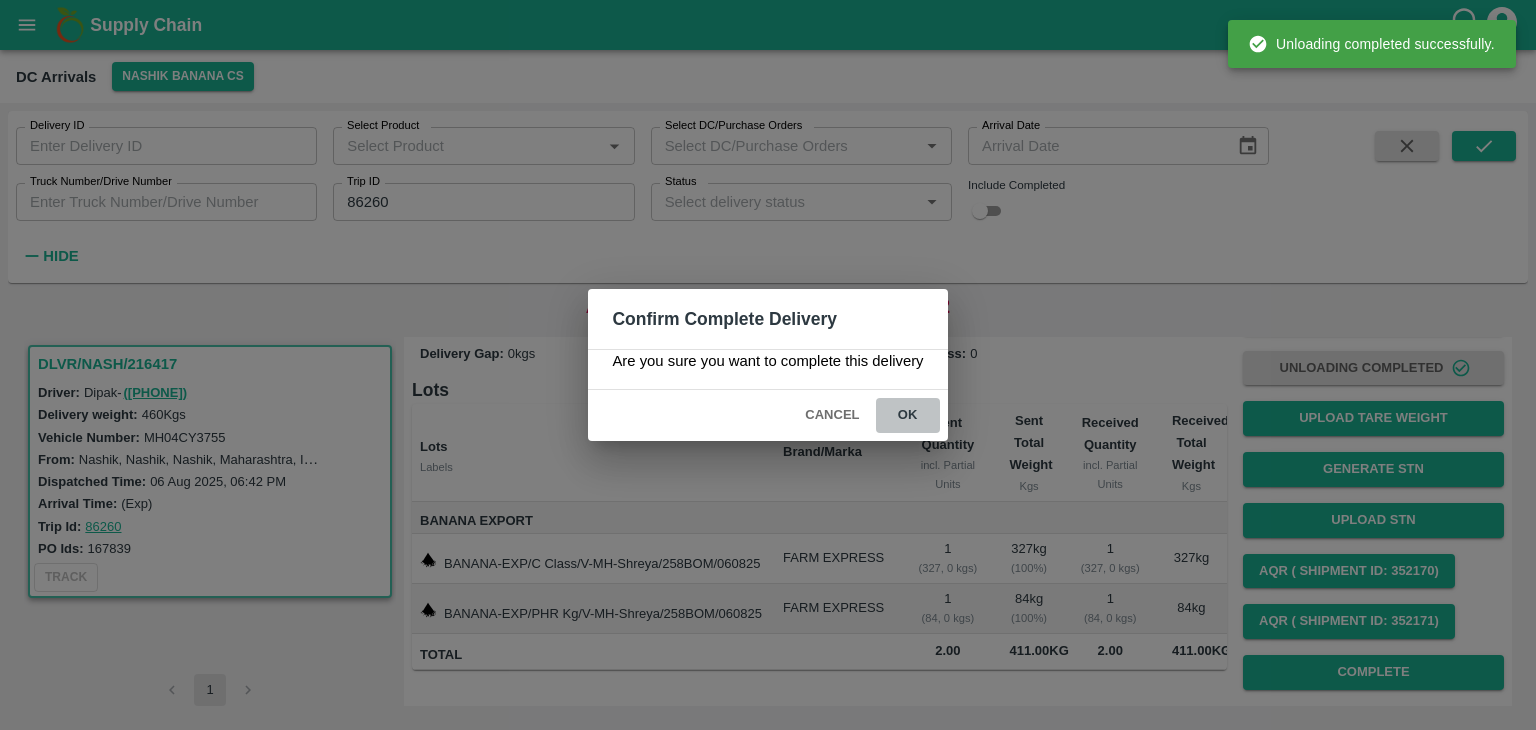 click on "ok" at bounding box center (908, 415) 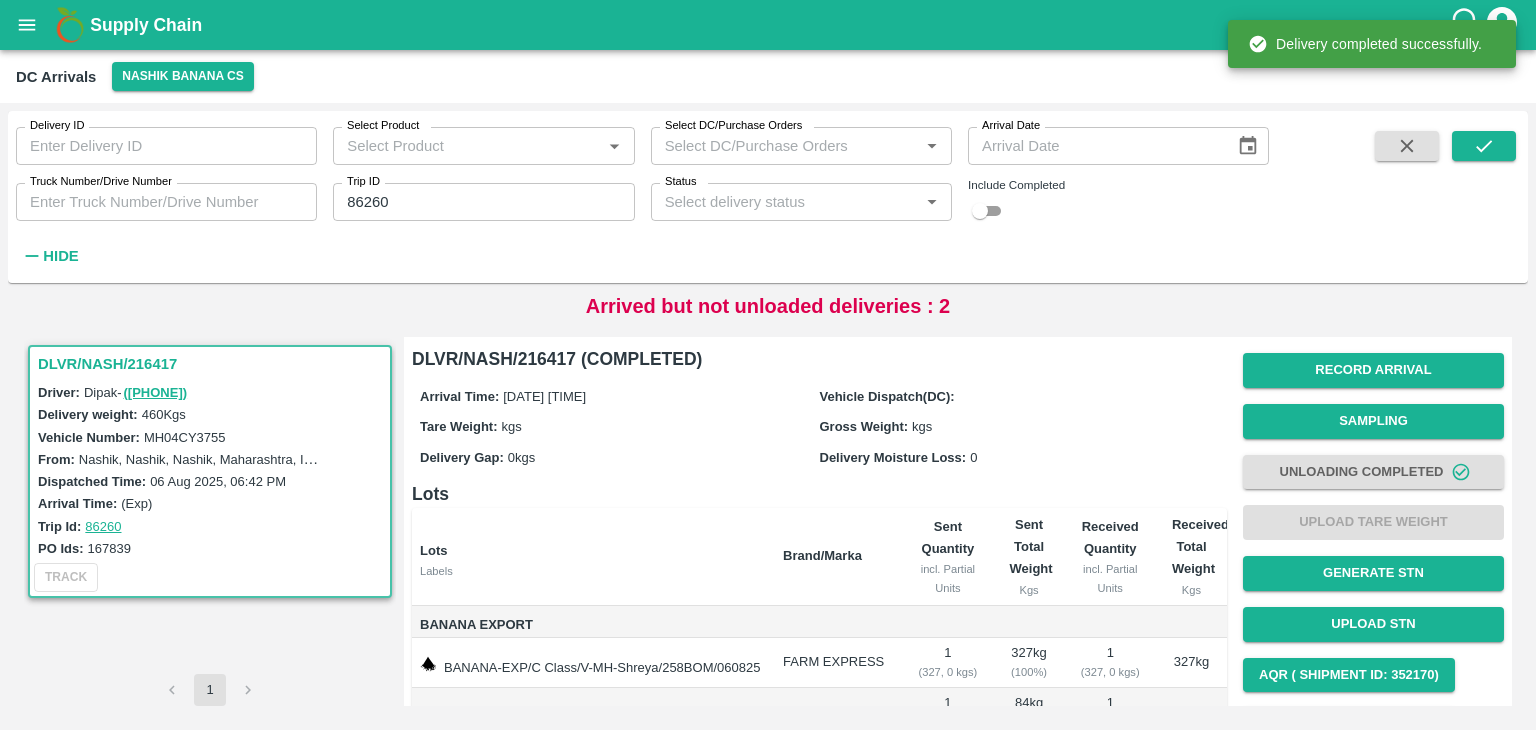 scroll, scrollTop: 124, scrollLeft: 0, axis: vertical 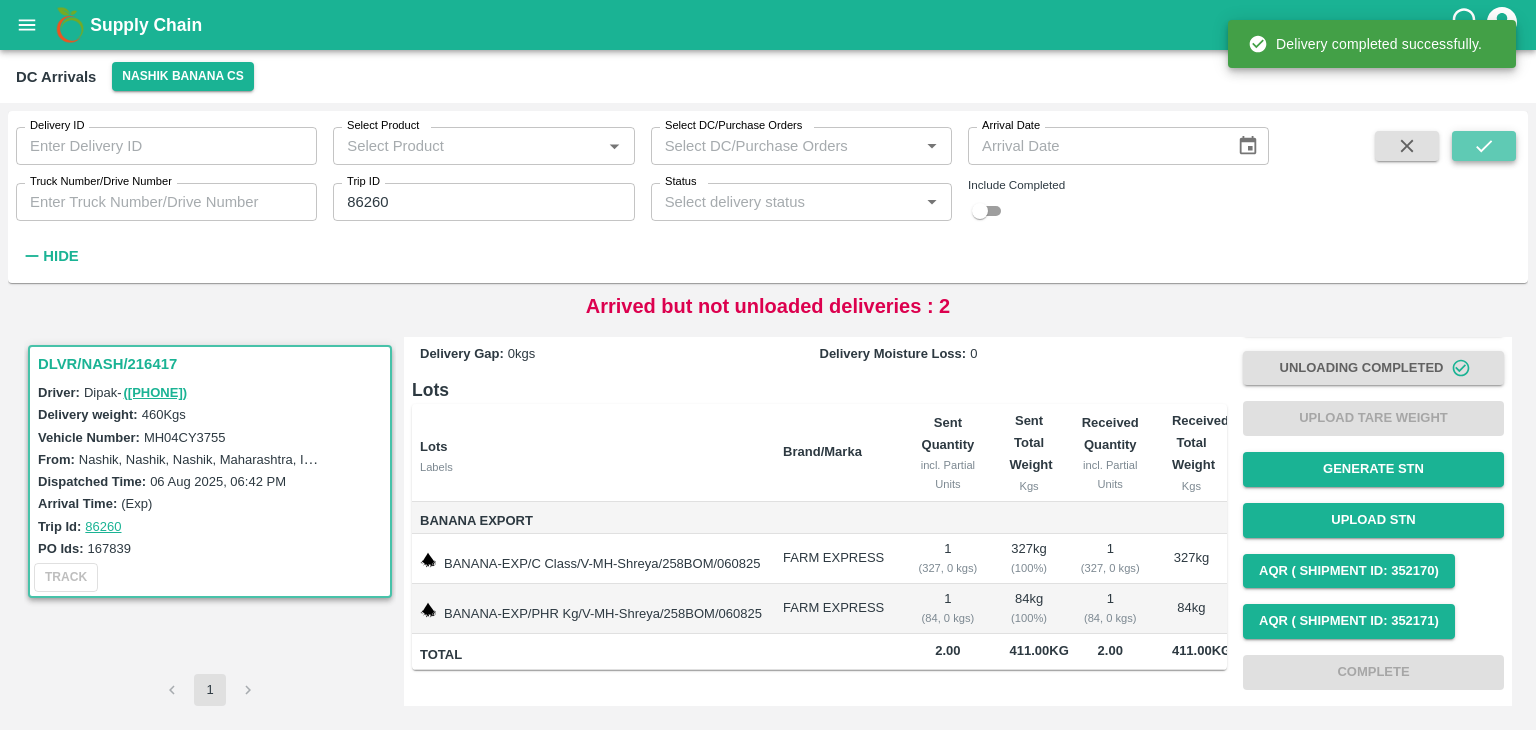 click at bounding box center [1484, 146] 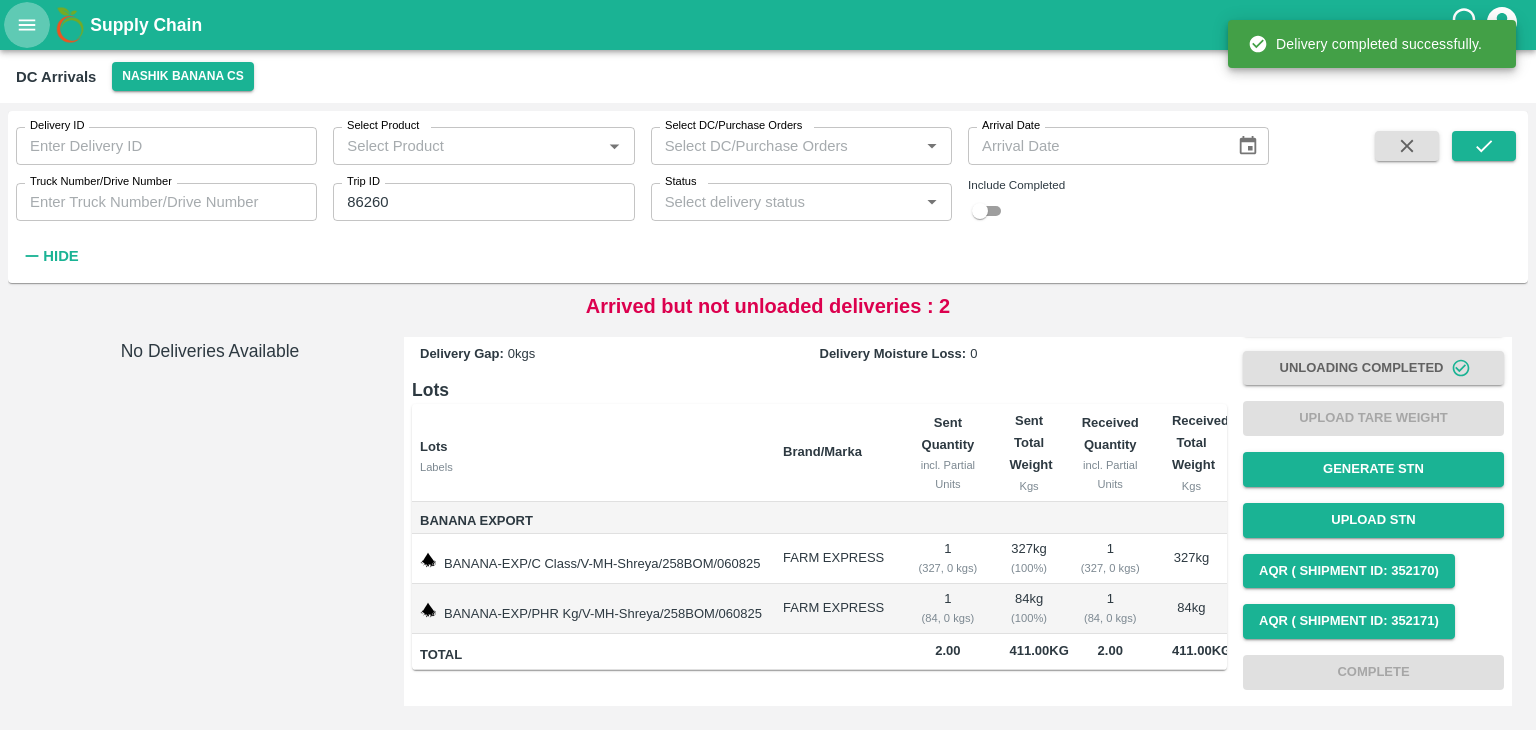 click 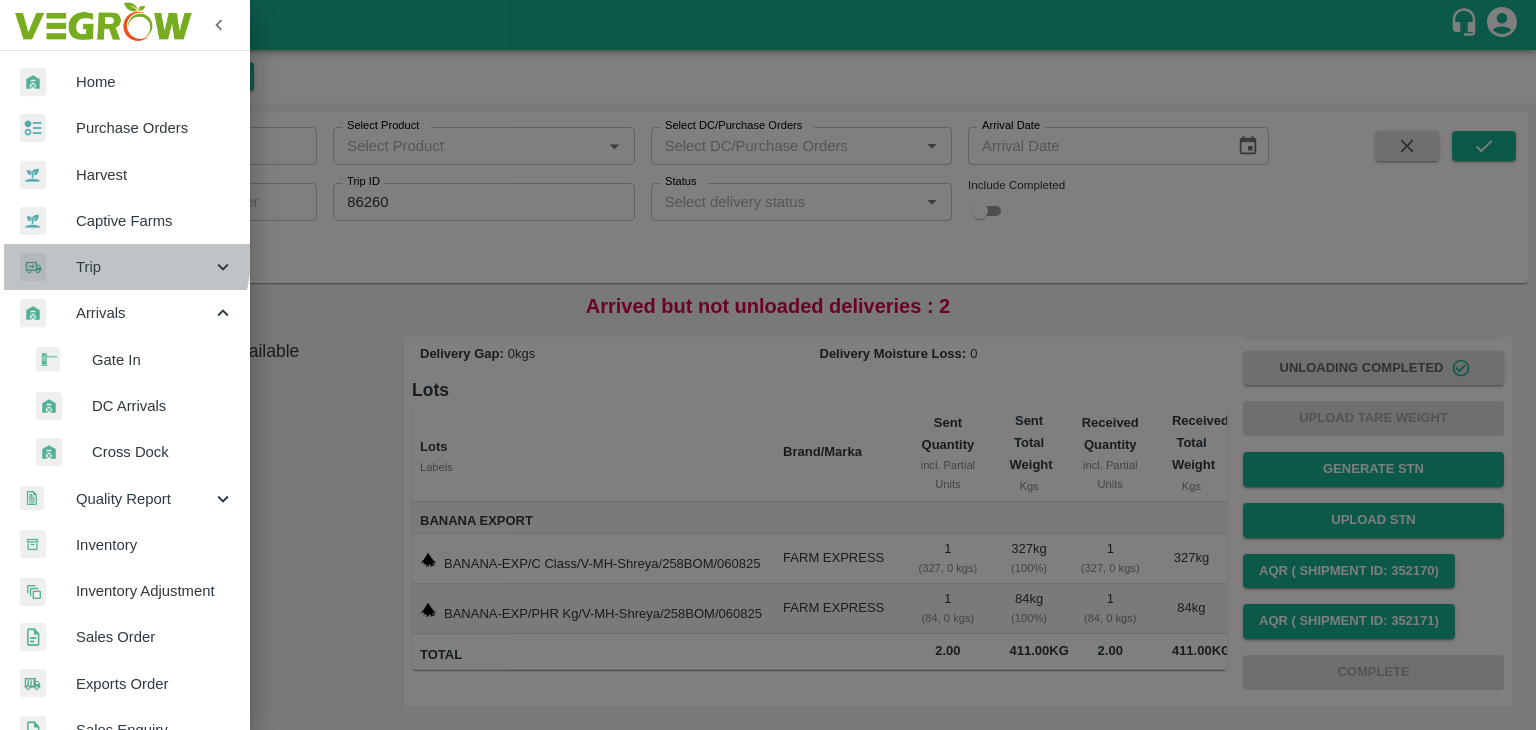click on "Trip" at bounding box center (125, 267) 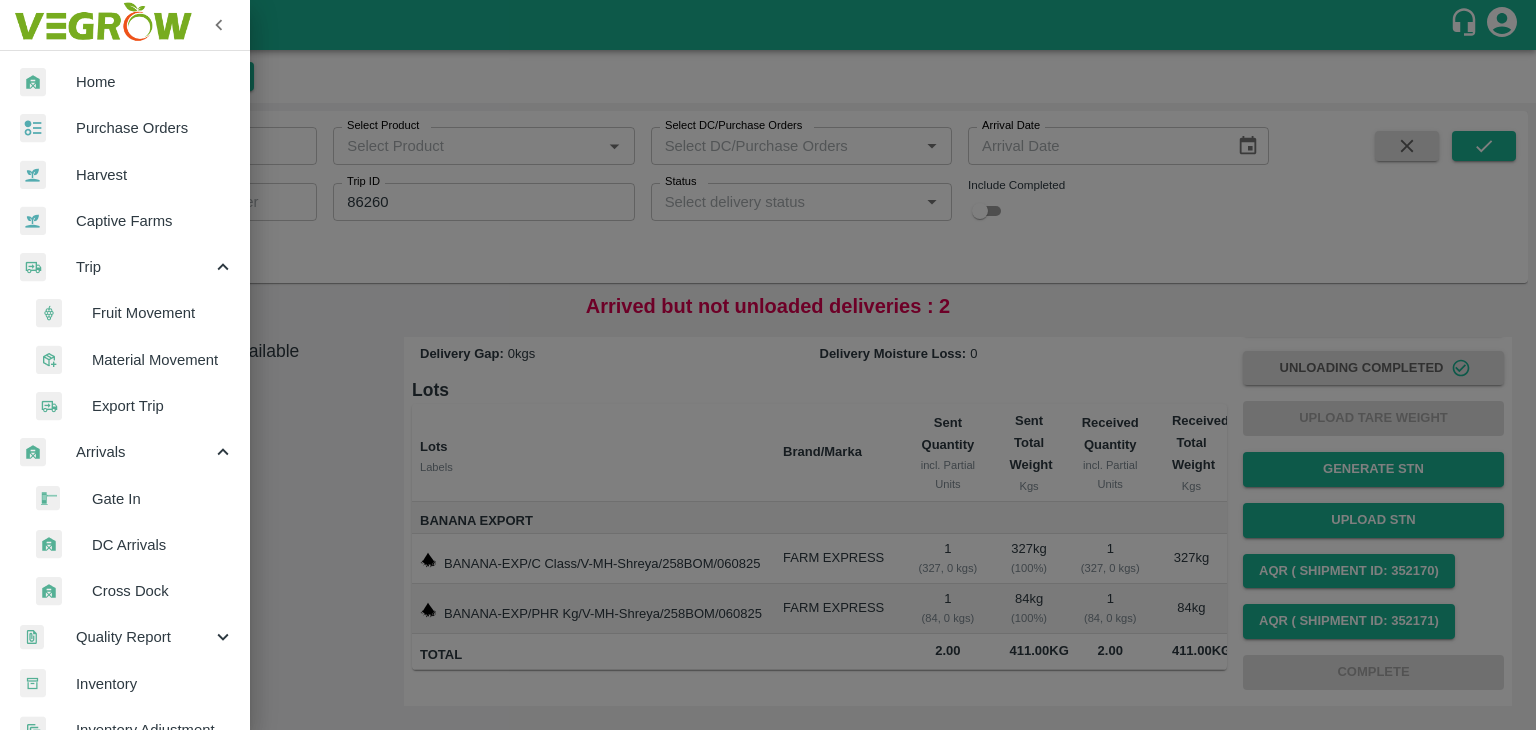 click on "Fruit Movement" at bounding box center [163, 313] 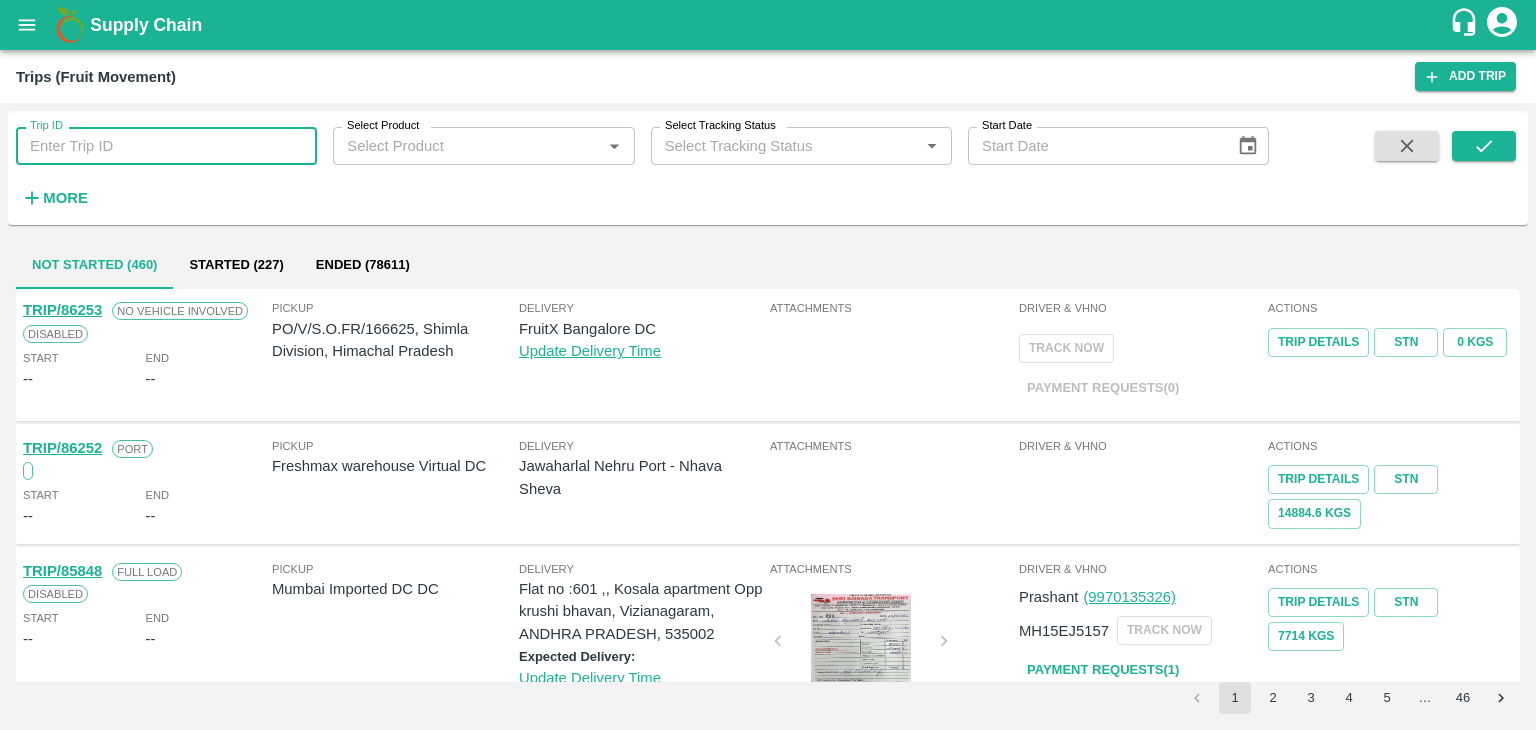 click on "Trip ID" at bounding box center (166, 146) 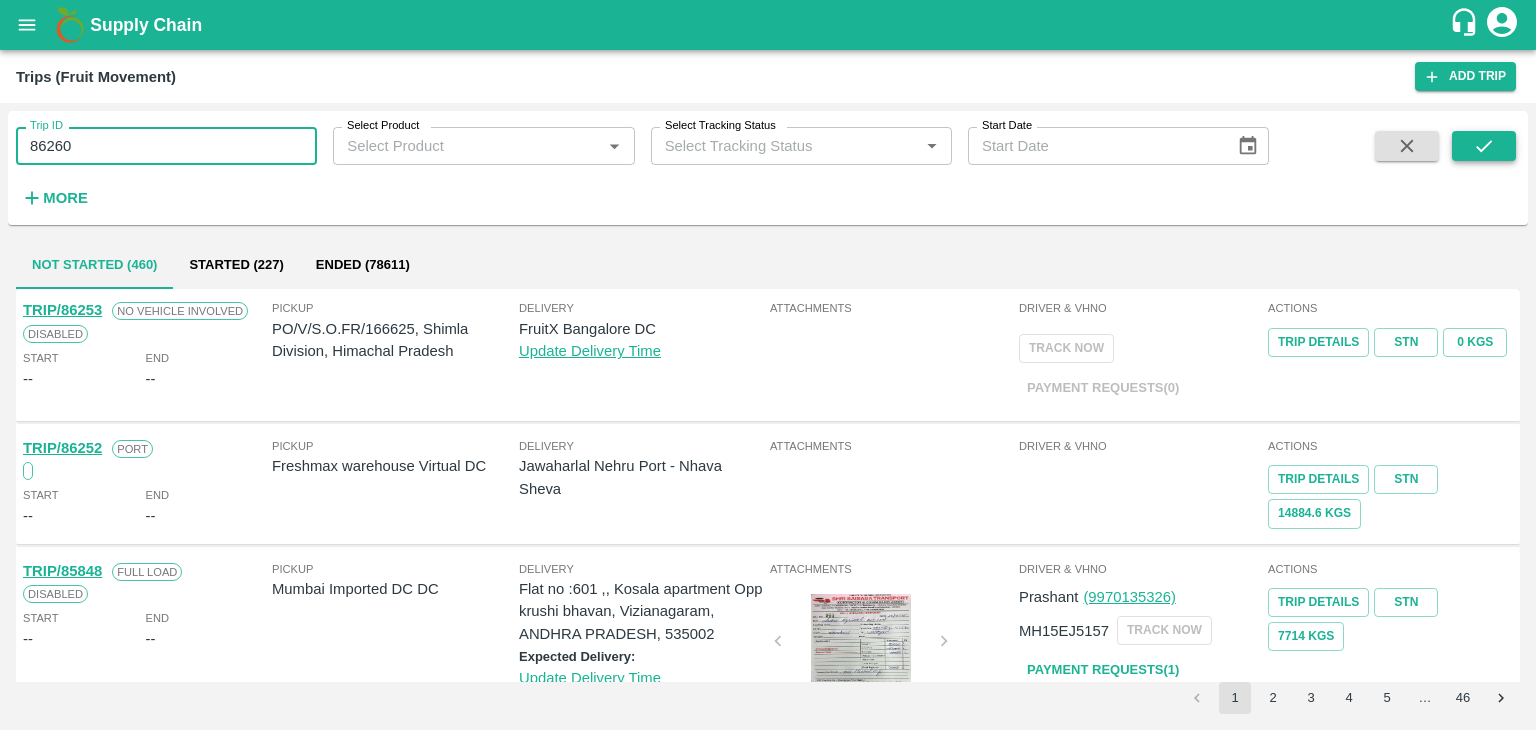type on "86260" 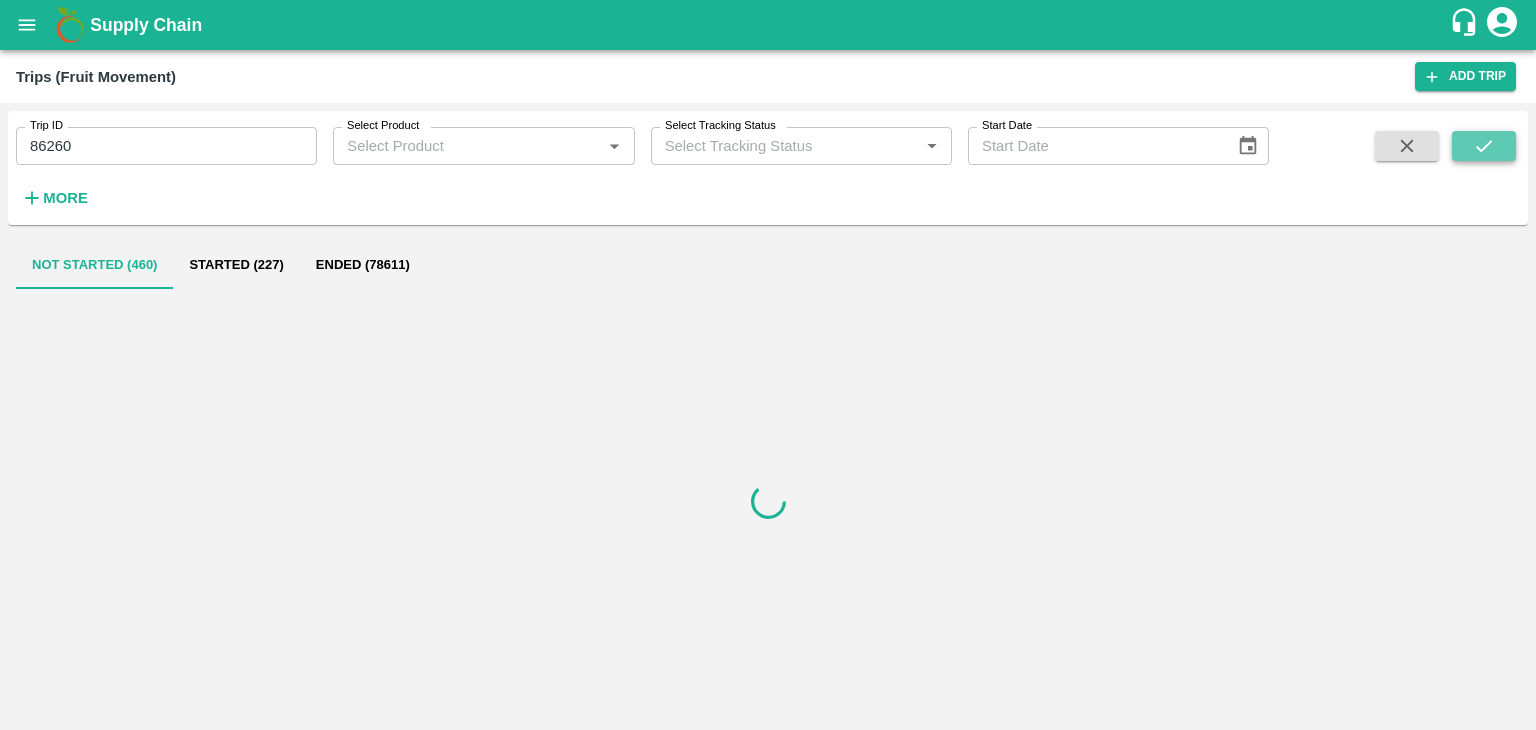 click at bounding box center [1484, 146] 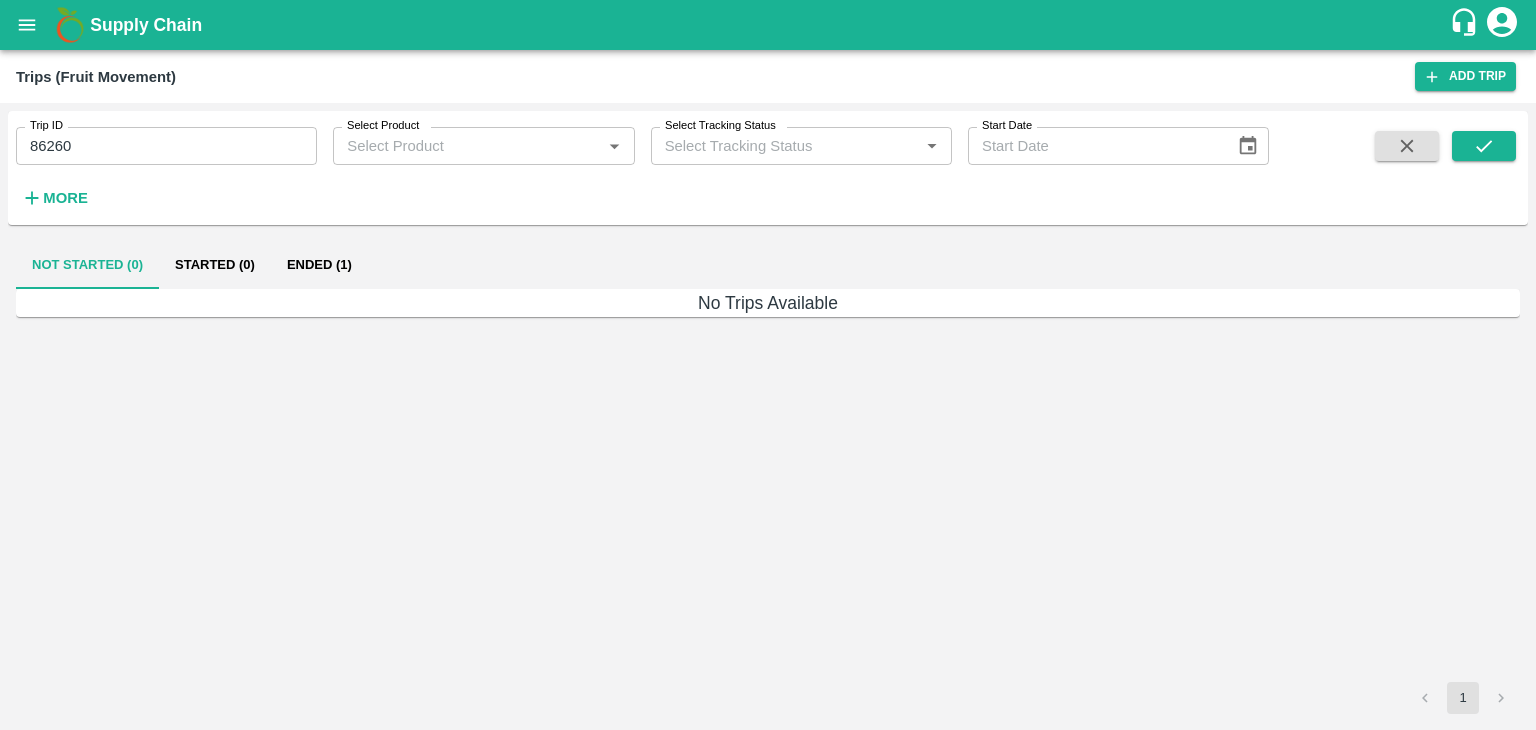 click on "Ended (1)" at bounding box center [319, 265] 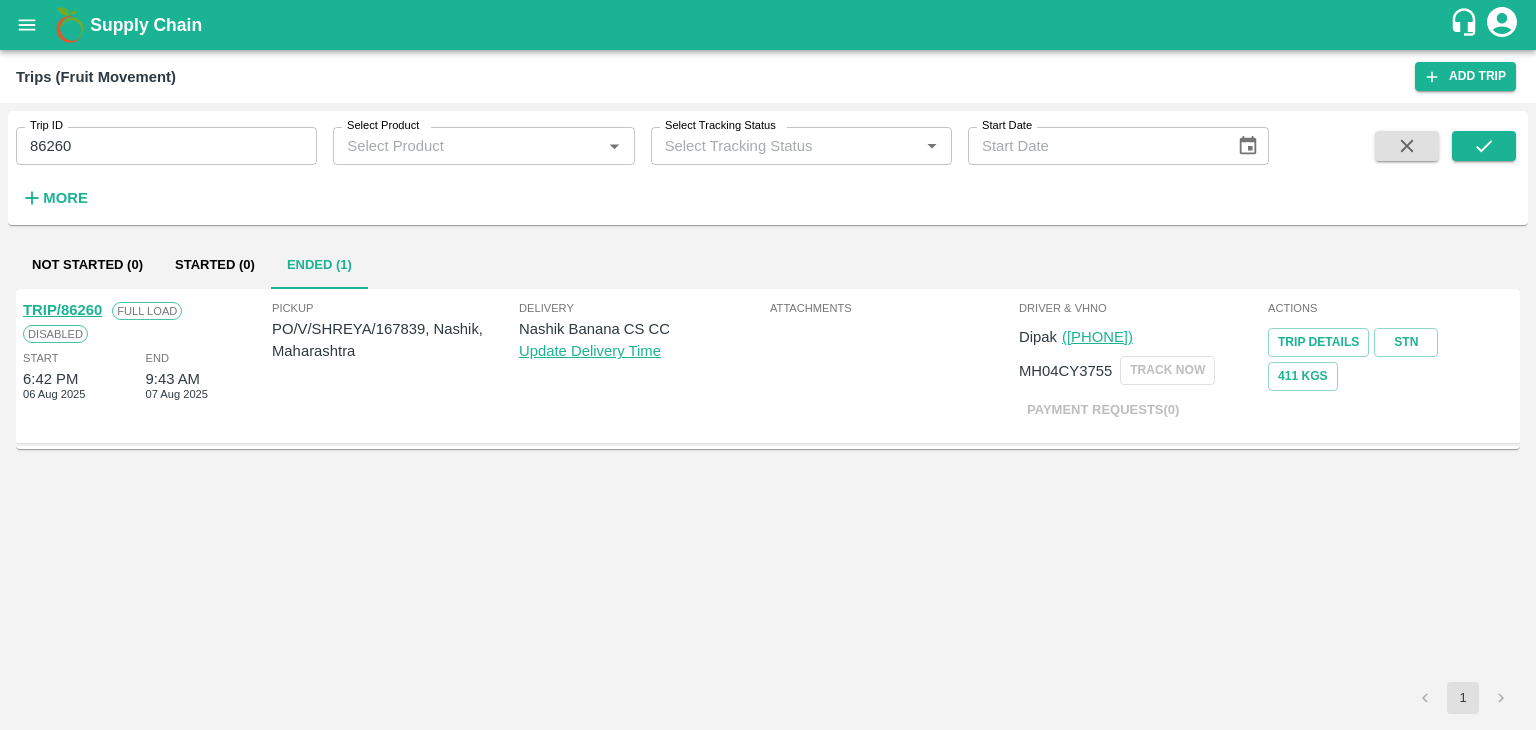 click on "TRIP/86260" at bounding box center (62, 310) 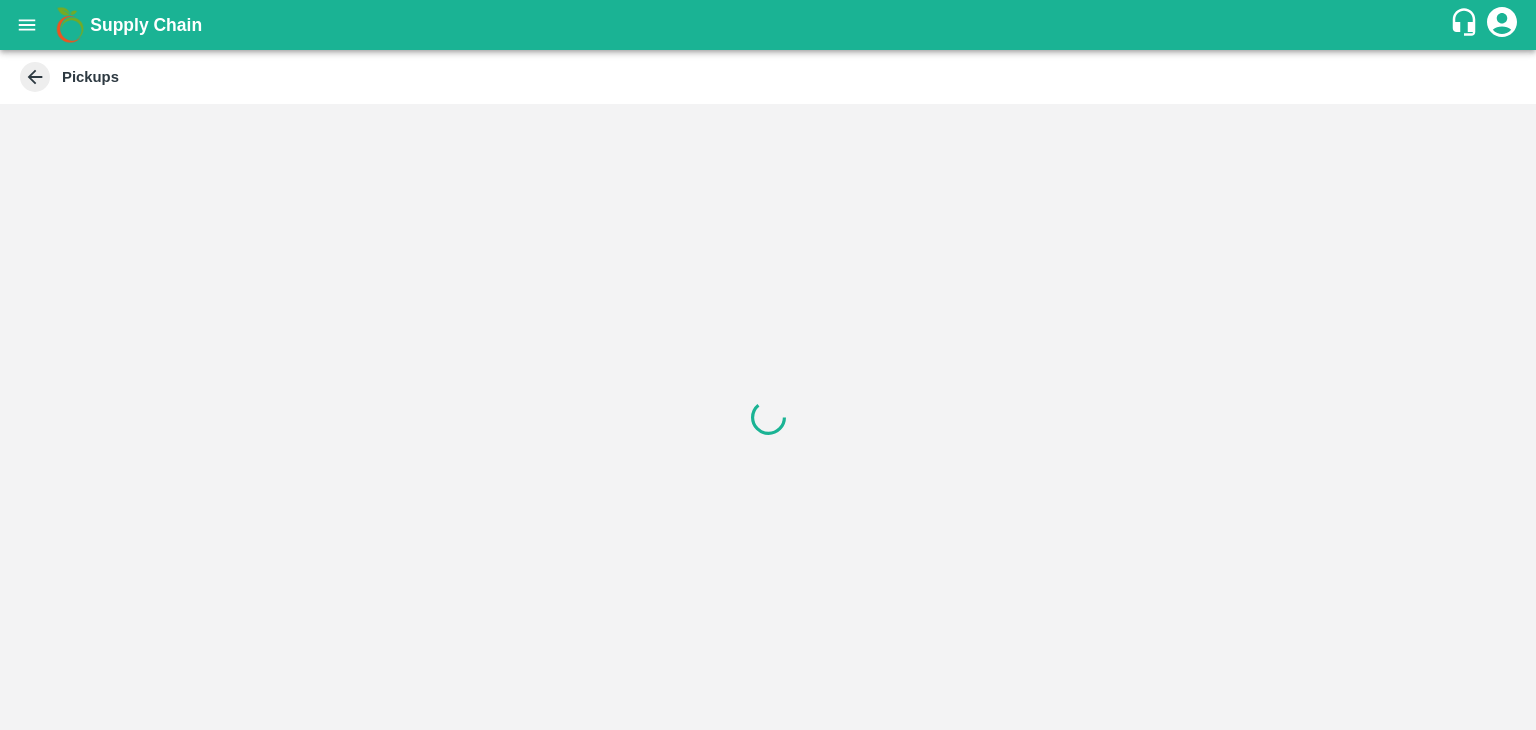 scroll, scrollTop: 0, scrollLeft: 0, axis: both 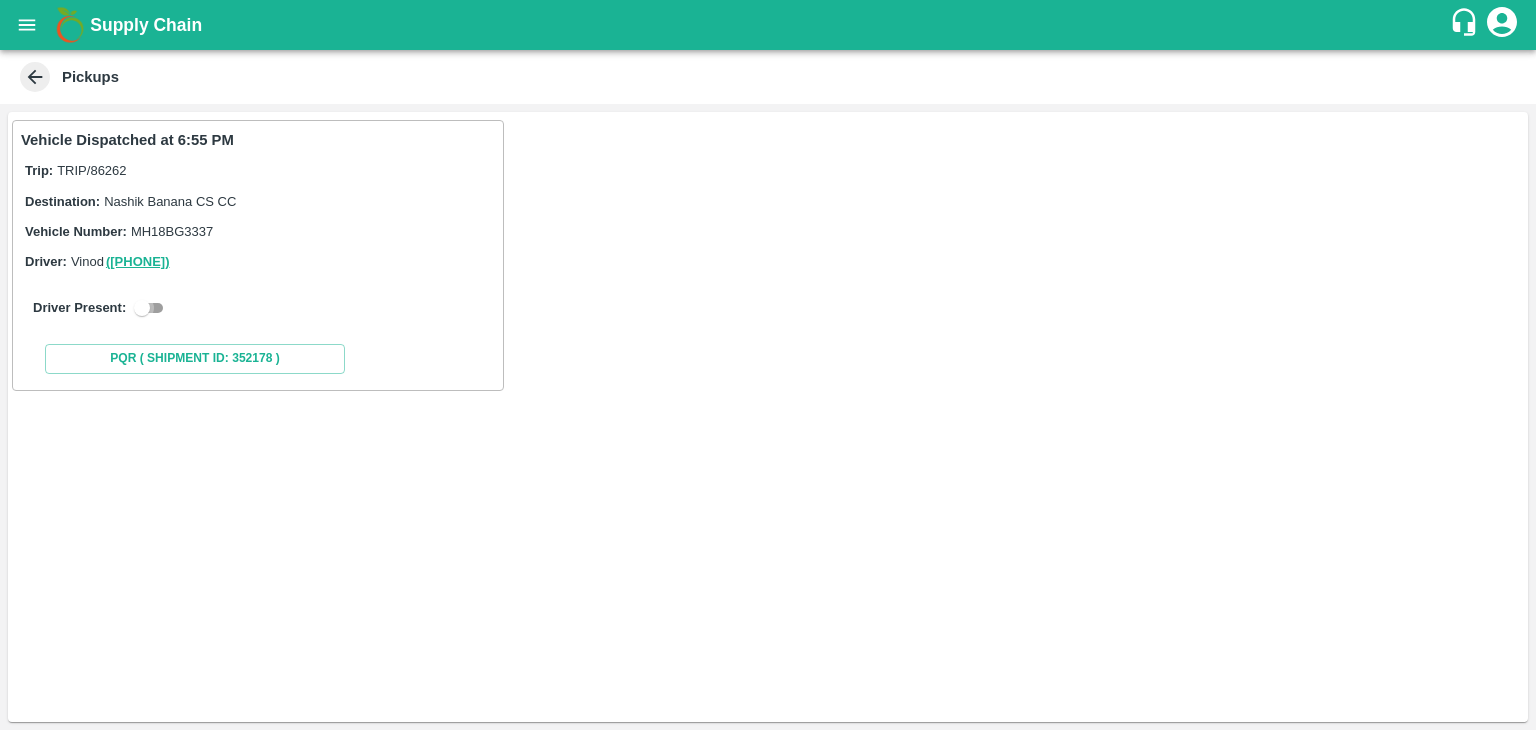 click at bounding box center (142, 308) 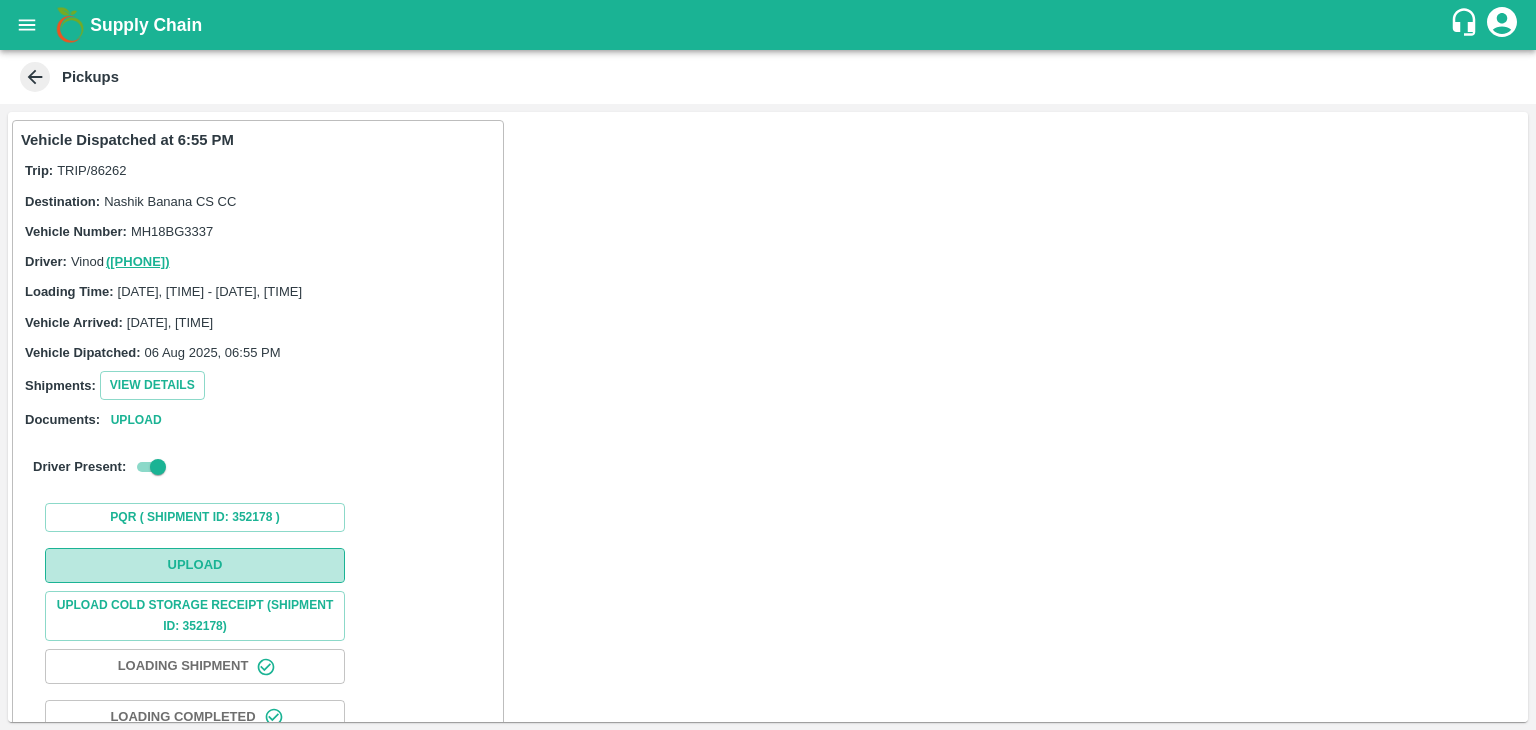 click on "Upload" at bounding box center [195, 565] 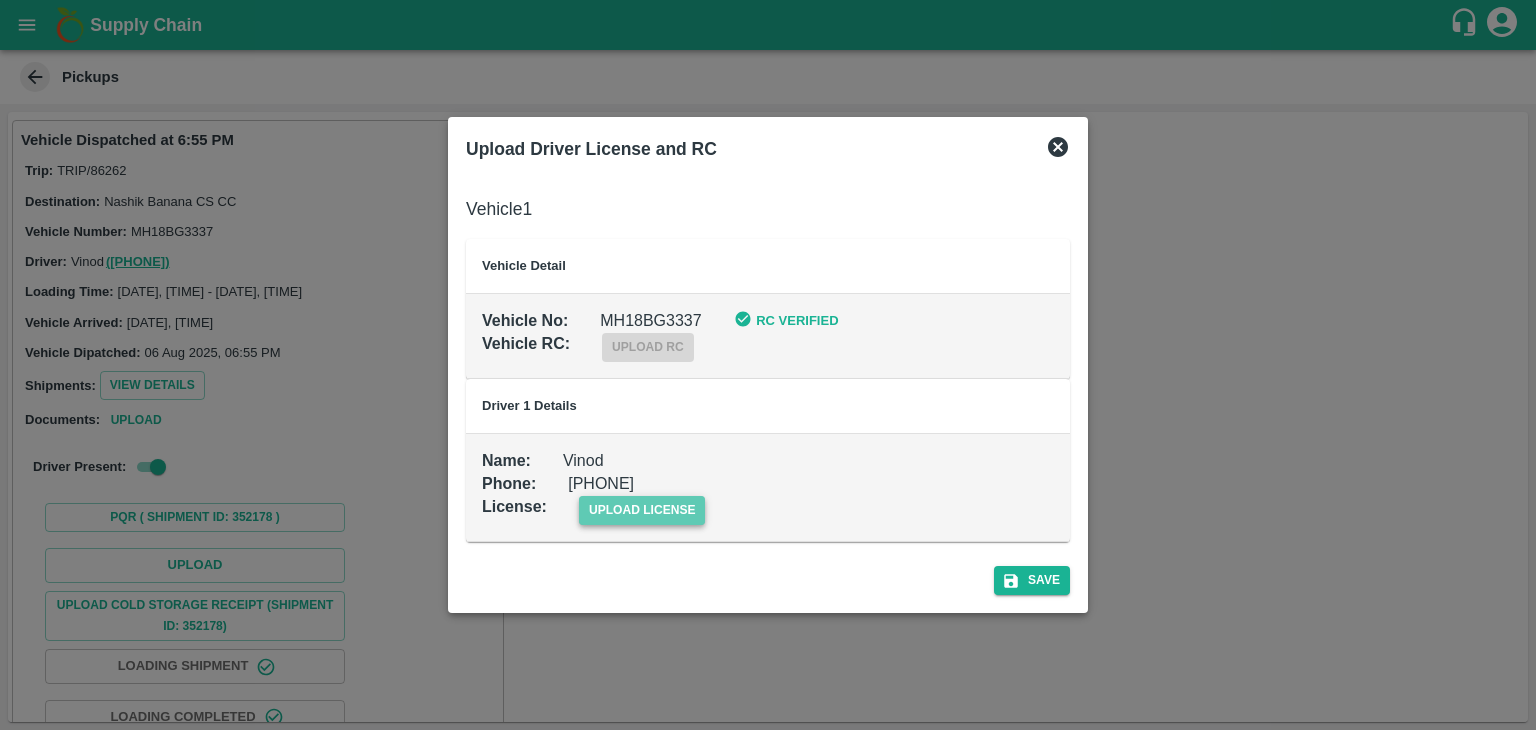 click on "upload license" at bounding box center [642, 510] 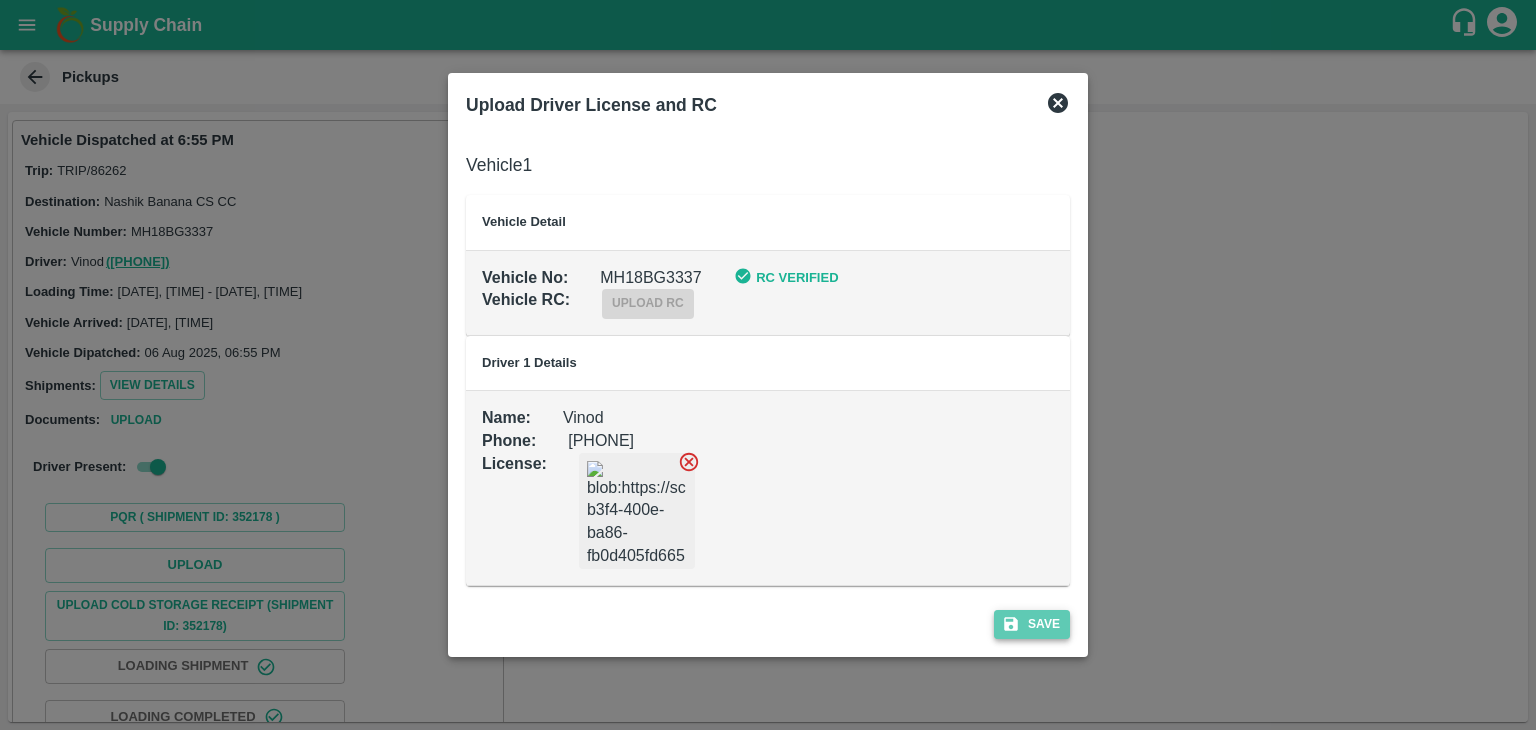 click on "Save" at bounding box center (1032, 624) 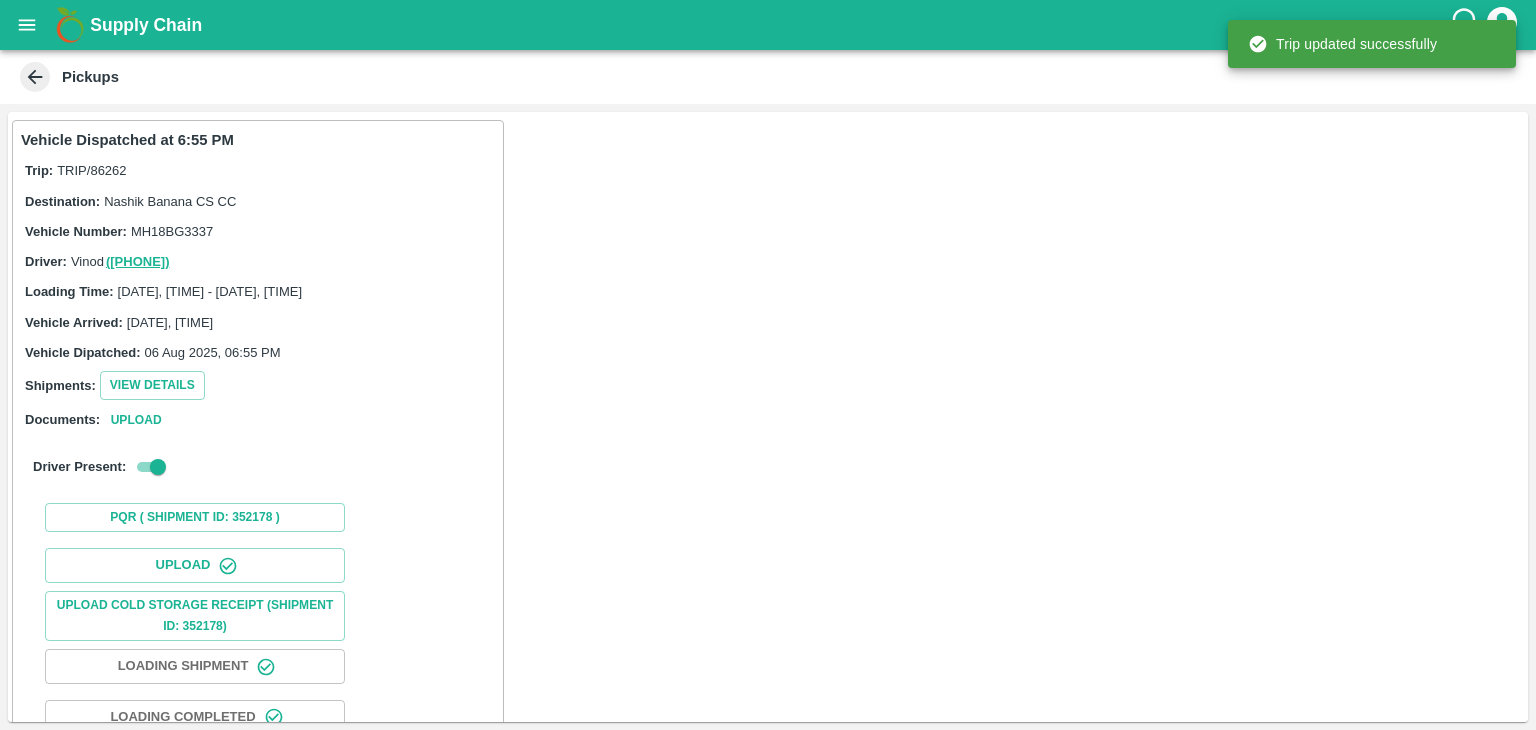 scroll, scrollTop: 209, scrollLeft: 0, axis: vertical 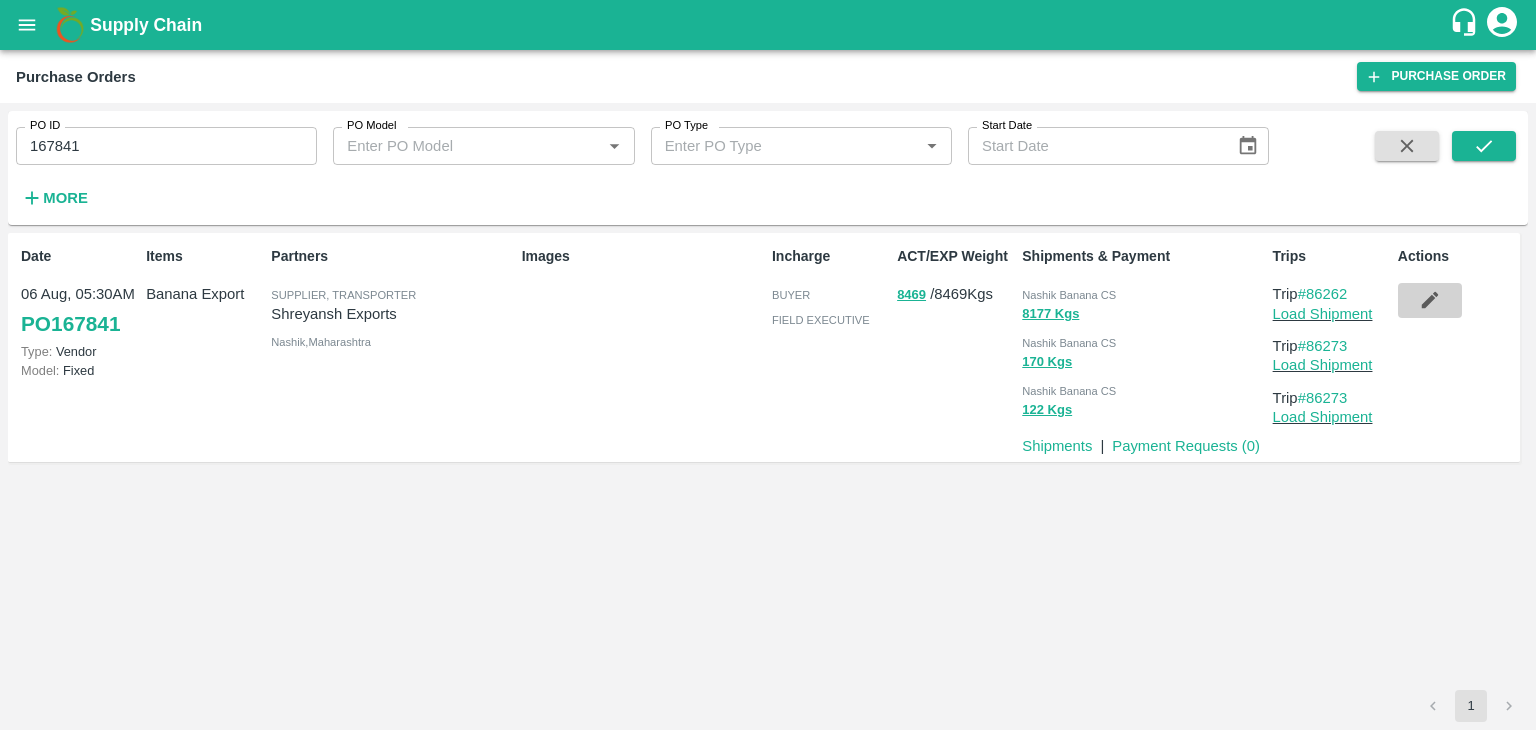 click 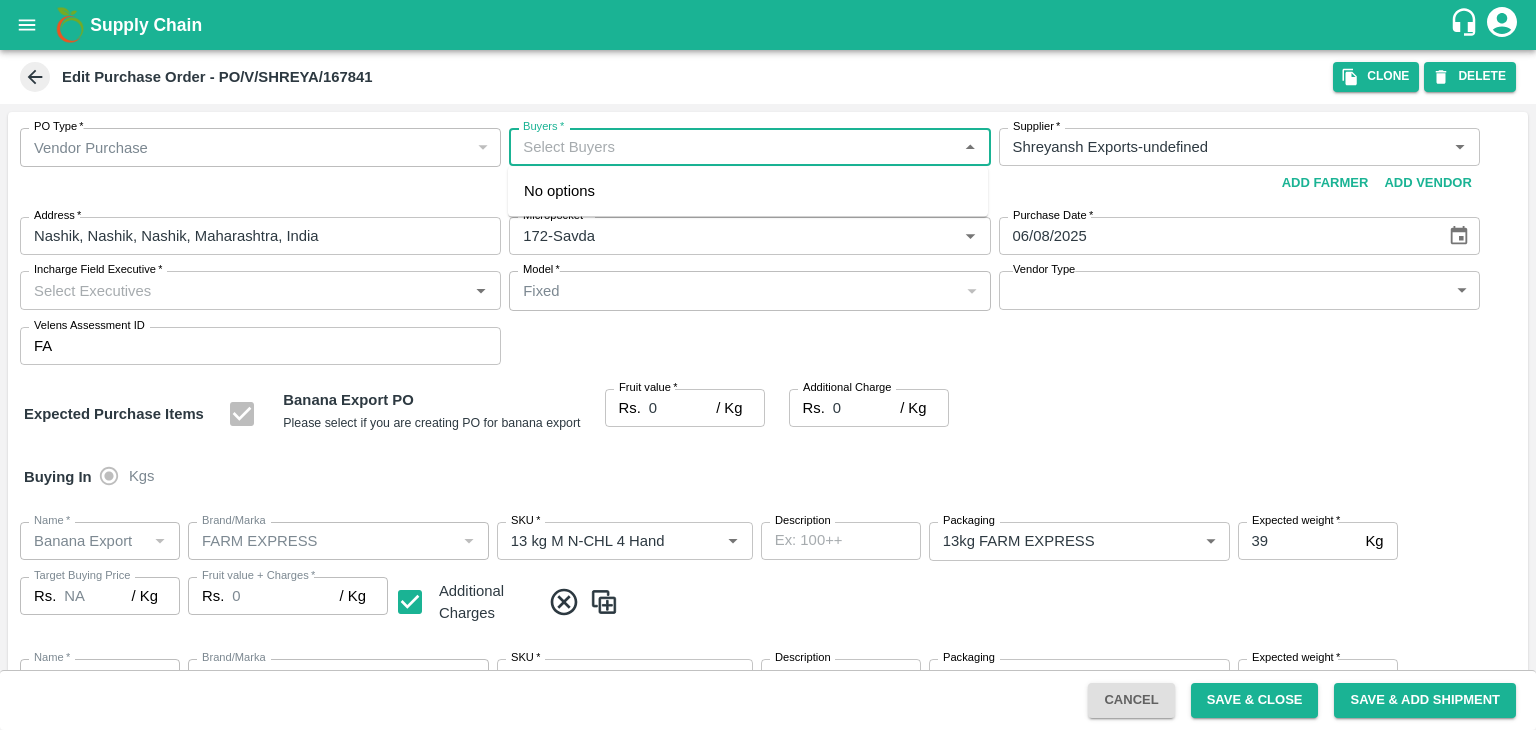 click on "Buyers   *" at bounding box center (733, 147) 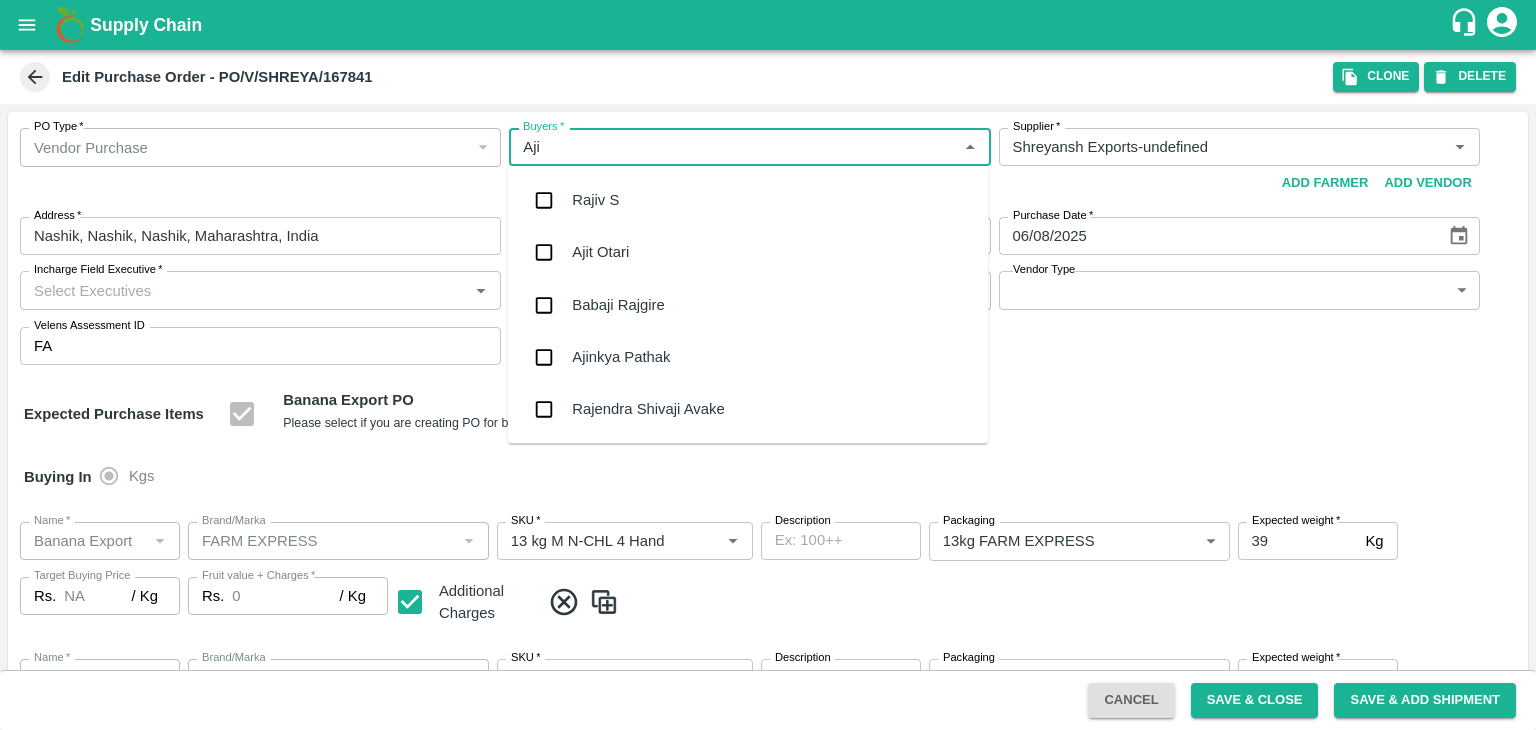 type on "Ajit" 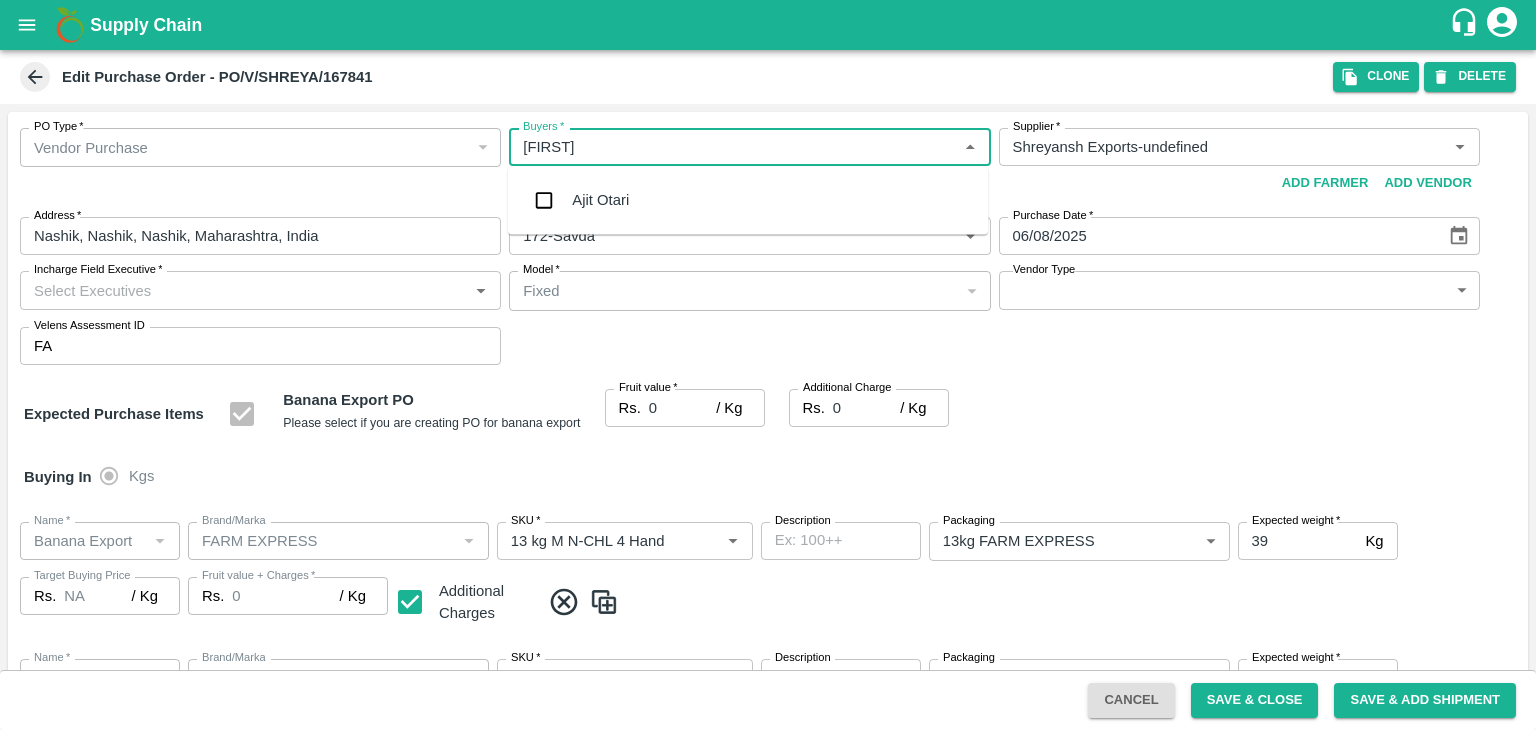 click on "Ajit Otari" at bounding box center [748, 200] 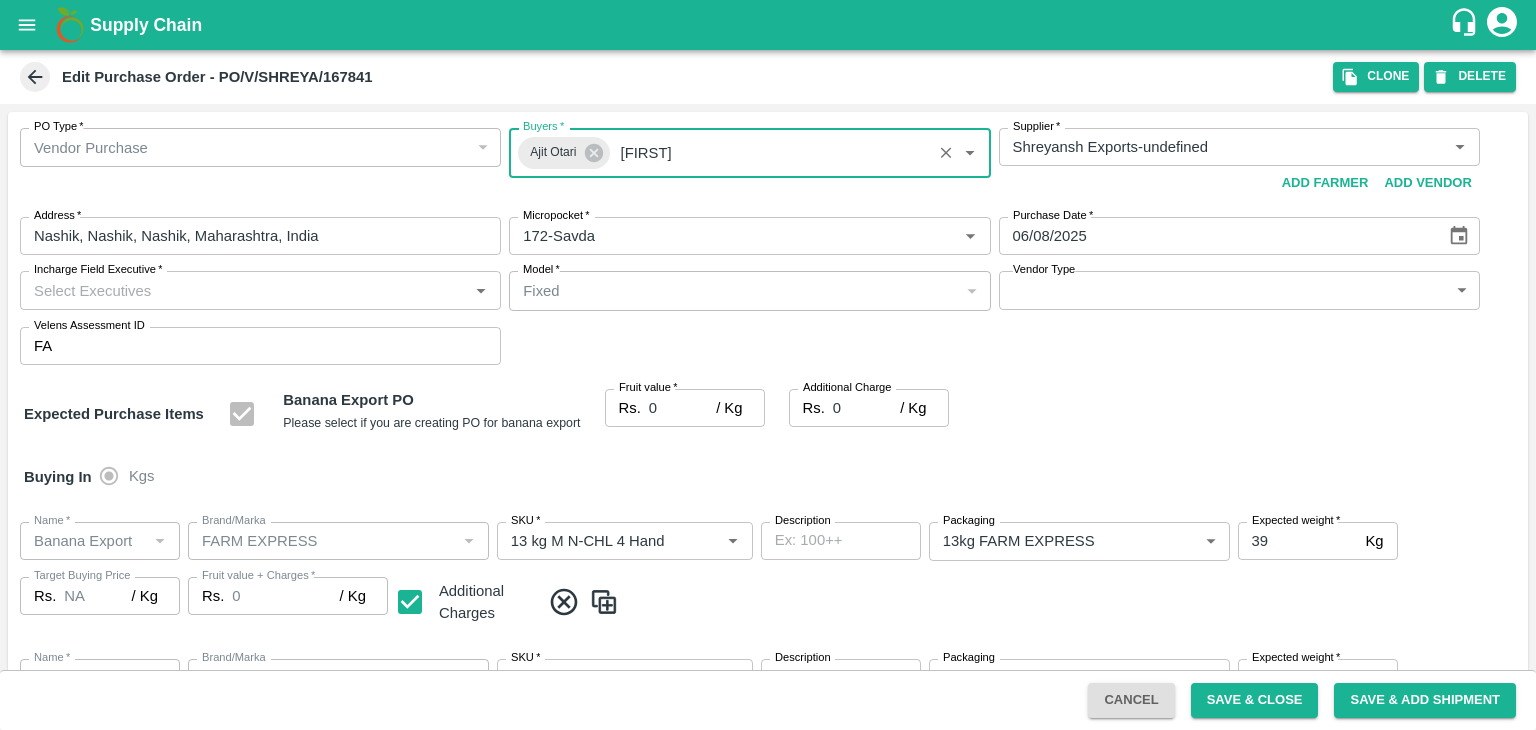 type 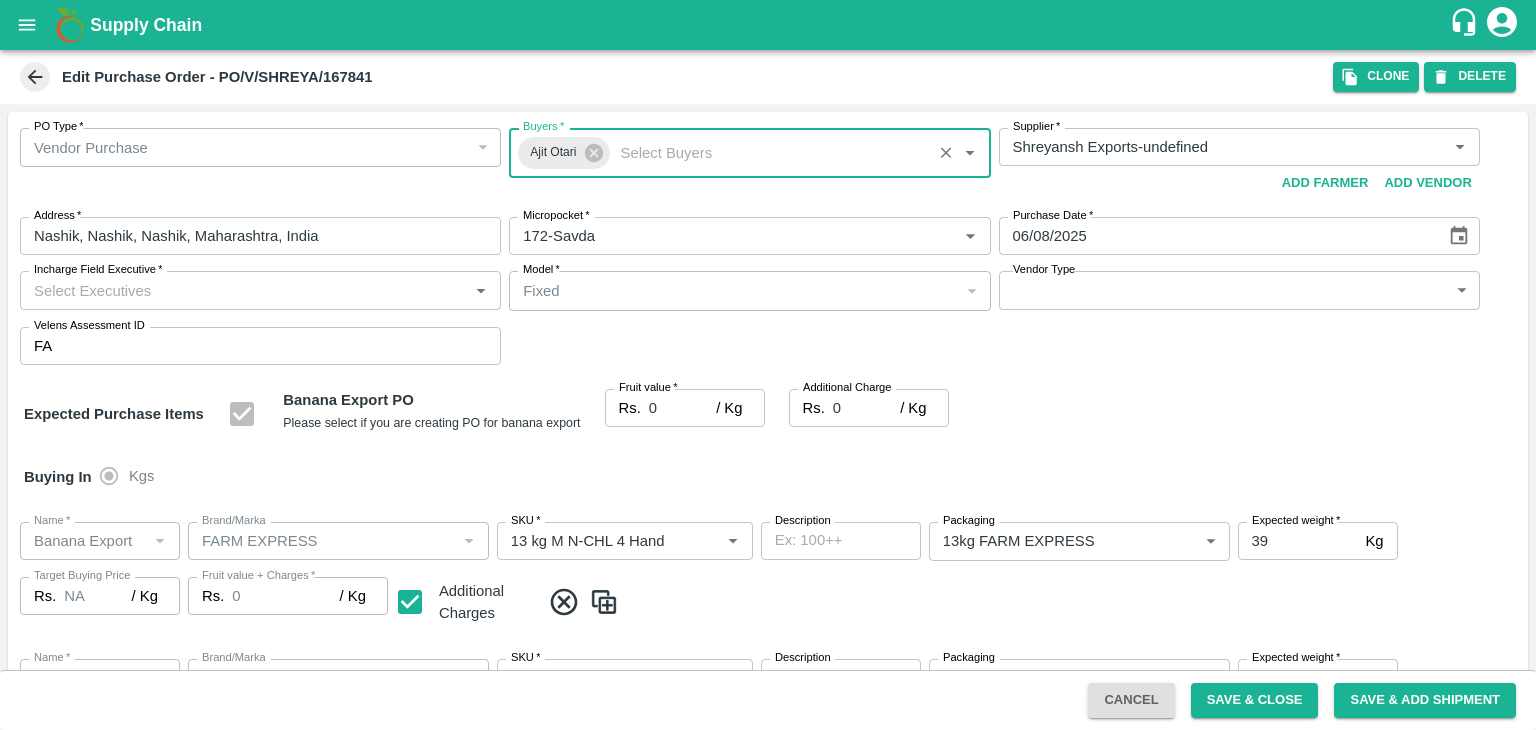click on "Incharge Field Executive   *" at bounding box center (244, 290) 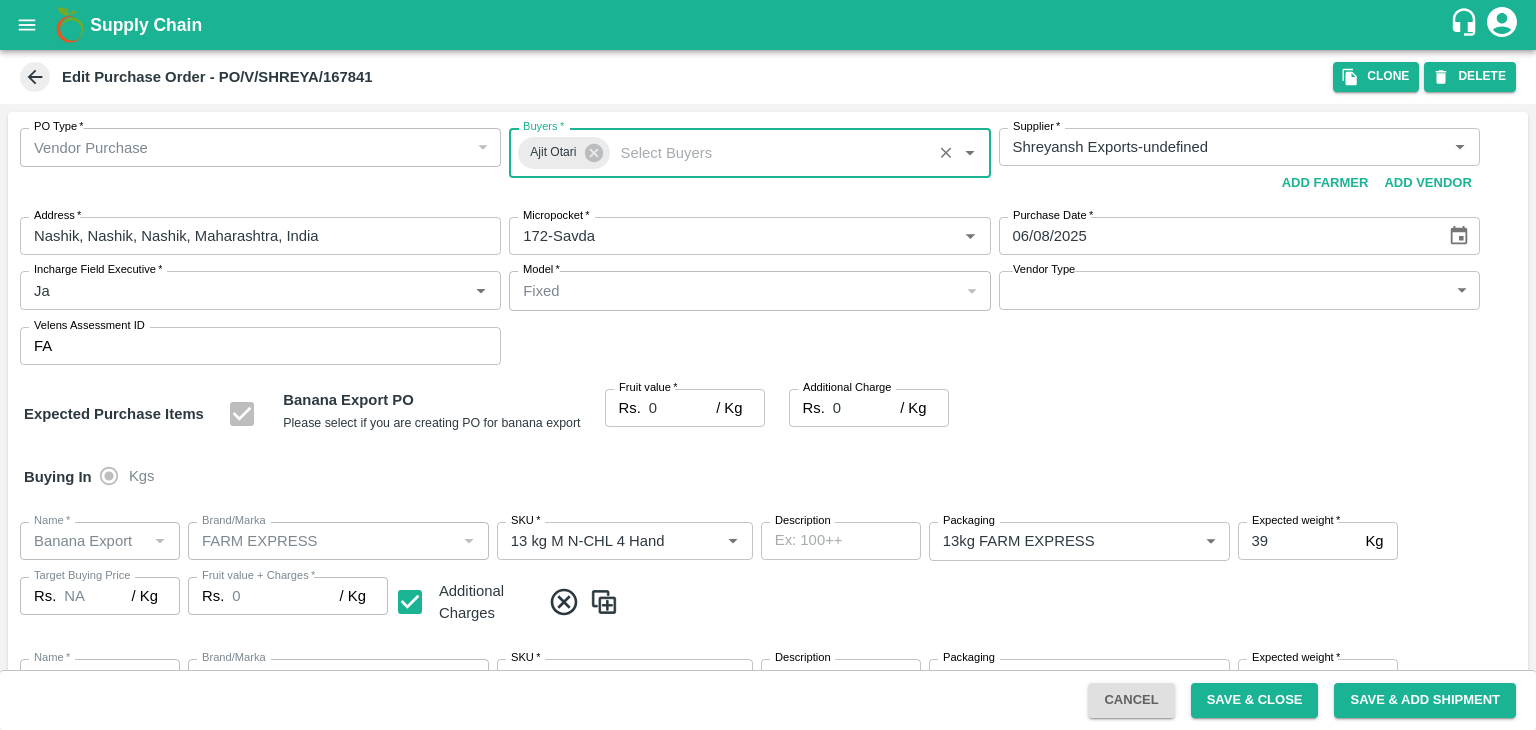 type on "Jay" 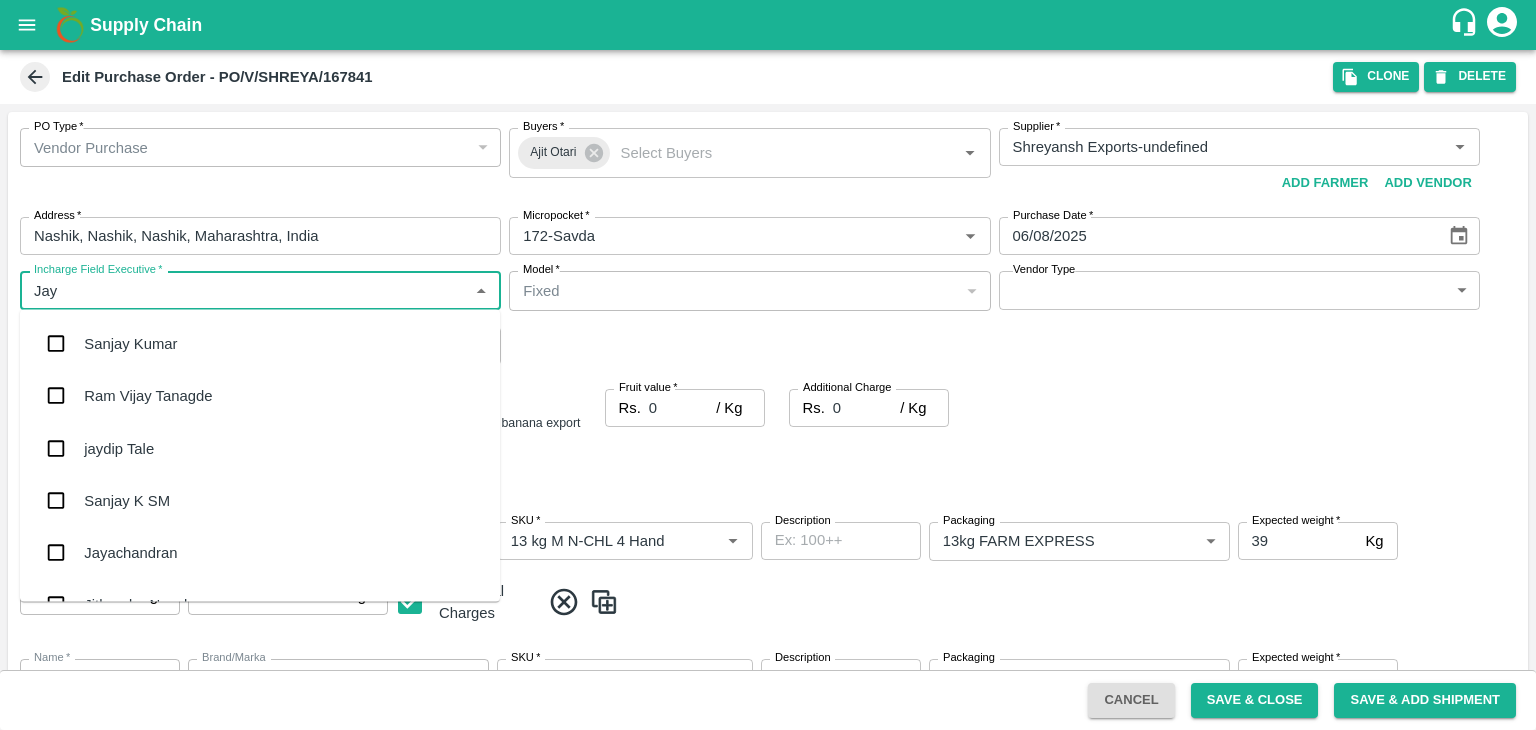 click on "jaydip Tale" at bounding box center (119, 448) 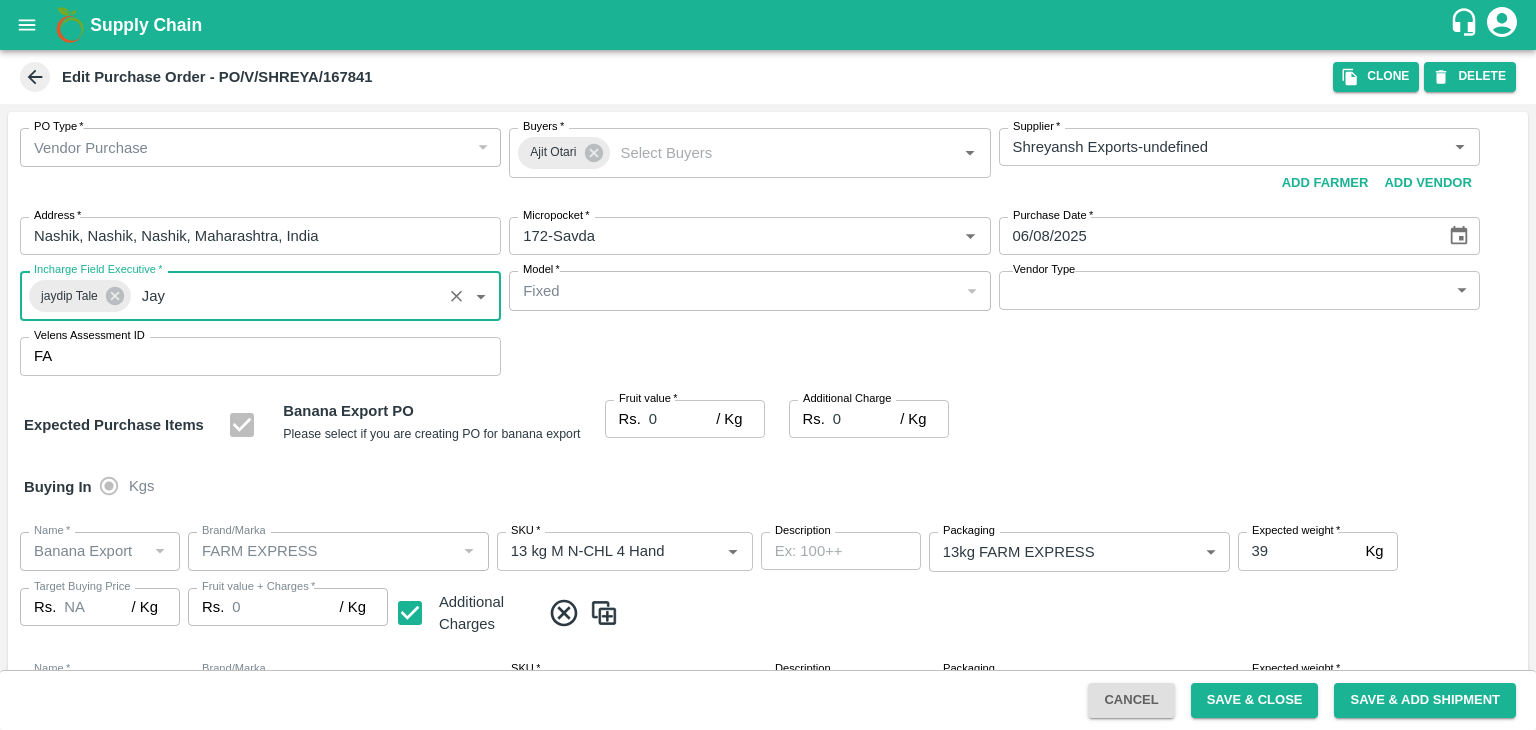 type 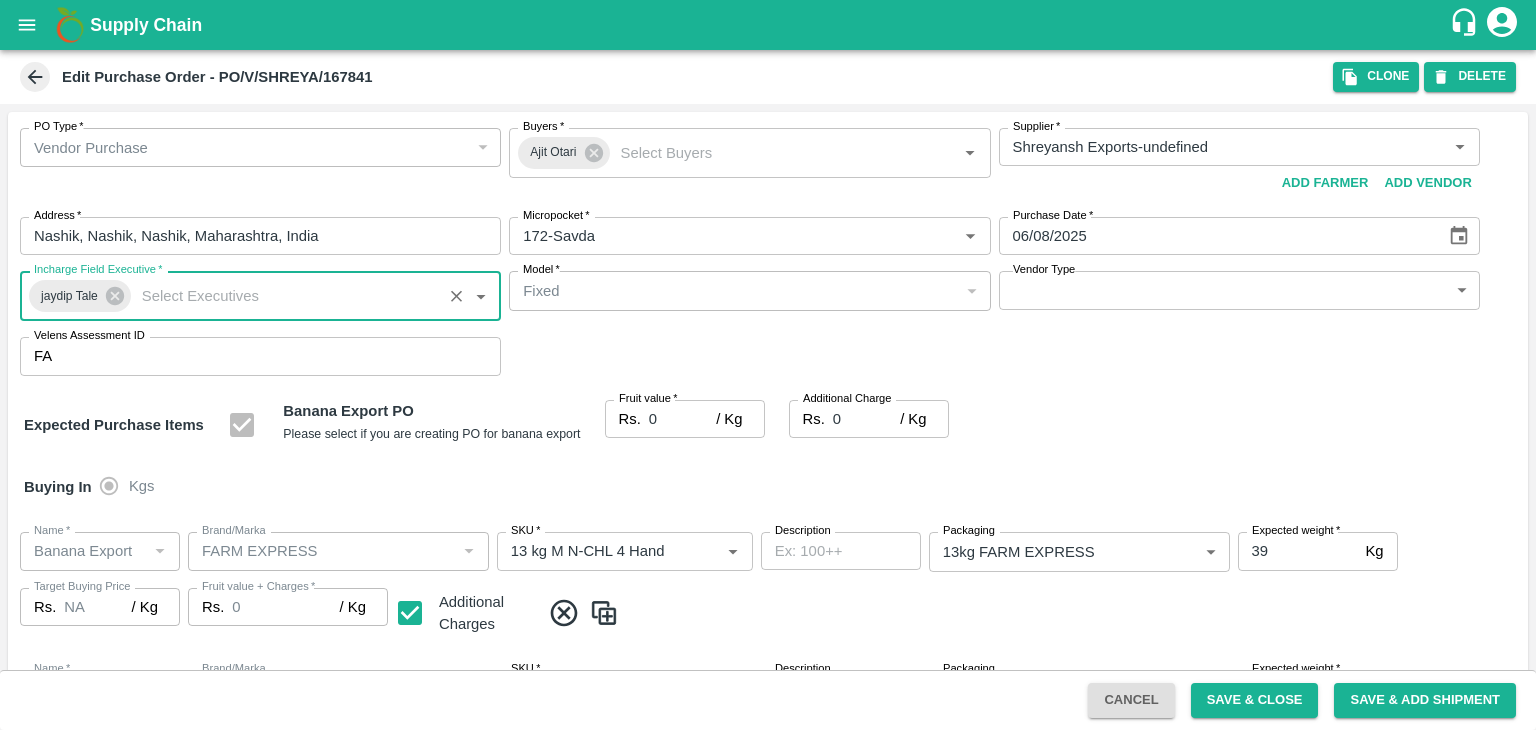click on "Supply Chain Edit Purchase Order - PO/V/SHREYA/167841 Clone DELETE PO Type   * Vendor Purchase 2 PO Type Buyers   * Ajit Otari Buyers   * Supplier   * Supplier   * Add Vendor Add Farmer Address   * Nashik, Nashik, Nashik, Maharashtra, India Address Micropocket   * Micropocket   * Purchase Date   * 06/08/2025 Purchase Date Incharge Field Executive   * jaydip Tale Incharge Field Executive   * Model   * Fixed Fixed Model Vendor Type ​ Vendor Type Velens Assessment ID FA Velens Assessment ID Expected Purchase Items Banana Export PO Please select if you are creating PO for banana export Fruit value   * Rs. 0 / Kg Fruit value Additional Charge Rs. 0 / Kg Additional Charge Buying In Kgs Name   * Name   * Brand/Marka Brand/Marka SKU   * SKU   * Description x Description Packaging 13kg FARM EXPRESS 468 Packaging Expected weight   * 39 Kg Expected weight Target Buying Price Rs. NA / Kg Target Buying Price Fruit value + Charges   * Rs. 0 / Kg Fruit value + Charges Name   * Name" at bounding box center [768, 365] 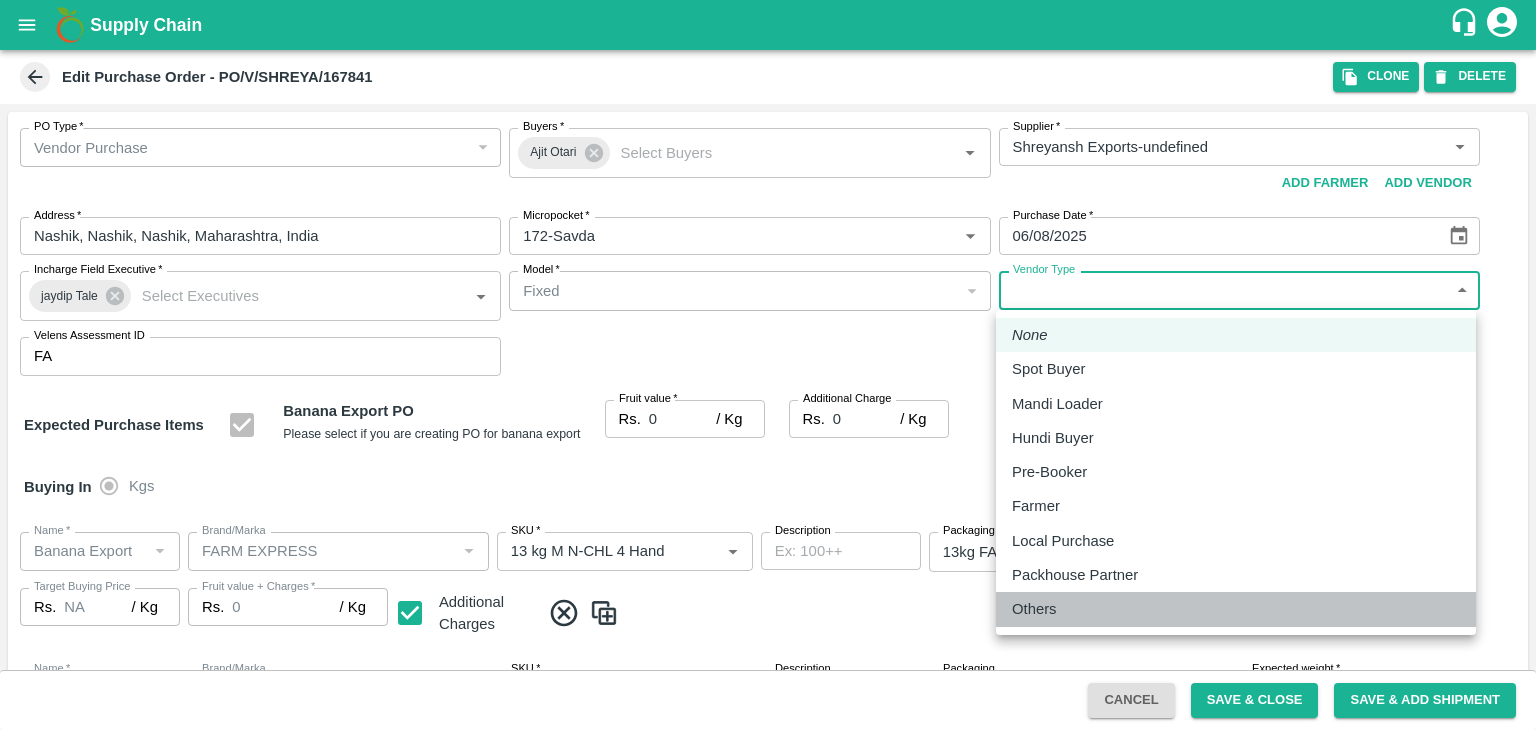 click on "Others" at bounding box center (1034, 609) 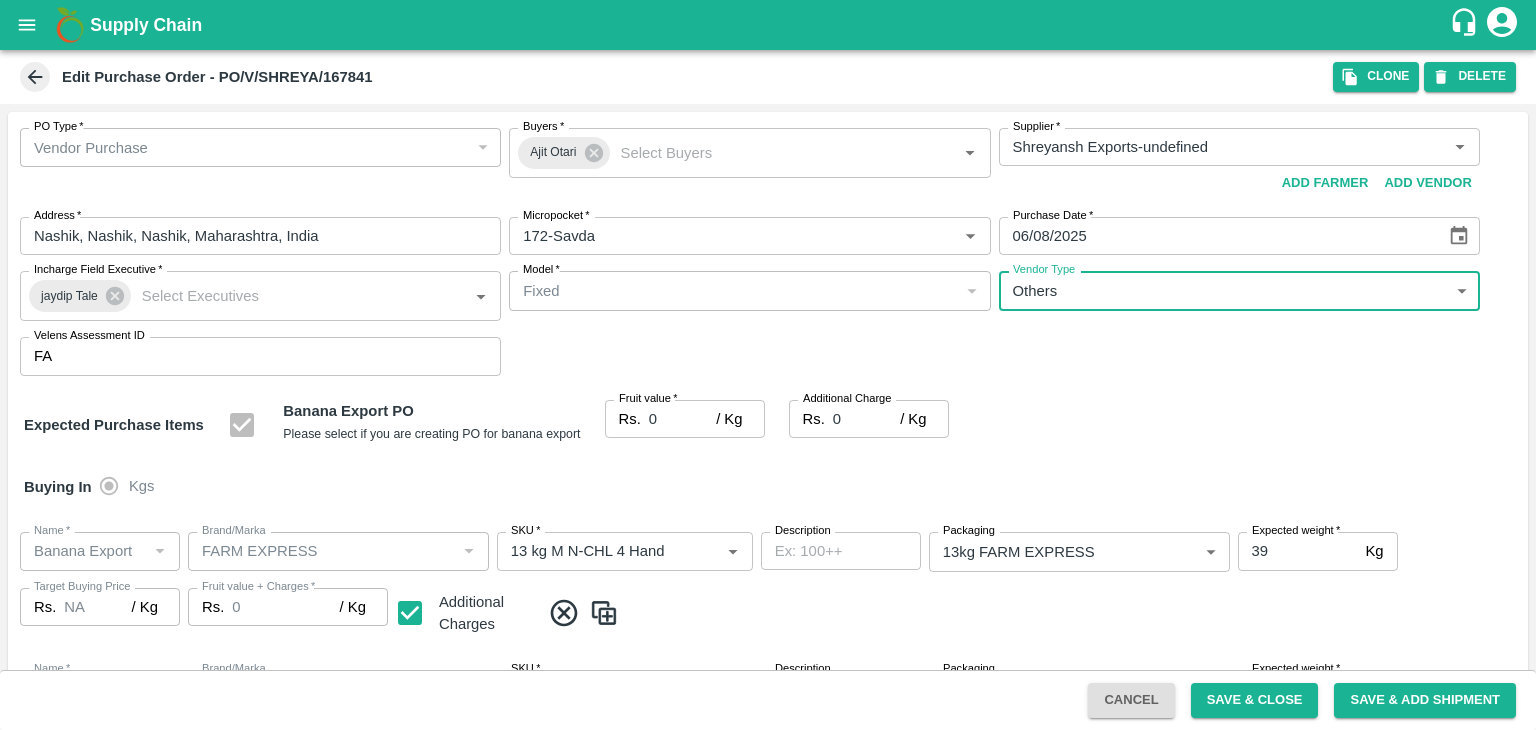 click on "0" at bounding box center [682, 419] 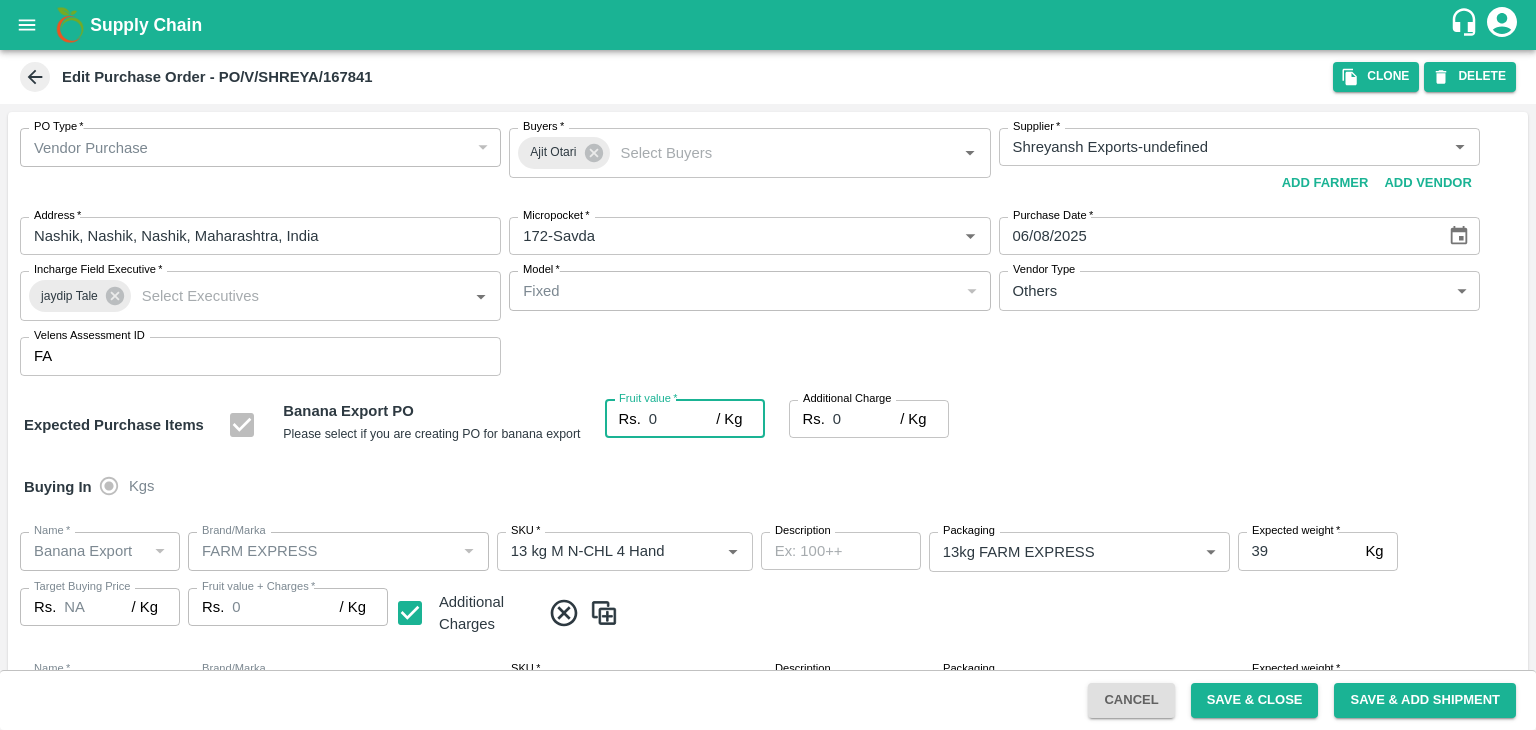 click on "0" at bounding box center [682, 419] 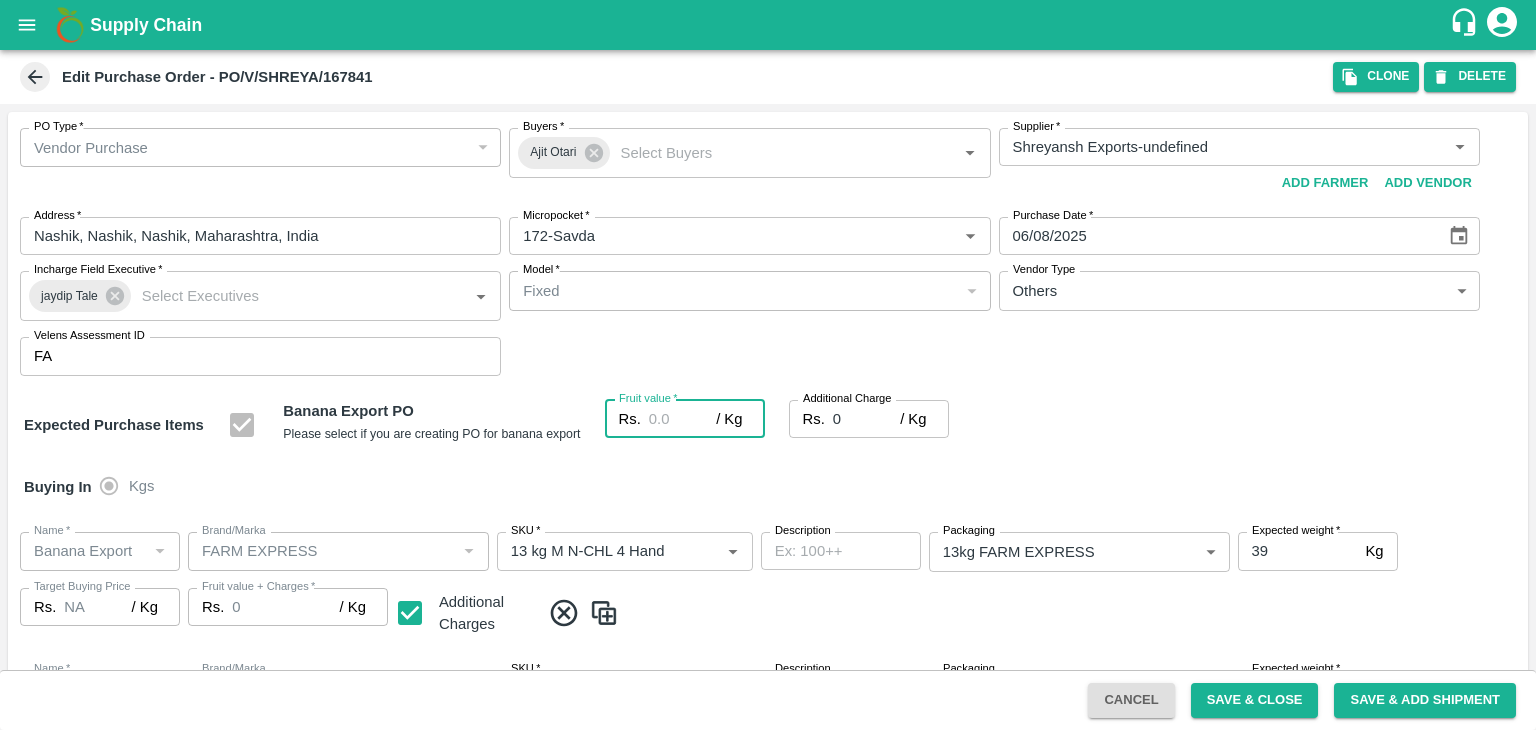 type on "1" 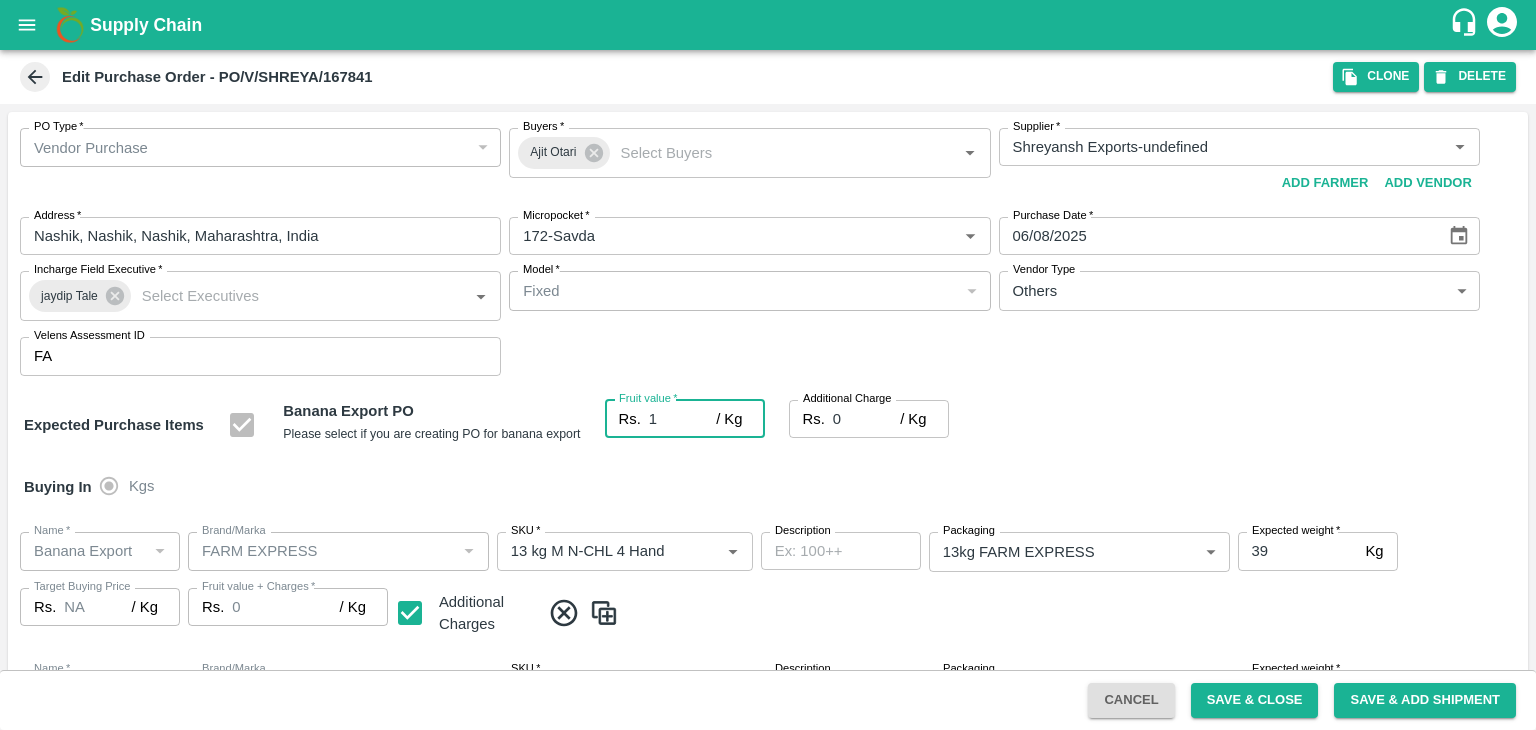 type on "1" 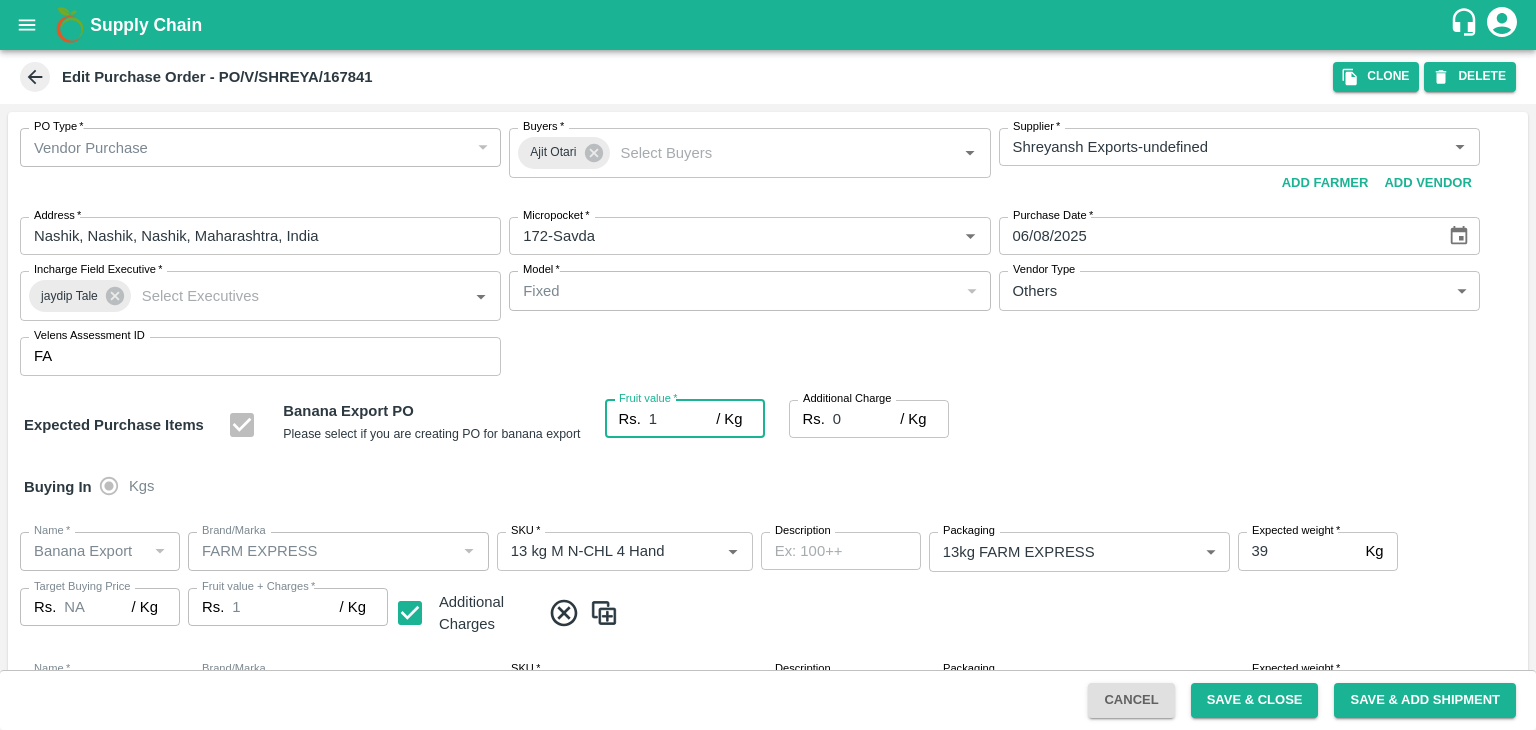 type on "1" 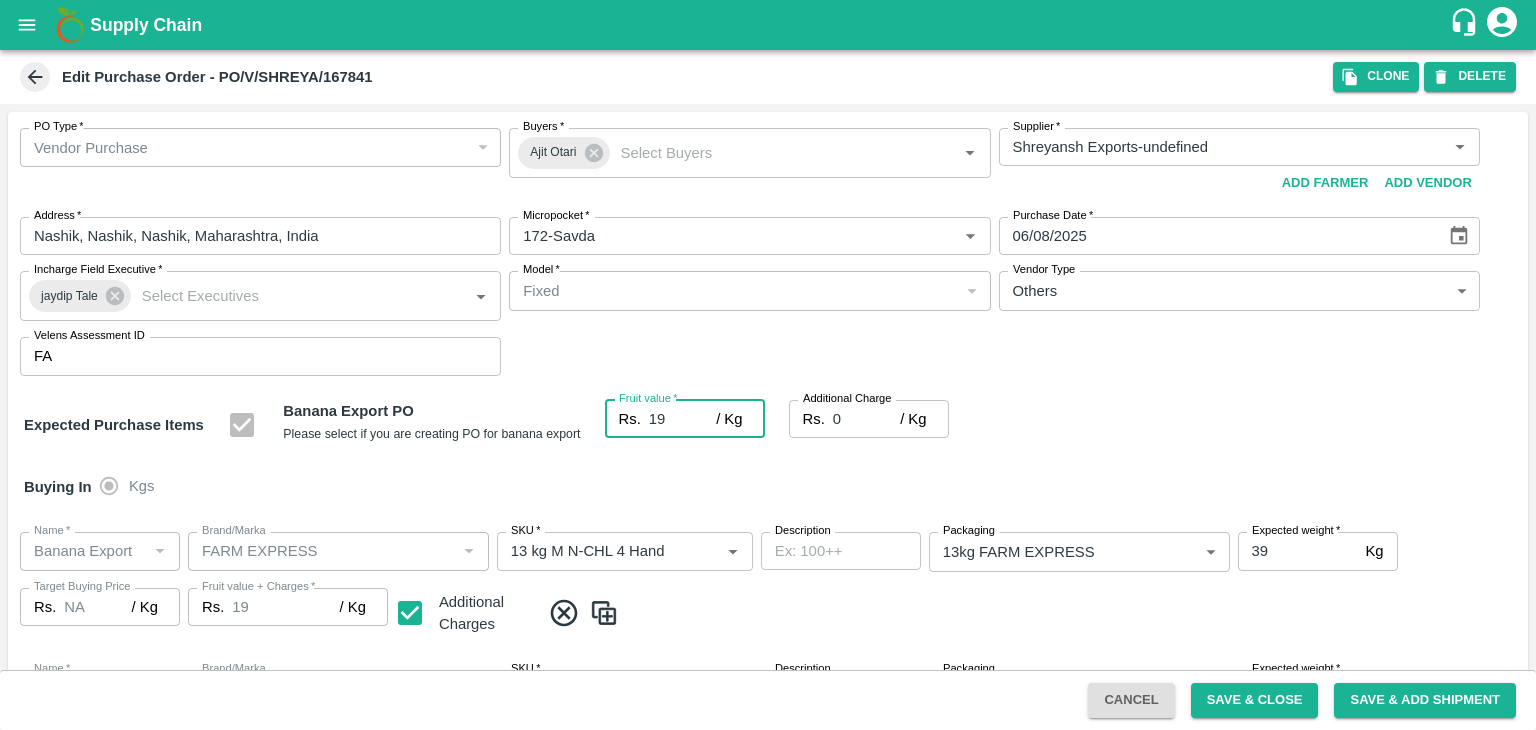 type on "19" 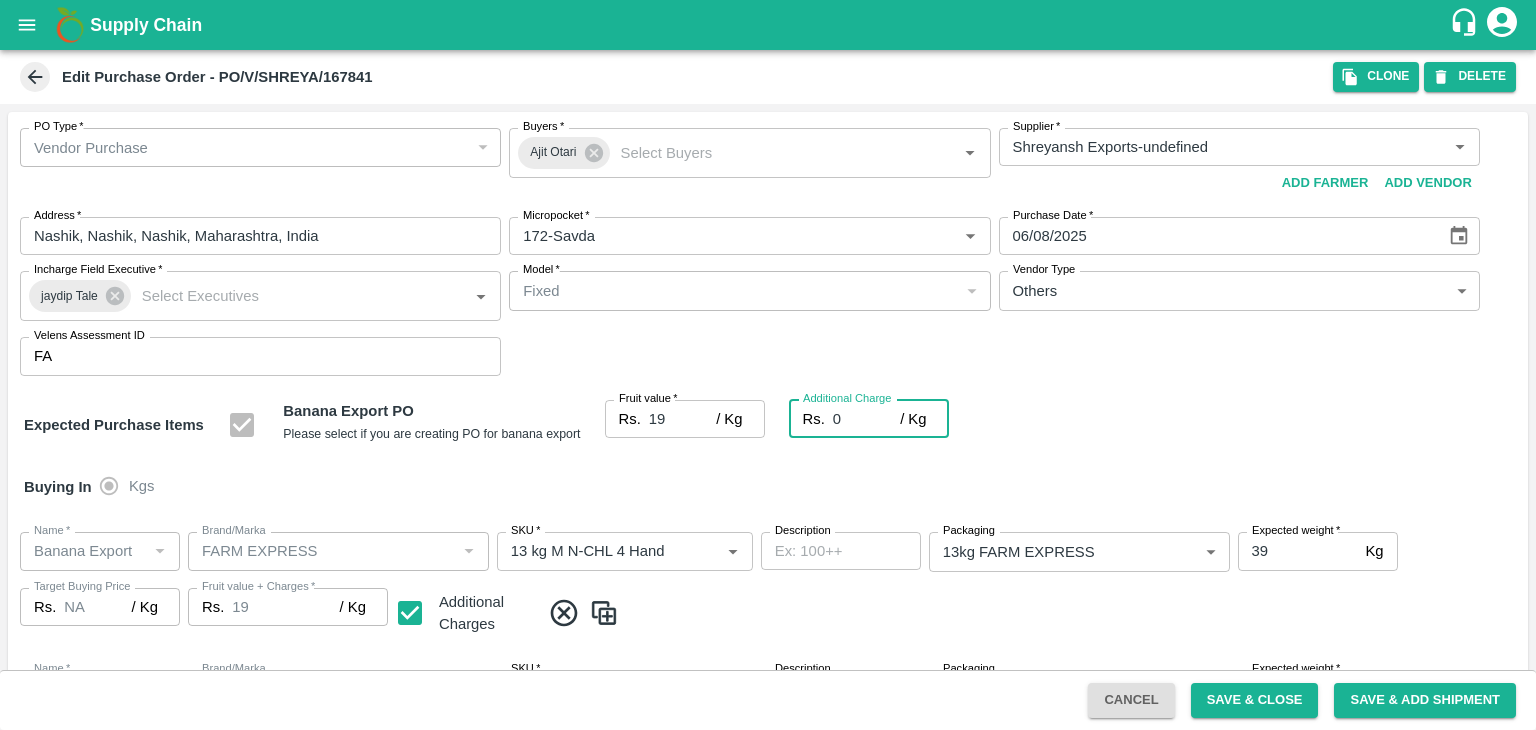 type on "2" 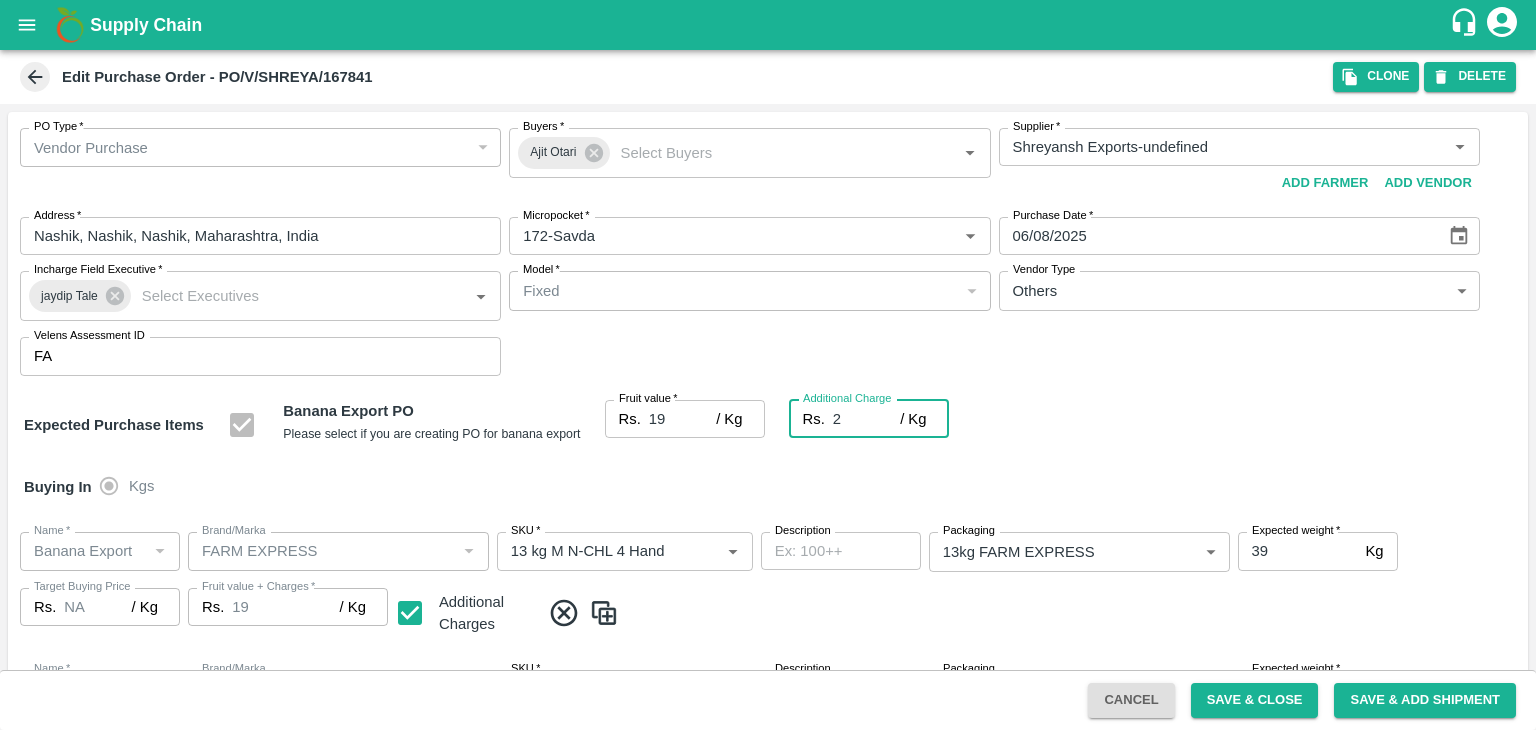 type on "21" 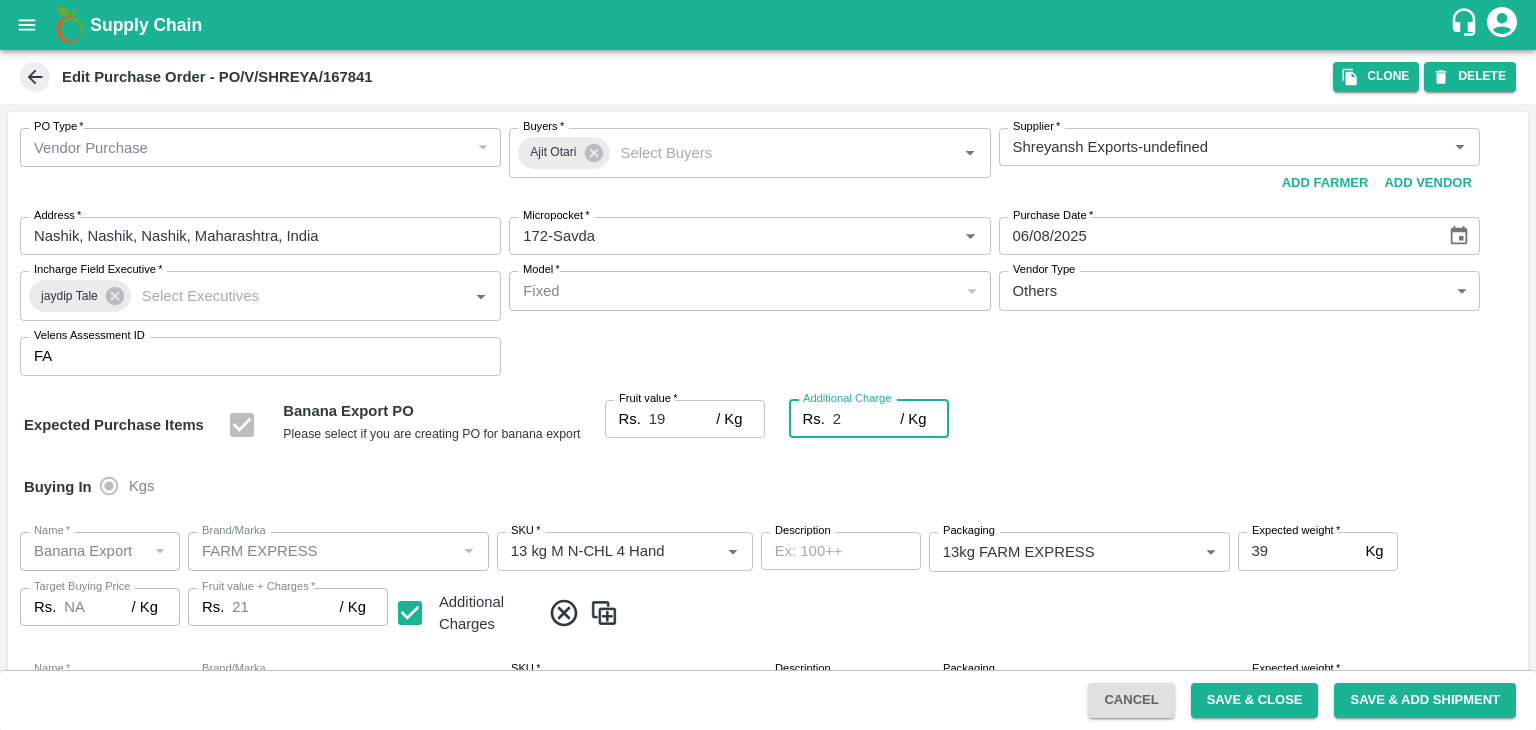 type on "2.7" 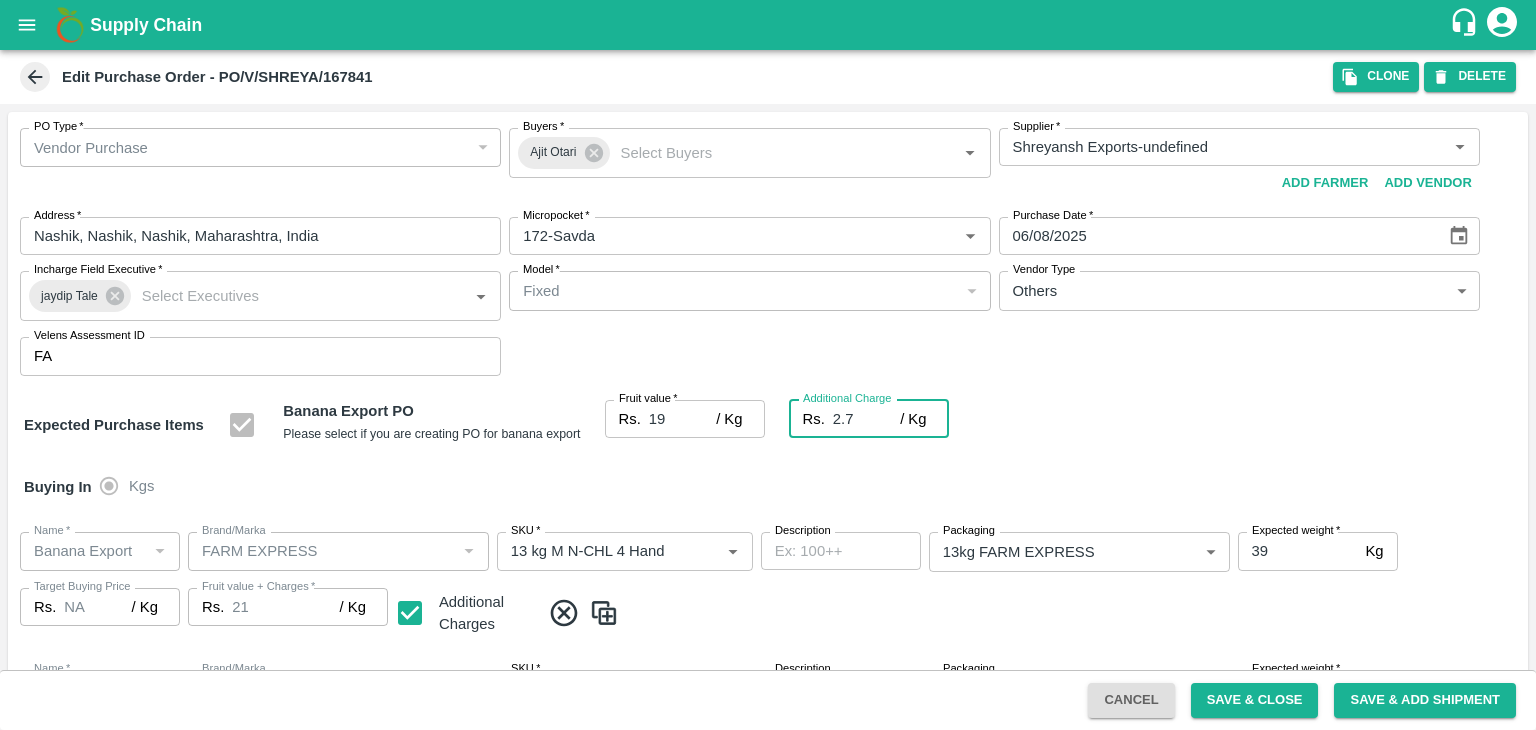 type on "21.7" 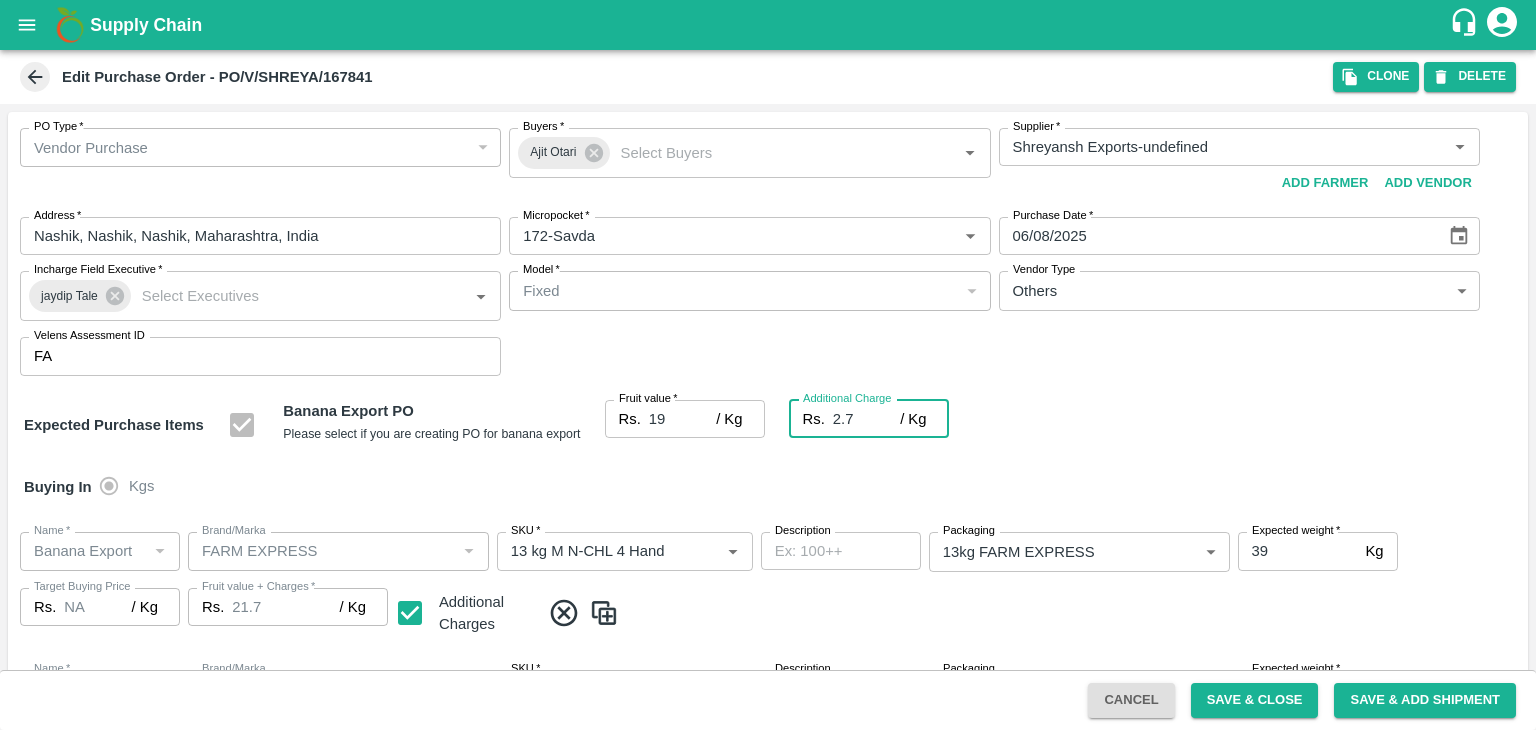 type on "21.7" 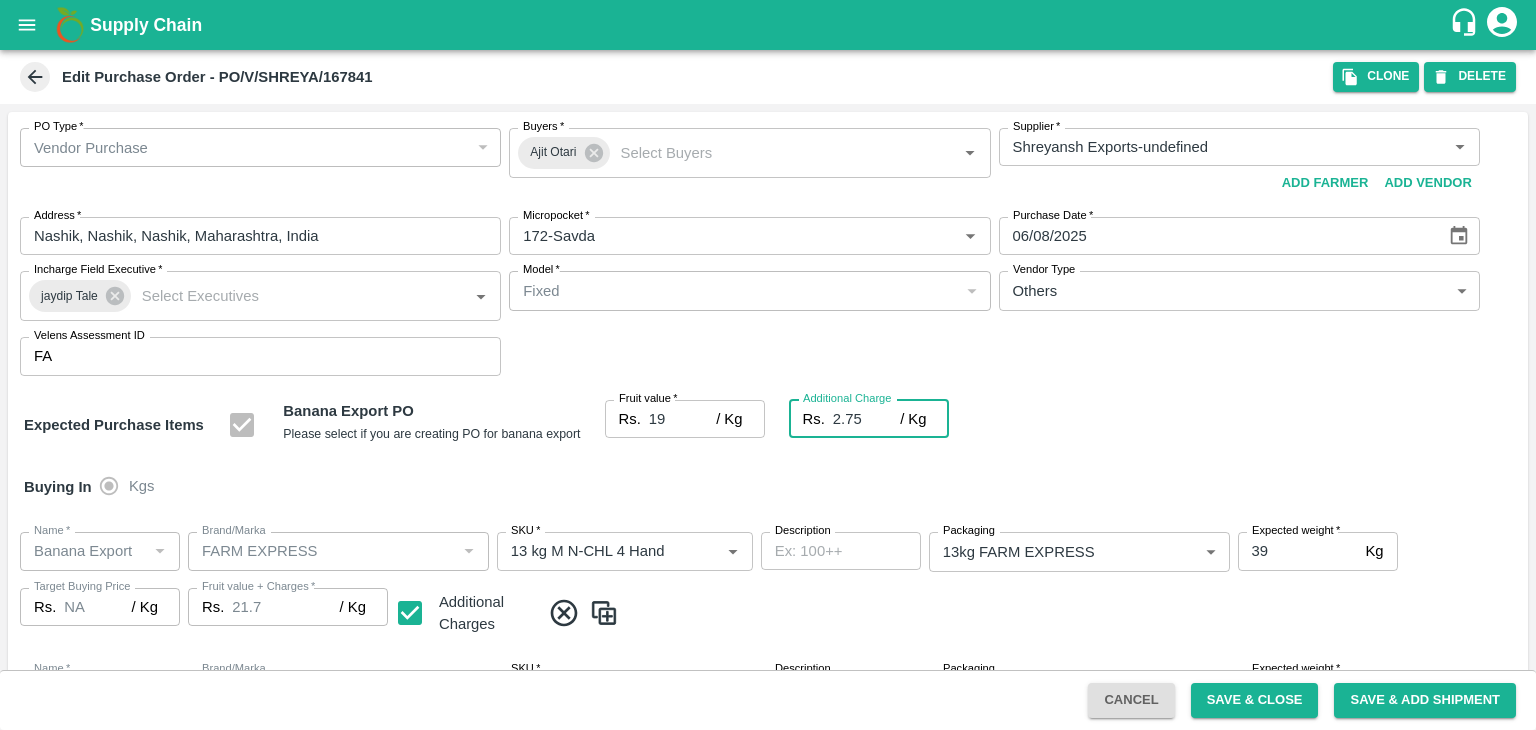 type on "21.75" 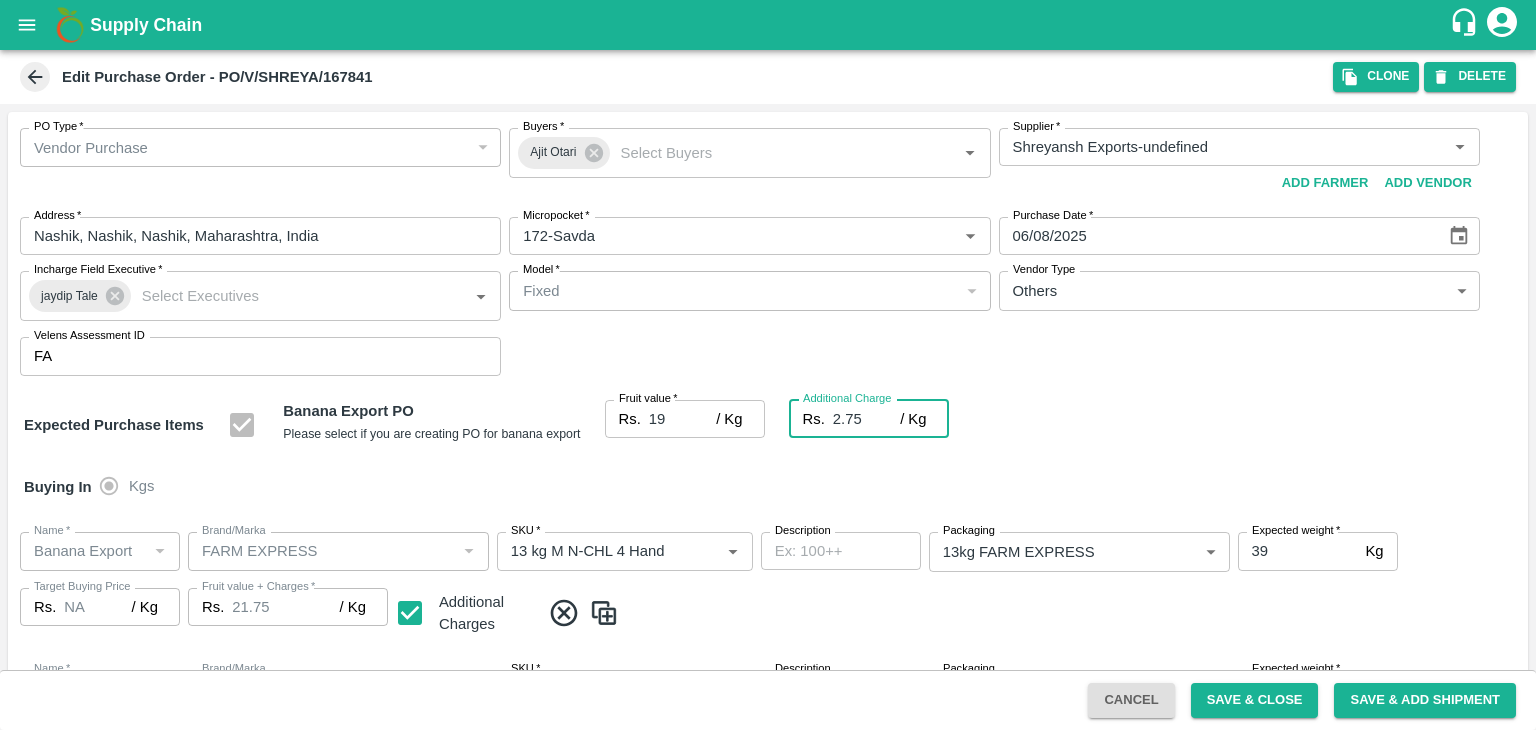type on "2.75" 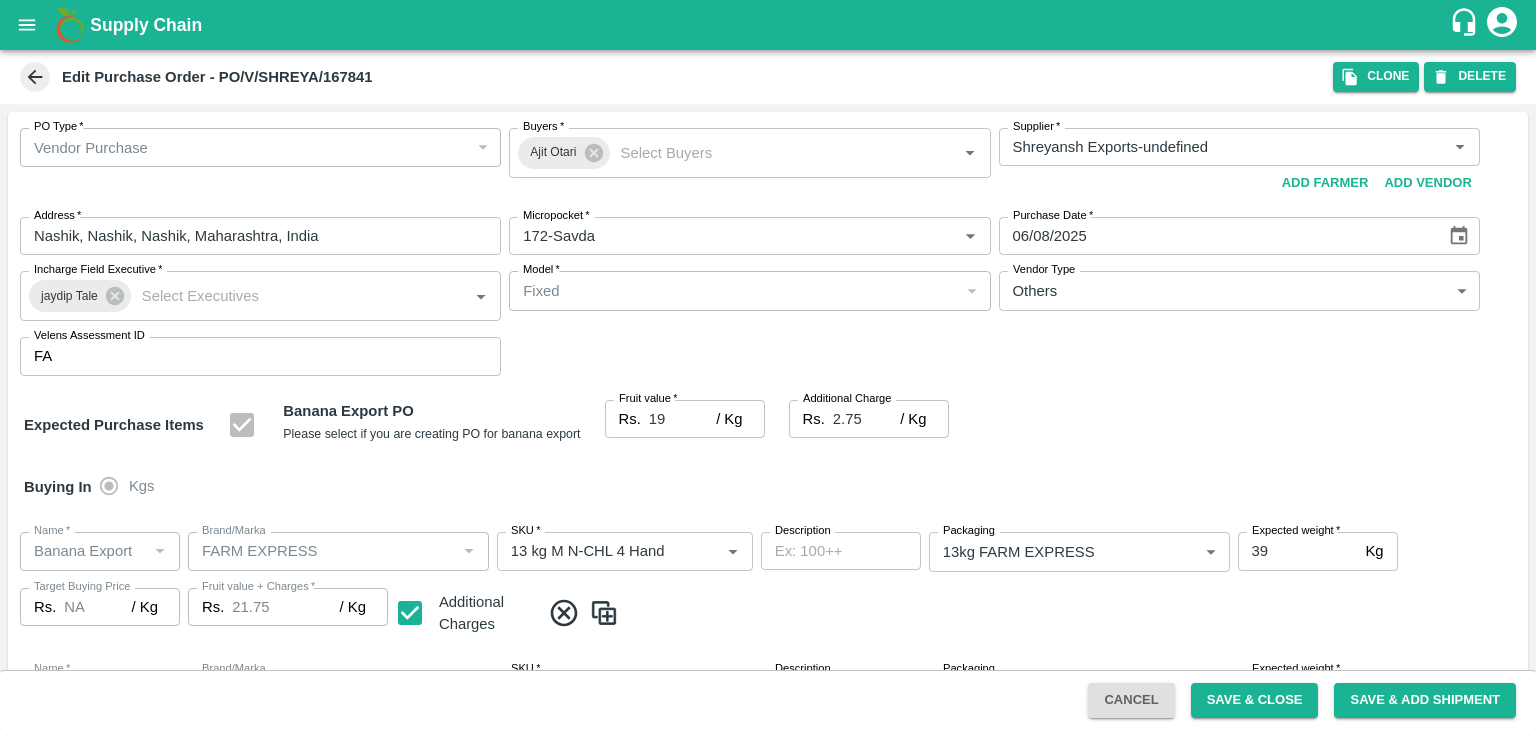 scroll, scrollTop: 1060, scrollLeft: 0, axis: vertical 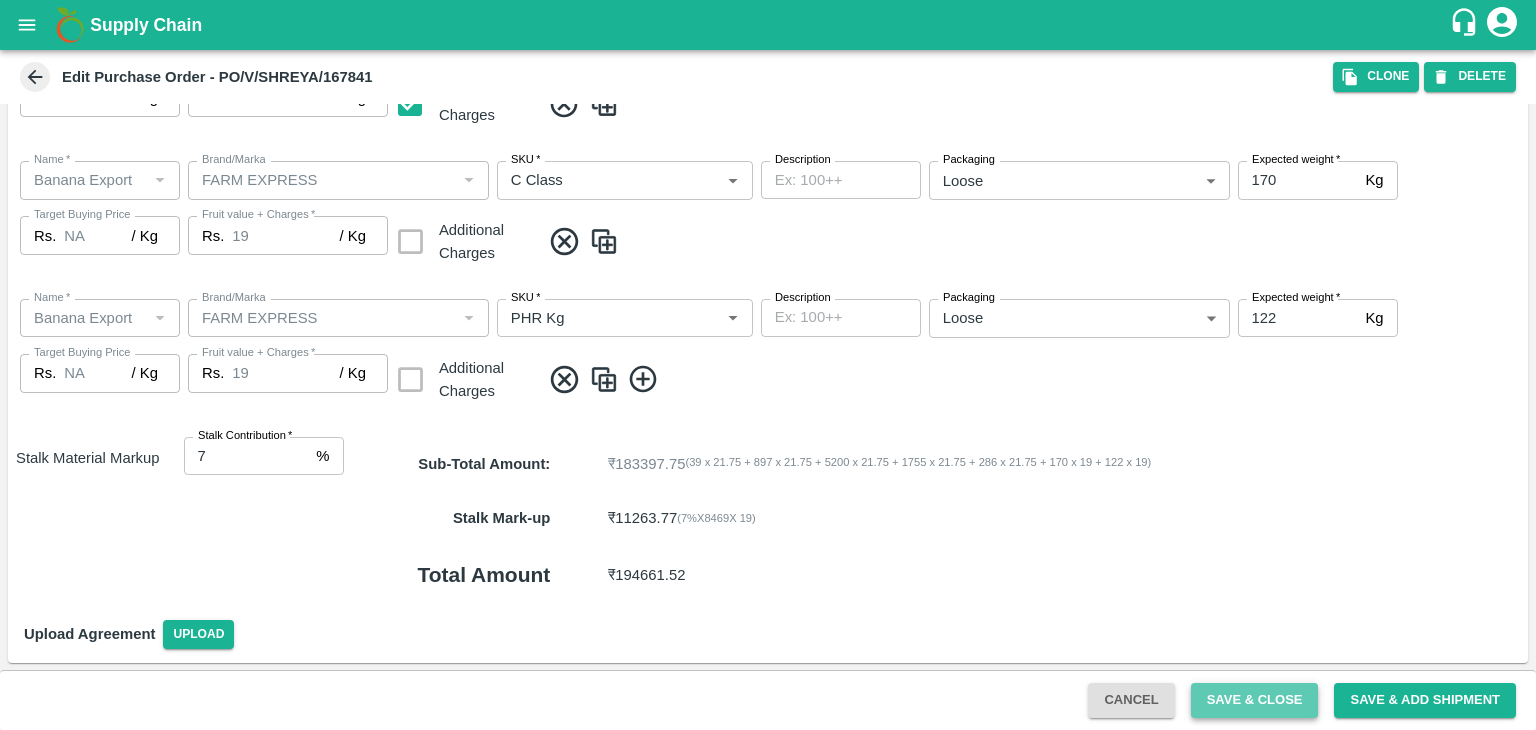 click on "Save & Close" at bounding box center (1255, 700) 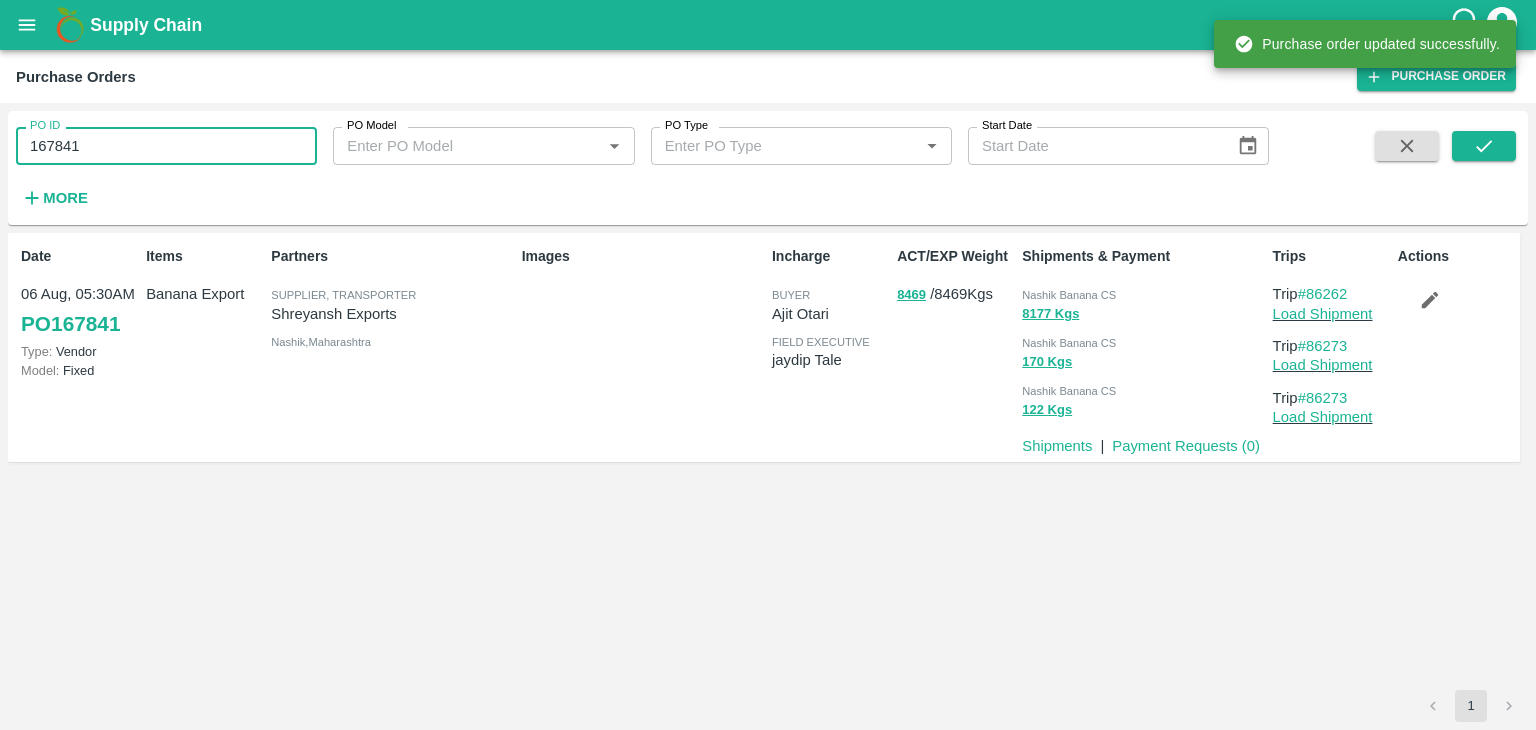 click on "167841" at bounding box center (166, 146) 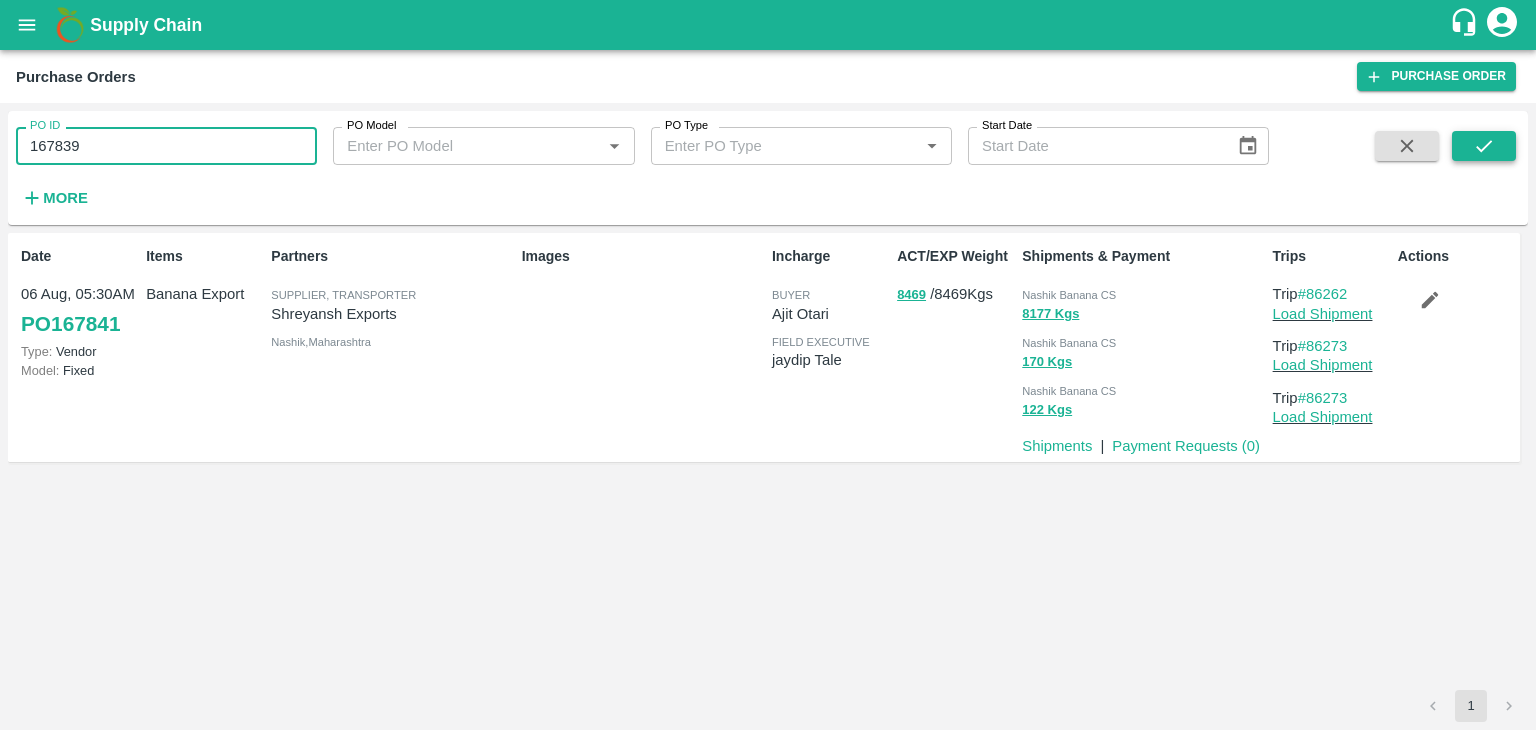 type on "167839" 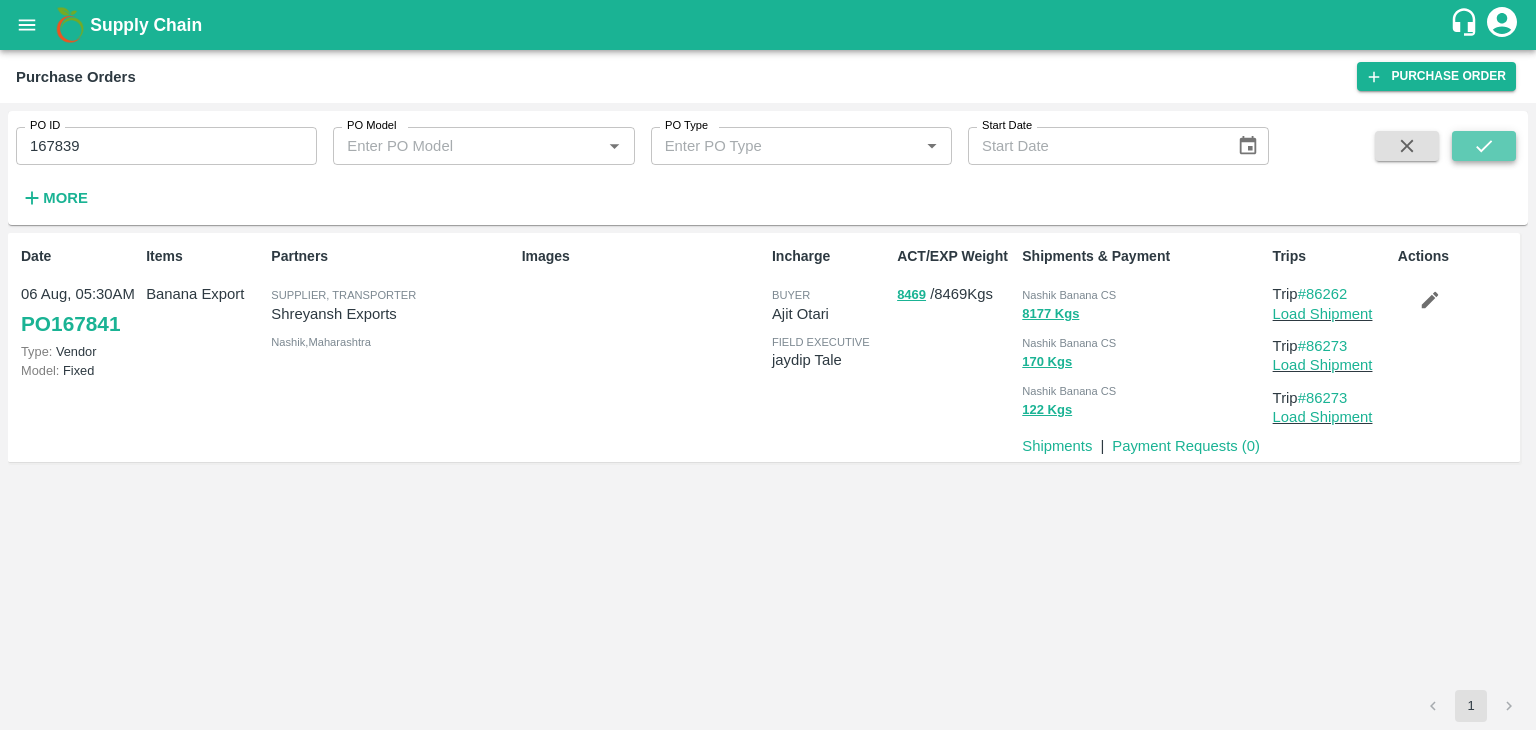 click at bounding box center (1484, 146) 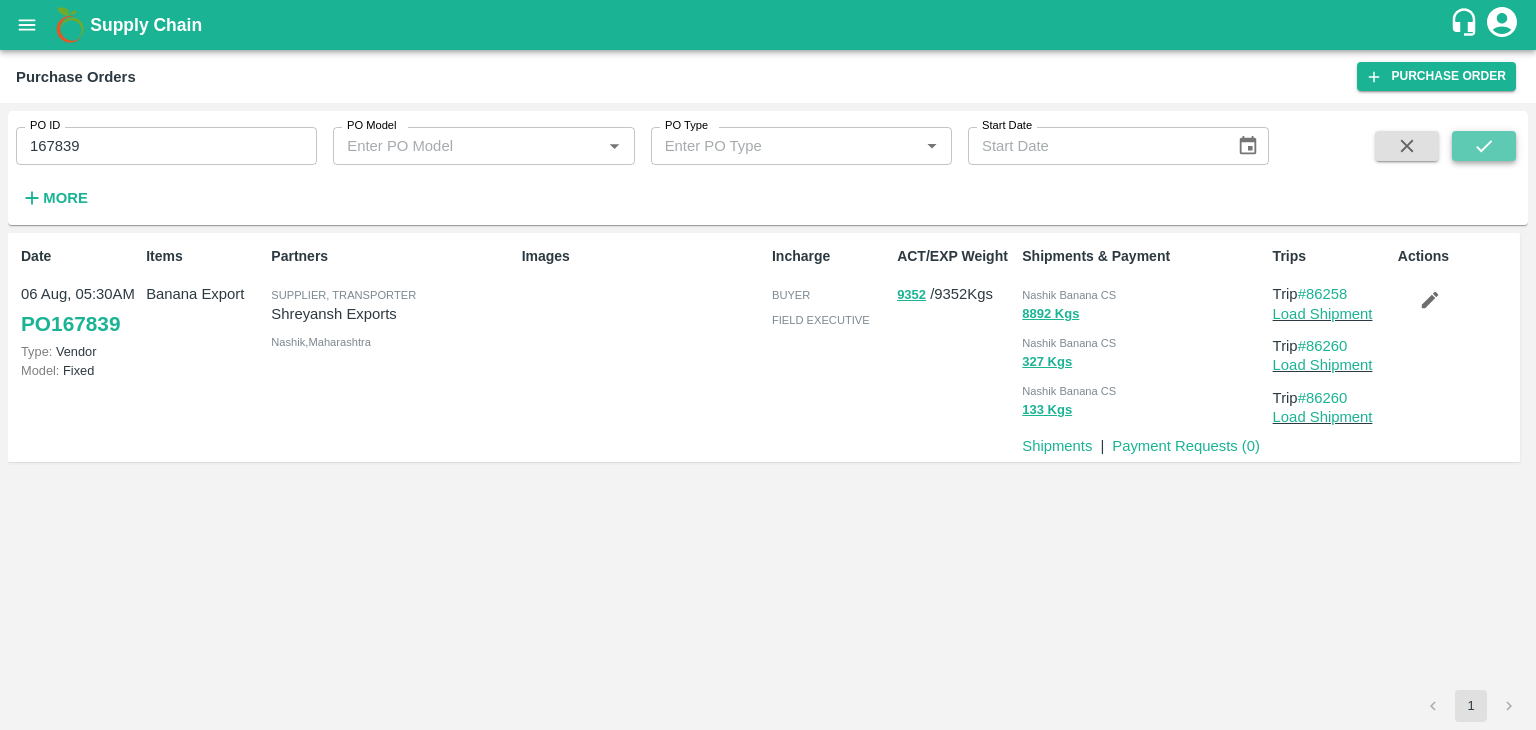 click 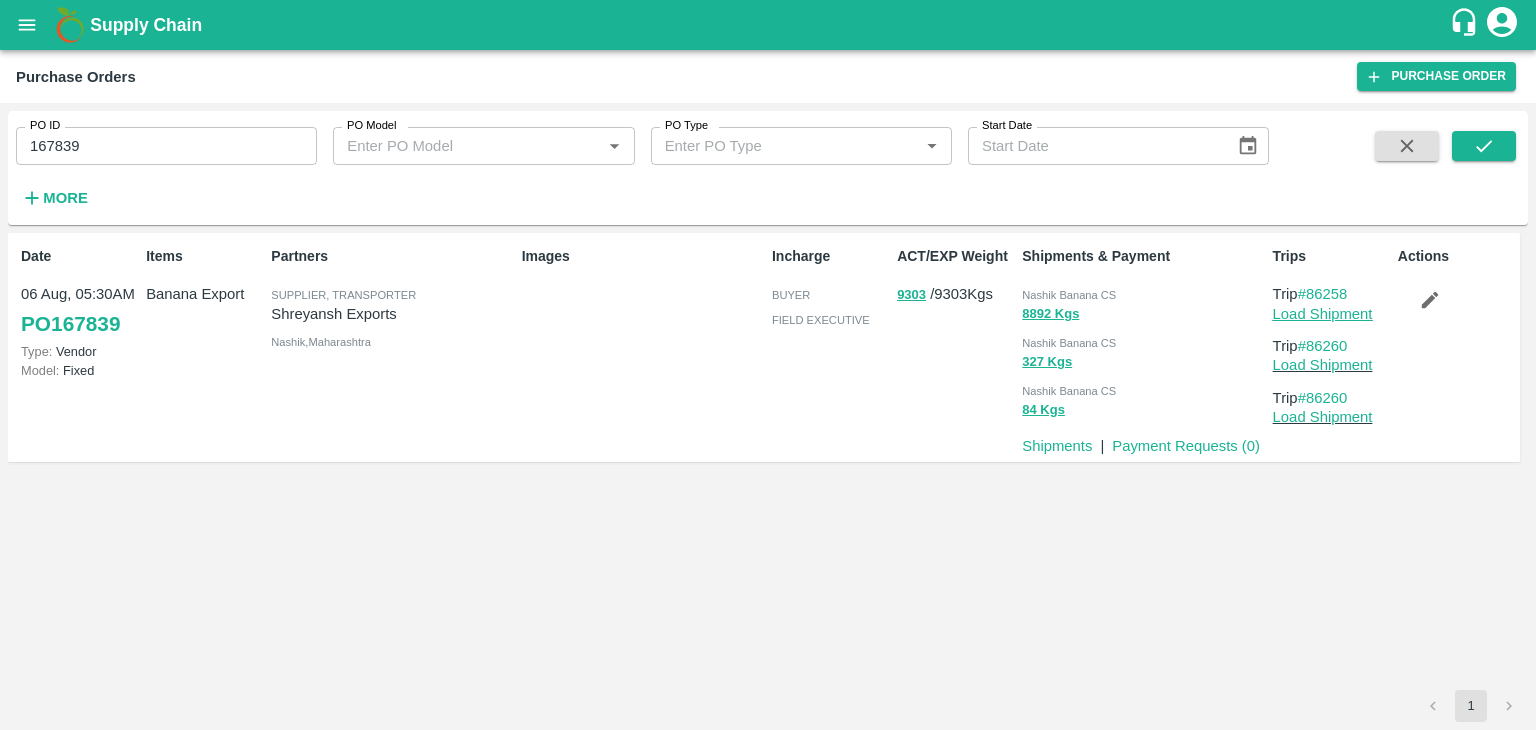 click on "Load Shipment" at bounding box center [1323, 314] 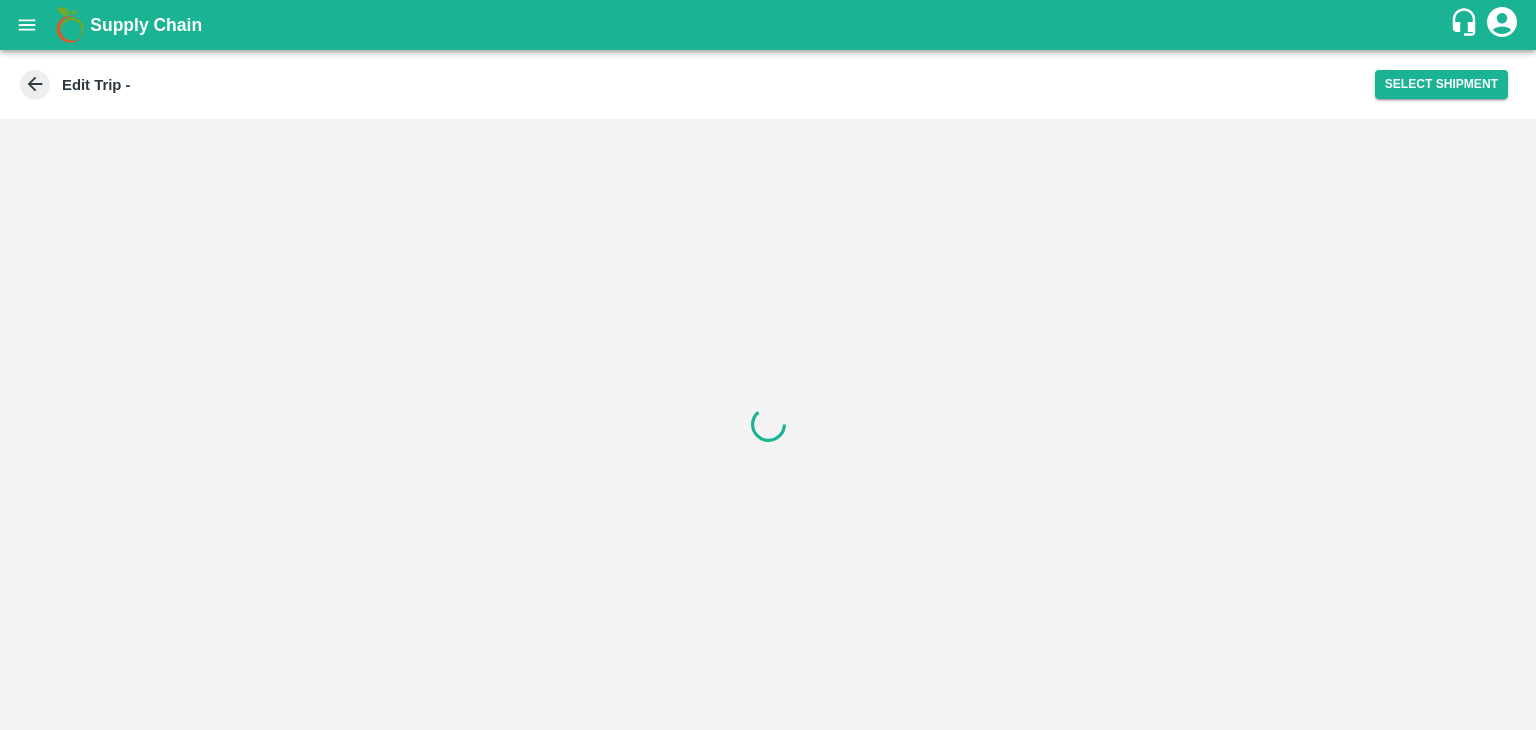 scroll, scrollTop: 0, scrollLeft: 0, axis: both 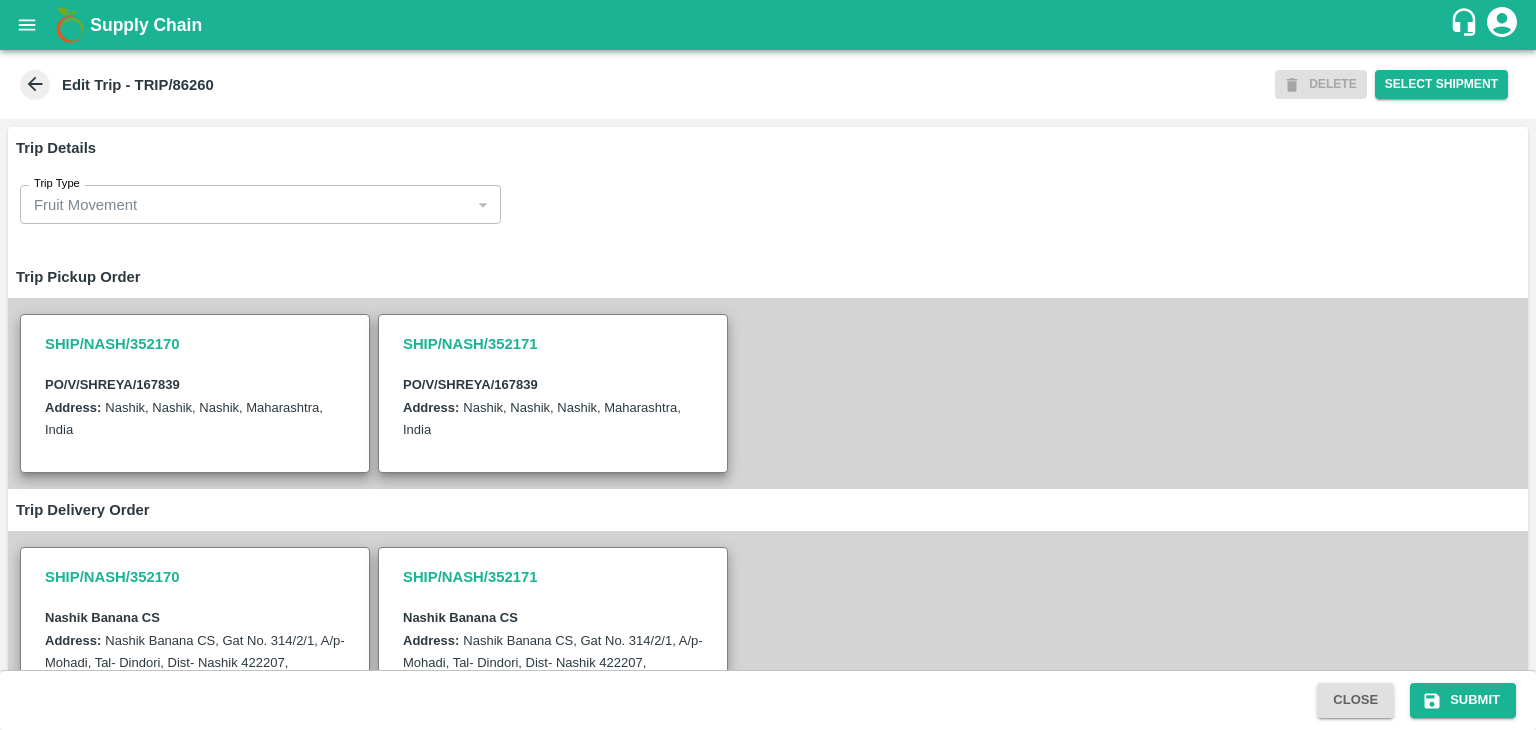 type on "Shreyansh Exports-Nashik, Nashik-91584 65669(Supplier, Transporter)" 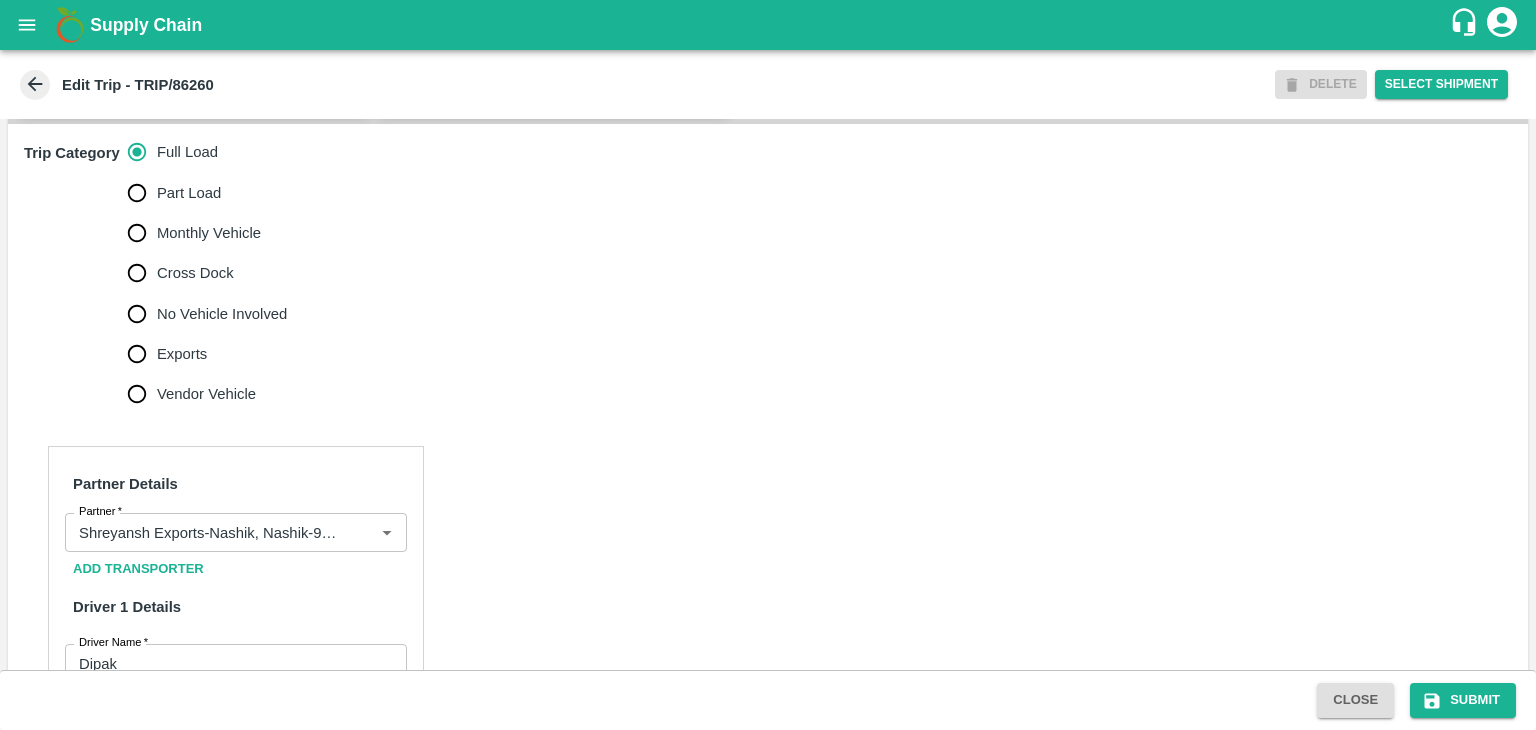 click on "No Vehicle Involved" at bounding box center [202, 314] 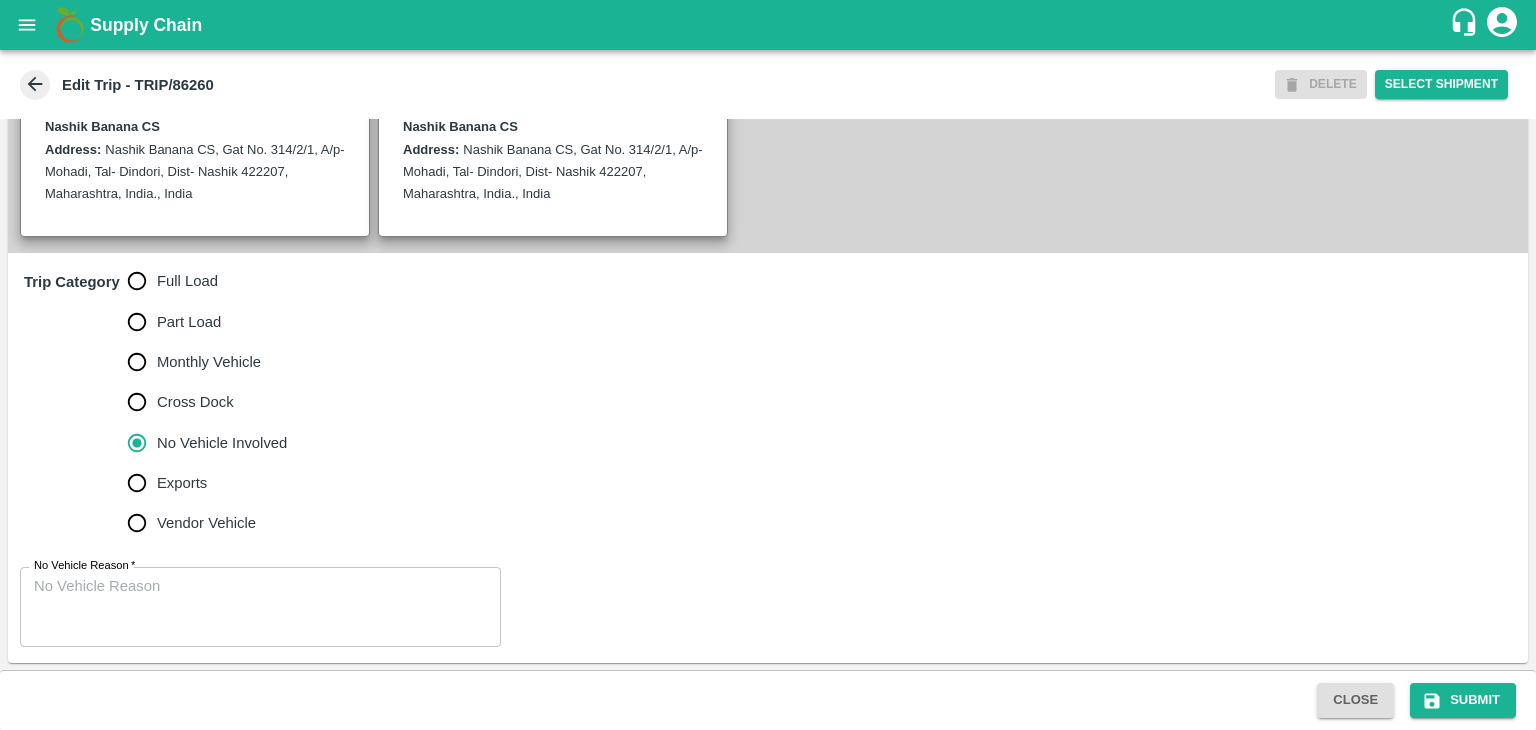 click on "x No Vehicle Reason" at bounding box center [260, 607] 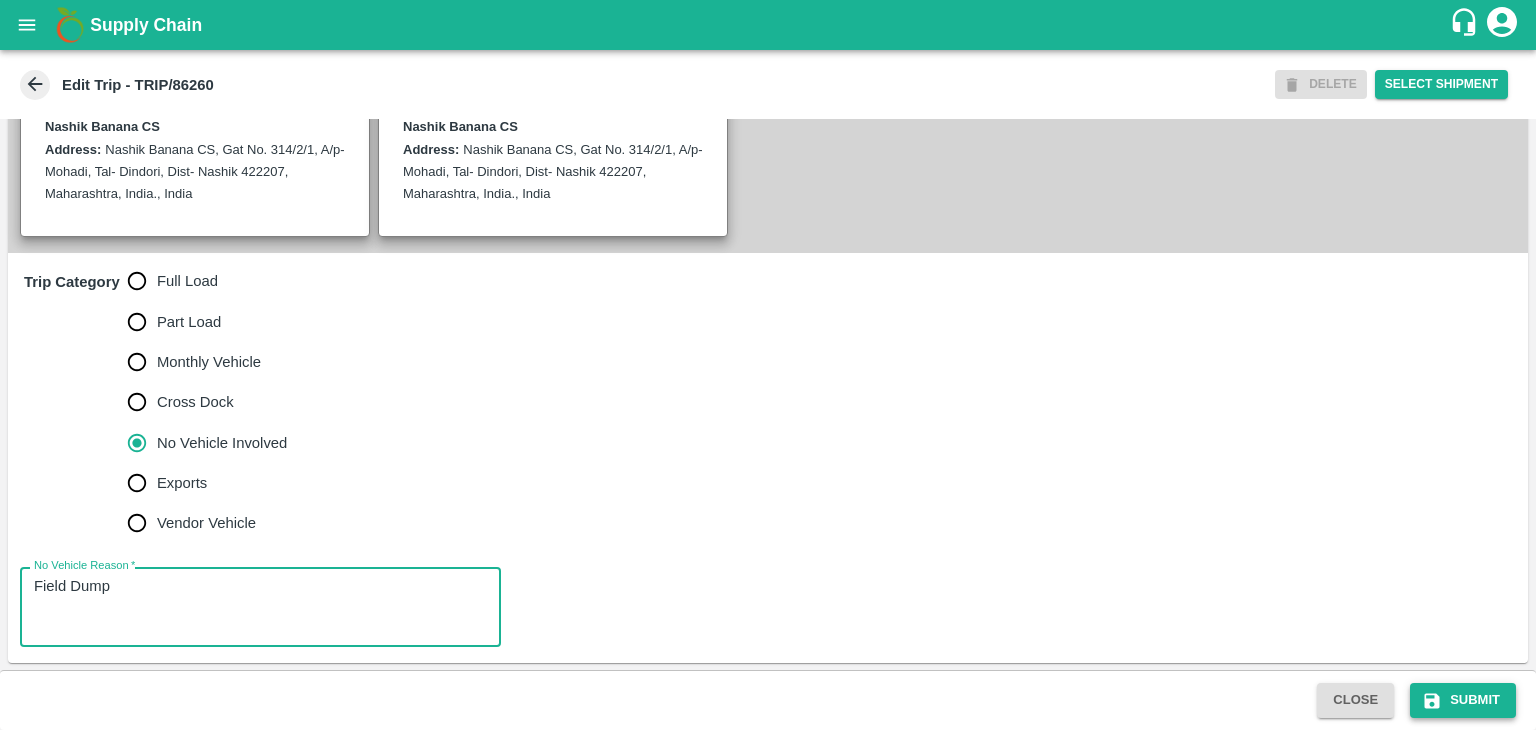 type on "Field Dump" 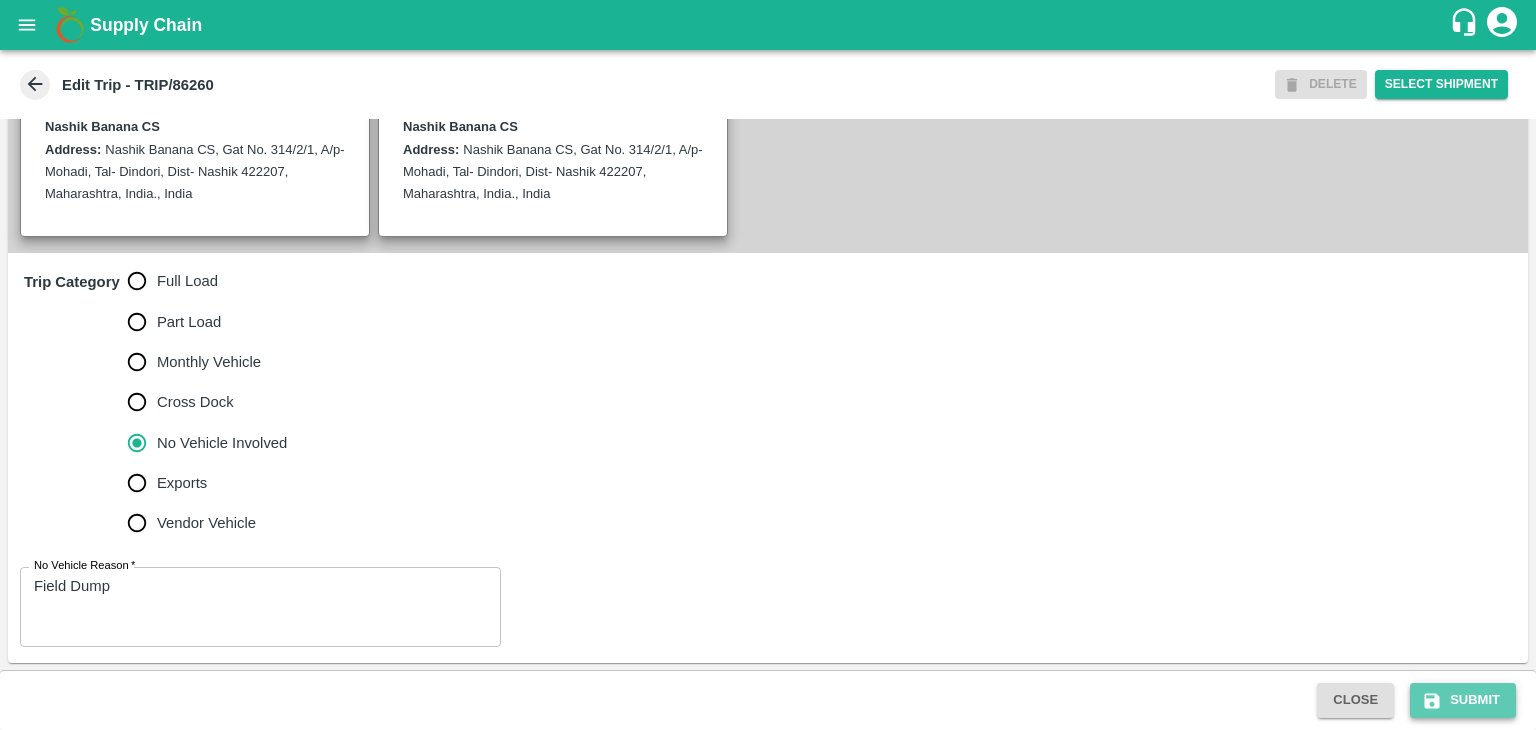 click on "Submit" at bounding box center (1463, 700) 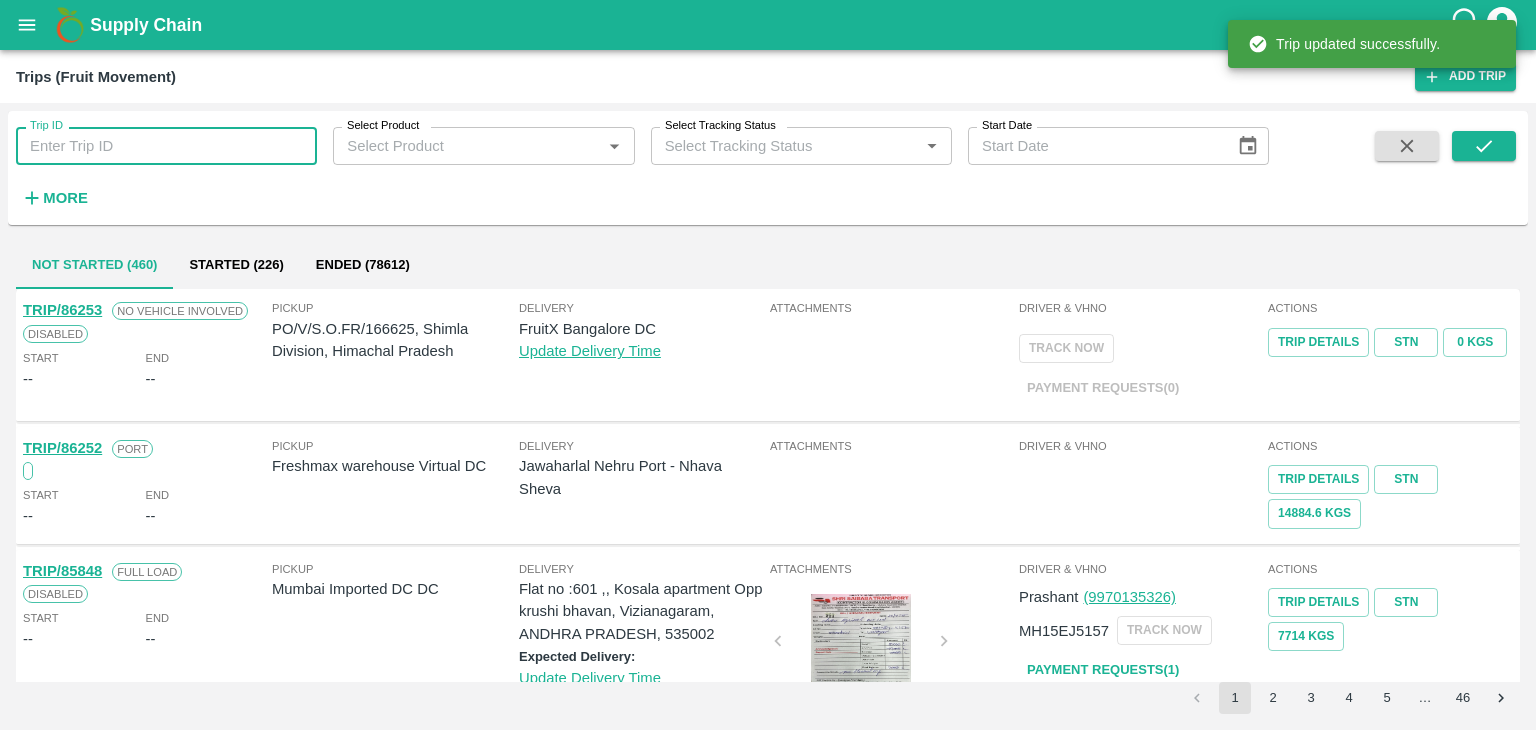 click on "Trip ID" at bounding box center [166, 146] 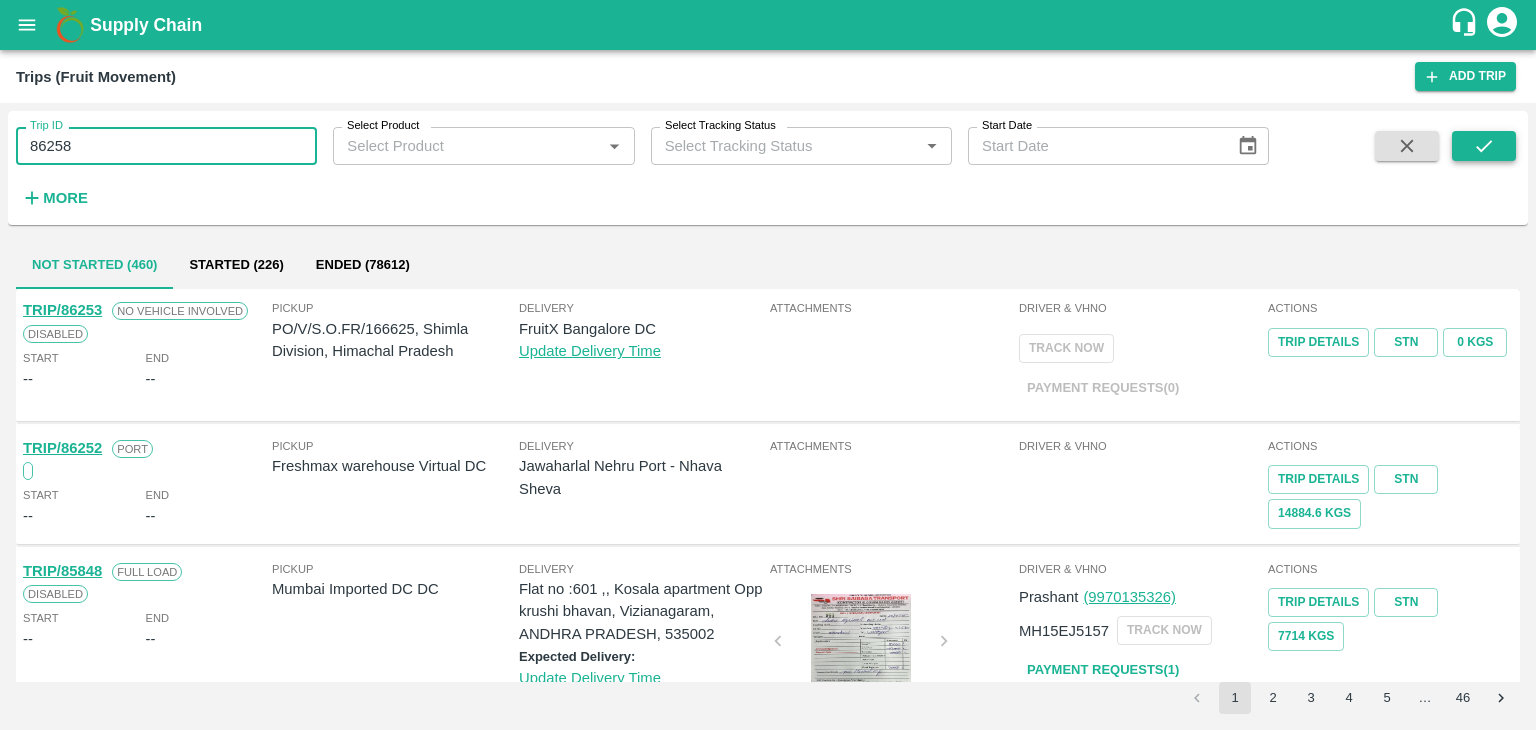 type on "86258" 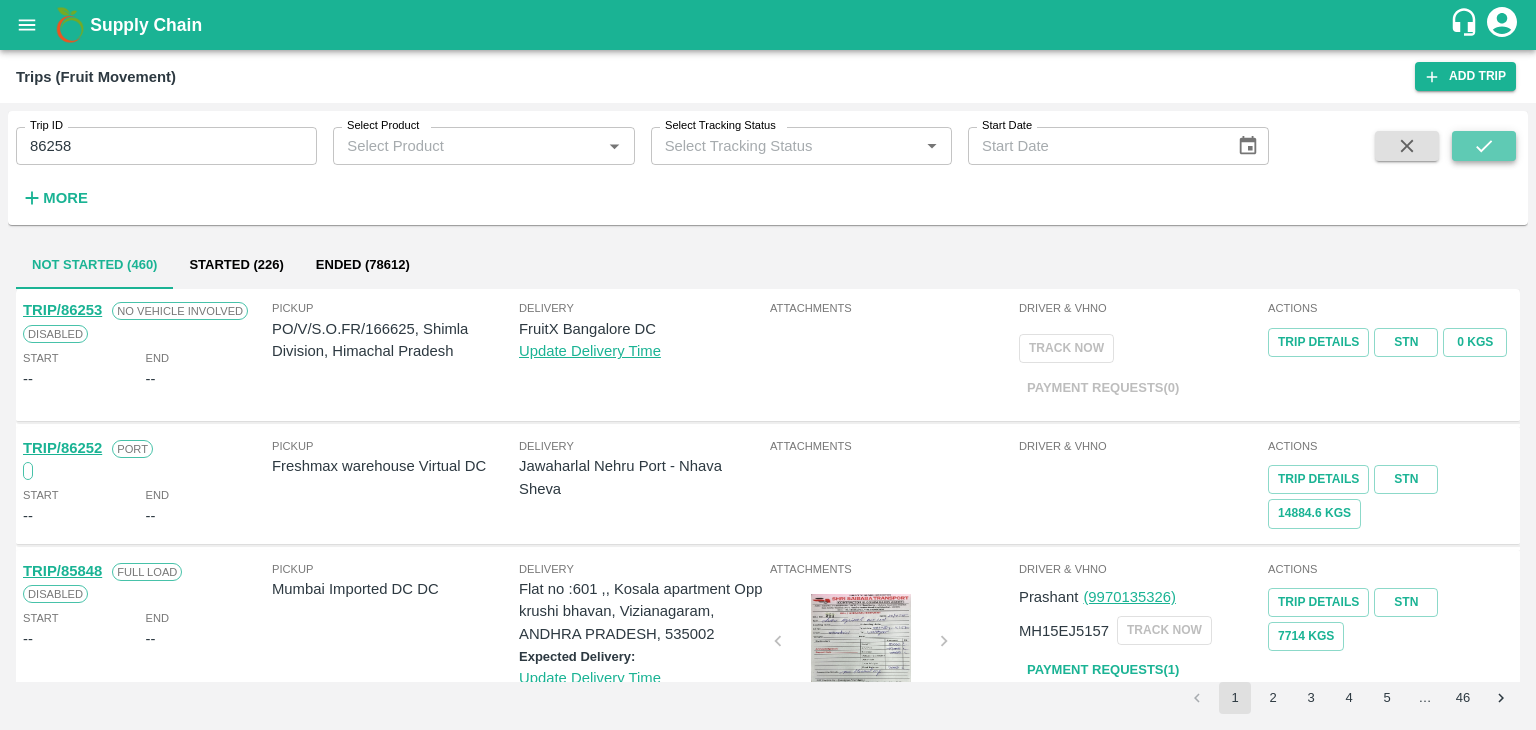 click at bounding box center [1484, 146] 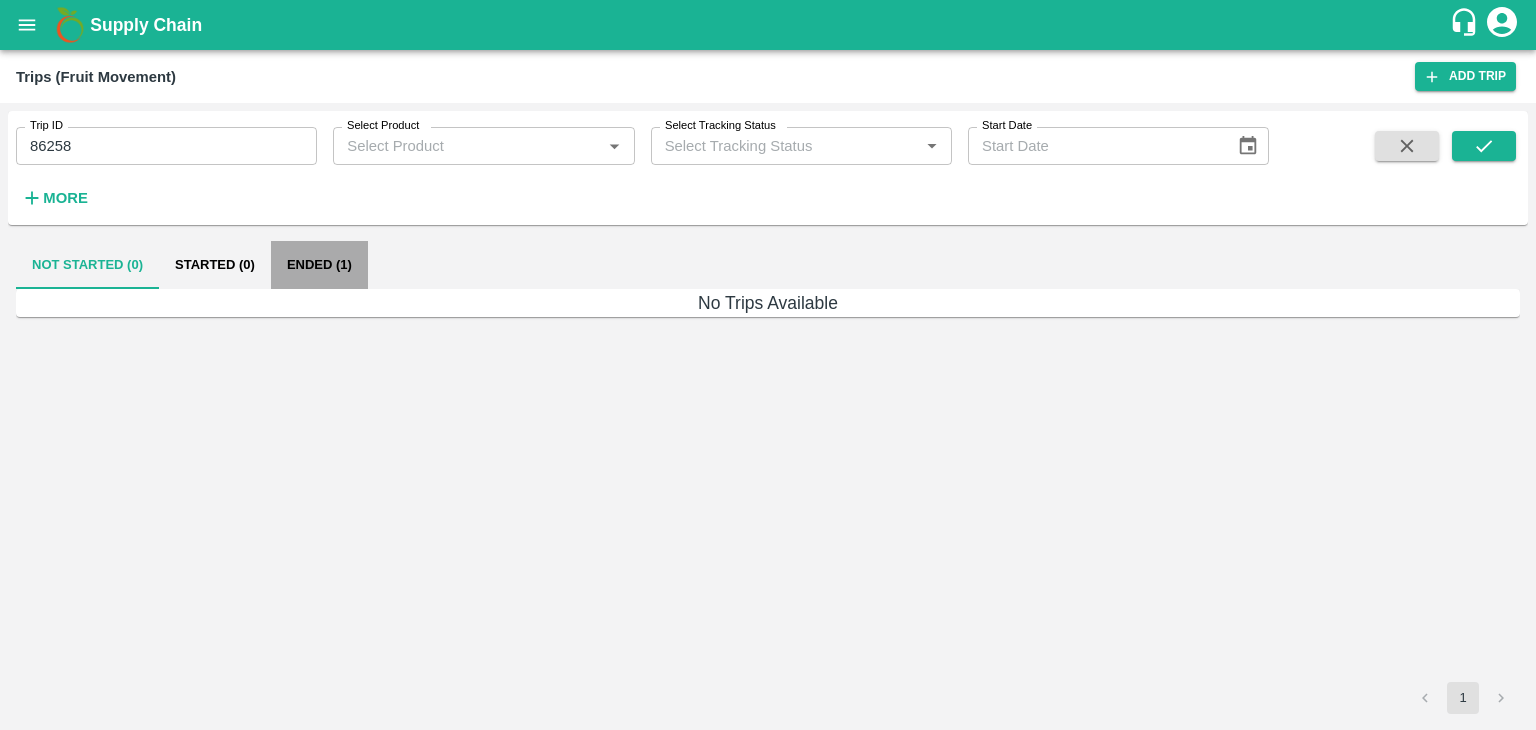 click on "Ended (1)" at bounding box center (319, 265) 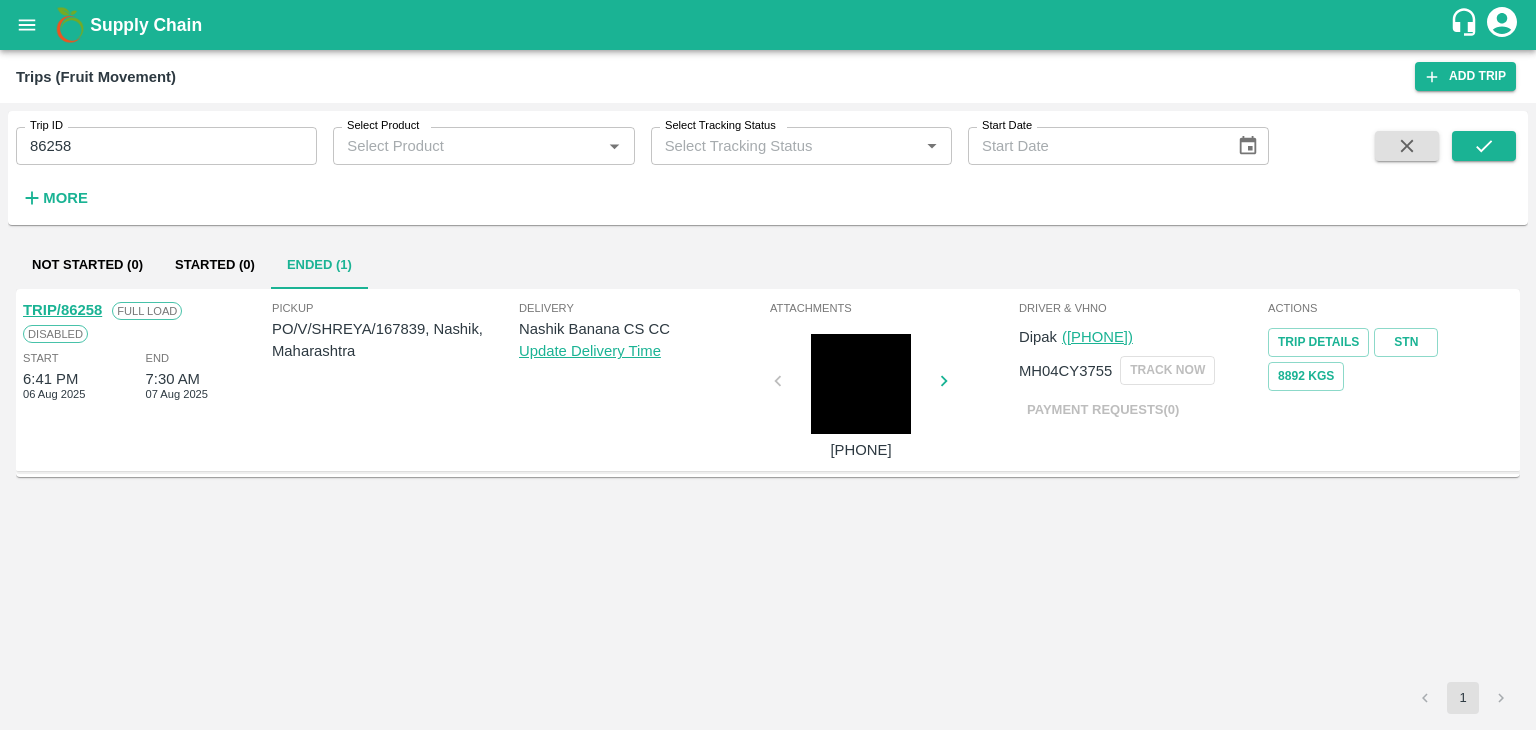 click on "TRIP/86258" at bounding box center [62, 310] 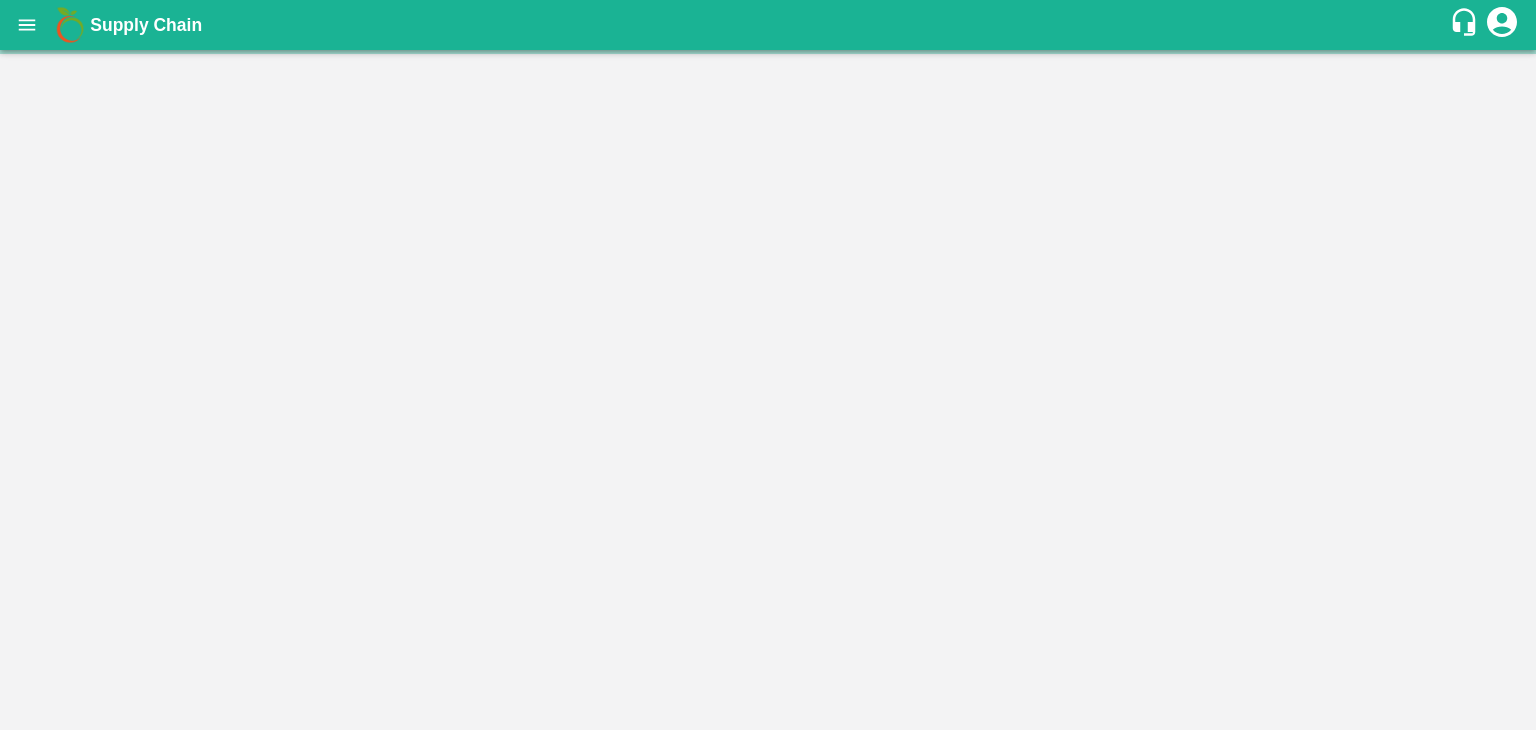 scroll, scrollTop: 0, scrollLeft: 0, axis: both 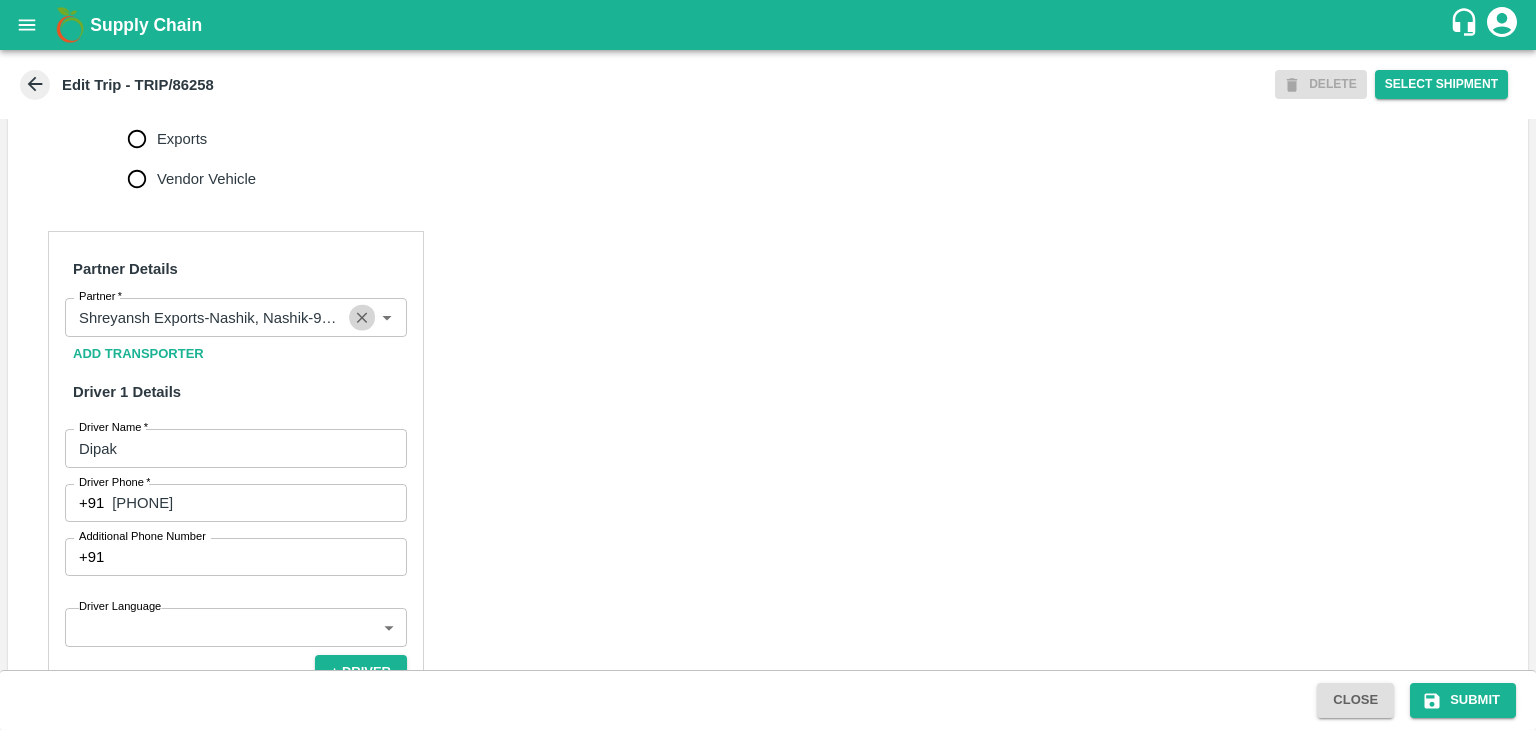 click 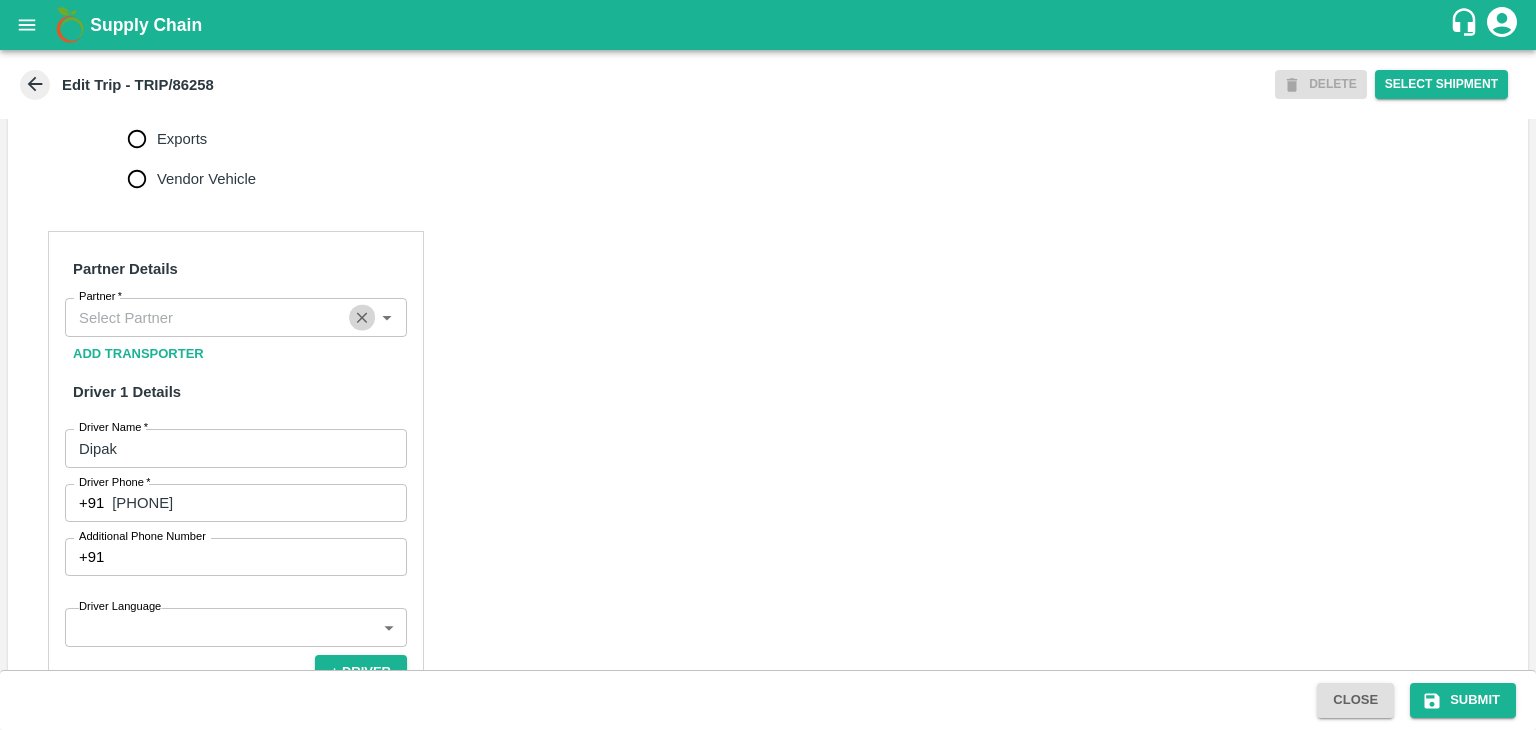 scroll, scrollTop: 0, scrollLeft: 0, axis: both 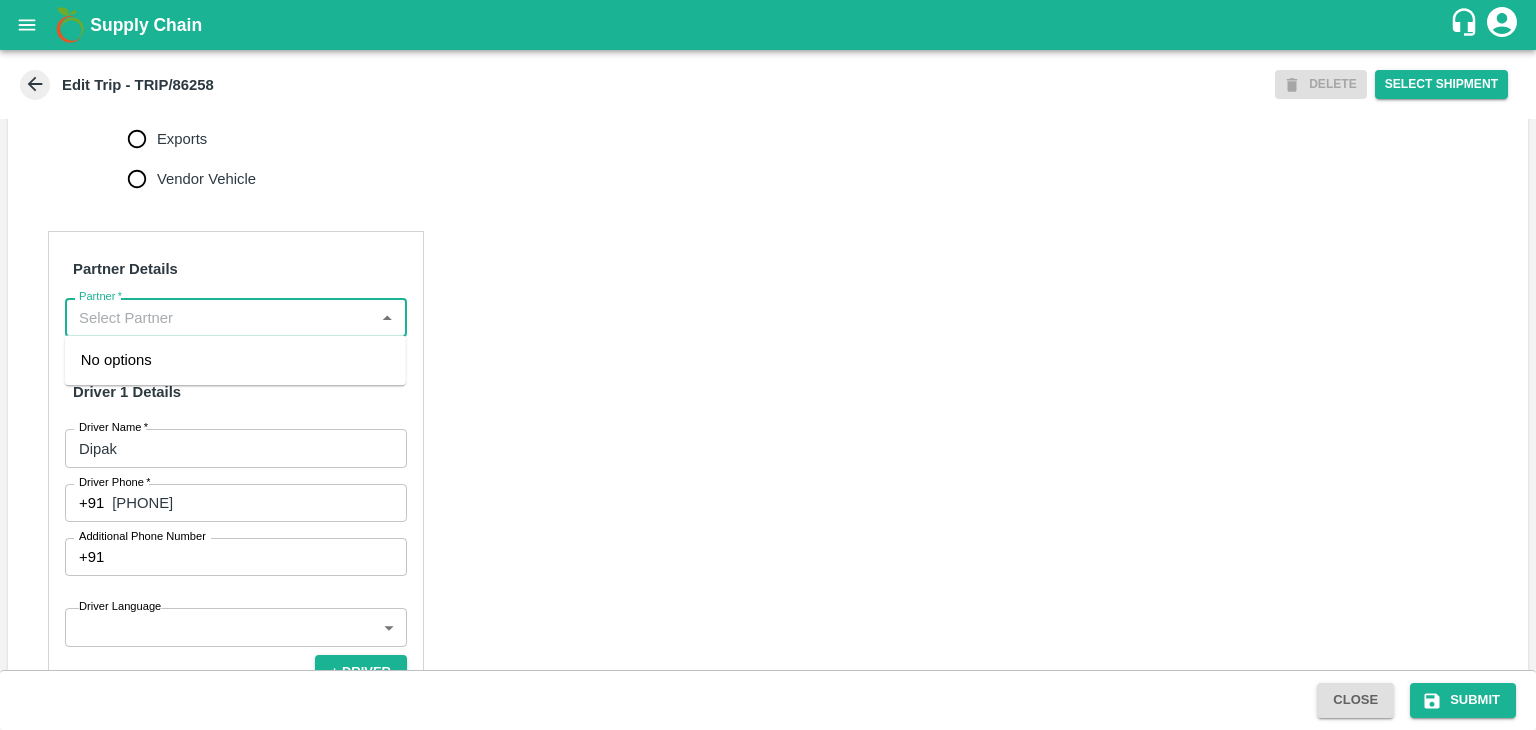 click on "Partner   *" at bounding box center [219, 317] 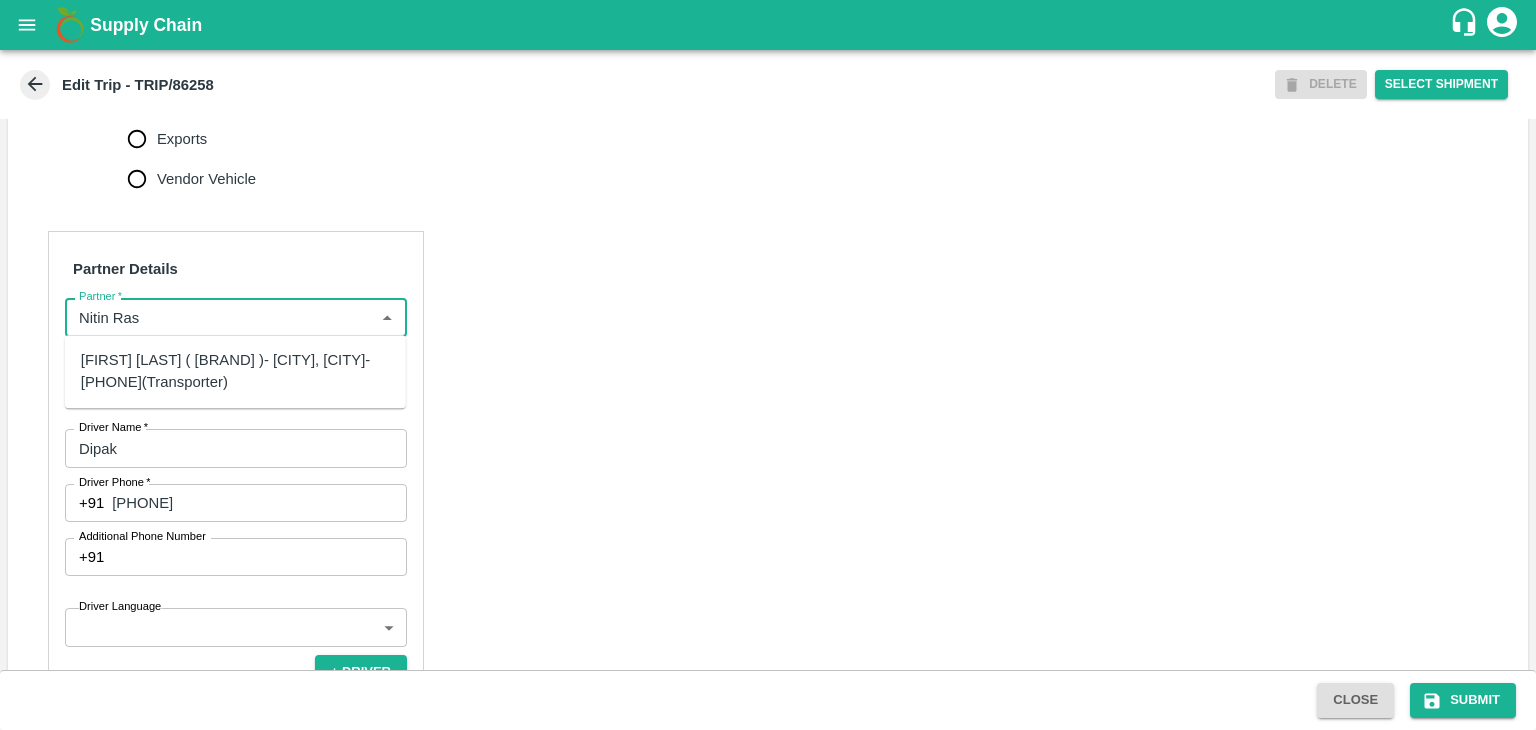 click on "[FIRST] [LAST] ( [BRAND] )- [CITY], [CITY]-[PHONE](Transporter)" at bounding box center (235, 371) 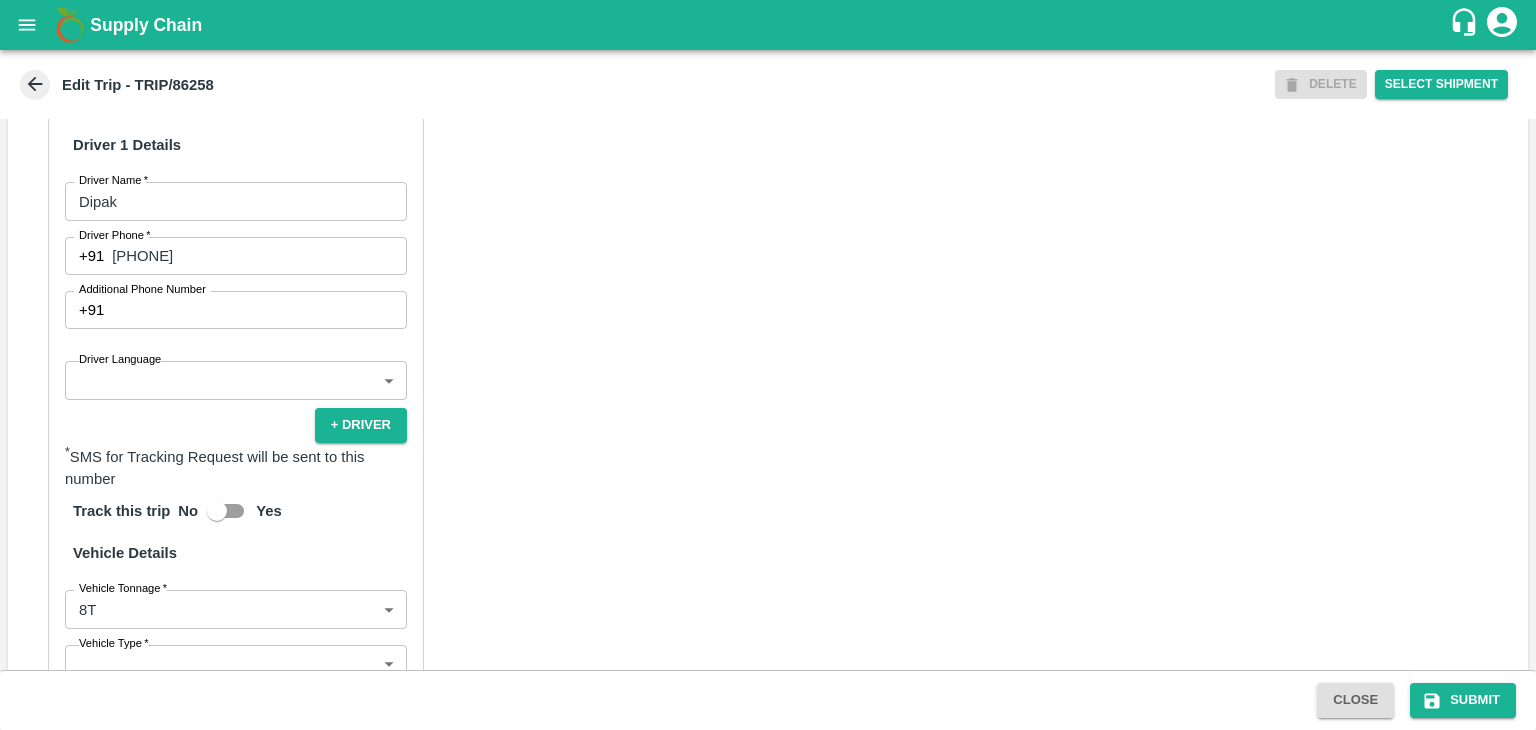scroll, scrollTop: 1095, scrollLeft: 0, axis: vertical 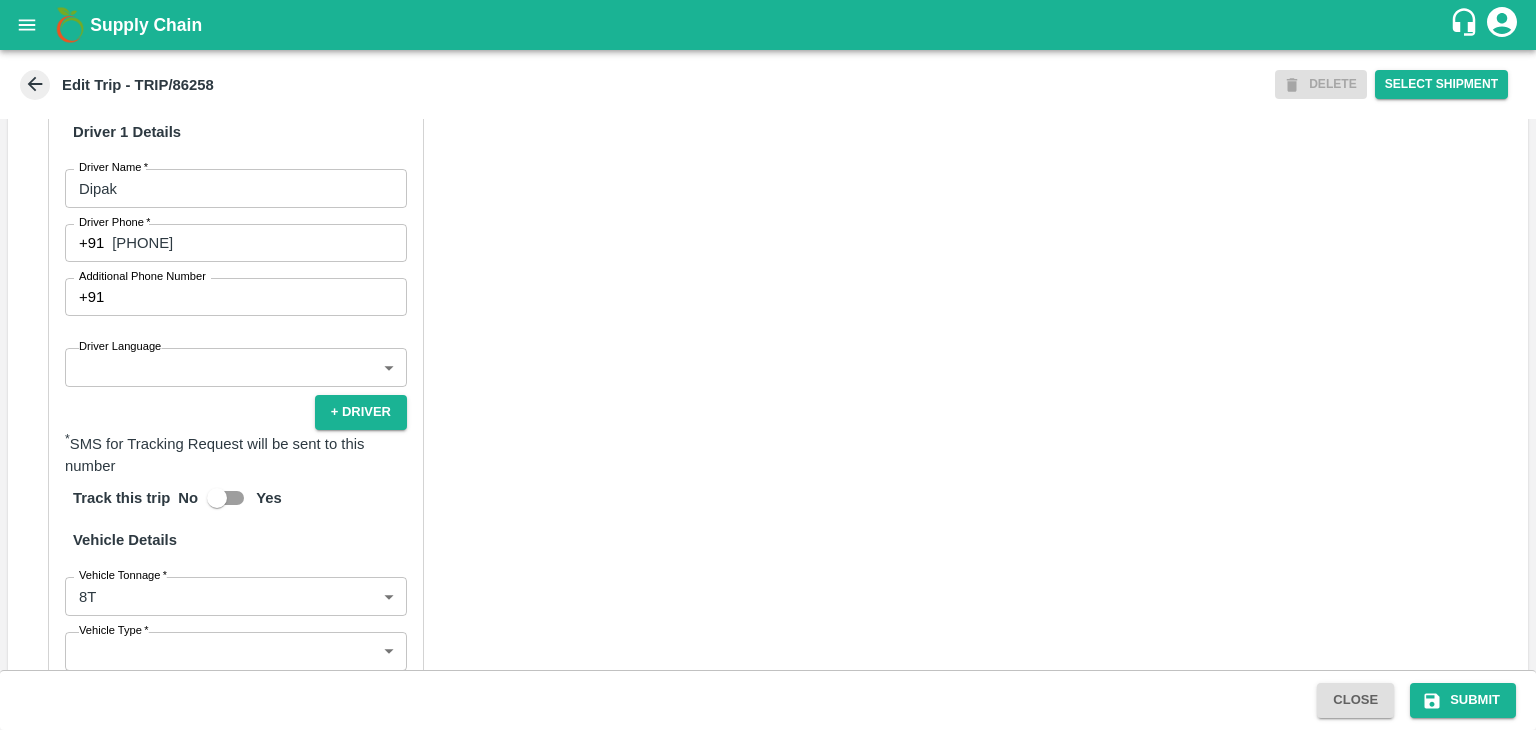 type on "[FIRST] [LAST] ( [BRAND] )- [CITY], [CITY]-[PHONE](Transporter)" 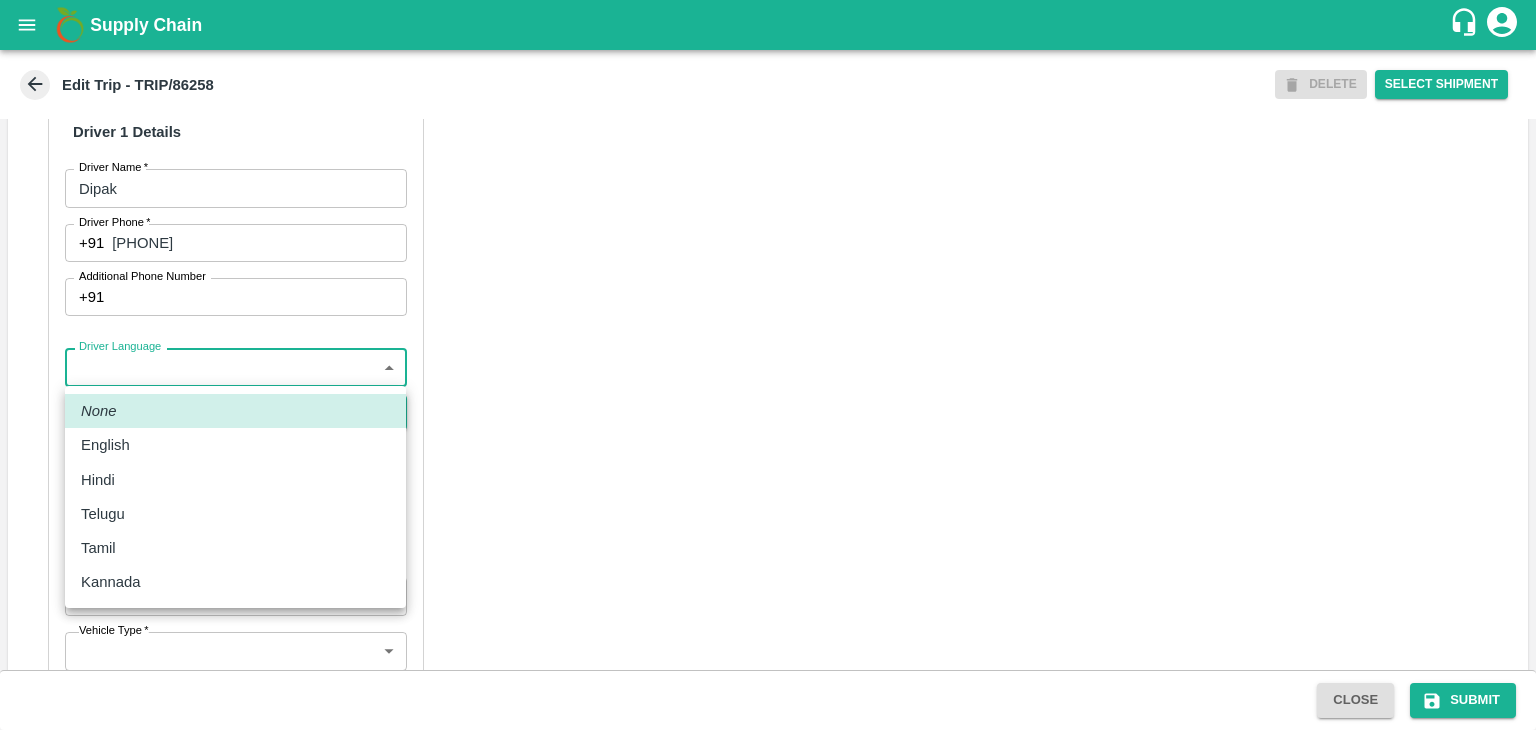 click on "Supply Chain Edit Trip - TRIP/86258 DELETE Select Shipment Trip Details Trip Type Fruit Movement 1 Trip Type Trip Pickup Order SHIP/NASH/352168 PO/V/SHREYA/167839 Address: Nashik, Nashik, Nashik, Maharashtra, India Trip Delivery Order SHIP/NASH/352168 Nashik Banana CS Address:  Nashik Banana CS, Gat No. 314/2/1, A/p- Mohadi, Tal- Dindori, Dist- Nashik 422207, Maharashtra, India., India Trip Category  Full Load Part Load Monthly Vehicle Cross Dock No Vehicle Involved Exports Vendor Vehicle Partner Details Partner   * Partner Add   Transporter Driver 1 Details Driver Name   * Dipak Driver Name Driver Phone   * +91 9923944219 Driver Phone Additional Phone Number +91 Additional Phone Number Driver Language ​ Driver Language + Driver * SMS for Tracking Request will be sent to this number Track this trip No Yes Vehicle Details Vehicle Tonnage   * 8T 8000 Vehicle Tonnage Vehicle Type   * ​ Vehicle Type Transportation Cost Rs. Transportation Cost Total cost to be paid inclusive of GST Vehicle Number" at bounding box center (768, 365) 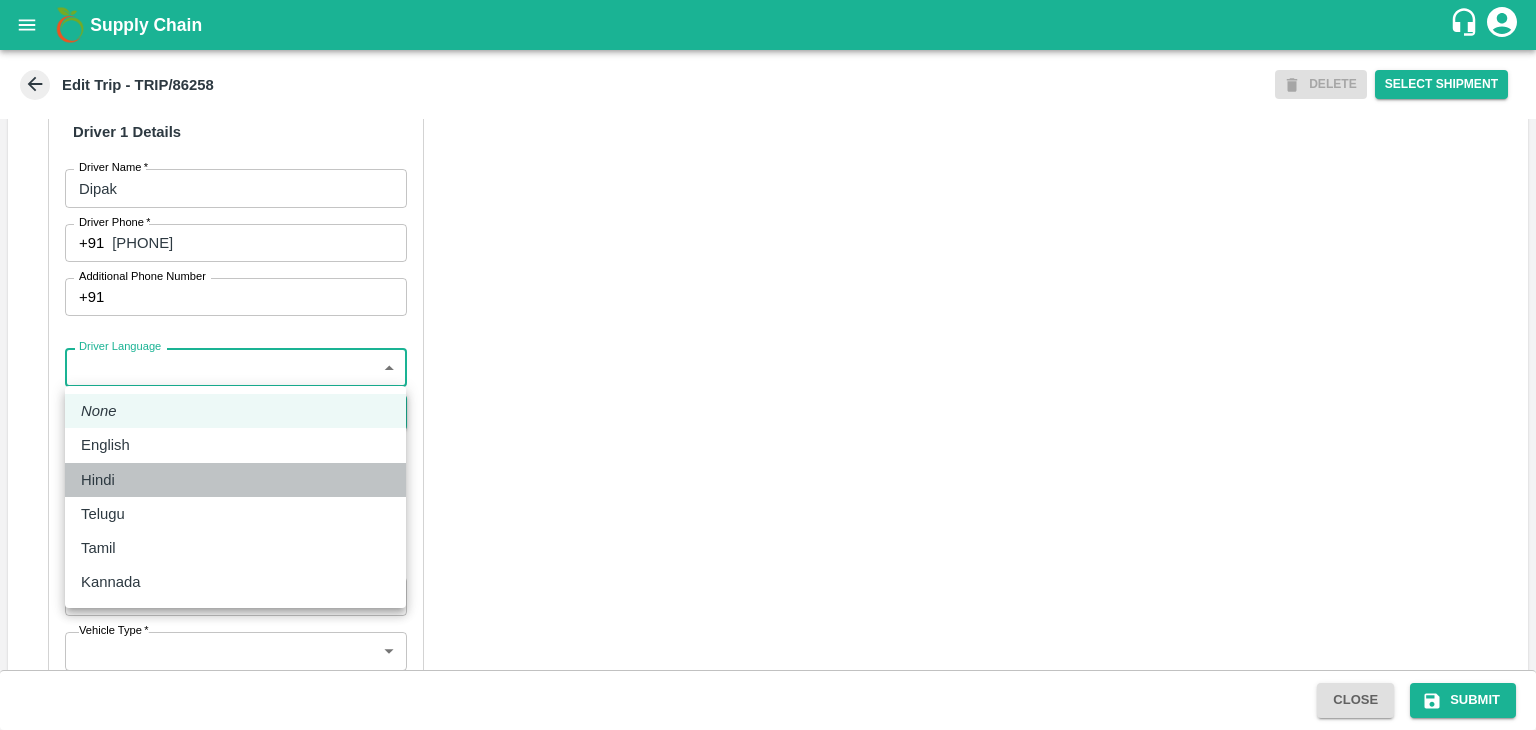 click on "Hindi" at bounding box center [235, 480] 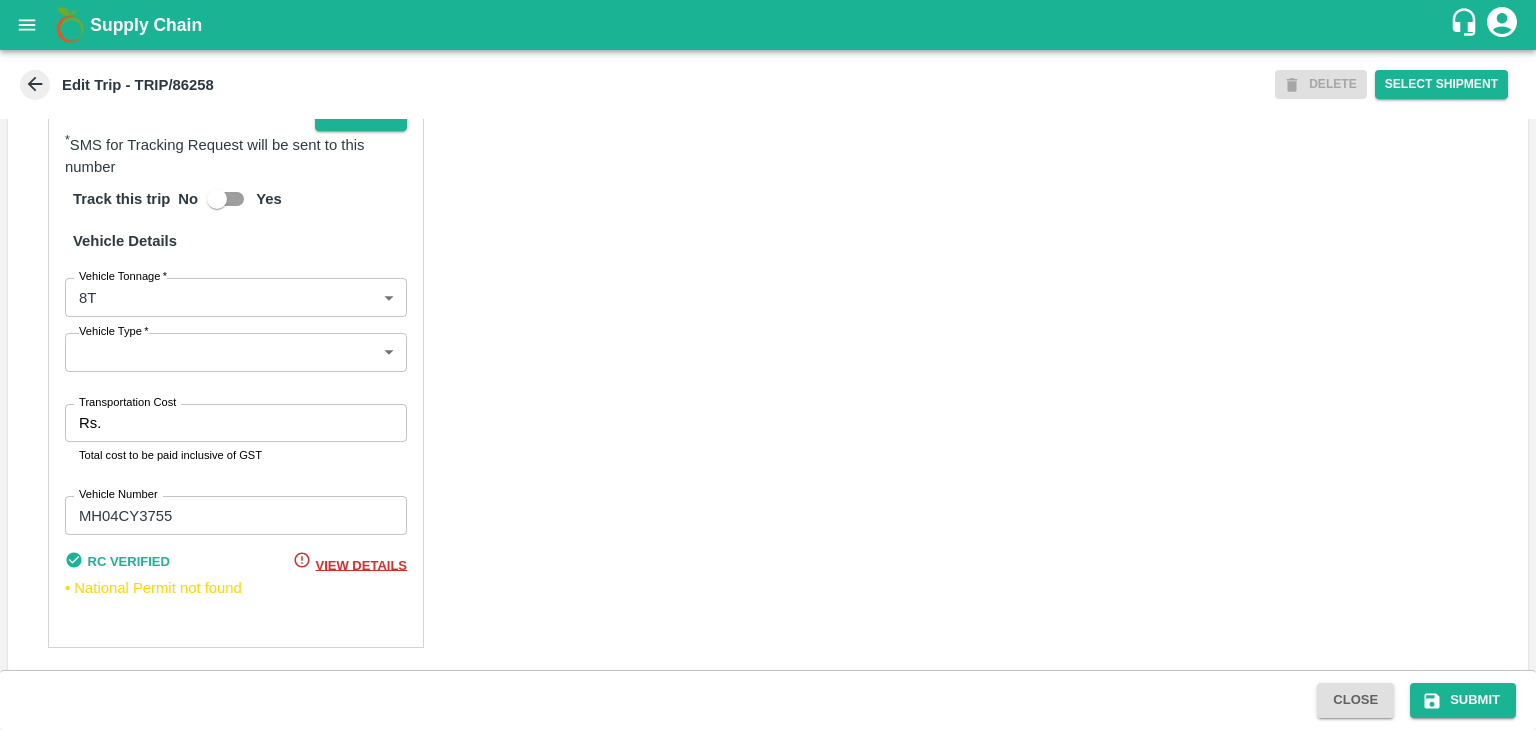 scroll, scrollTop: 1403, scrollLeft: 0, axis: vertical 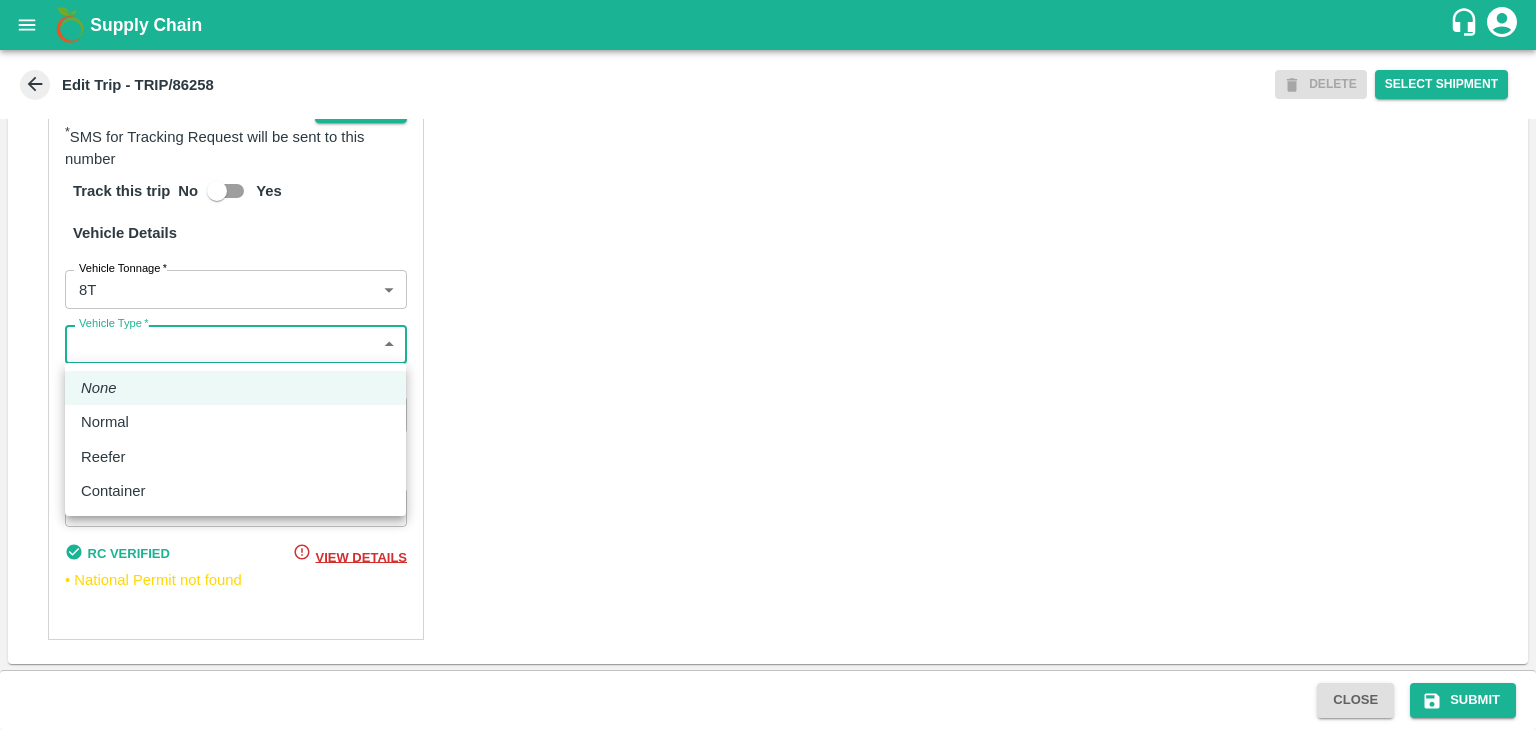 click on "Supply Chain Edit Trip - TRIP/86258 DELETE Select Shipment Trip Details Trip Type Fruit Movement 1 Trip Type Trip Pickup Order SHIP/NASH/352168 PO/V/SHREYA/167839 Address: Nashik, Nashik, Nashik, Maharashtra, India Trip Delivery Order SHIP/NASH/352168 Nashik Banana CS Address:  Nashik Banana CS, Gat No. 314/2/1, A/p- Mohadi, Tal- Dindori, Dist- Nashik 422207, Maharashtra, India., India Trip Category  Full Load Part Load Monthly Vehicle Cross Dock No Vehicle Involved Exports Vendor Vehicle Partner Details Partner   * Partner Add   Transporter Driver 1 Details Driver Name   * Dipak Driver Name Driver Phone   * +91 9923944219 Driver Phone Additional Phone Number +91 Additional Phone Number Driver Language Hindi hi Driver Language + Driver * SMS for Tracking Request will be sent to this number Track this trip No Yes Vehicle Details Vehicle Tonnage   * 8T 8000 Vehicle Tonnage Vehicle Type   * ​ Vehicle Type Transportation Cost Rs. Transportation Cost Total cost to be paid inclusive of GST MH04CY3755" at bounding box center (768, 365) 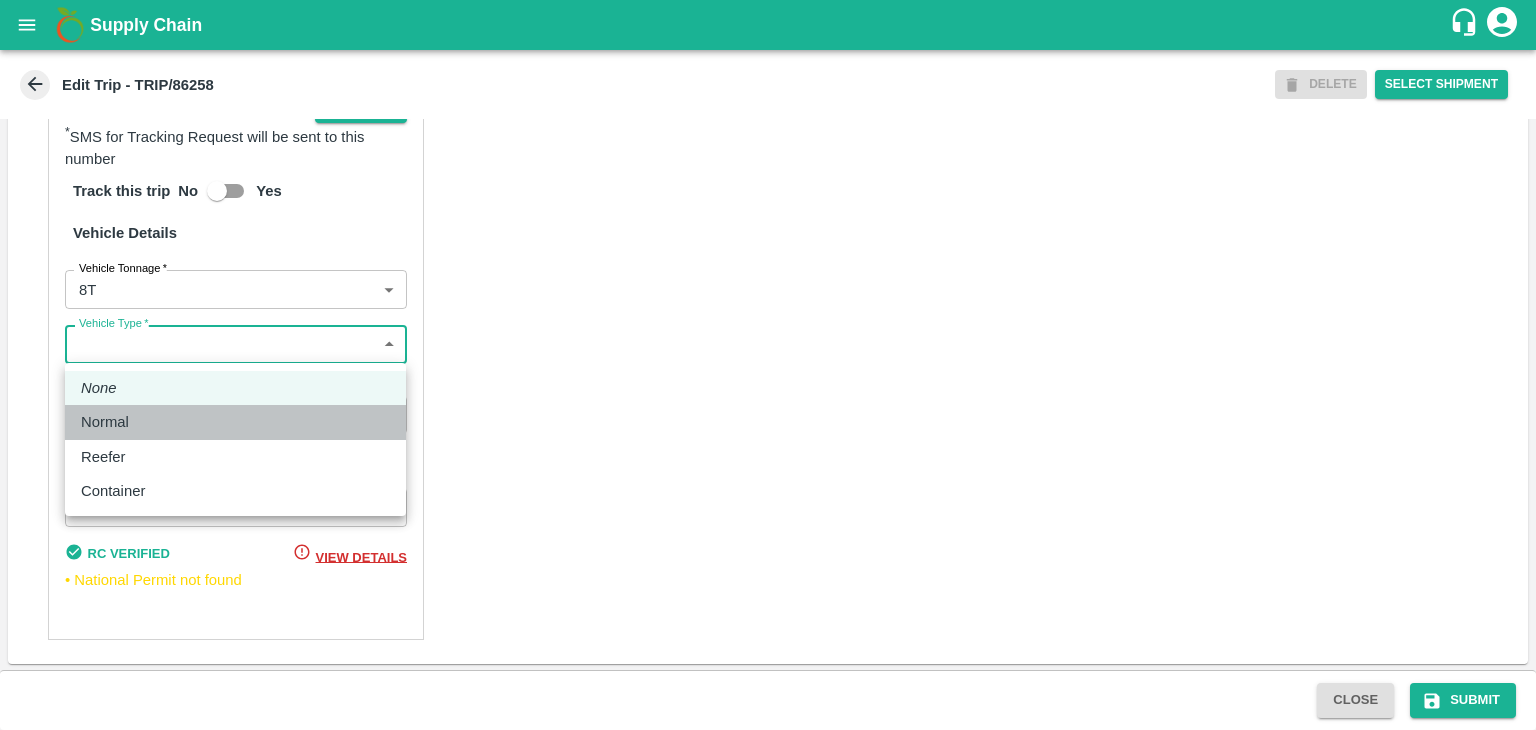 click on "Normal" at bounding box center [235, 422] 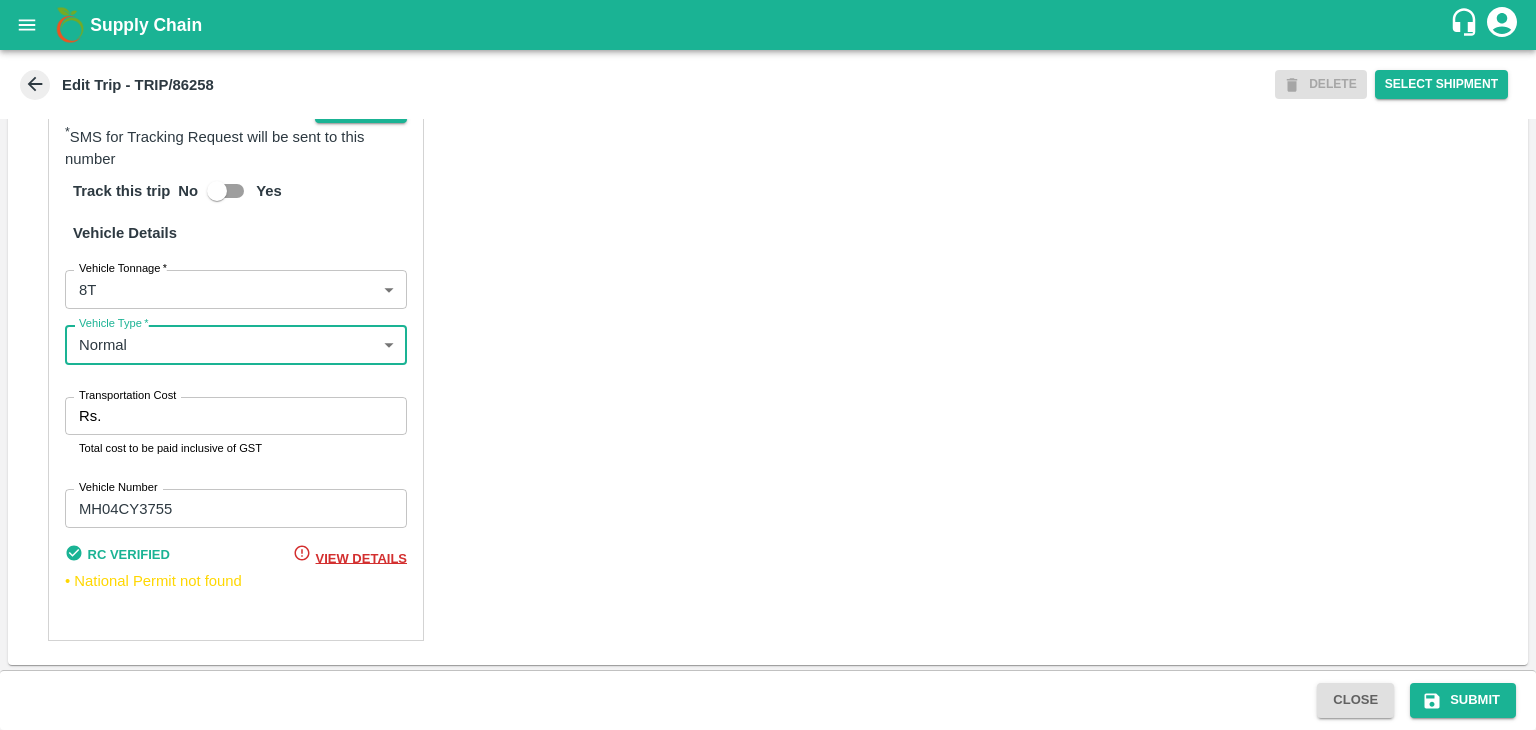 scroll, scrollTop: 1404, scrollLeft: 0, axis: vertical 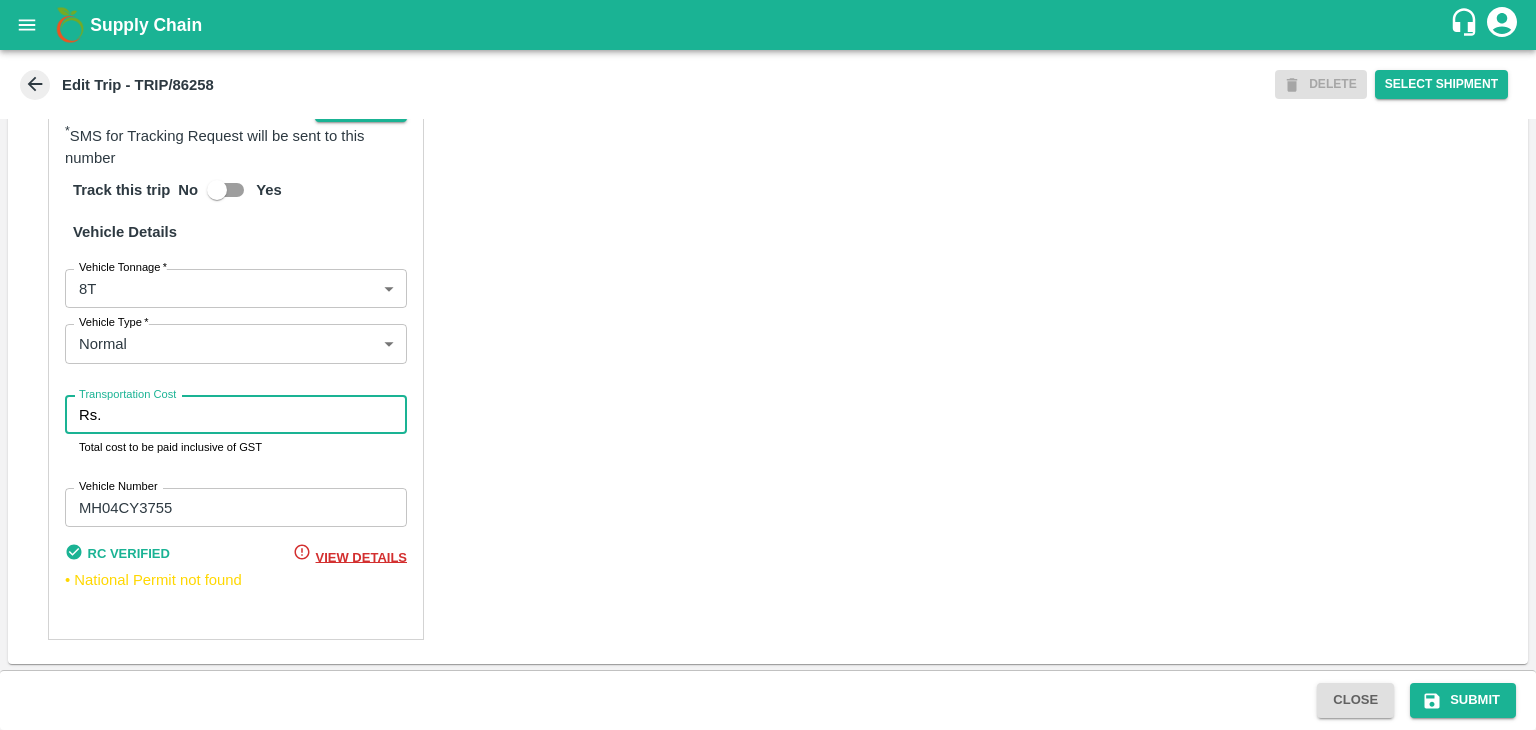 click on "Transportation Cost" at bounding box center [258, 415] 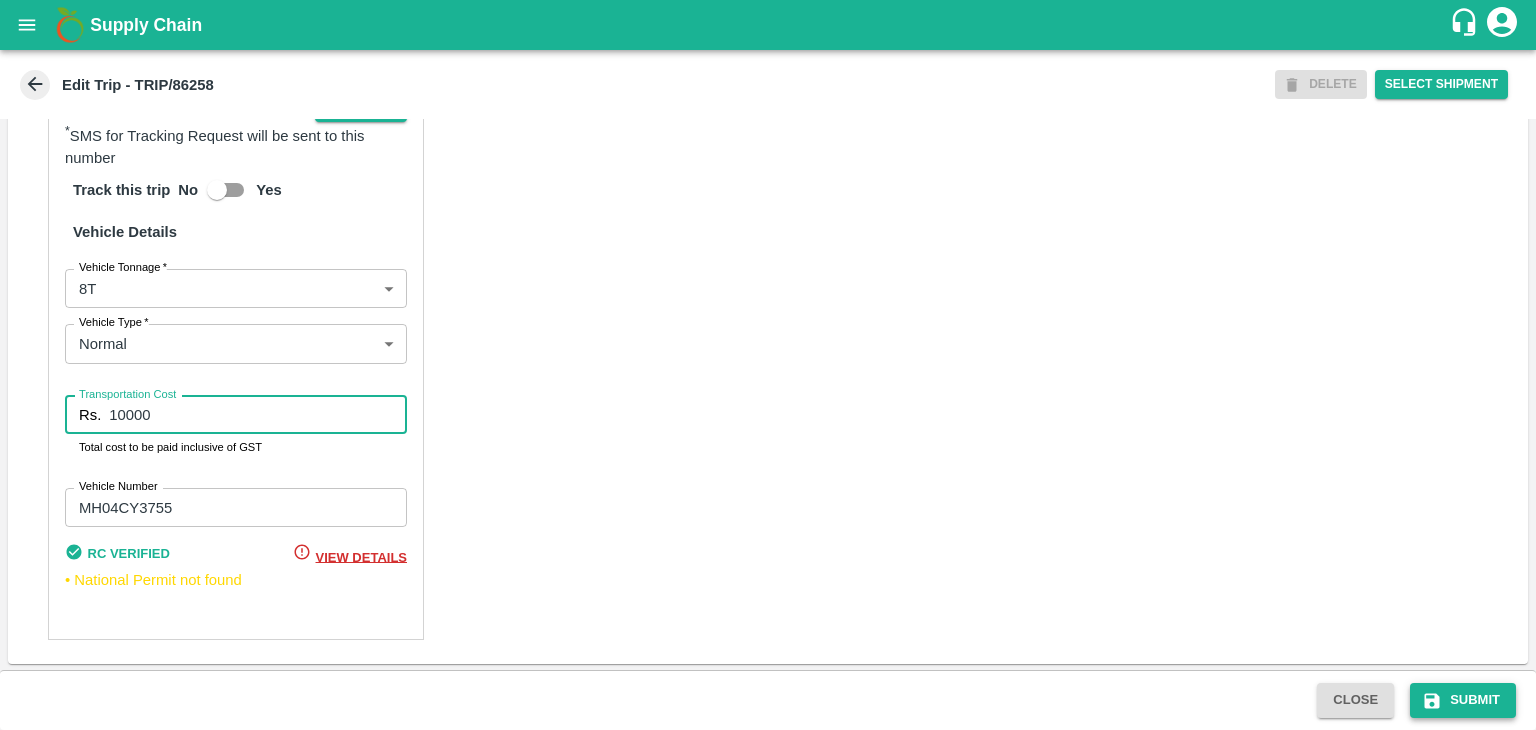type on "10000" 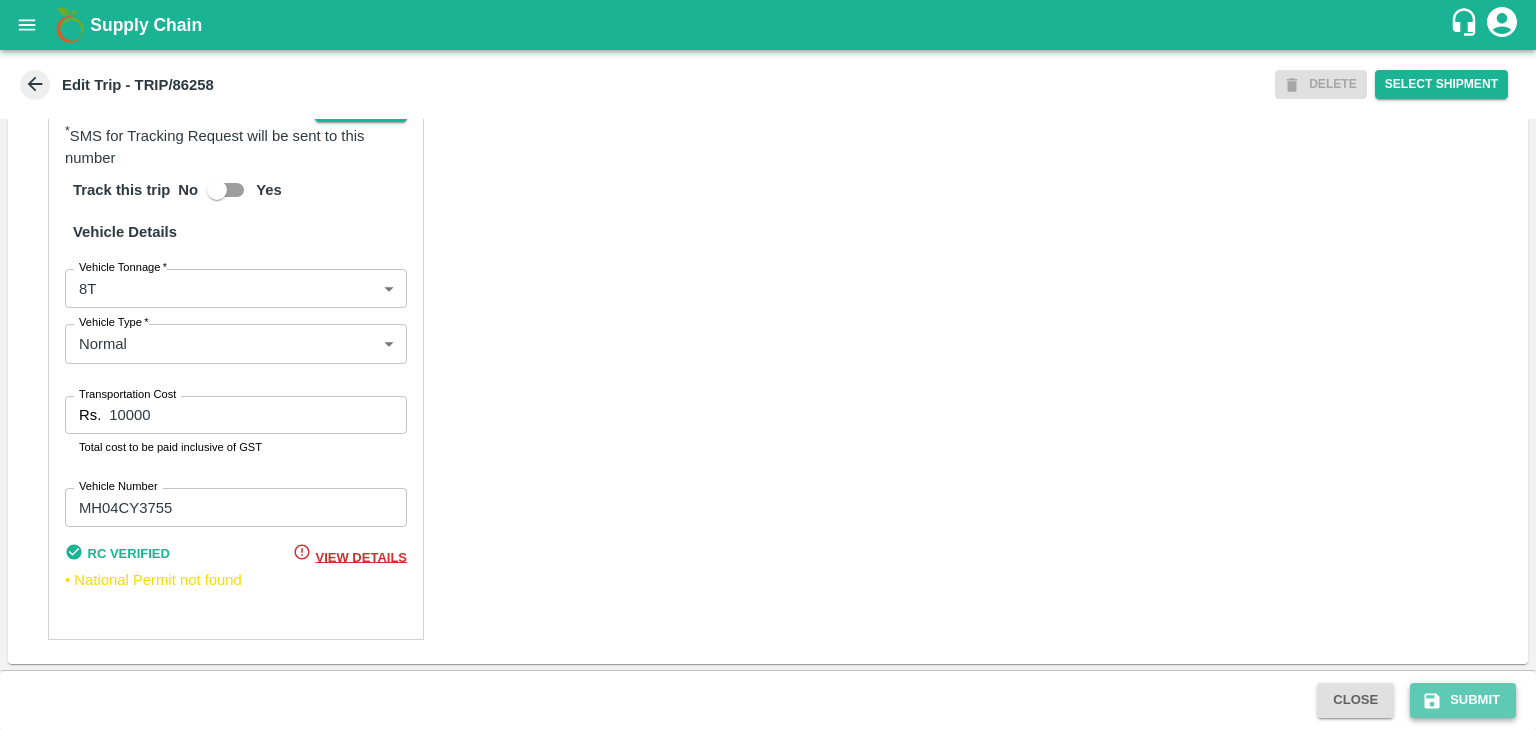 click on "Submit" at bounding box center (1463, 700) 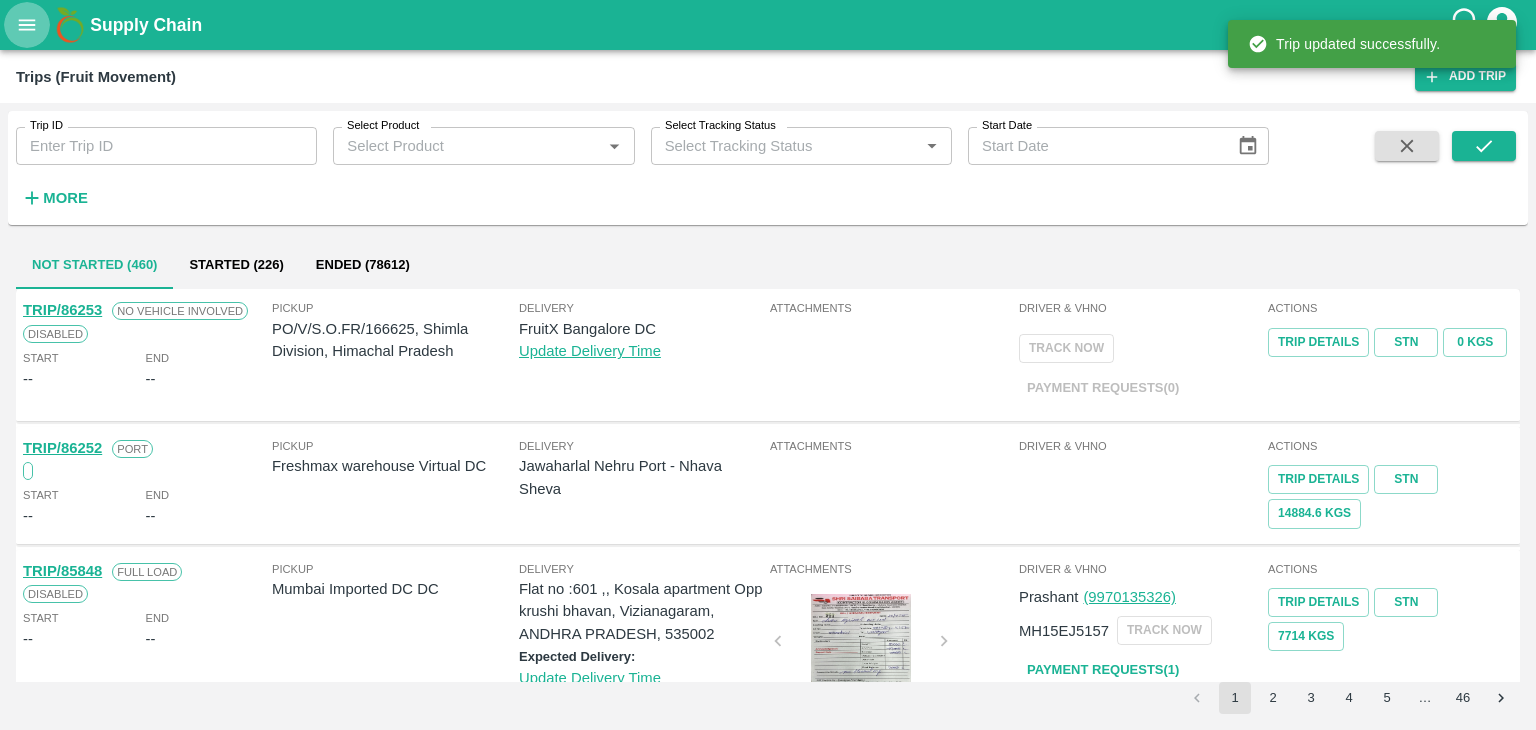 click 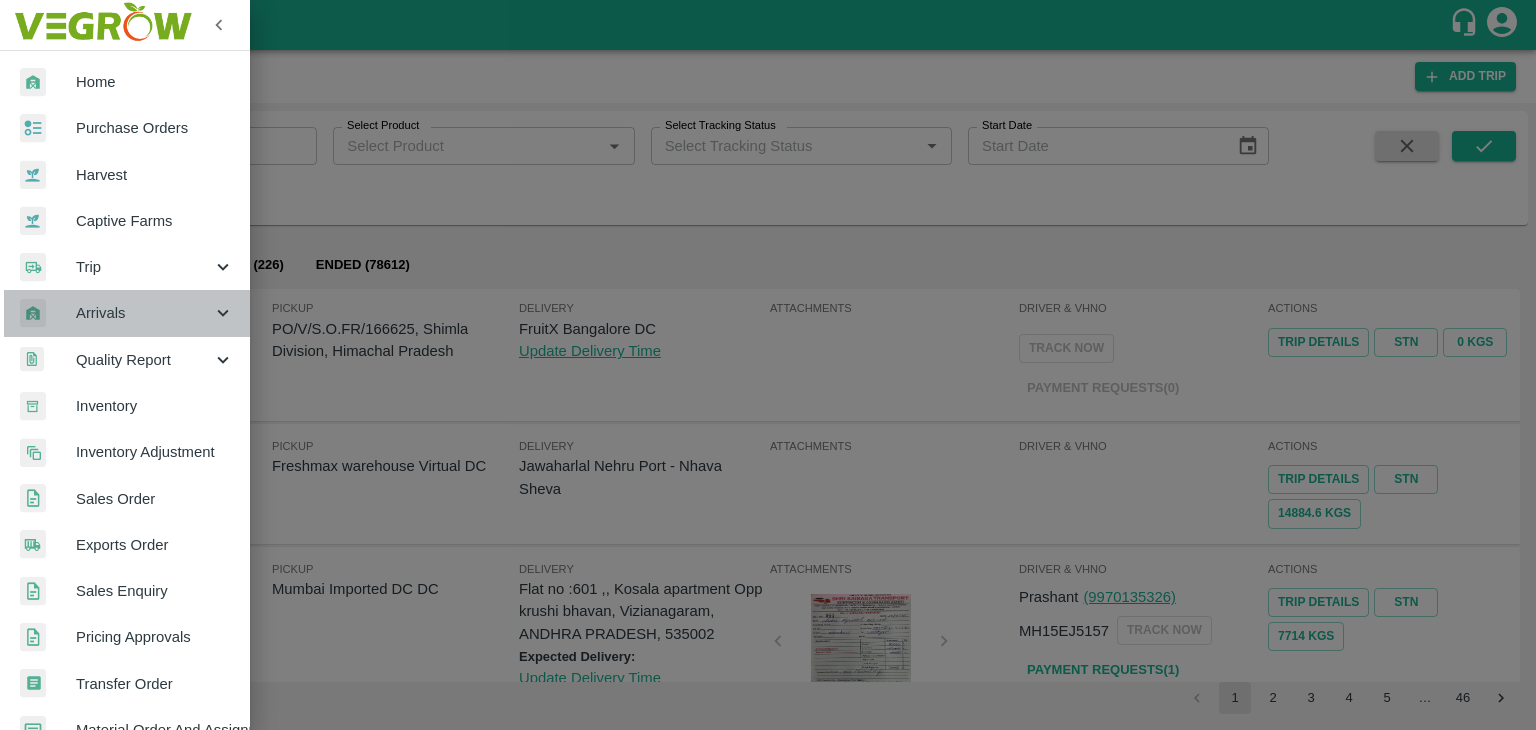 click on "Arrivals" at bounding box center [144, 313] 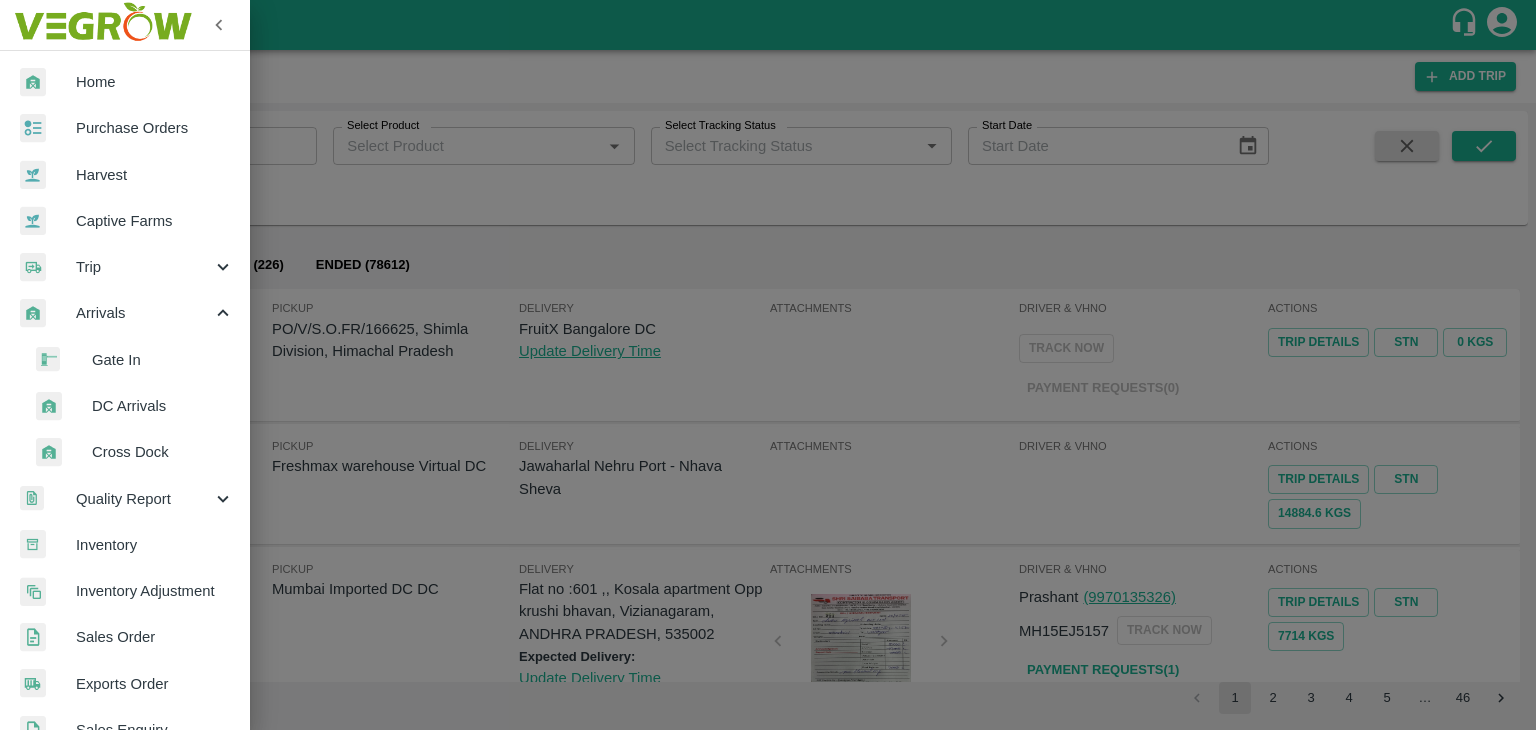 click on "DC Arrivals" at bounding box center (133, 406) 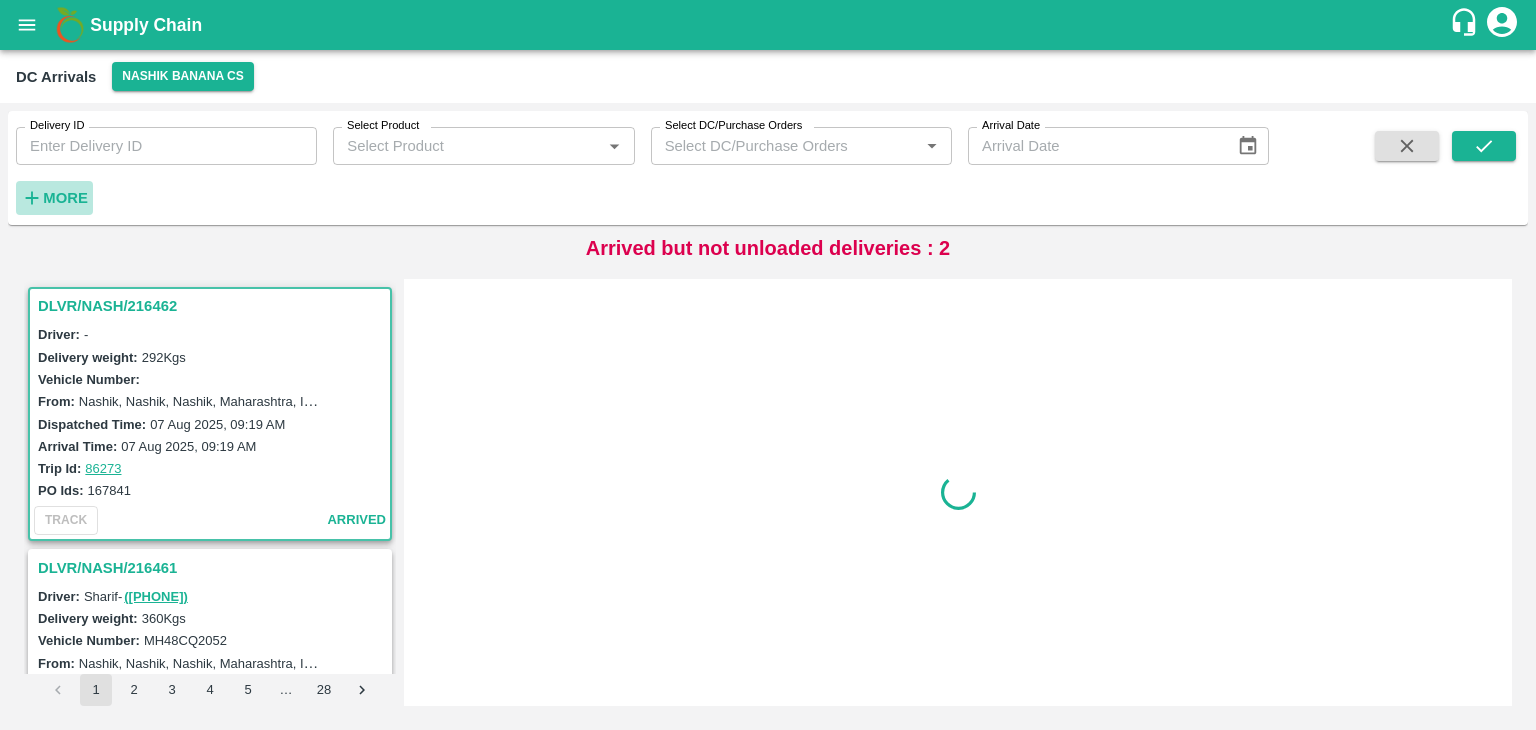 click on "More" at bounding box center (65, 198) 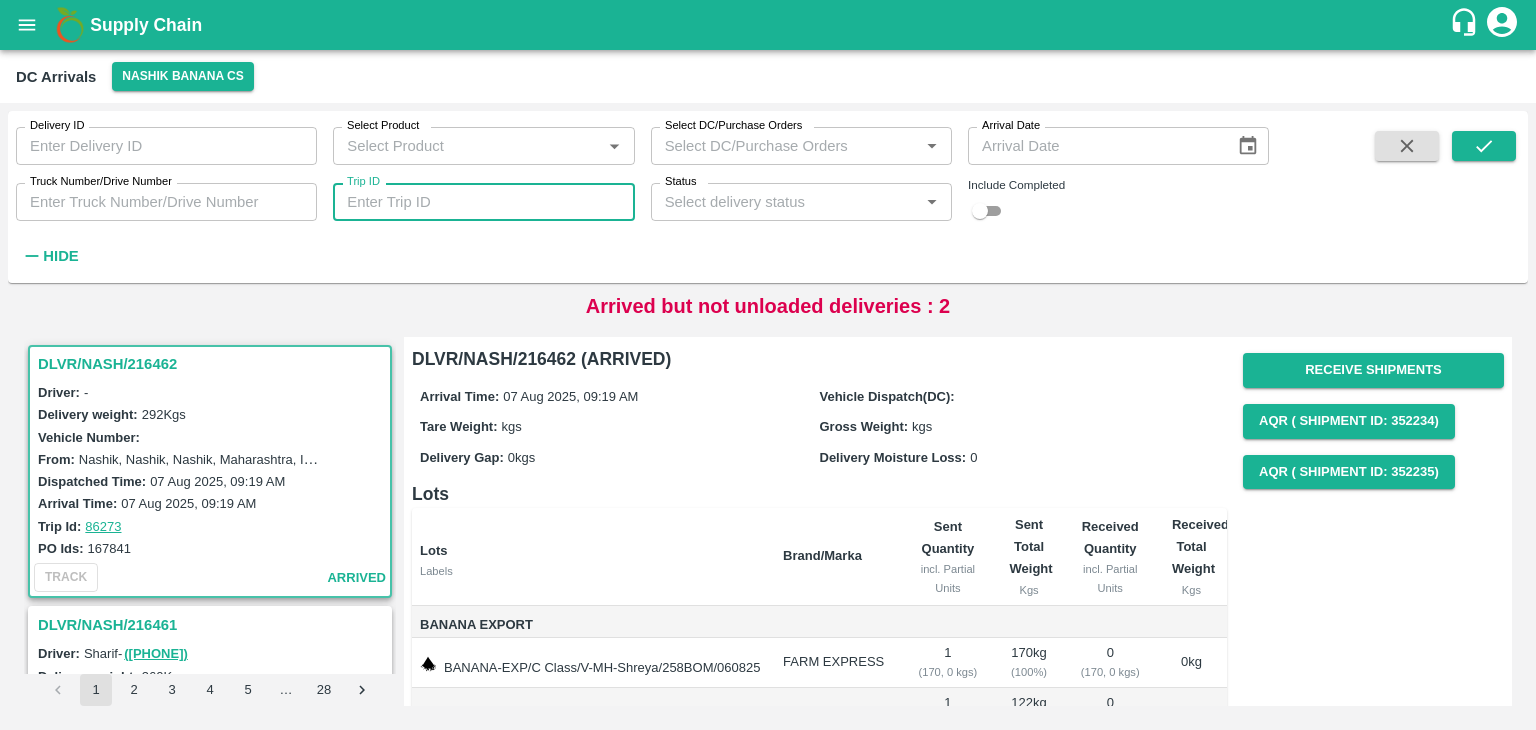 click on "Trip ID" at bounding box center [483, 202] 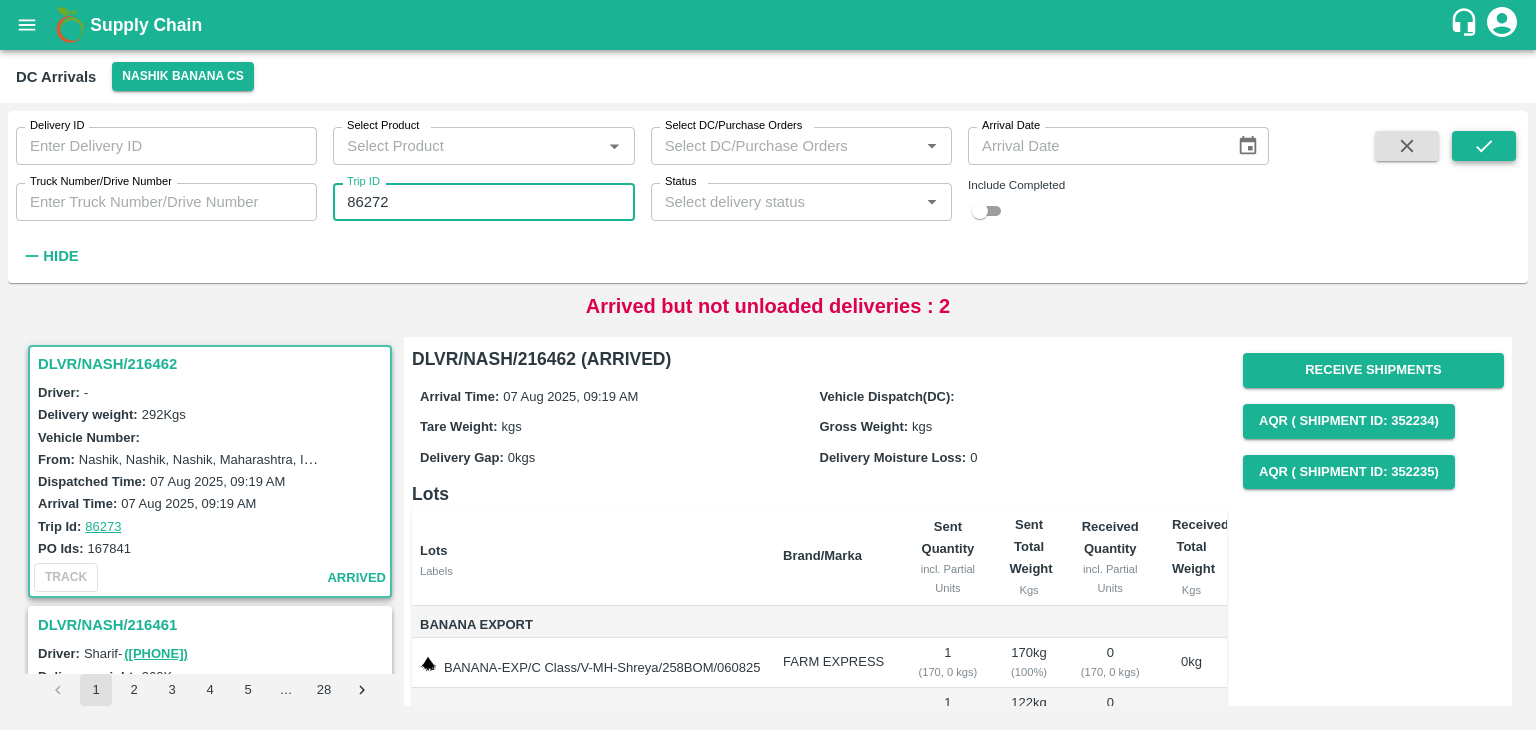 type on "86272" 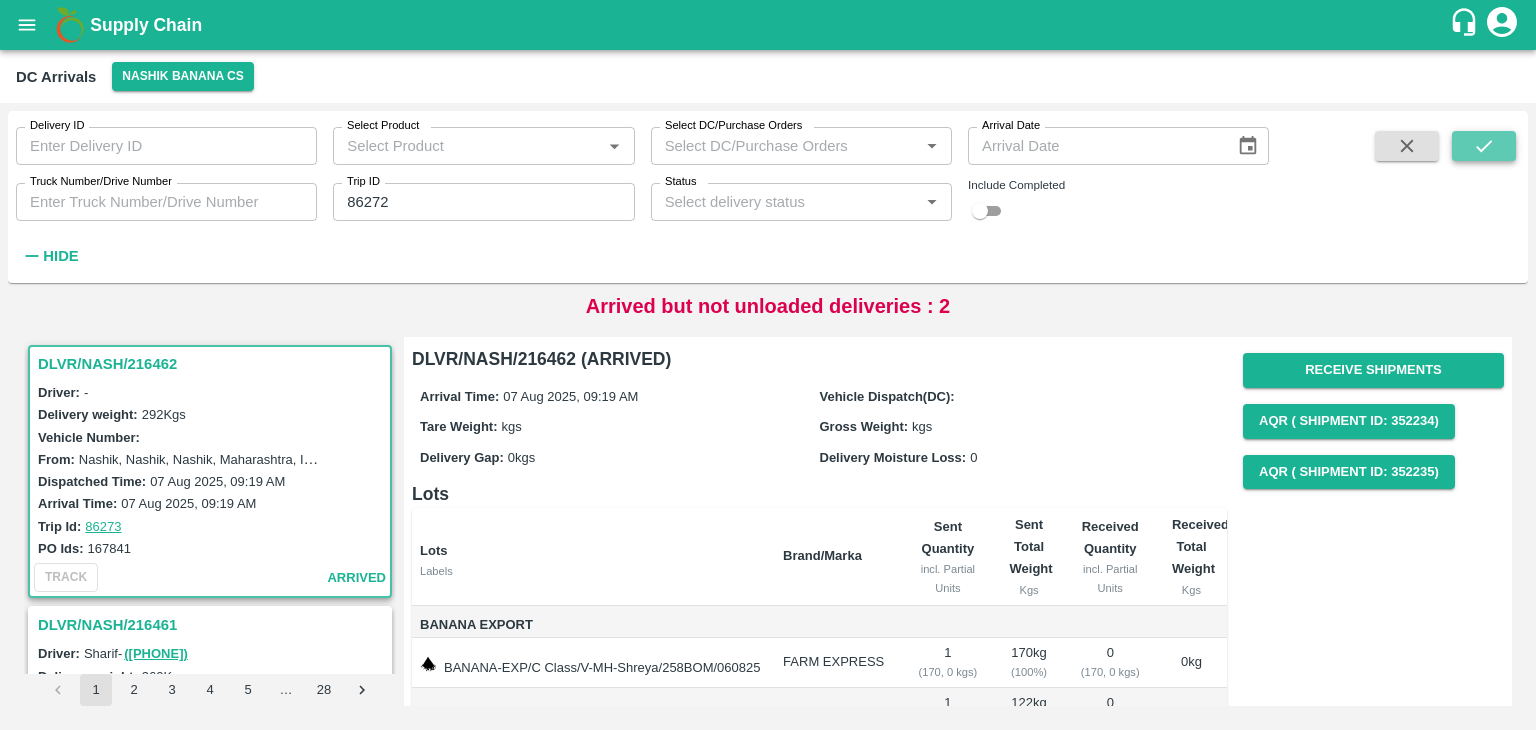 click at bounding box center (1484, 146) 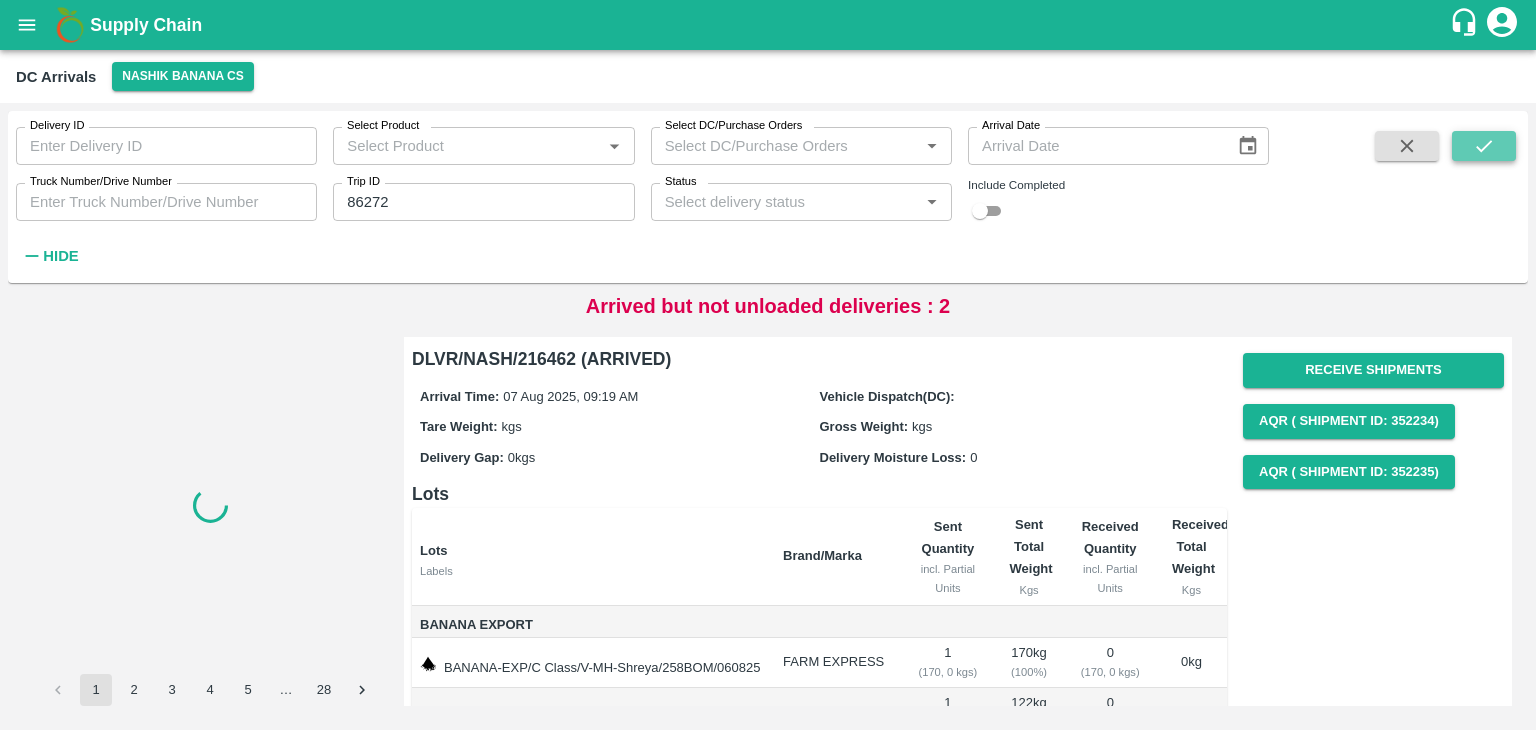 click at bounding box center (1484, 146) 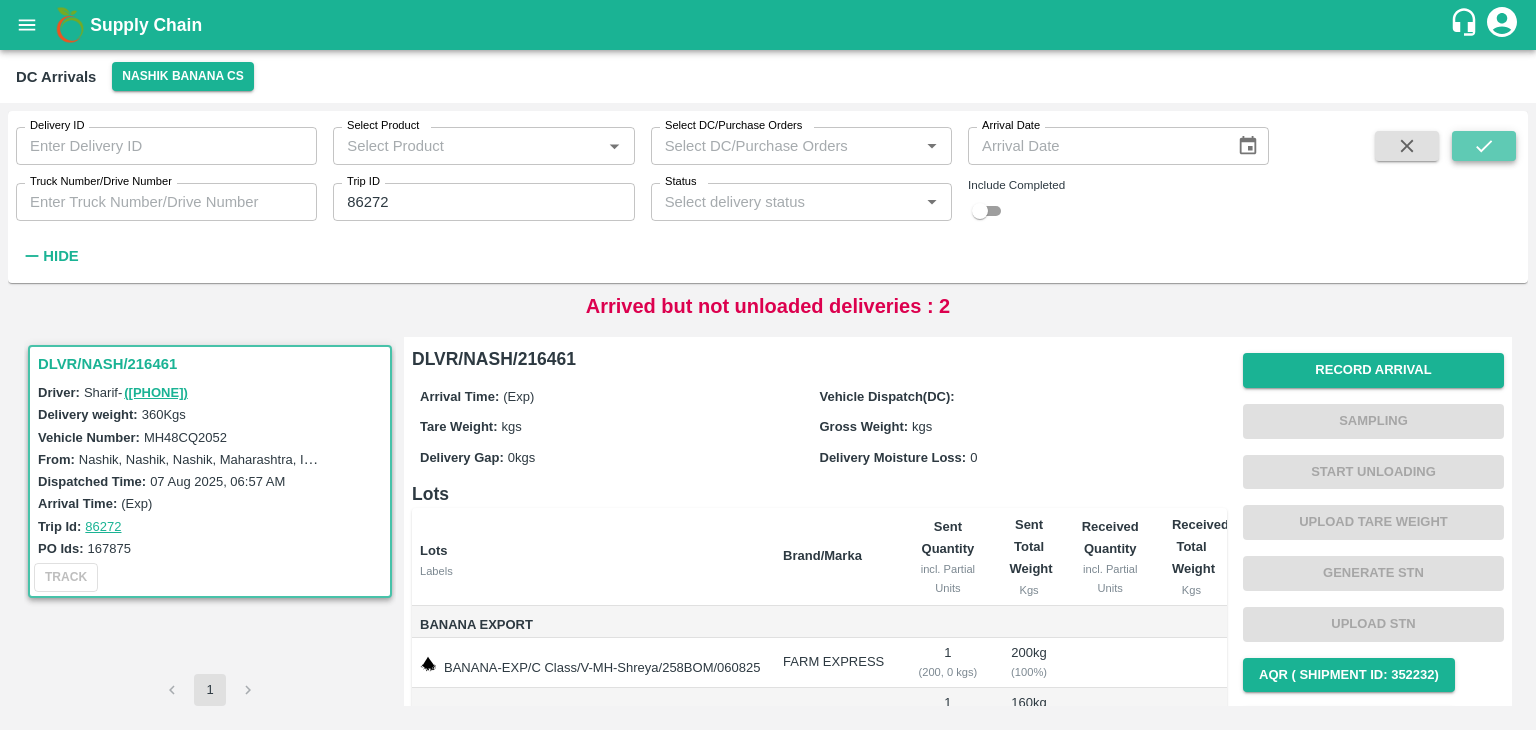 click at bounding box center [1484, 146] 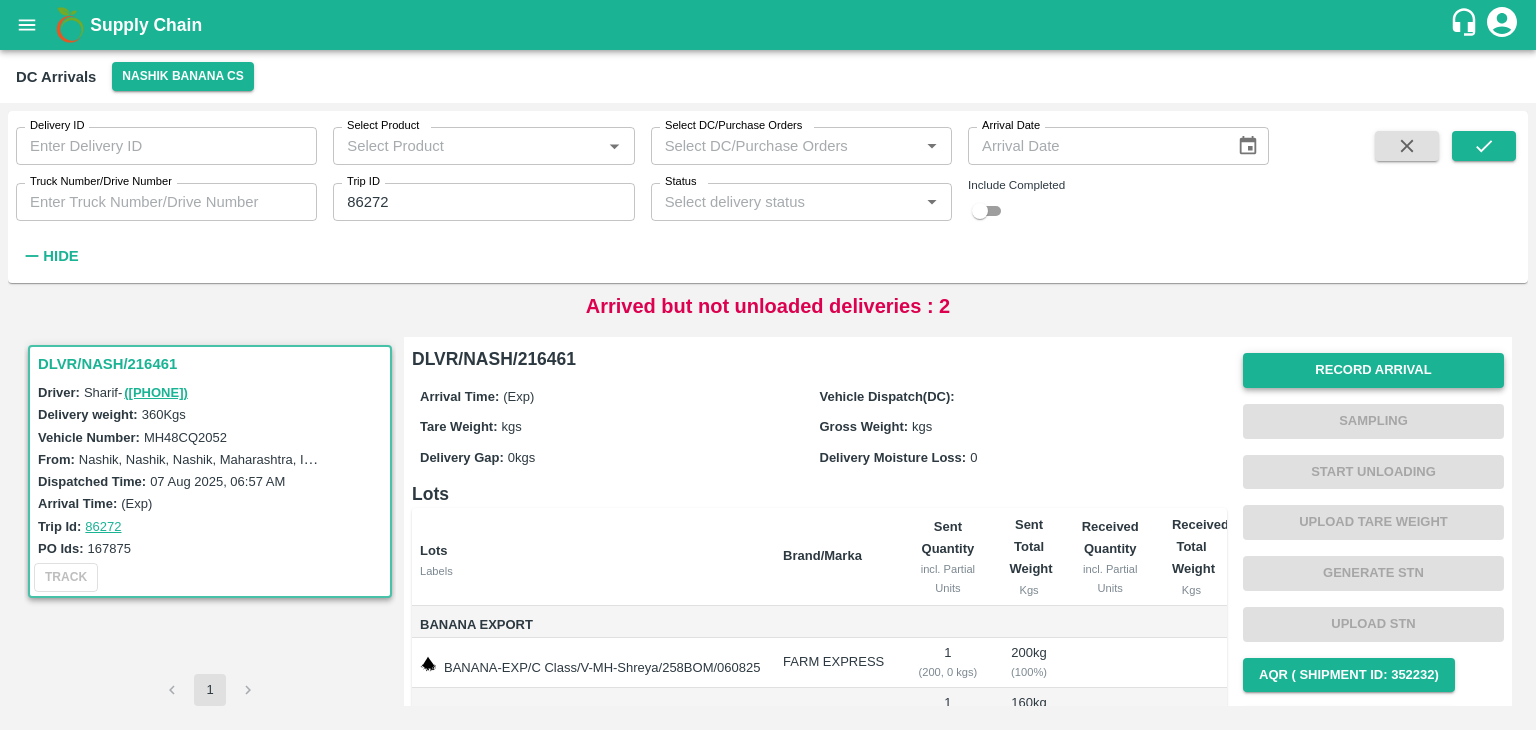 drag, startPoint x: 1376, startPoint y: 348, endPoint x: 1376, endPoint y: 370, distance: 22 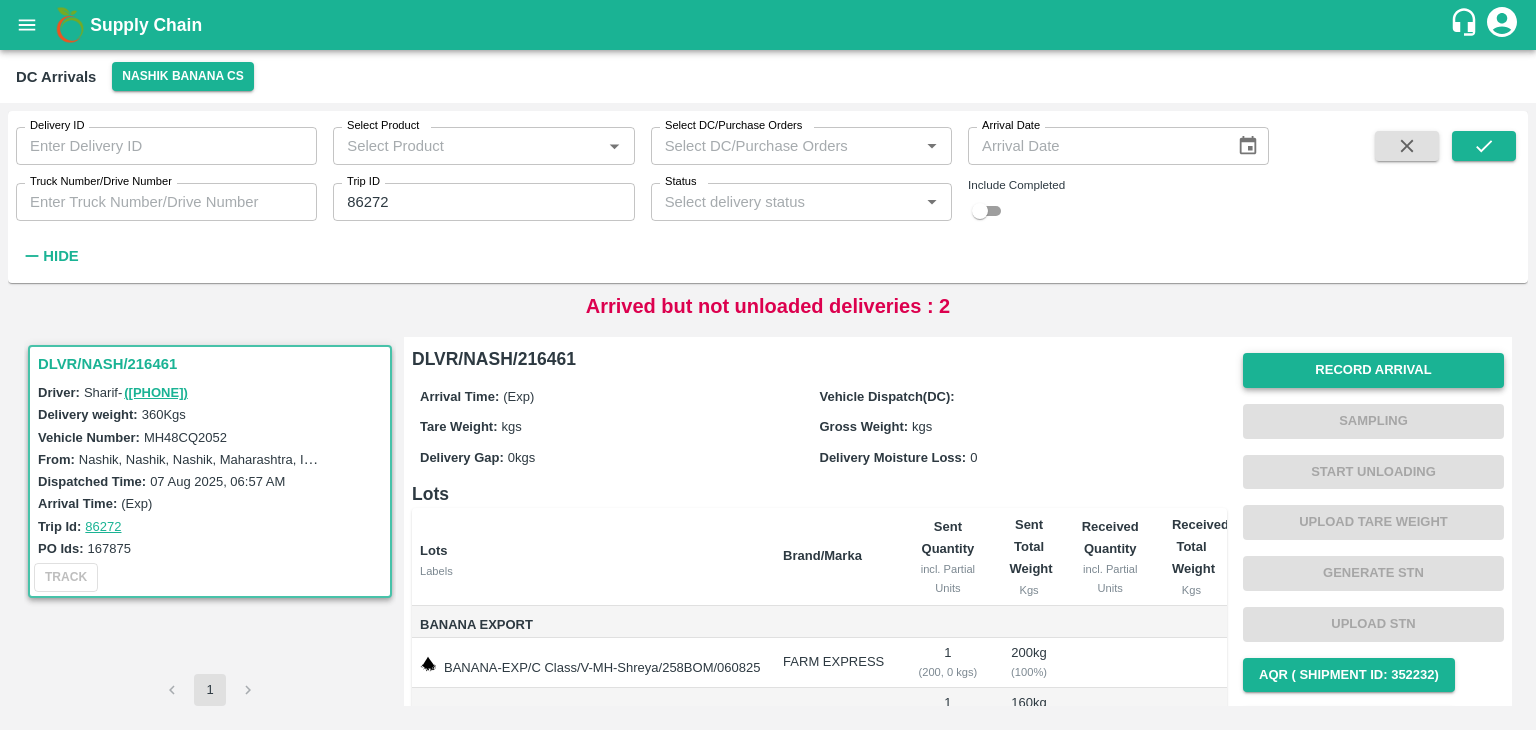 click on "Record Arrival Sampling Start Unloading Upload Tare Weight Generate STN Upload STN AQR ( Shipment Id: 352232) AQR ( Shipment Id: 352233) Complete" at bounding box center (1373, 573) 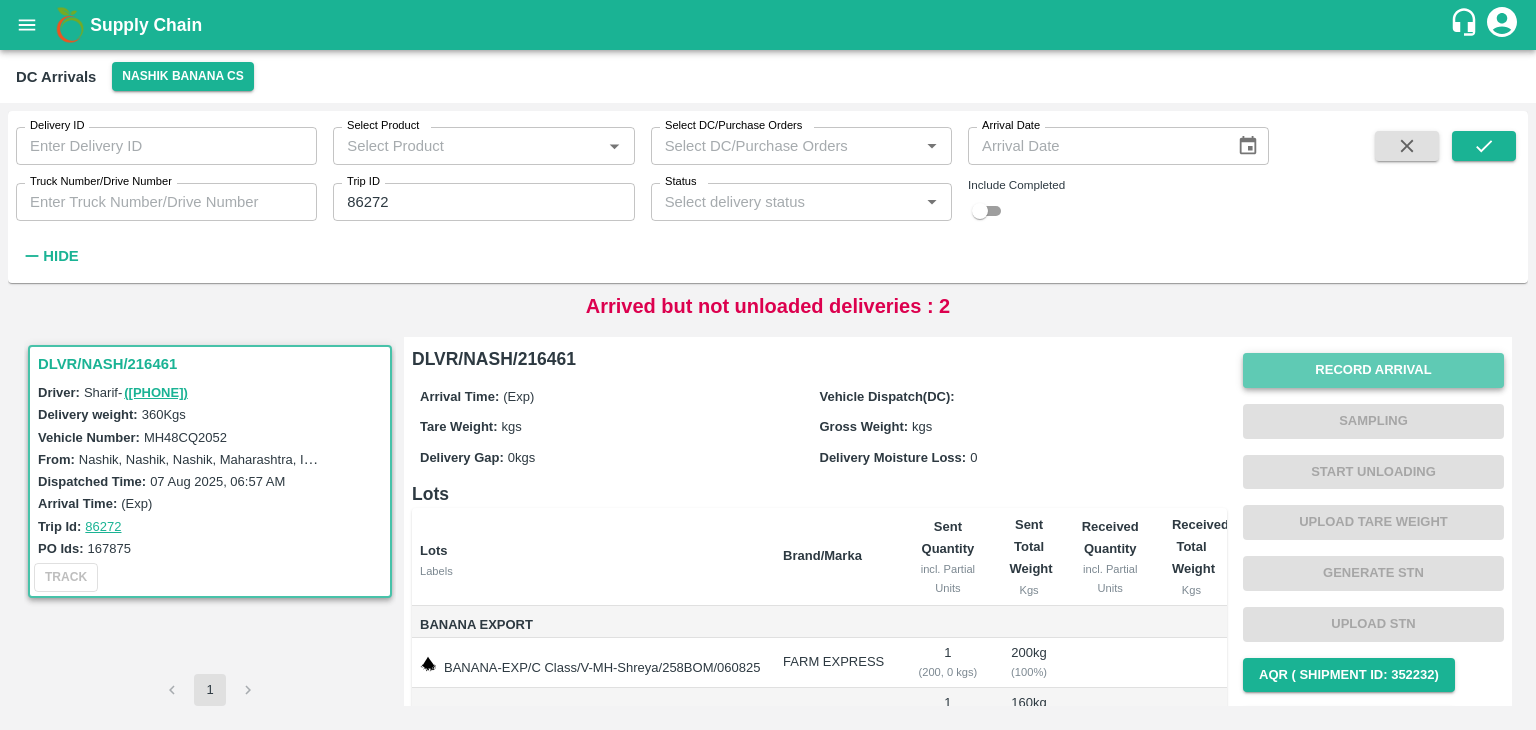 click on "Record Arrival" at bounding box center (1373, 370) 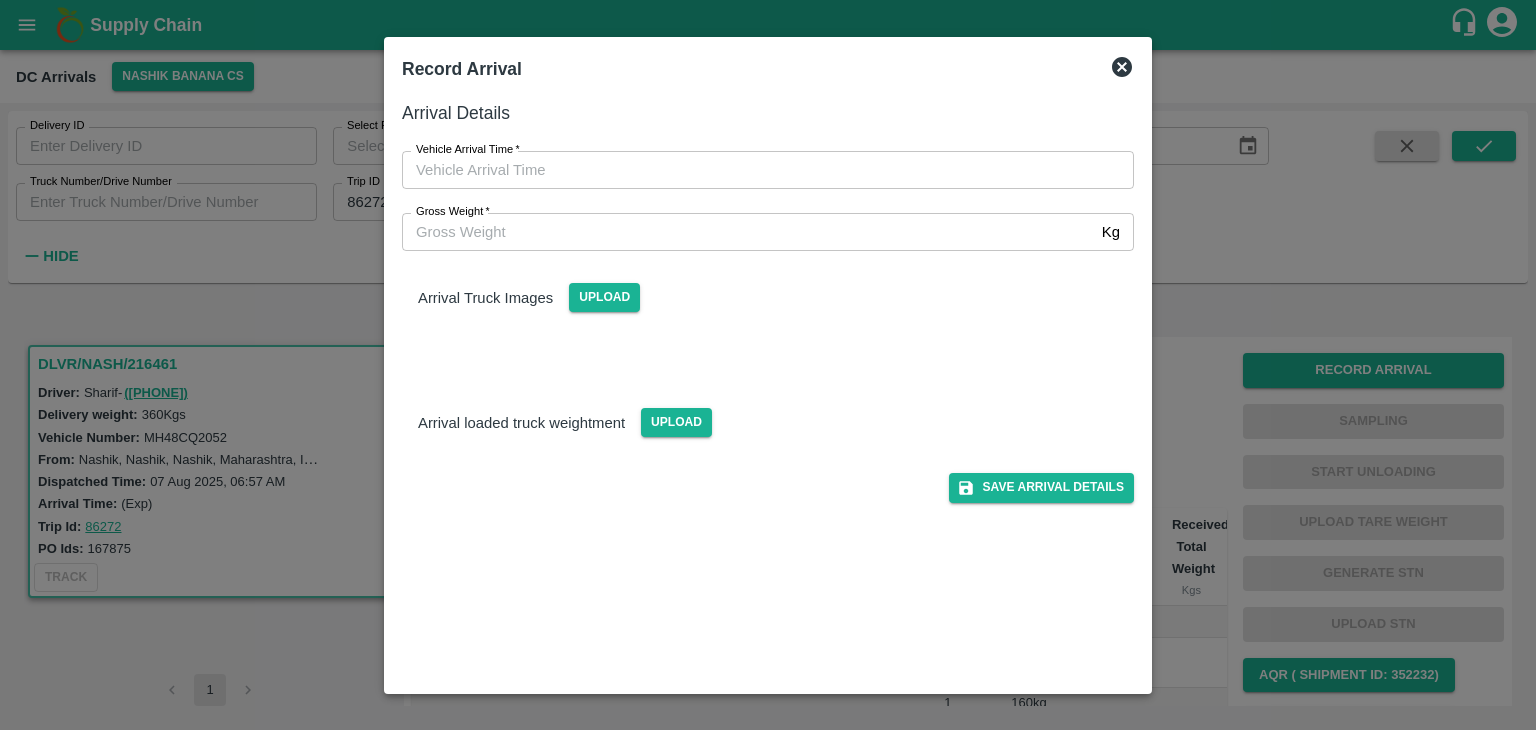 type on "DD/MM/YYYY hh:mm aa" 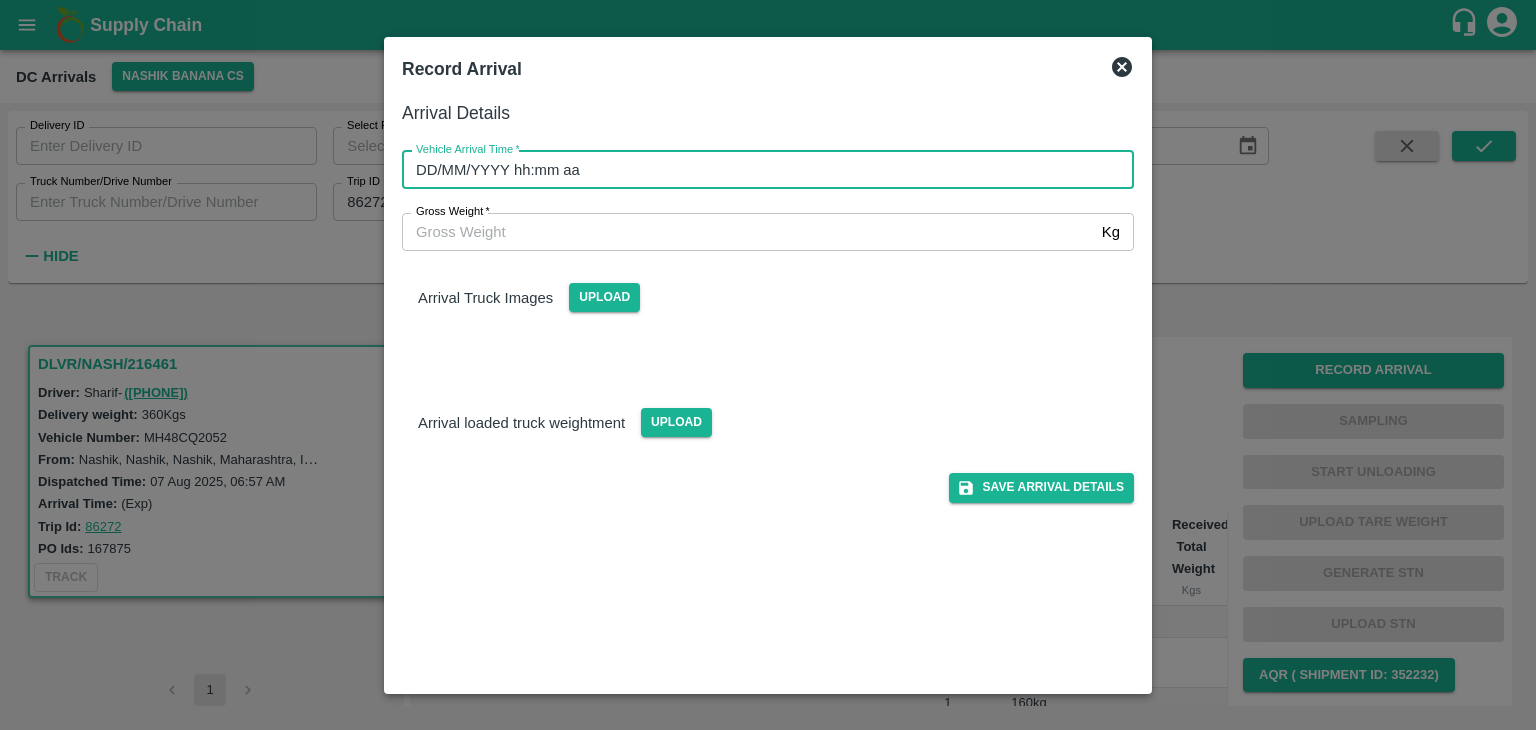 click on "DD/MM/YYYY hh:mm aa" at bounding box center [761, 170] 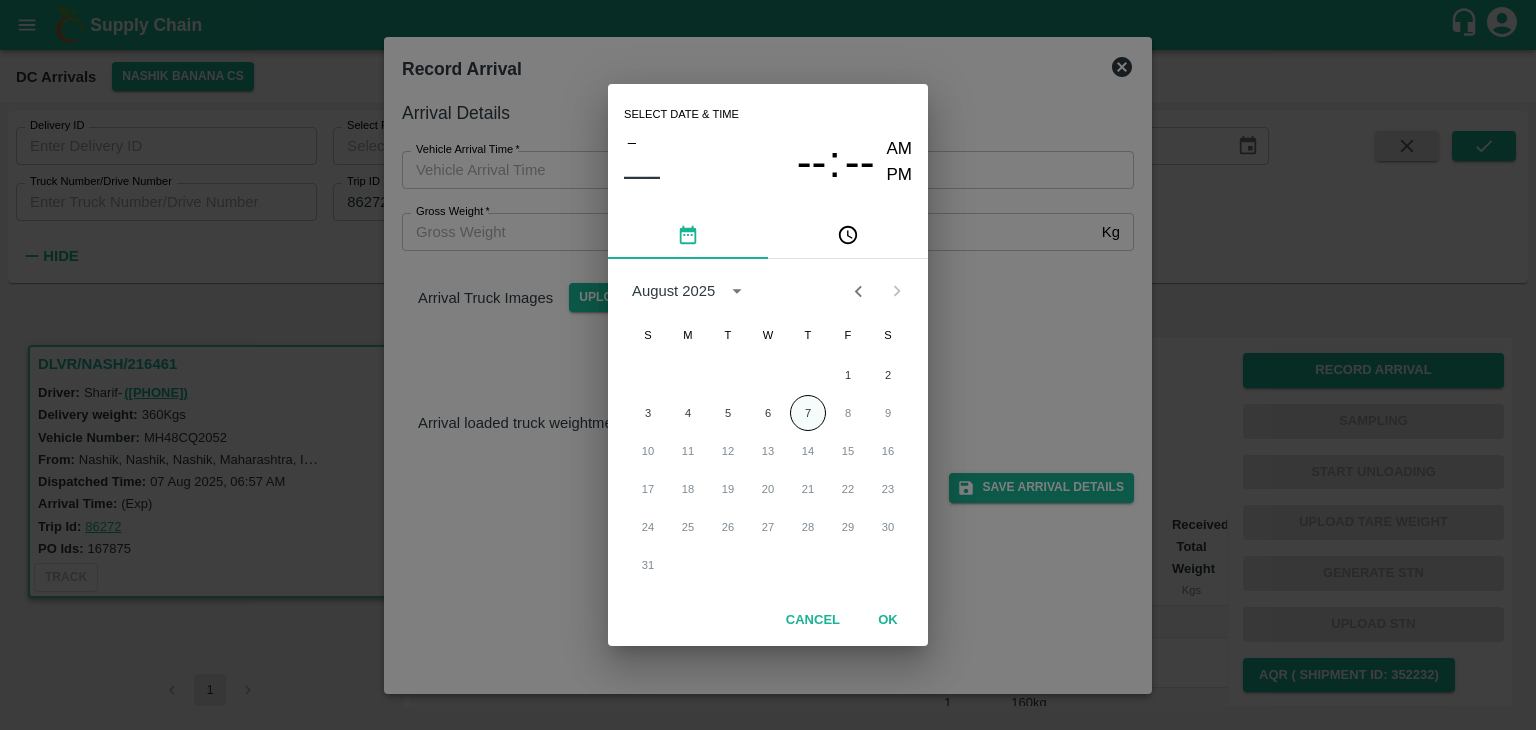 click on "7" at bounding box center (808, 413) 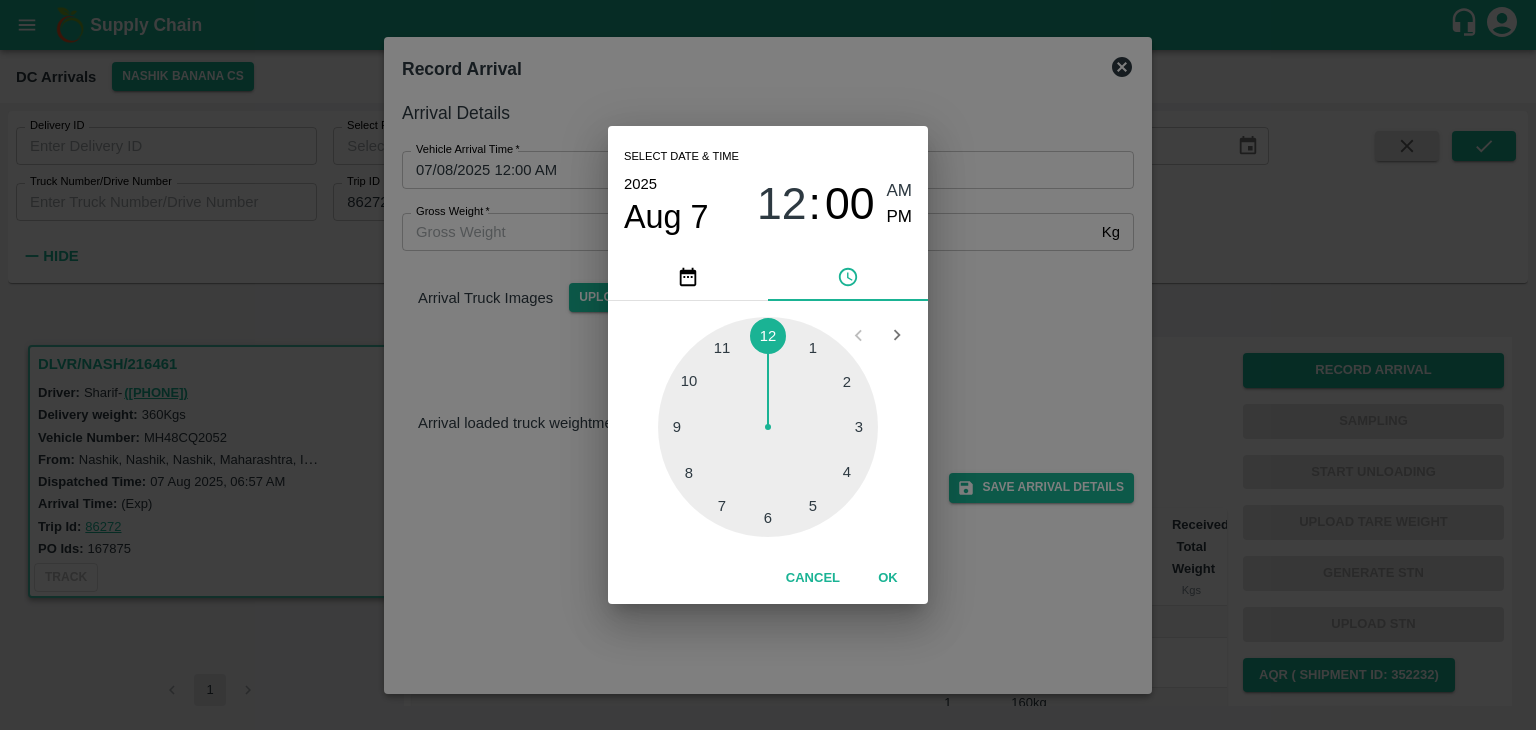 click at bounding box center (768, 427) 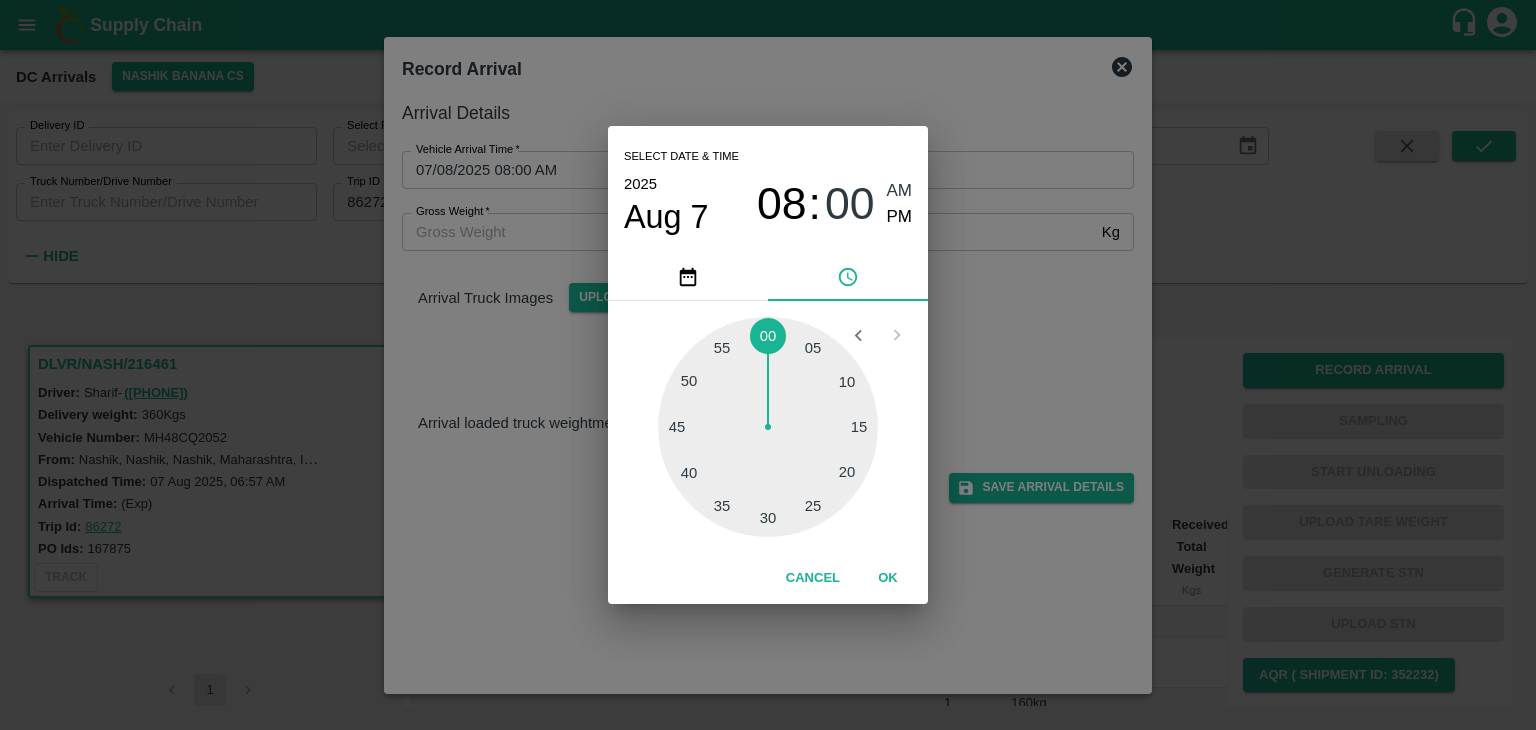 click at bounding box center [768, 427] 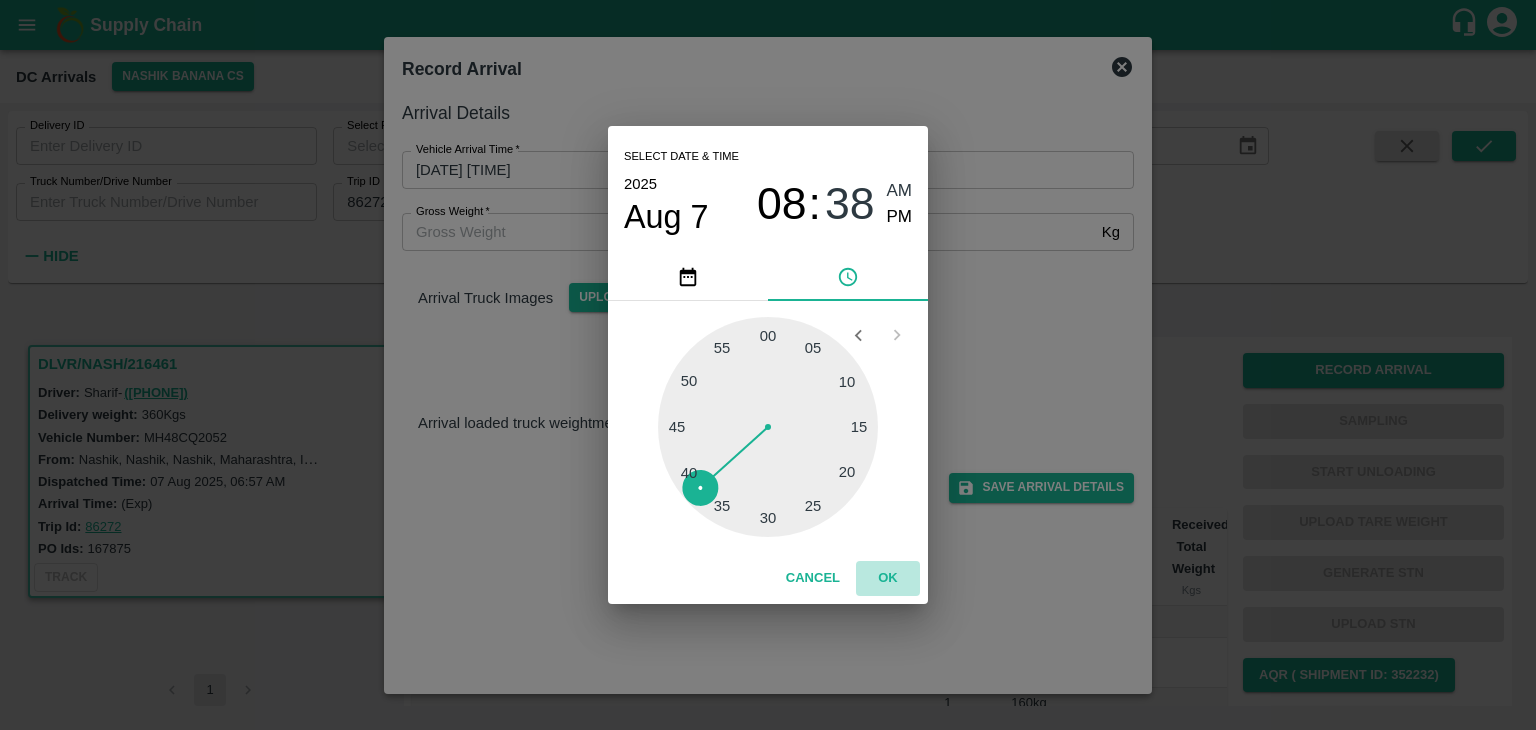 click on "OK" at bounding box center [888, 578] 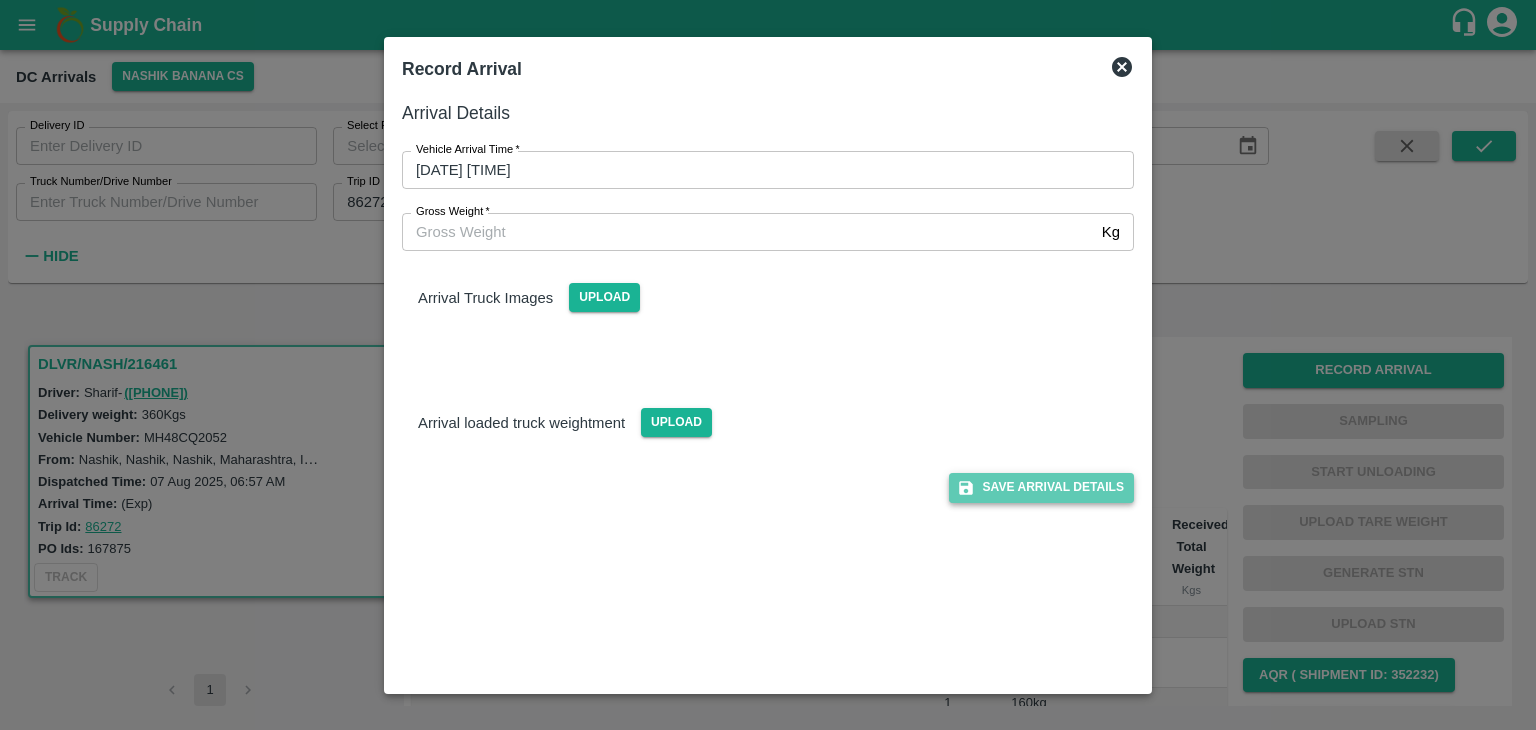 click on "Save Arrival Details" at bounding box center [1041, 487] 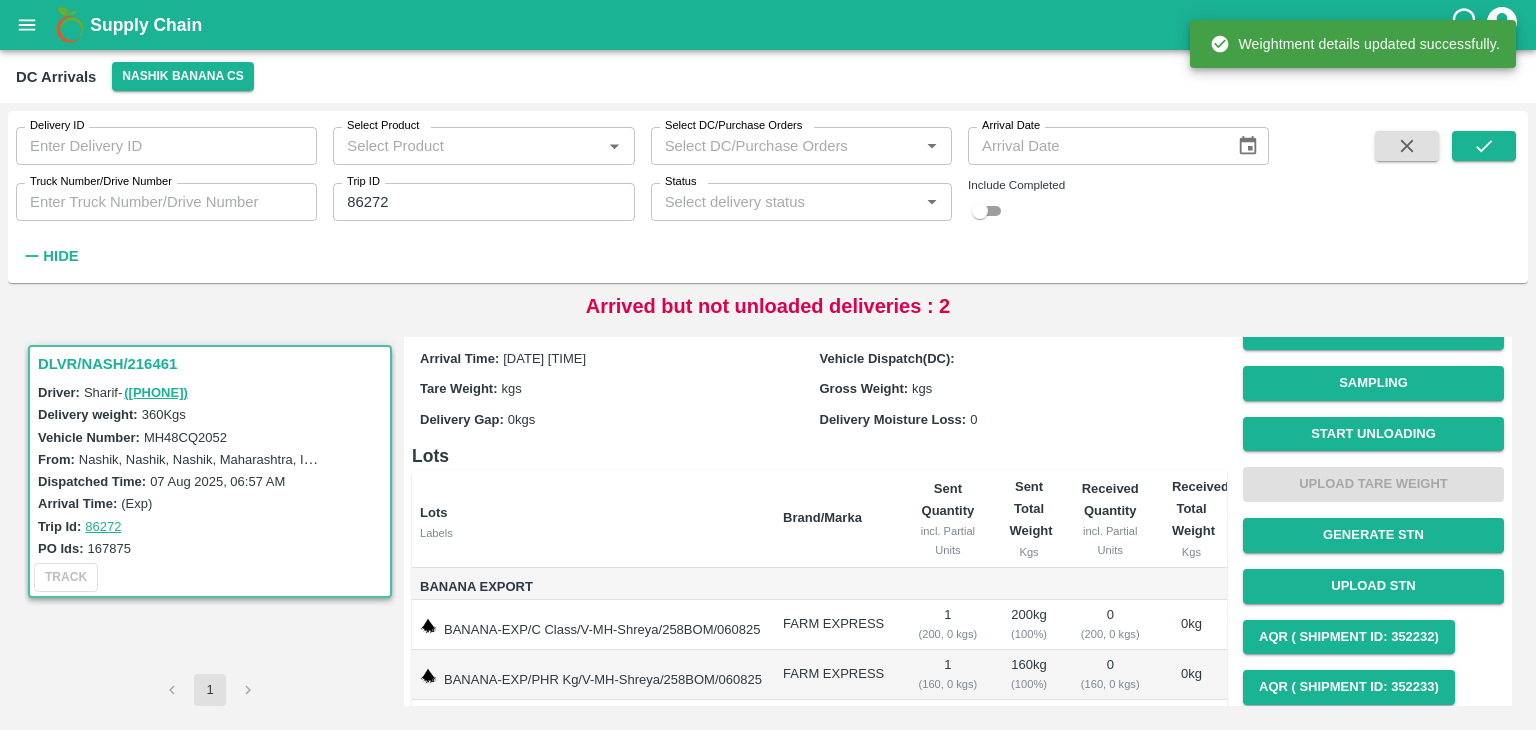 scroll, scrollTop: 34, scrollLeft: 0, axis: vertical 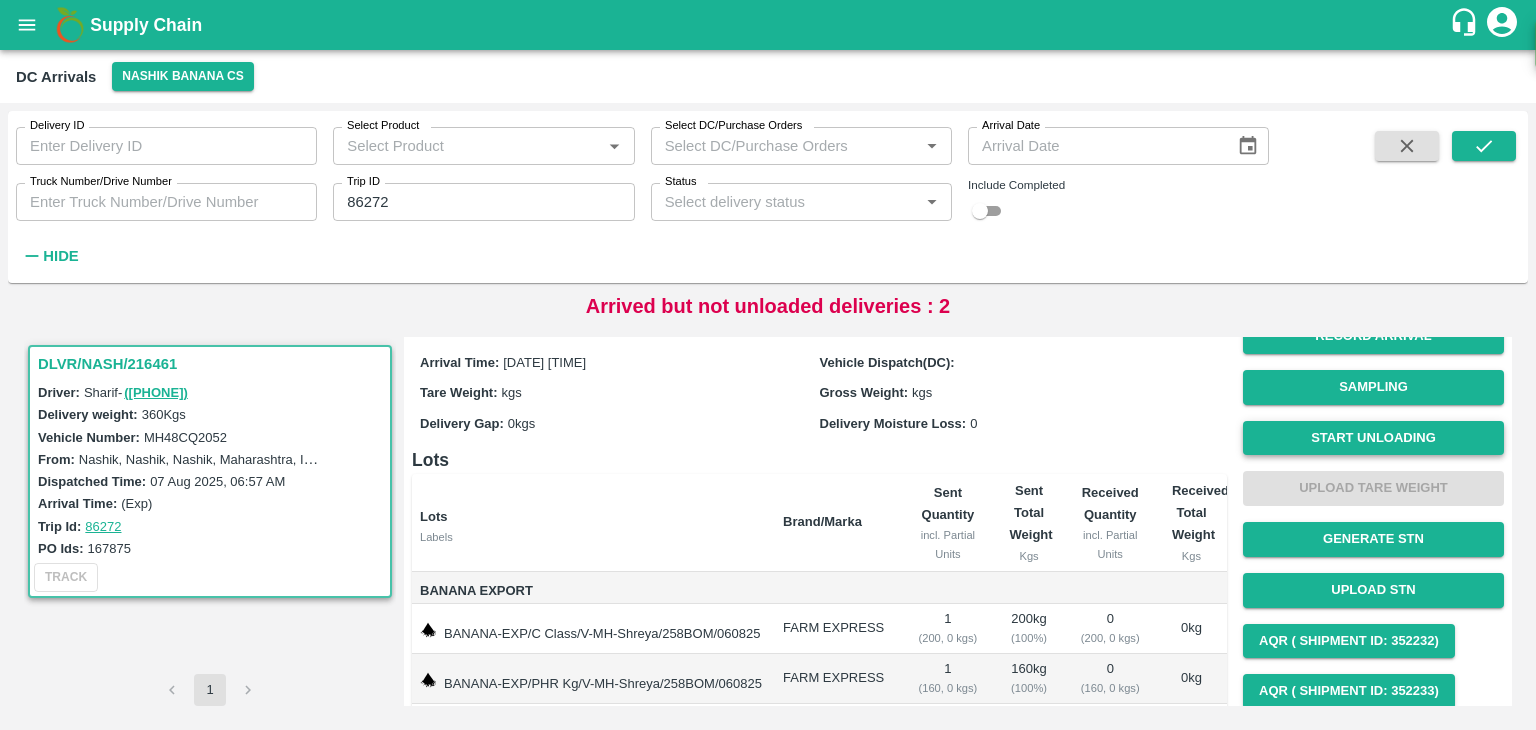 click on "Start Unloading" at bounding box center (1373, 438) 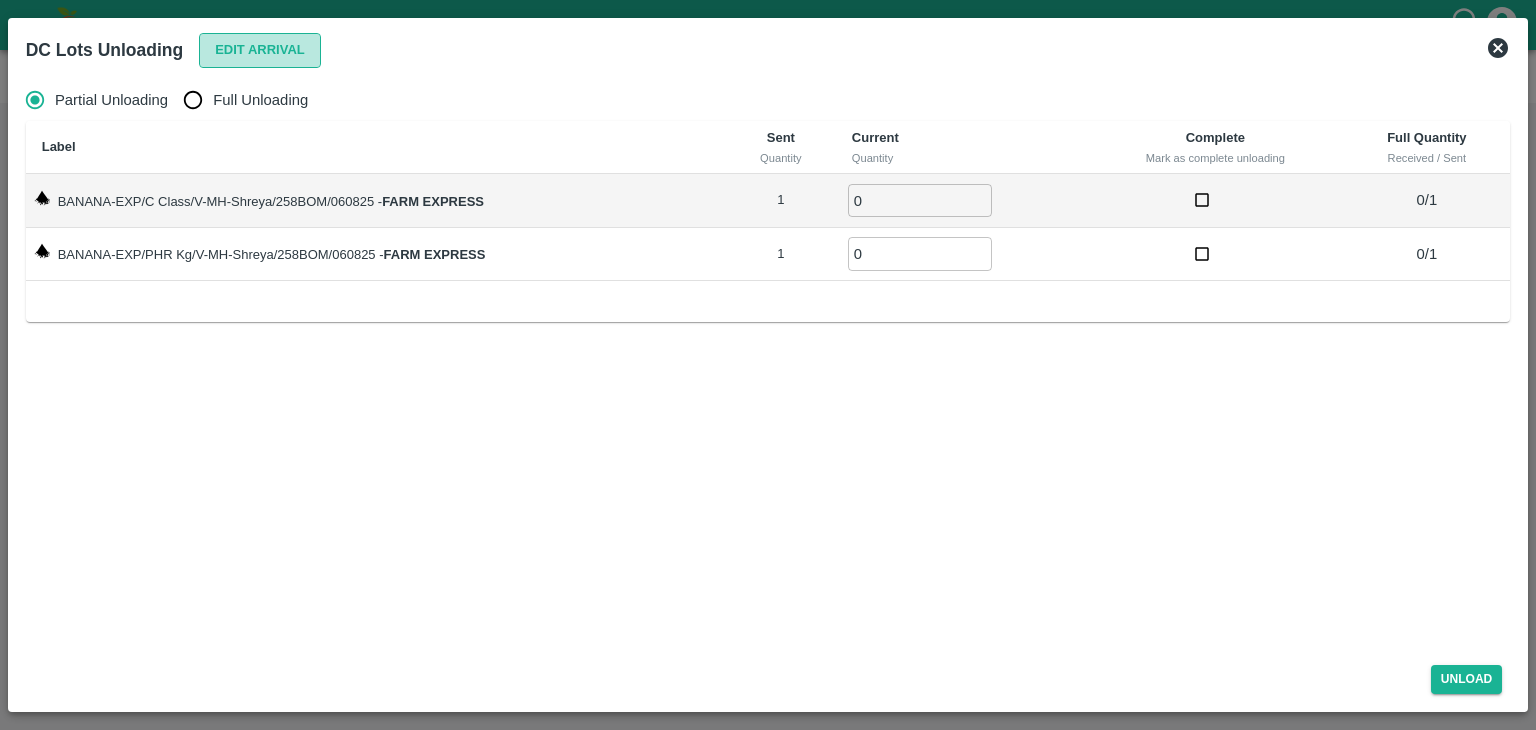 click on "Edit Arrival" at bounding box center [260, 50] 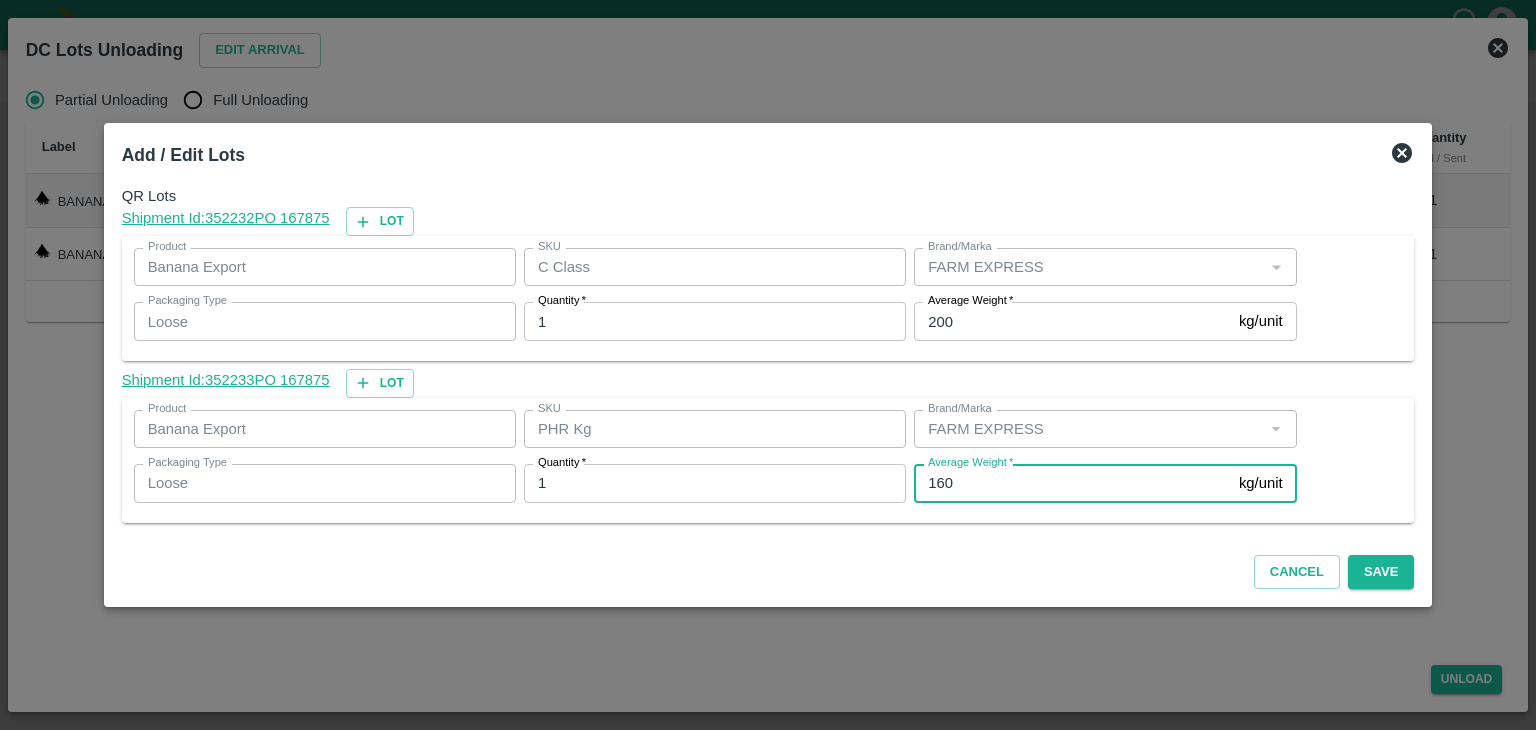 click on "160" at bounding box center (1072, 483) 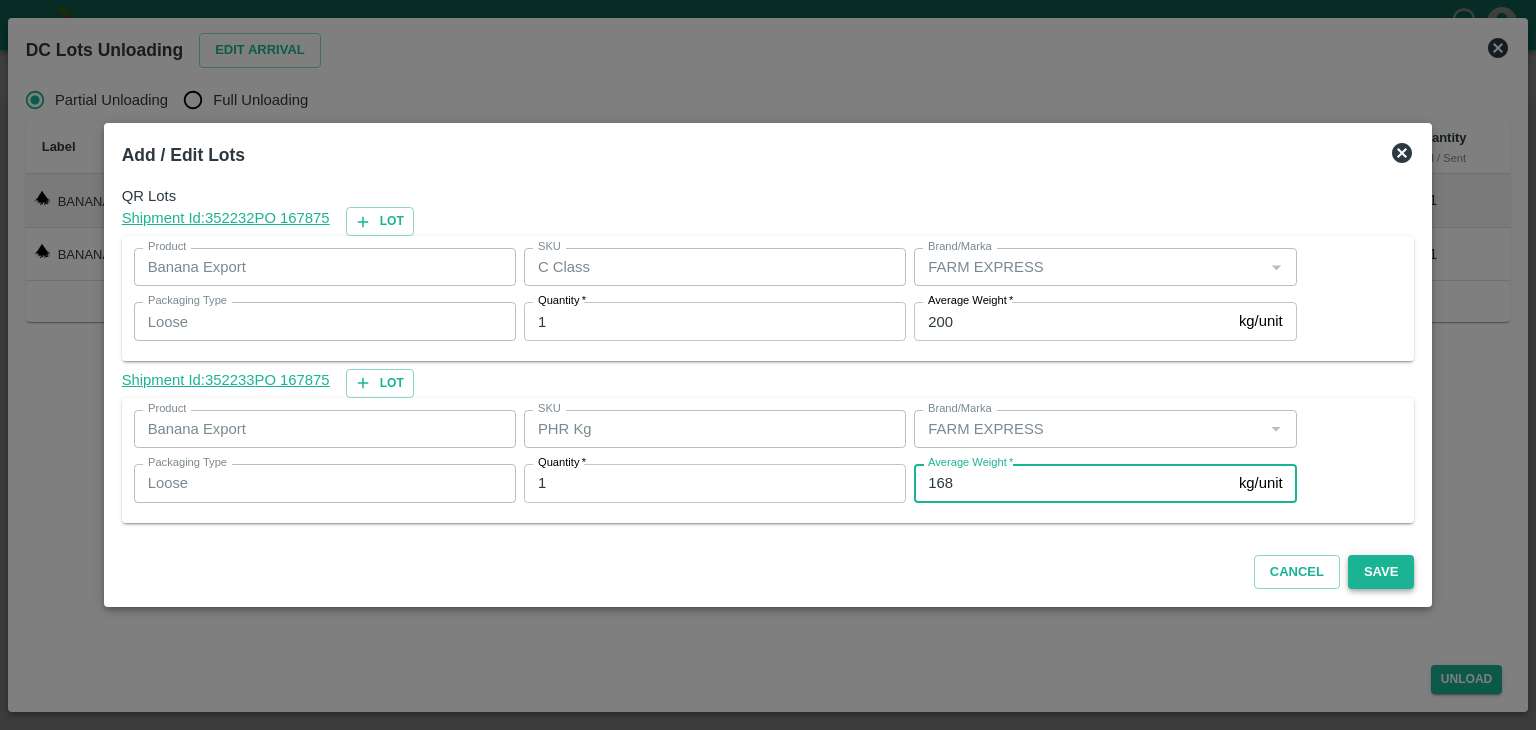 type on "168" 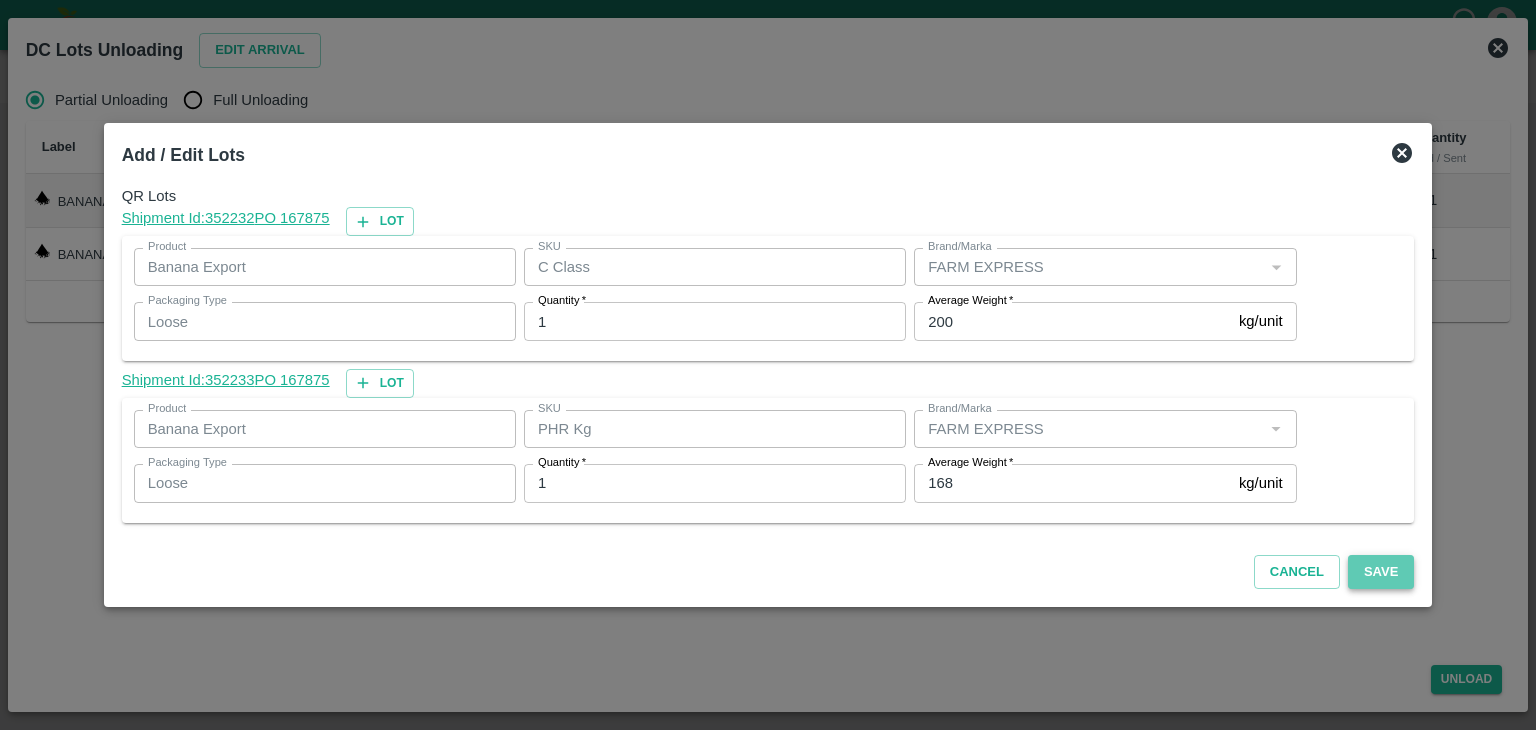 click on "Save" at bounding box center (1381, 572) 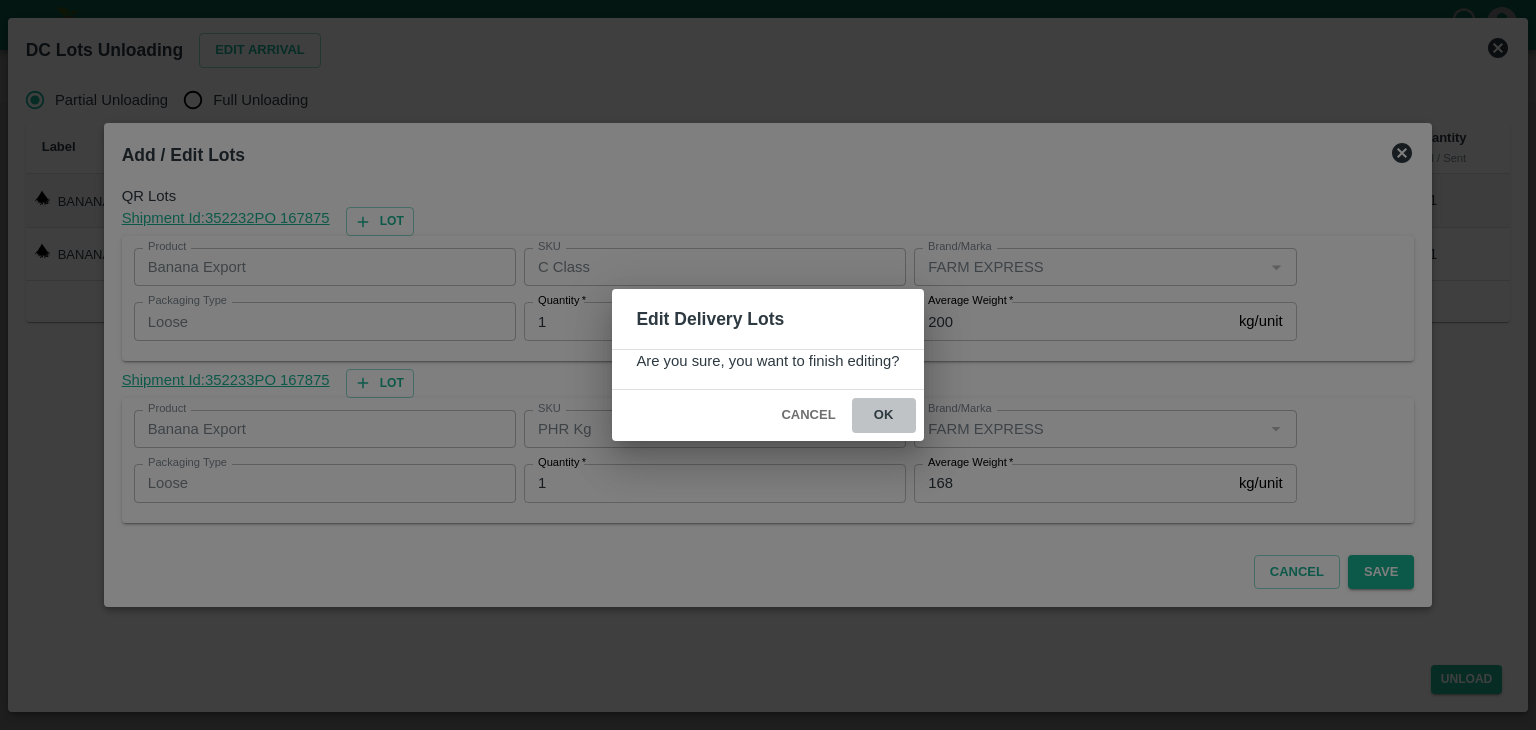 click on "ok" at bounding box center (884, 415) 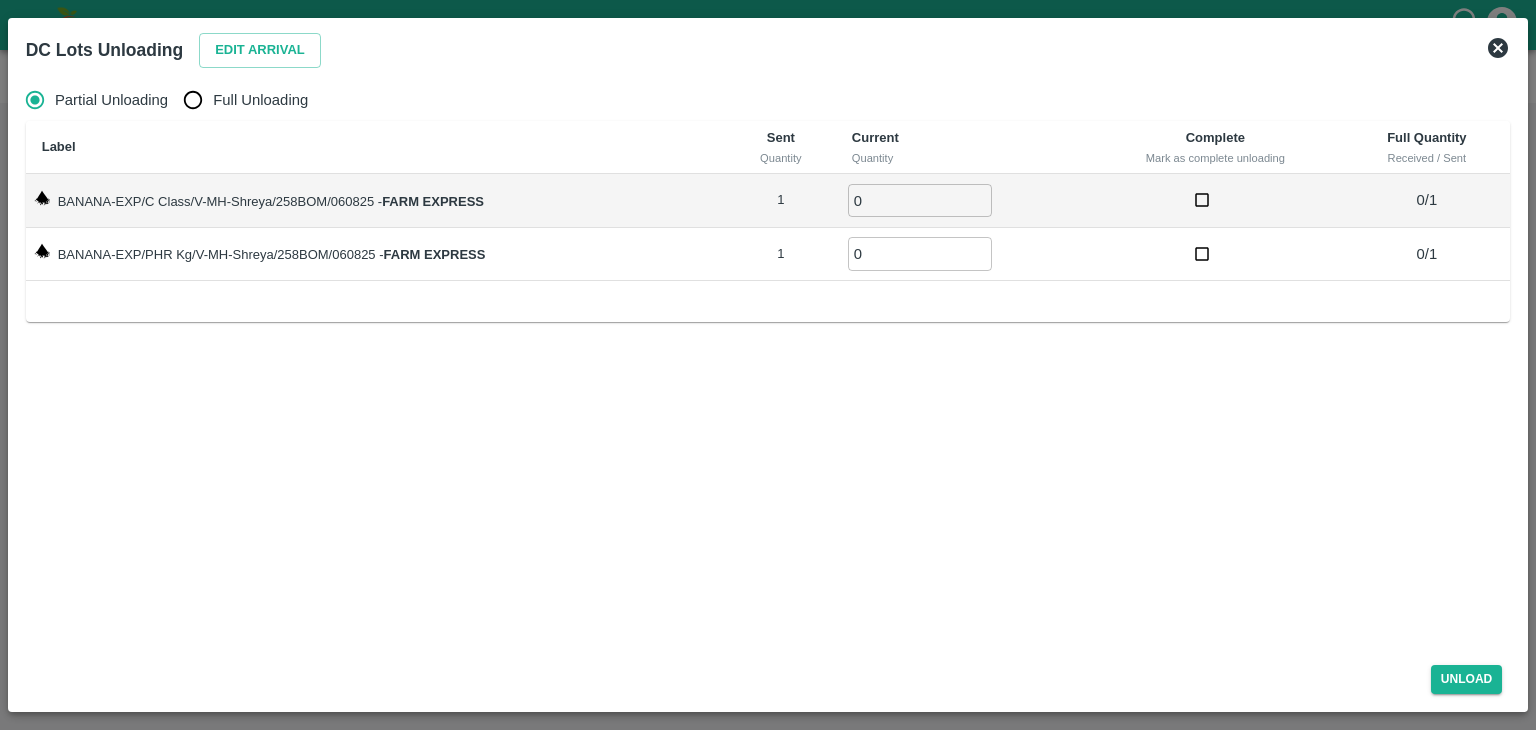 click on "Full Unloading" at bounding box center [260, 100] 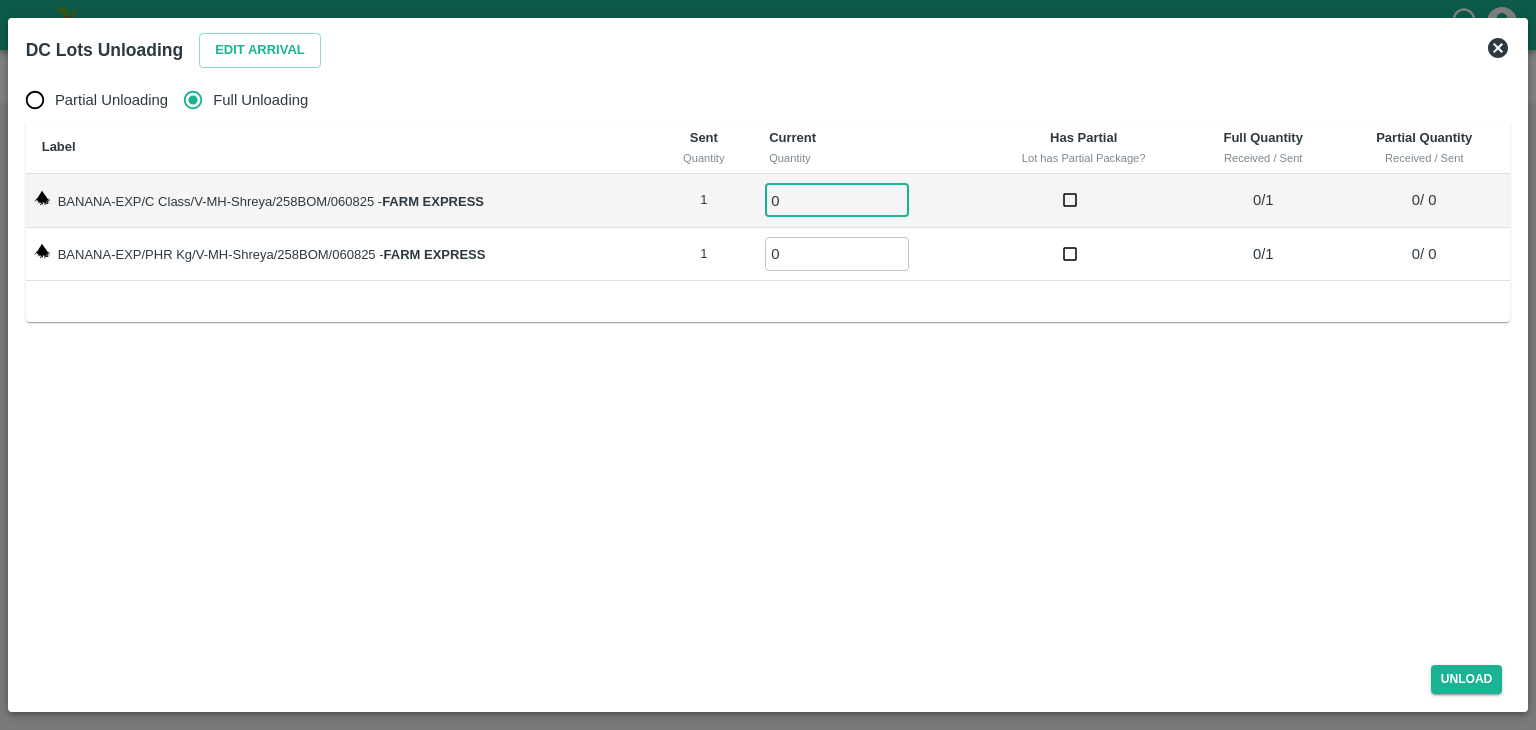 click on "0" at bounding box center (837, 200) 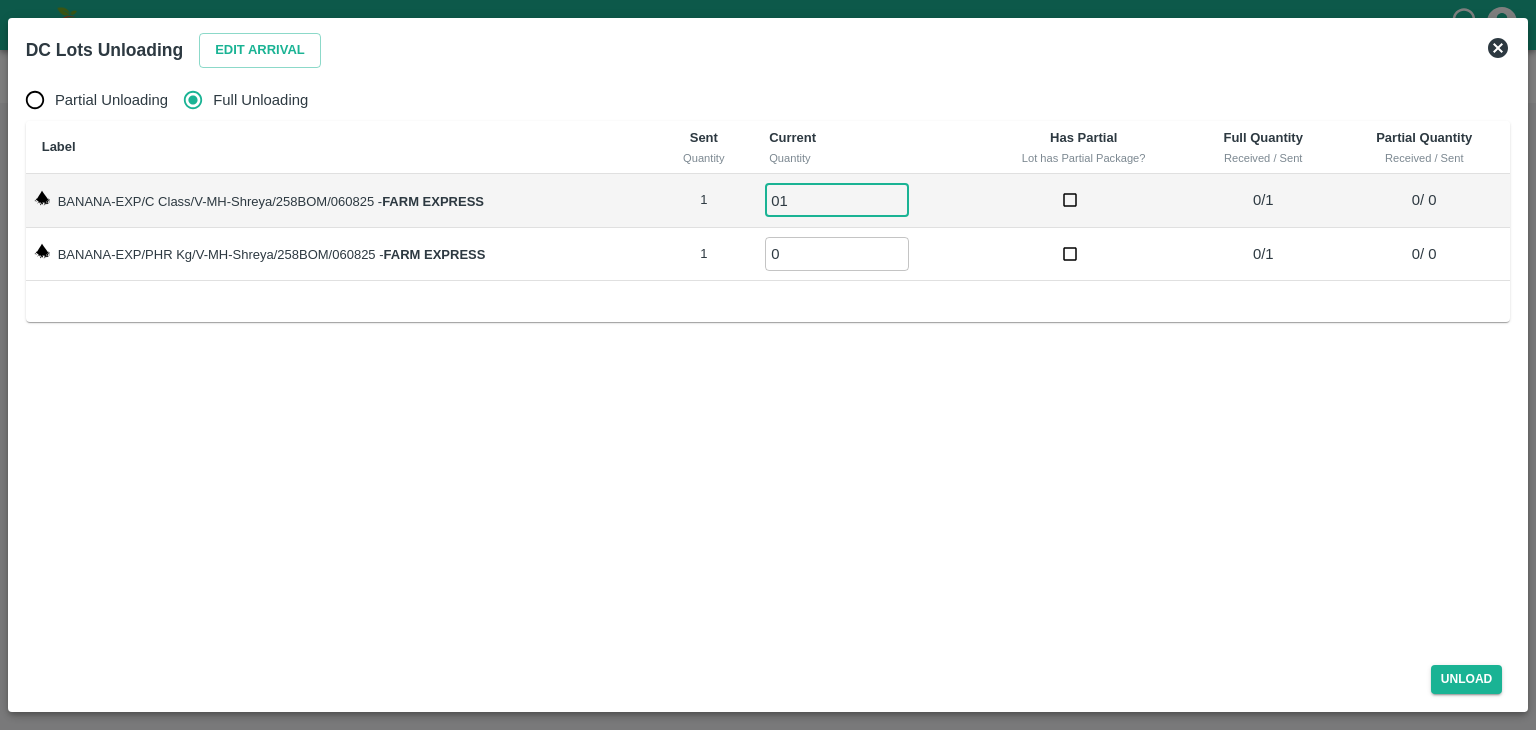 type on "01" 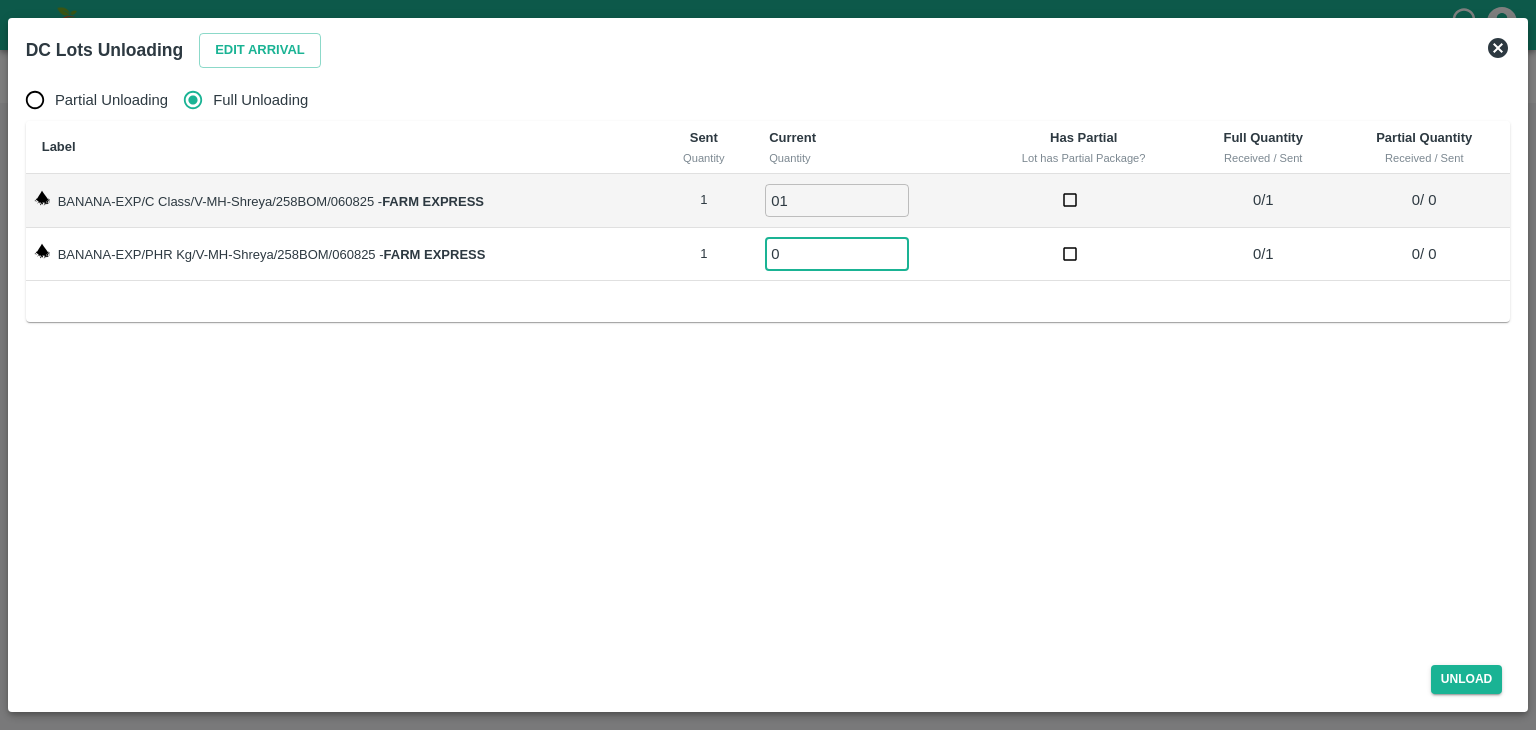 click on "0" at bounding box center (837, 253) 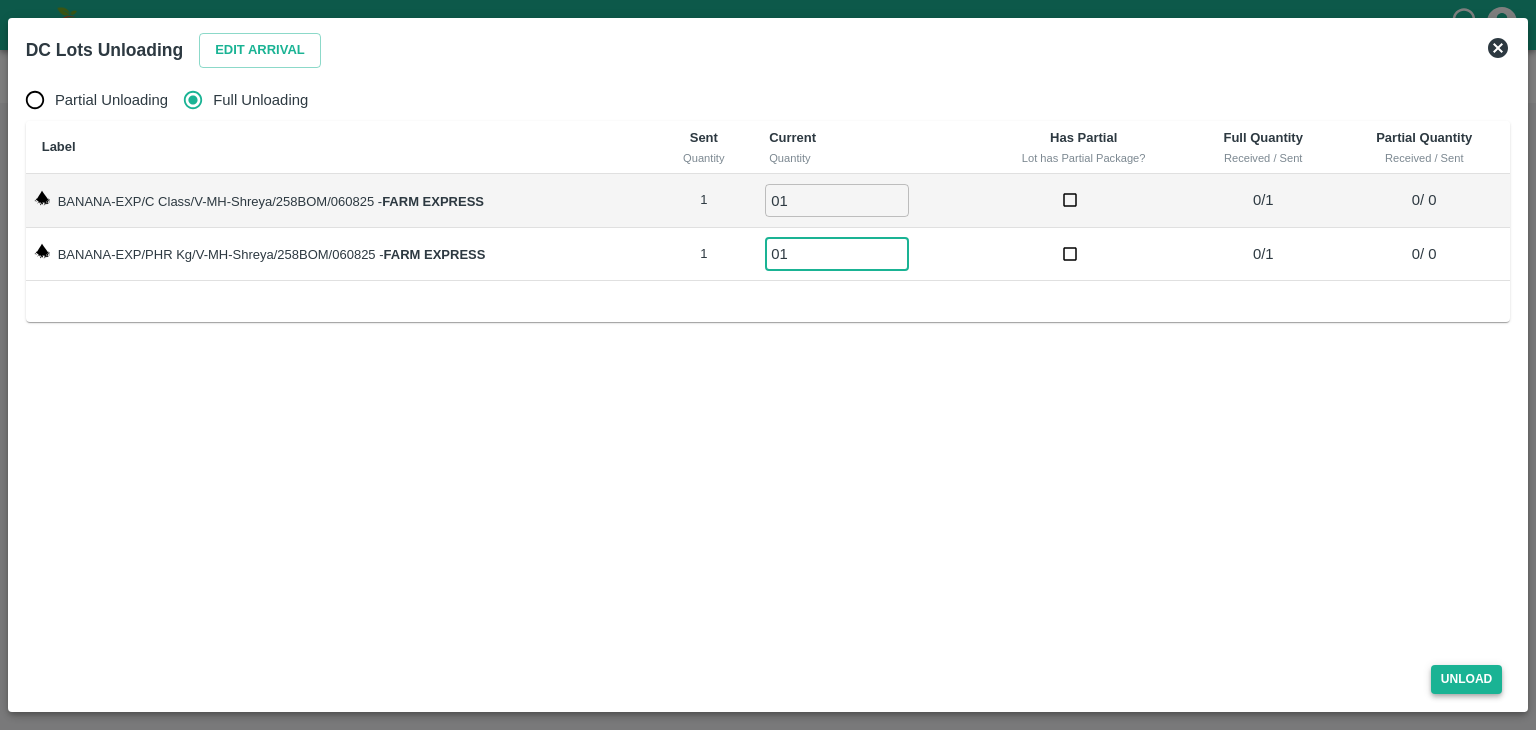 type on "01" 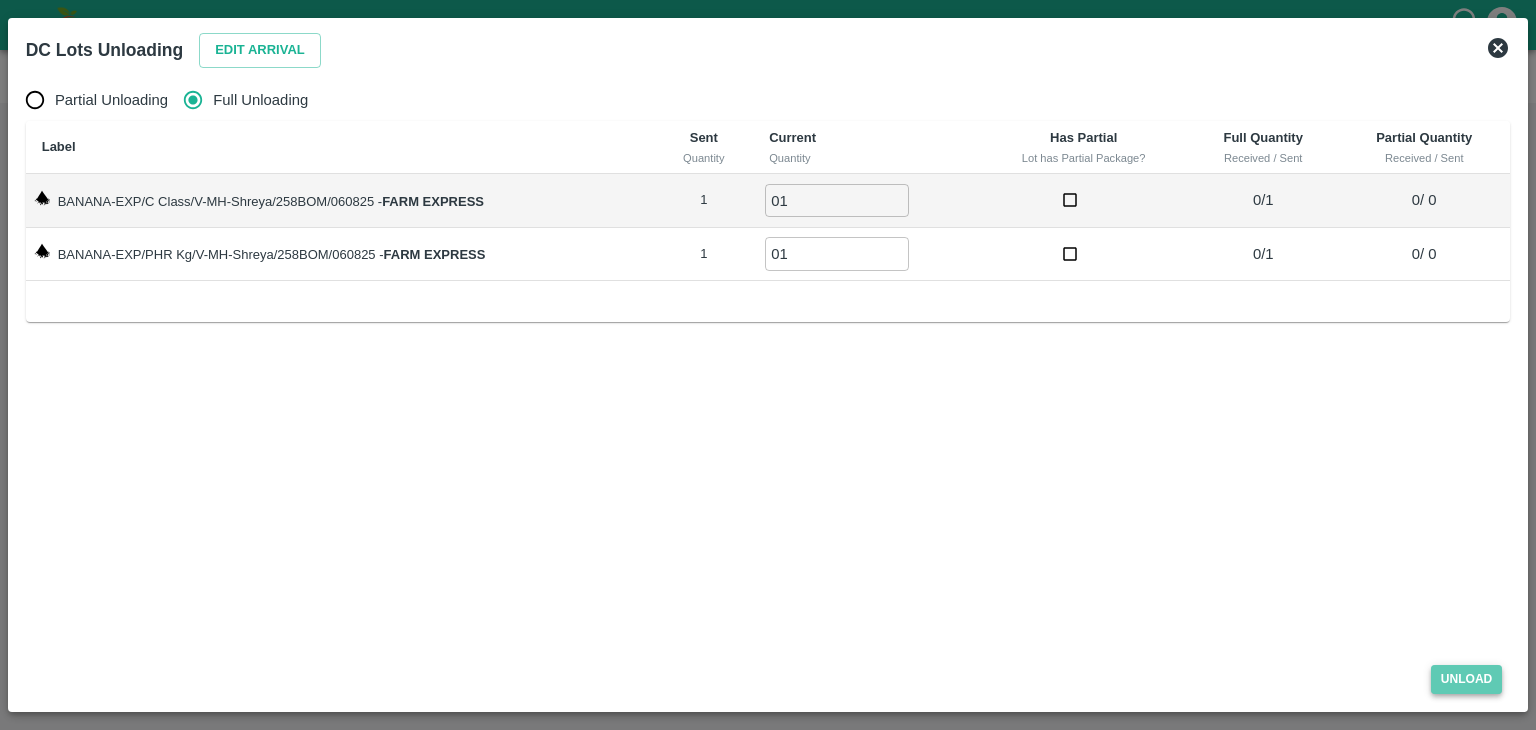 click on "Unload" at bounding box center [1467, 679] 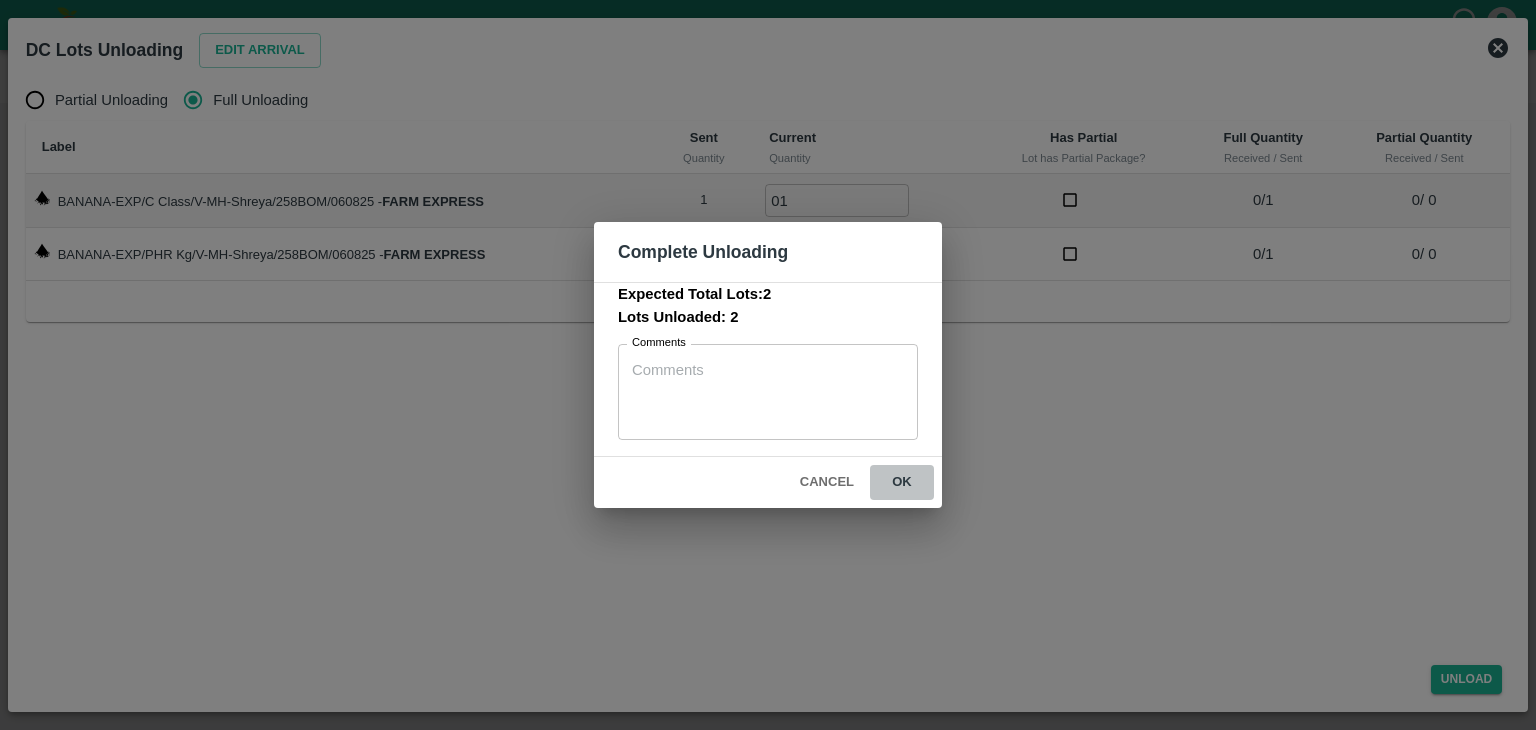 click on "ok" at bounding box center (902, 482) 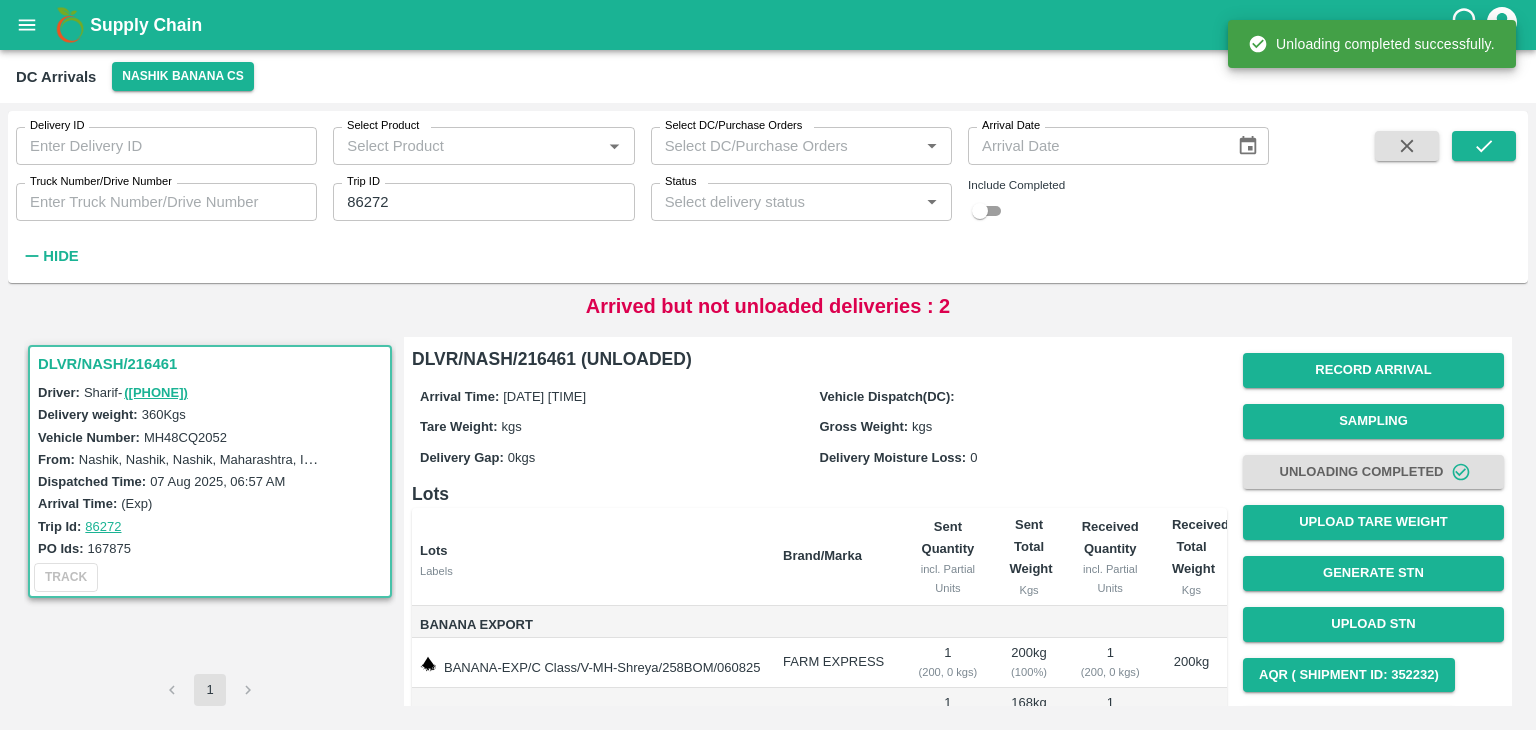 scroll, scrollTop: 143, scrollLeft: 0, axis: vertical 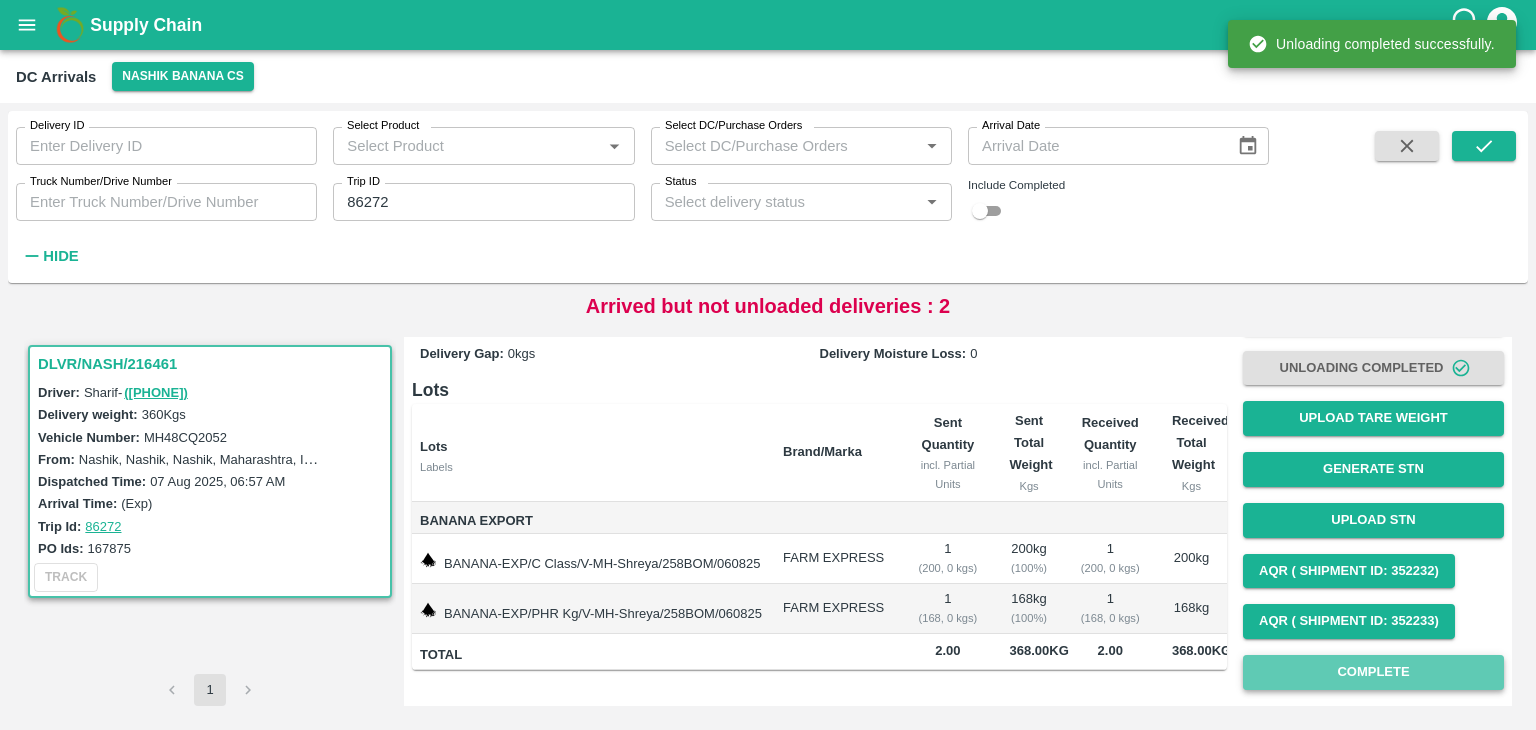 click on "Complete" at bounding box center (1373, 672) 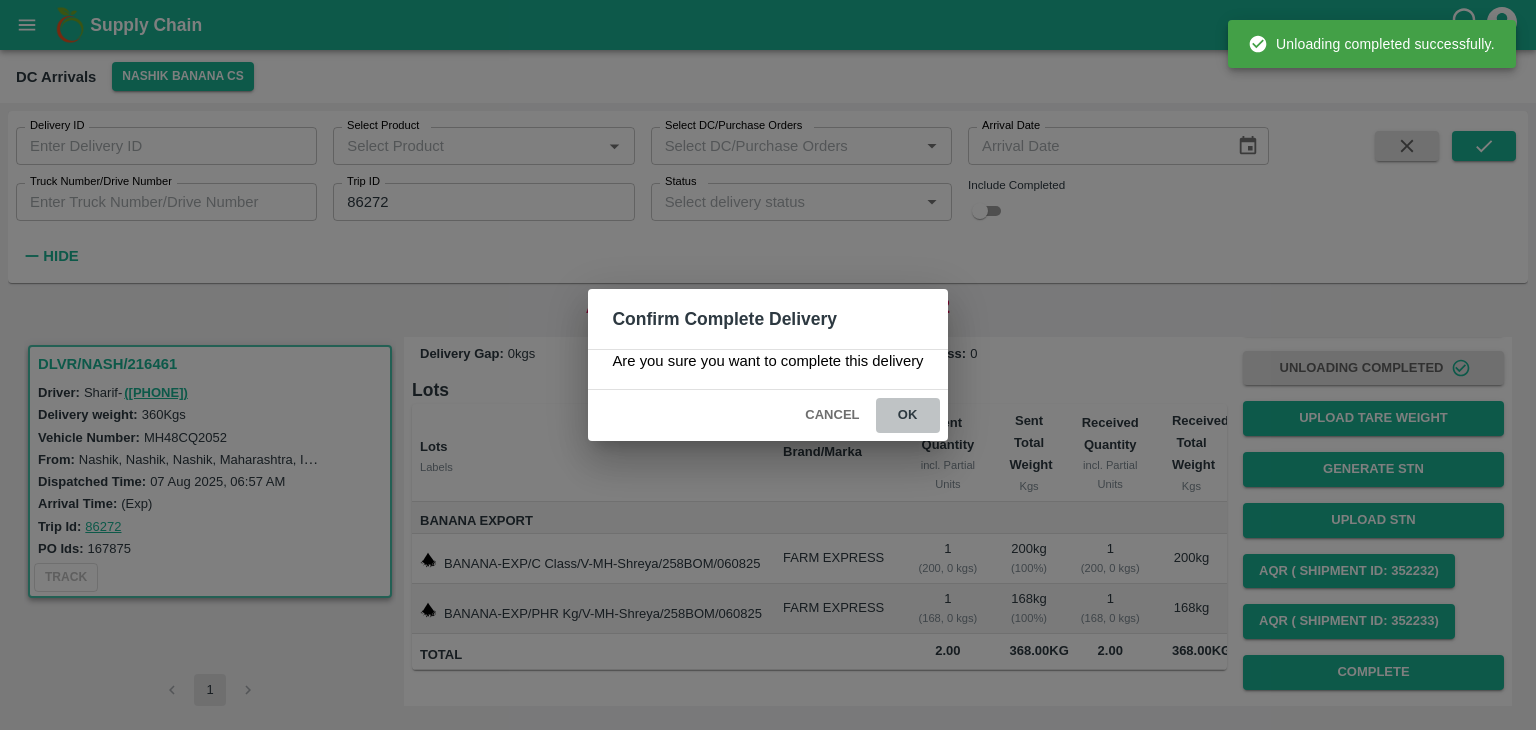 click on "ok" at bounding box center (908, 415) 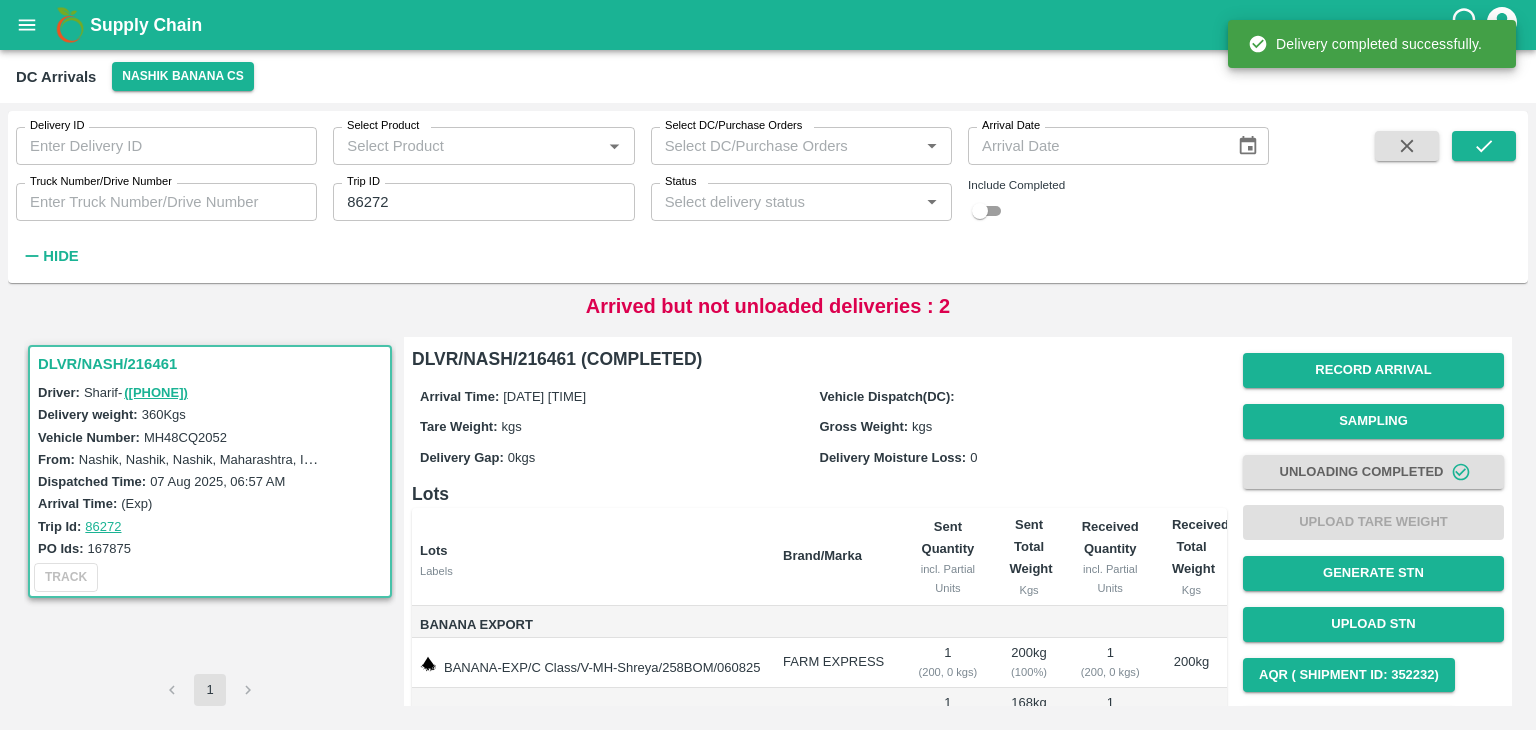 scroll, scrollTop: 143, scrollLeft: 0, axis: vertical 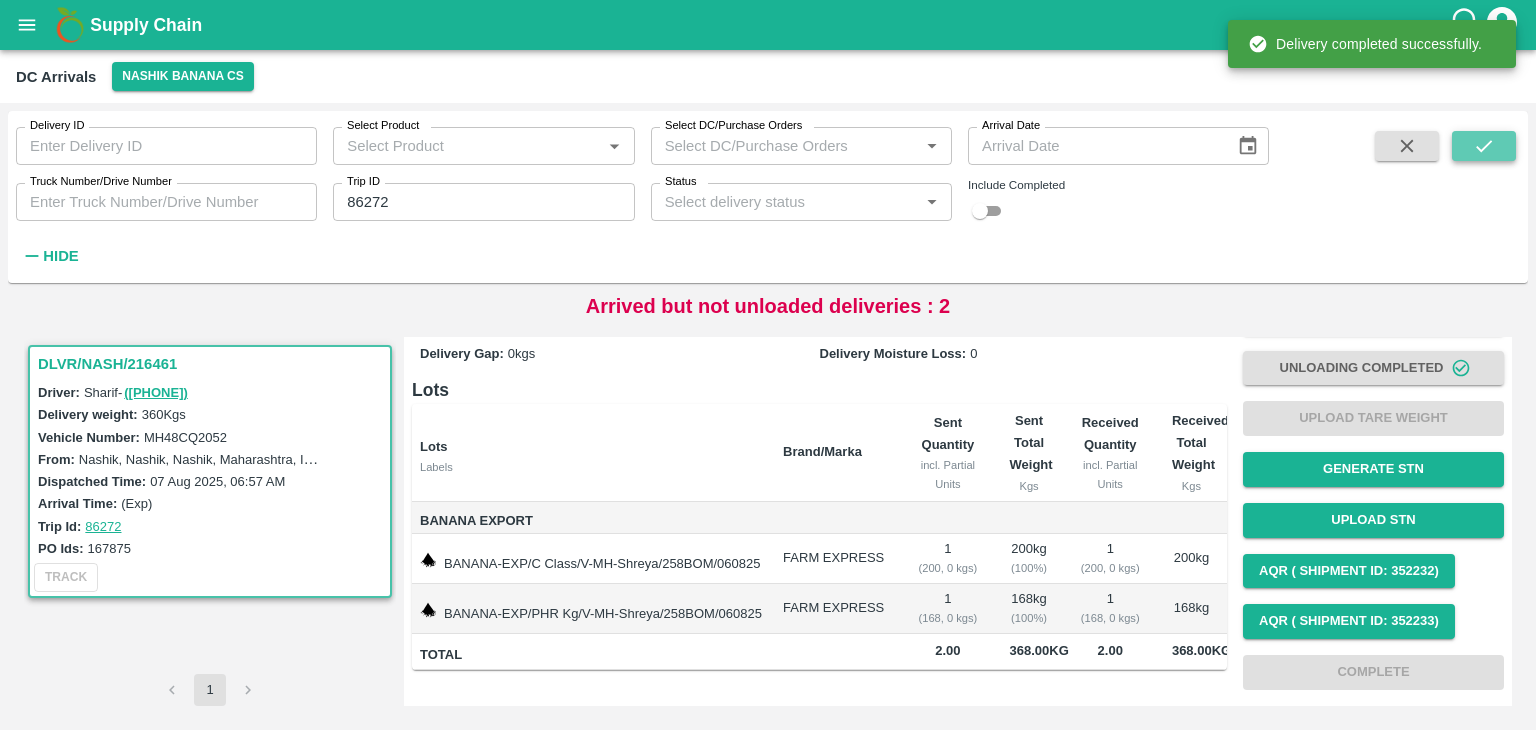 click 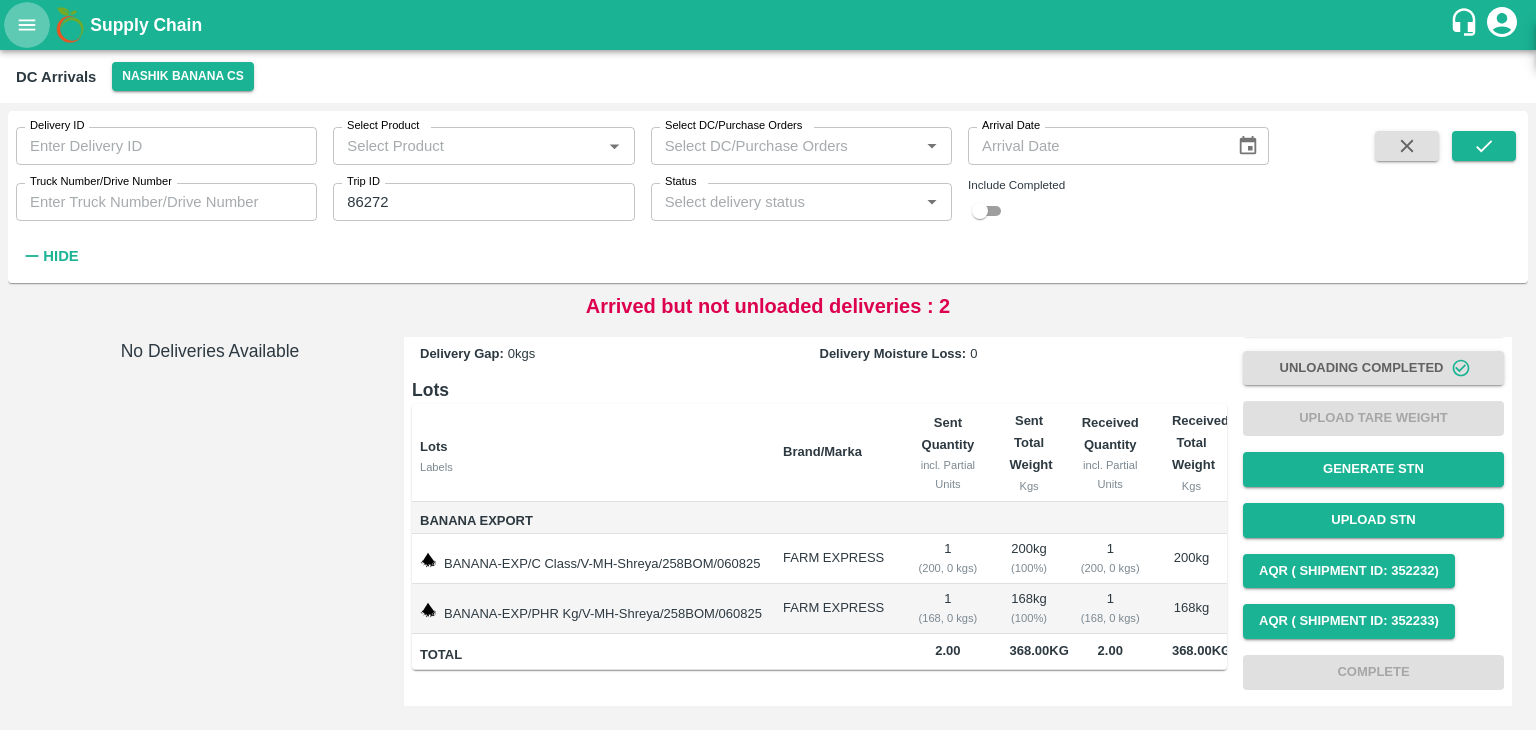 click 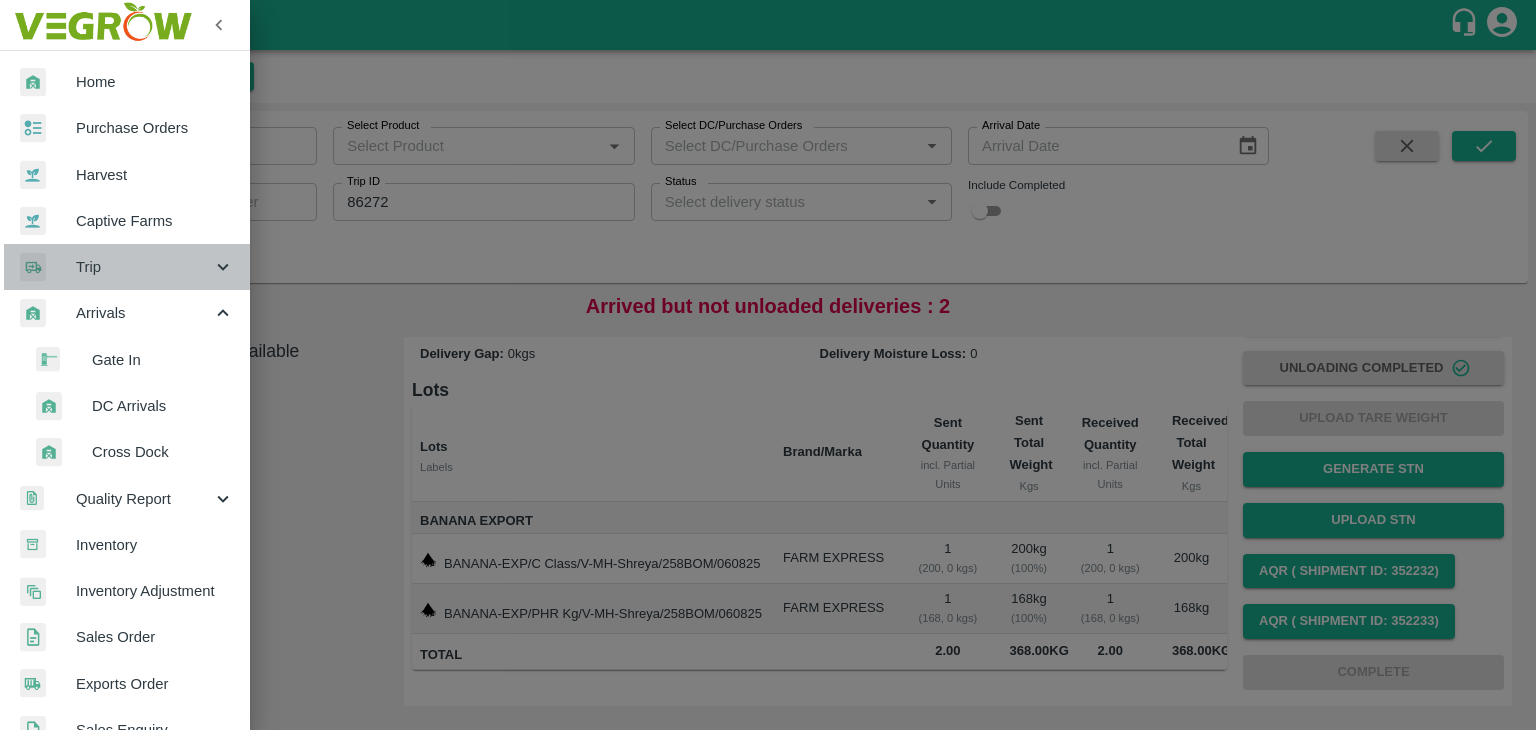 click on "Trip" at bounding box center [144, 267] 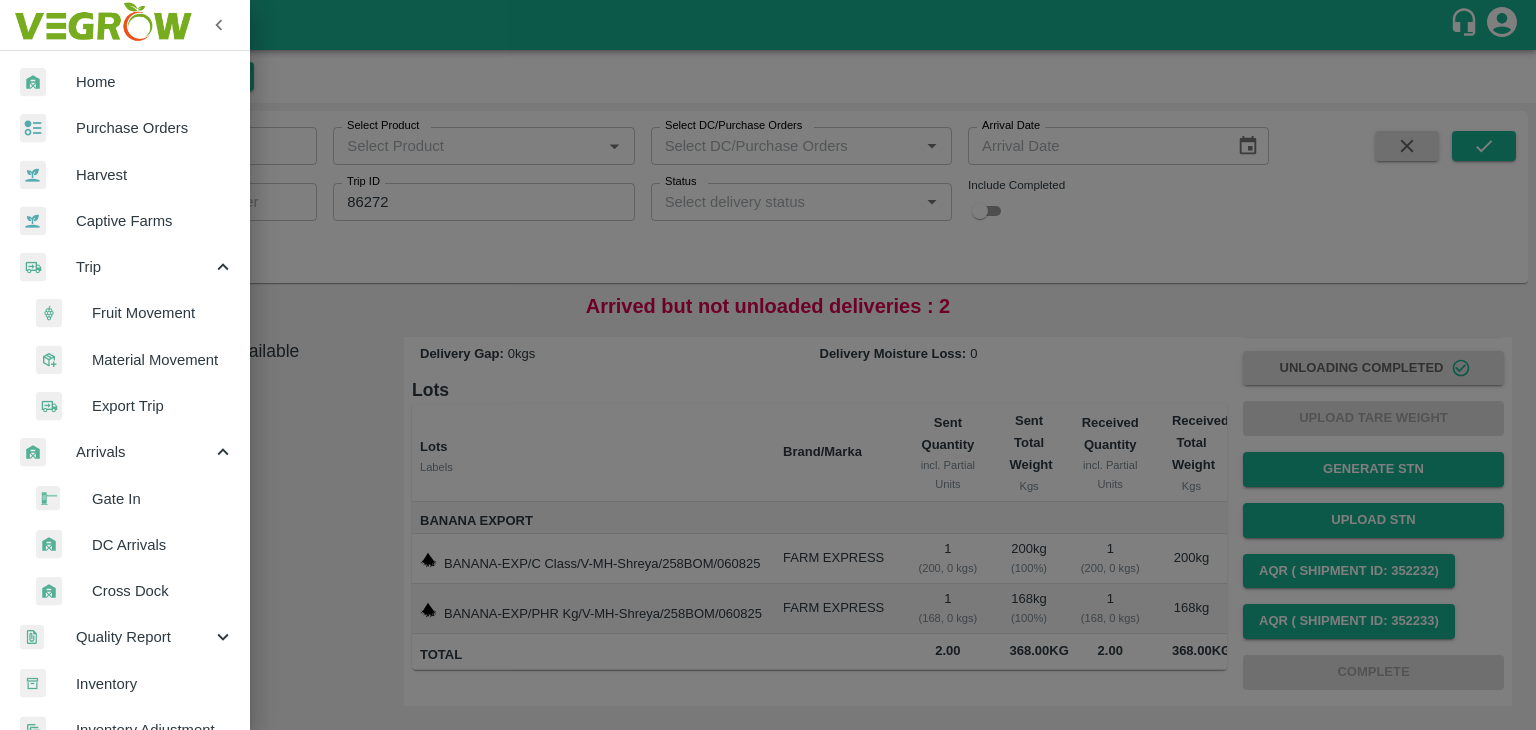 click on "Fruit Movement" at bounding box center (133, 313) 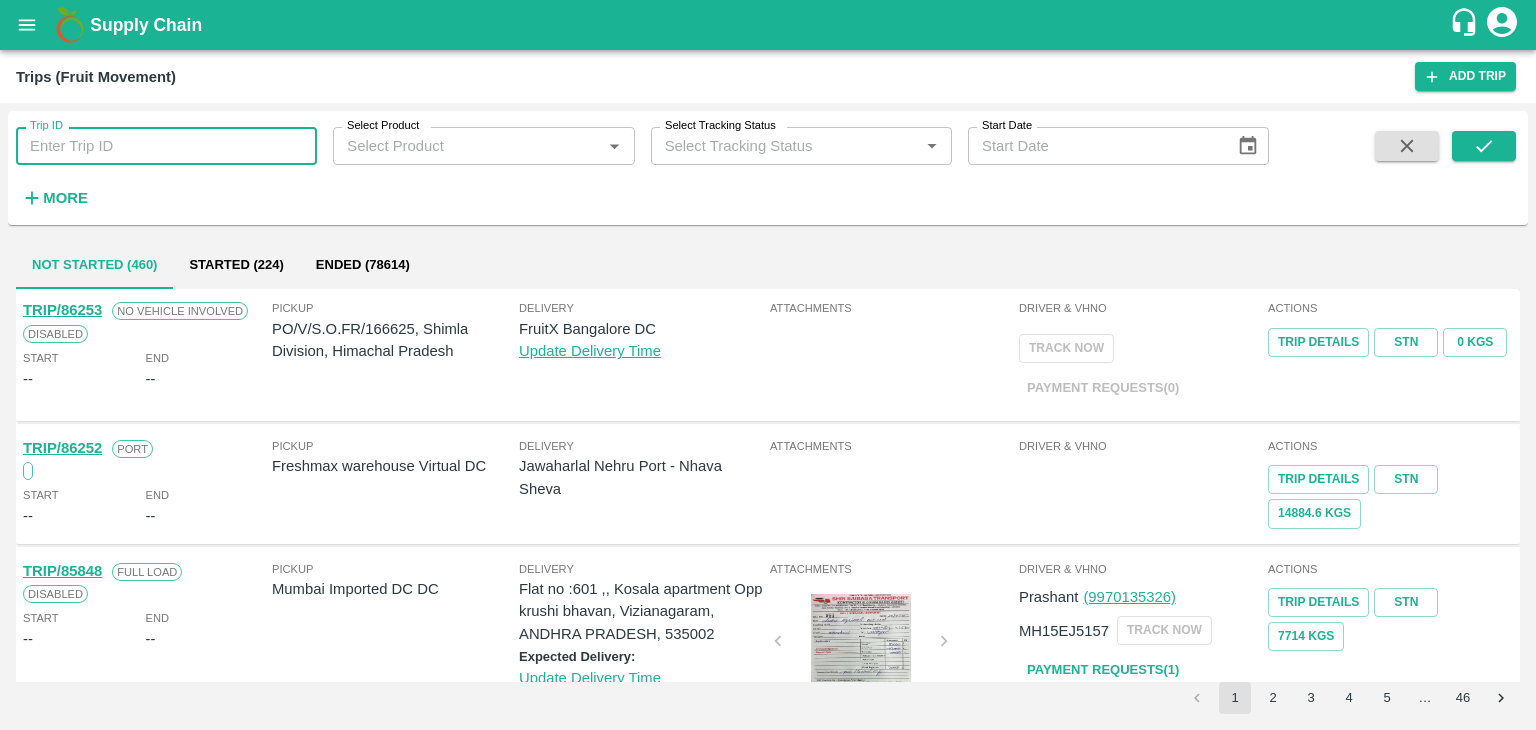 click on "Trip ID" at bounding box center (166, 146) 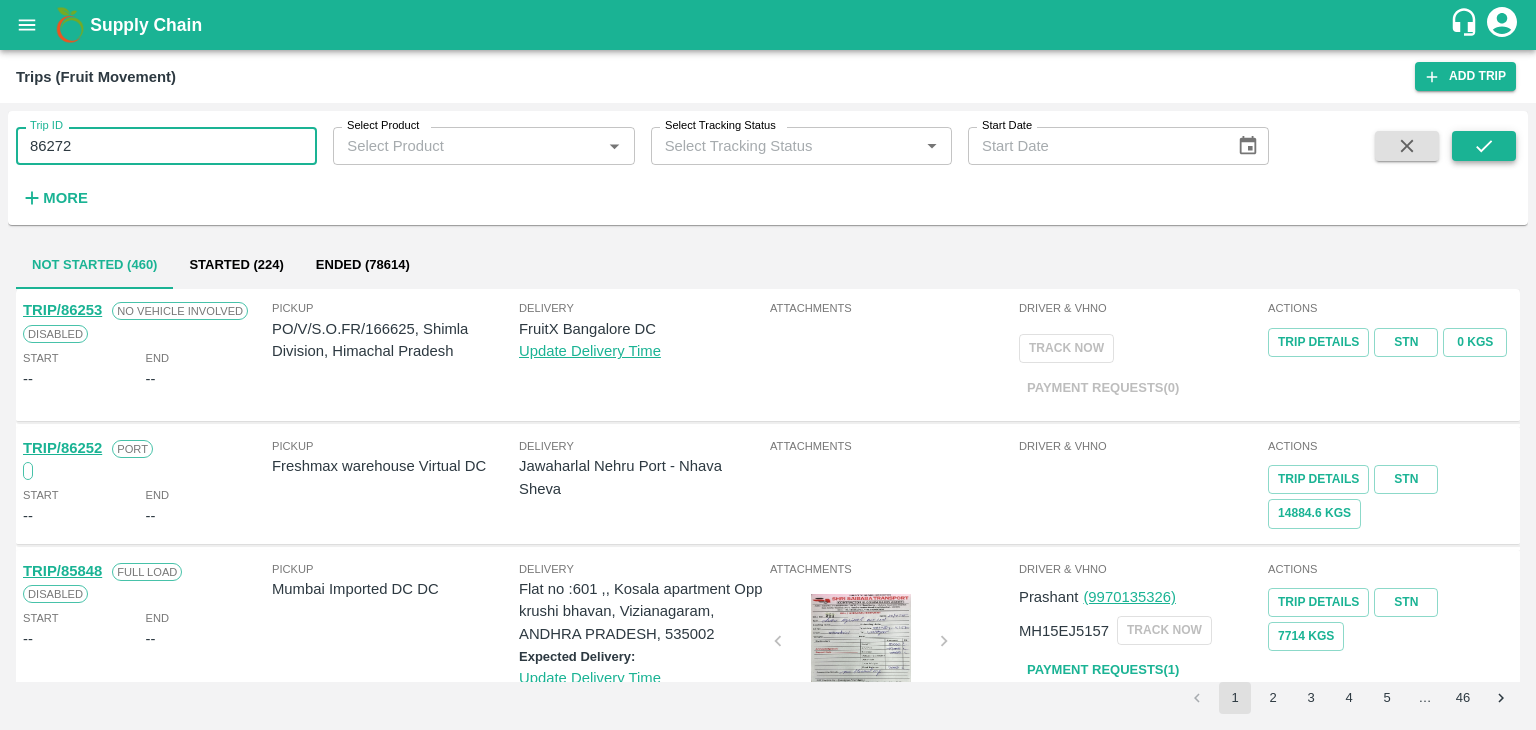 type on "86272" 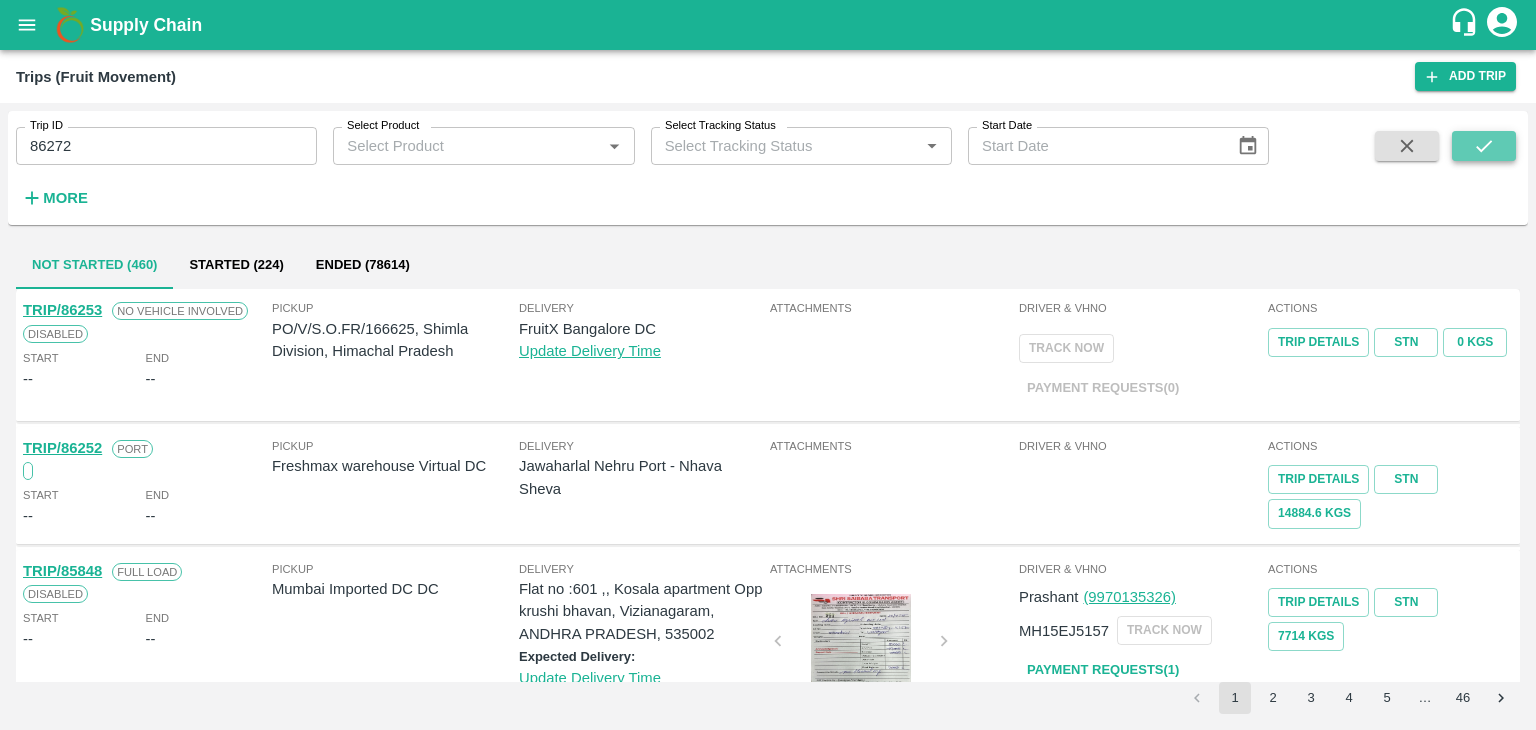 click 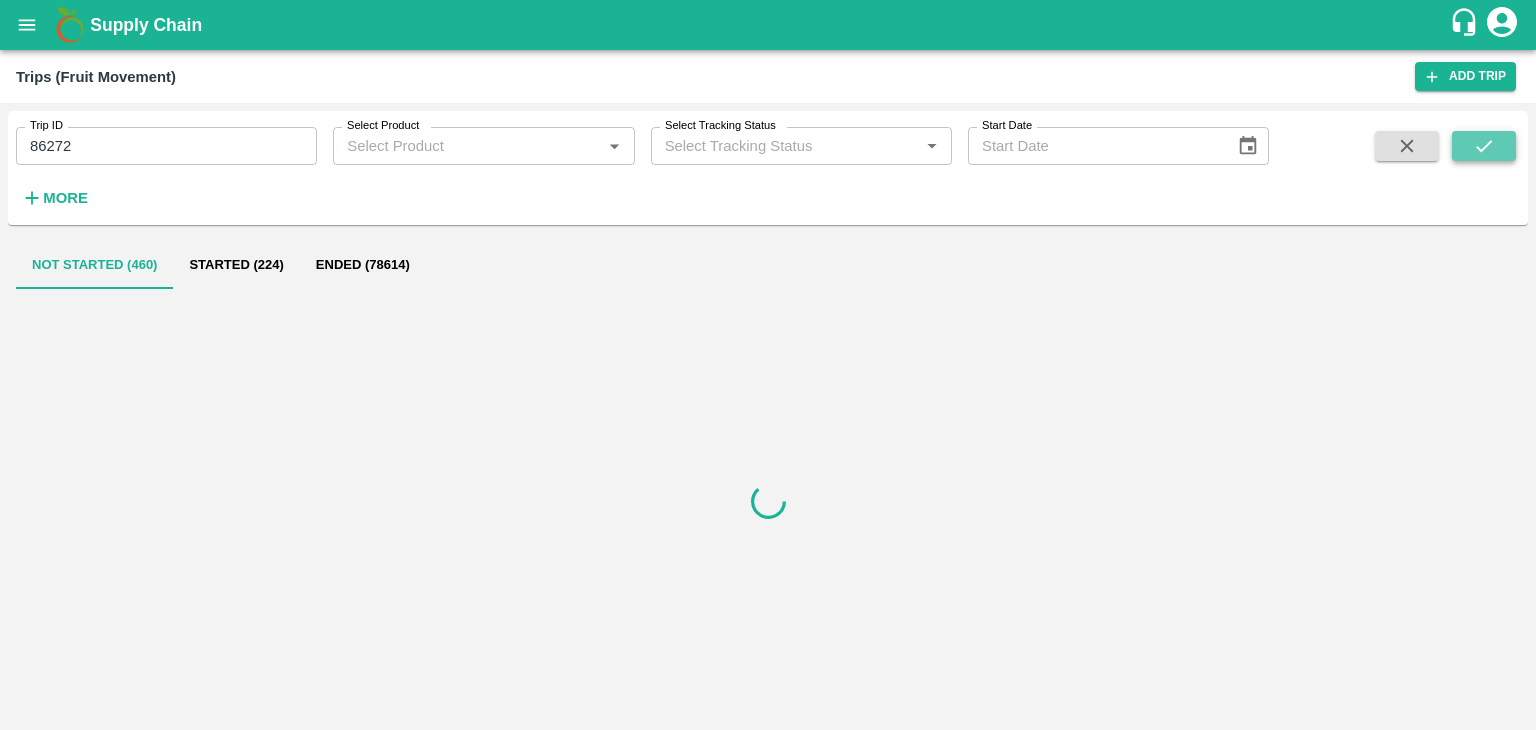 click 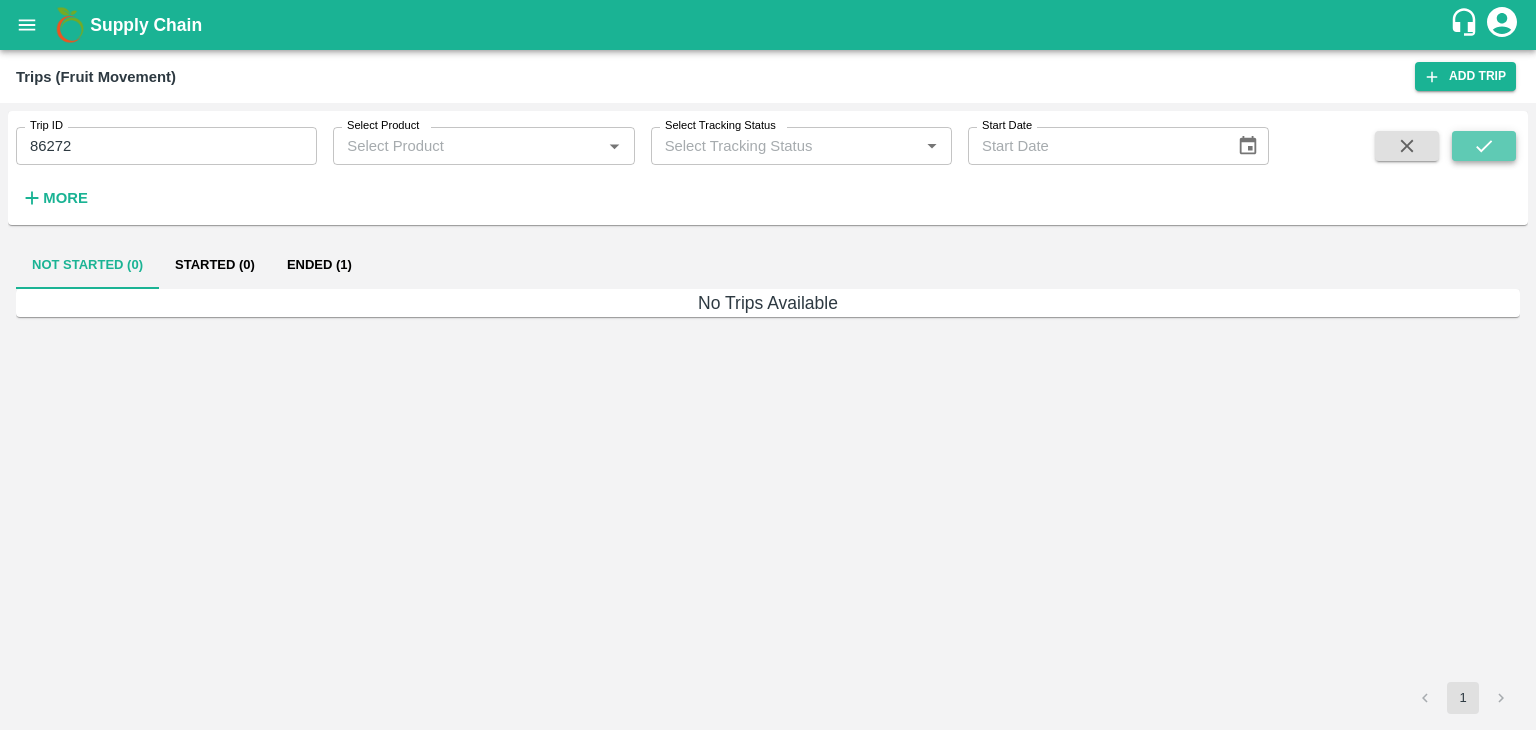 click 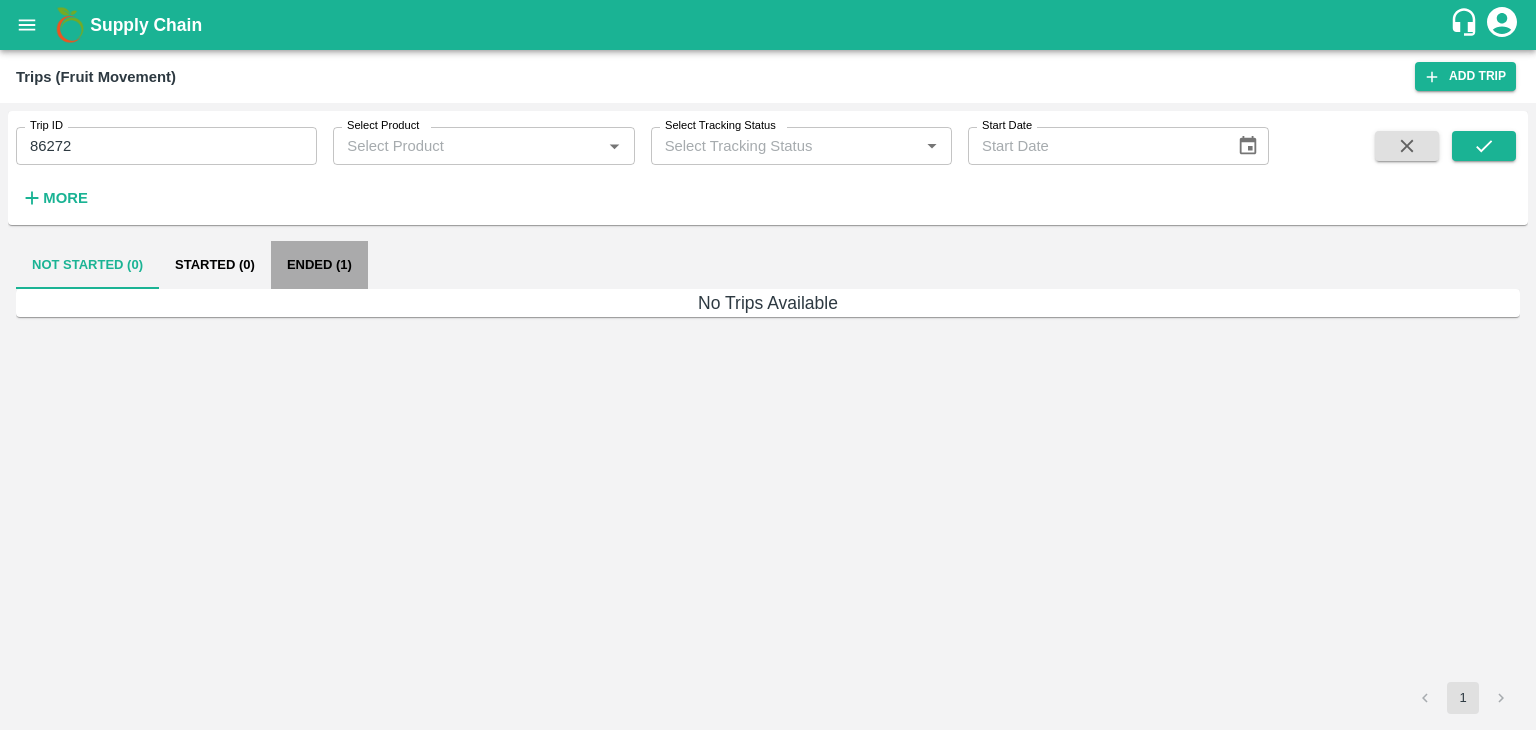 click on "Ended (1)" at bounding box center [319, 265] 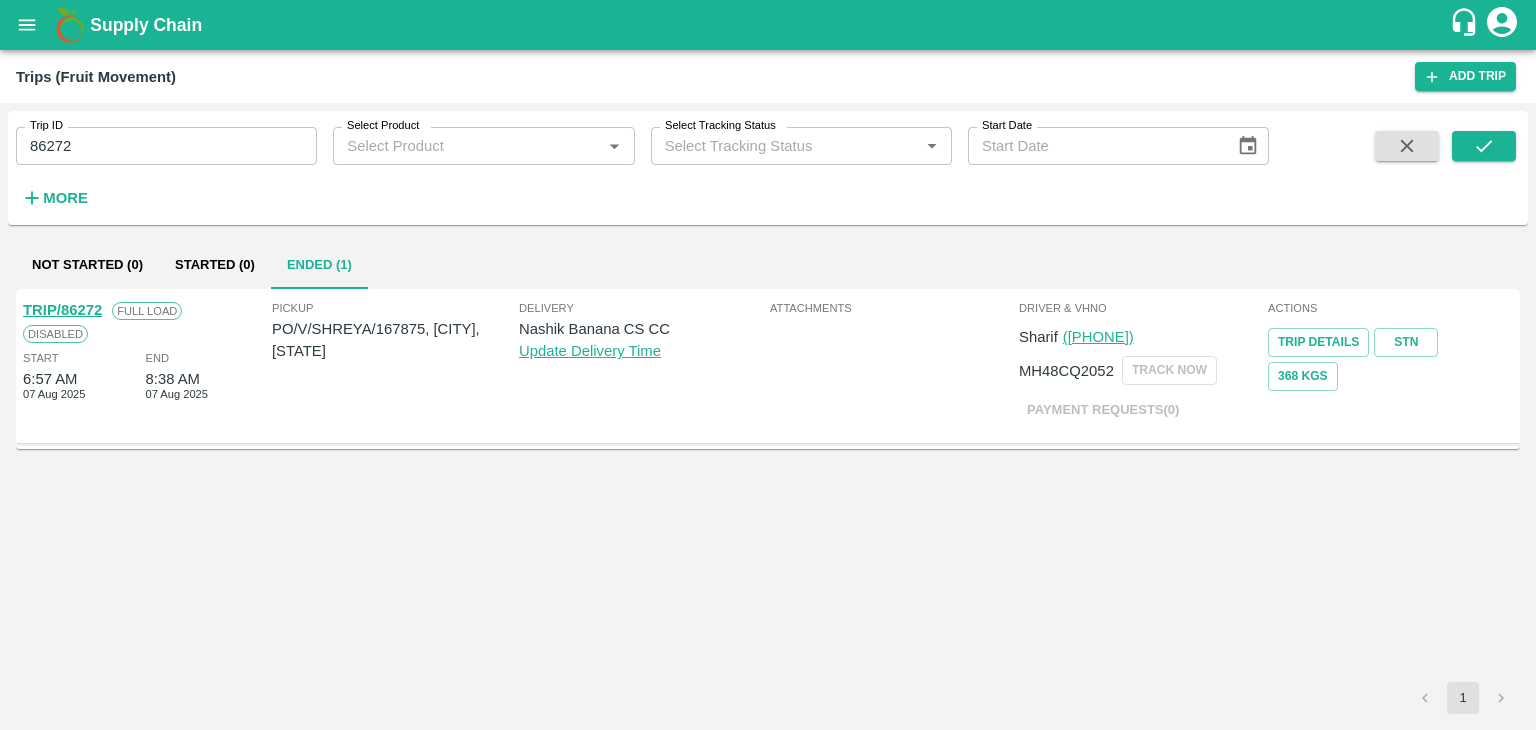 click on "TRIP/86272" at bounding box center (62, 310) 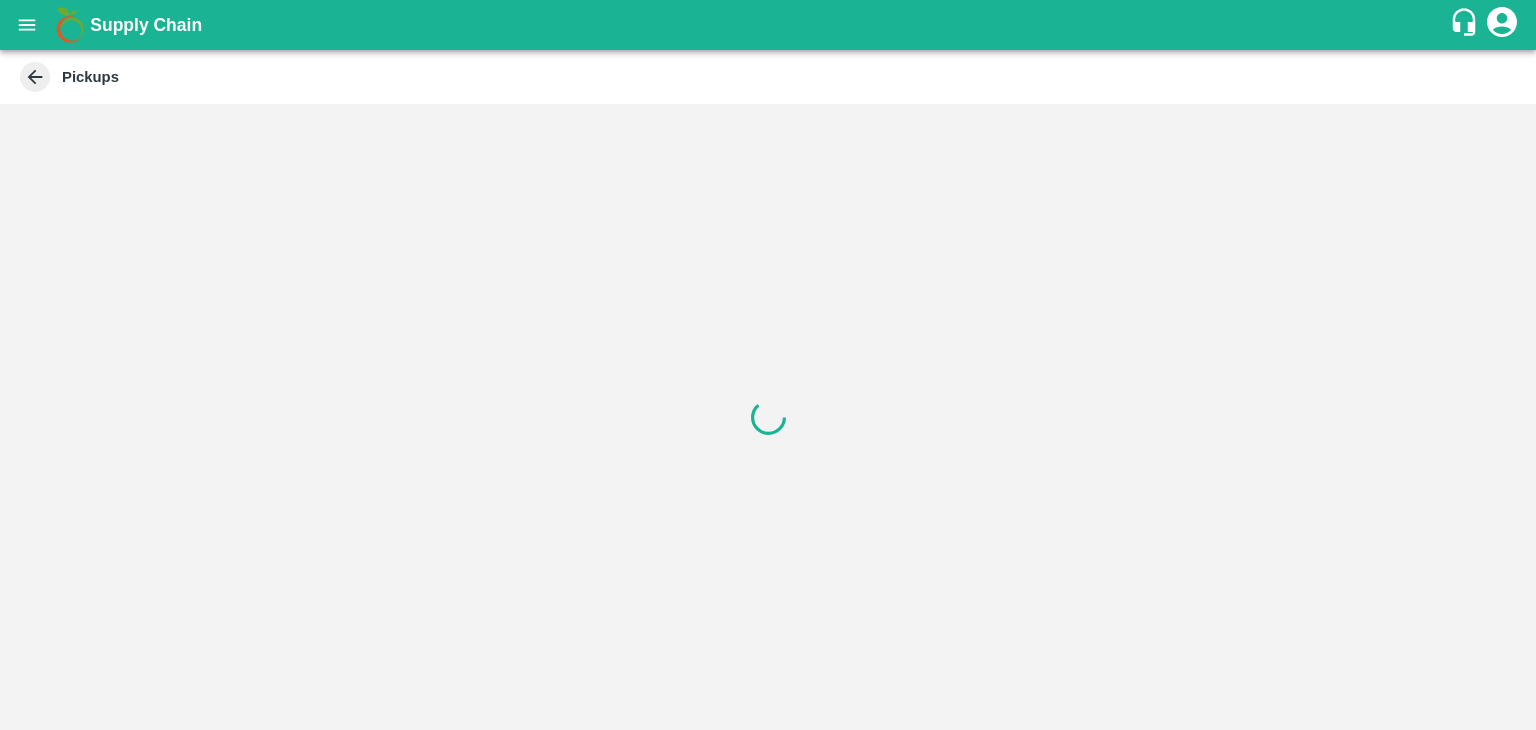 scroll, scrollTop: 0, scrollLeft: 0, axis: both 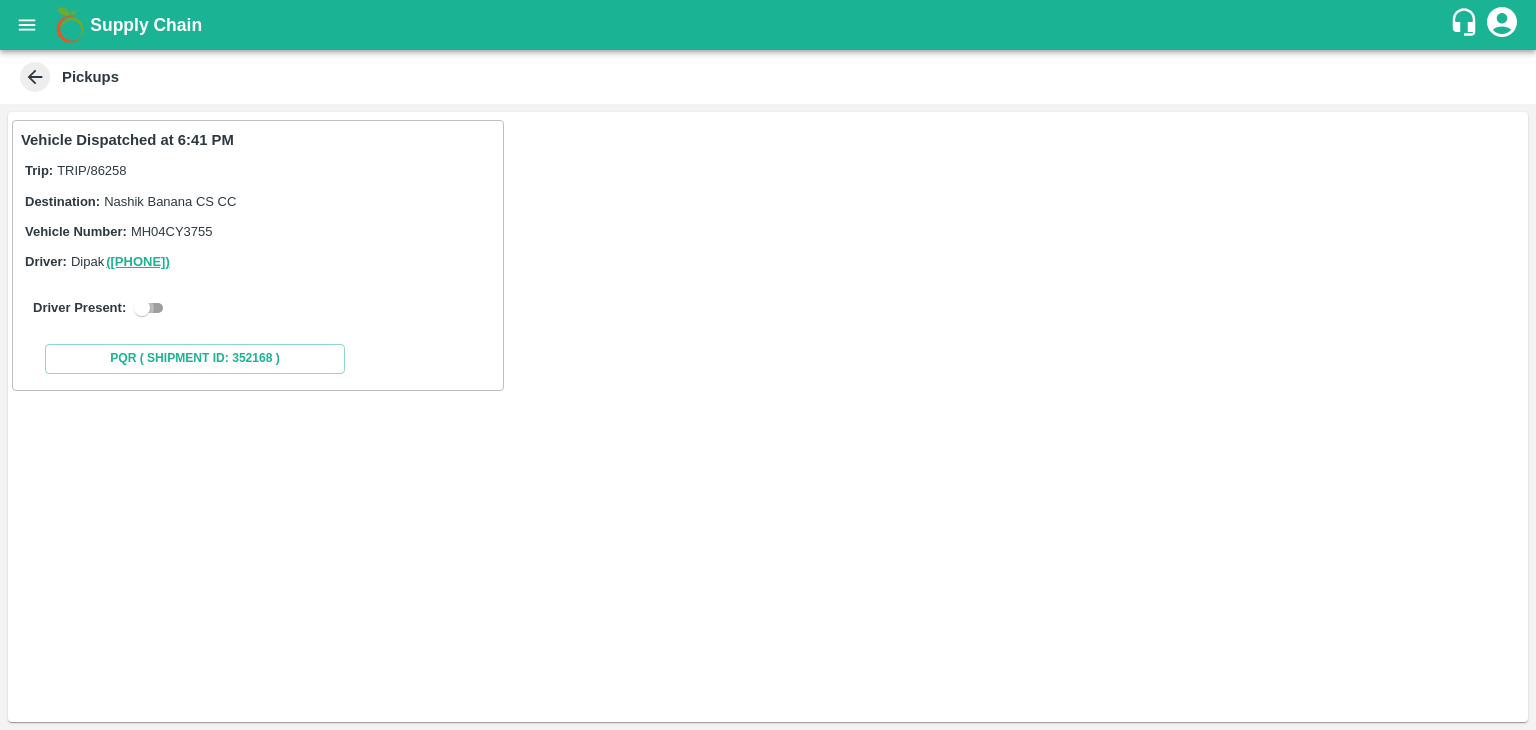 click at bounding box center [142, 308] 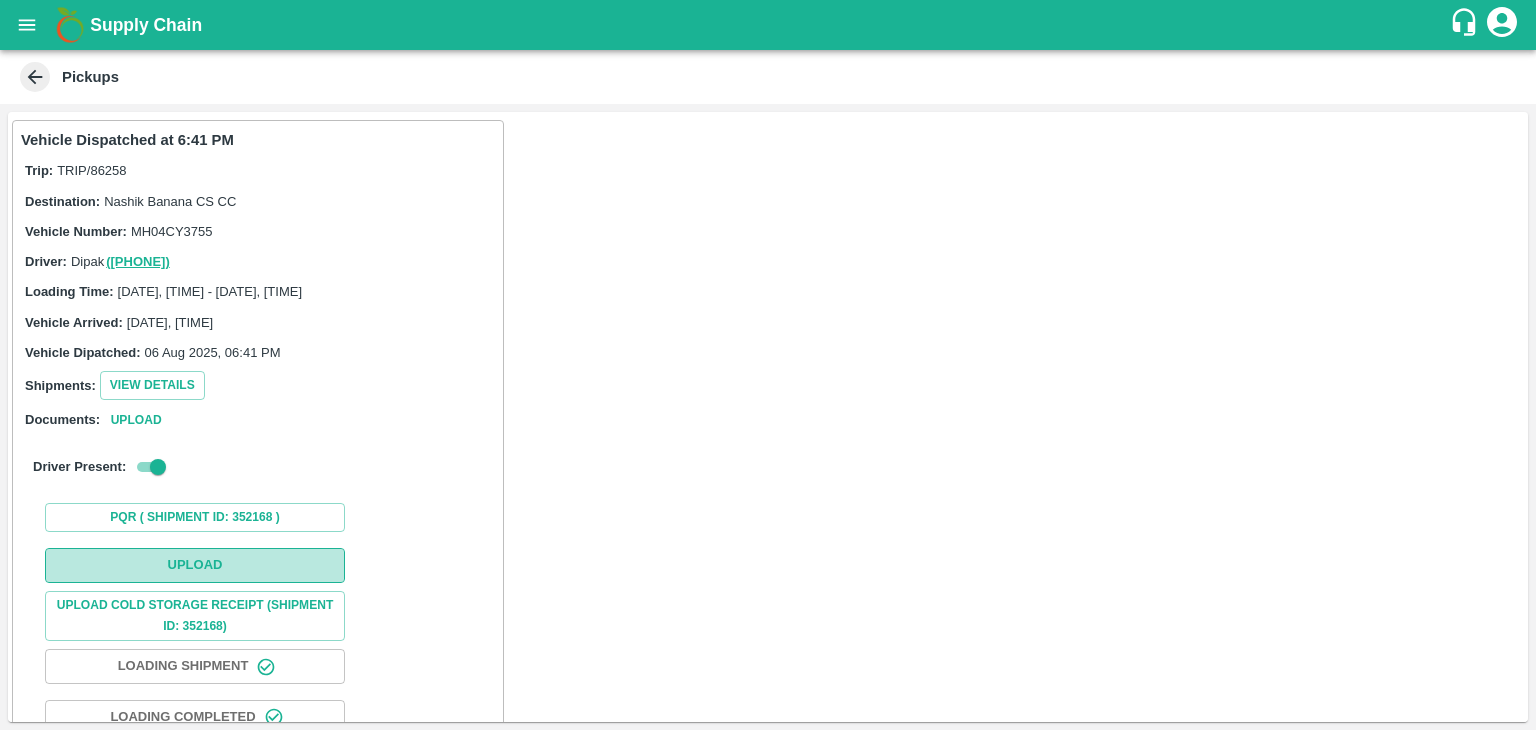 click on "Upload" at bounding box center [195, 565] 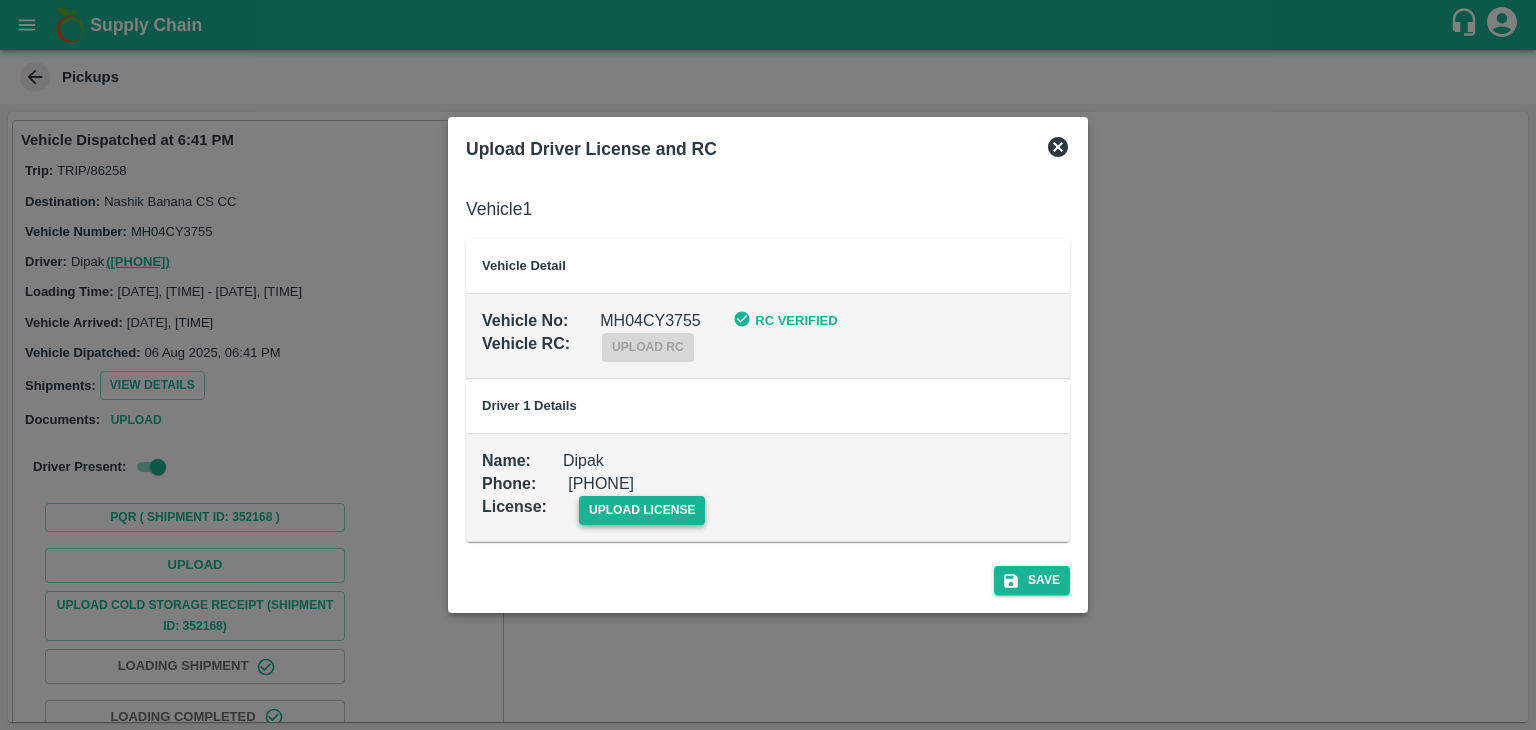 click on "upload license" at bounding box center [642, 510] 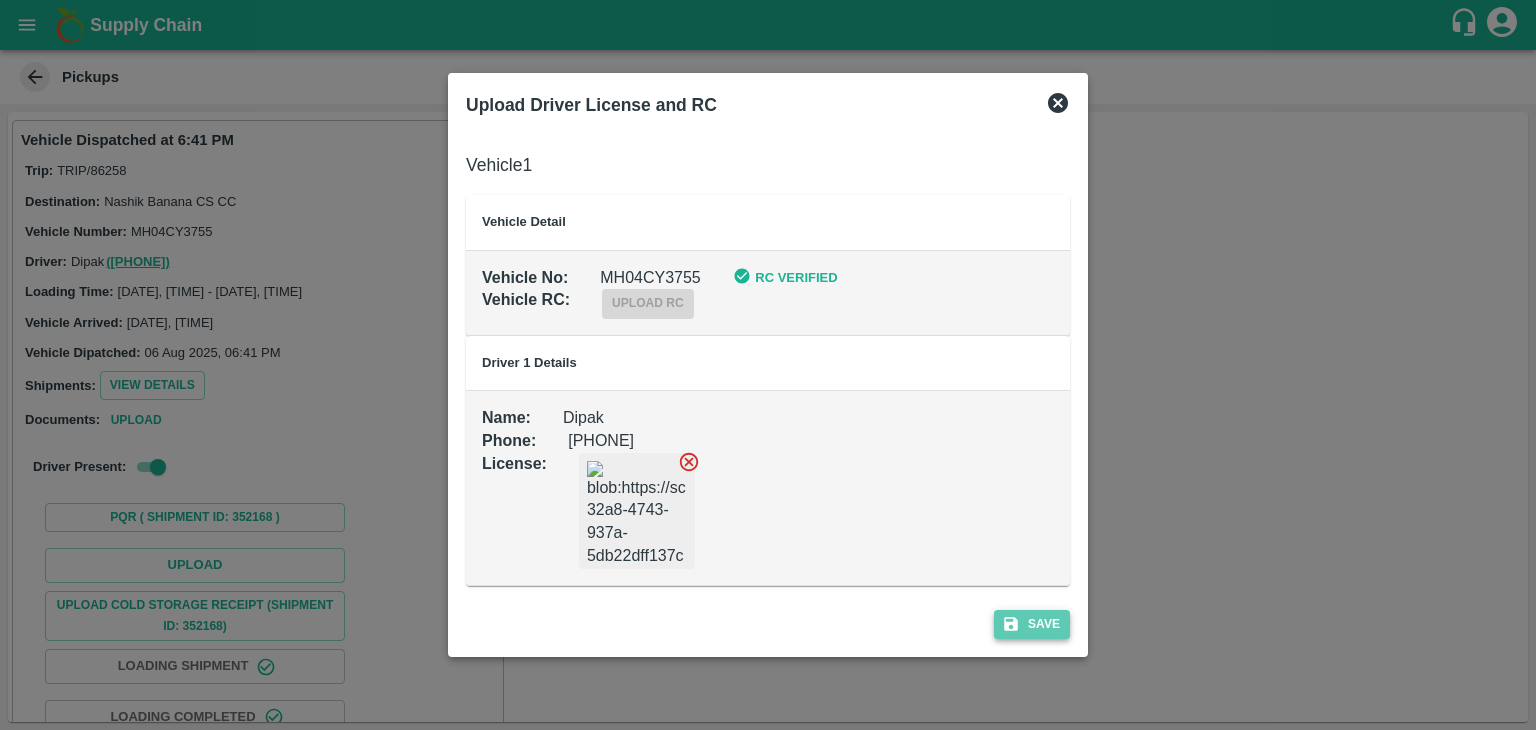 click on "Save" at bounding box center (1032, 624) 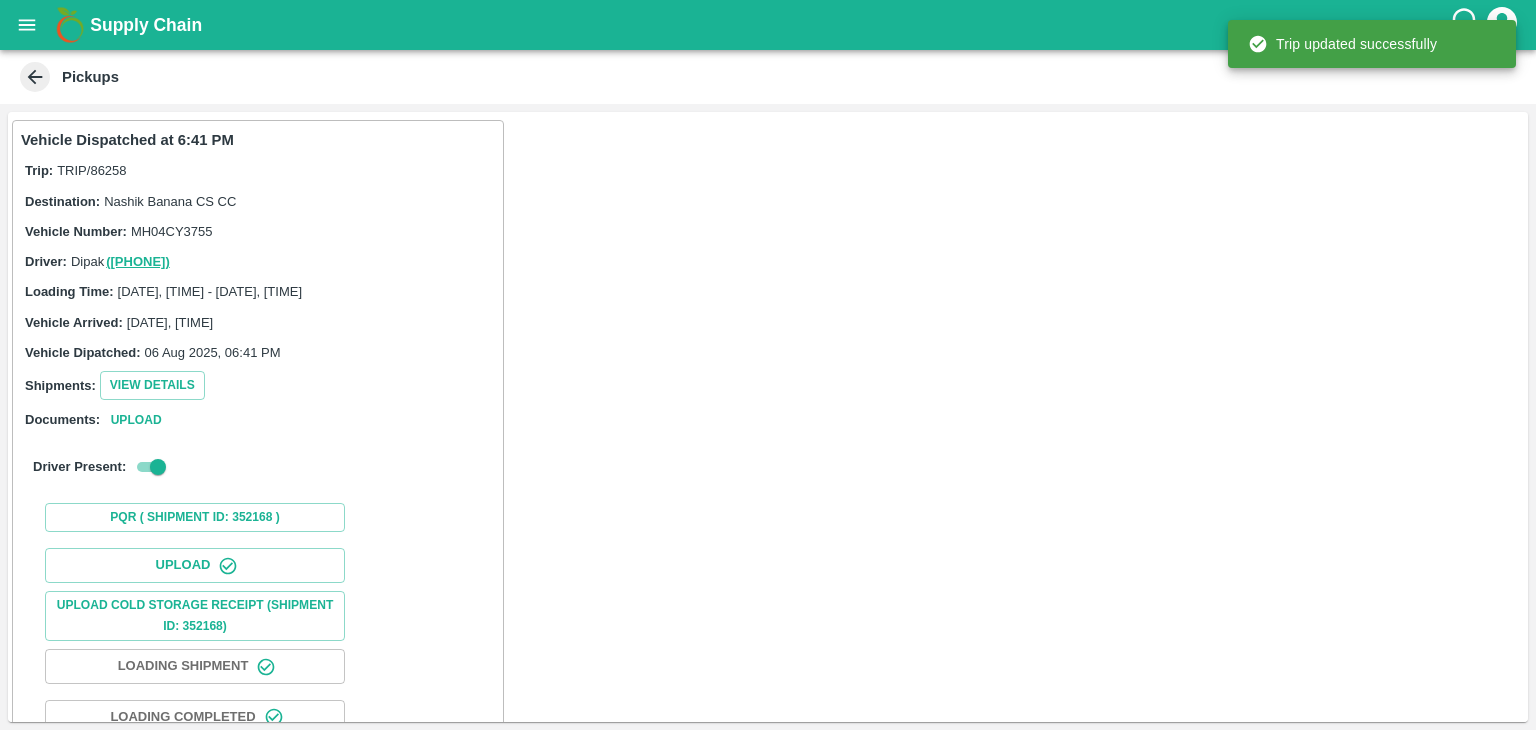scroll, scrollTop: 209, scrollLeft: 0, axis: vertical 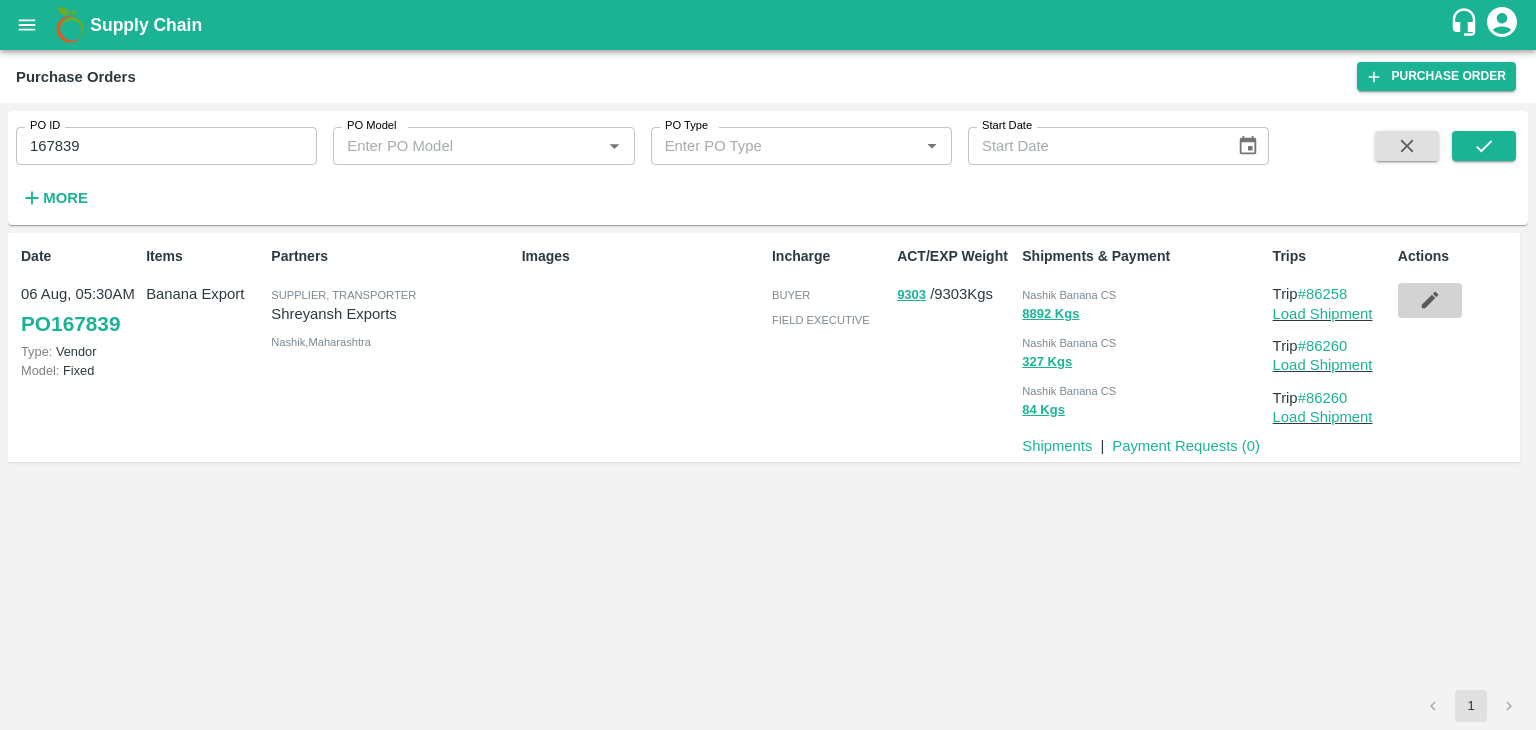 click 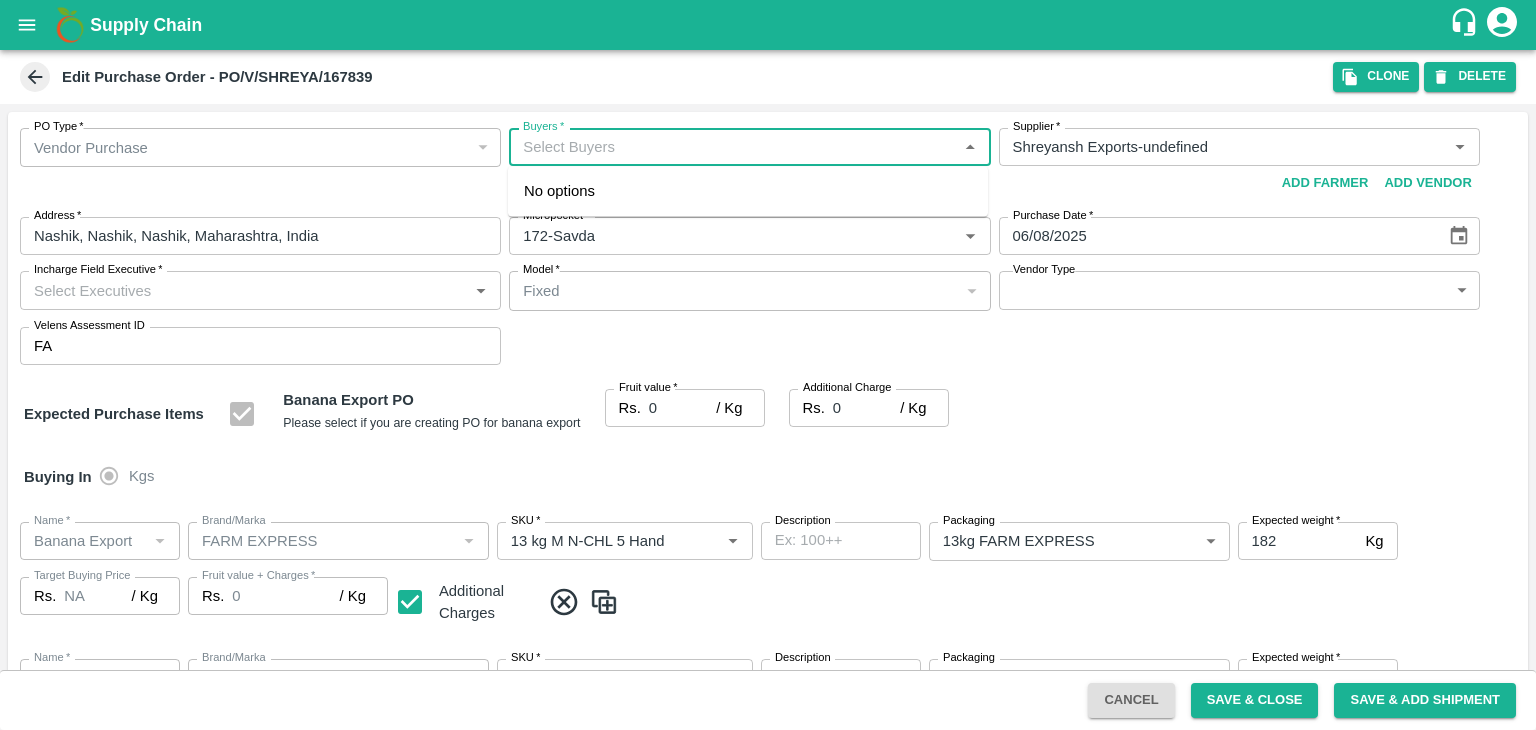 click on "Buyers   *" at bounding box center [733, 147] 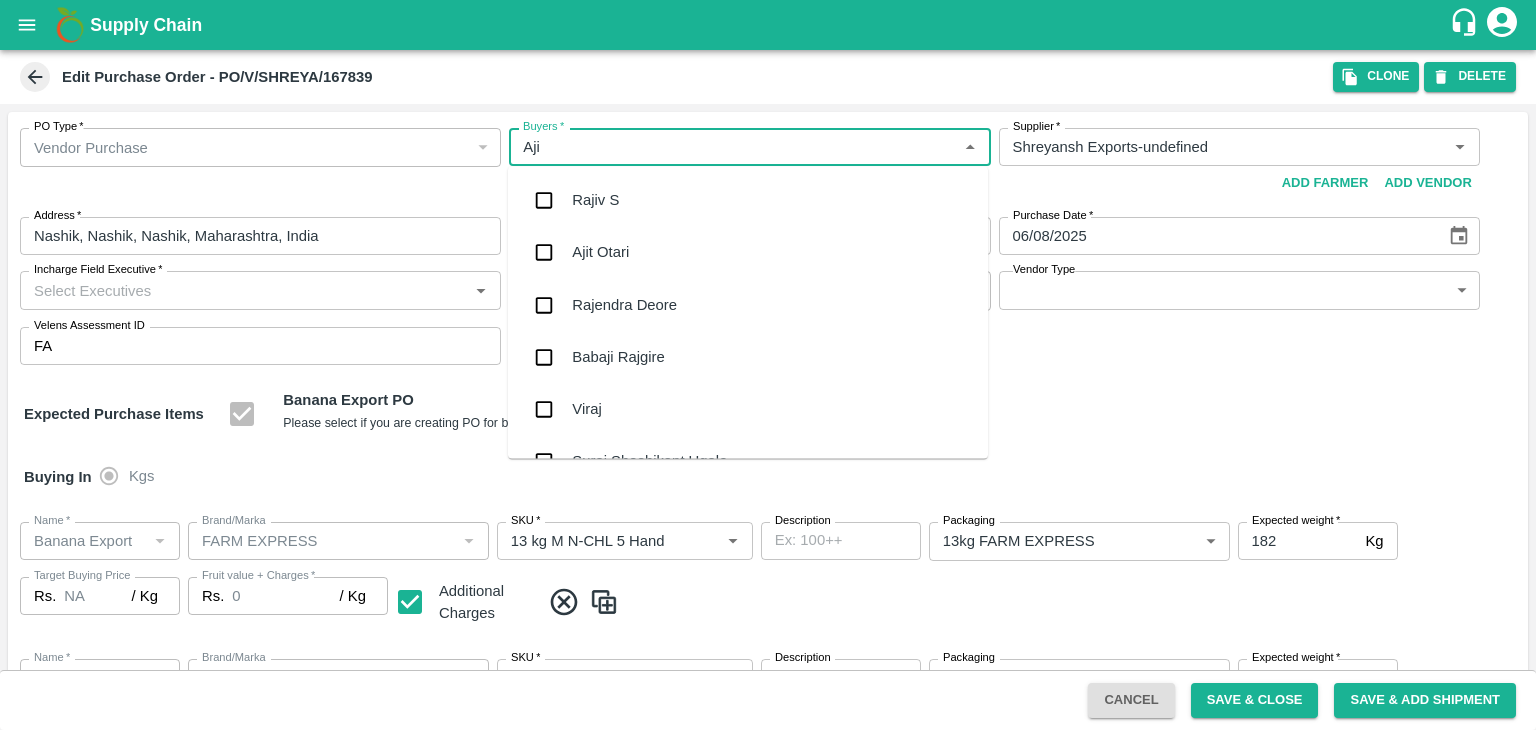type on "[FIRST]" 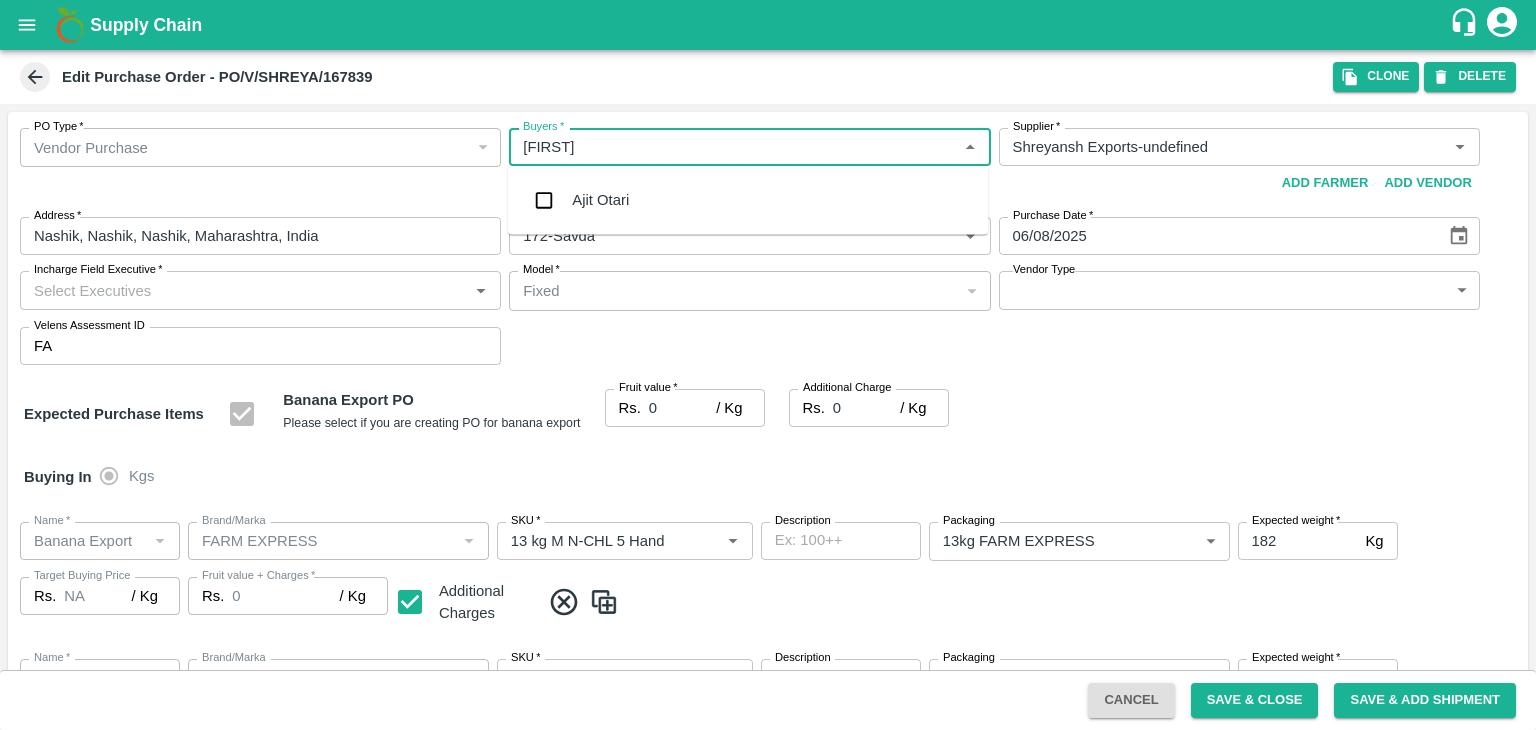 click on "Ajit Otari" at bounding box center (748, 200) 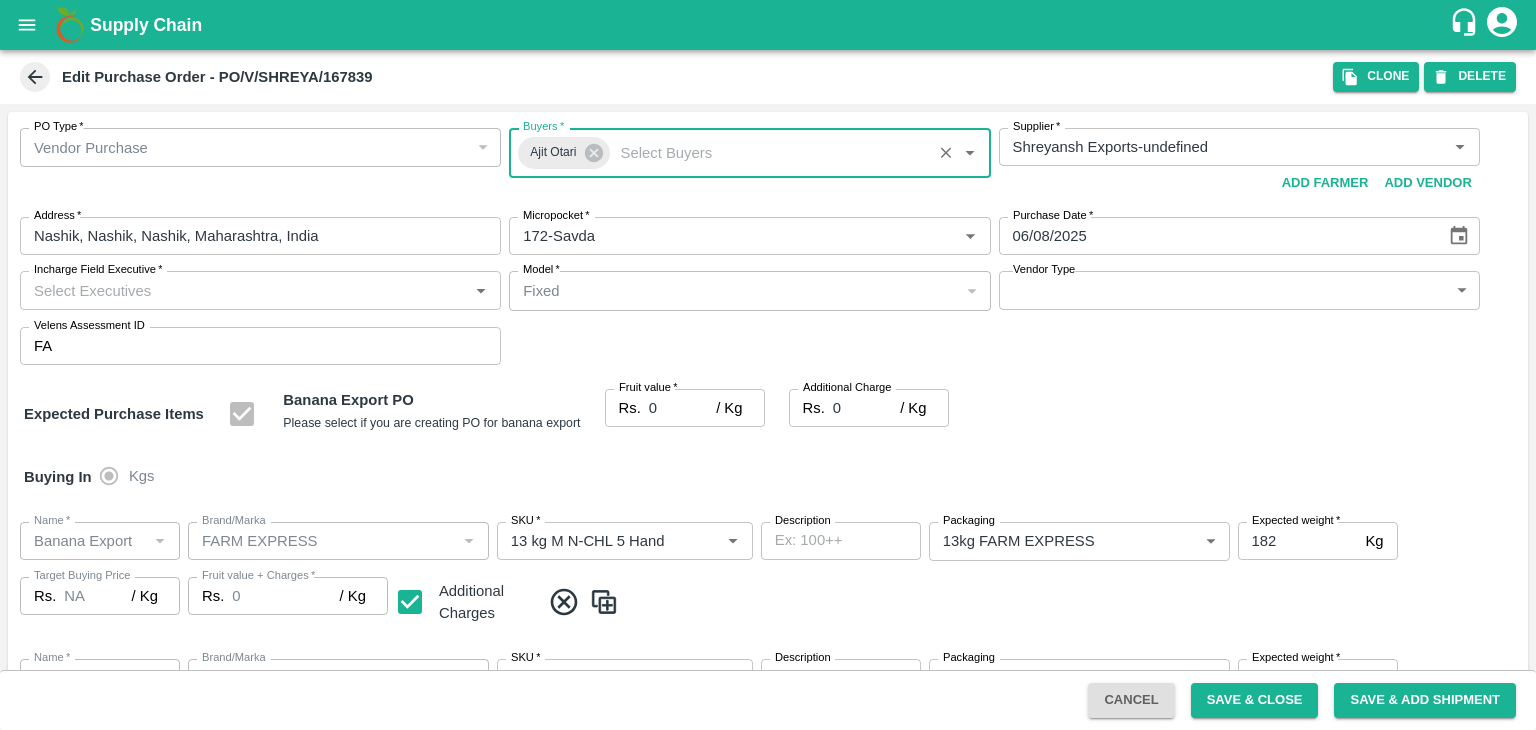 click on "Incharge Field Executive   *" at bounding box center (244, 290) 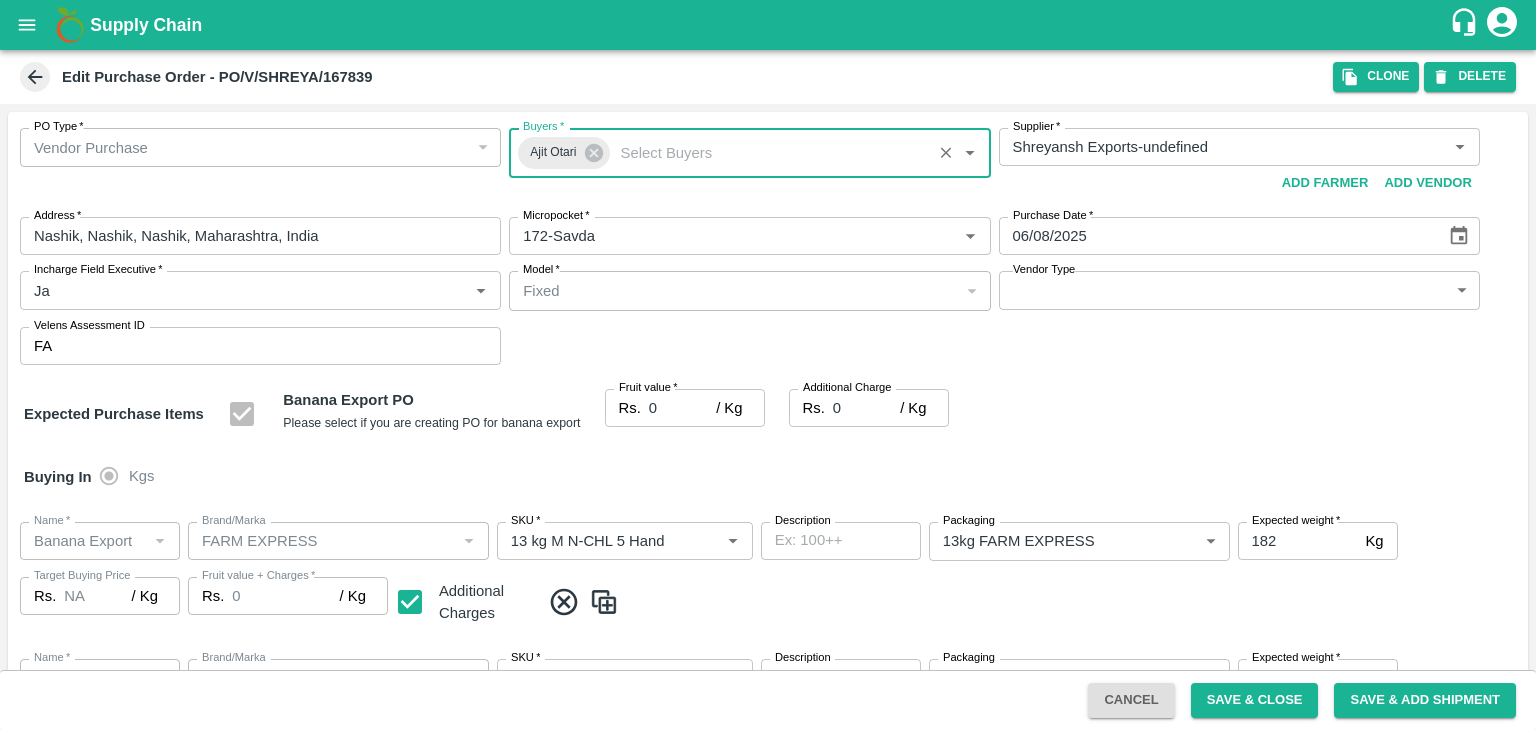 type on "Jay" 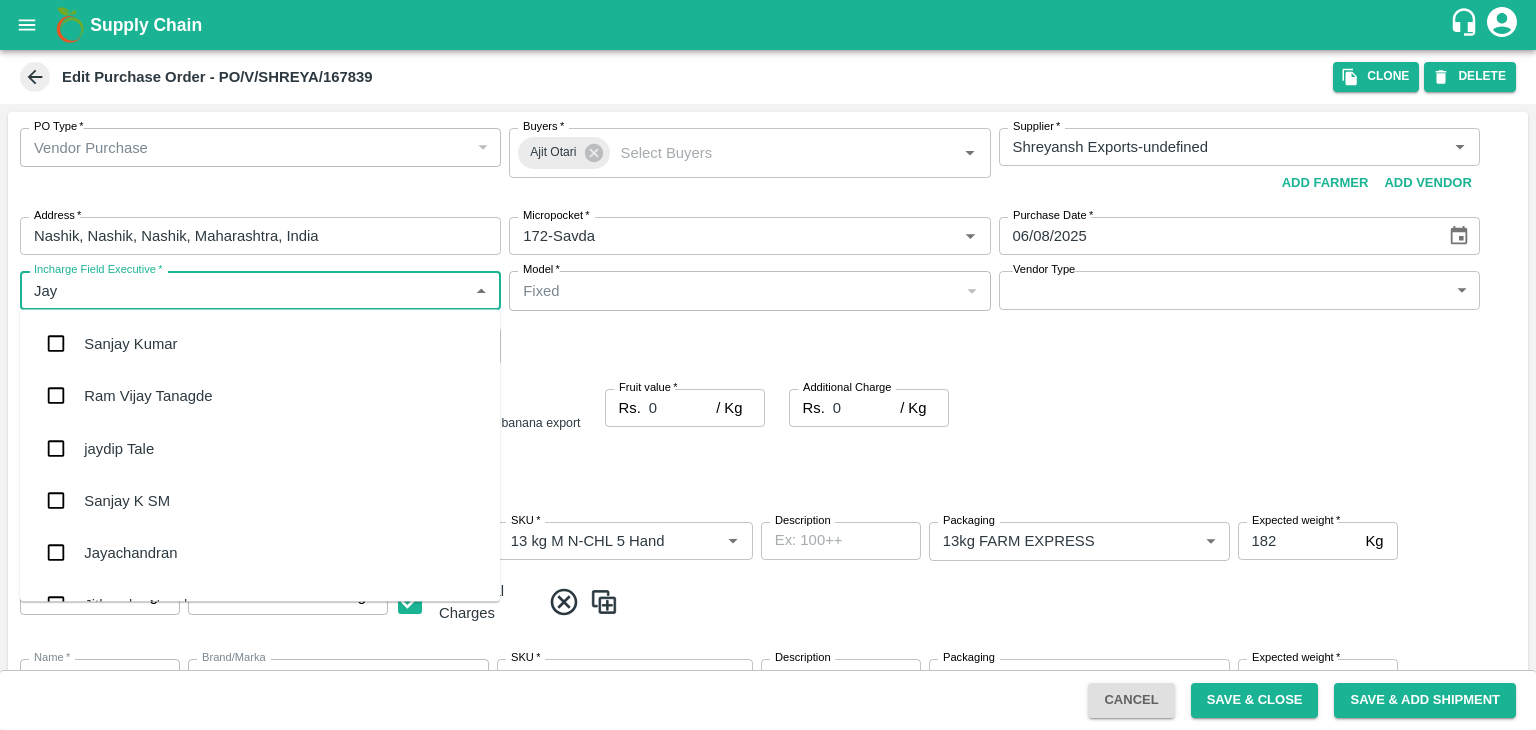 click on "jaydip Tale" at bounding box center (119, 448) 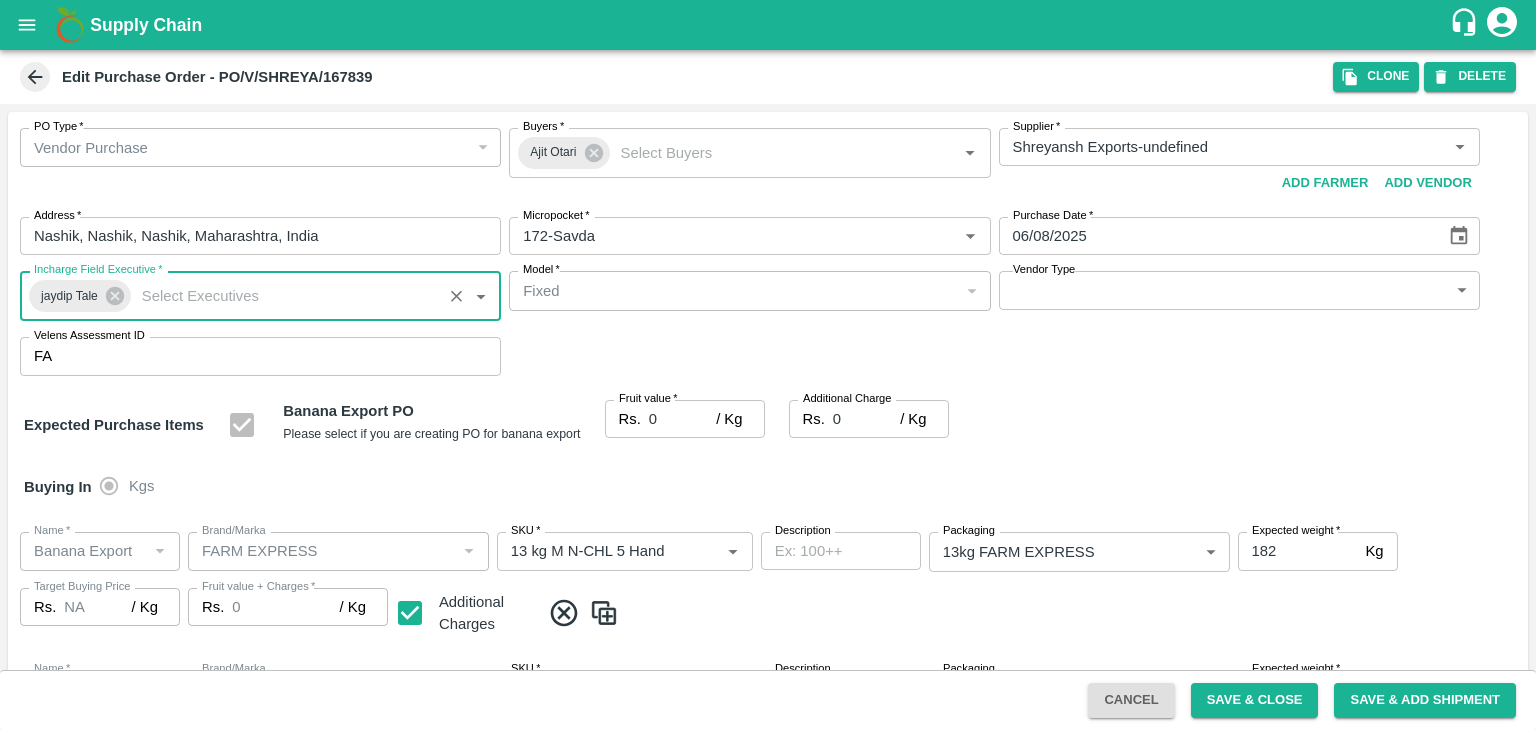 click on "Supply Chain Edit Purchase Order - PO/V/SHREYA/167839 Clone DELETE PO Type   * Vendor Purchase 2 PO Type Buyers   * [PERSON] Buyers   * Supplier   * Supplier   * Add Vendor Add Farmer Address   * [CITY], [CITY], [CITY], [STATE], [COUNTRY] Address Micropocket   * Micropocket   * Purchase Date   * [DATE] Purchase Date Incharge Field Executive   * [PERSON] Incharge Field Executive   * Model   * Fixed Fixed Model Vendor Type ​ Vendor Type Velens Assessment ID FA Velens Assessment ID Expected Purchase Items Banana Export PO Please select if you are creating PO for banana export Fruit value   * Rs. 0 / Kg Fruit value Additional Charge Rs. 0 / Kg Additional Charge Buying In Kgs Name   * Name   * Brand/Marka Brand/Marka SKU   * SKU   * Description x Description Packaging 13kg FARM EXPRESS 468 Packaging Expected weight   * 182 Kg Expected weight Target Buying Price Rs. NA / Kg Target Buying Price Fruit value + Charges   * Rs. 0 / Kg Fruit value + Charges Name   * Name" at bounding box center [768, 365] 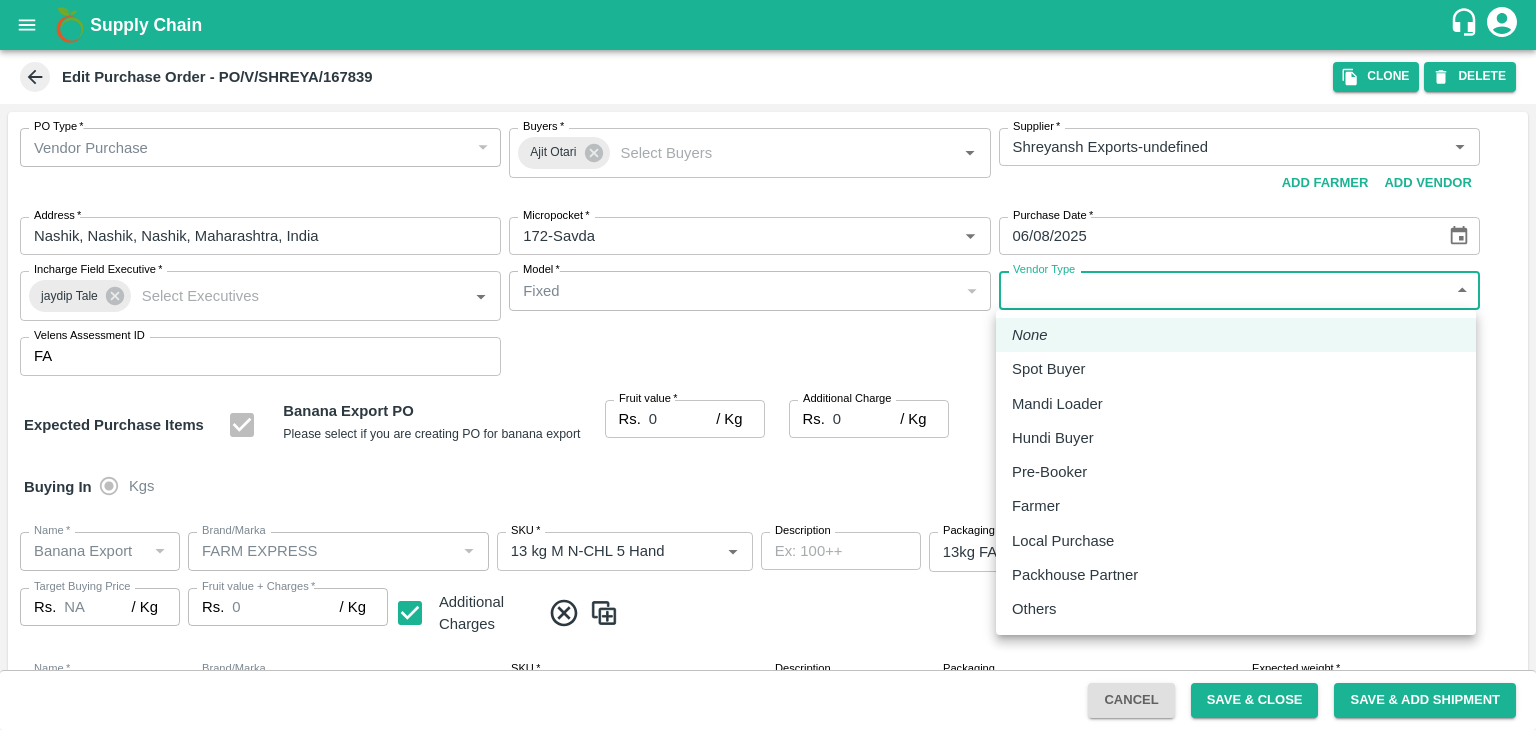 click on "None Spot Buyer Mandi Loader Hundi Buyer Pre-Booker Farmer Local Purchase Packhouse Partner Others" at bounding box center [1236, 472] 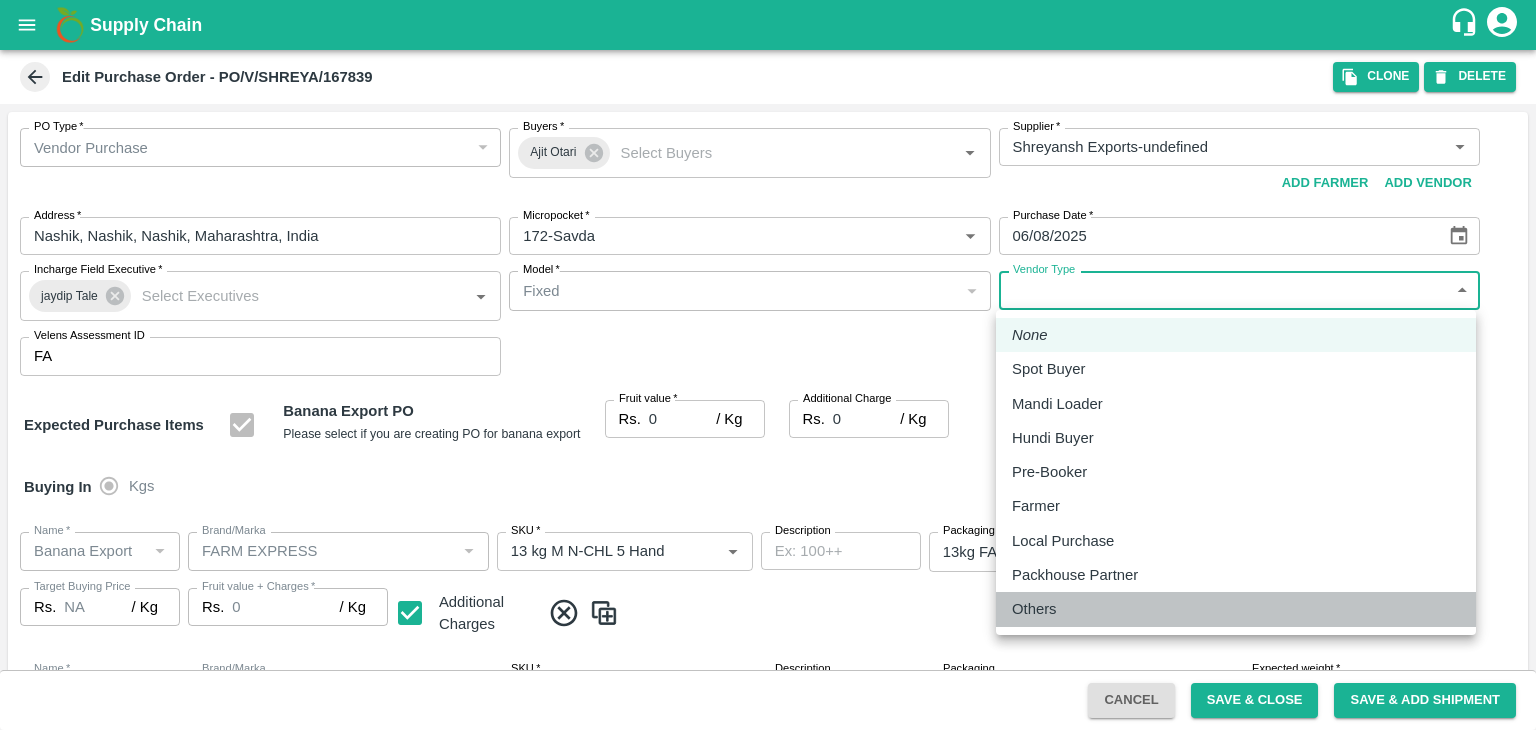 click on "Others" at bounding box center [1039, 609] 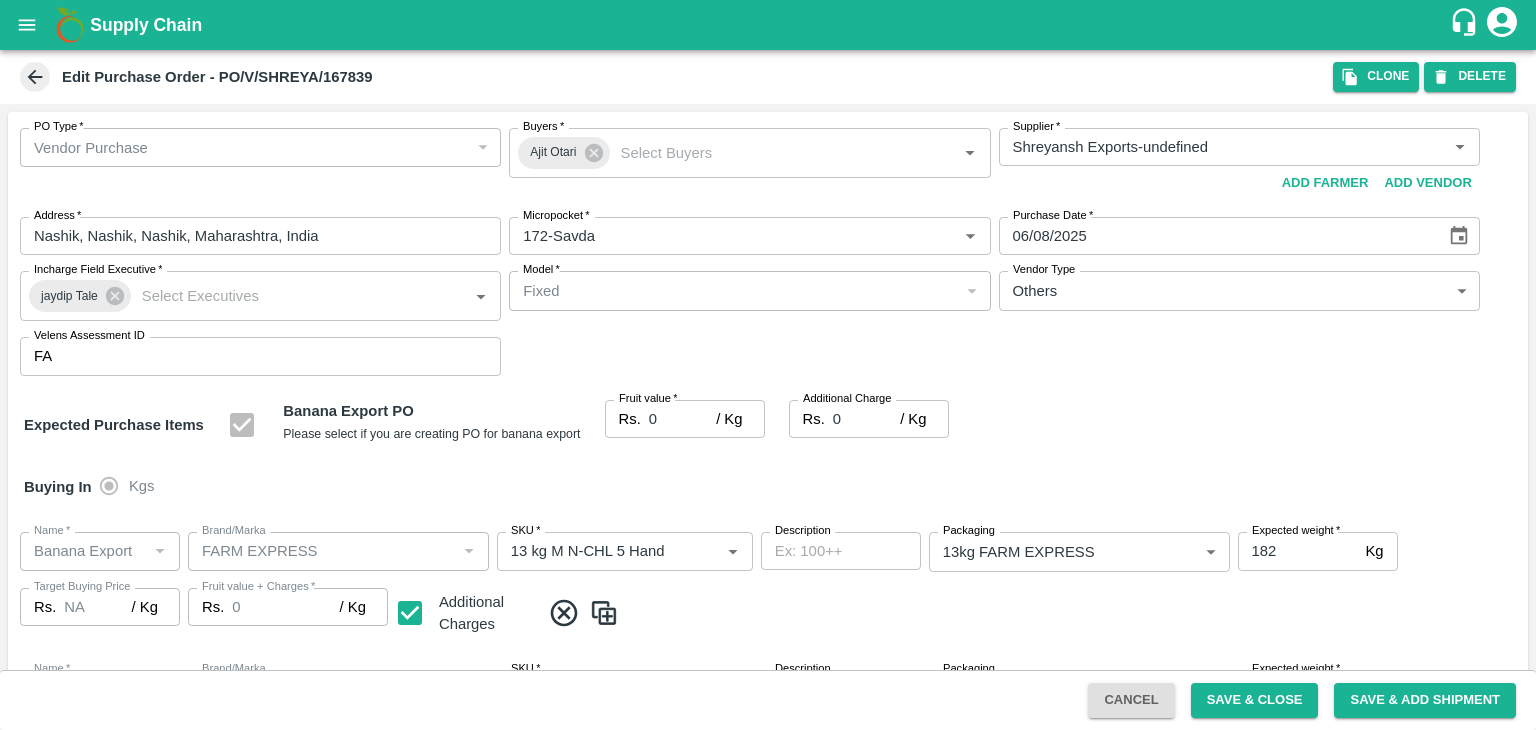 drag, startPoint x: 672, startPoint y: 405, endPoint x: 672, endPoint y: 421, distance: 16 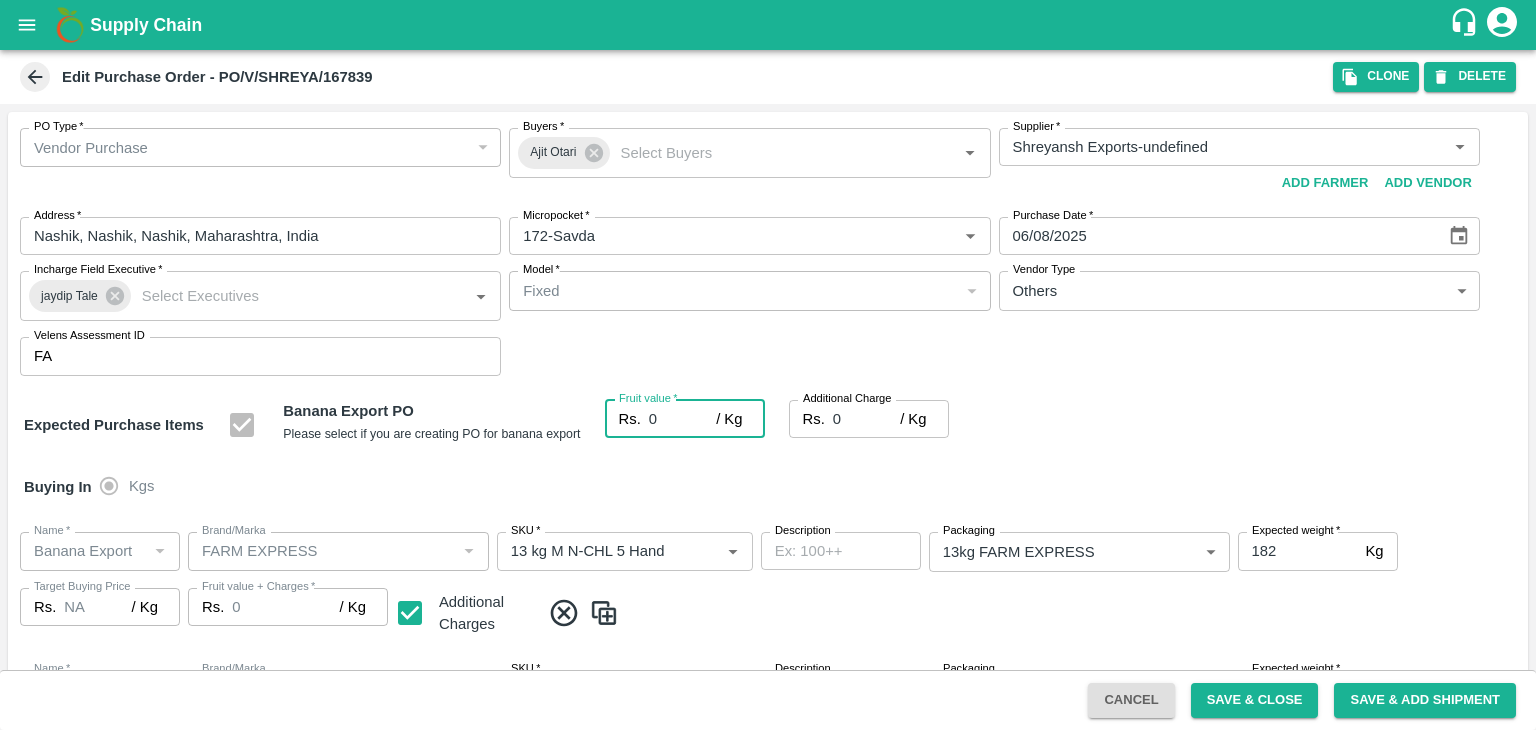 click on "0" at bounding box center (682, 419) 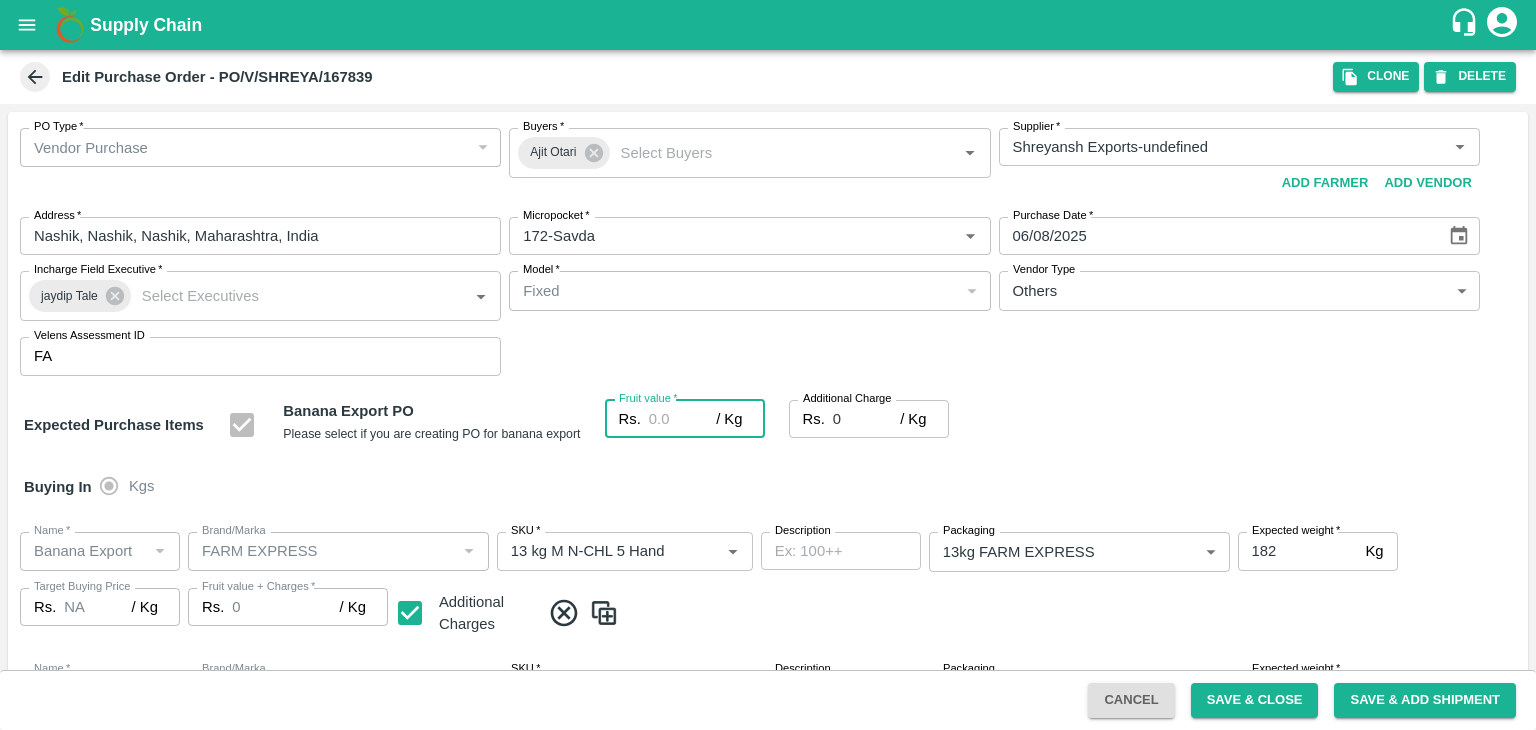 type on "1" 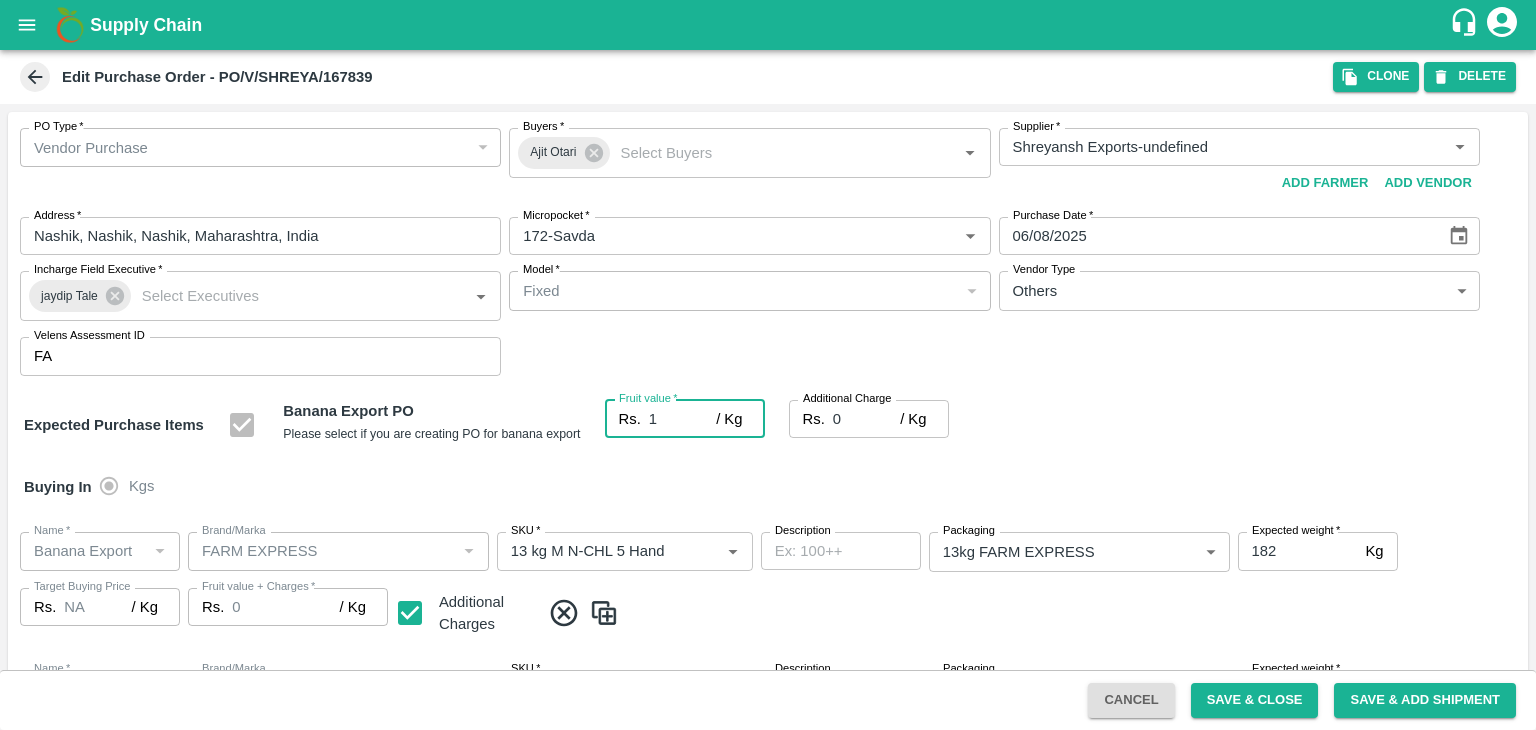 type on "1" 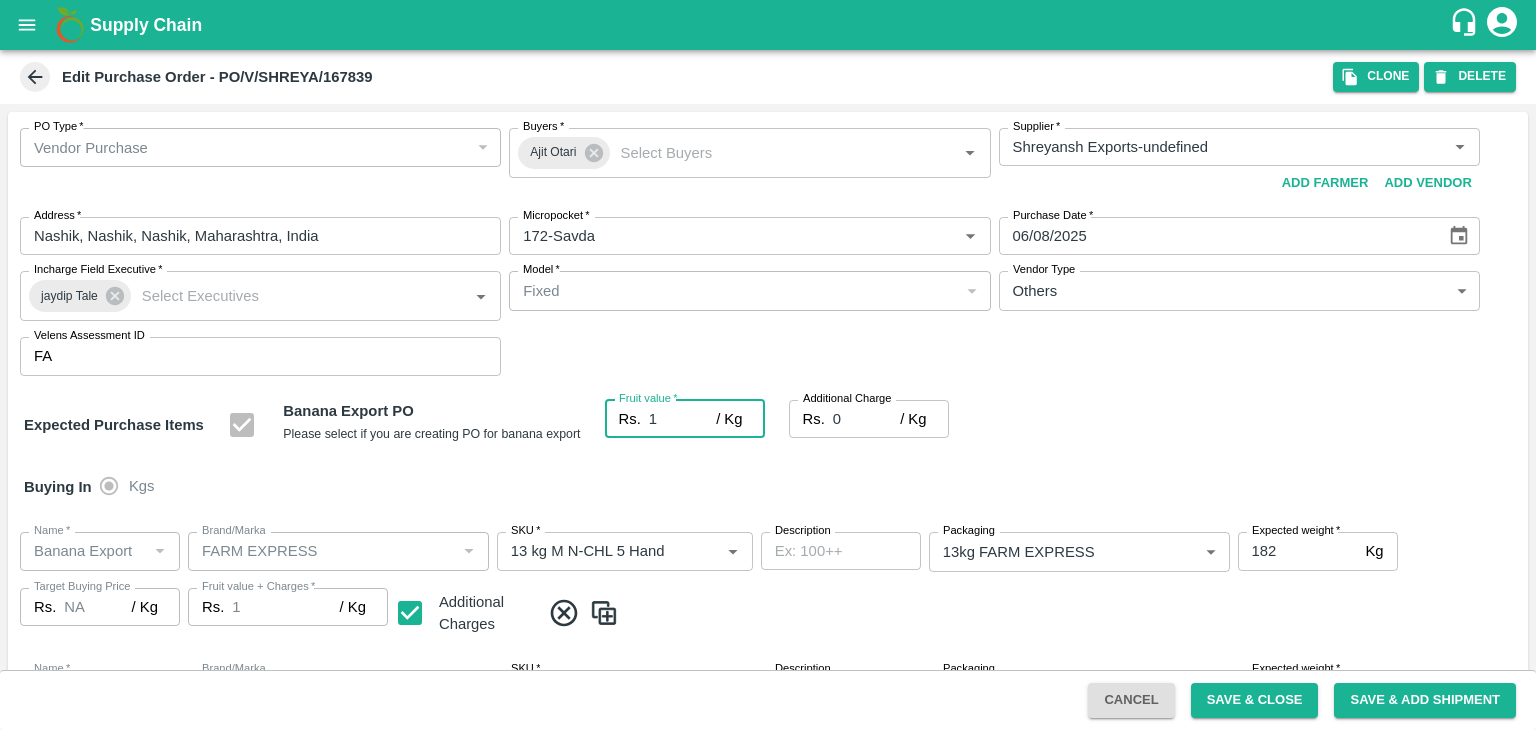 type on "19" 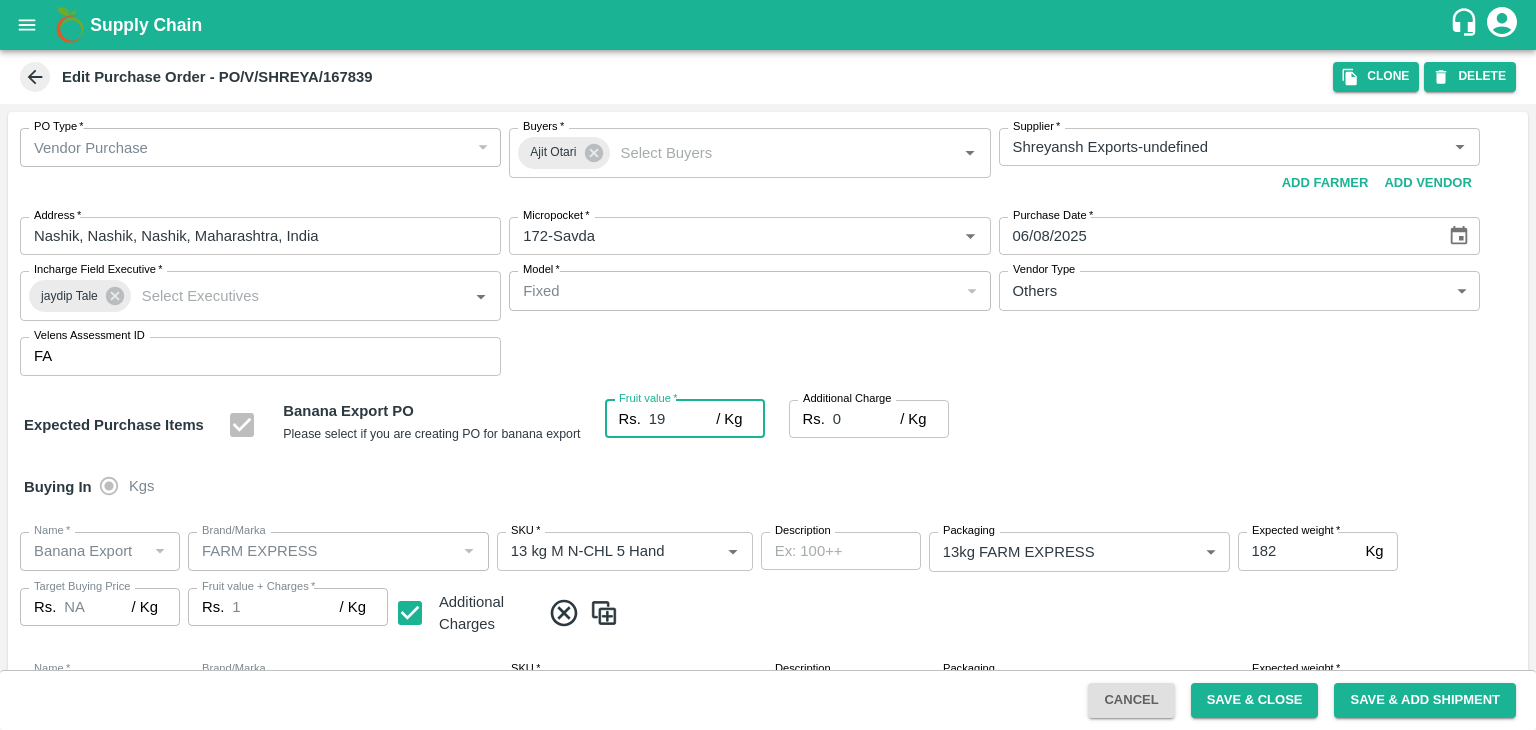 type on "19" 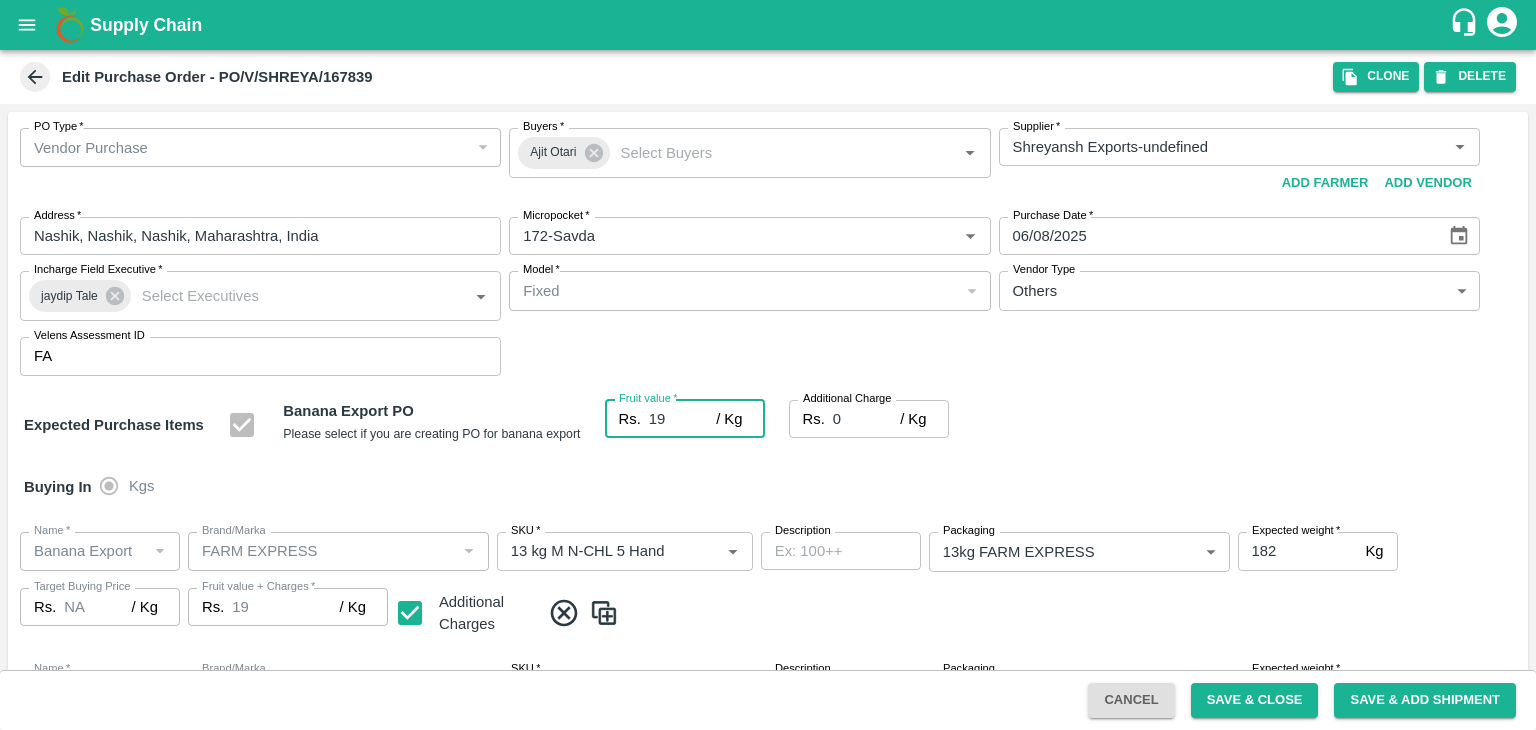 type on "19" 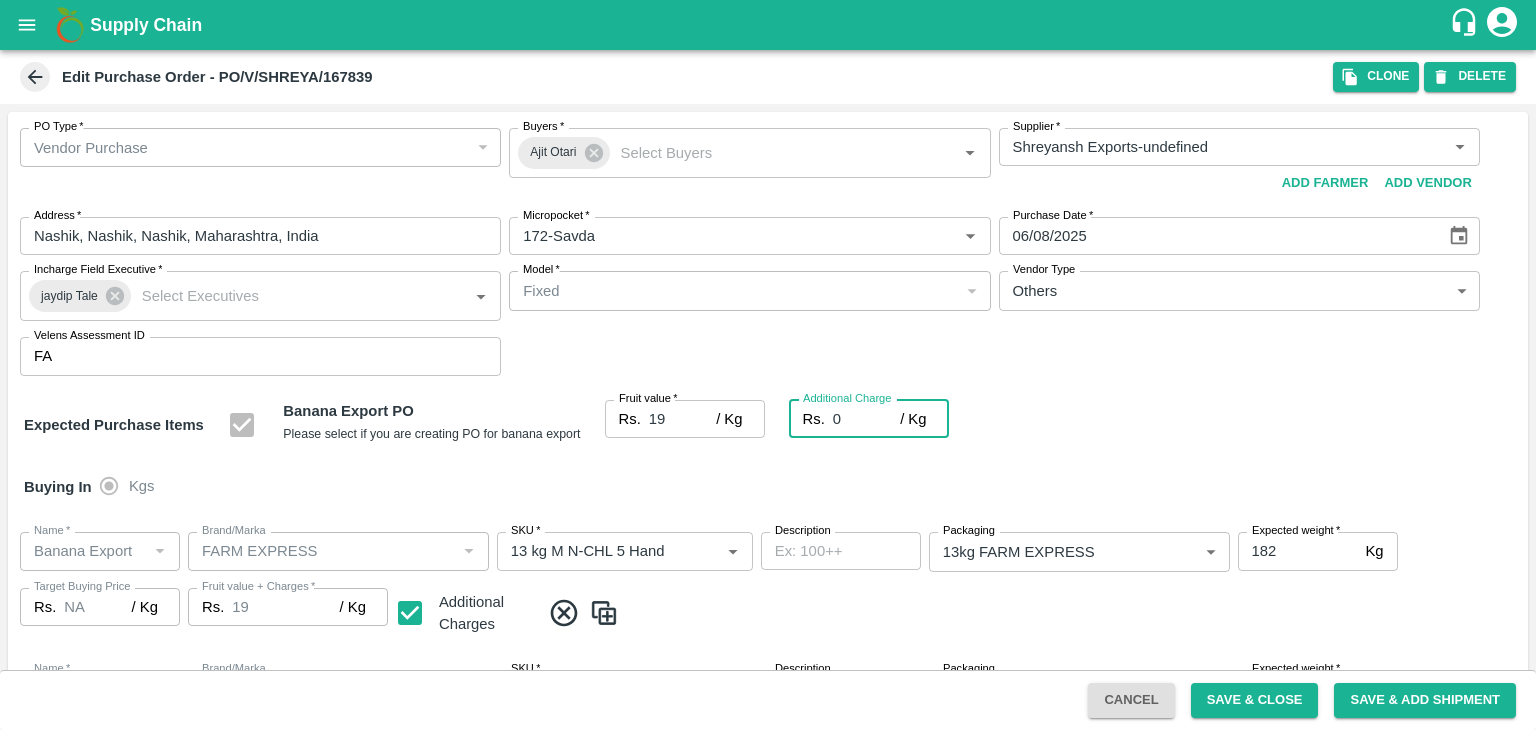 type on "2" 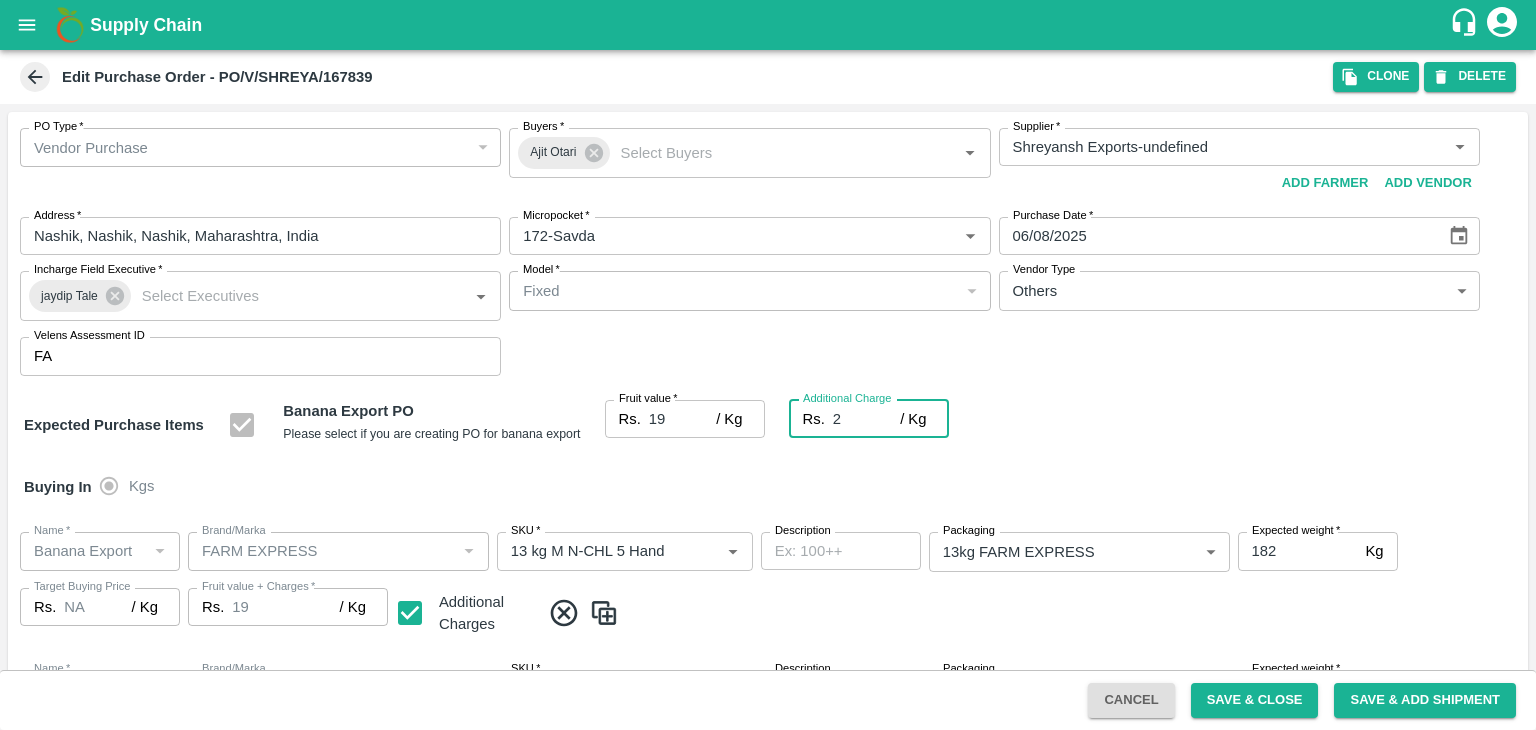 type on "21" 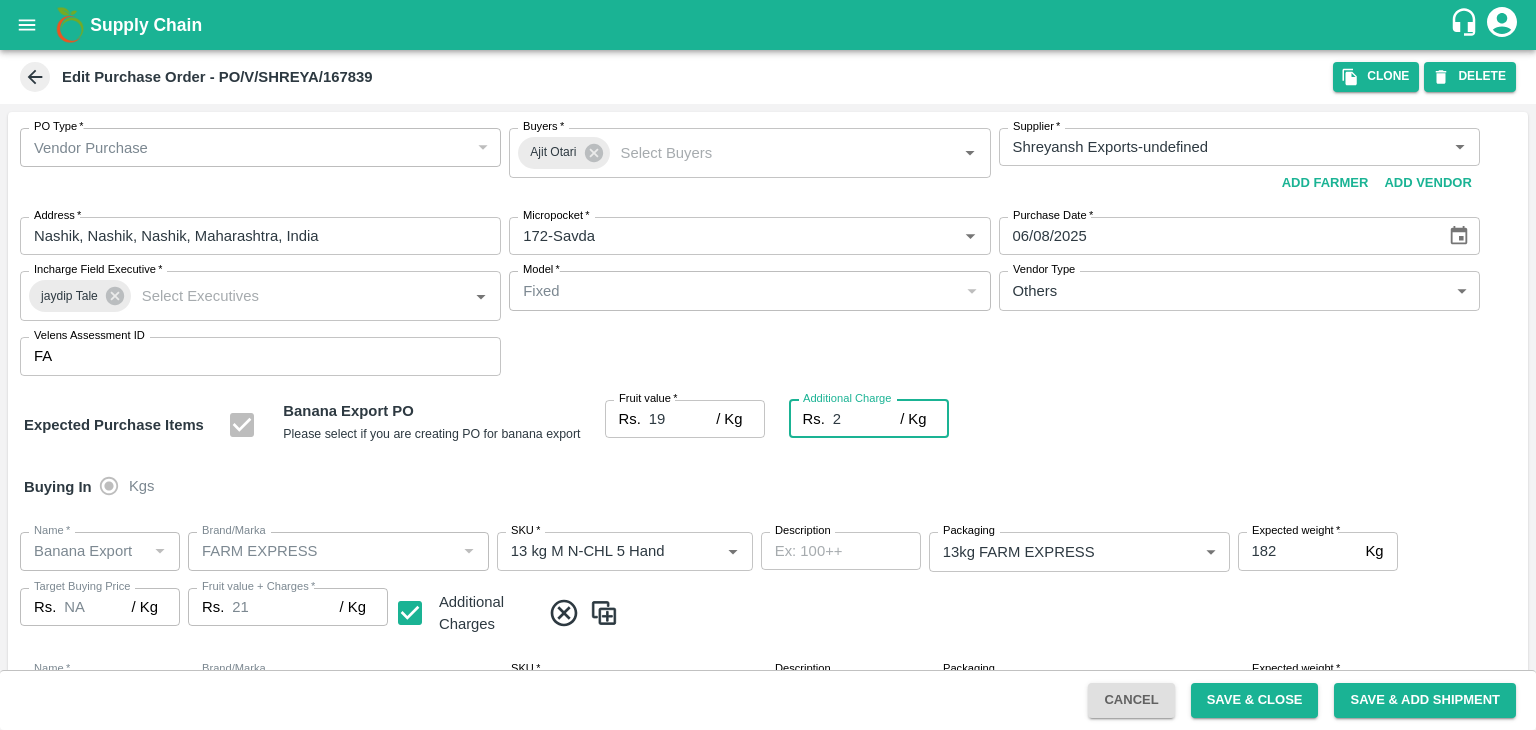 type on "2.5" 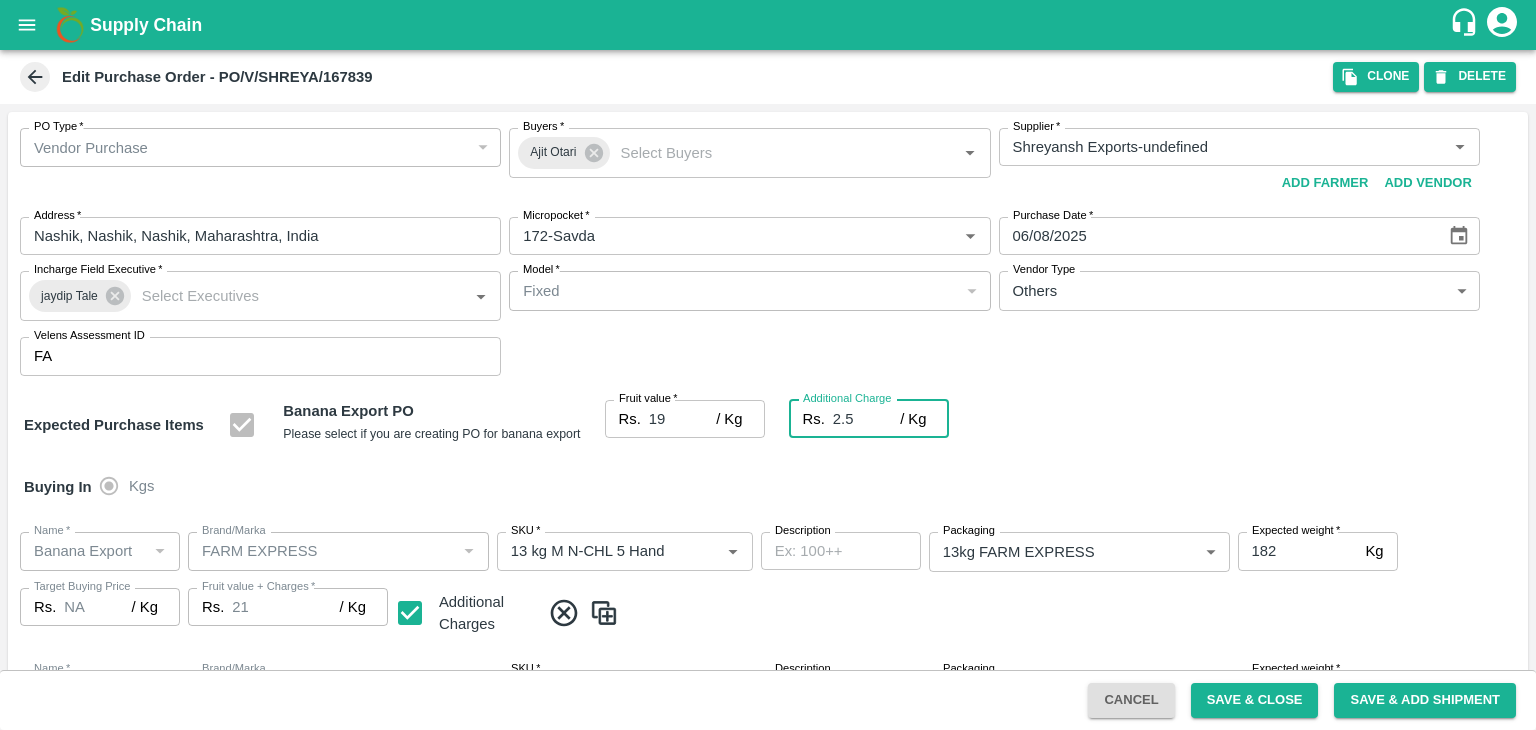 type on "21.5" 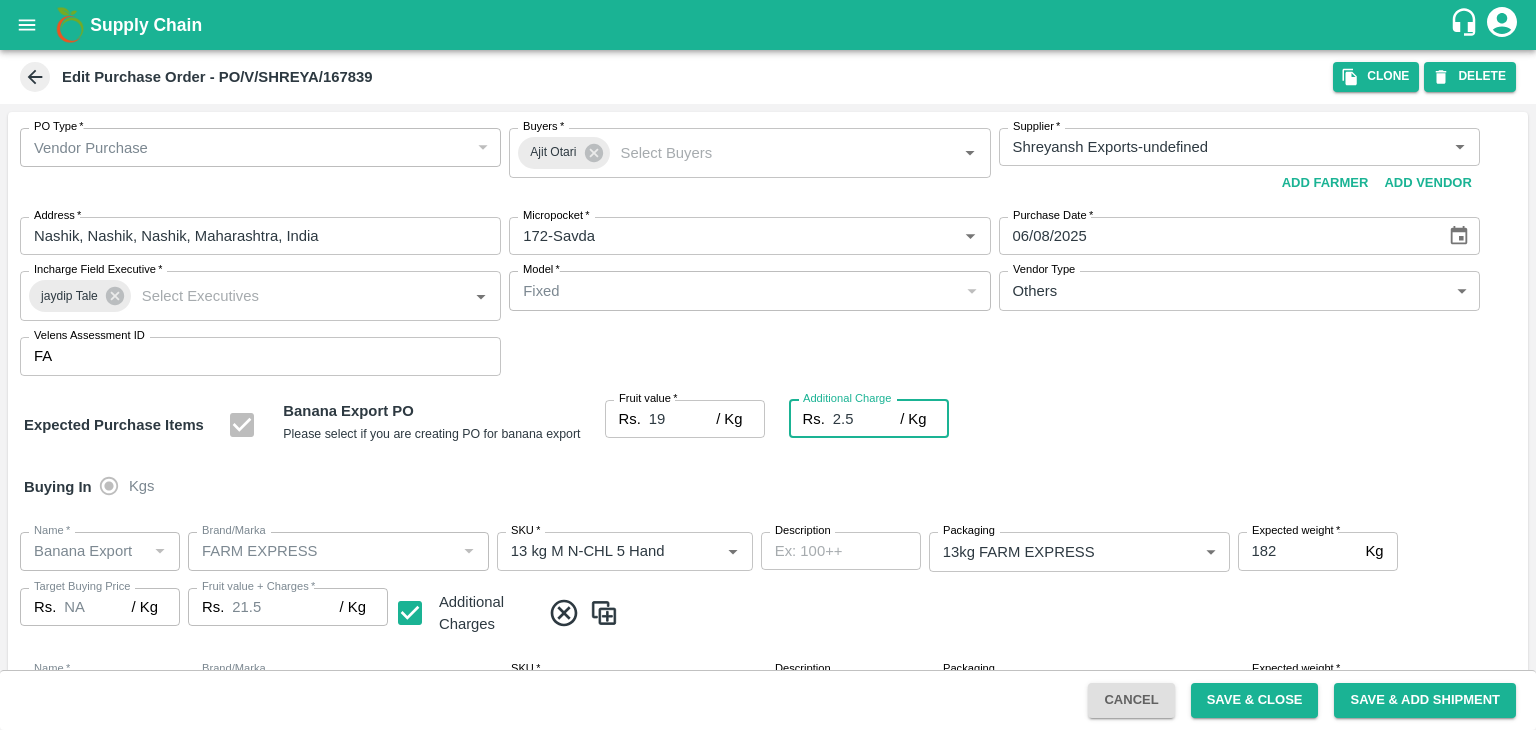 type on "2" 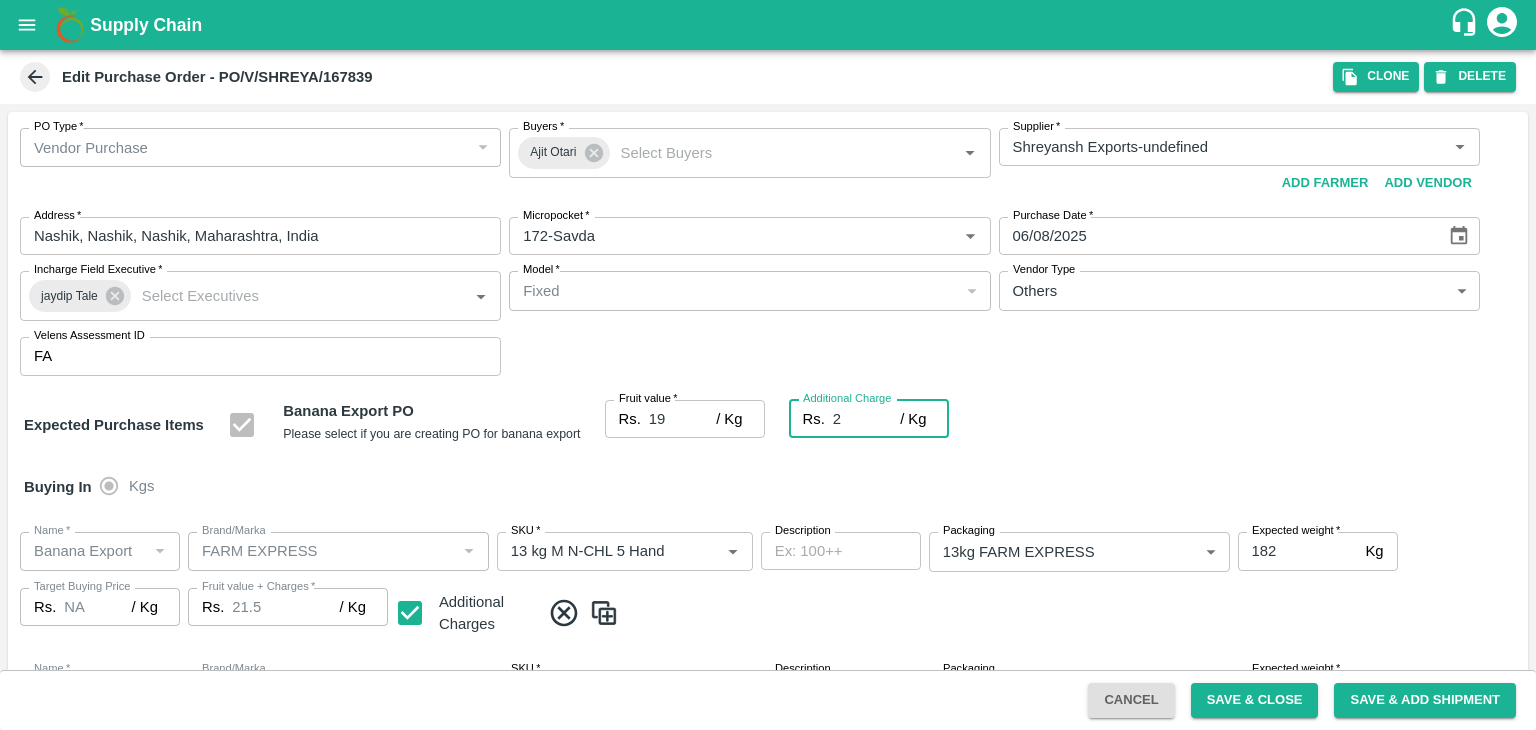 type on "21" 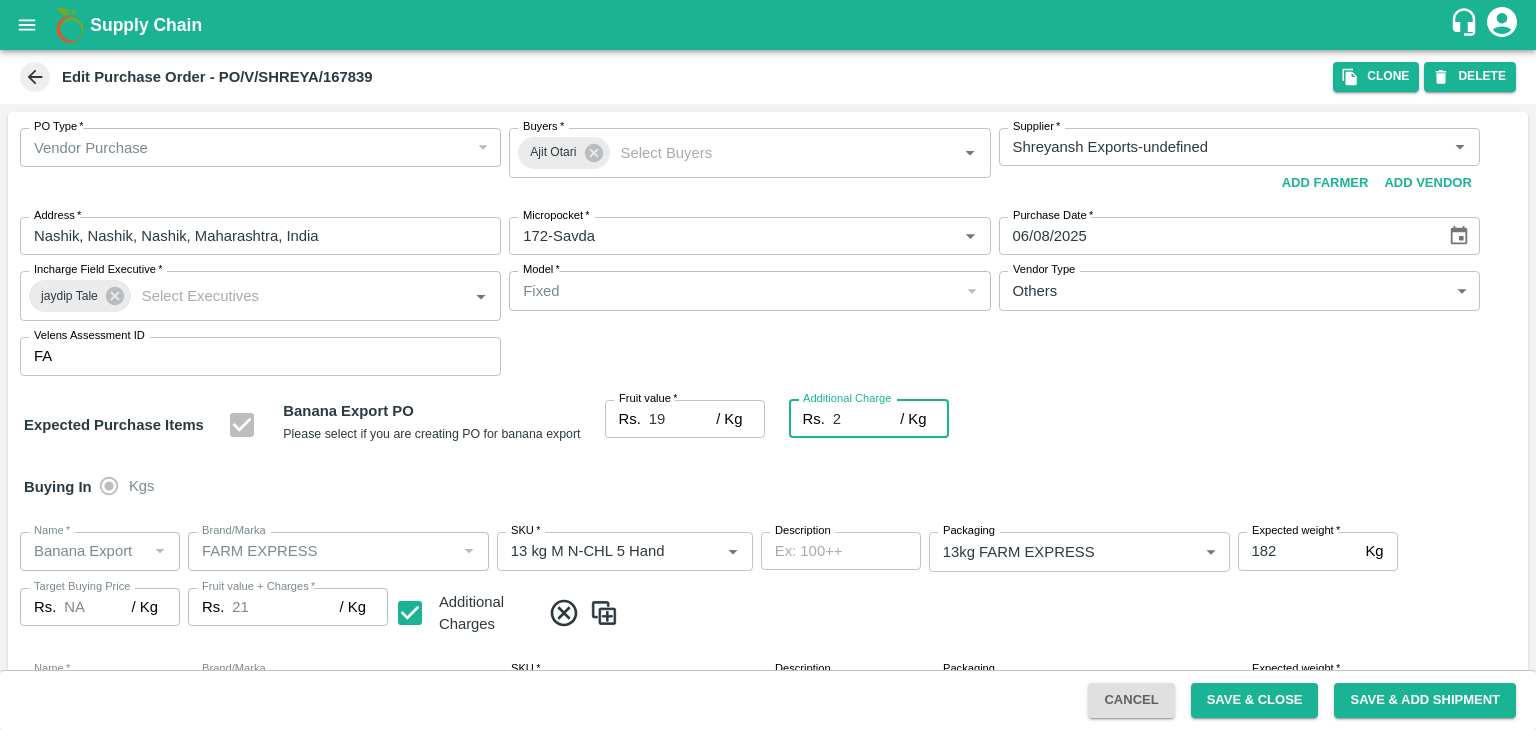 type on "2.7" 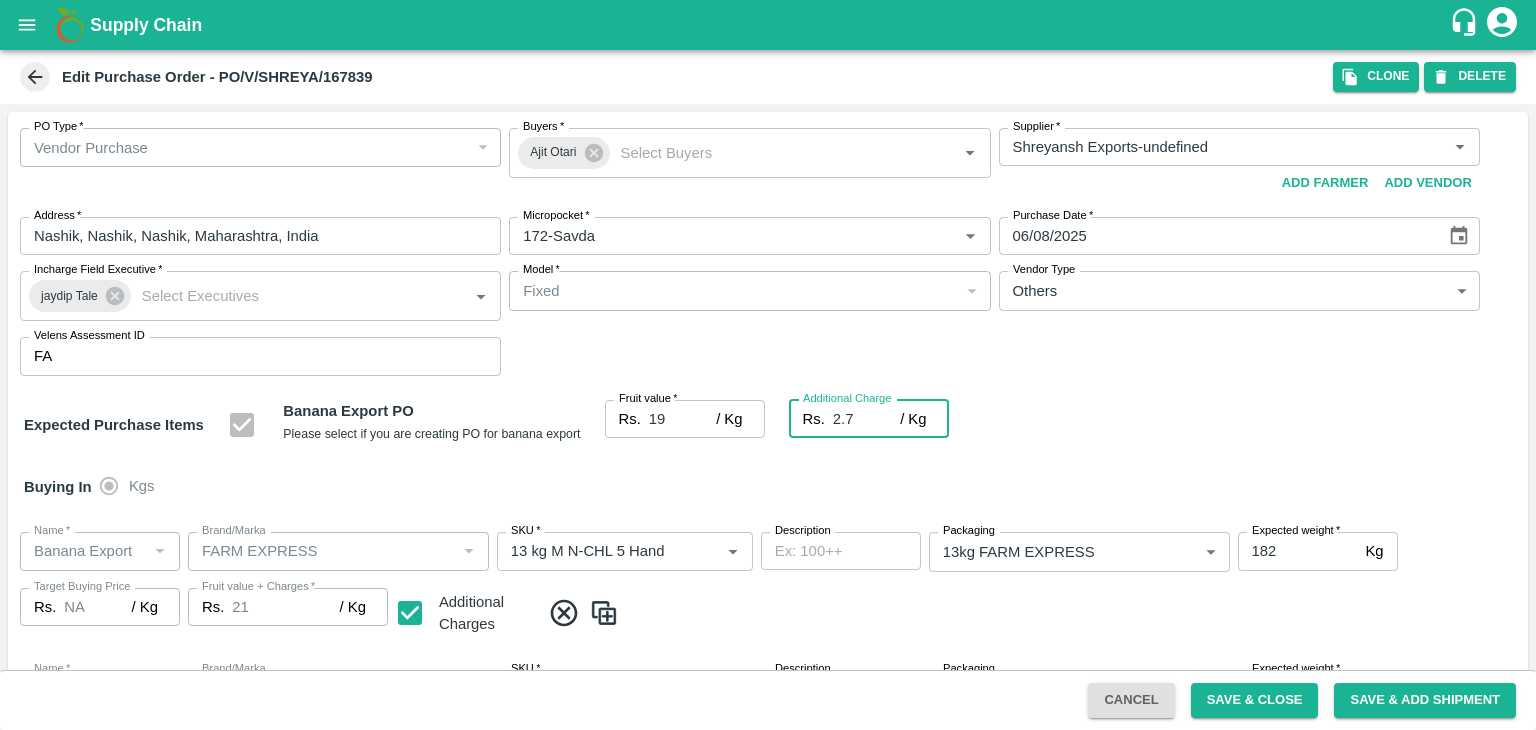 type on "21.7" 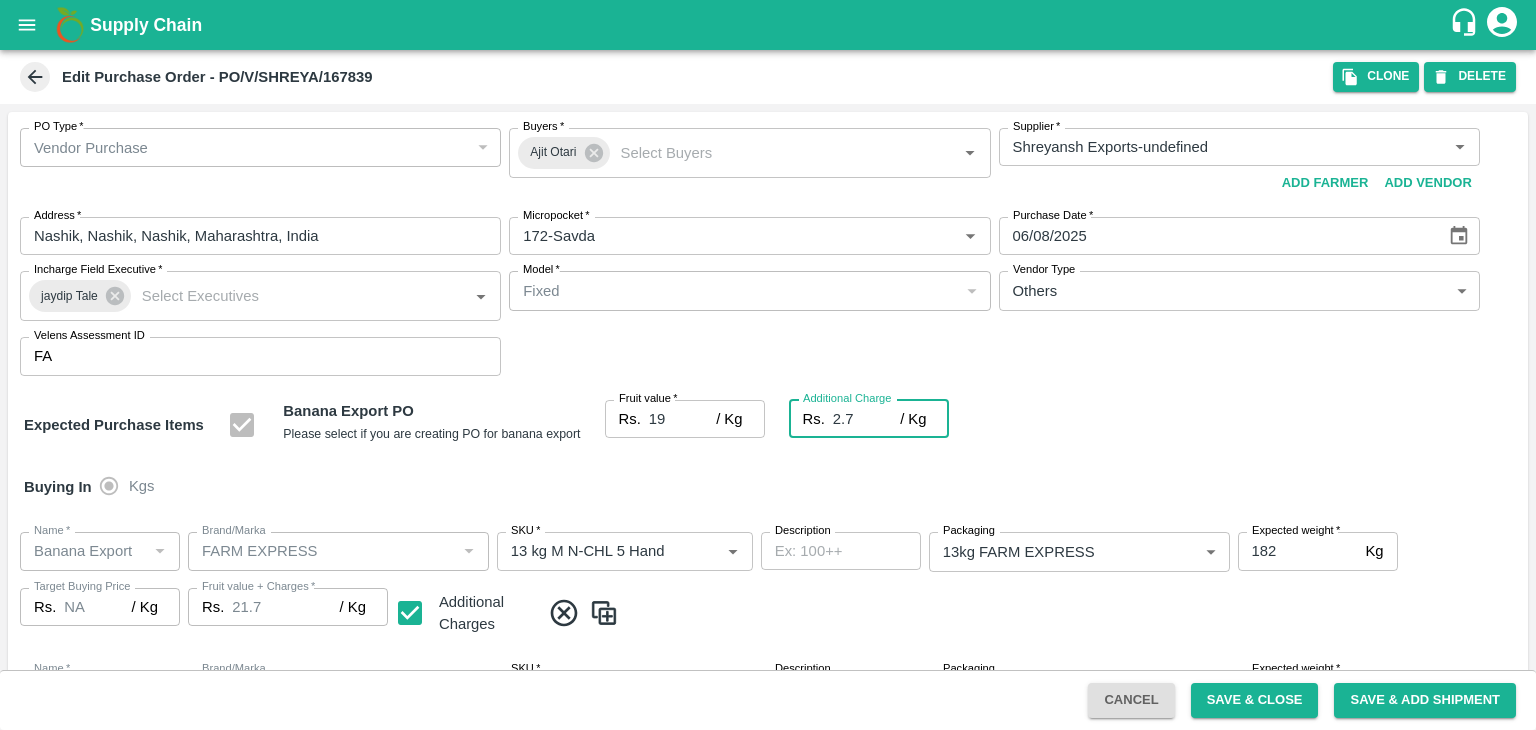 type on "2.75" 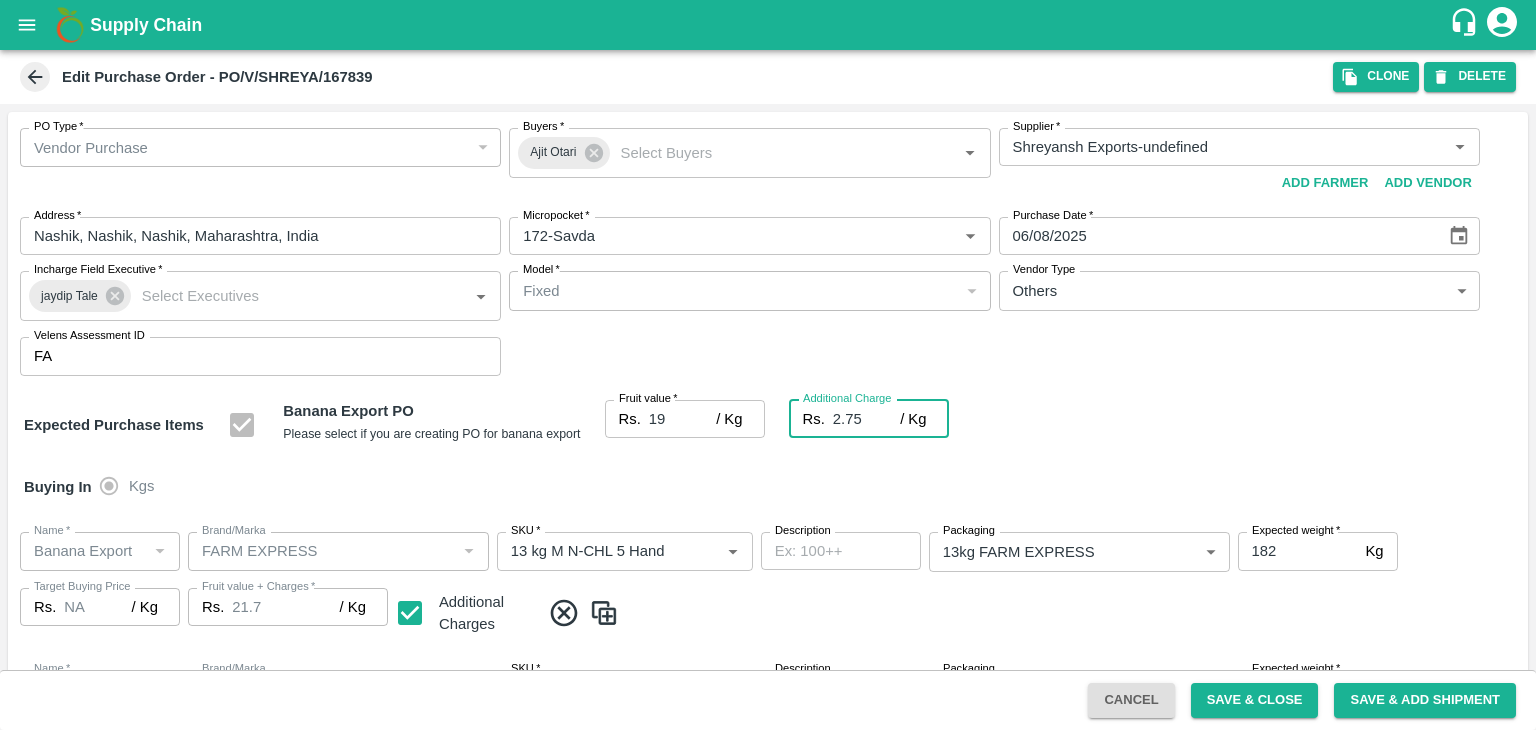type on "21.75" 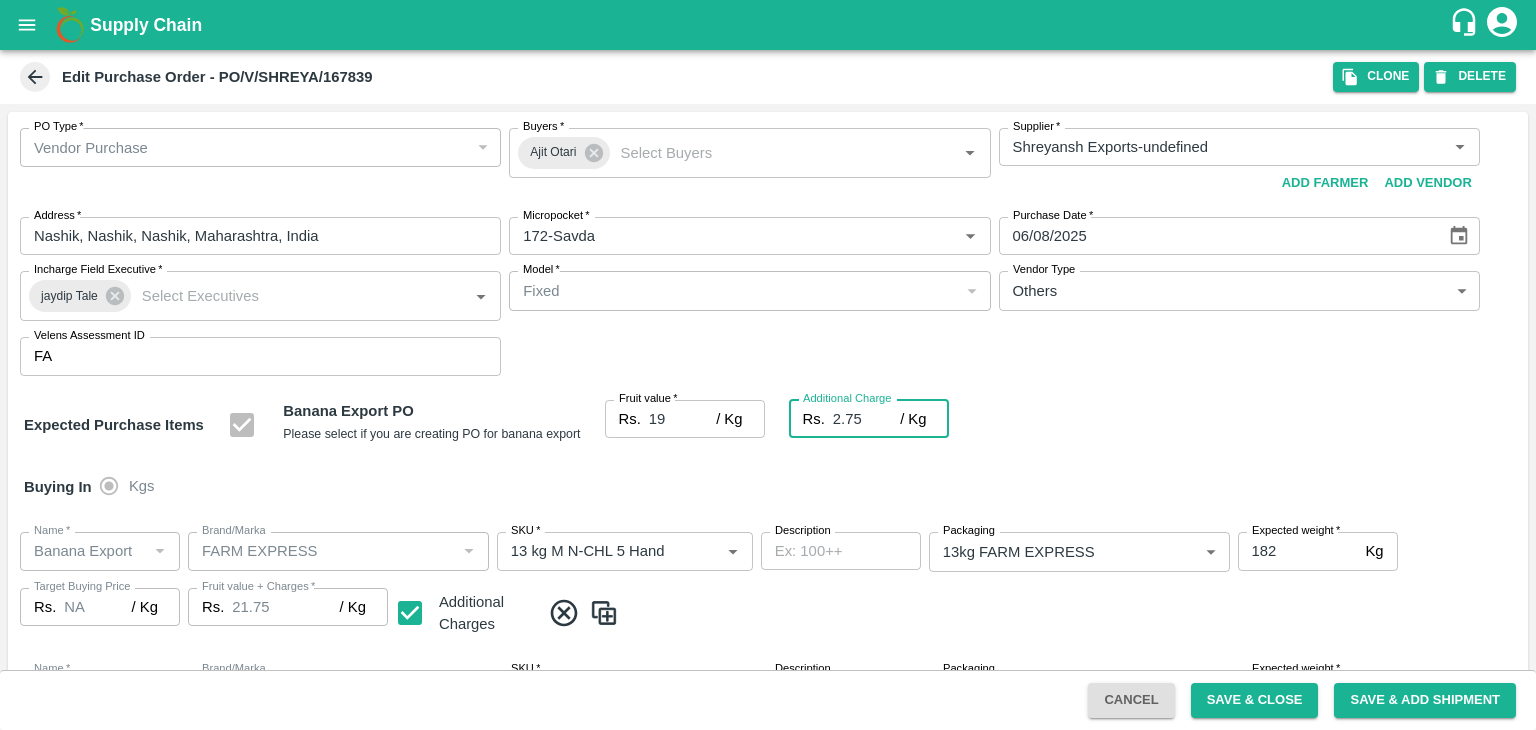 type on "2.75" 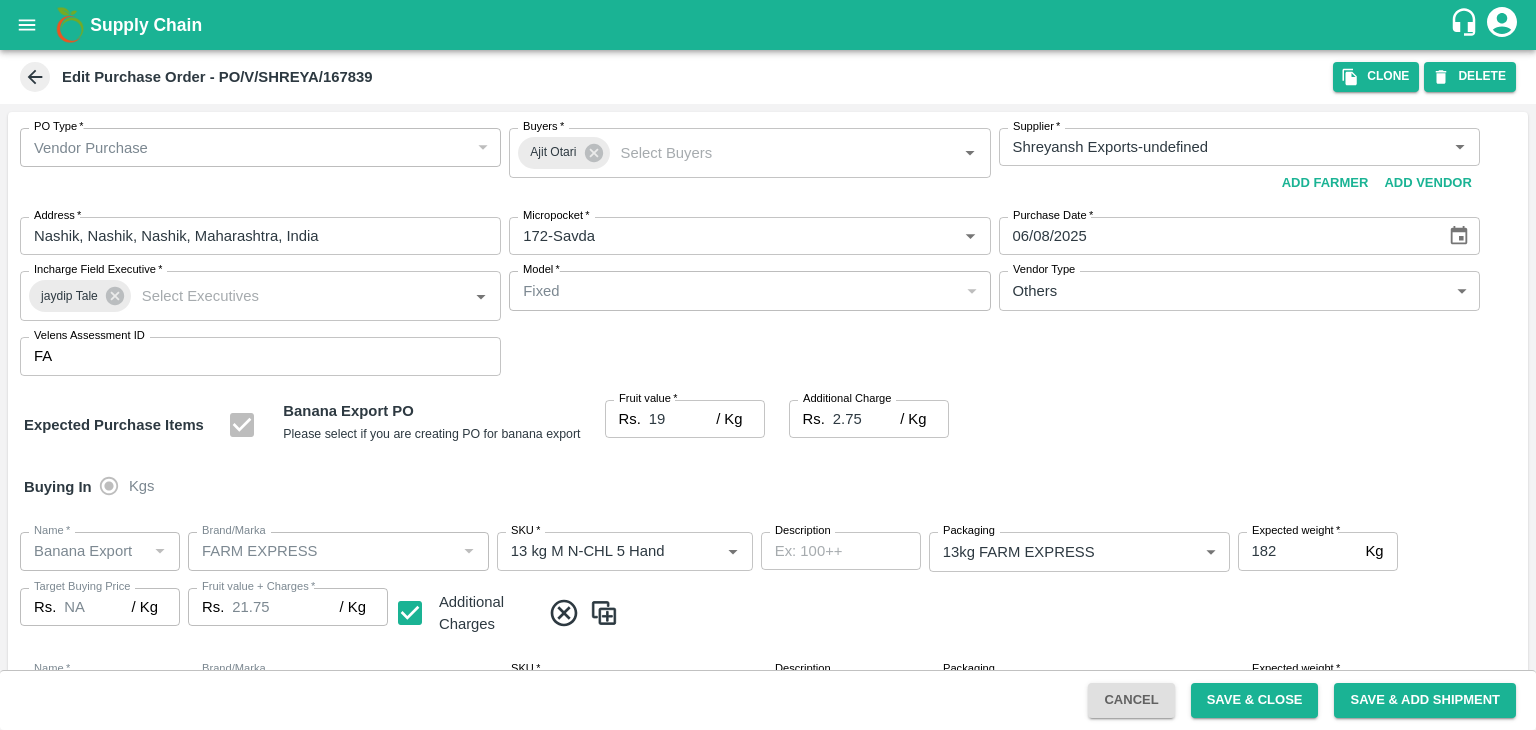 scroll, scrollTop: 923, scrollLeft: 0, axis: vertical 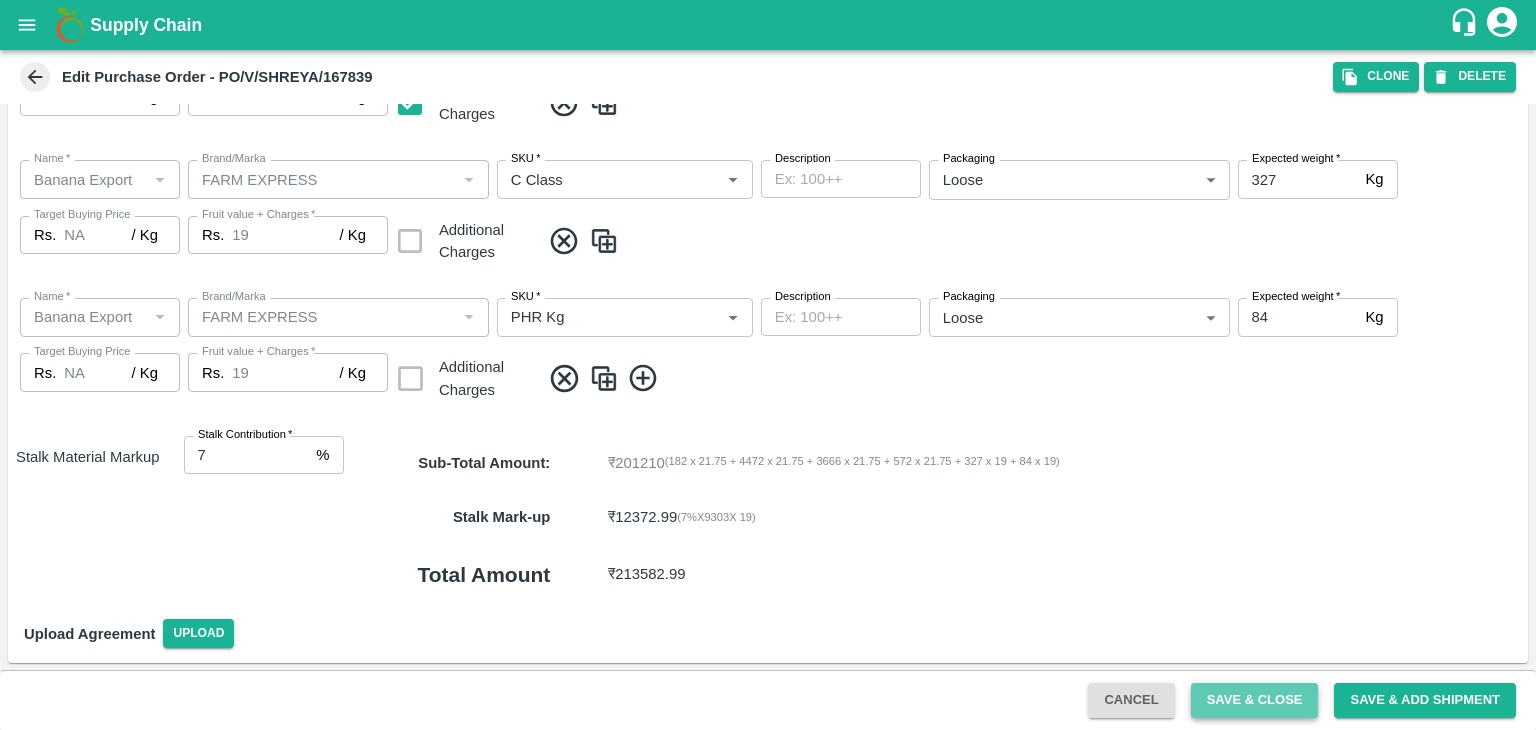 click on "Save & Close" at bounding box center [1255, 700] 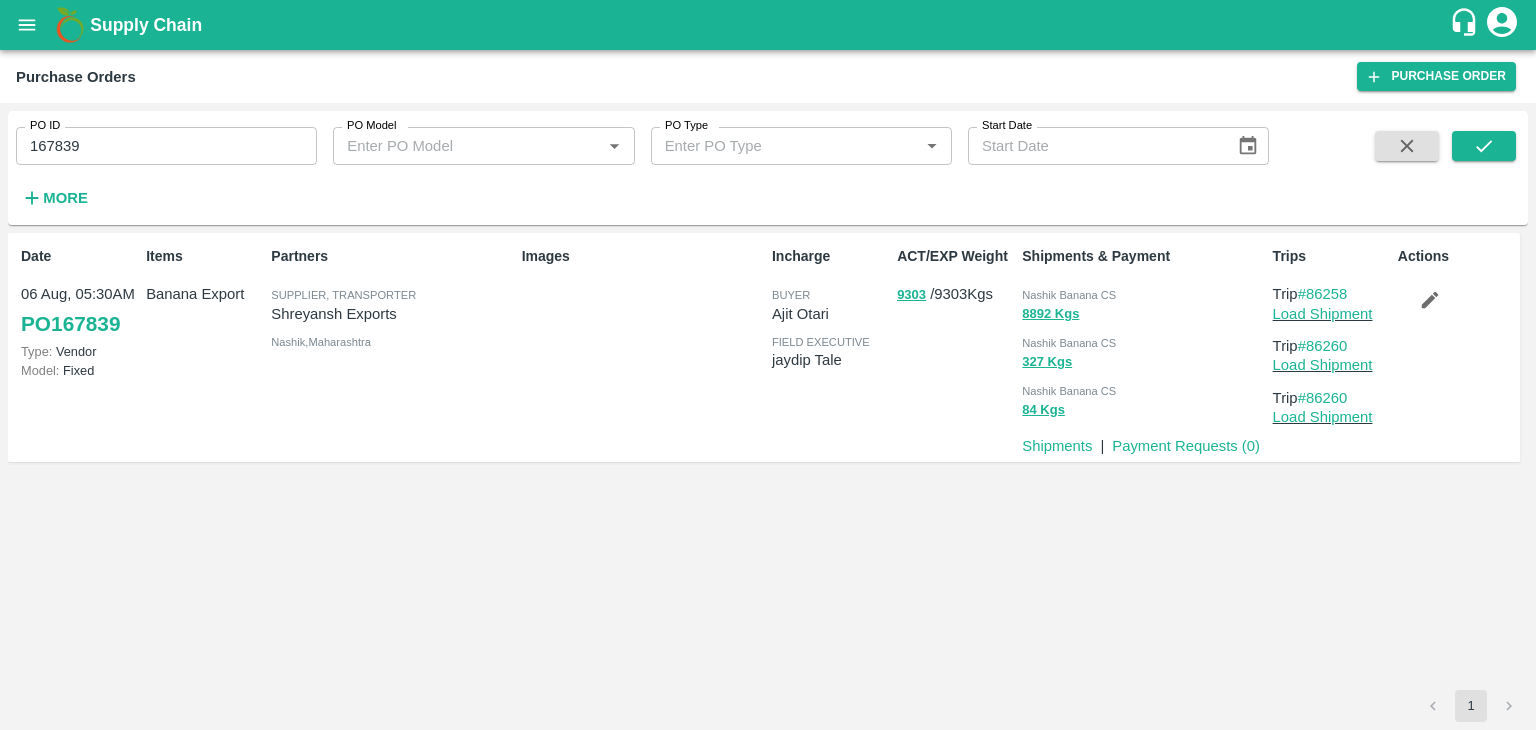 click on "167839" at bounding box center [166, 146] 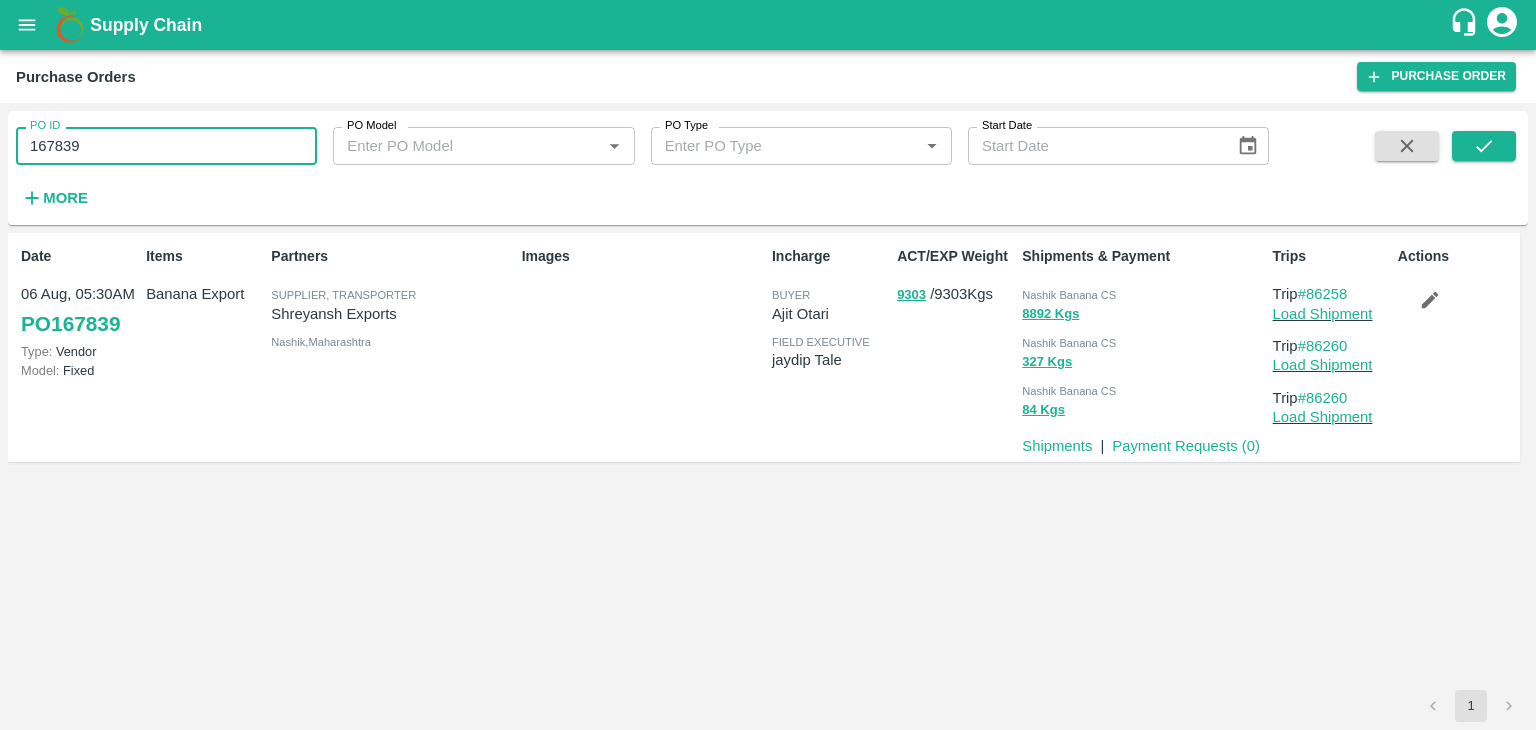 click on "167839" at bounding box center (166, 146) 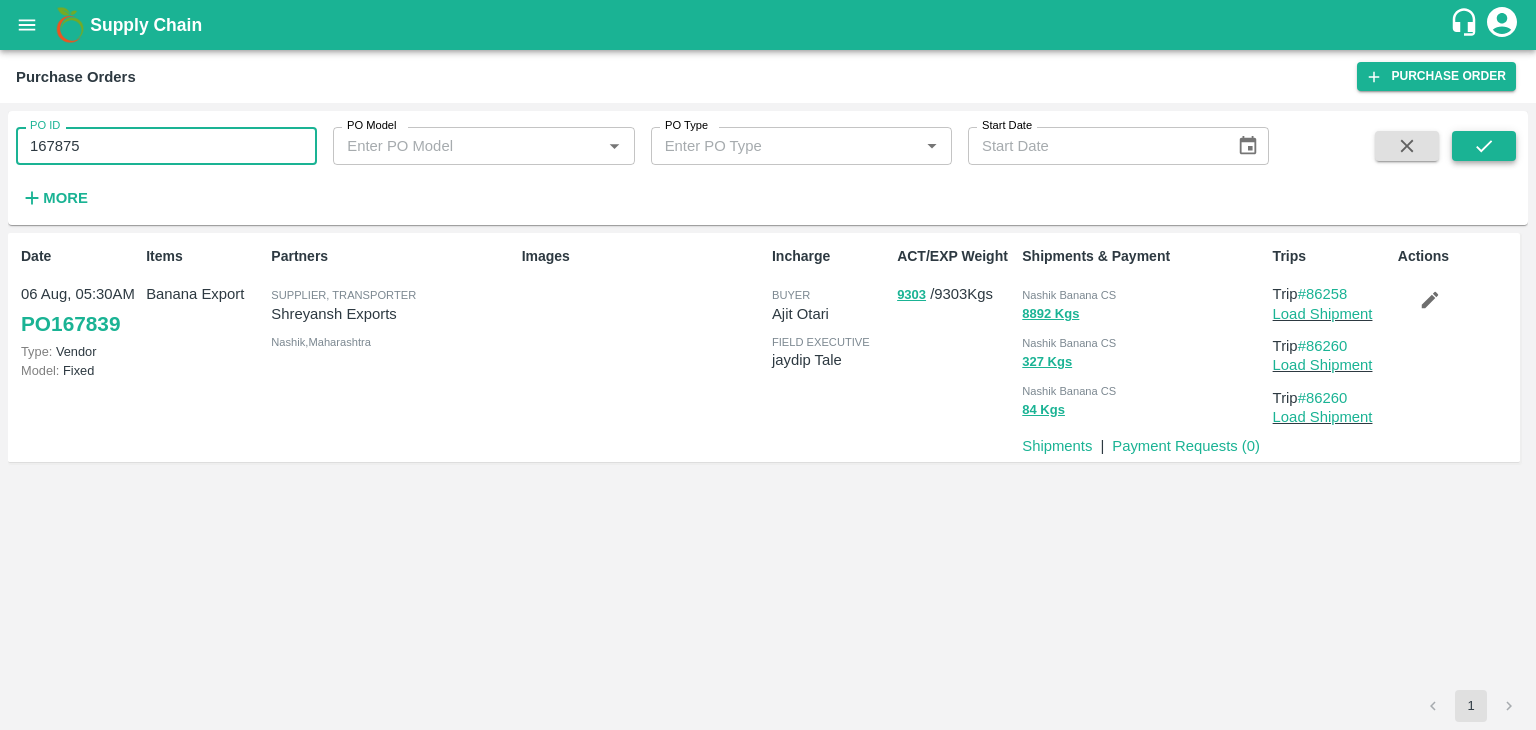 type on "167875" 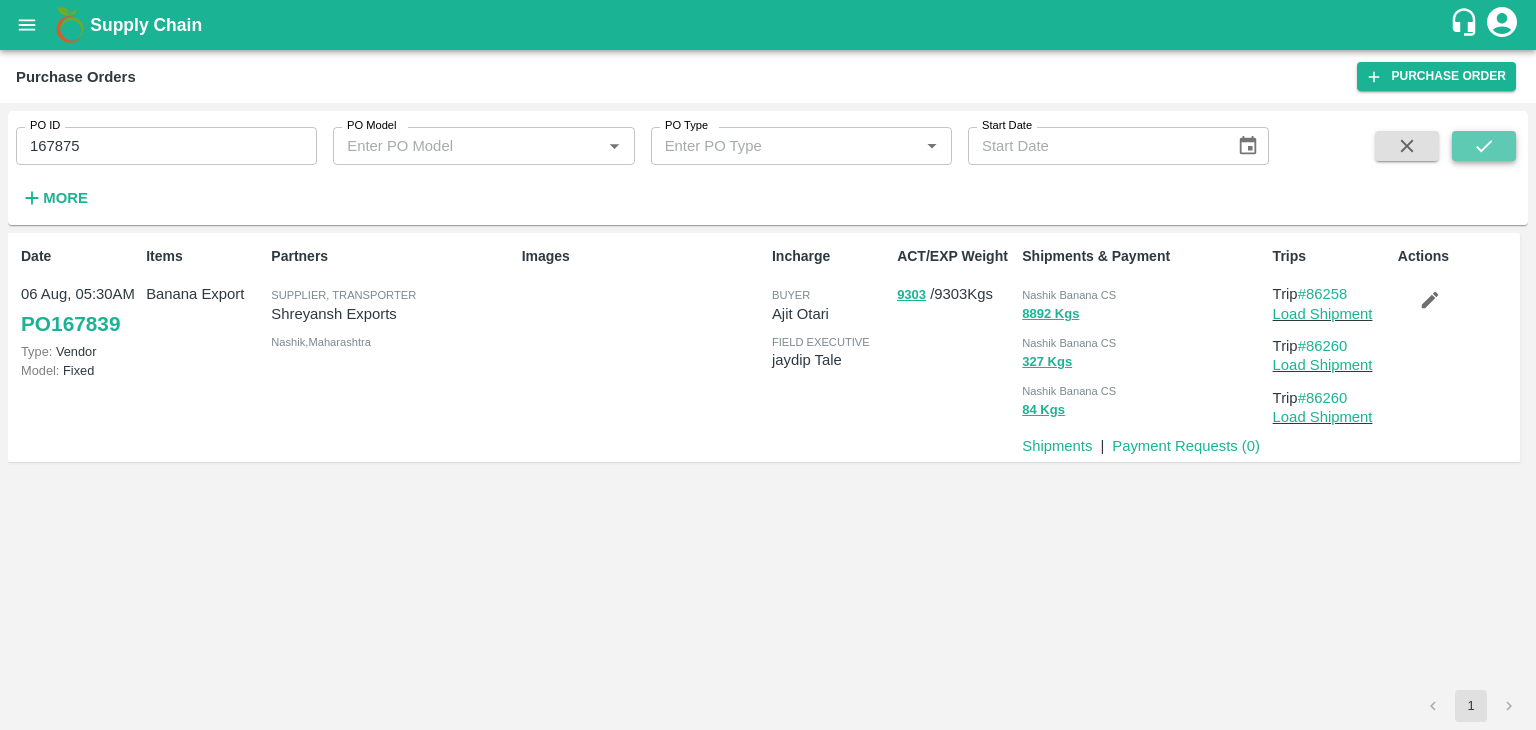 click at bounding box center (1484, 146) 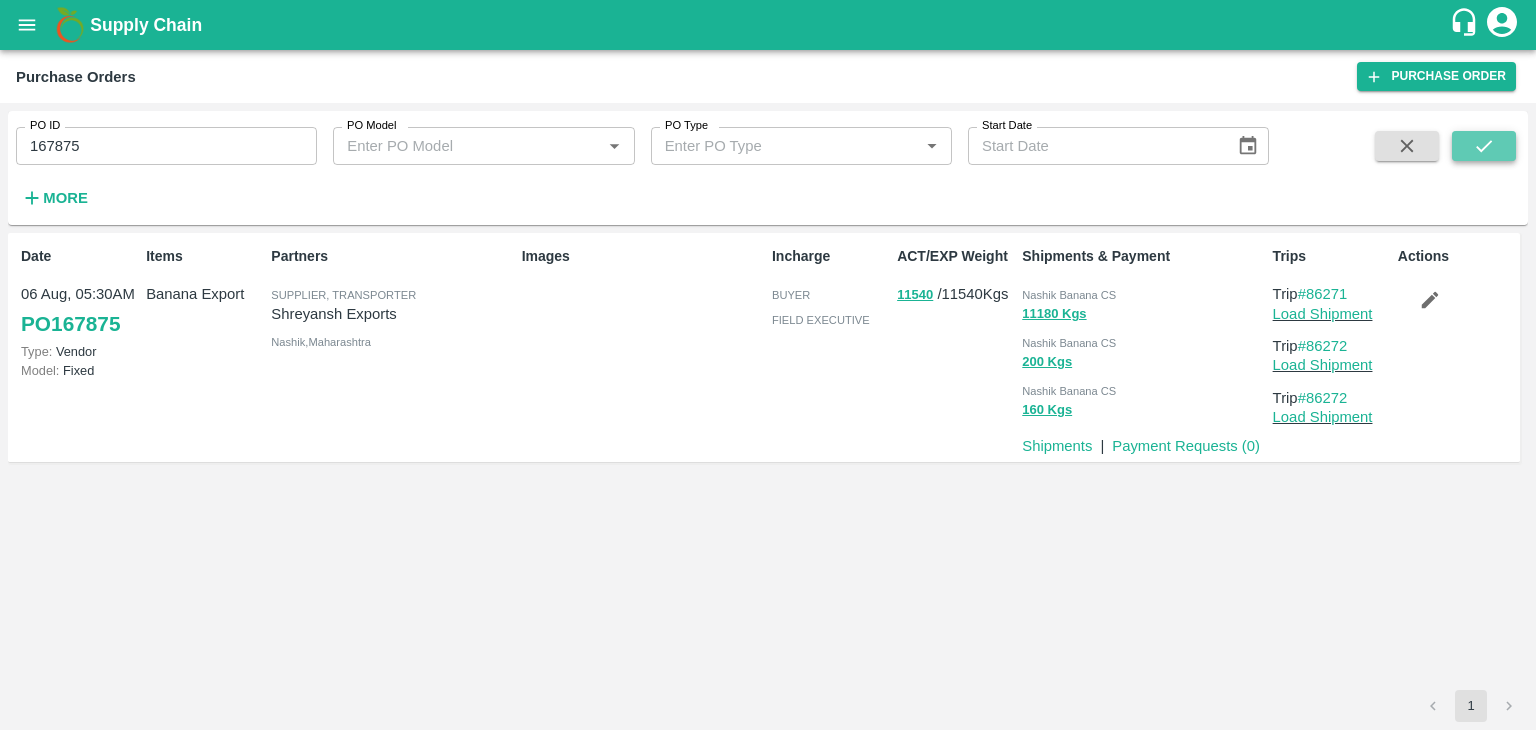 click 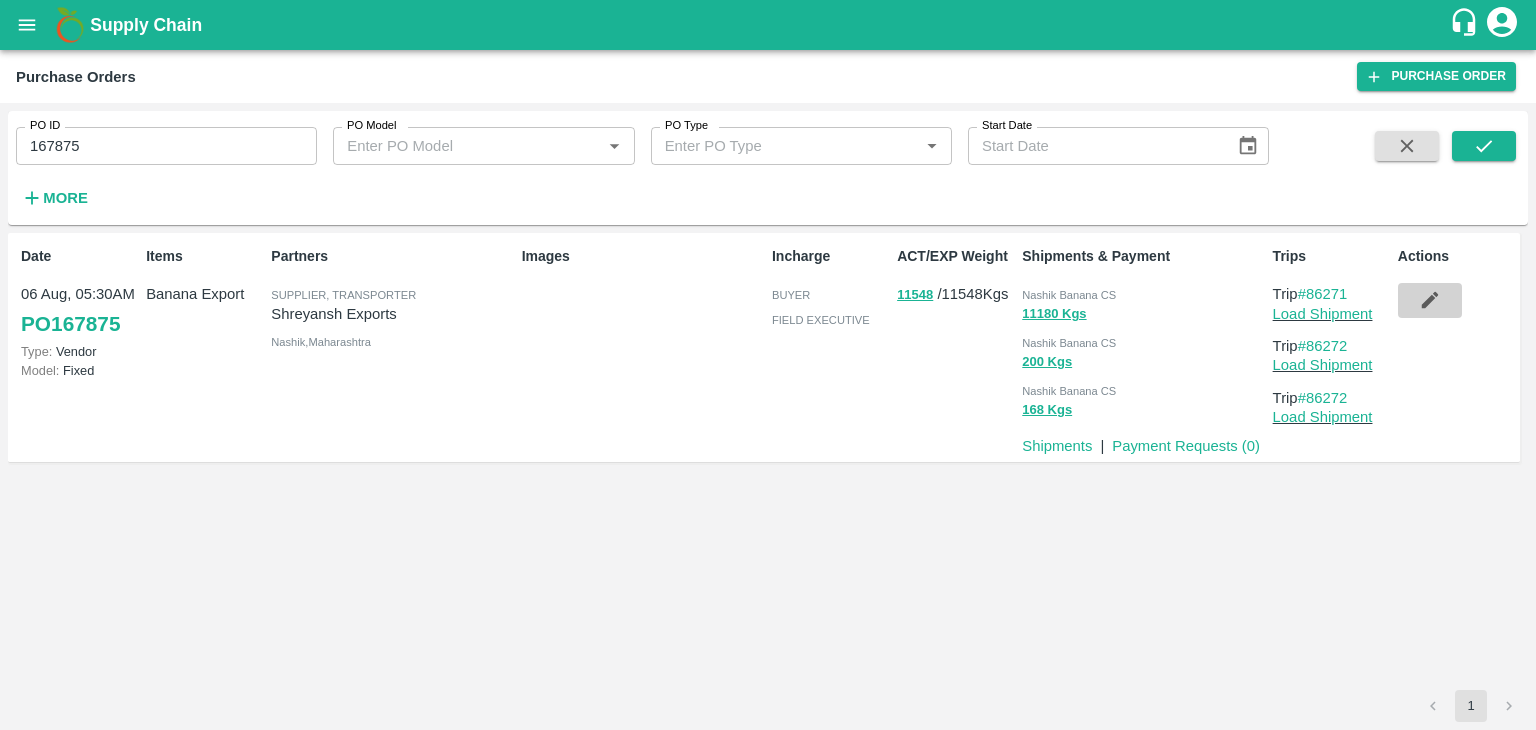 click 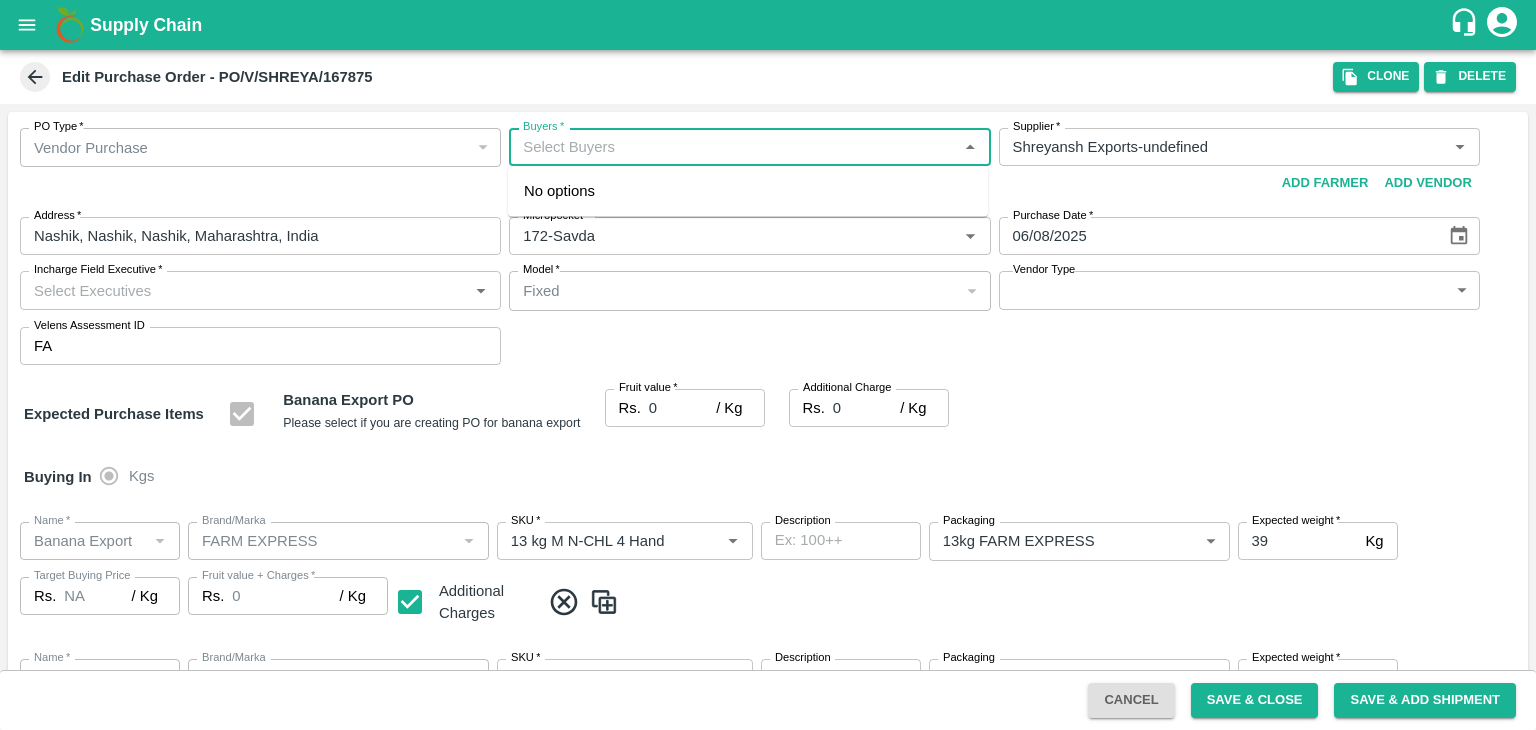 click on "Buyers   *" at bounding box center [733, 147] 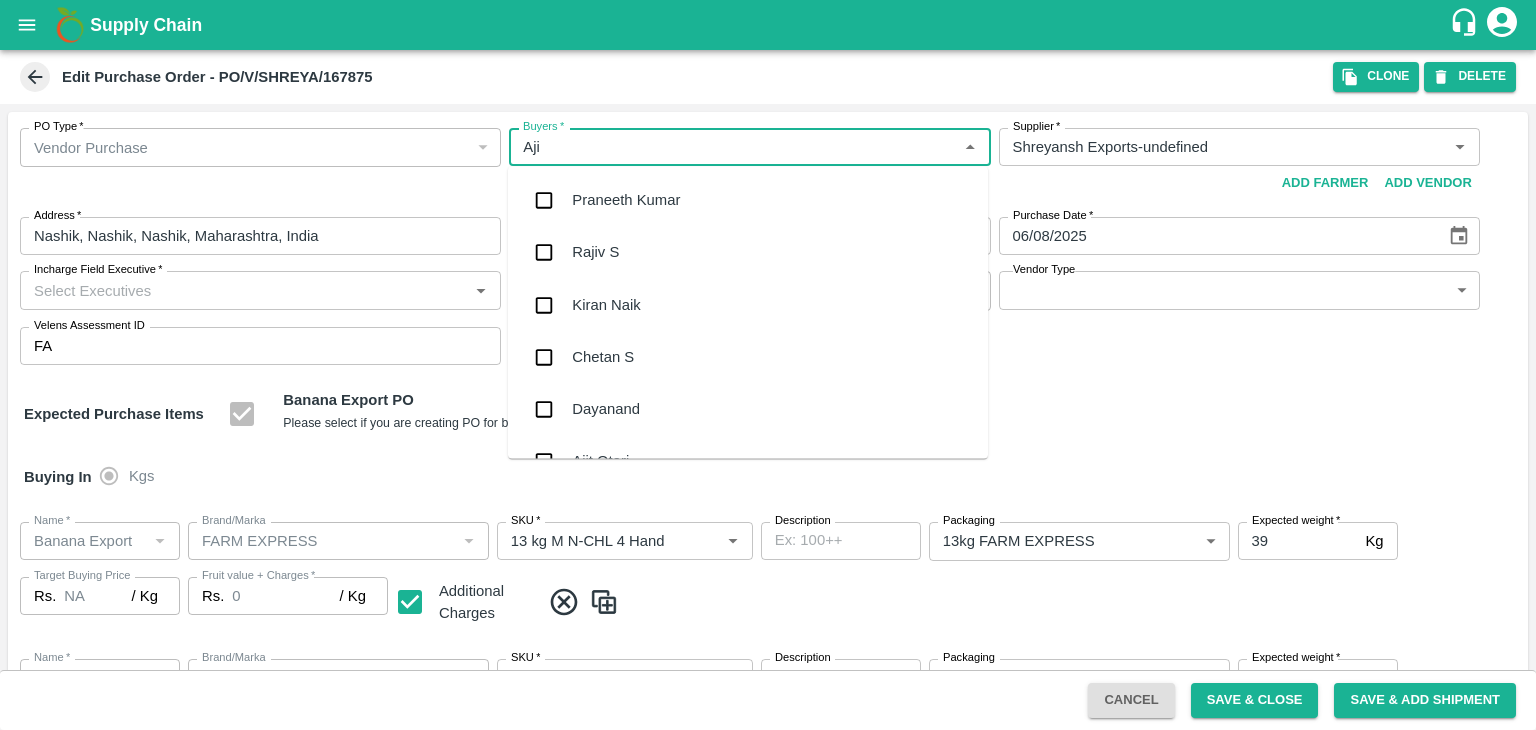 type on "Ajit" 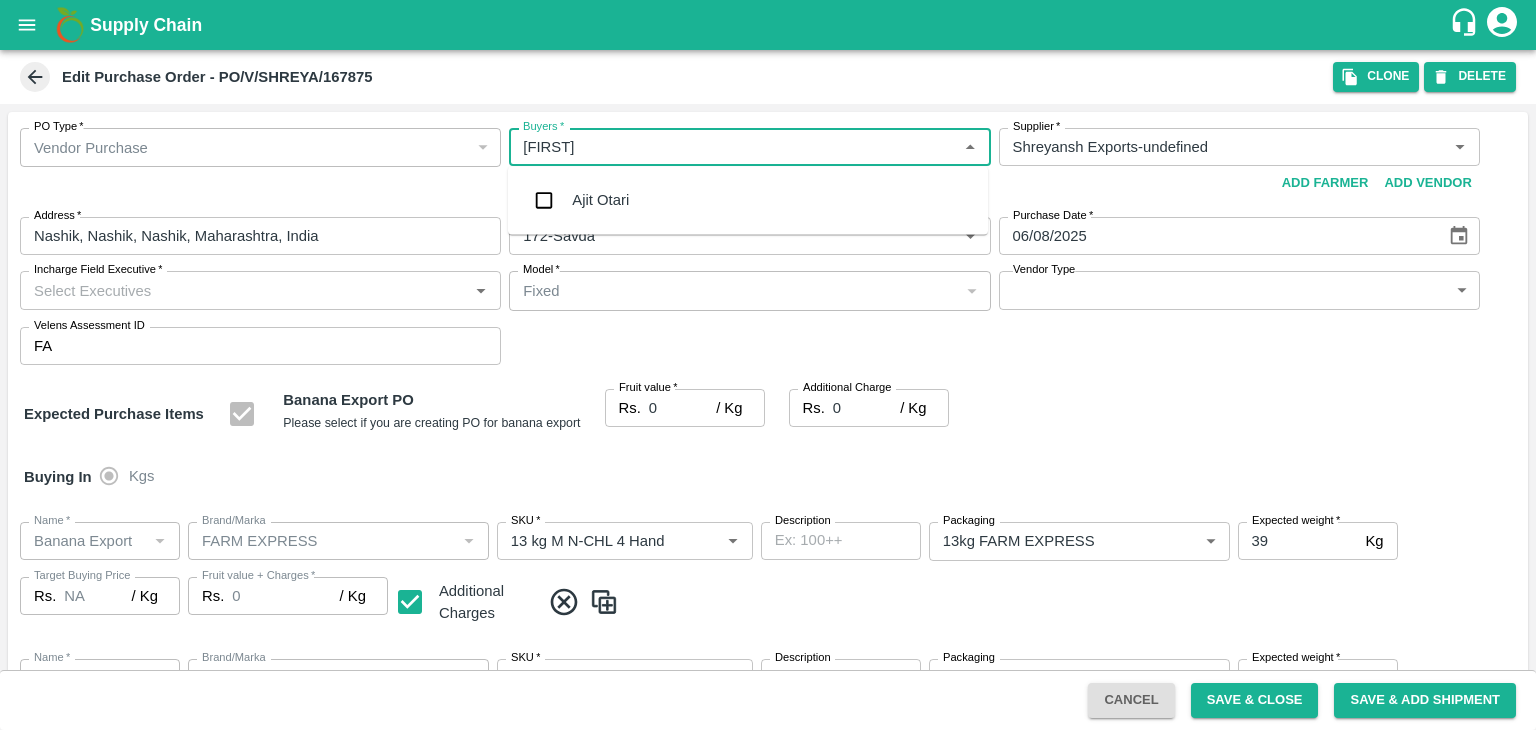 click on "Ajit Otari" at bounding box center (600, 200) 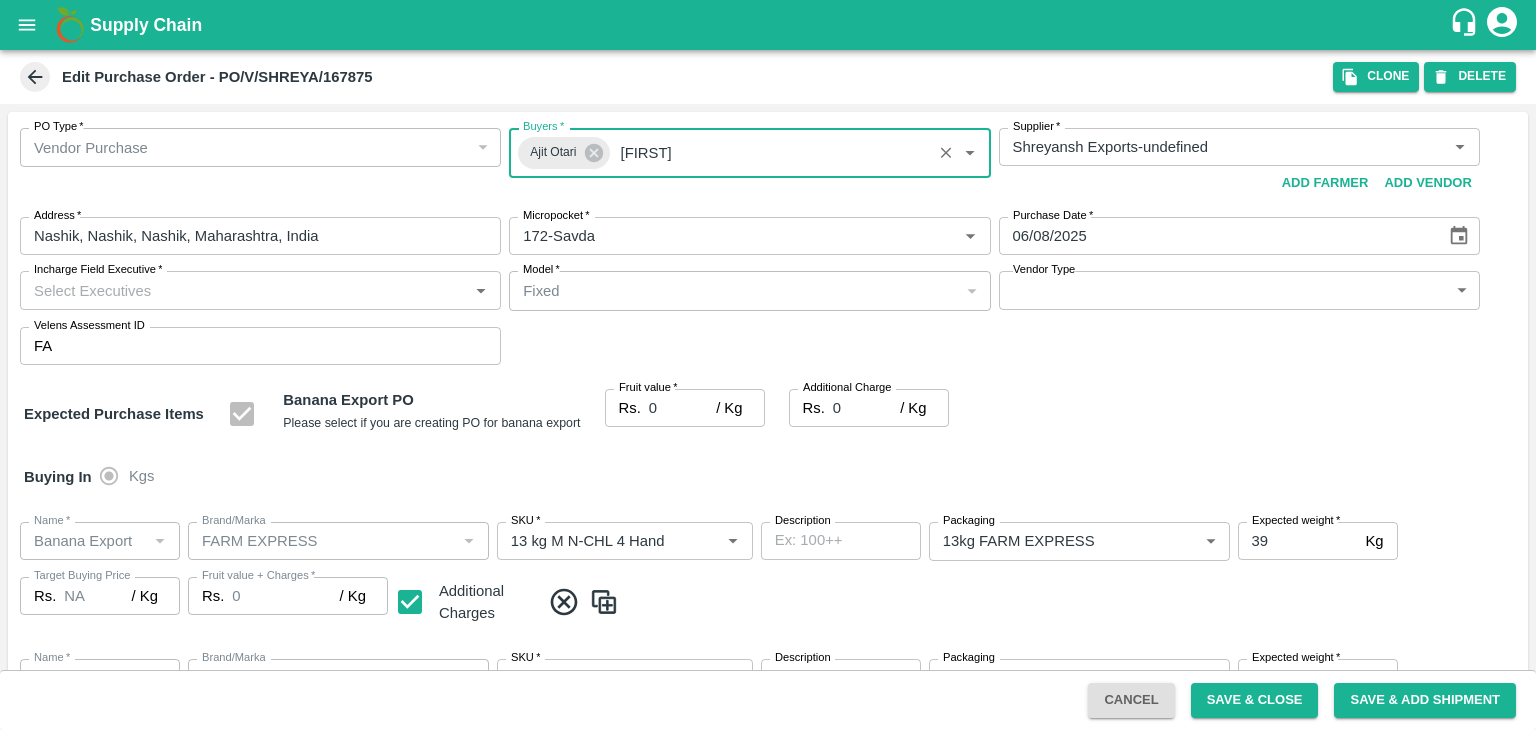 type 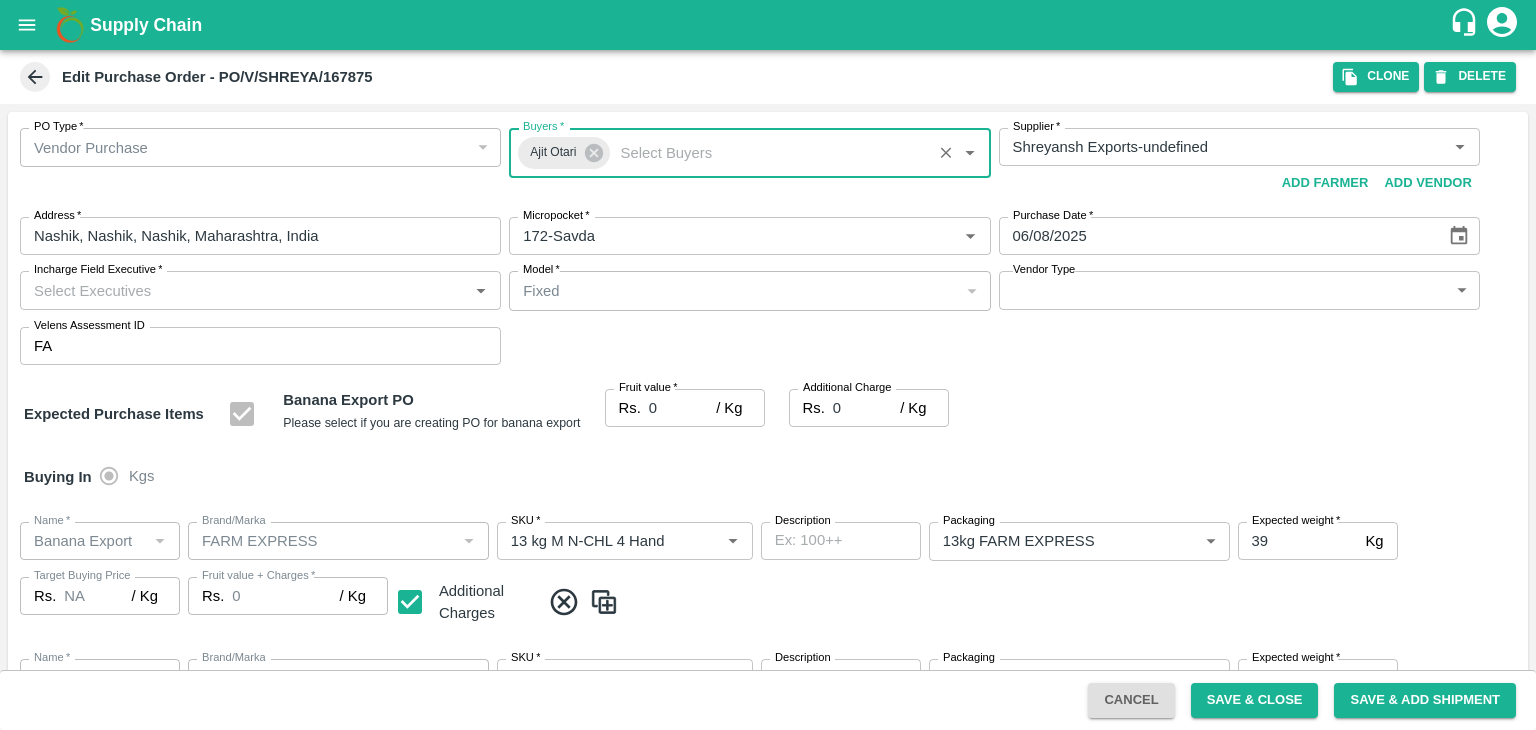 click on "Incharge Field Executive   *" at bounding box center (244, 290) 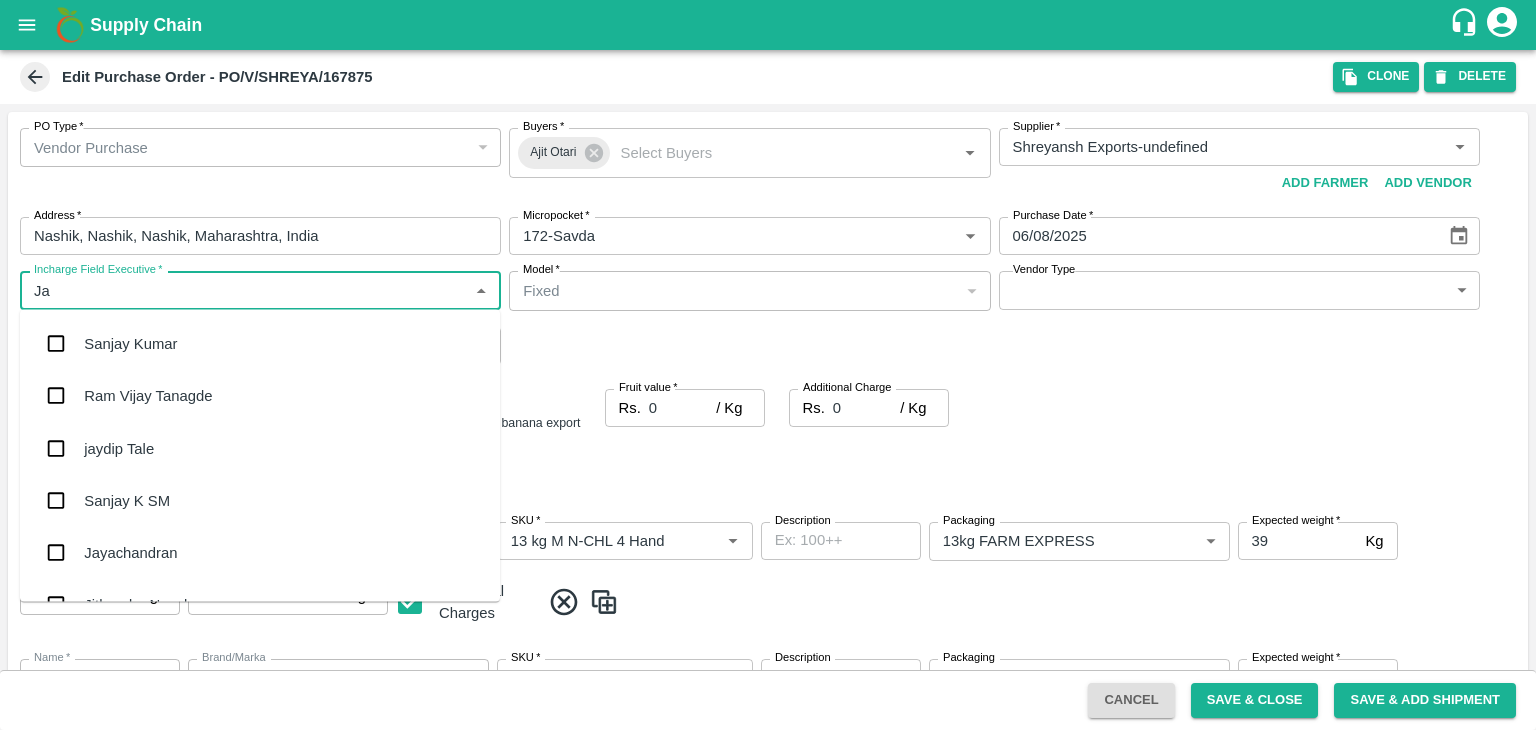 type on "Jay" 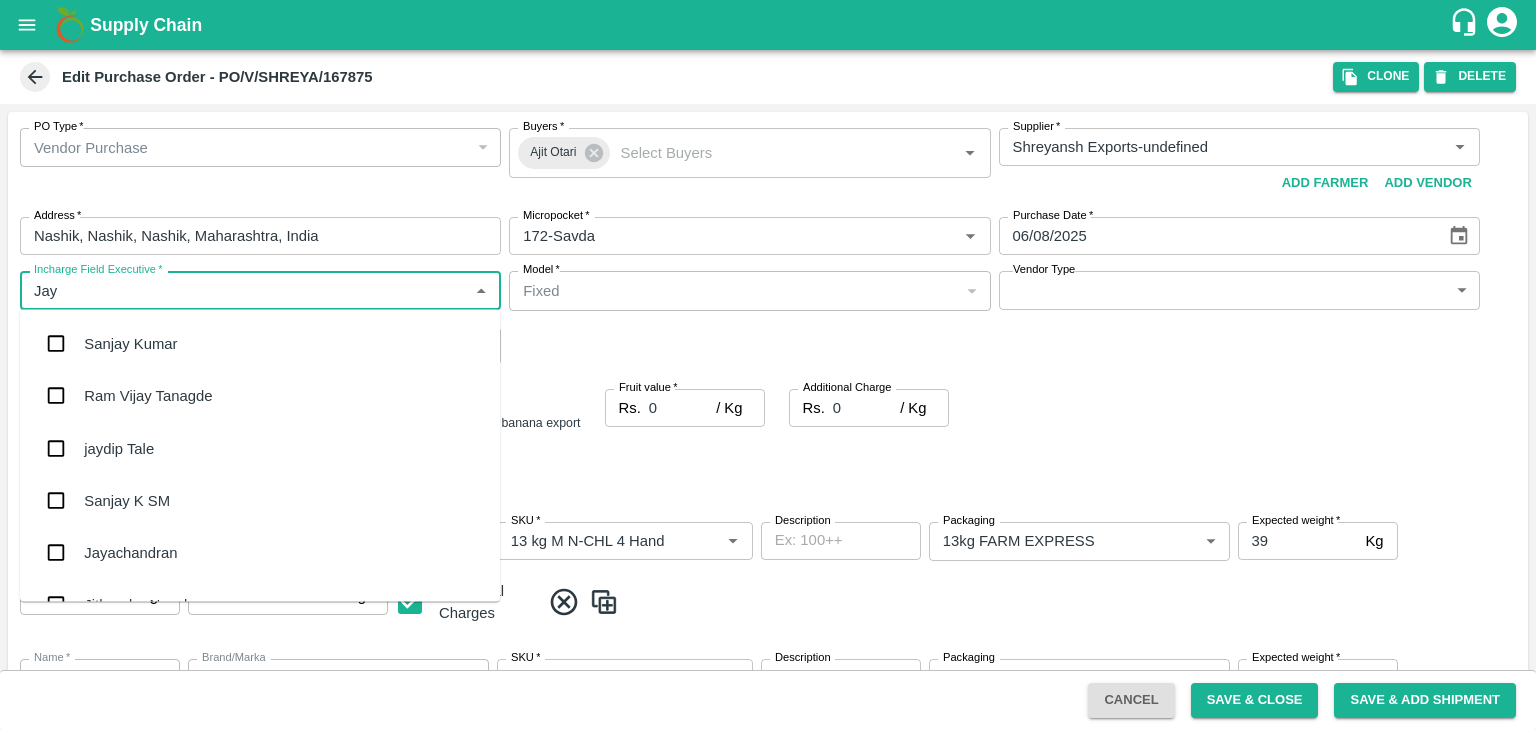 click on "jaydip Tale" at bounding box center (260, 448) 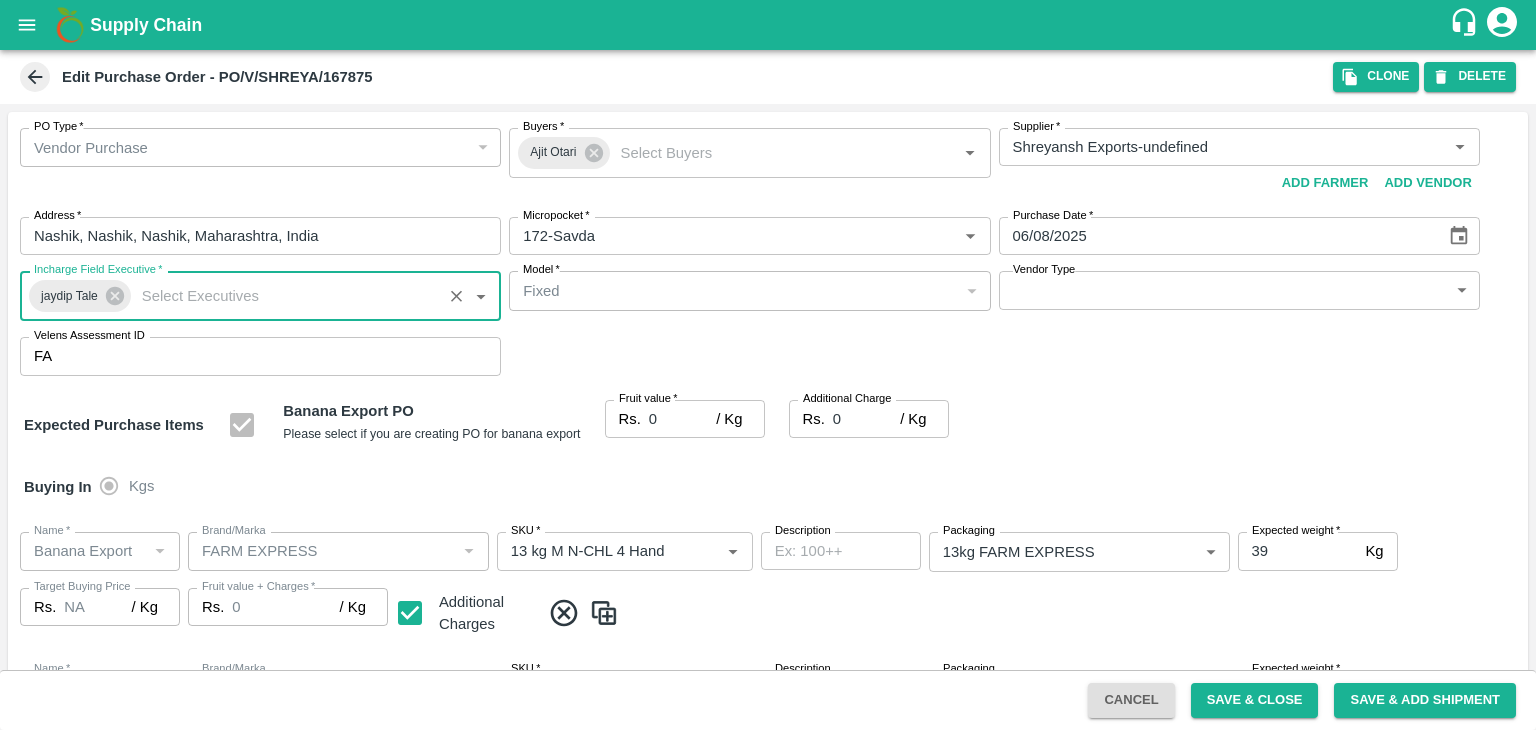 click on "Supply Chain Edit Purchase Order - PO/V/SHREYA/167875 Clone DELETE PO Type   * Vendor Purchase 2 PO Type Buyers   * Ajit Otari Buyers   * Supplier   * Supplier   * Add Vendor Add Farmer Address   * Nashik, Nashik, Nashik, Maharashtra, India Address Micropocket   * Micropocket   * Purchase Date   * 06/08/2025 Purchase Date Incharge Field Executive   * jaydip Tale Incharge Field Executive   * Model   * Fixed Fixed Model Vendor Type ​ Vendor Type Velens Assessment ID FA Velens Assessment ID Expected Purchase Items Banana Export PO Please select if you are creating PO for banana export Fruit value   * Rs. 0 / Kg Fruit value Additional Charge Rs. 0 / Kg Additional Charge Buying In Kgs Name   * Name   * Brand/Marka Brand/Marka SKU   * SKU   * Description x Description Packaging 13kg FARM EXPRESS 468 Packaging Expected weight   * 39 Kg Expected weight Target Buying Price Rs. NA / Kg Target Buying Price Fruit value + Charges   * Rs. 0 / Kg Fruit value + Charges Name   * Name" at bounding box center [768, 365] 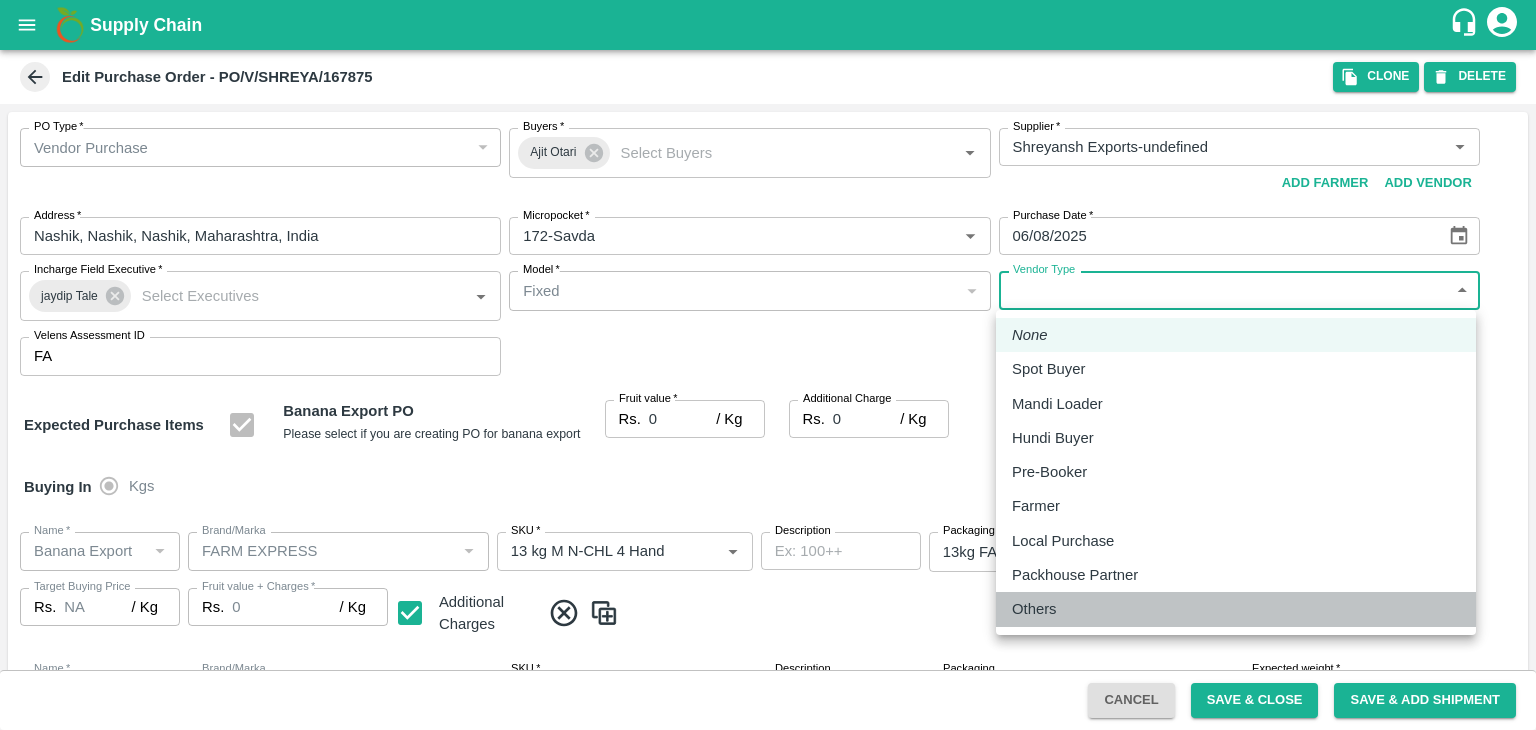 click on "Others" at bounding box center (1034, 609) 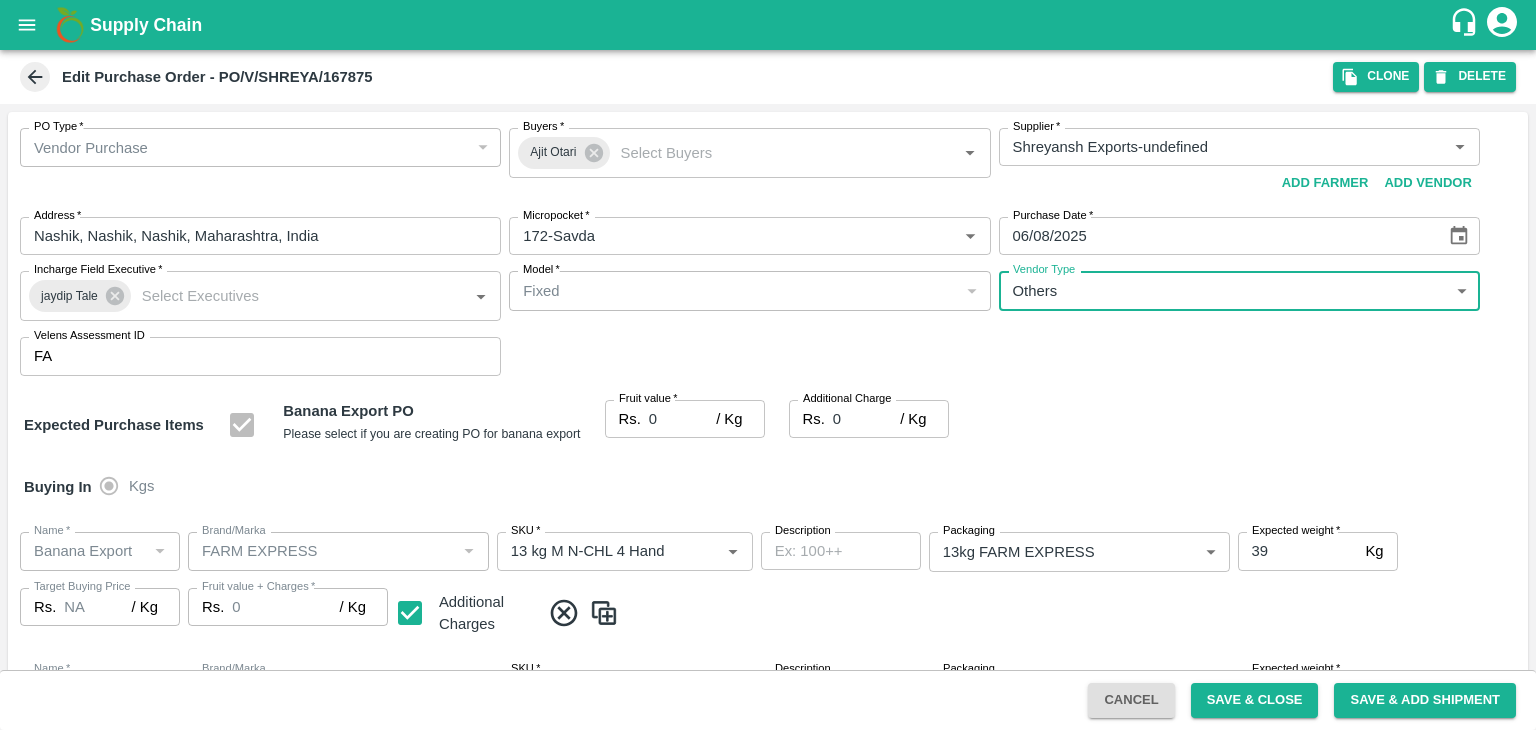 type on "OTHER" 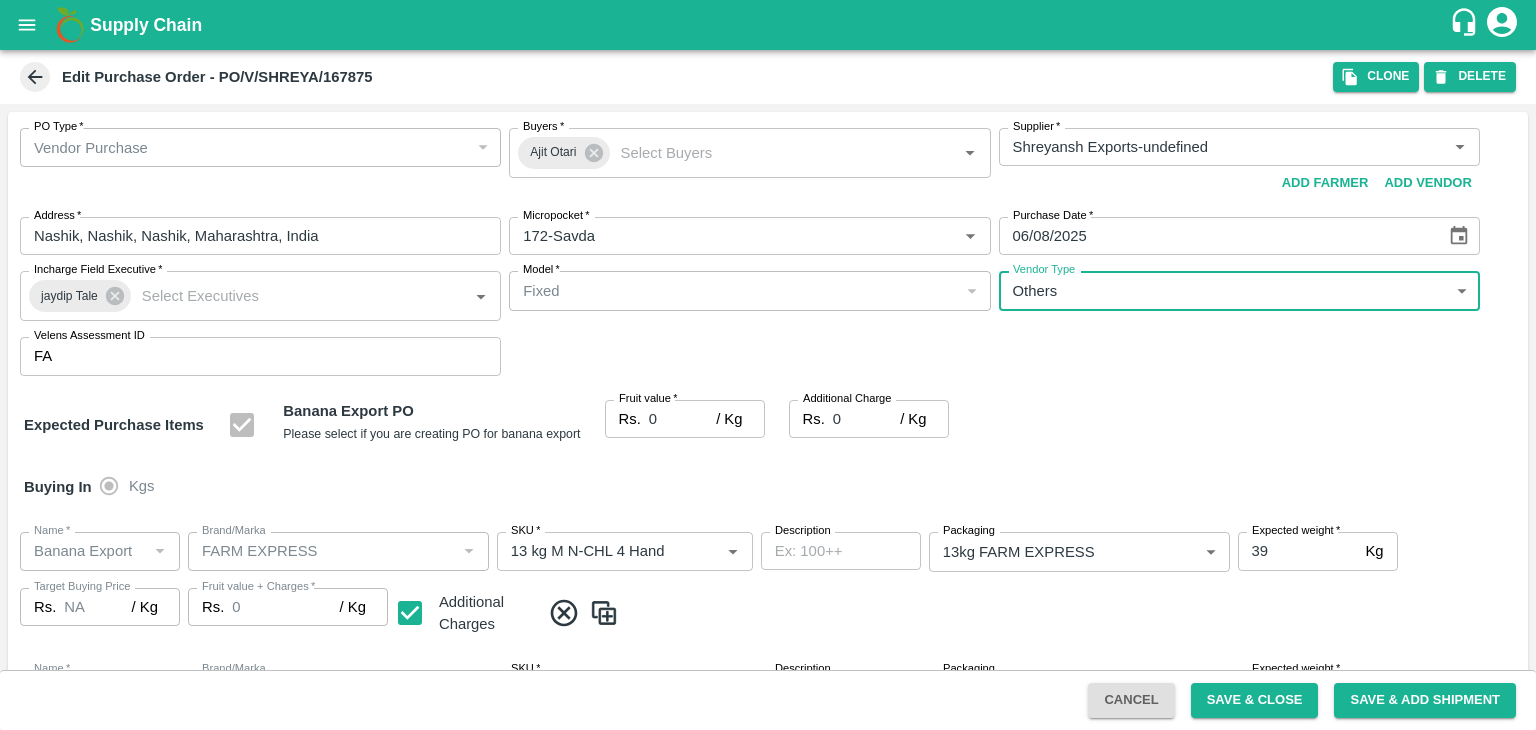 click on "0" at bounding box center [682, 419] 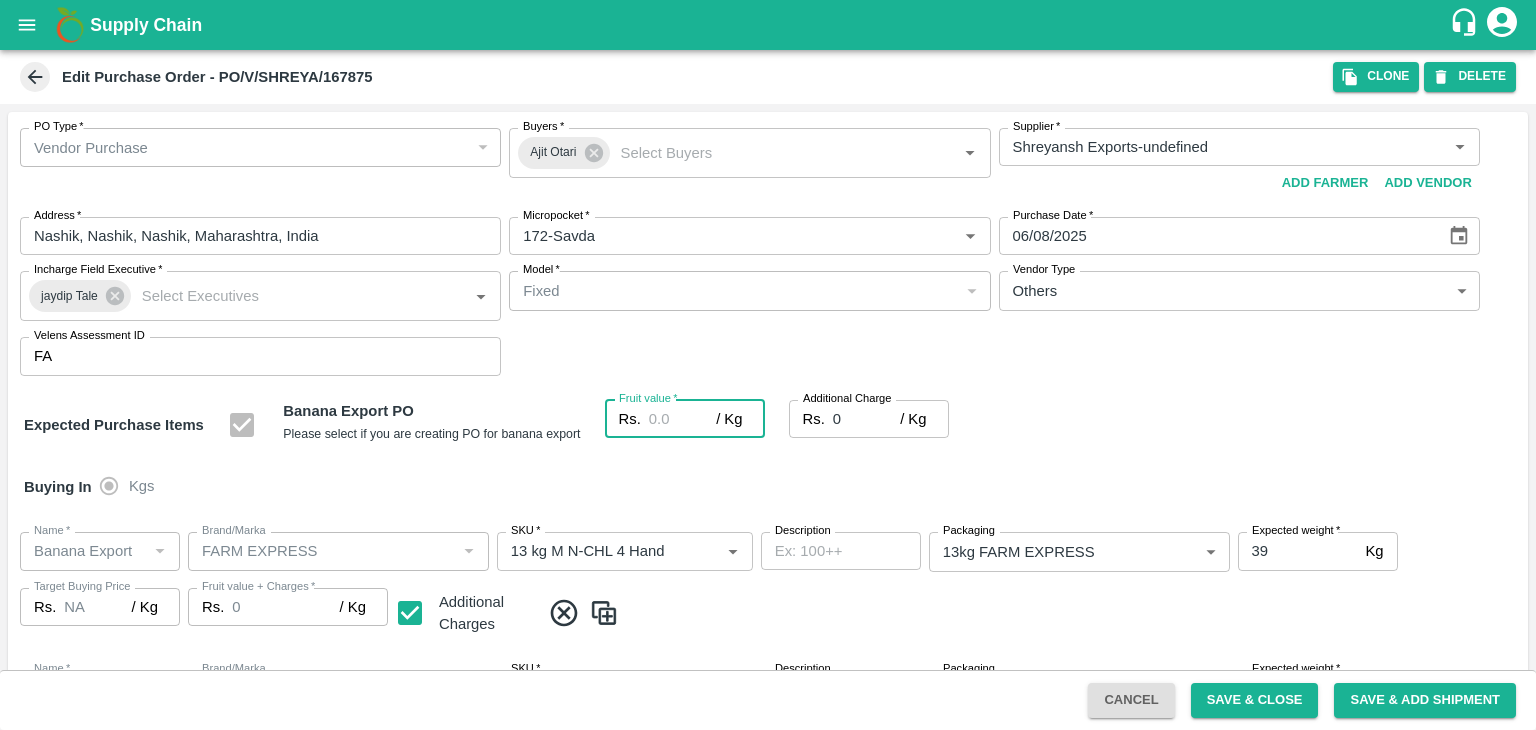 type on "1" 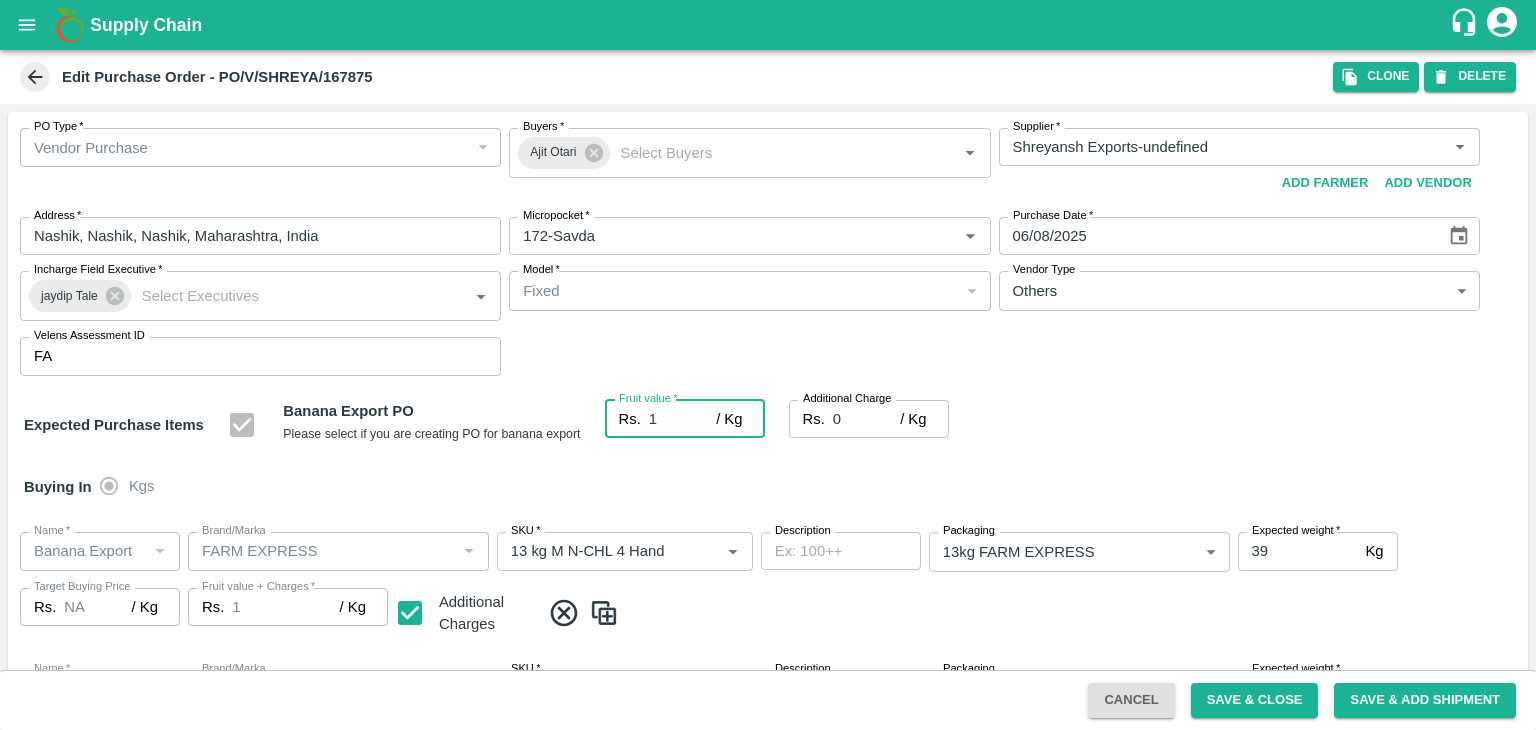 type on "1" 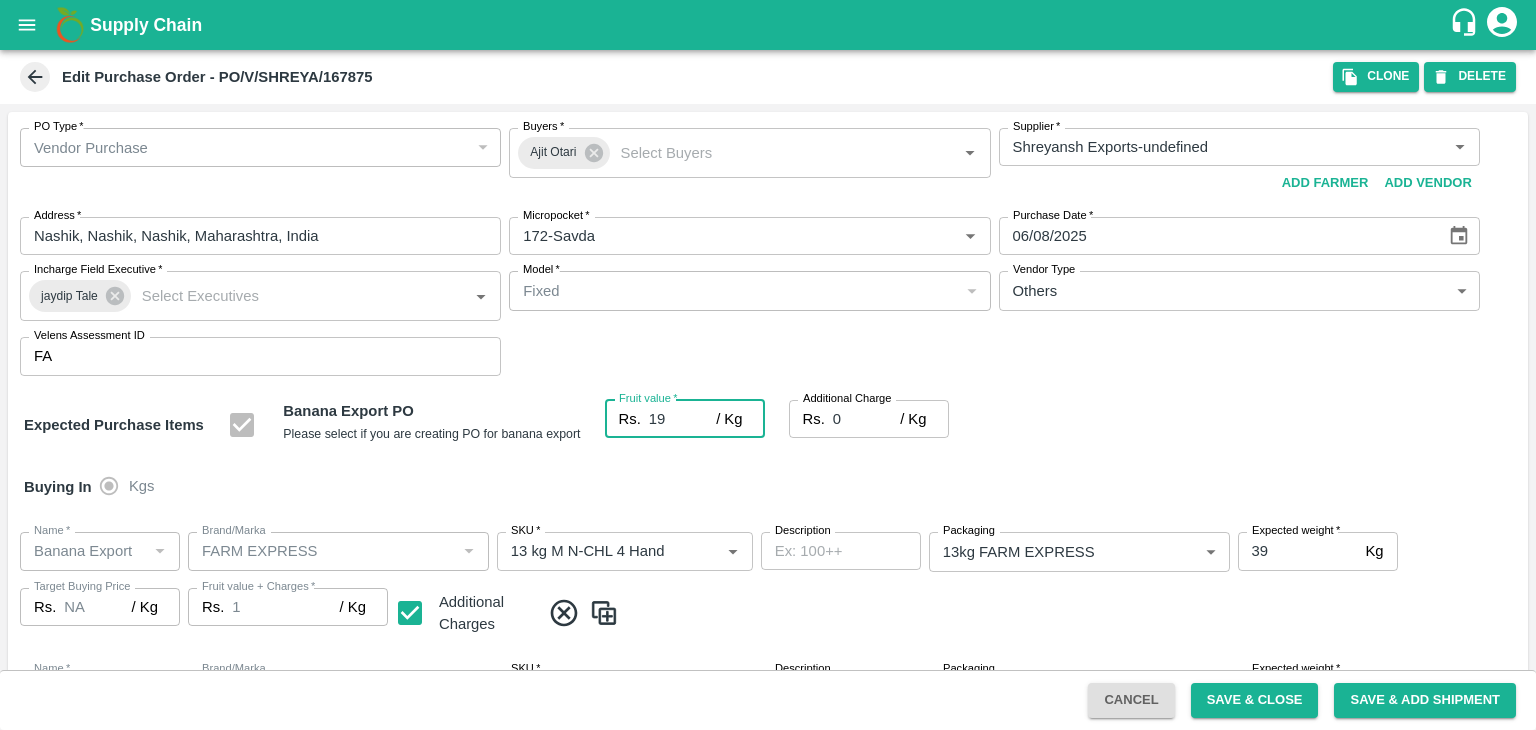 type on "19" 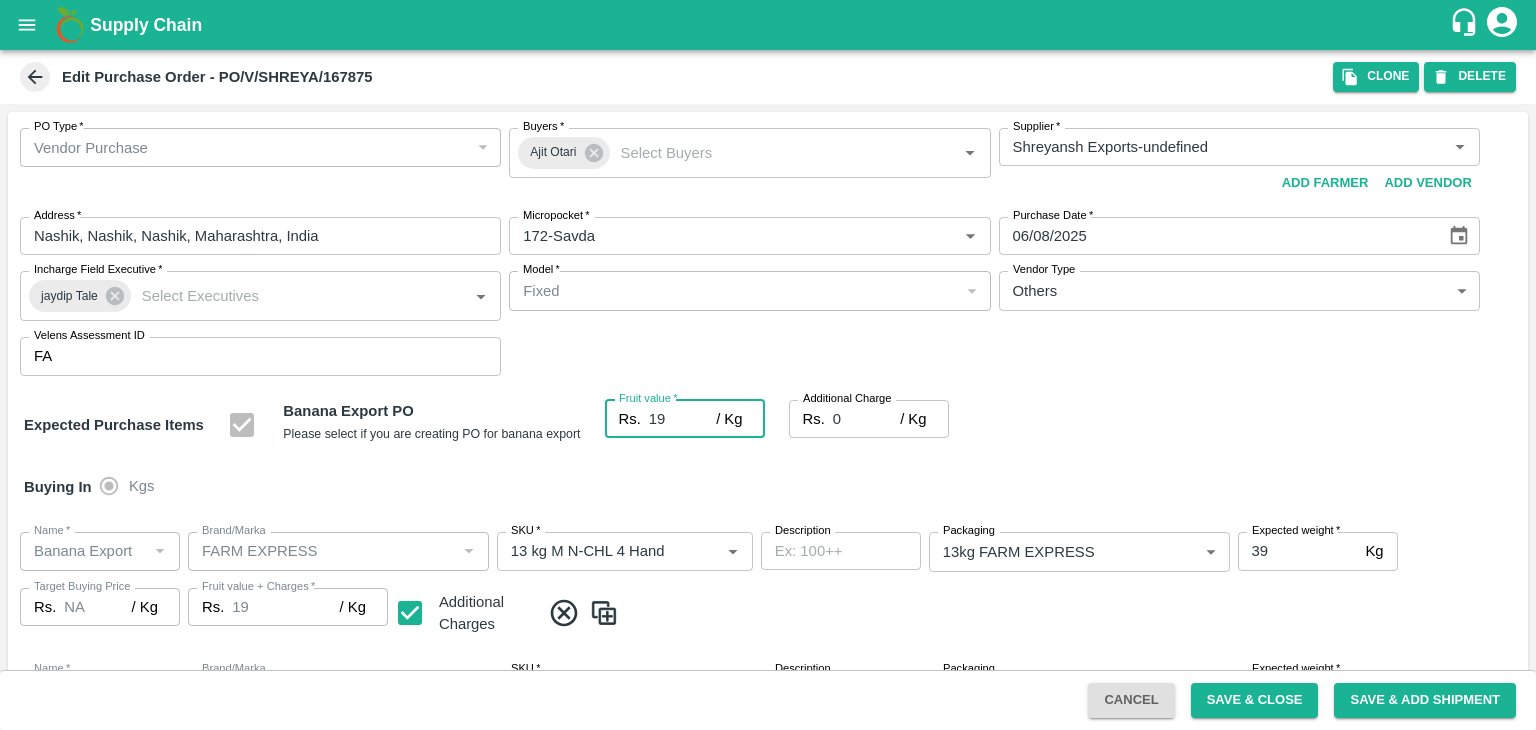 type on "19" 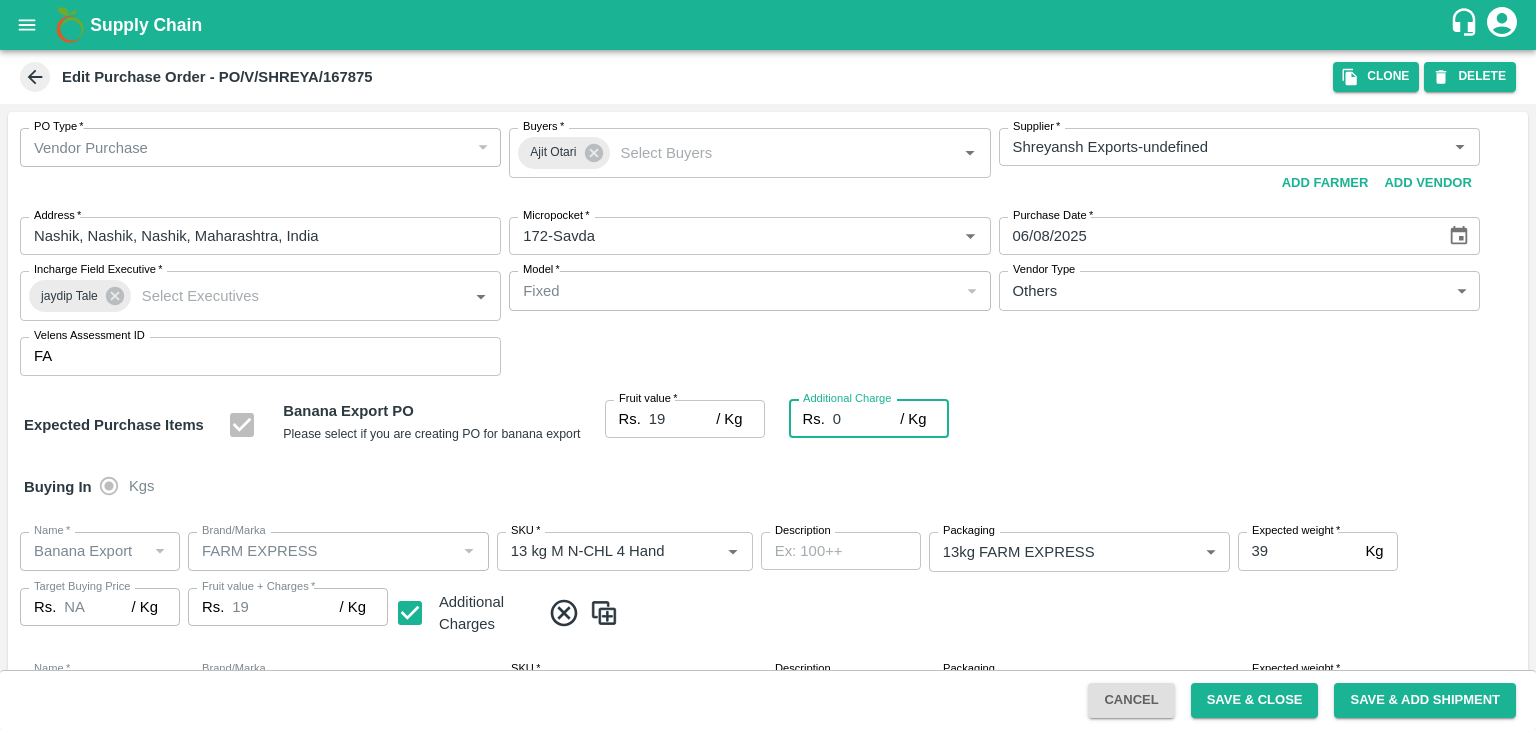 type on "2" 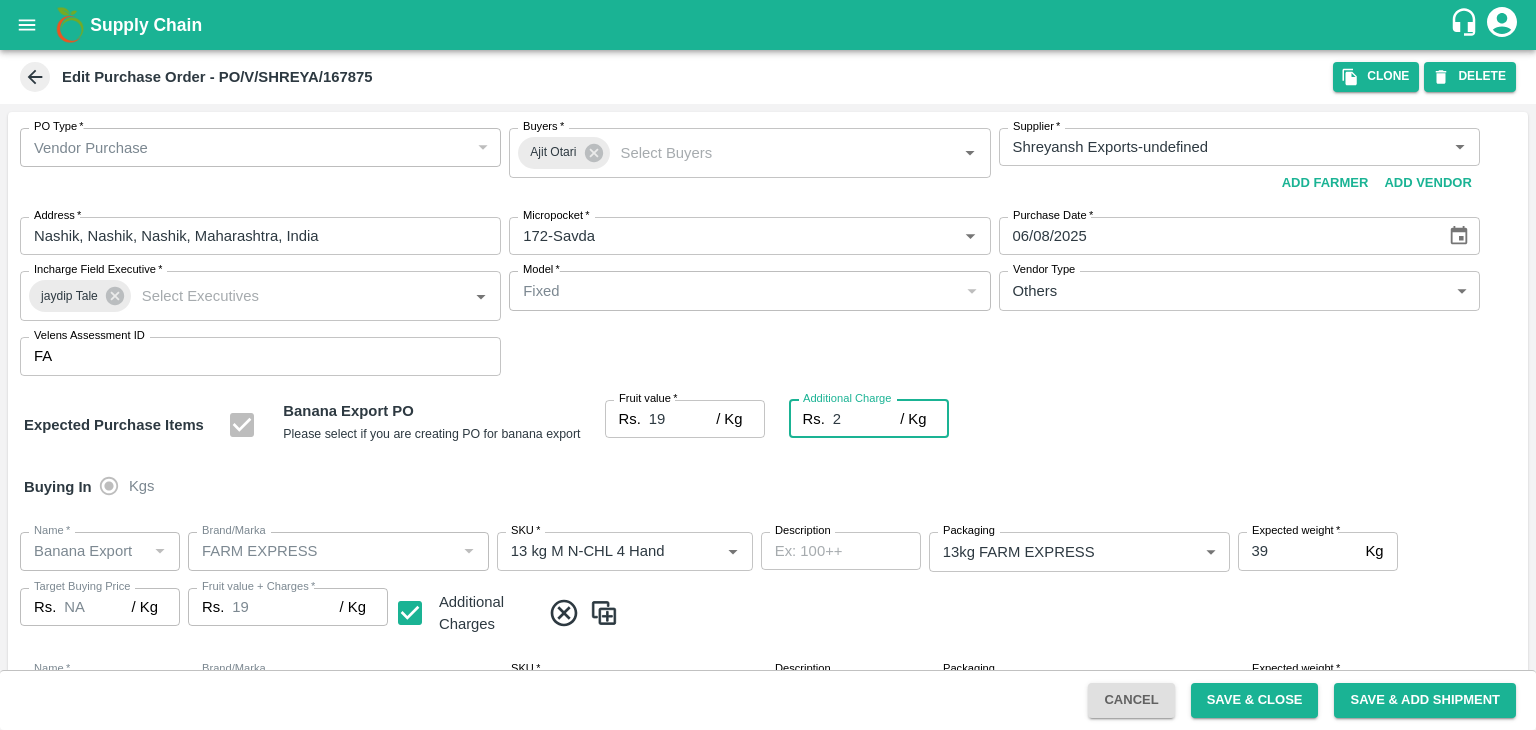 type on "21" 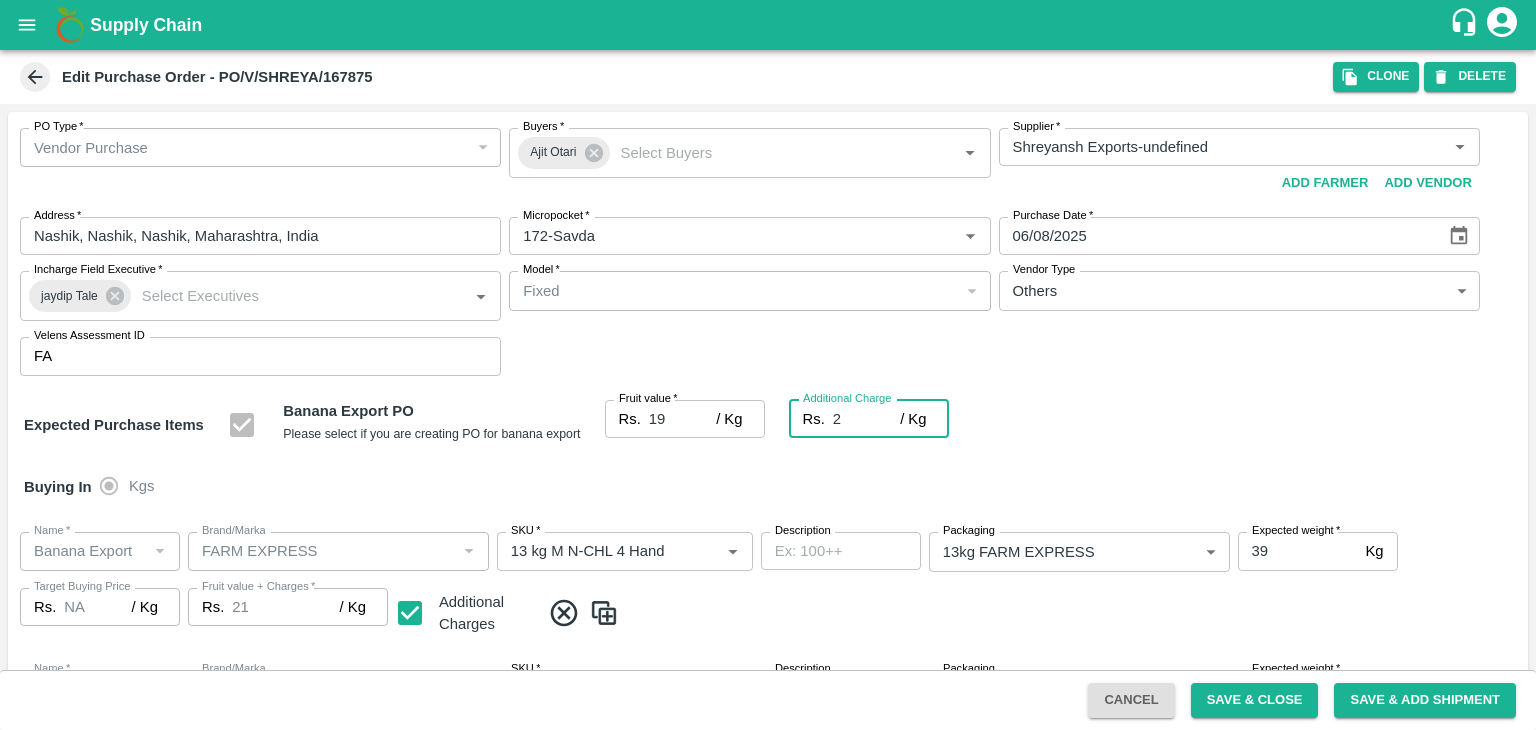 type on "2.7" 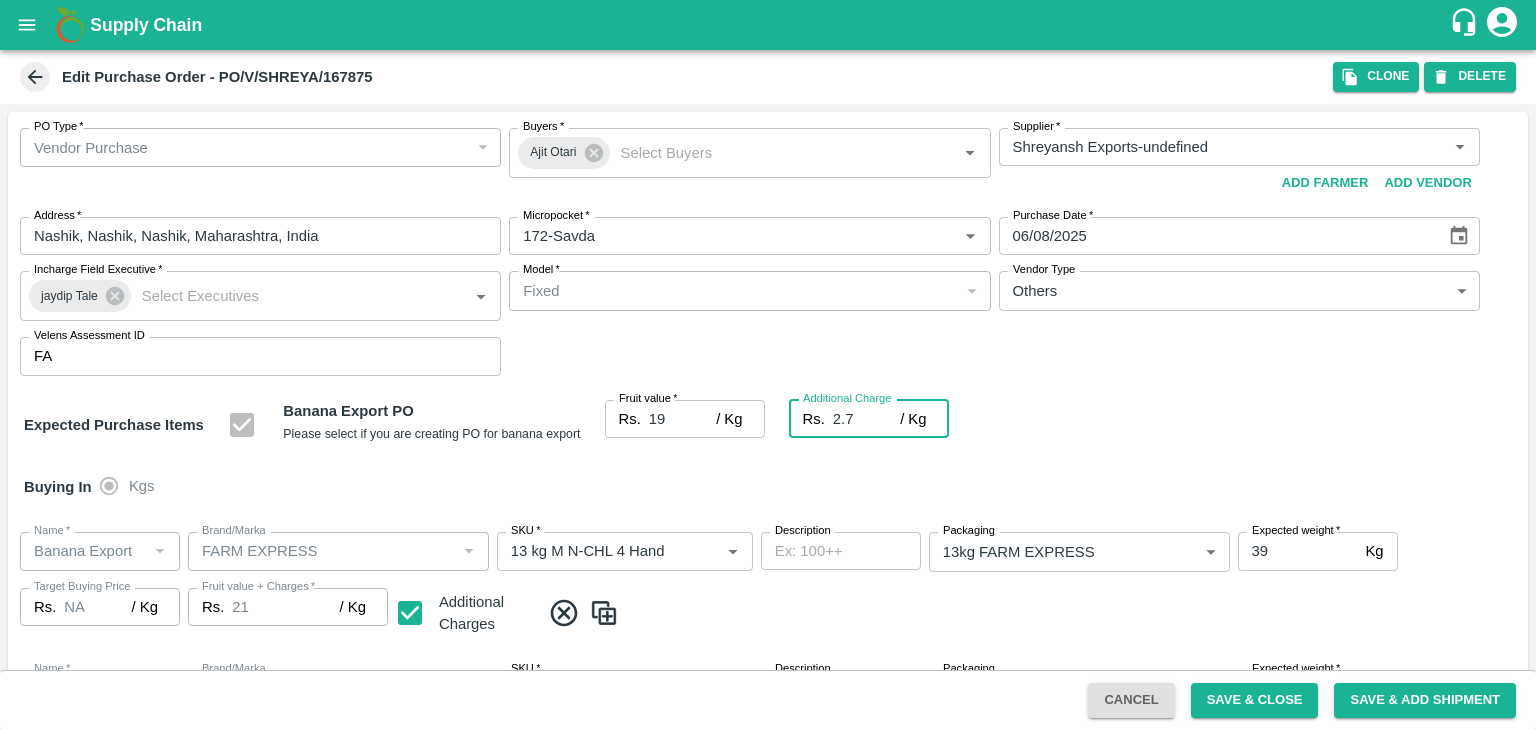 type on "21.7" 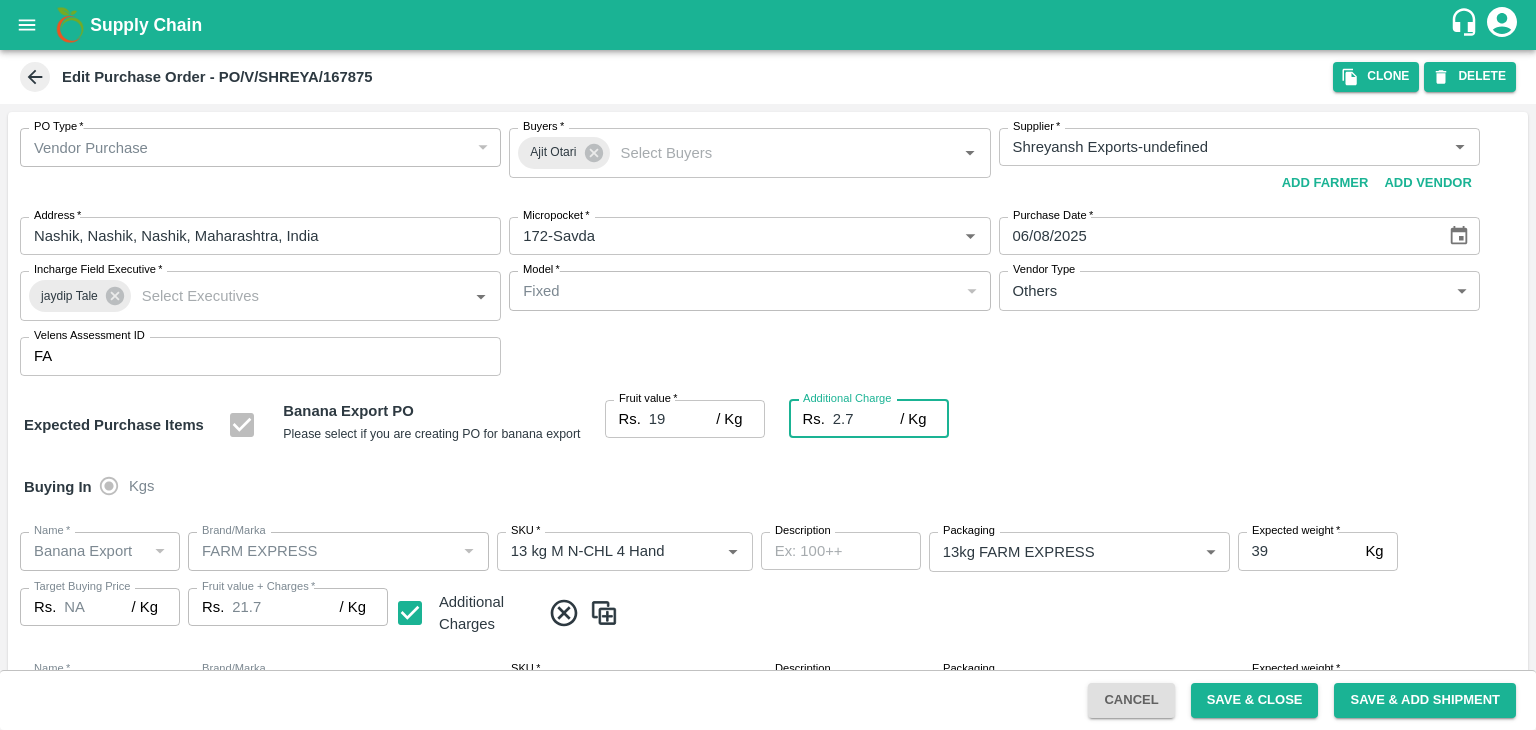 type on "2.75" 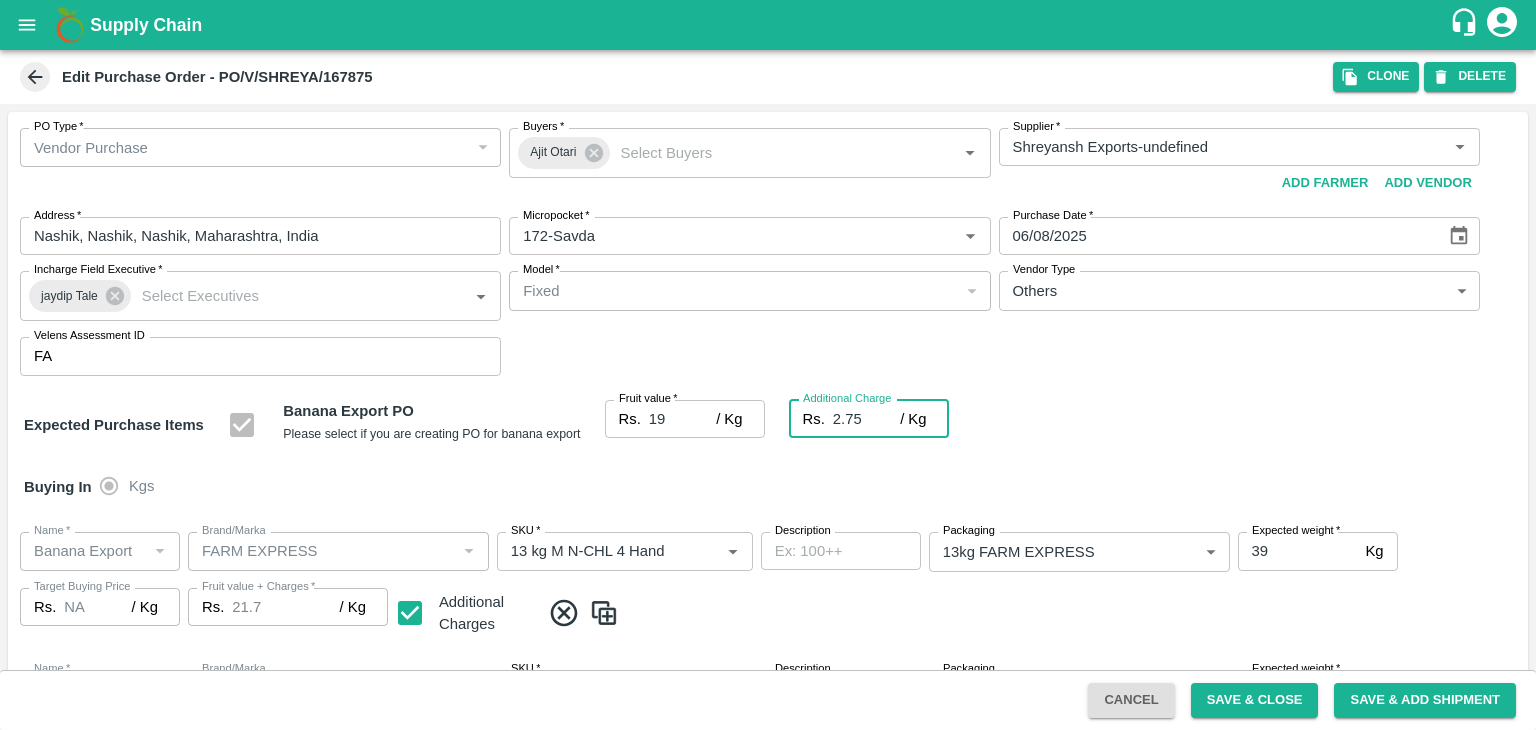 type on "21.75" 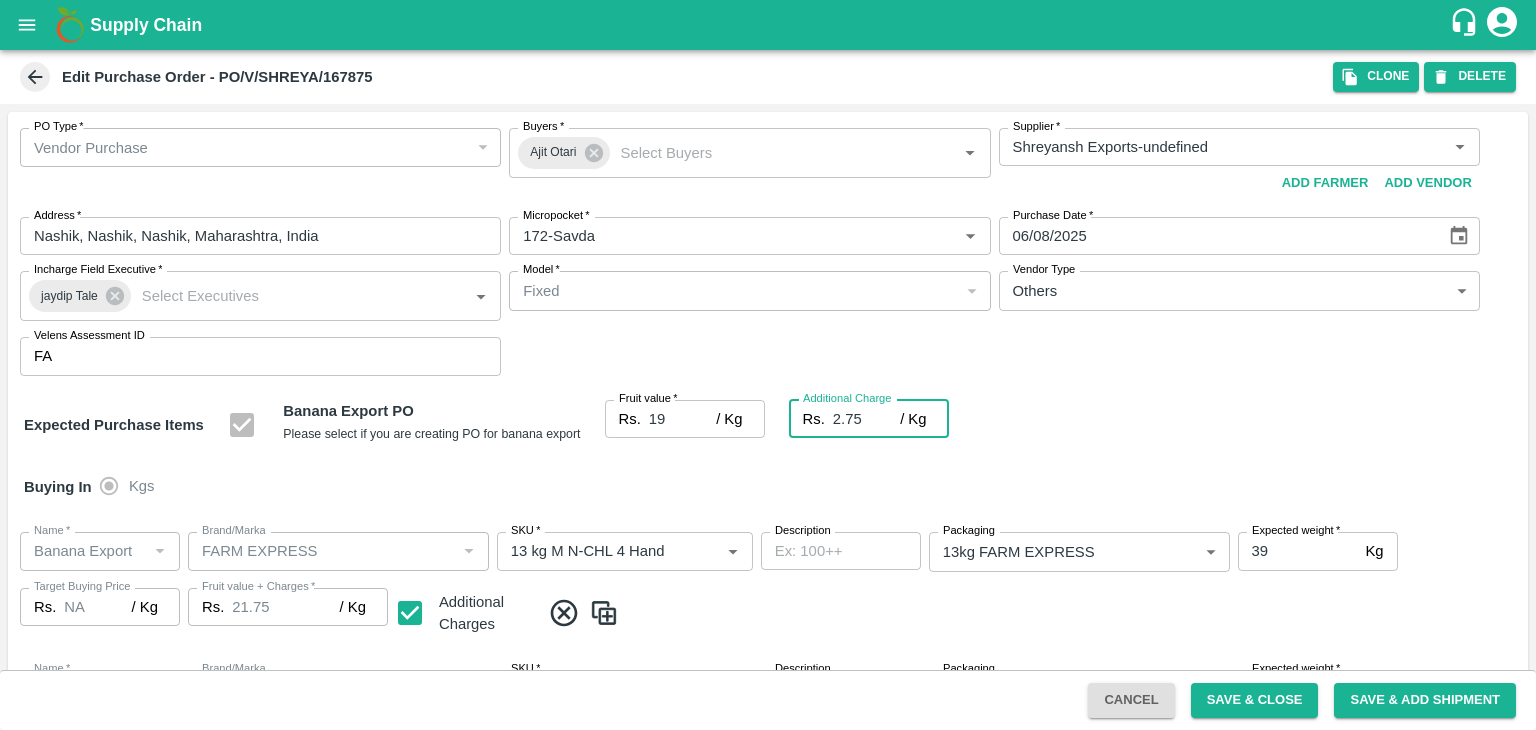 type on "2.75" 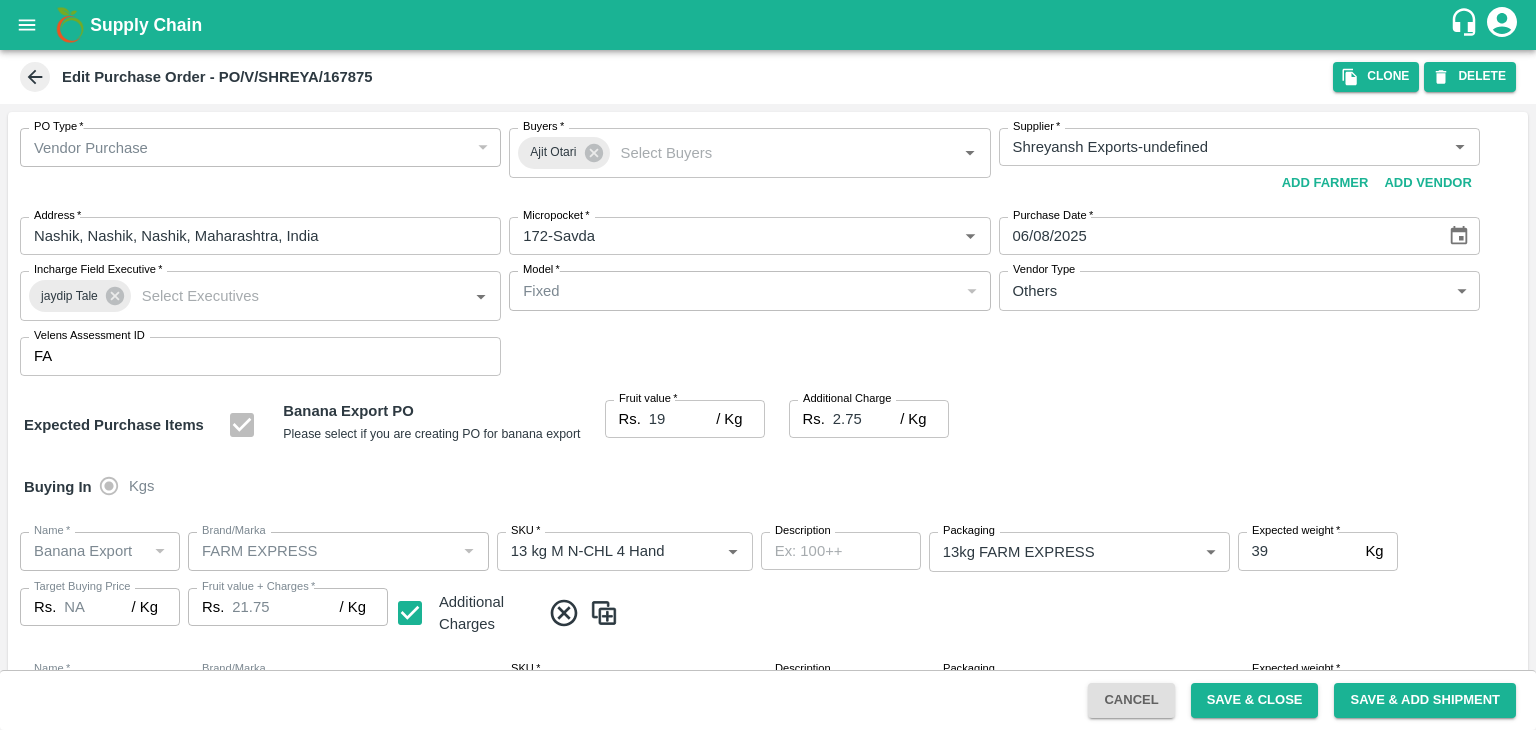 scroll, scrollTop: 1060, scrollLeft: 0, axis: vertical 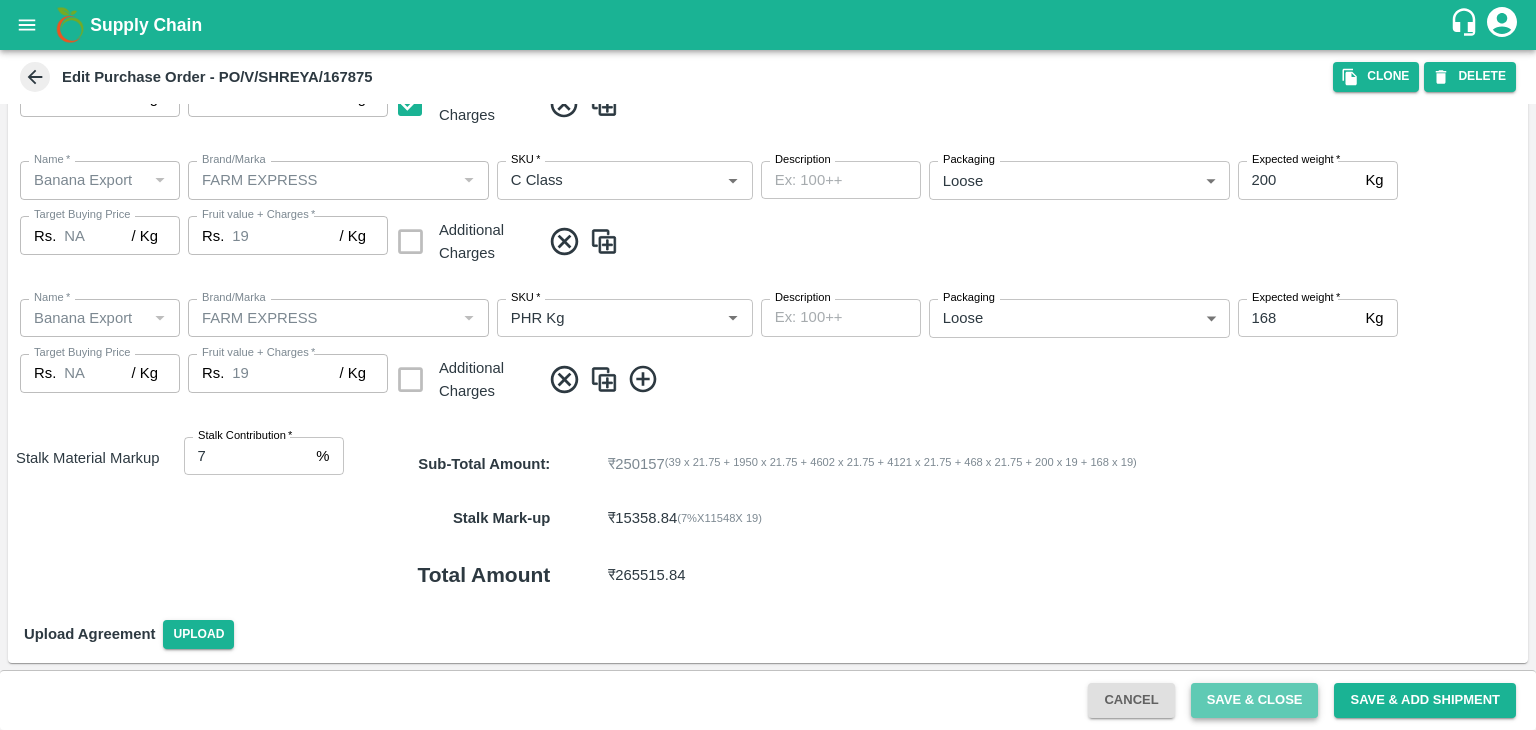 click on "Save & Close" at bounding box center (1255, 700) 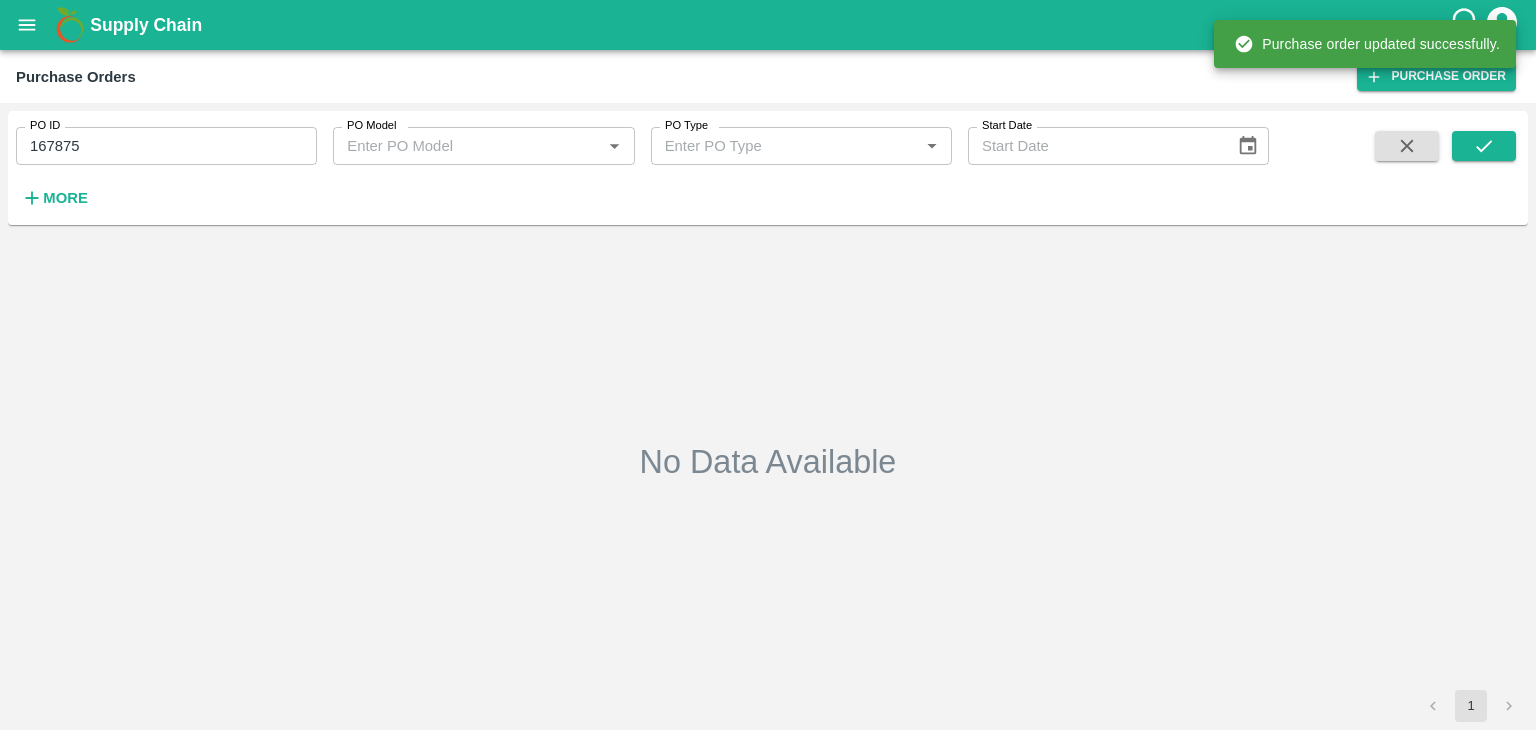type on "167875" 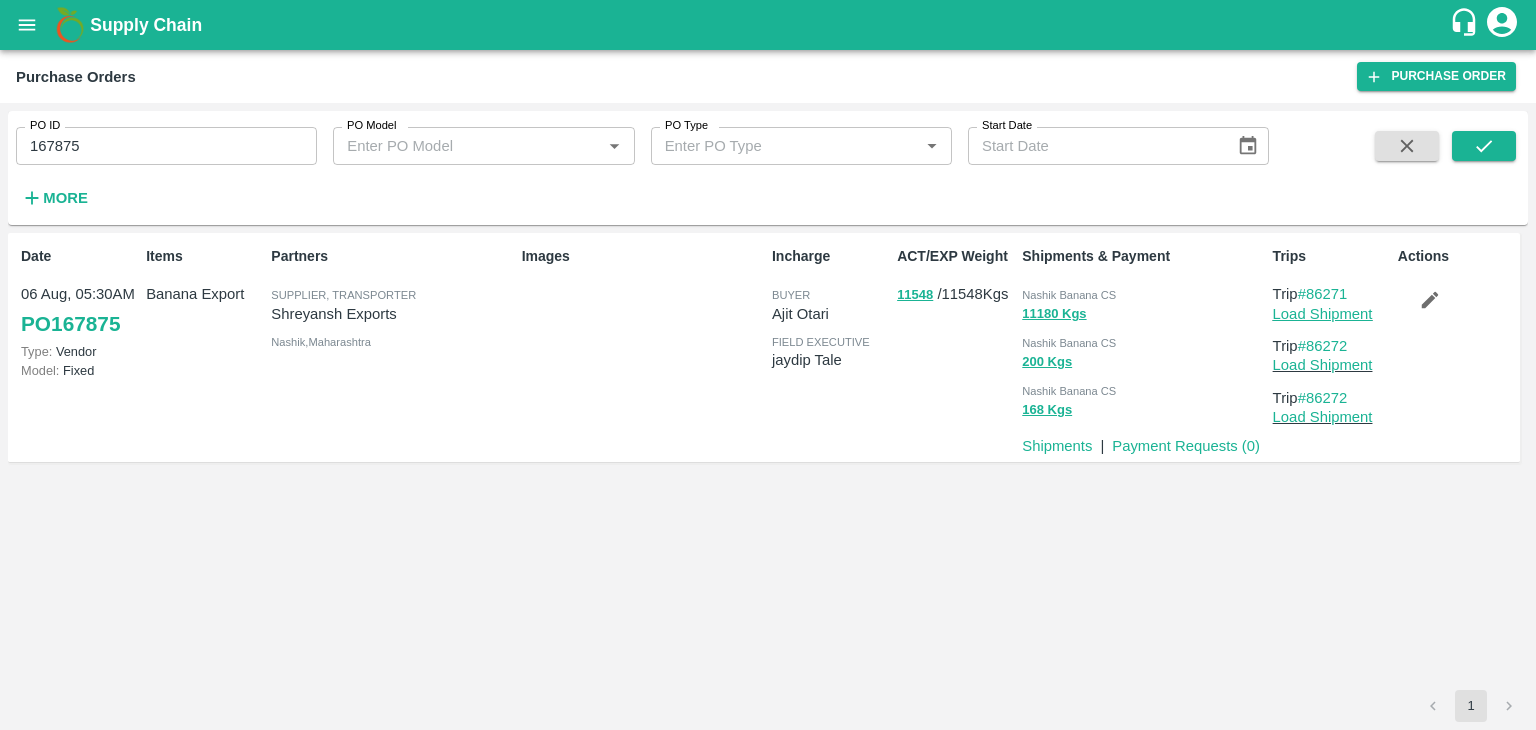 click on "Load Shipment" at bounding box center (1323, 314) 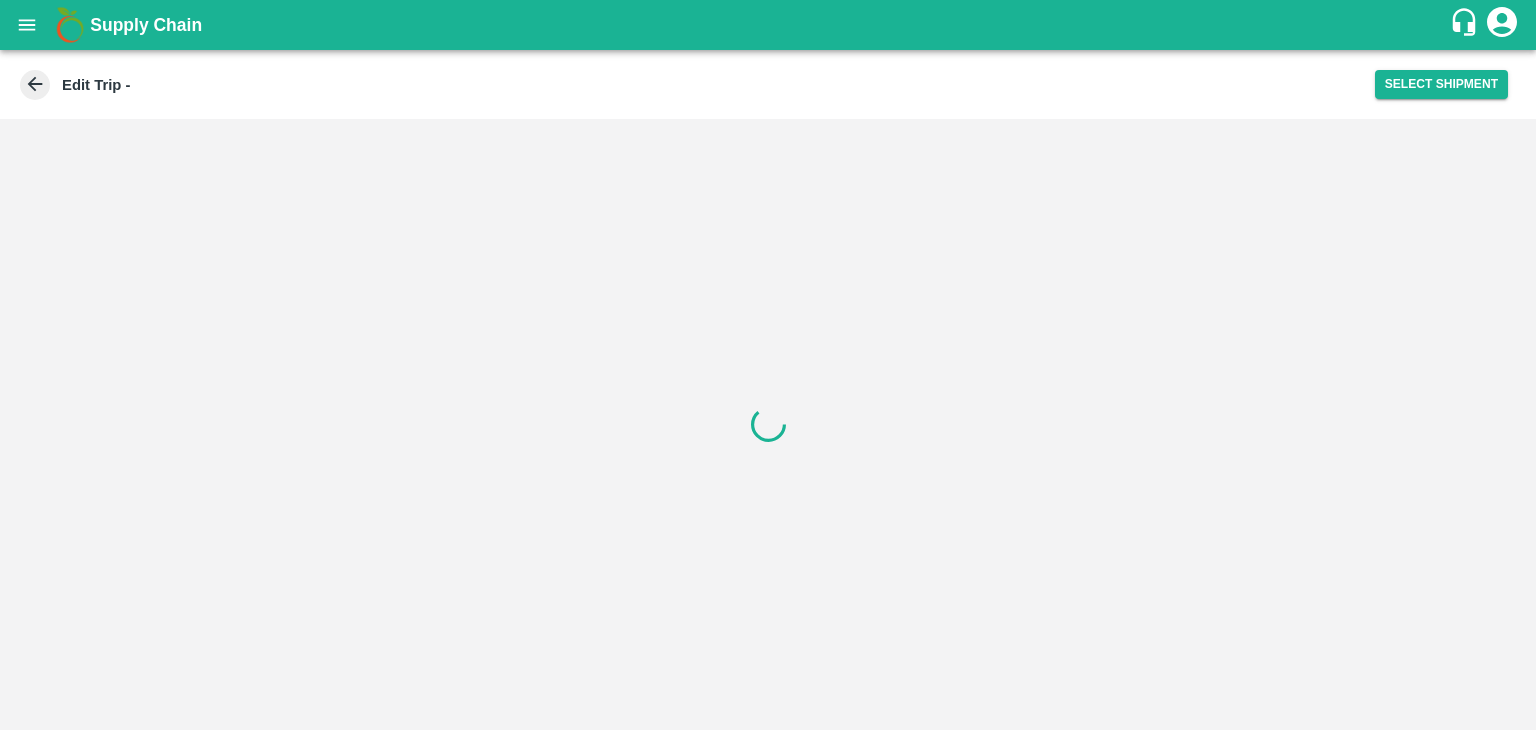 scroll, scrollTop: 0, scrollLeft: 0, axis: both 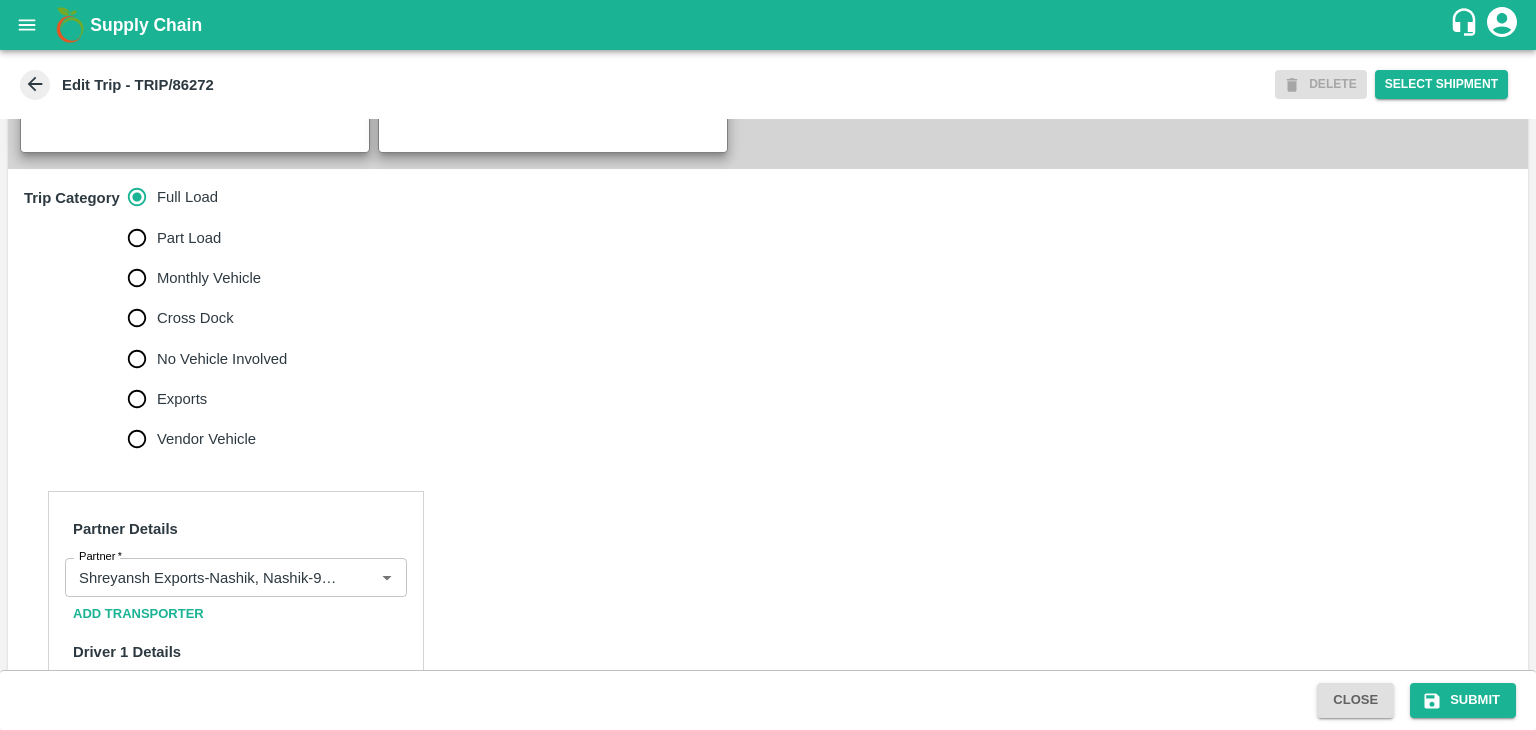 click on "No Vehicle Involved" at bounding box center (222, 359) 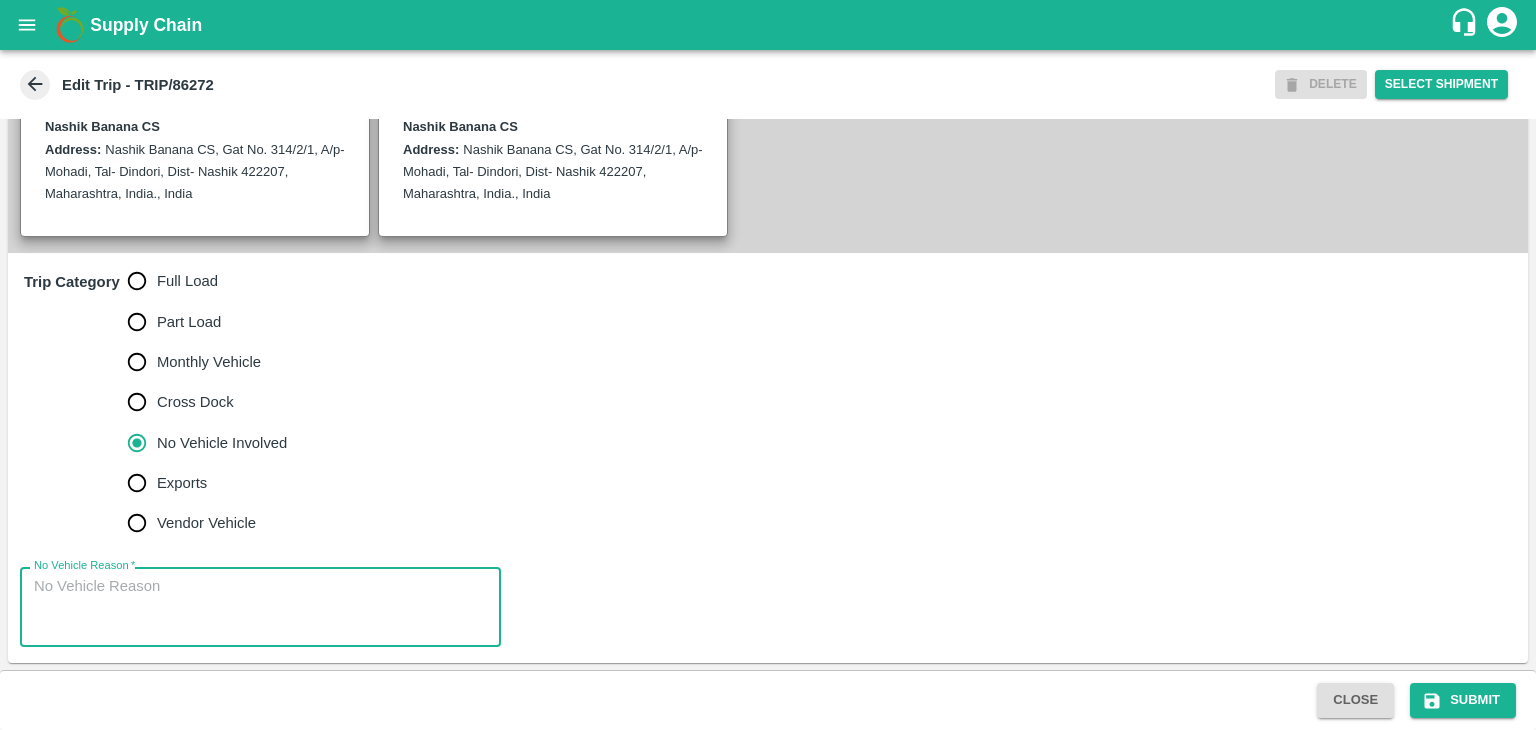 click on "No Vehicle Reason   *" at bounding box center [260, 607] 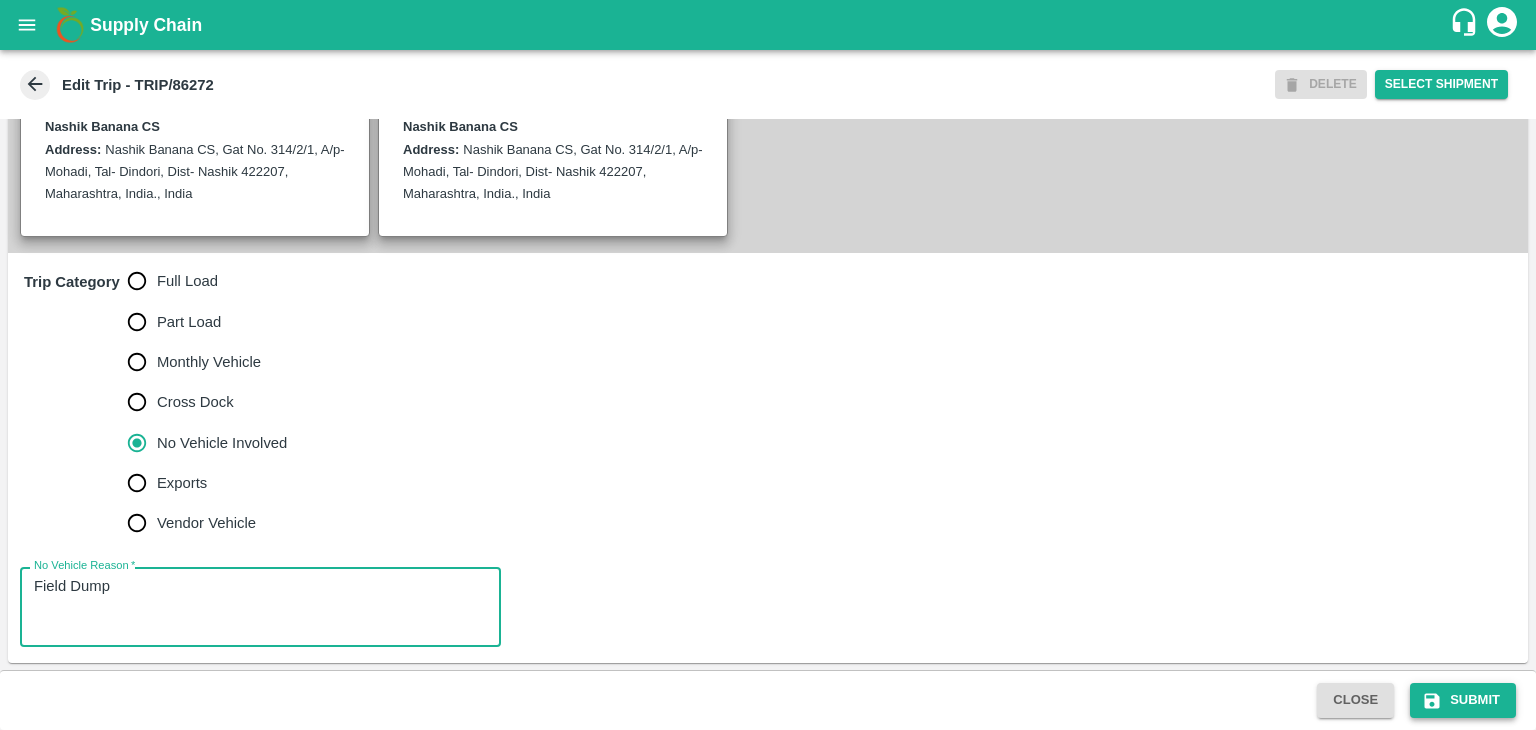 type on "Field Dump" 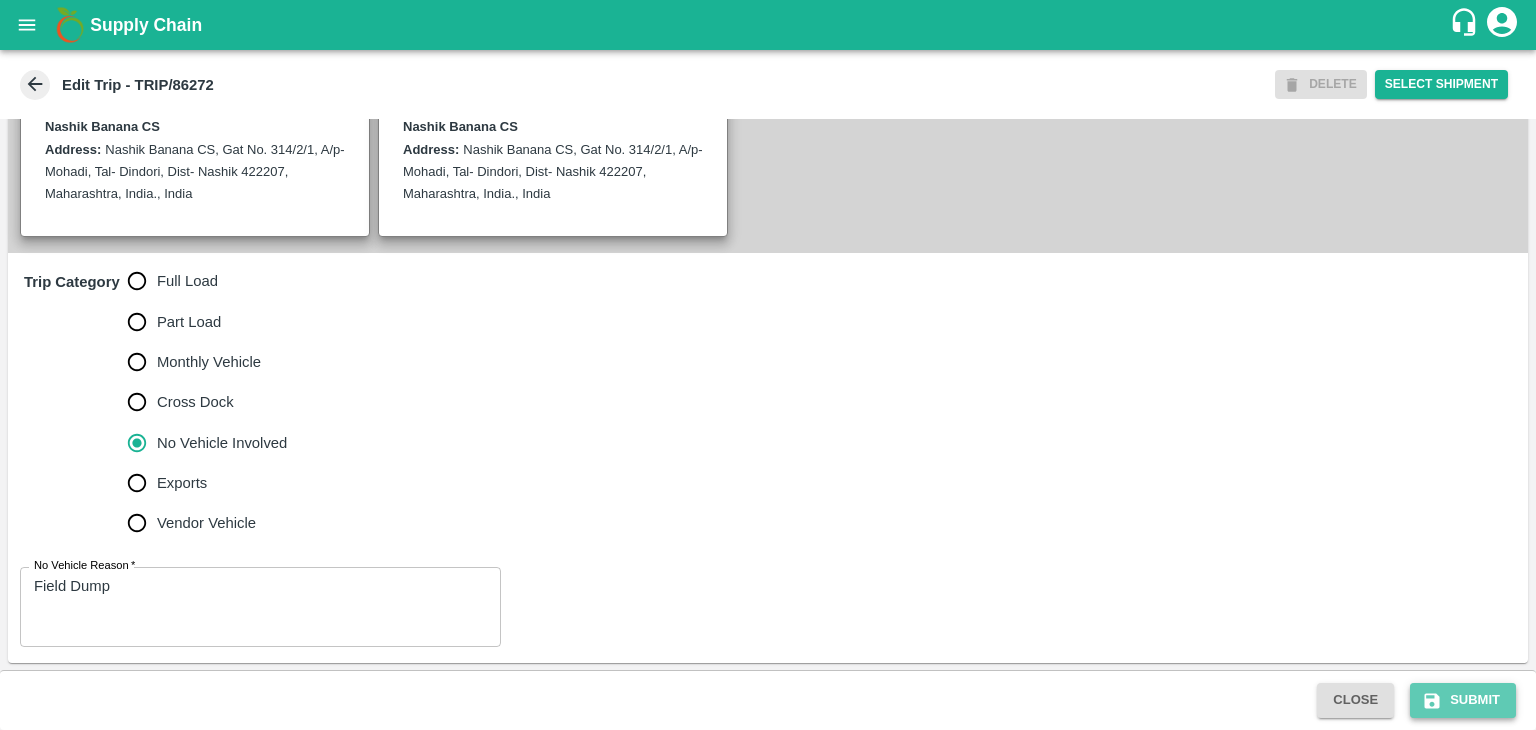 click on "Submit" at bounding box center [1463, 700] 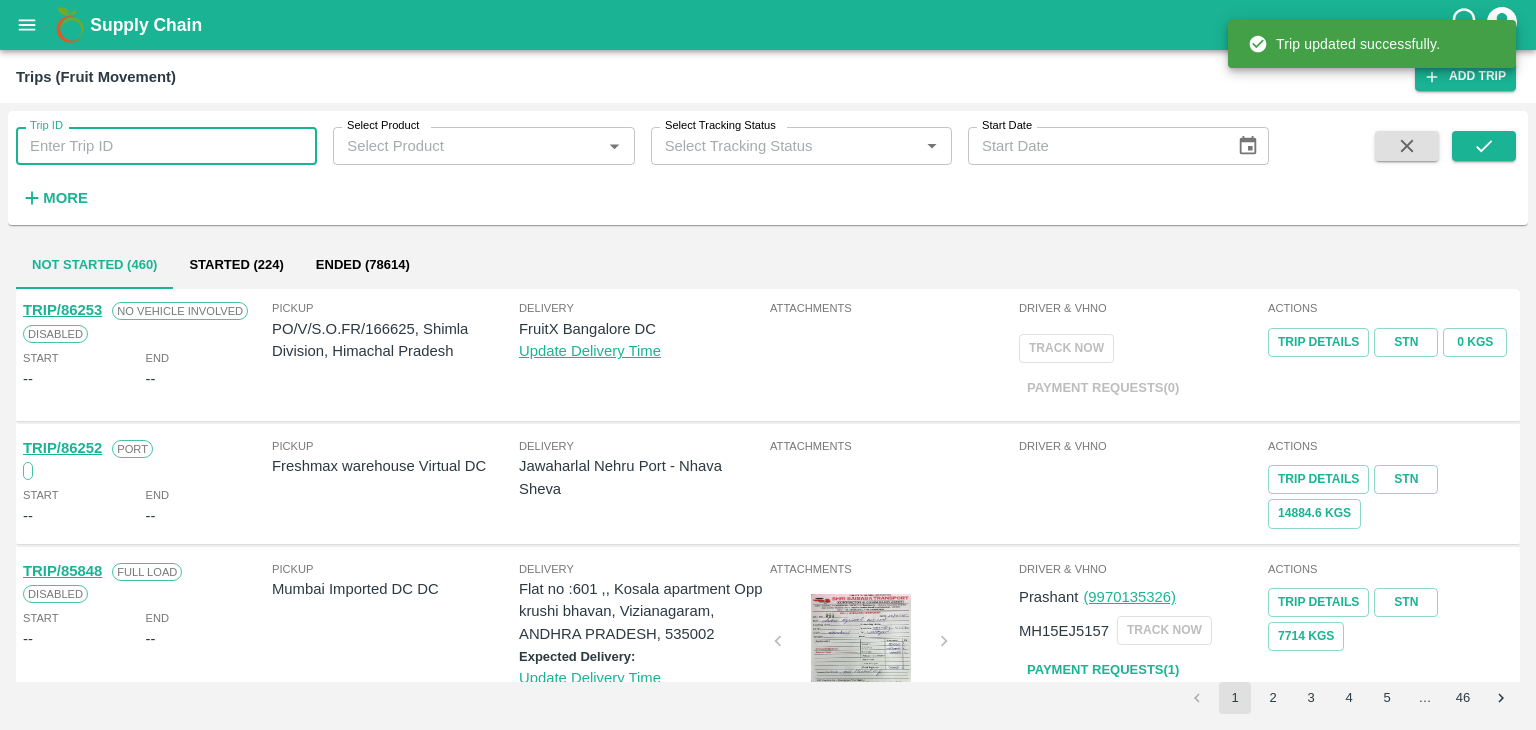click on "Trip ID" at bounding box center [166, 146] 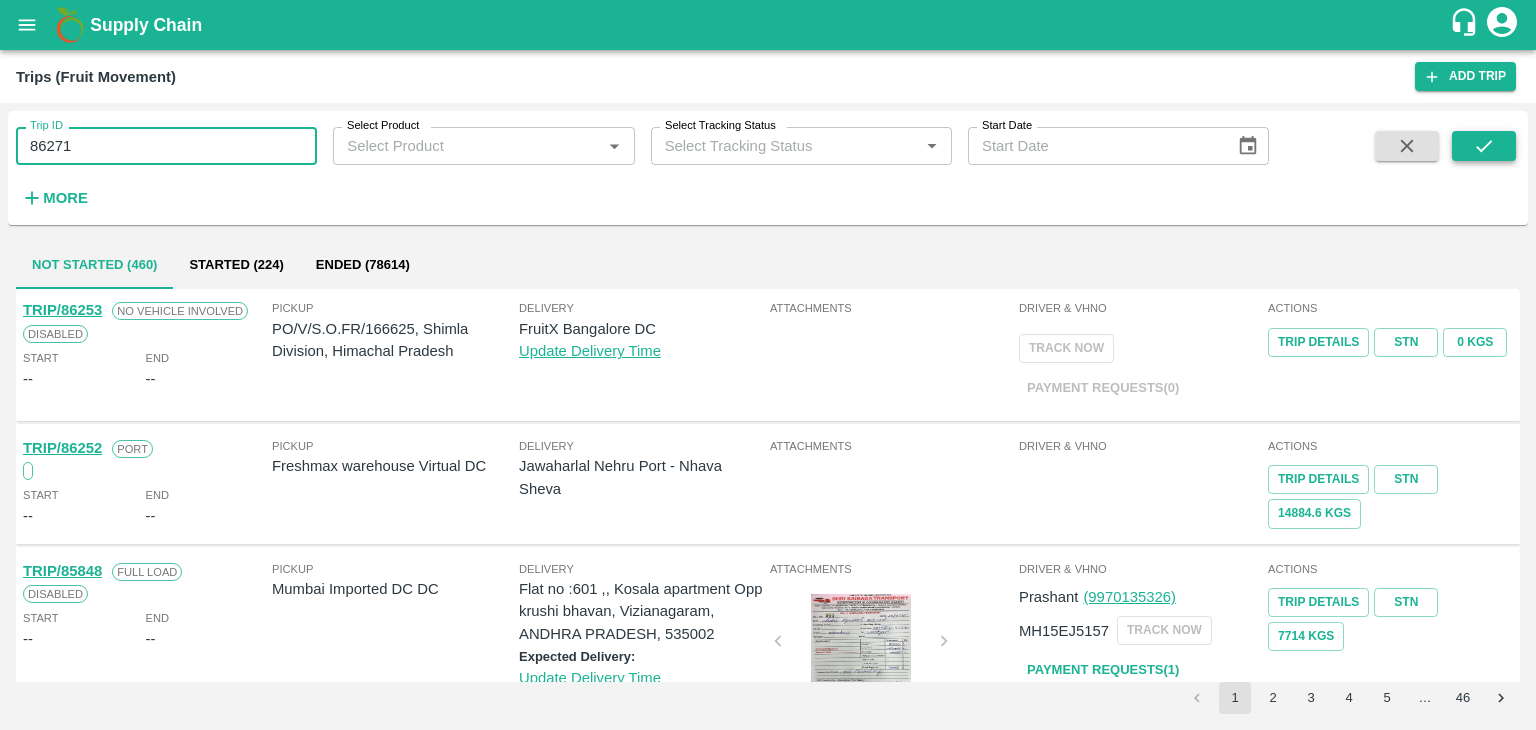 type on "86271" 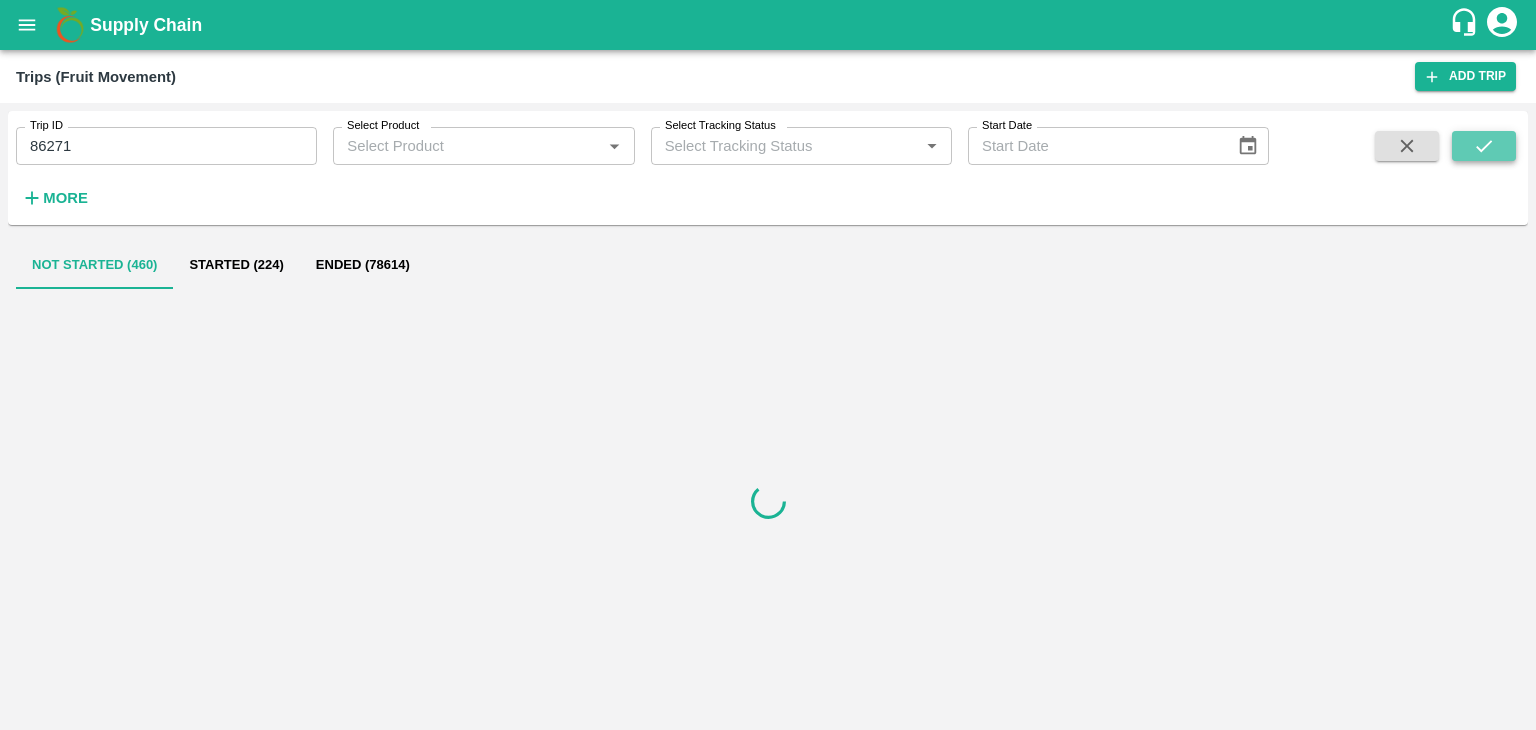 click at bounding box center [1484, 146] 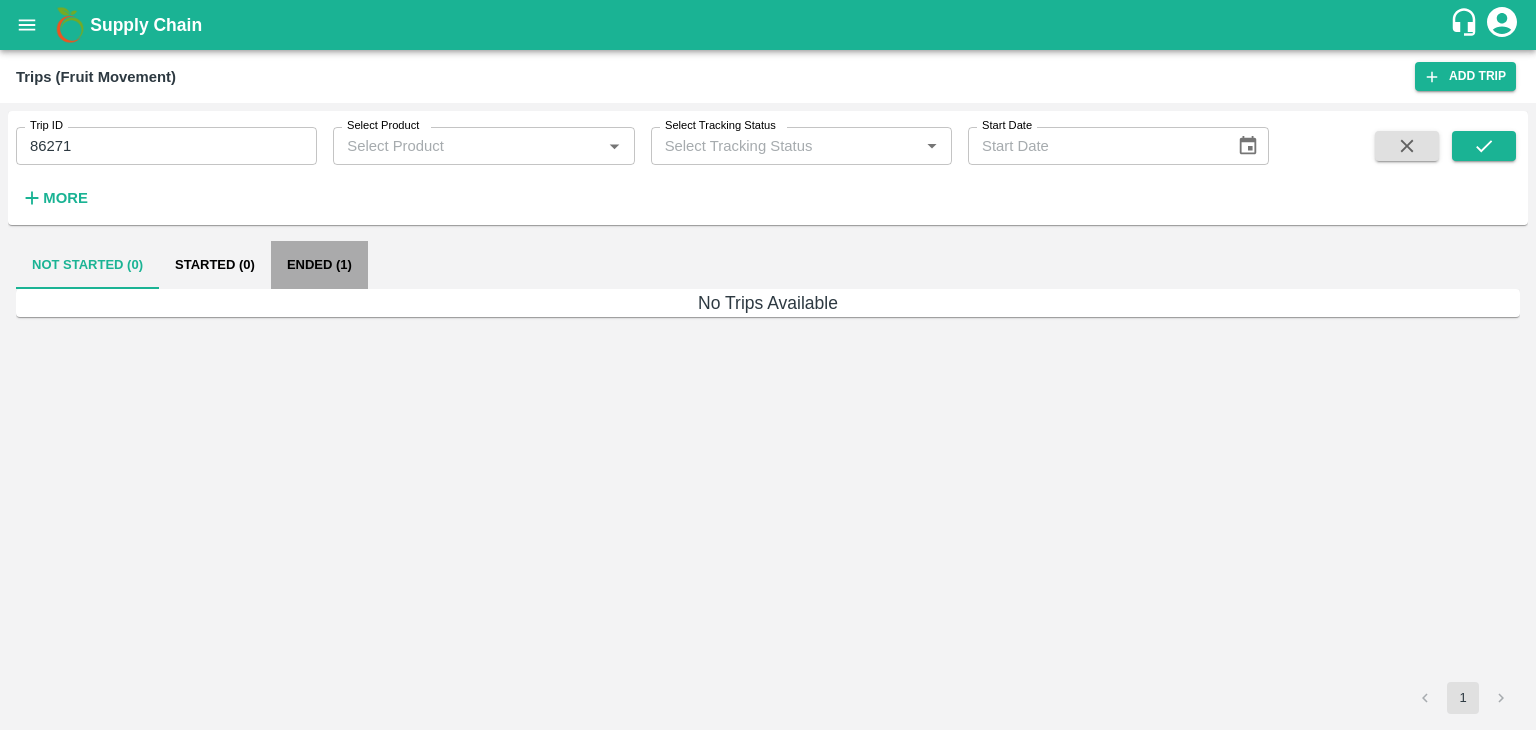 click on "Ended (1)" at bounding box center (319, 265) 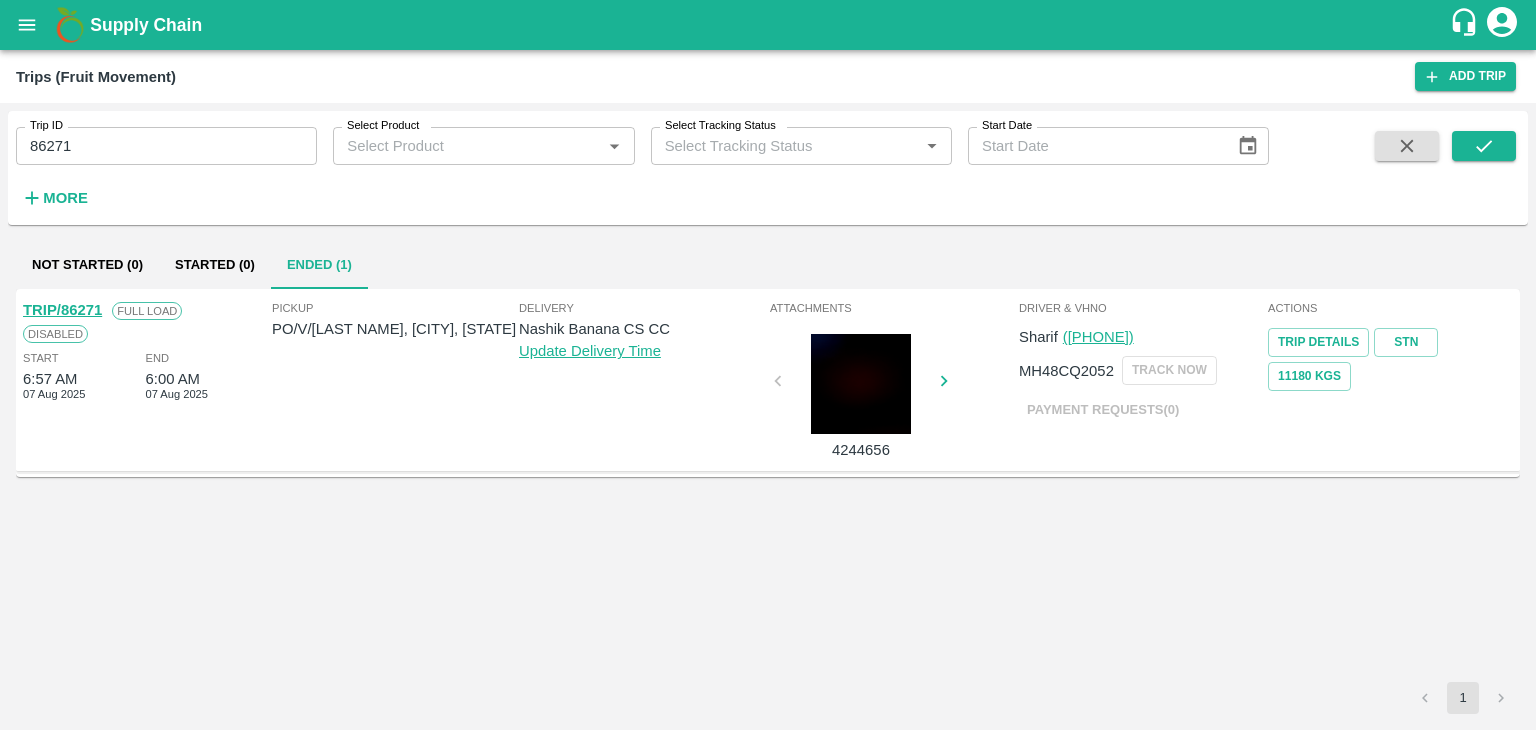 click on "TRIP/86271" at bounding box center (62, 310) 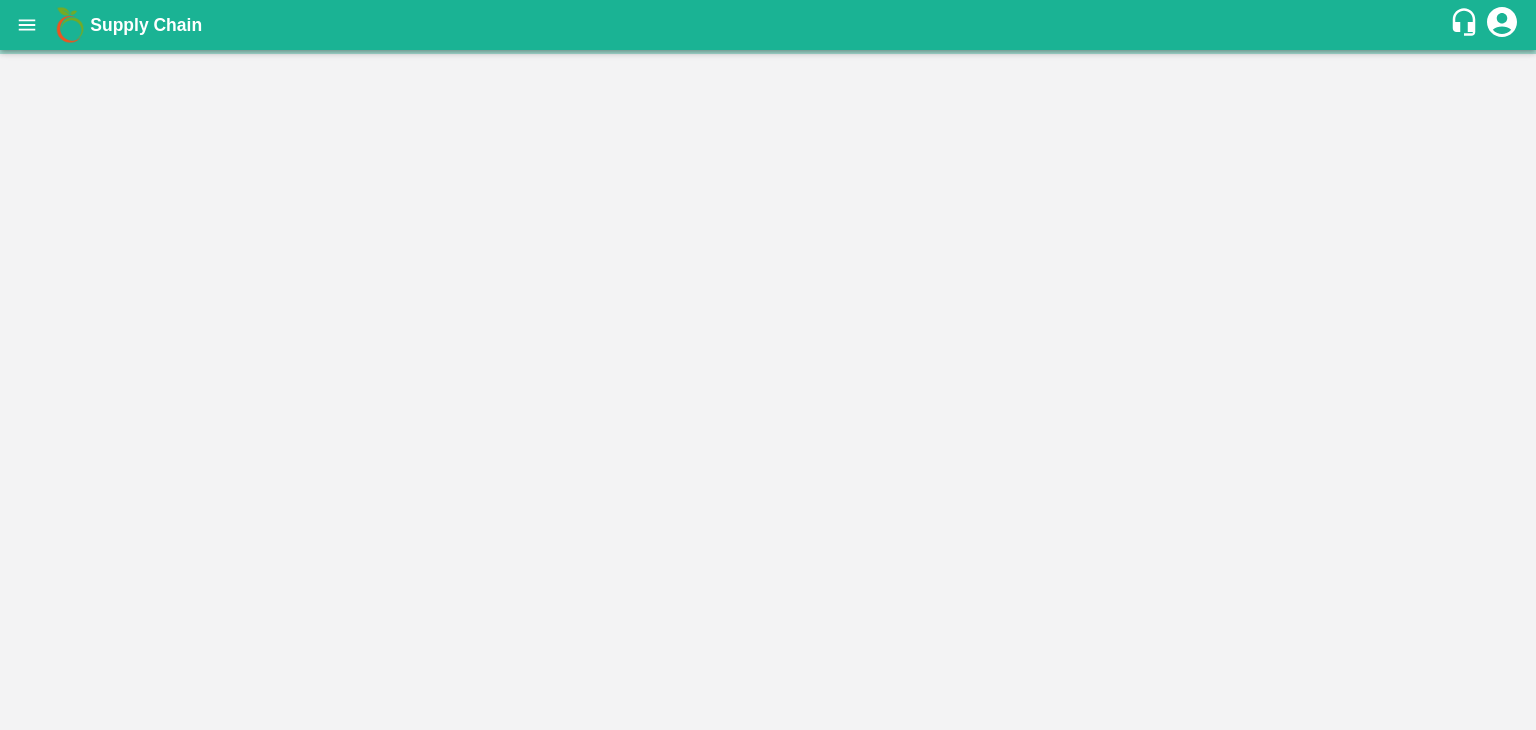 scroll, scrollTop: 0, scrollLeft: 0, axis: both 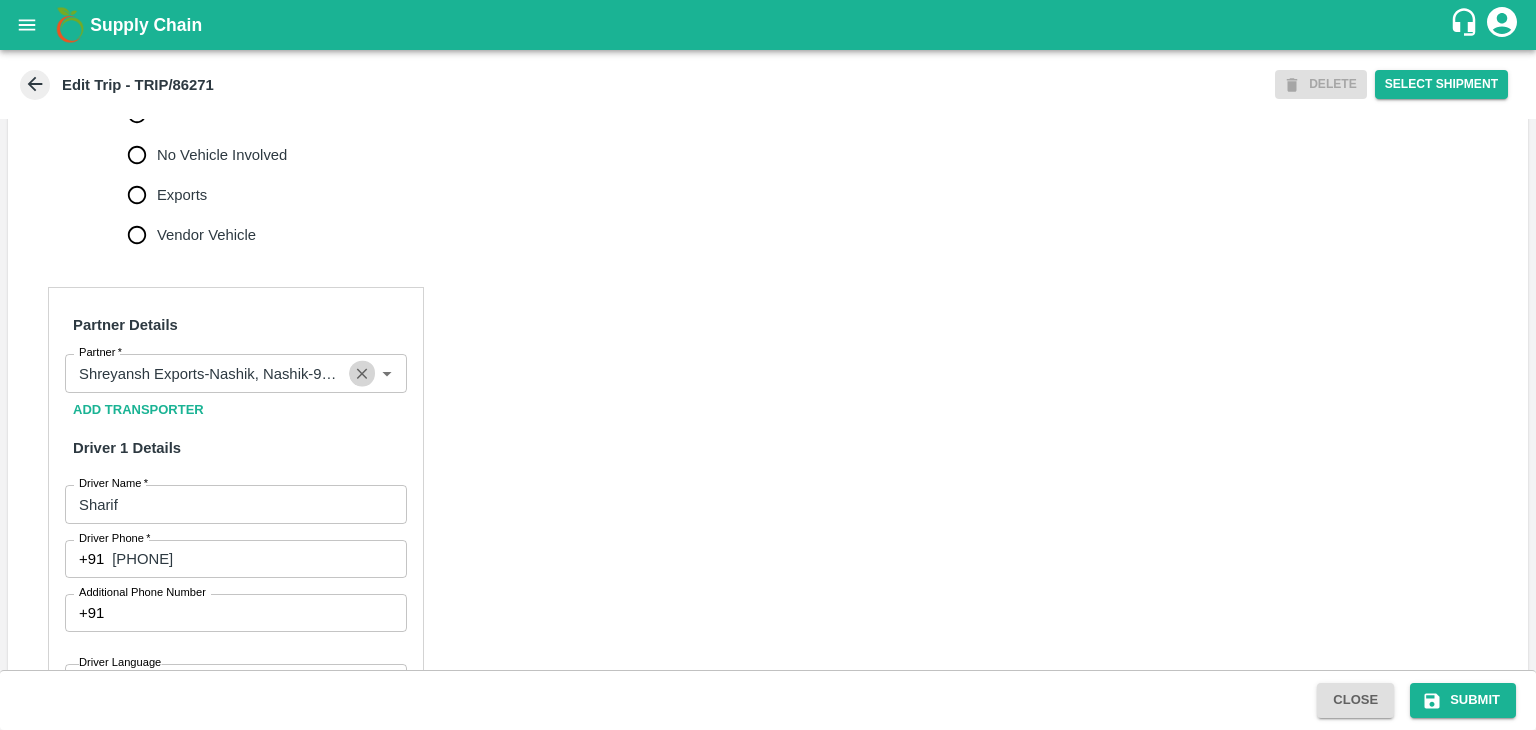 click 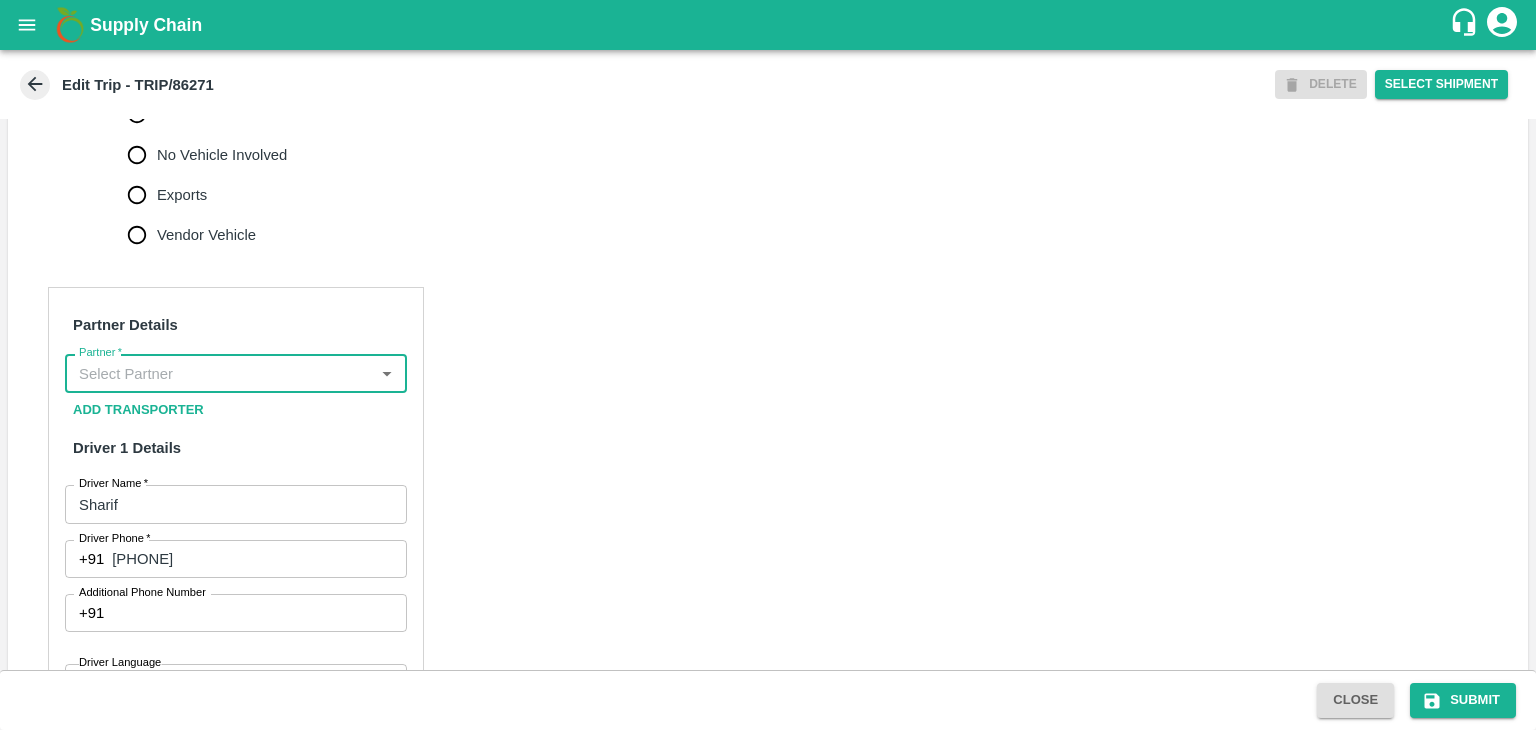 scroll, scrollTop: 0, scrollLeft: 0, axis: both 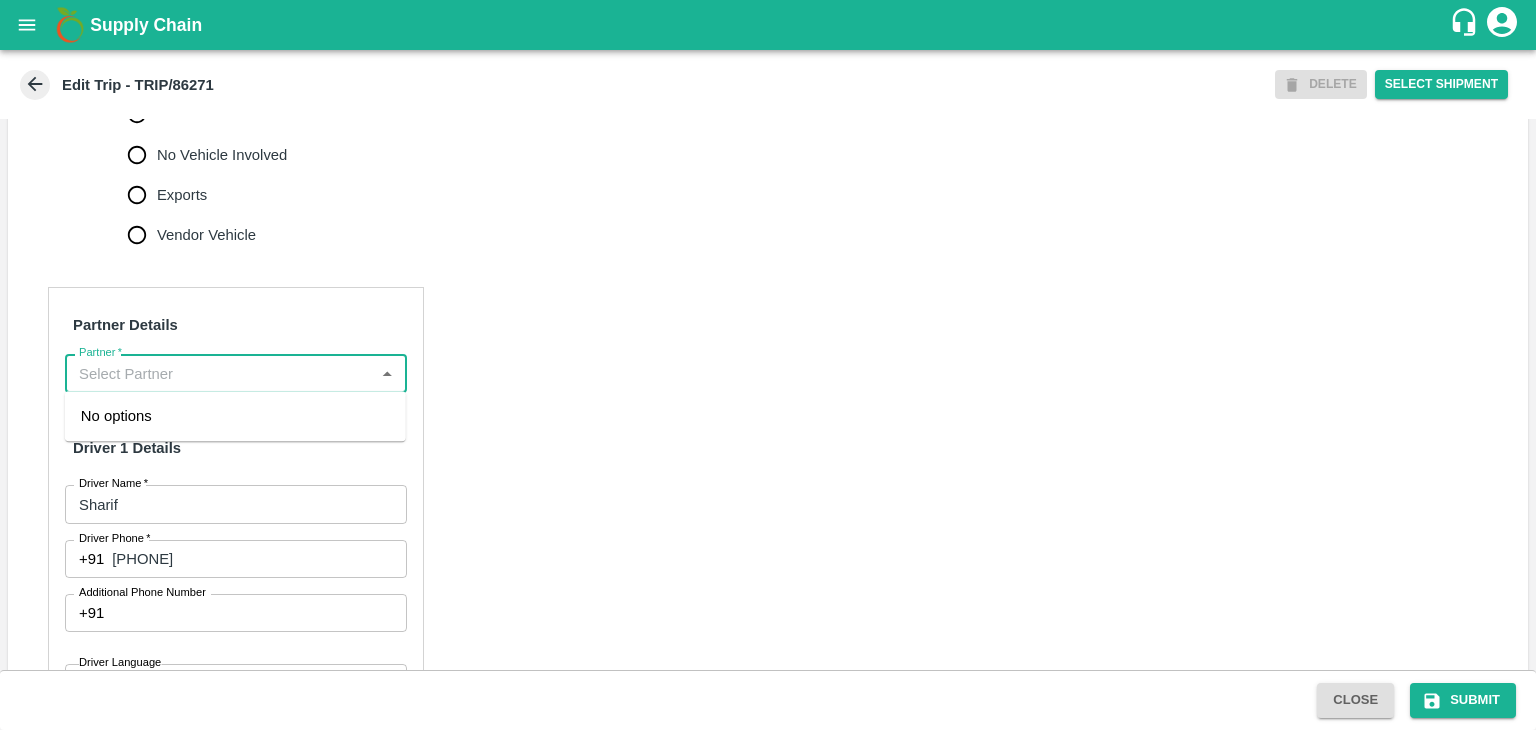 click on "Partner   *" at bounding box center (219, 373) 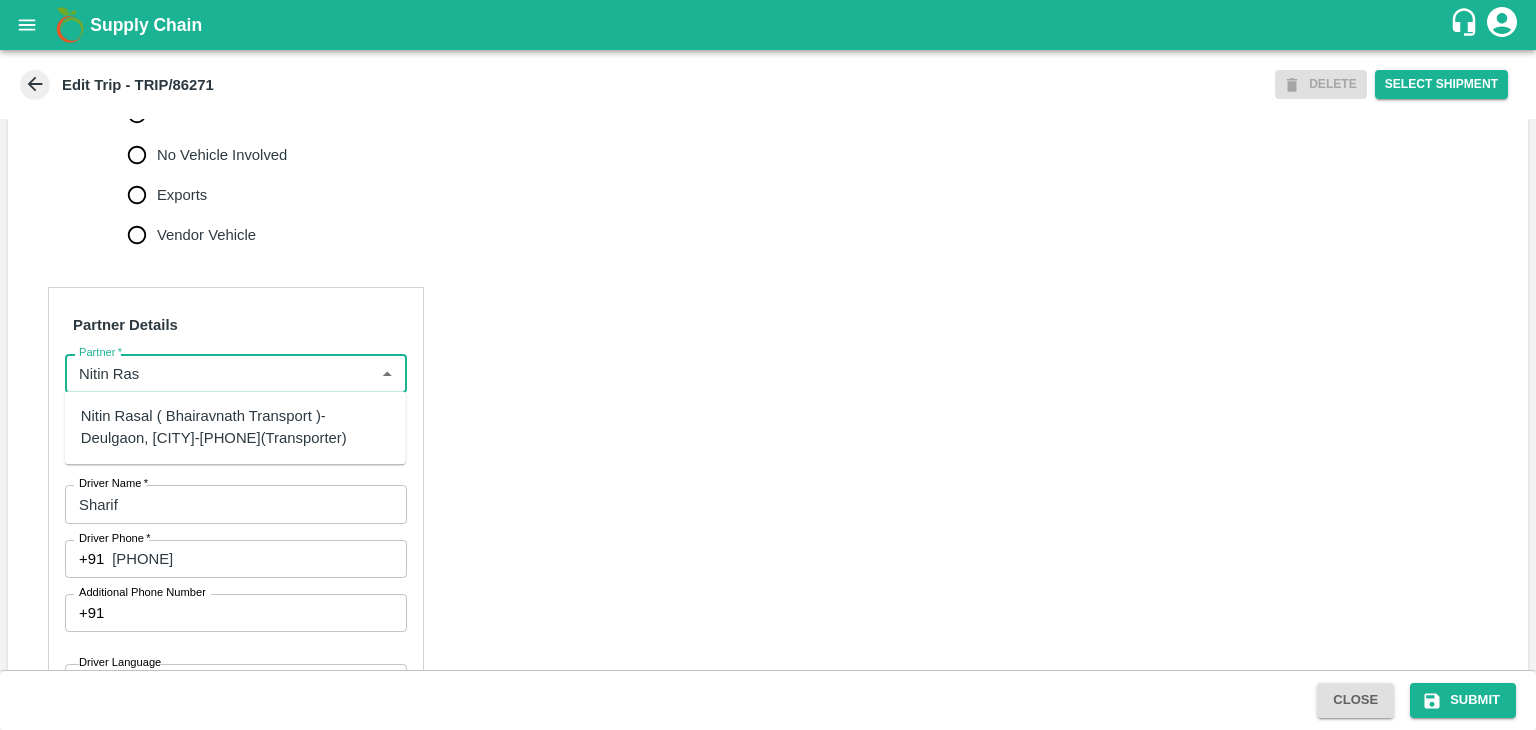 click on "Nitin Rasal ( Bhairavnath Transport )-Deulgaon, [CITY]-[PHONE](Transporter)" at bounding box center [235, 427] 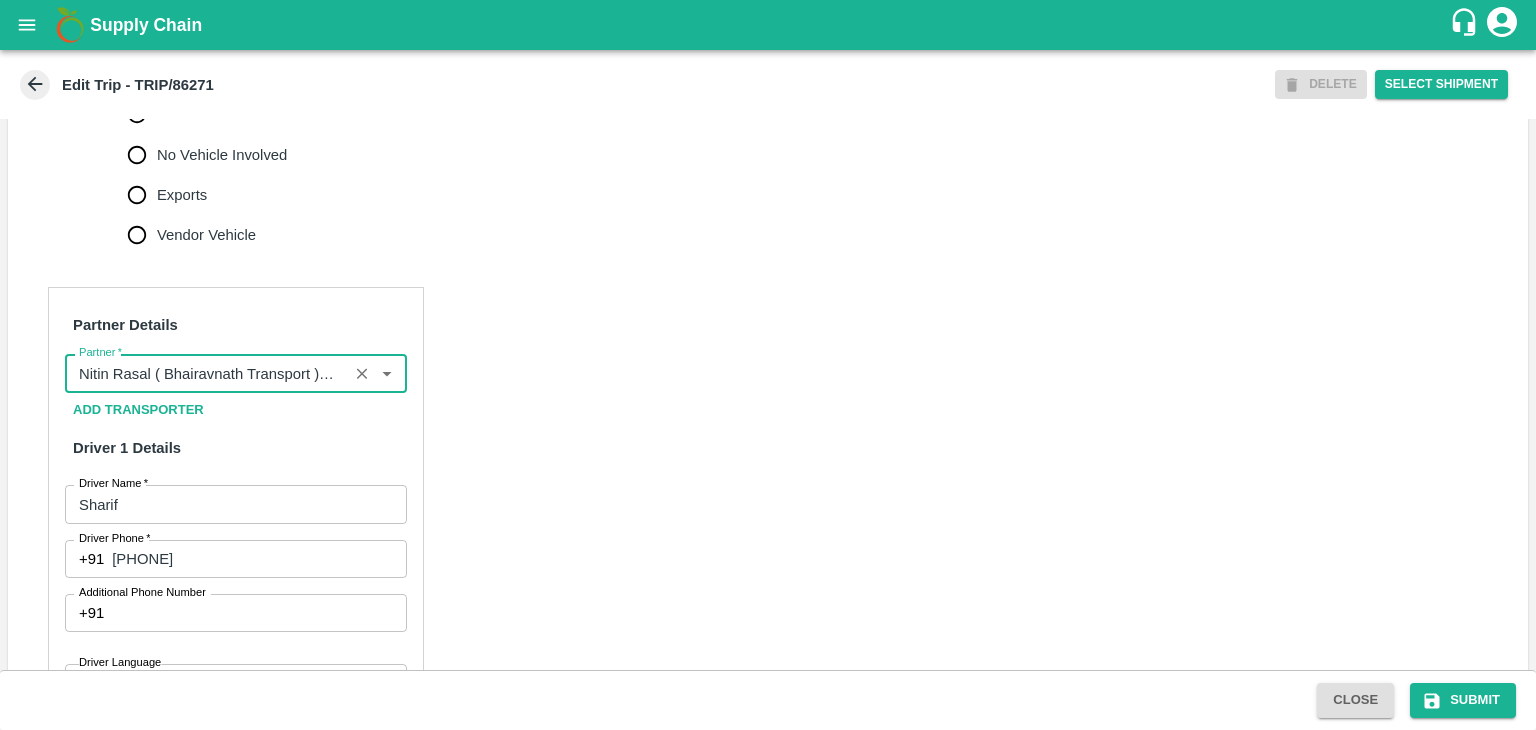 scroll, scrollTop: 1095, scrollLeft: 0, axis: vertical 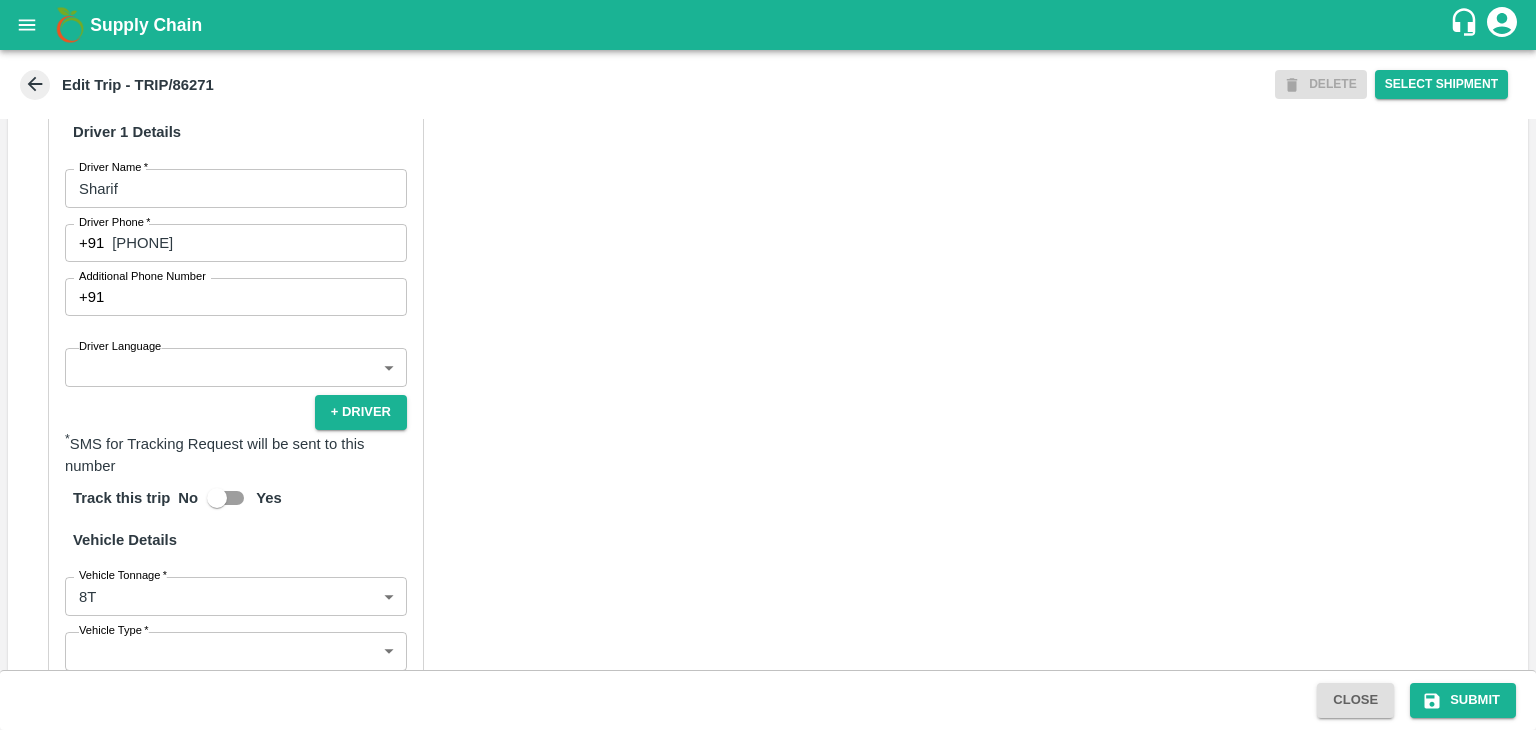 type on "Nitin Rasal ( Bhairavnath Transport )-Deulgaon, [CITY]-[PHONE](Transporter)" 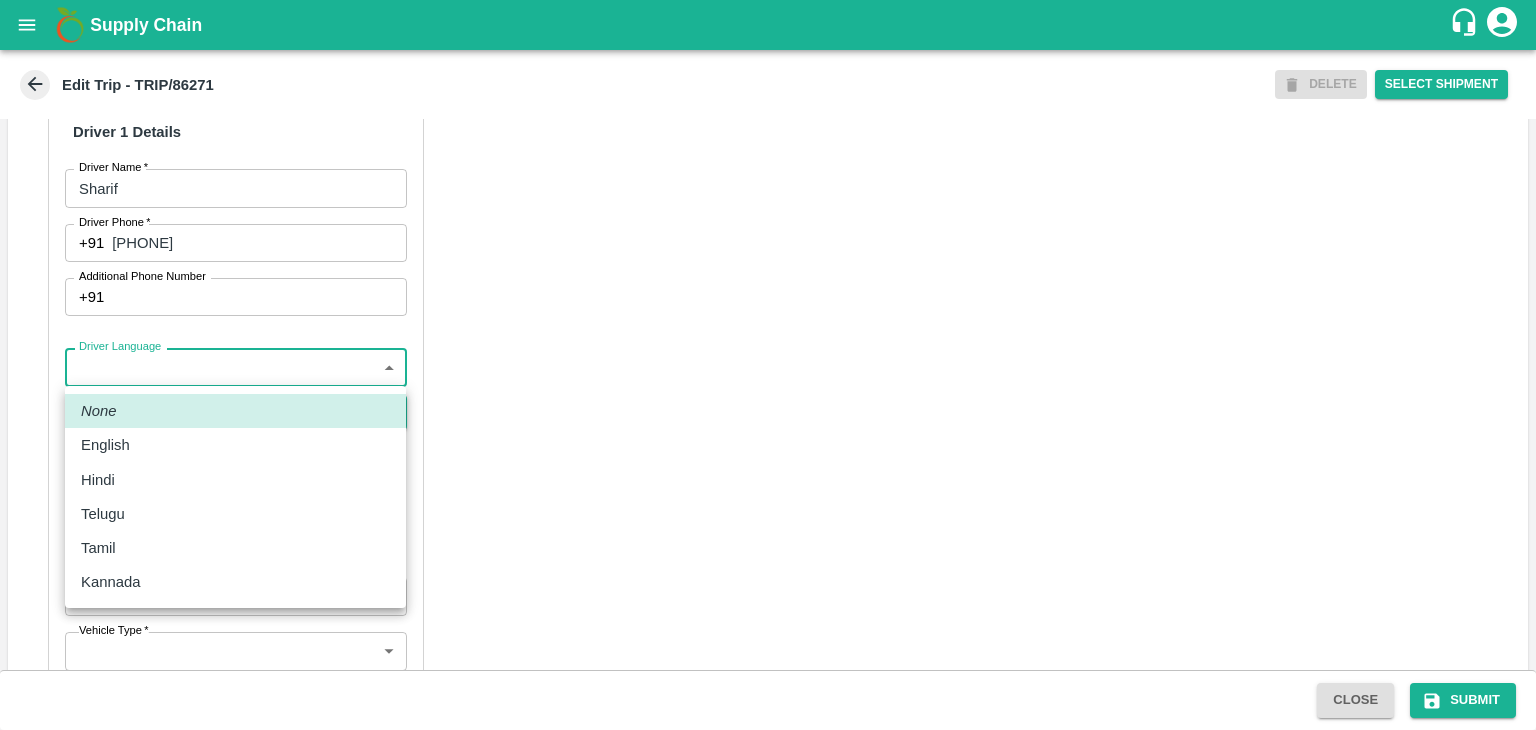 click on "Supply Chain Edit Trip - TRIP/86271 DELETE Select Shipment Trip Details Trip Type Fruit Movement 1 Trip Type Trip Pickup Order SHIP/NASH/352231 PO/V/SHREYA/167875 Address: [CITY], [CITY], [CITY], [STATE], India Trip Delivery Order SHIP/NASH/352231 Nashik Banana CS Address:  Nashik Banana CS, Gat No. 314/2/1, A/p- Mohadi, Tal- Dindori, Dist- [CITY] [ZIP], [STATE], India., India Trip Category  Full Load Part Load Monthly Vehicle Cross Dock No Vehicle Involved Exports Vendor Vehicle Partner Details Partner   * Partner Add   Transporter Driver 1 Details Driver Name   * Sharif Driver Name Driver Phone   * +91 [PHONE] Driver Phone Additional Phone Number +91 Additional Phone Number Driver Language ​ Driver Language + Driver * SMS for Tracking Request will be sent to this number Track this trip No Yes Vehicle Details Vehicle Tonnage   * 8T 8000 Vehicle Tonnage Vehicle Type   * ​ Vehicle Type Transportation Cost Rs. Transportation Cost Total cost to be paid inclusive of GST Vehicle Number" at bounding box center (768, 365) 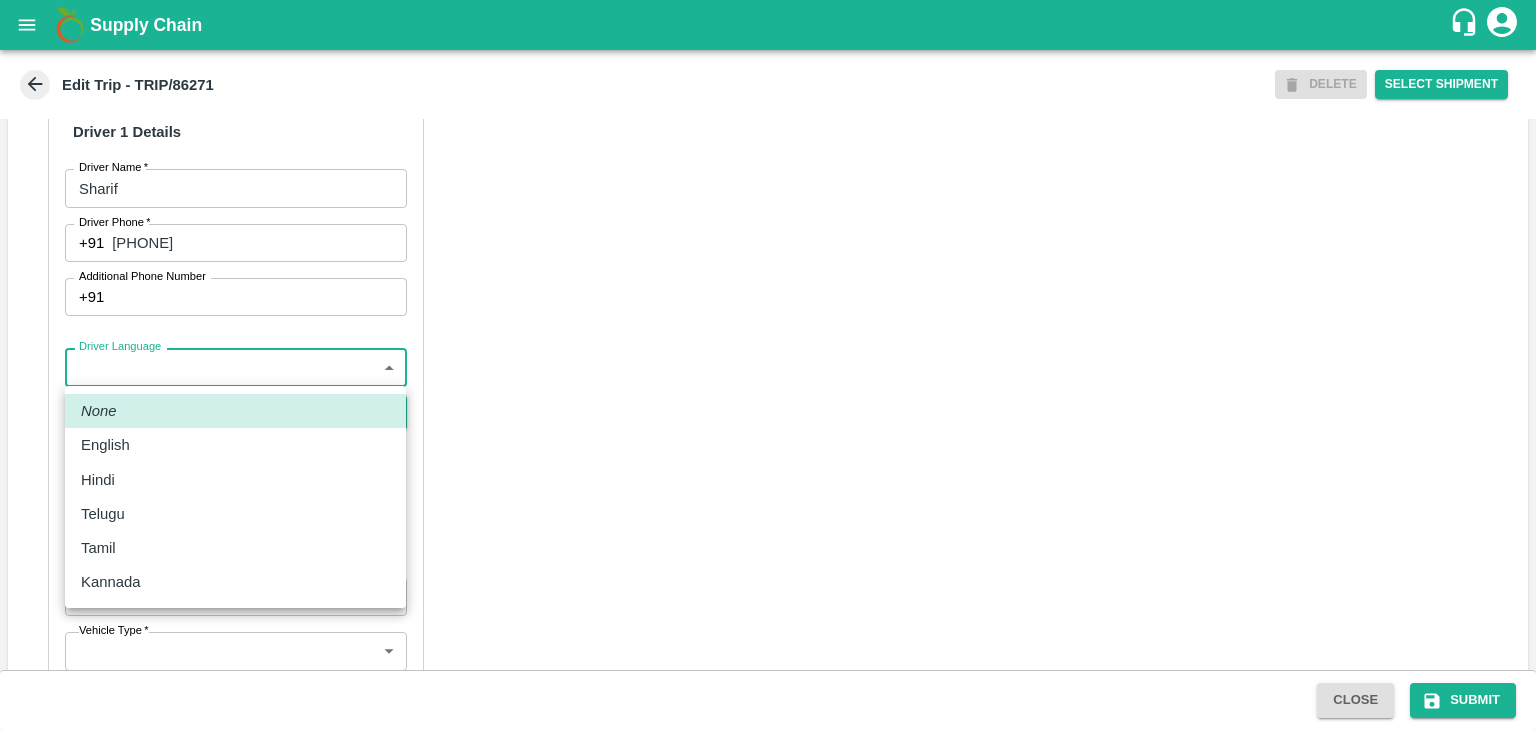 click on "Hindi" at bounding box center [235, 480] 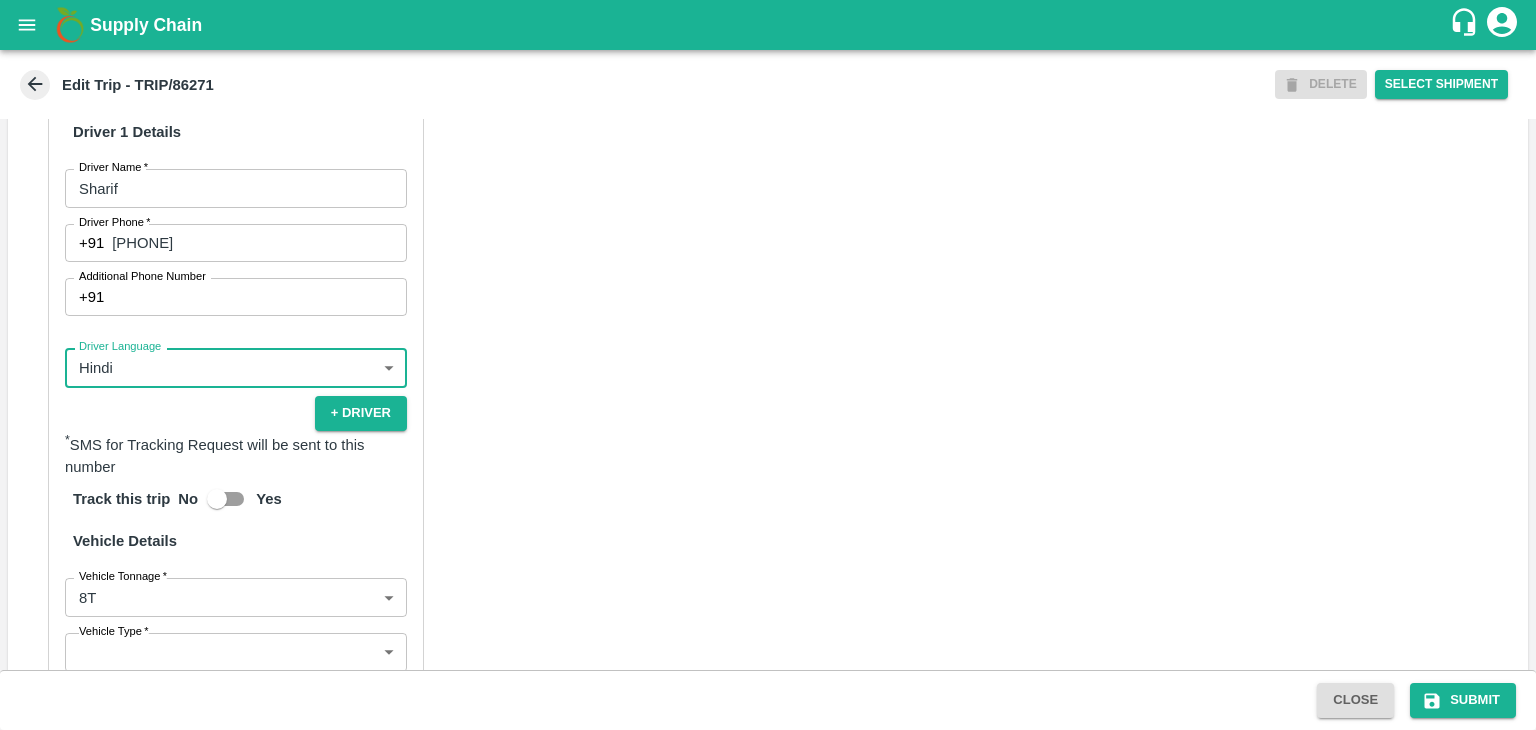 scroll, scrollTop: 1403, scrollLeft: 0, axis: vertical 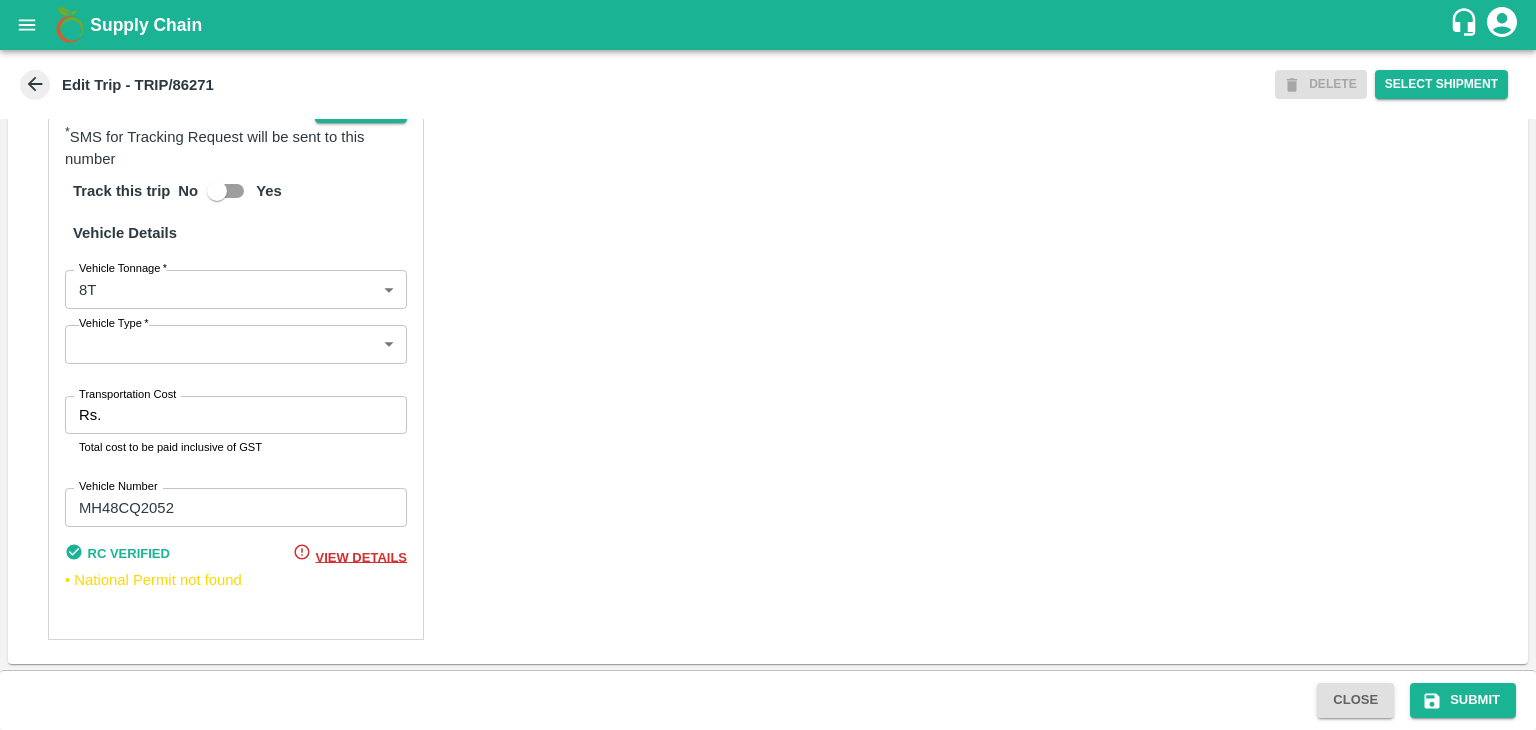 click on "Supply Chain Edit Trip - TRIP/86271 DELETE Select Shipment Trip Details Trip Type Fruit Movement 1 Trip Type Trip Pickup Order SHIP/NASH/352231 PO/V/SHREYA/167875 Address: Nashik, Nashik, Nashik, Maharashtra, India Trip Delivery Order SHIP/NASH/352231 Nashik Banana CS Address:  Nashik Banana CS, Gat No. 314/2/1, A/p- Mohadi, Tal- Dindori, Dist- Nashik 422207, Maharashtra, India., India Trip Category  Full Load Part Load Monthly Vehicle Cross Dock No Vehicle Involved Exports Vendor Vehicle Partner Details Partner   * Partner Add   Transporter Driver 1 Details Driver Name   * Sharif Driver Name Driver Phone   * +91 7350657286 Driver Phone Additional Phone Number +91 Additional Phone Number Driver Language Hindi hi Driver Language + Driver * SMS for Tracking Request will be sent to this number Track this trip No Yes Vehicle Details Vehicle Tonnage   * 8T 8000 Vehicle Tonnage Vehicle Type   * ​ Vehicle Type Transportation Cost Rs. Transportation Cost Total cost to be paid inclusive of GST MH48CQ2052" at bounding box center [768, 365] 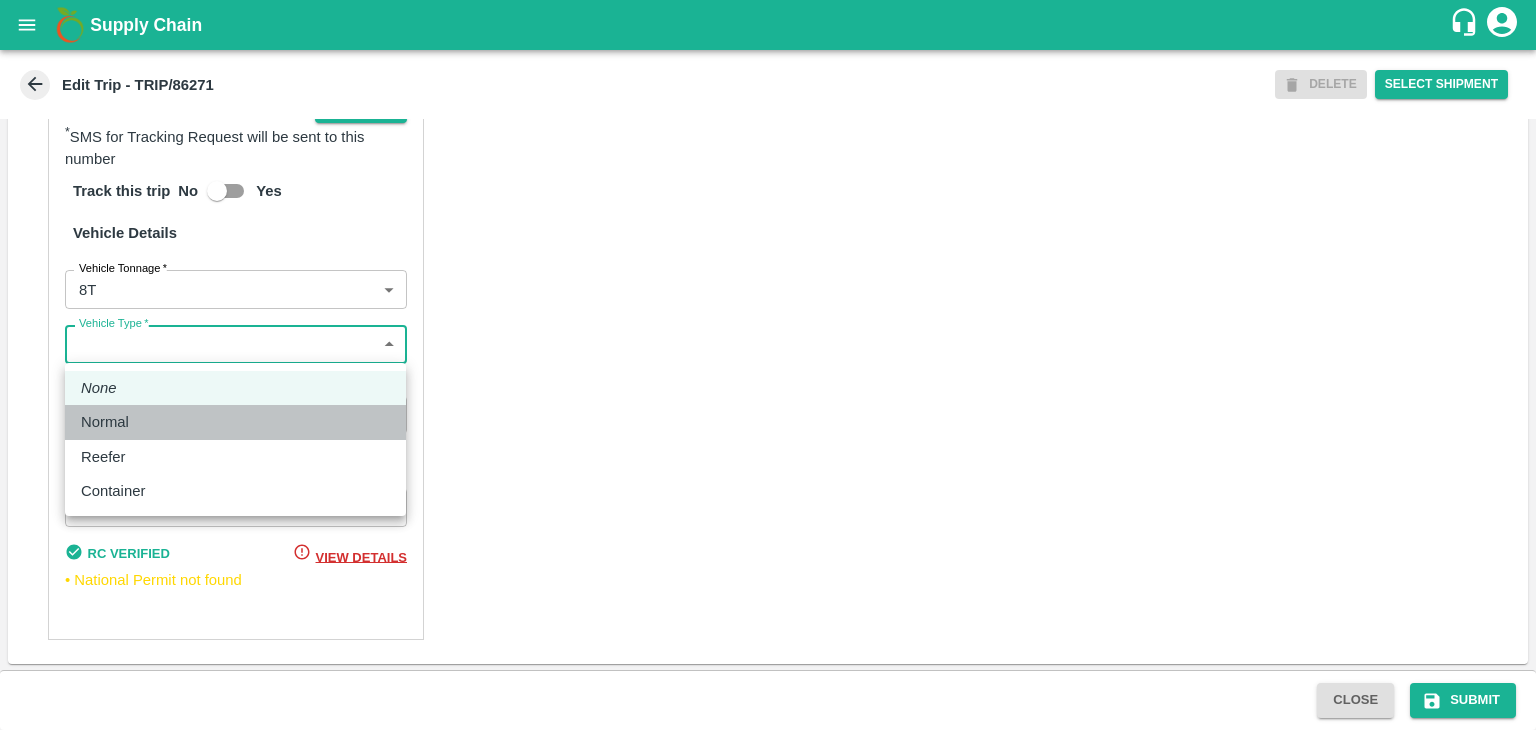 click on "Normal" at bounding box center [235, 422] 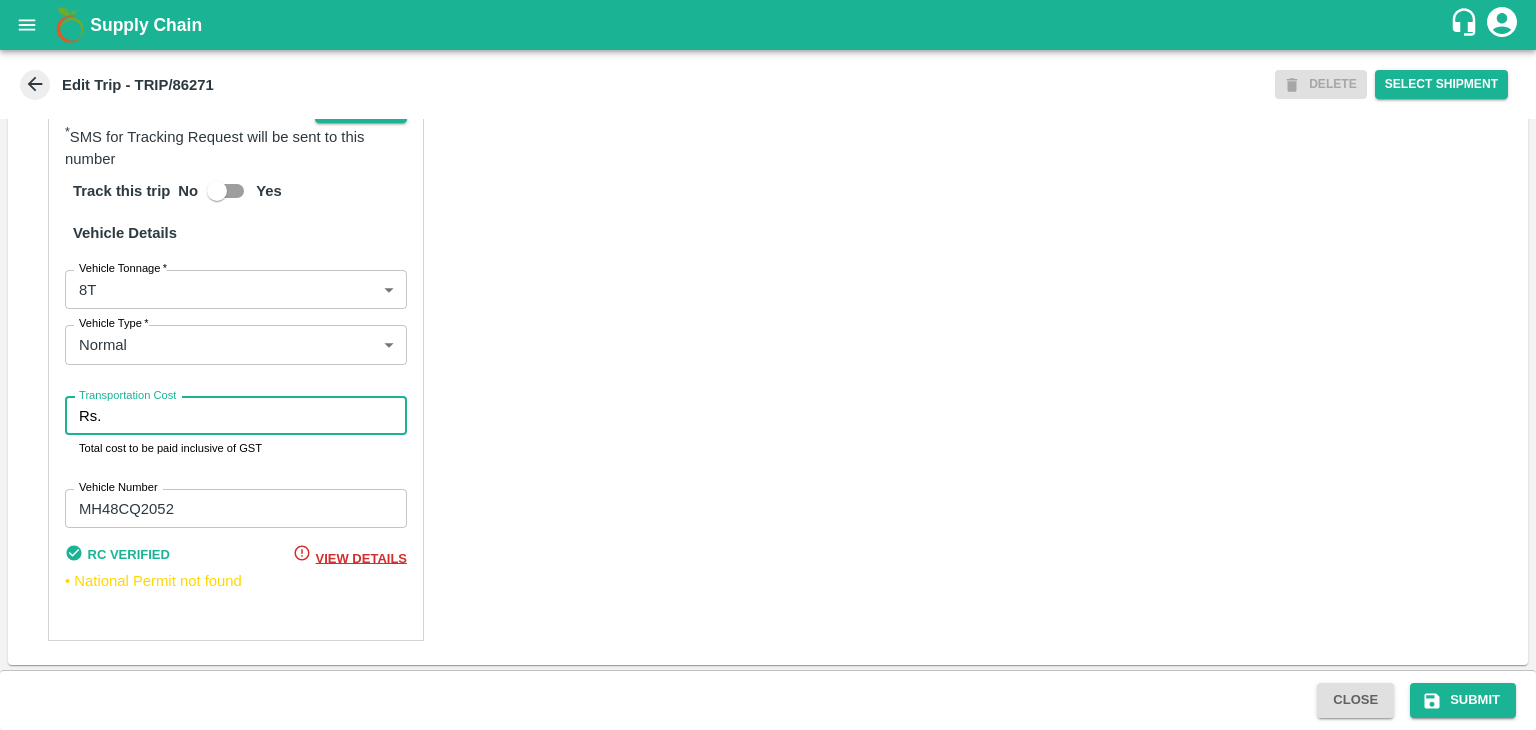 click on "Transportation Cost" at bounding box center (258, 416) 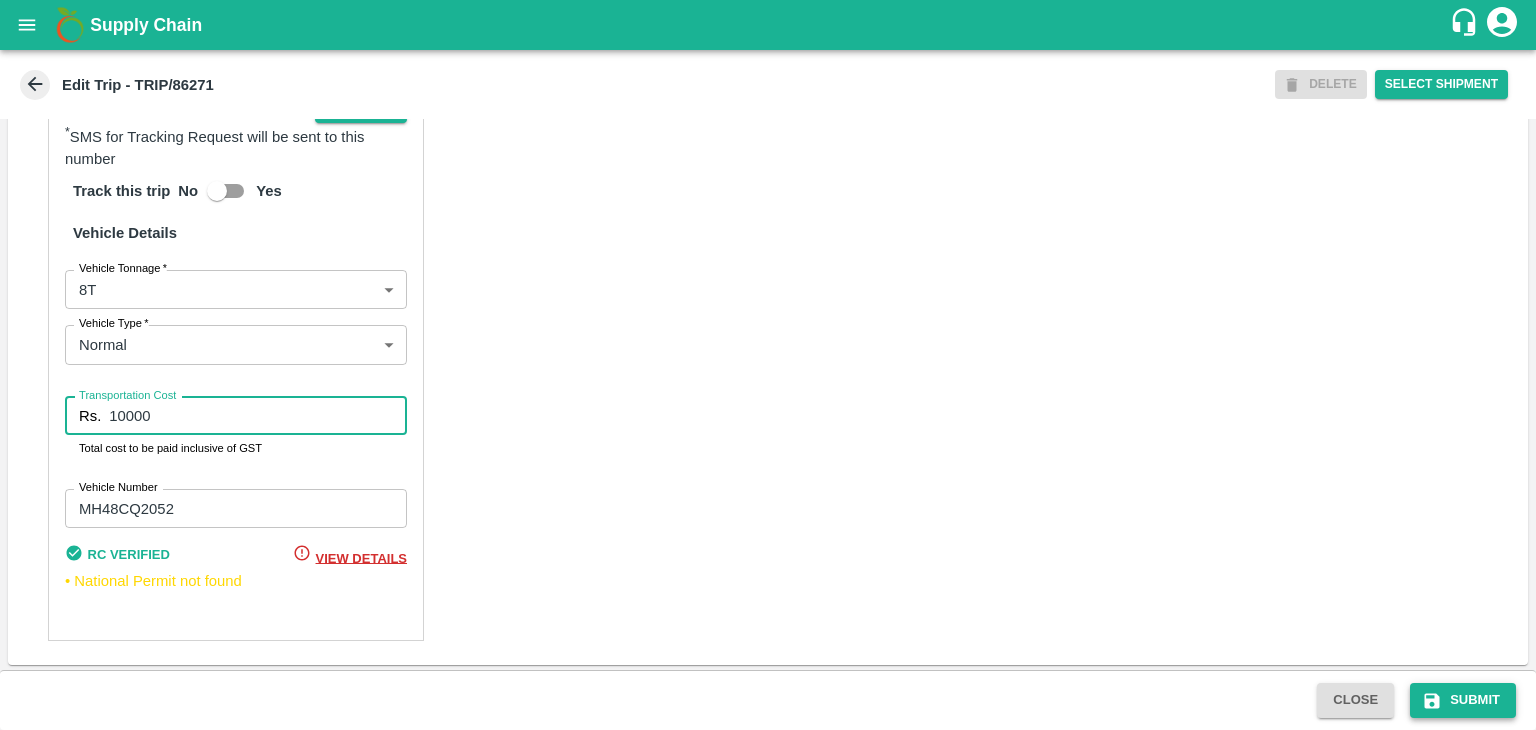 type on "10000" 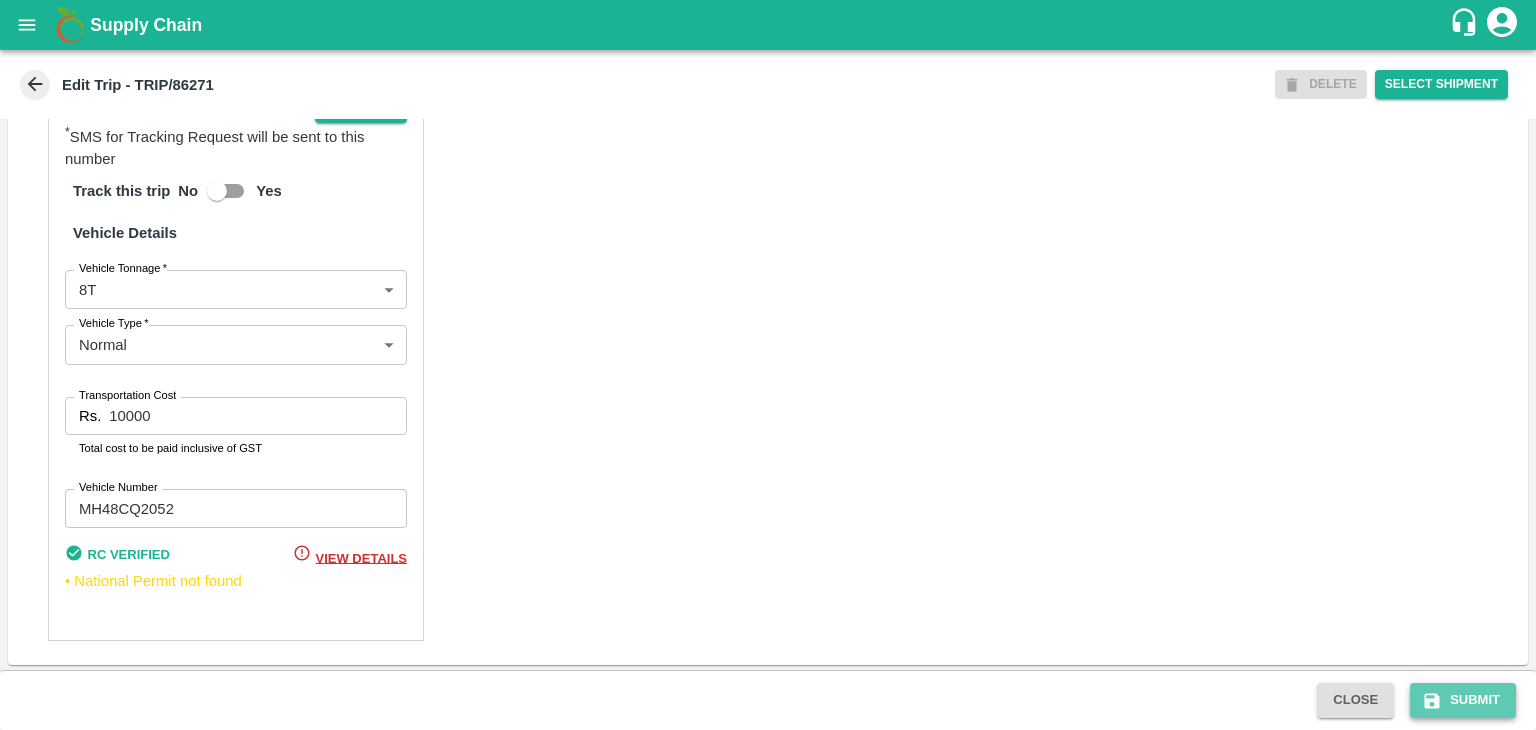 click on "Submit" at bounding box center [1463, 700] 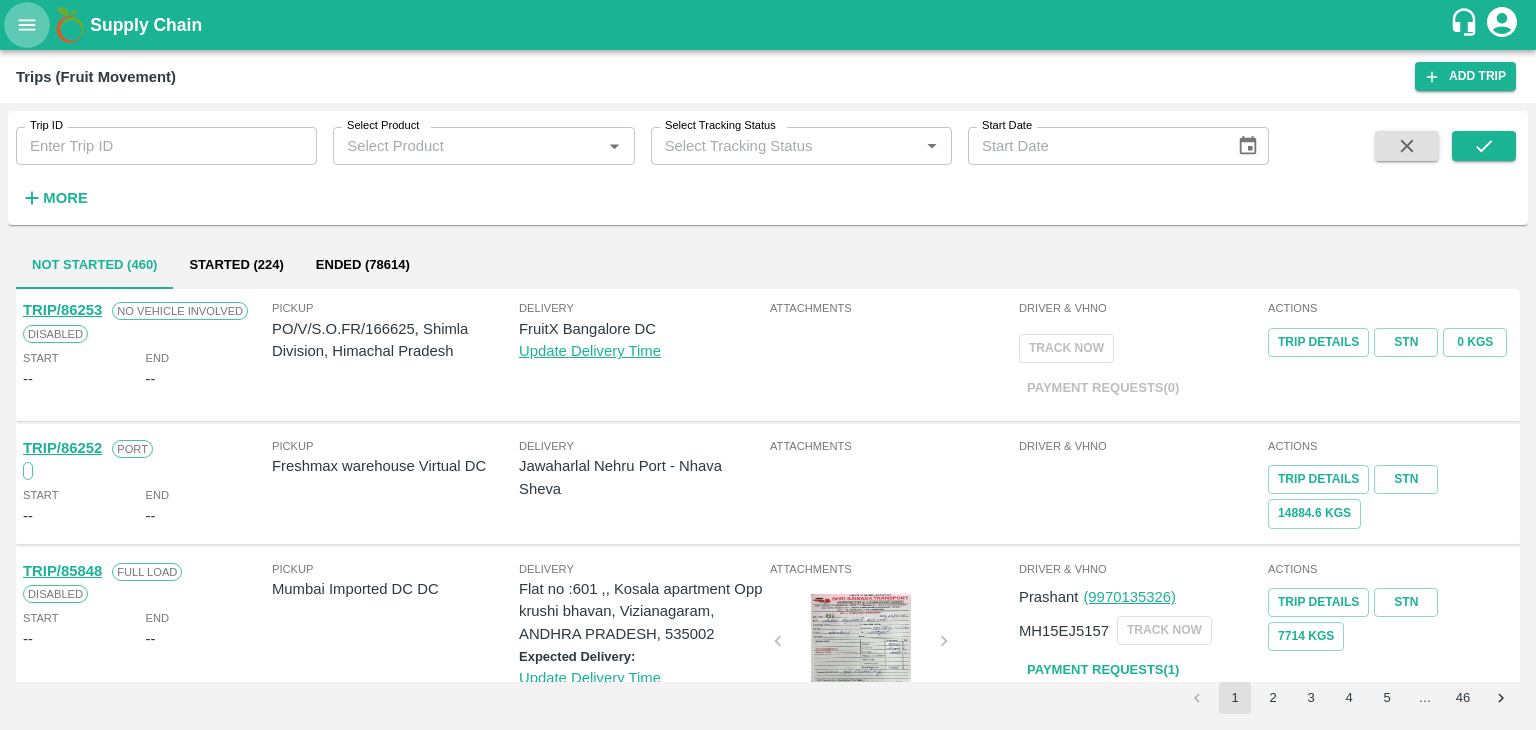 click 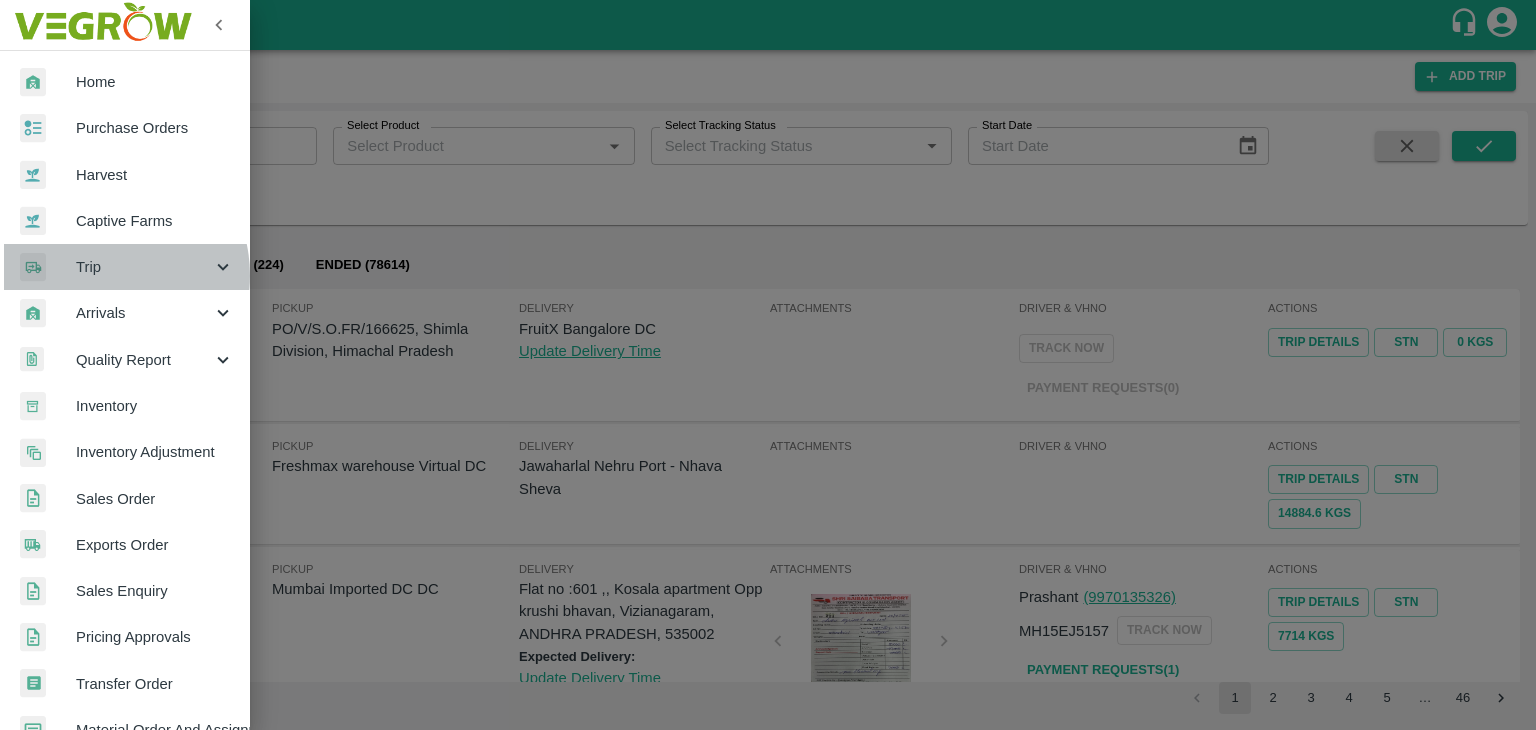 click on "Trip" at bounding box center (144, 267) 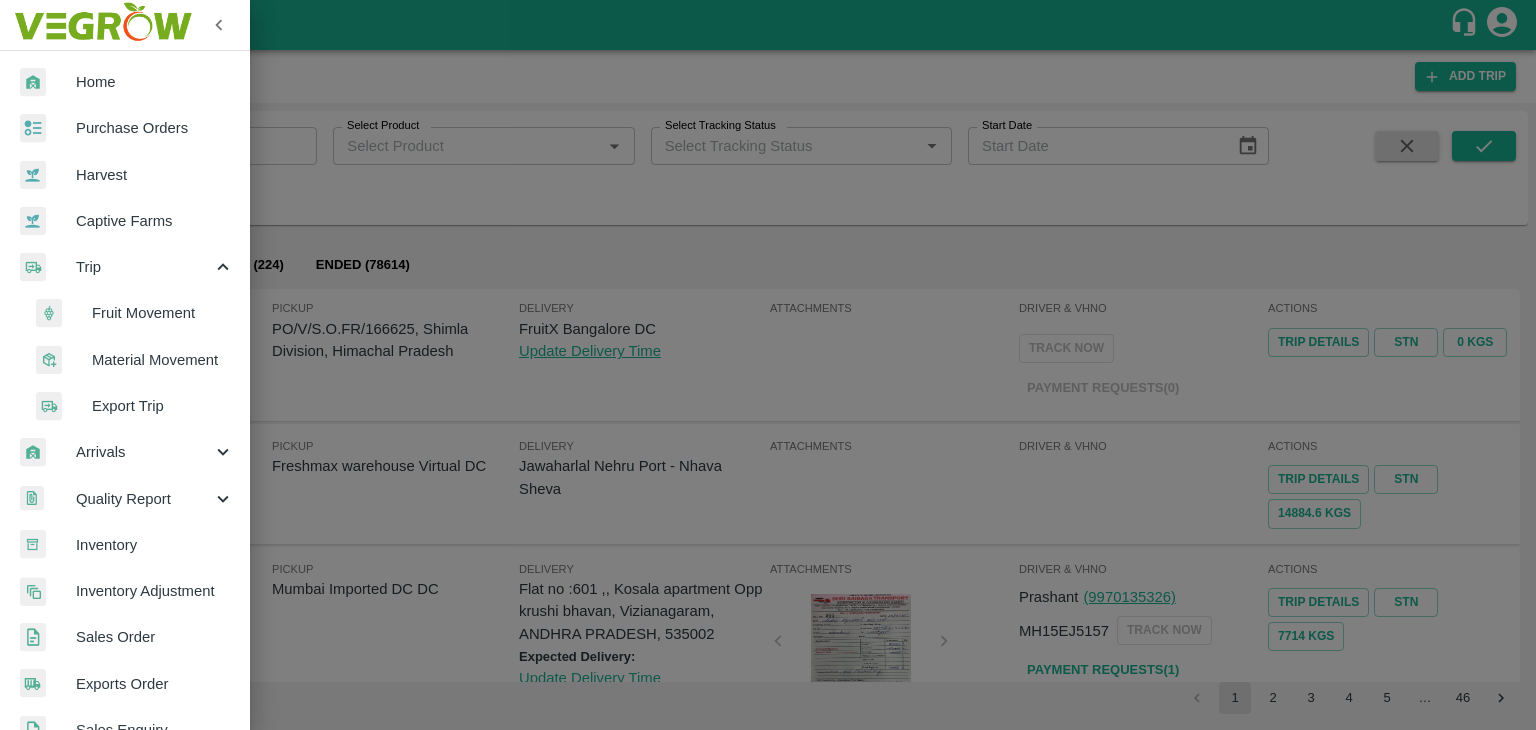 click on "Fruit Movement" at bounding box center [163, 313] 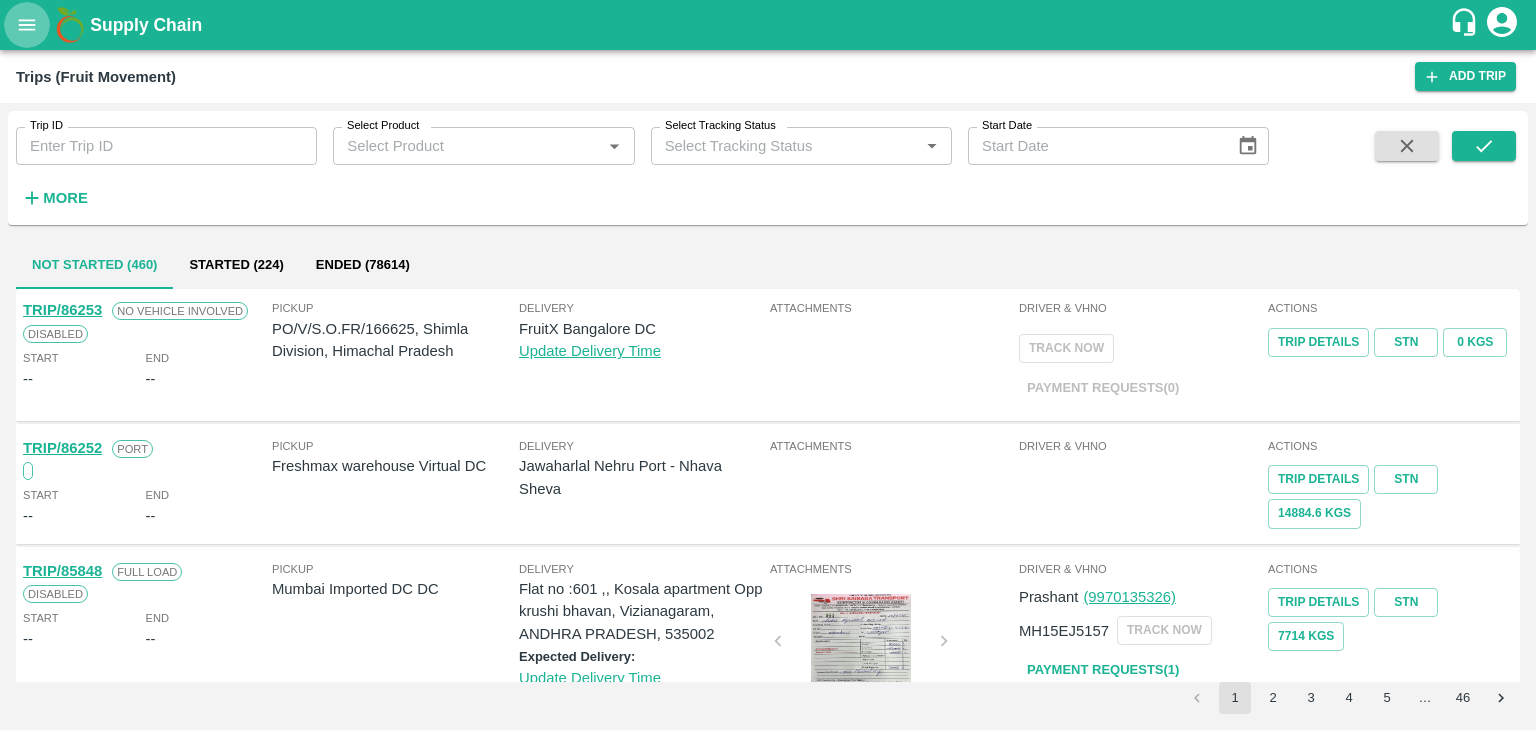 click at bounding box center (27, 25) 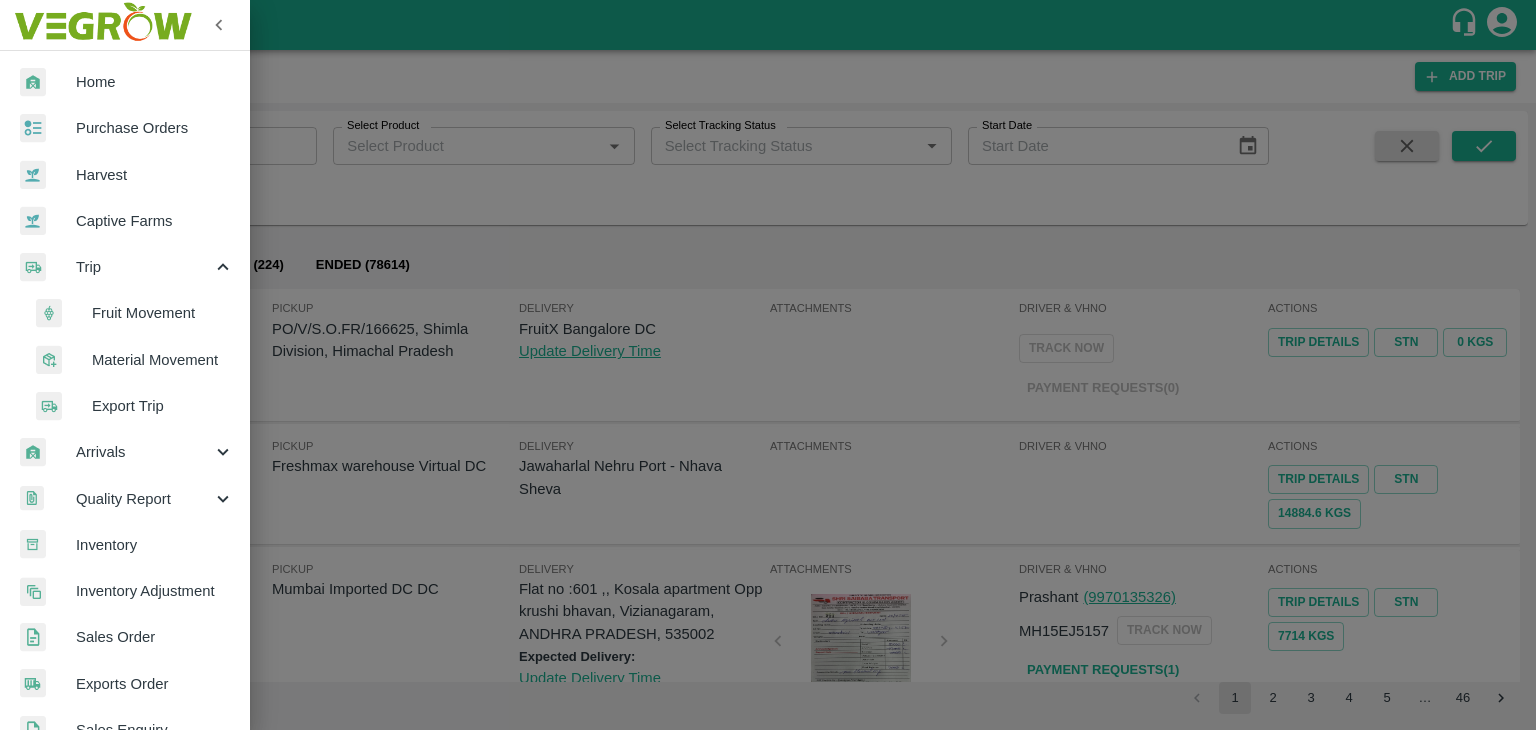 click on "Arrivals" at bounding box center (144, 452) 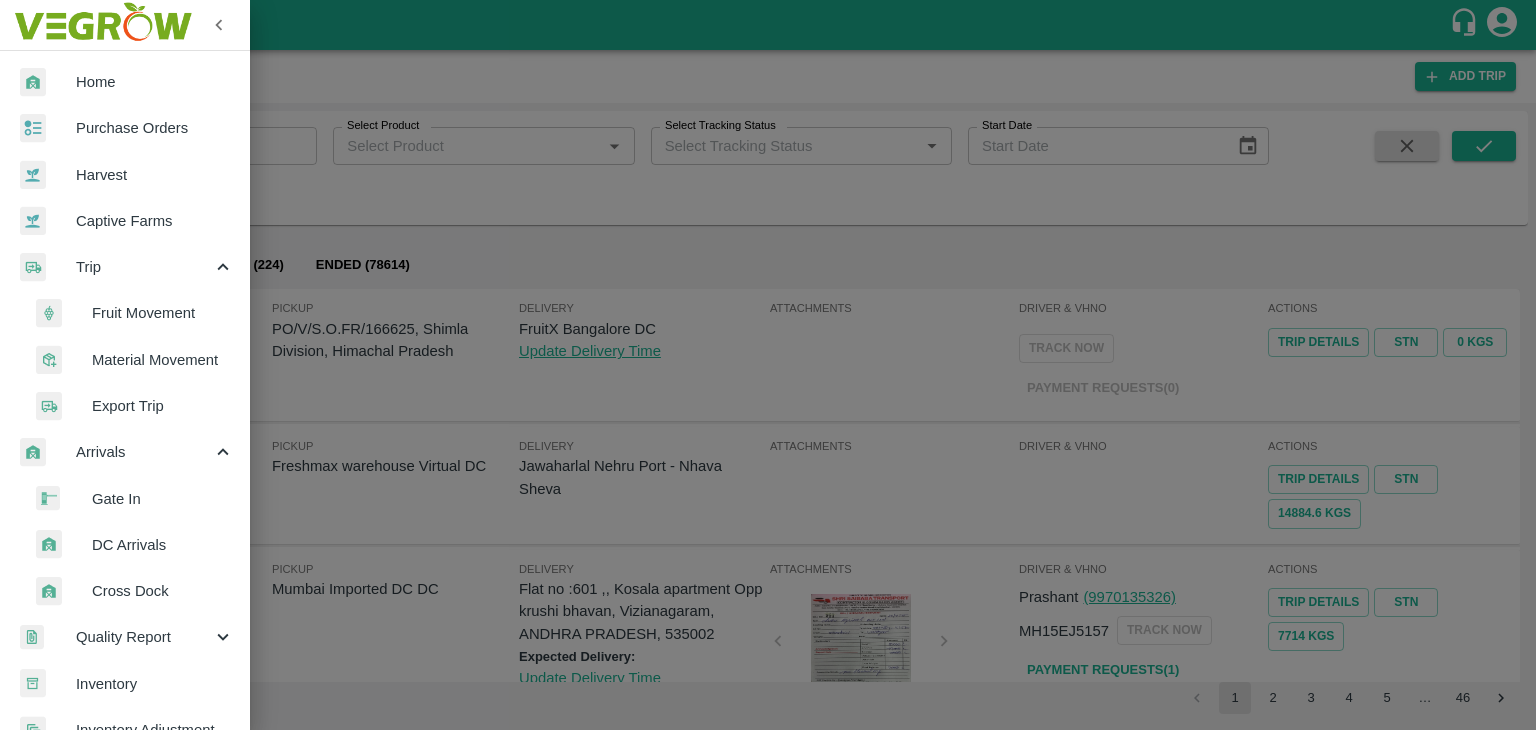click on "DC Arrivals" at bounding box center [163, 545] 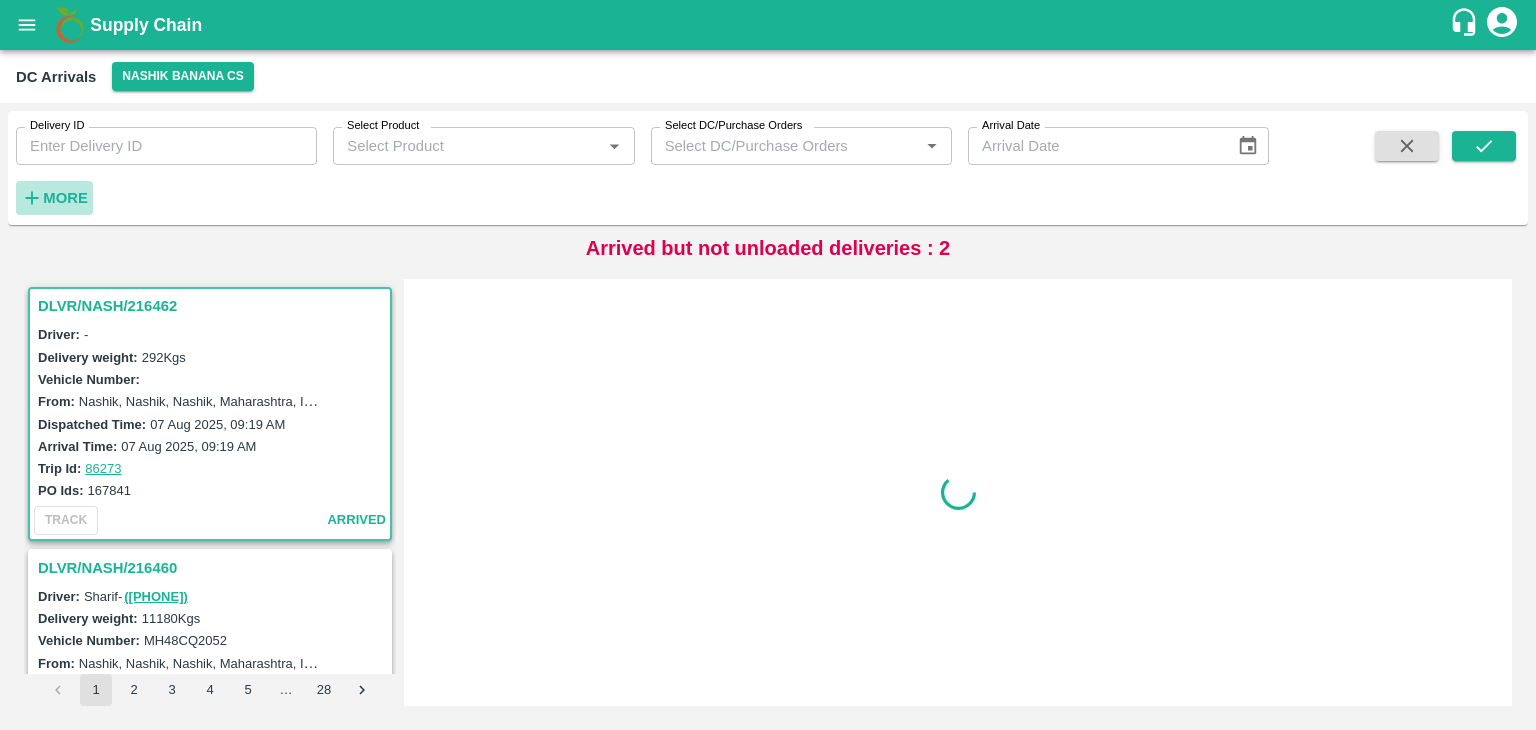 click on "More" at bounding box center [65, 198] 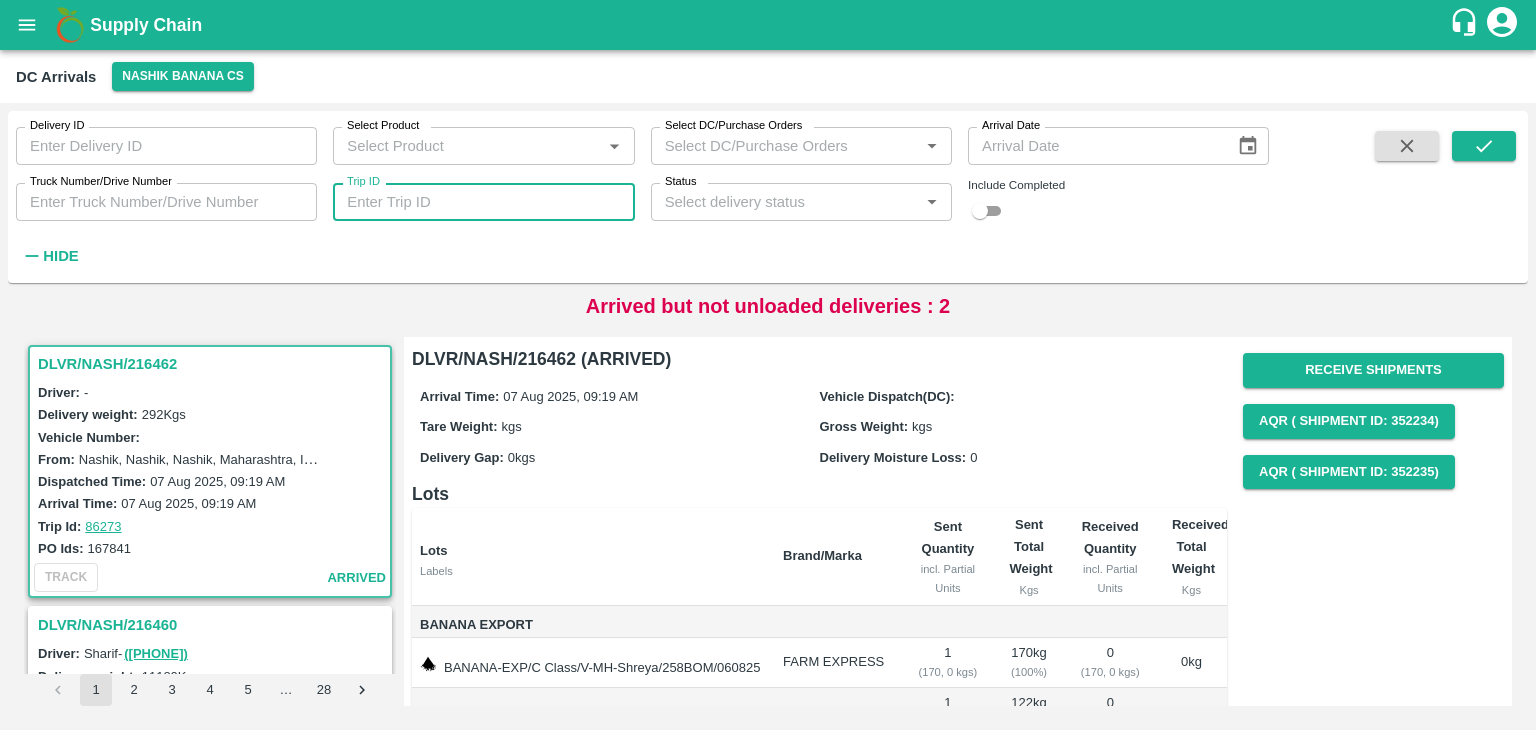 click on "Trip ID" at bounding box center (483, 202) 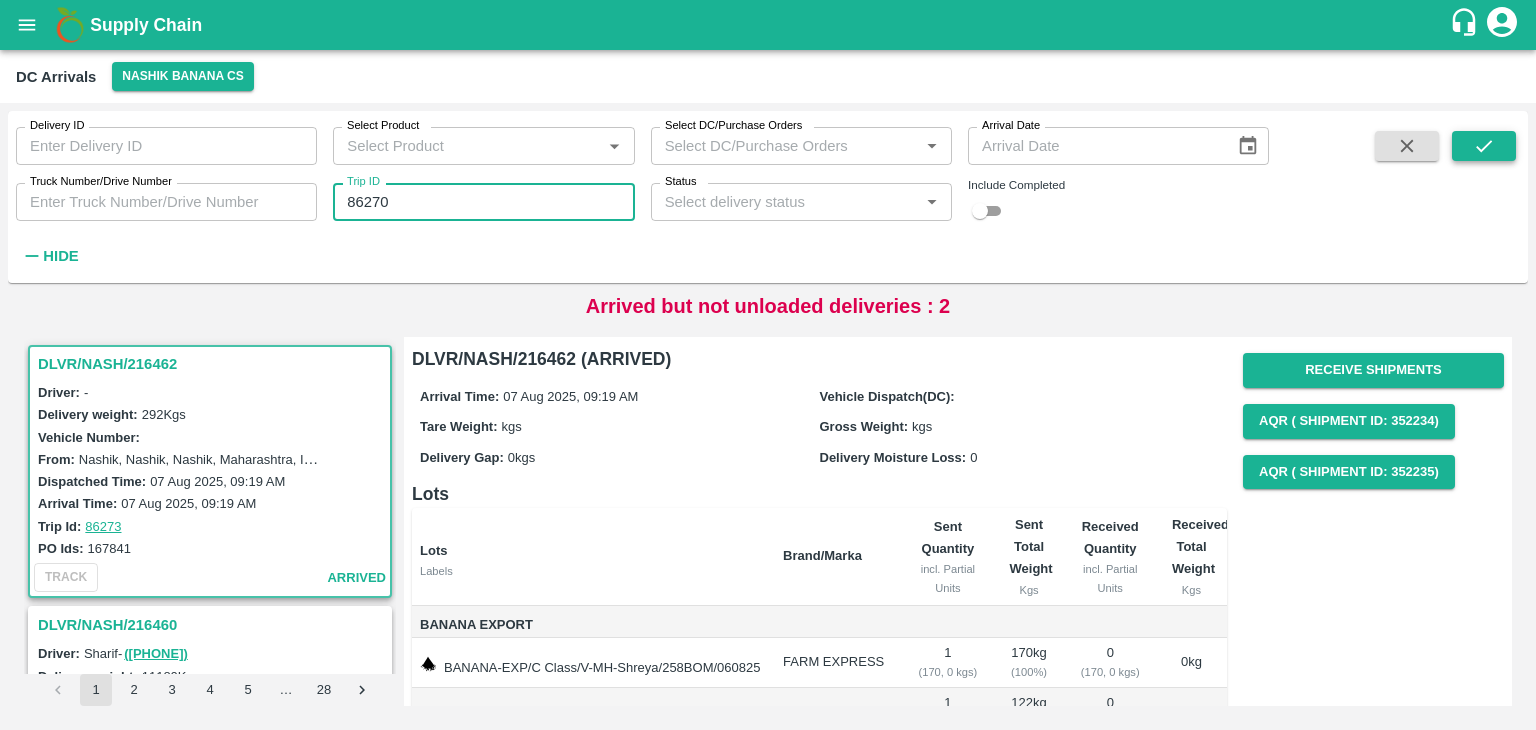 type on "86270" 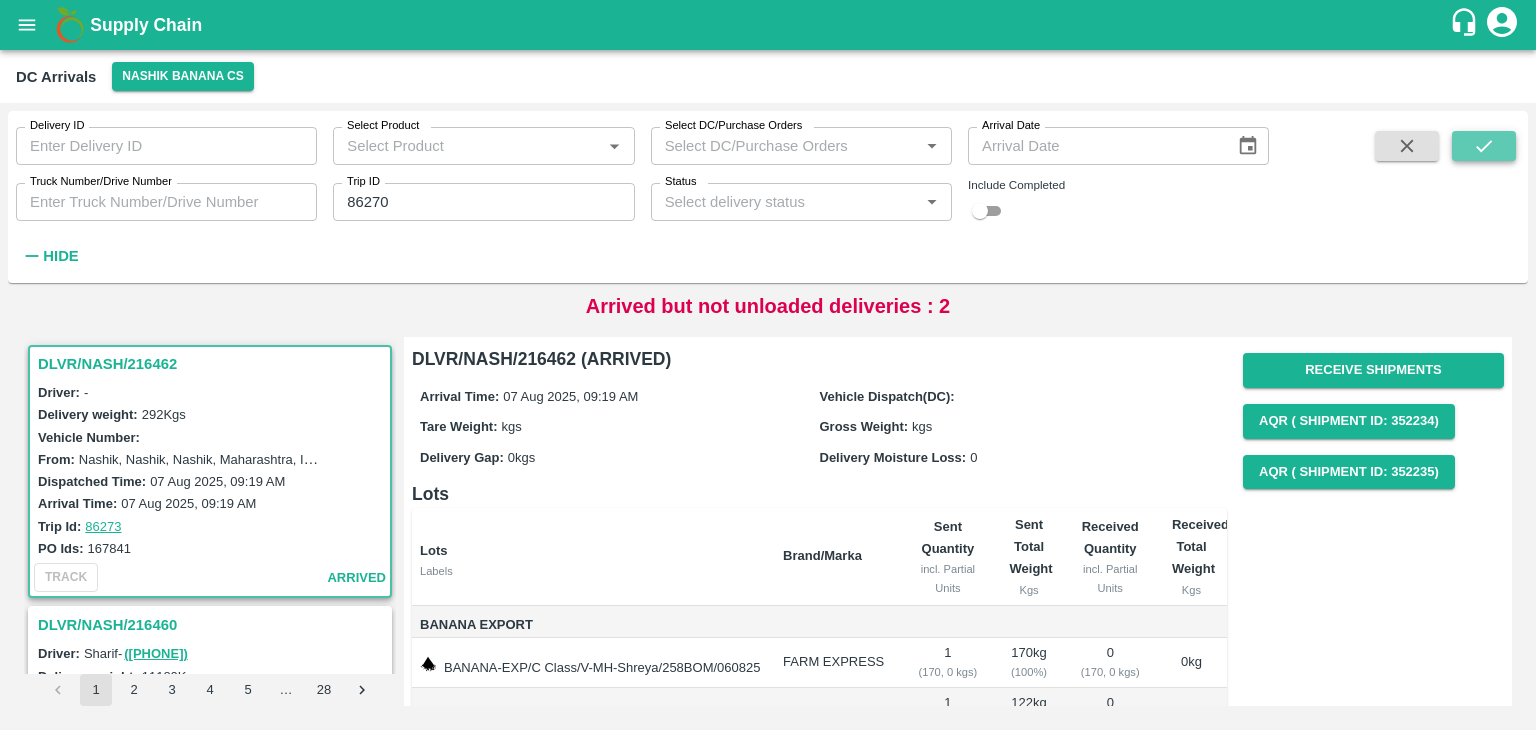 click 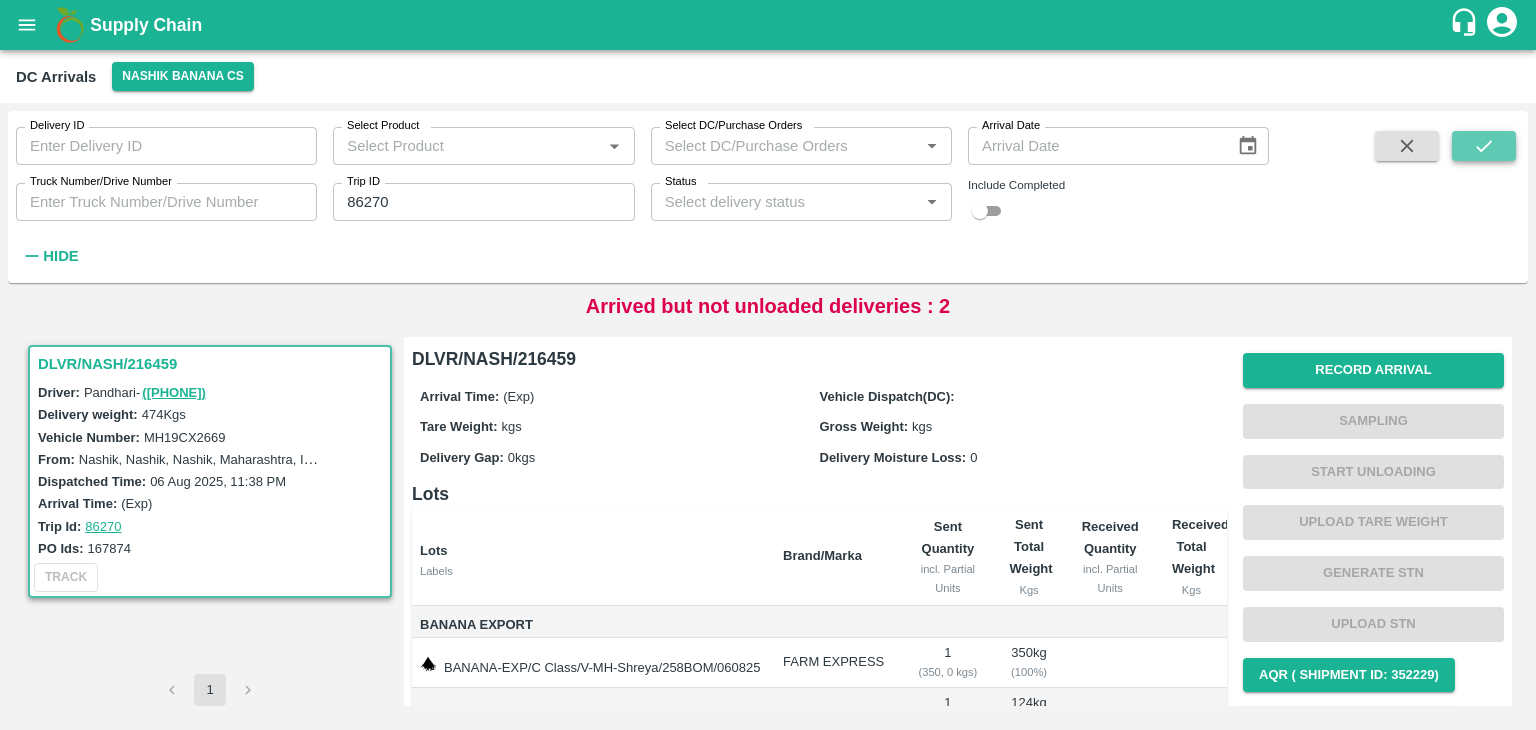 click 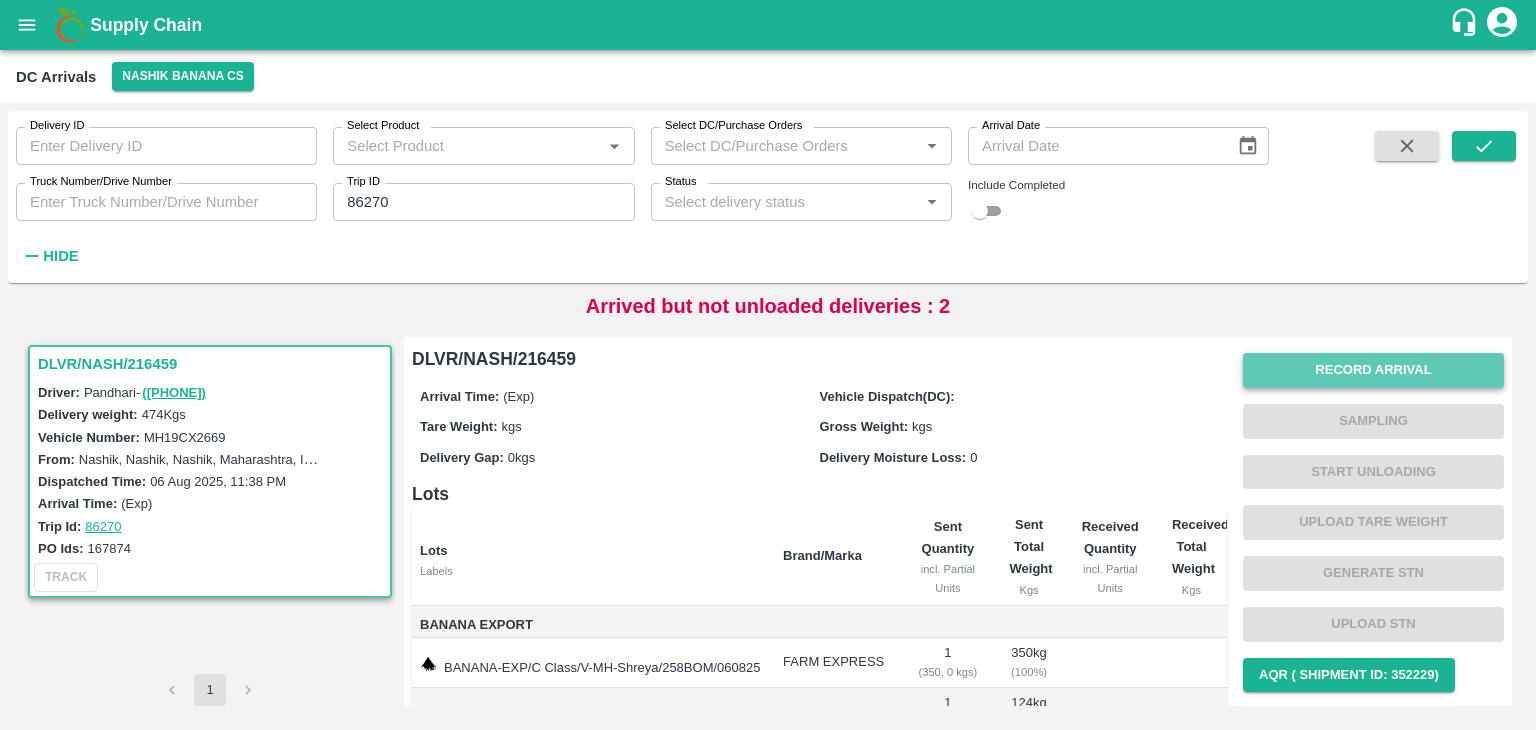 click on "Record Arrival" at bounding box center [1373, 370] 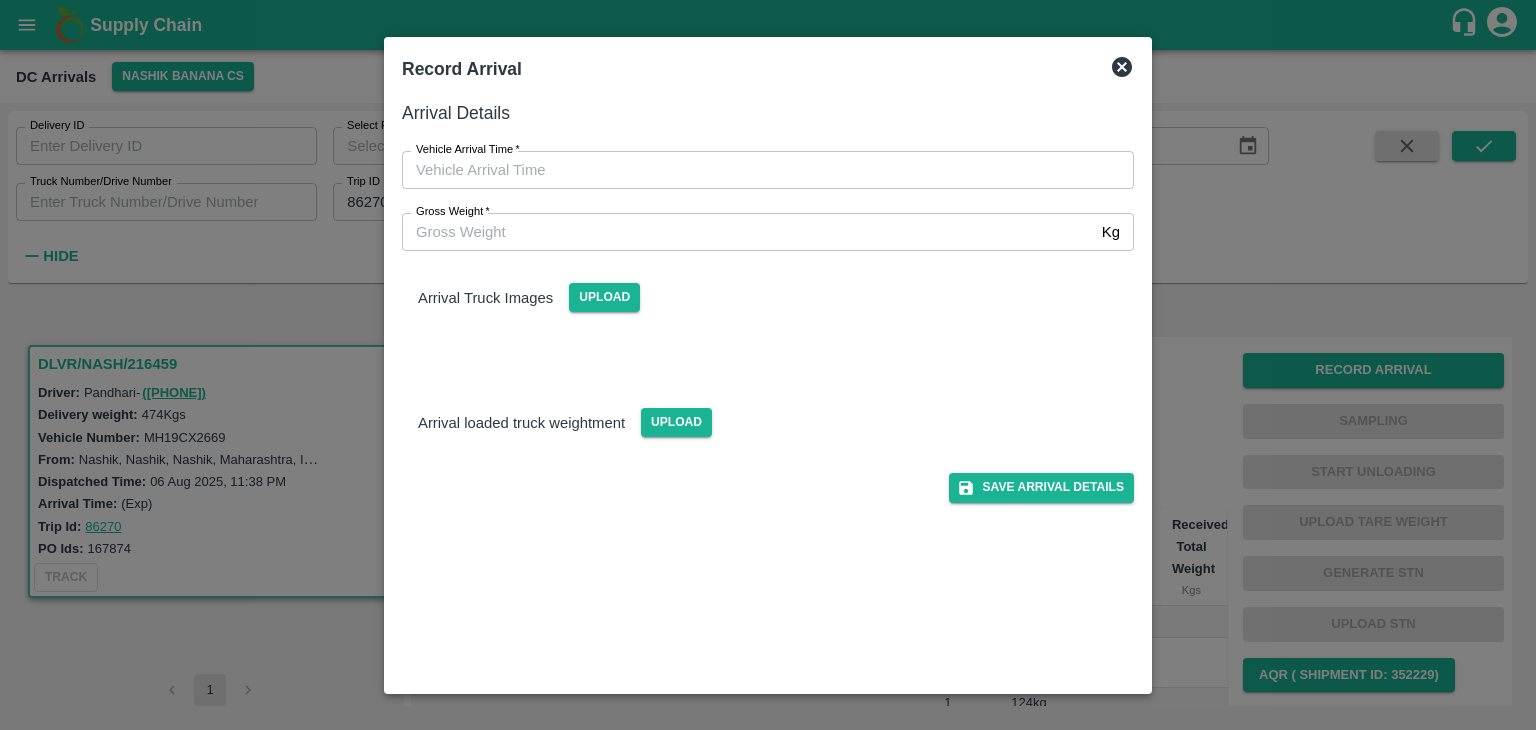 type on "DD/MM/YYYY hh:mm aa" 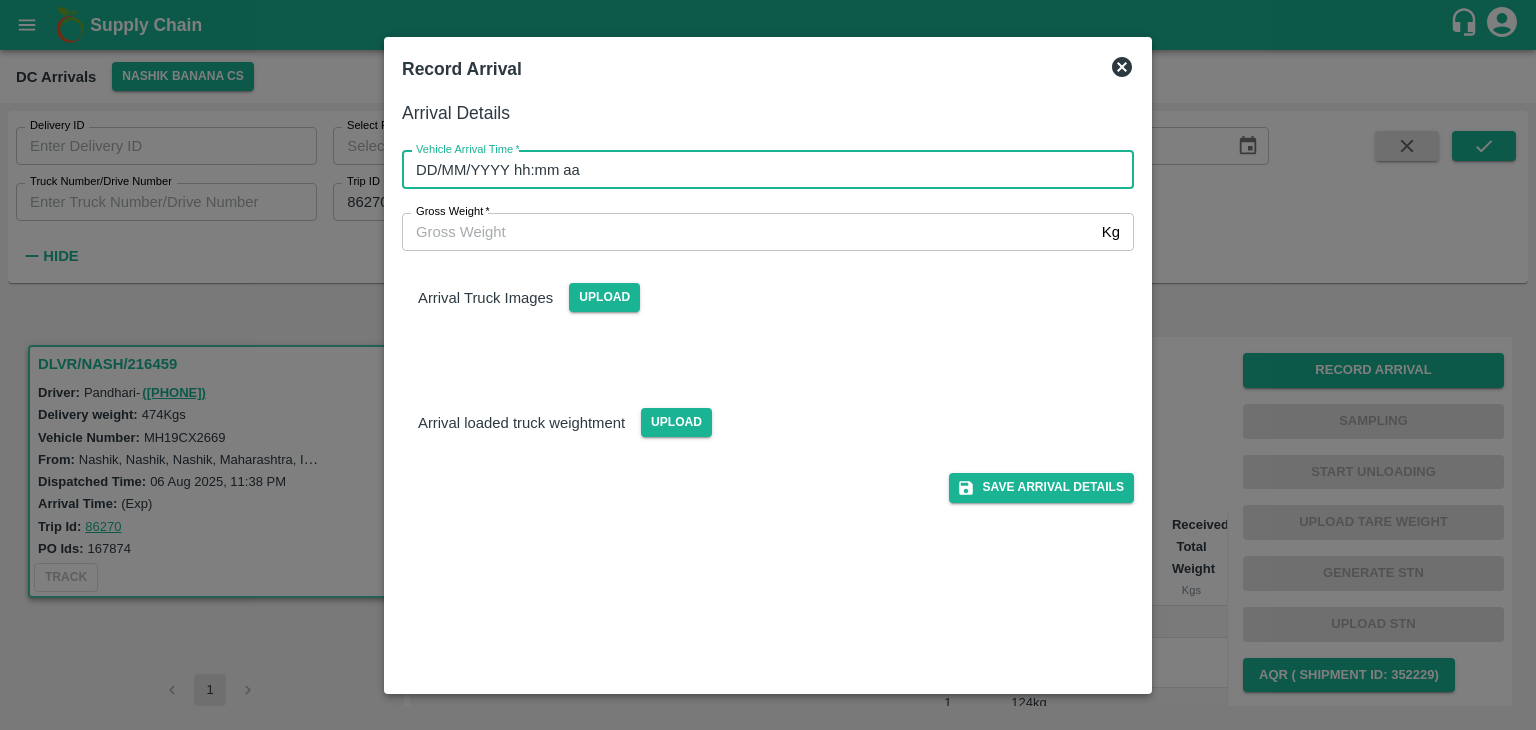 click on "DD/MM/YYYY hh:mm aa" at bounding box center (761, 170) 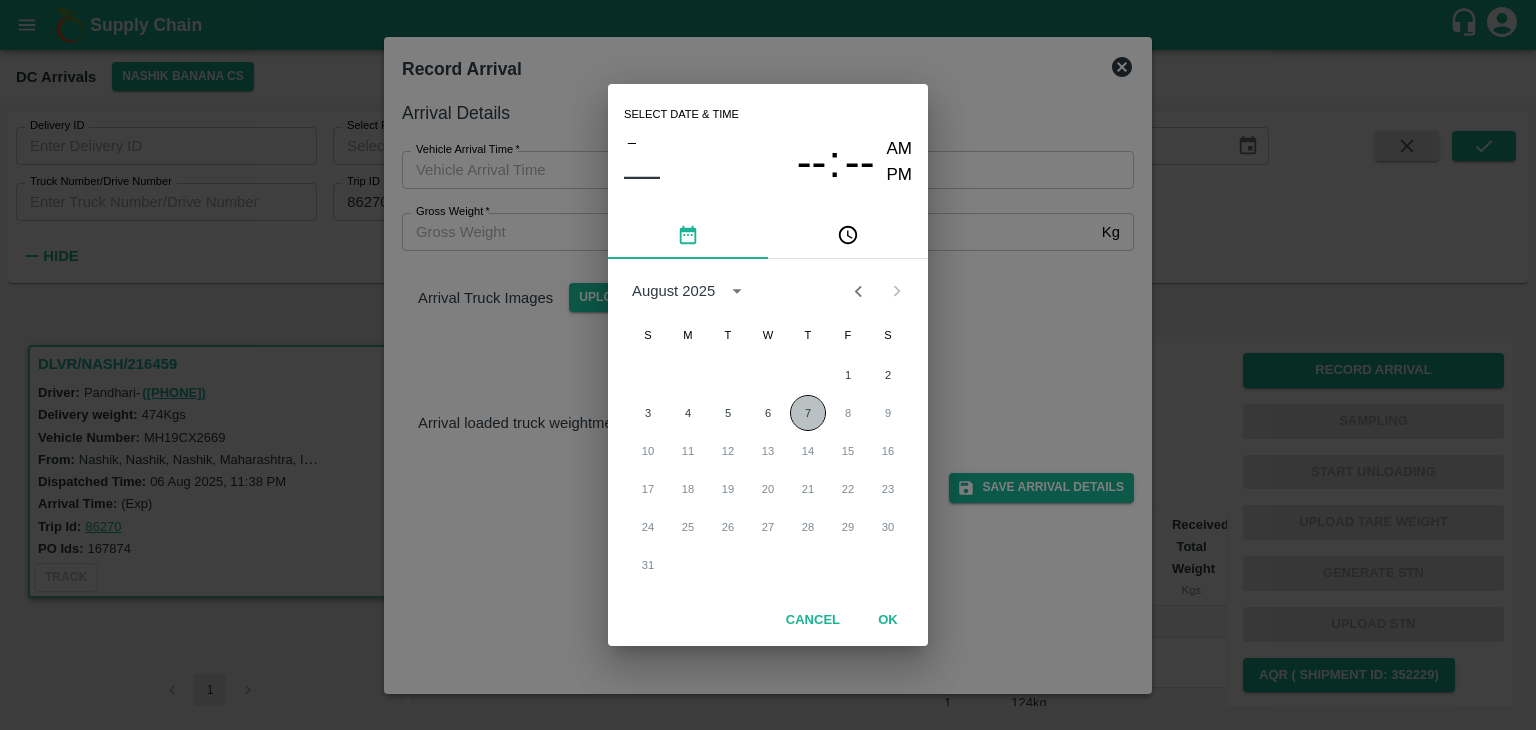click on "7" at bounding box center [808, 413] 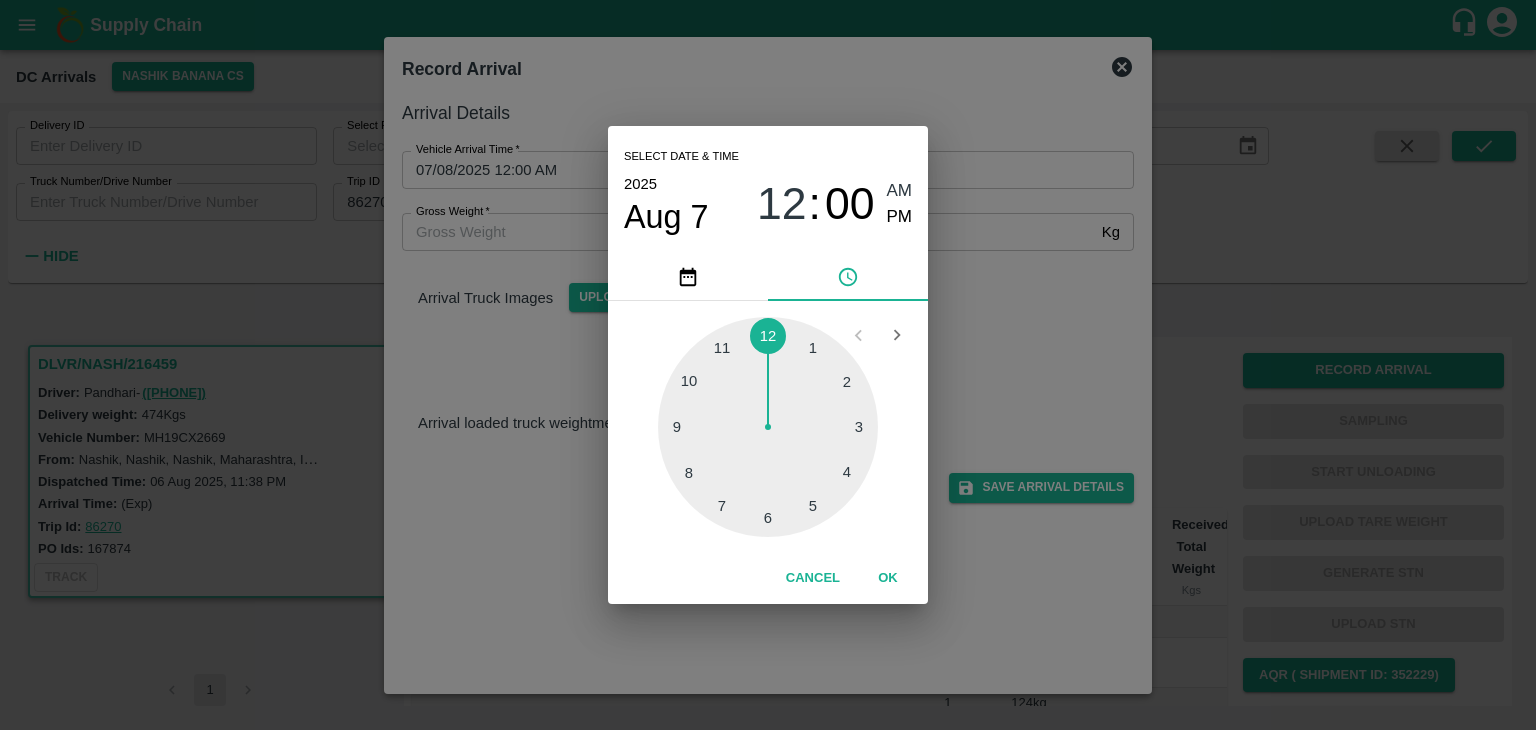 click at bounding box center [768, 427] 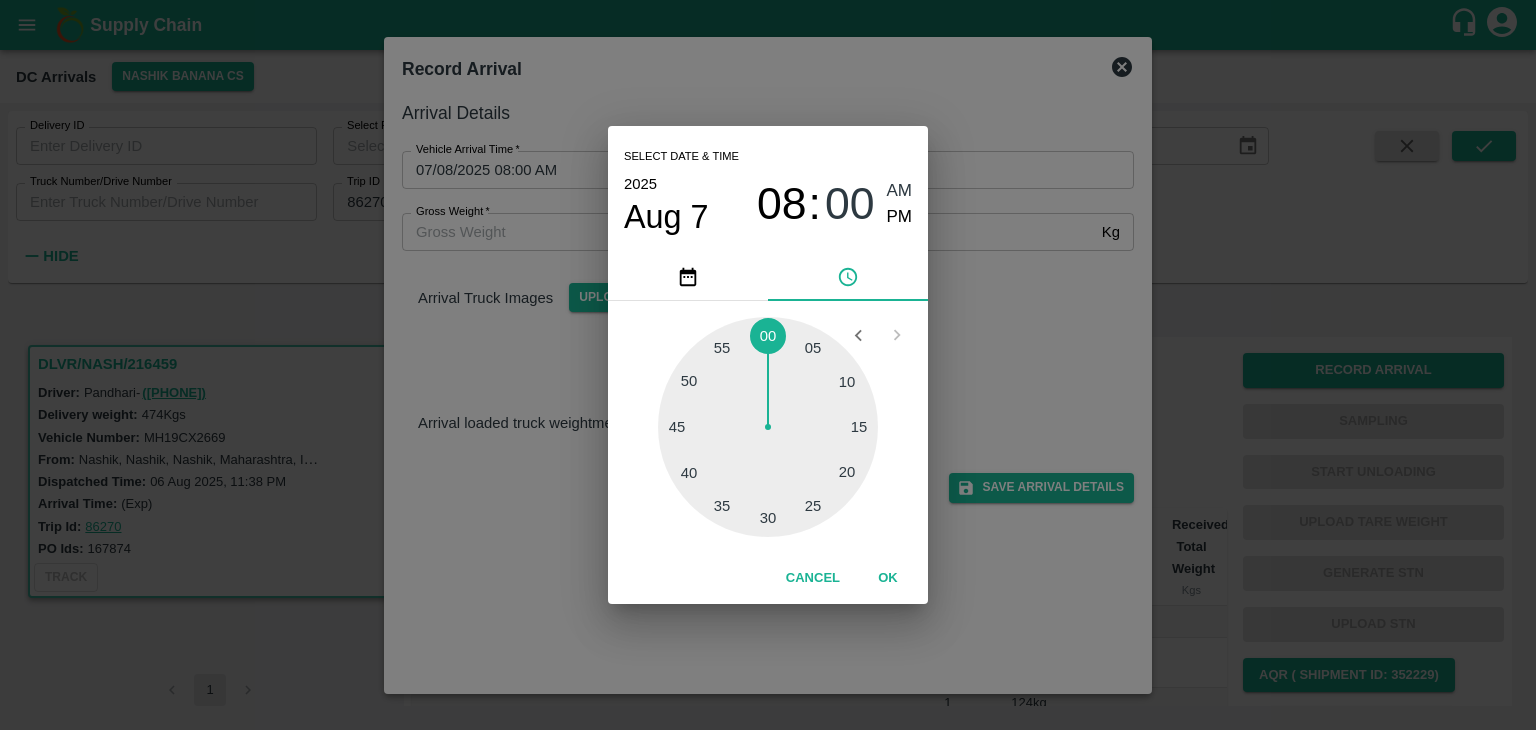 click at bounding box center [768, 427] 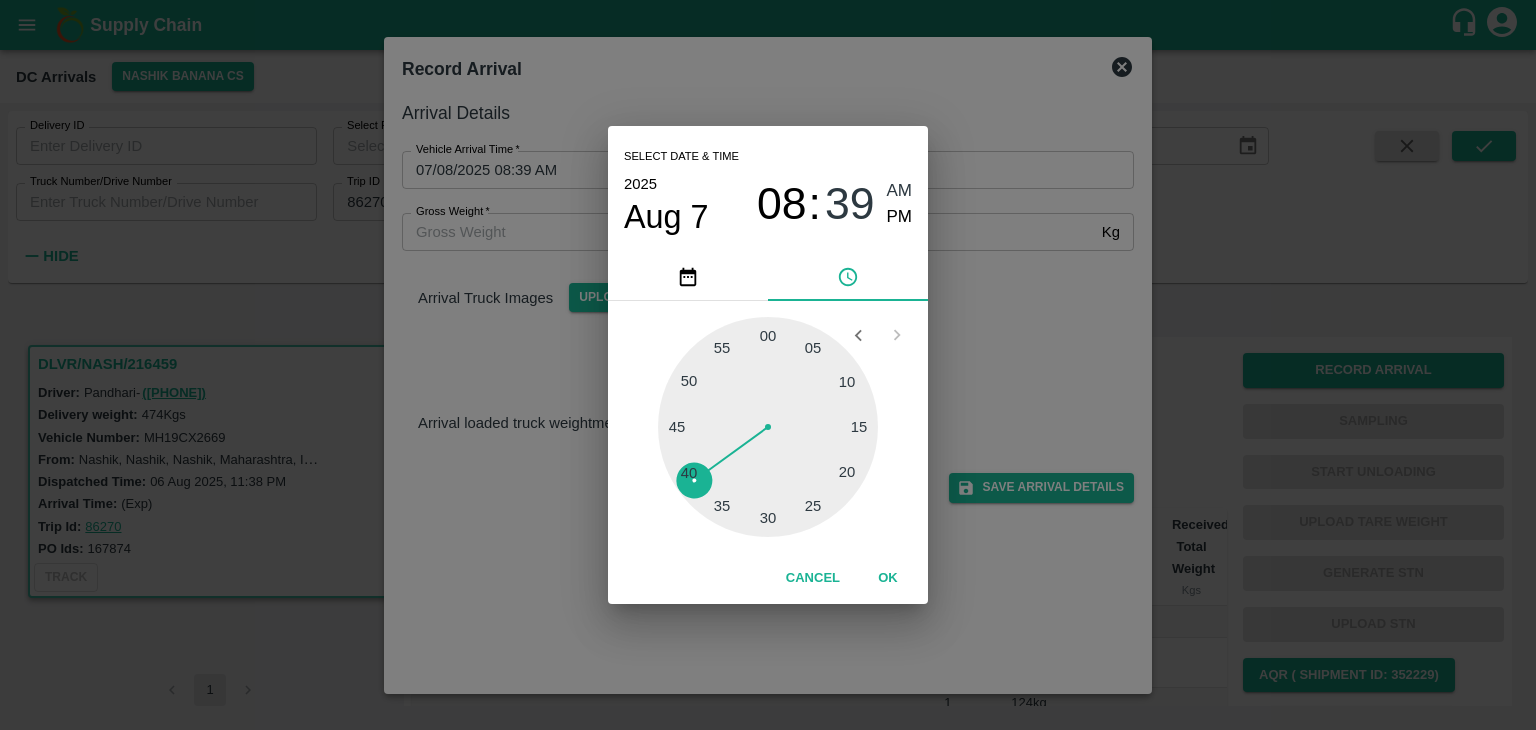click on "OK" at bounding box center (888, 578) 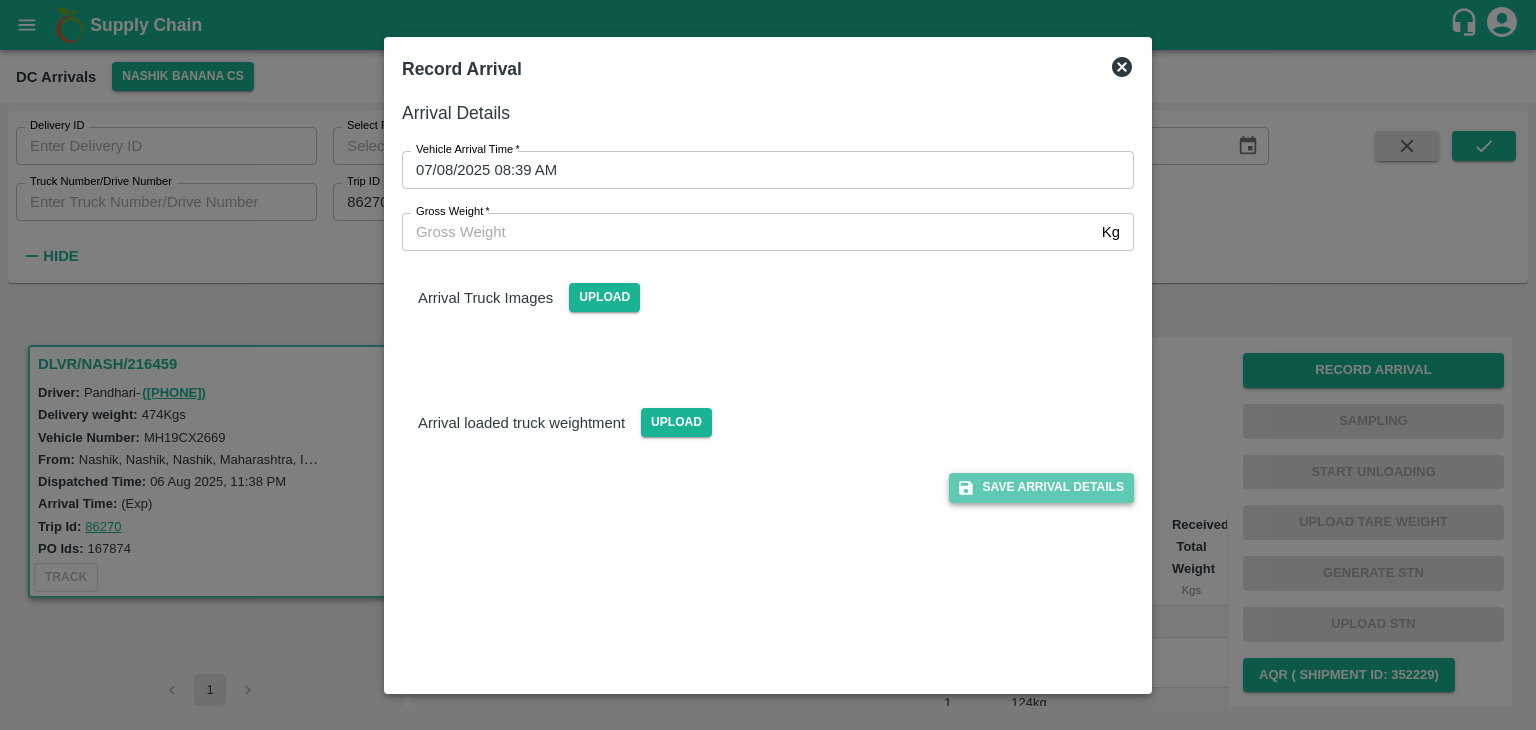 click on "Save Arrival Details" at bounding box center (1041, 487) 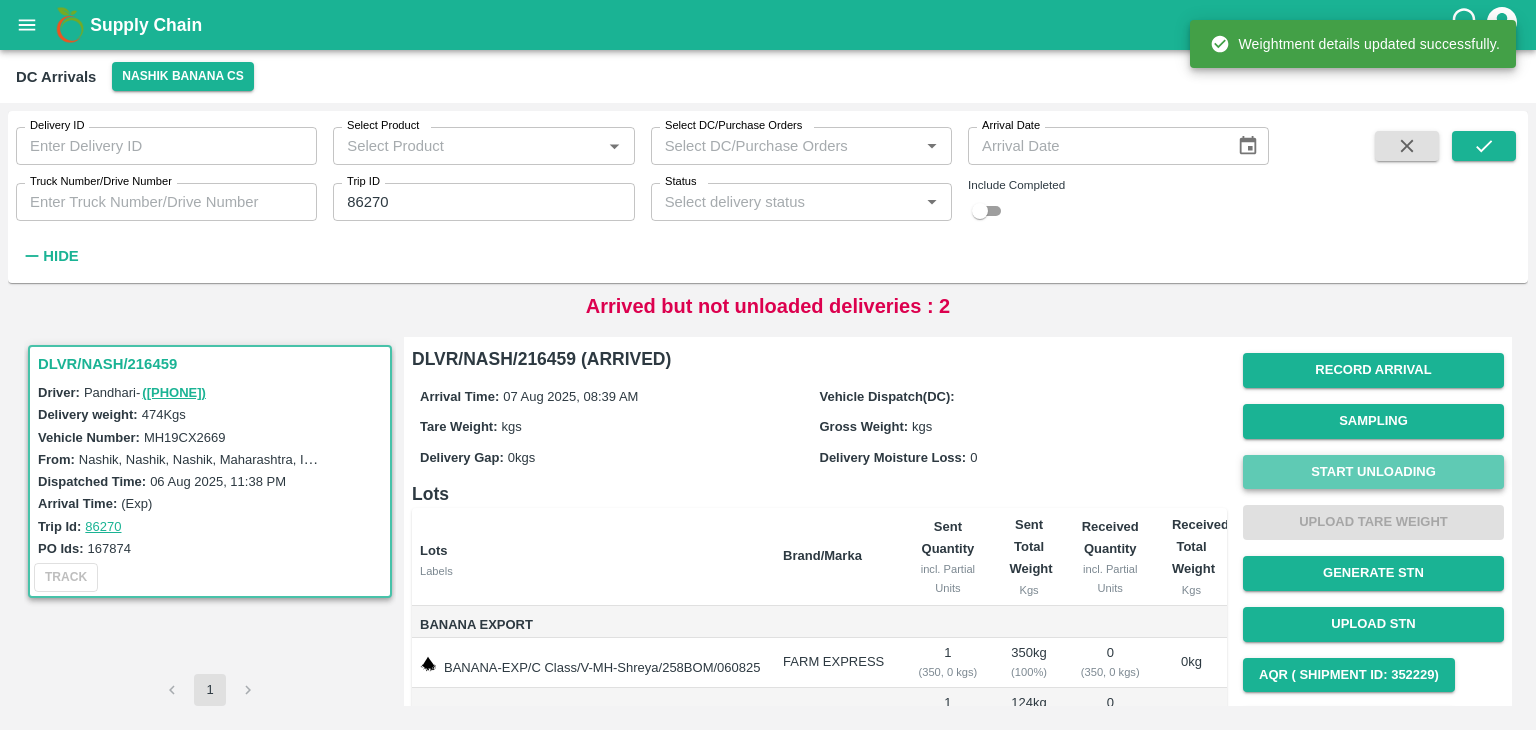 click on "Start Unloading" at bounding box center [1373, 472] 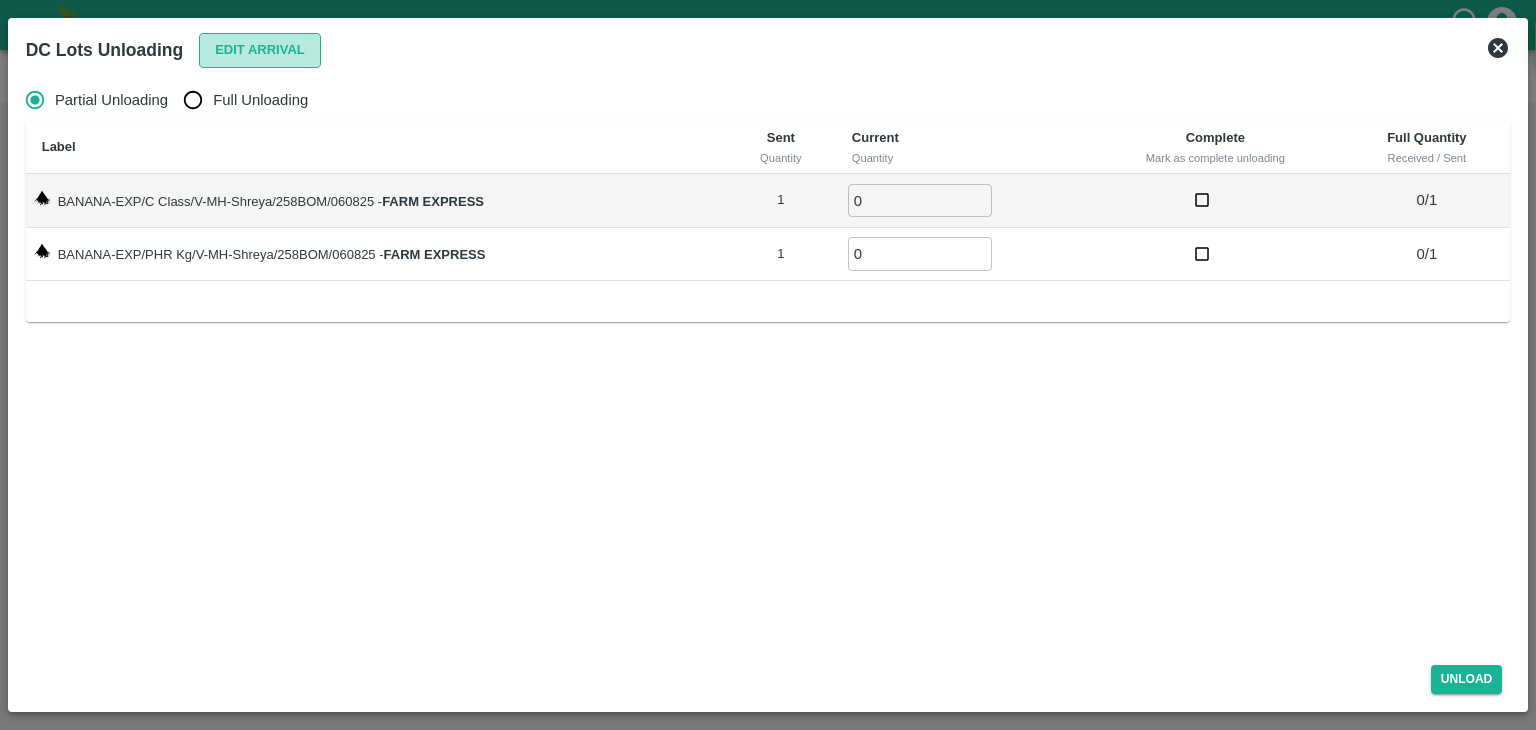 click on "Edit Arrival" at bounding box center [260, 50] 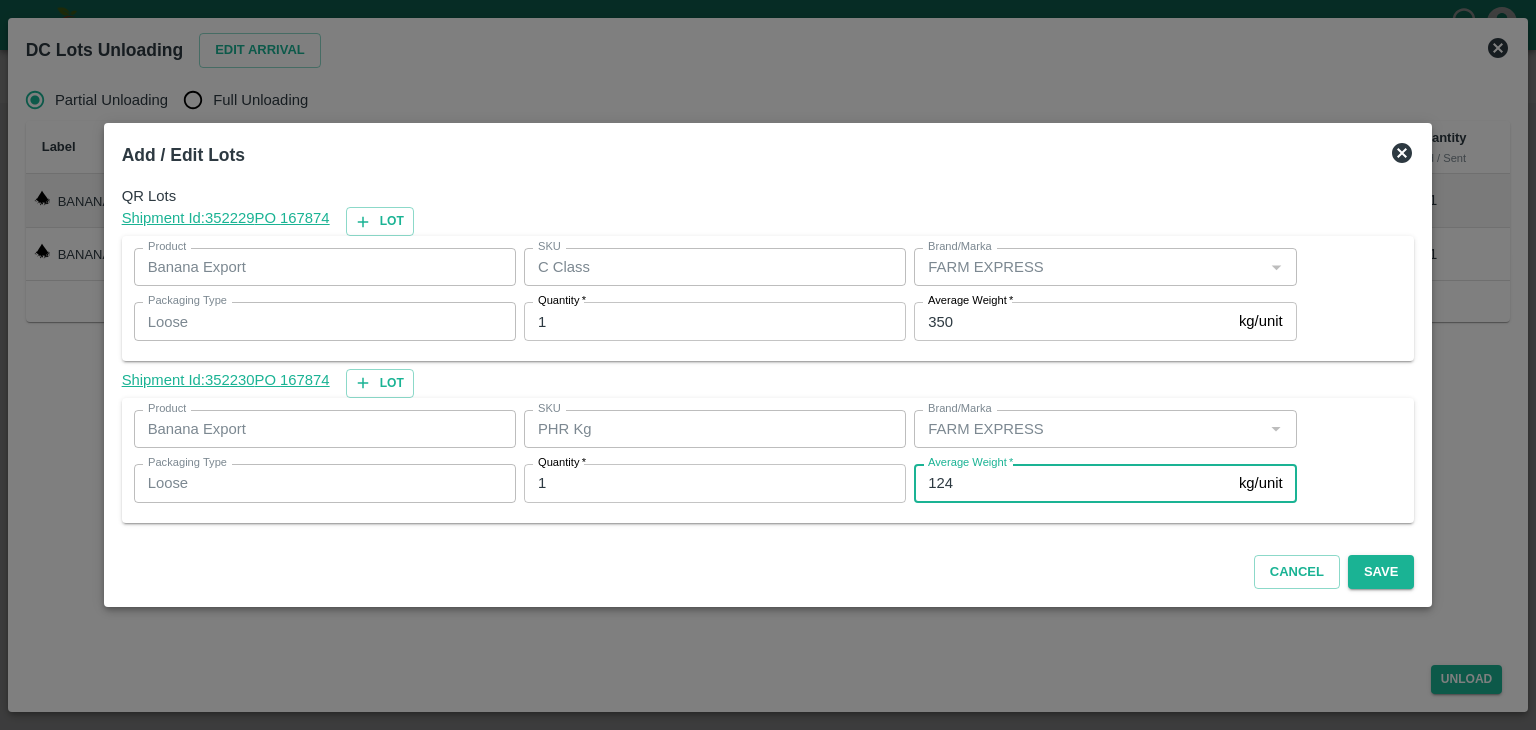 click on "124" at bounding box center (1072, 483) 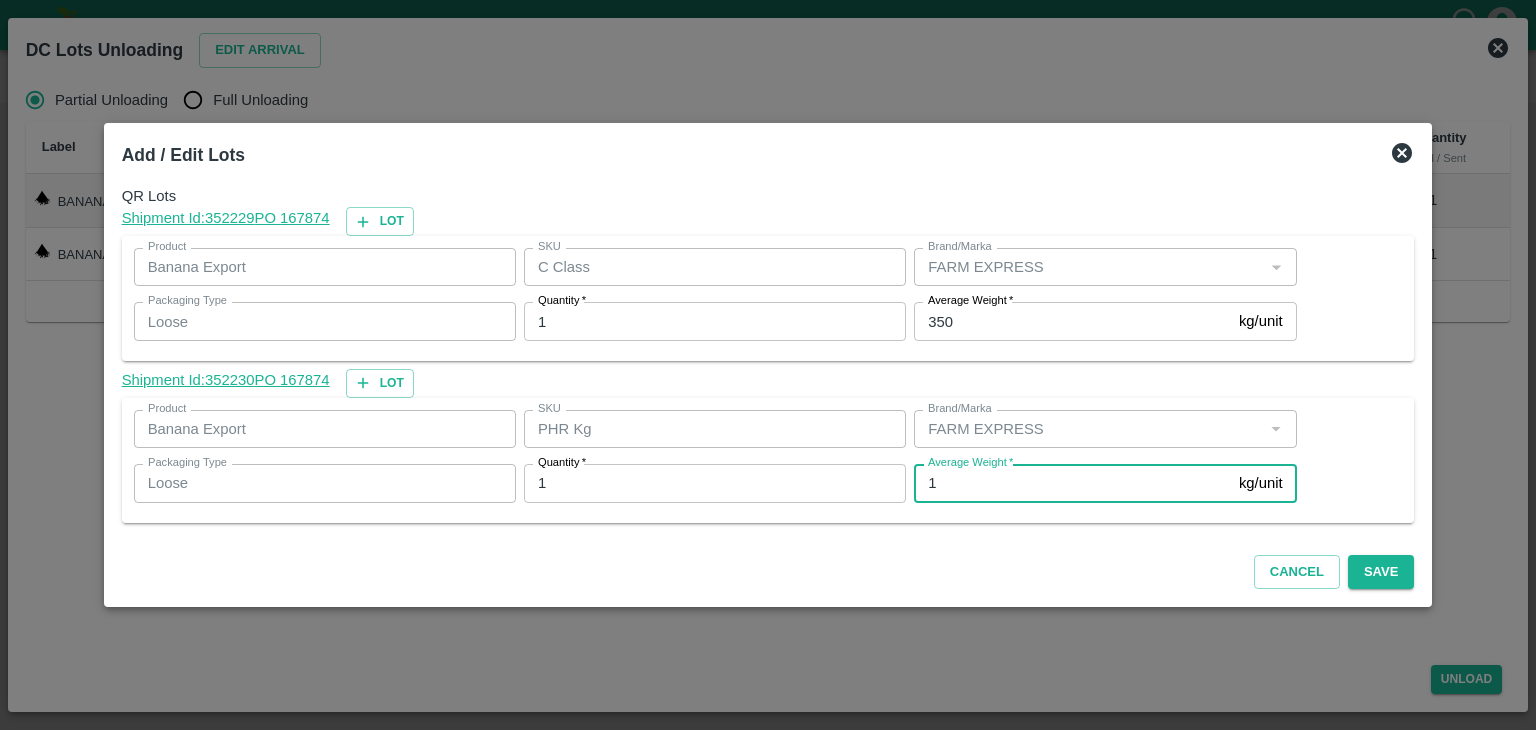type on "1" 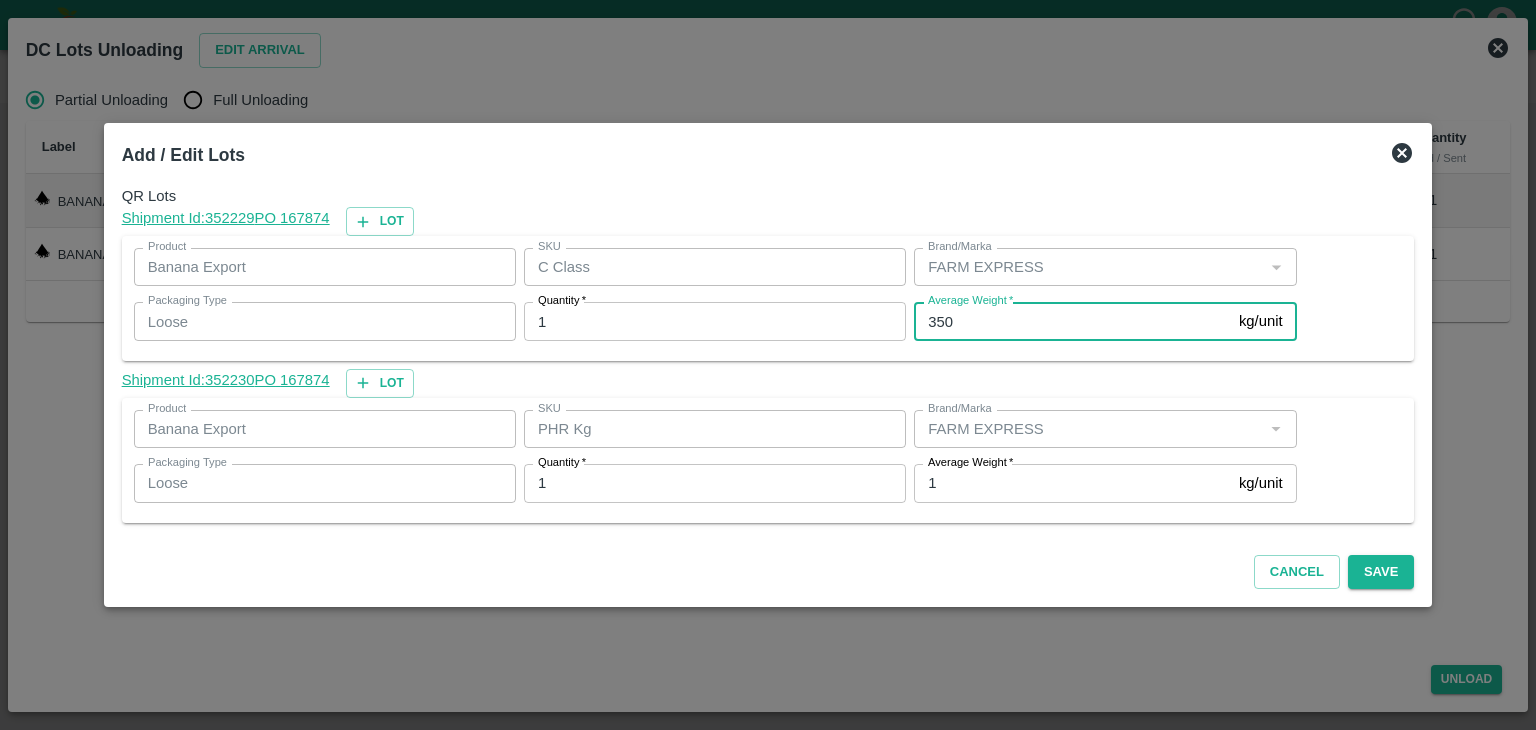 click on "350" at bounding box center [1072, 321] 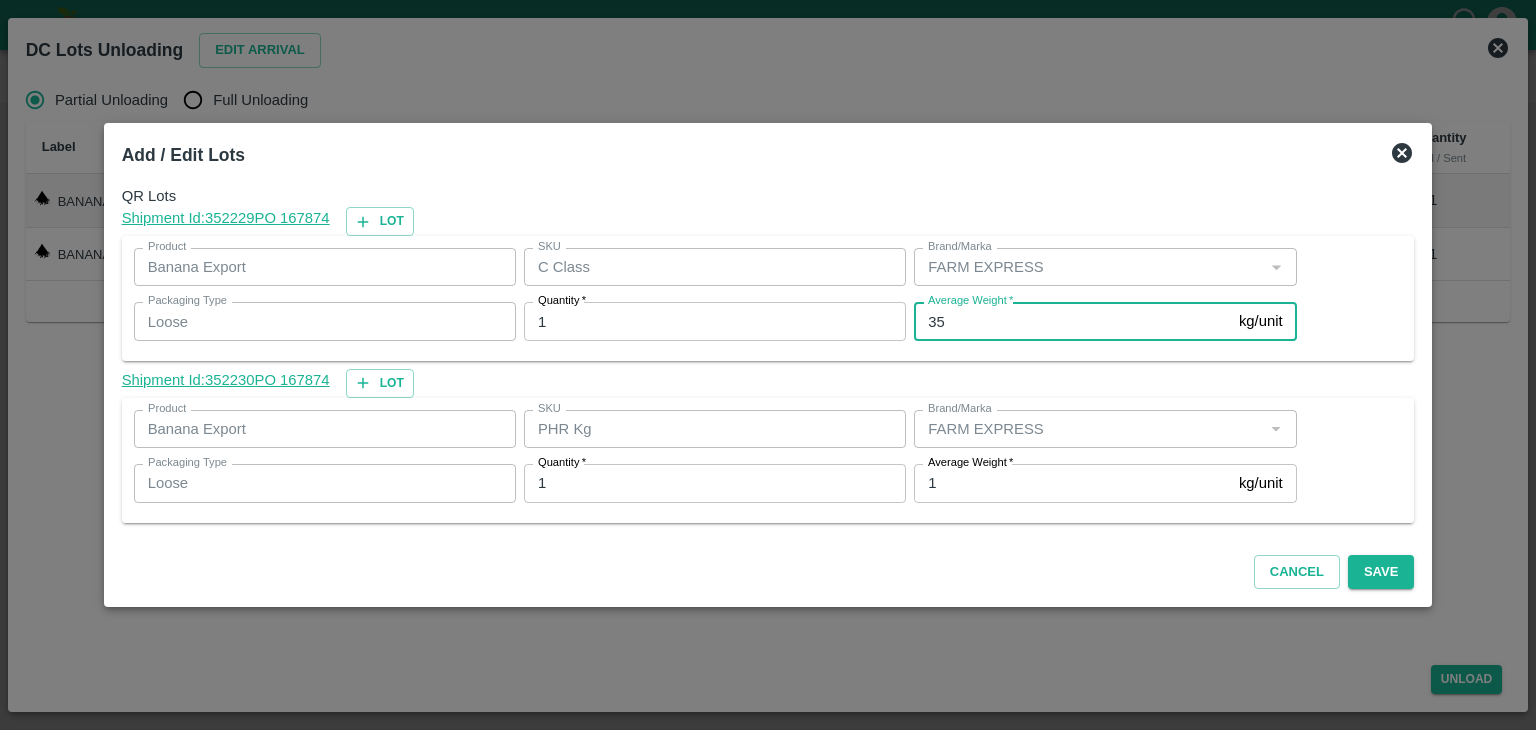type on "3" 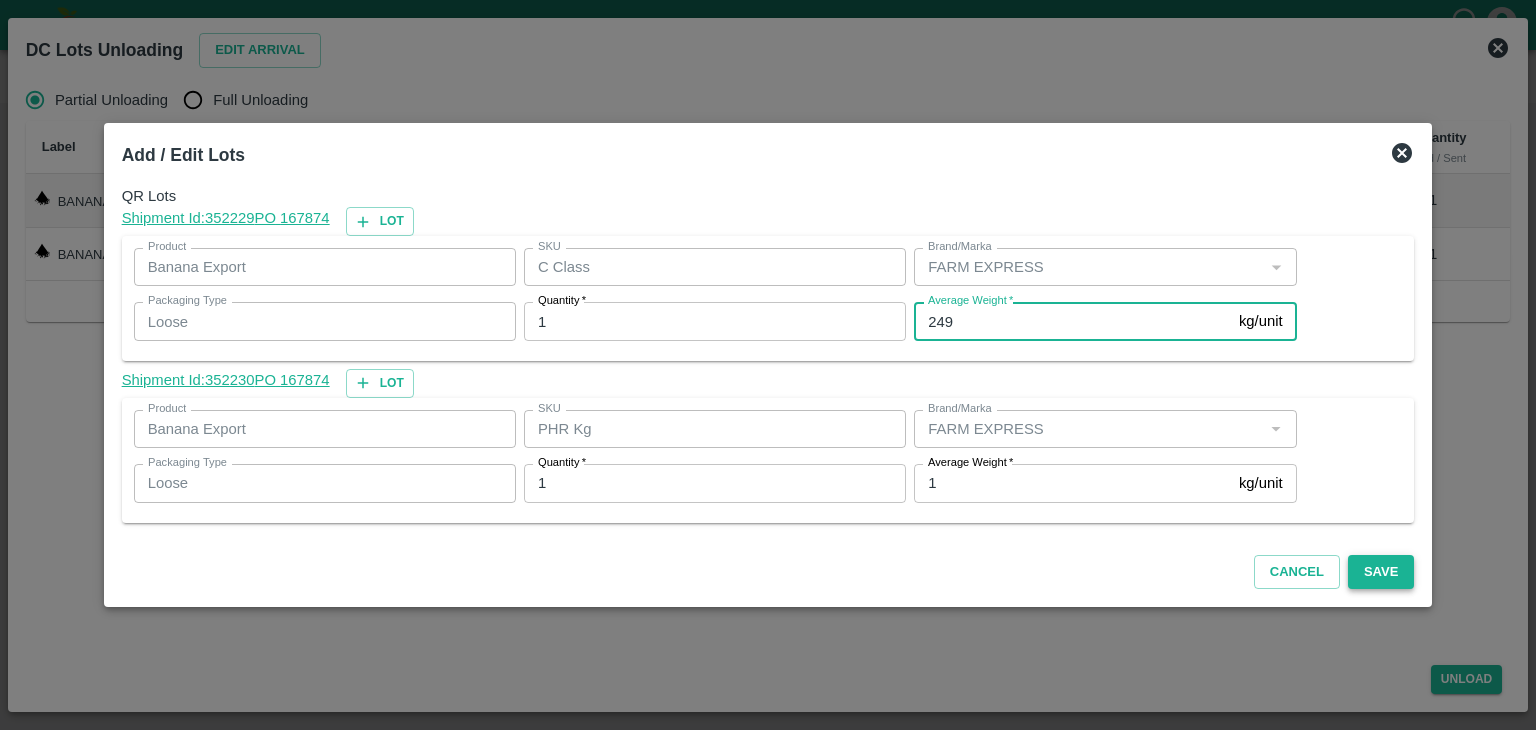 type on "249" 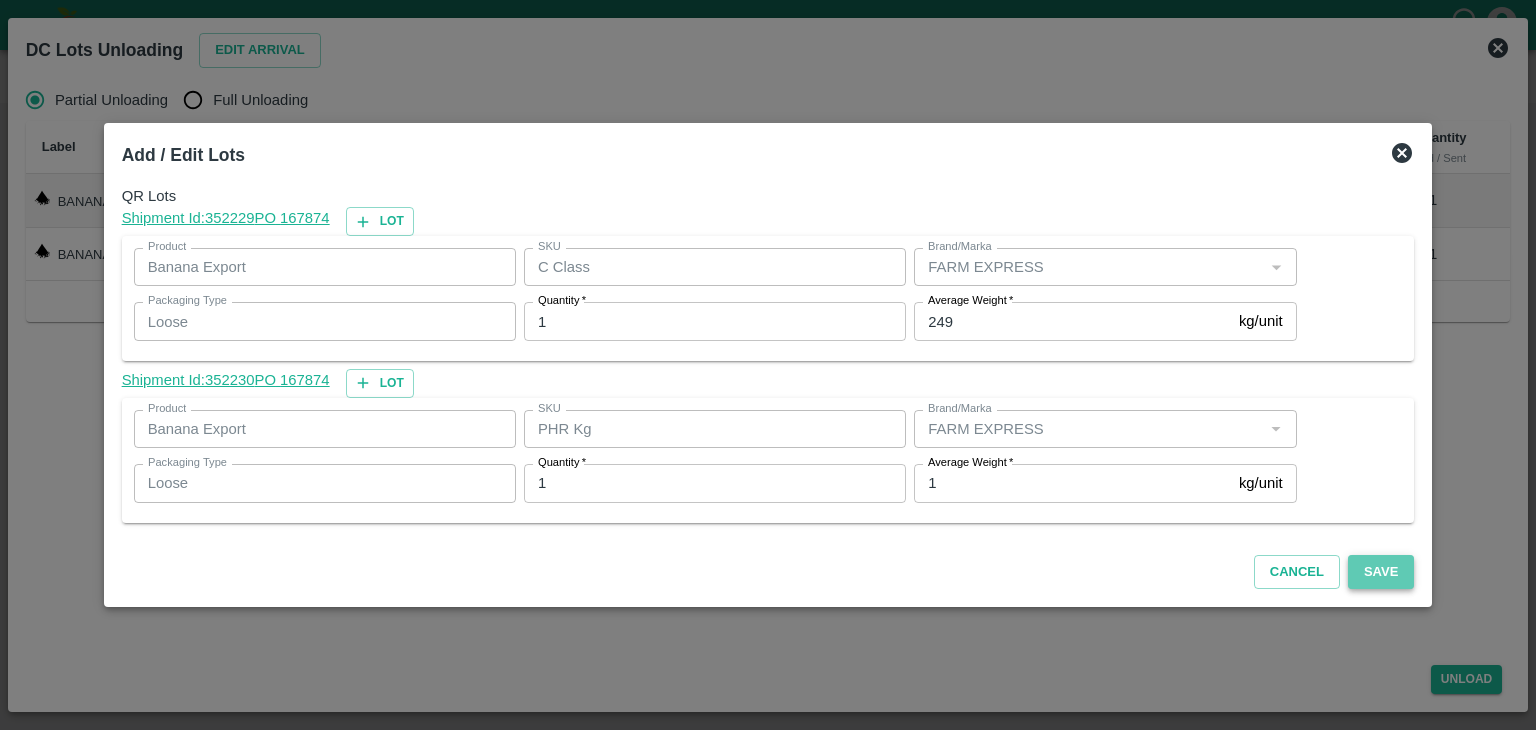 click on "Save" at bounding box center (1381, 572) 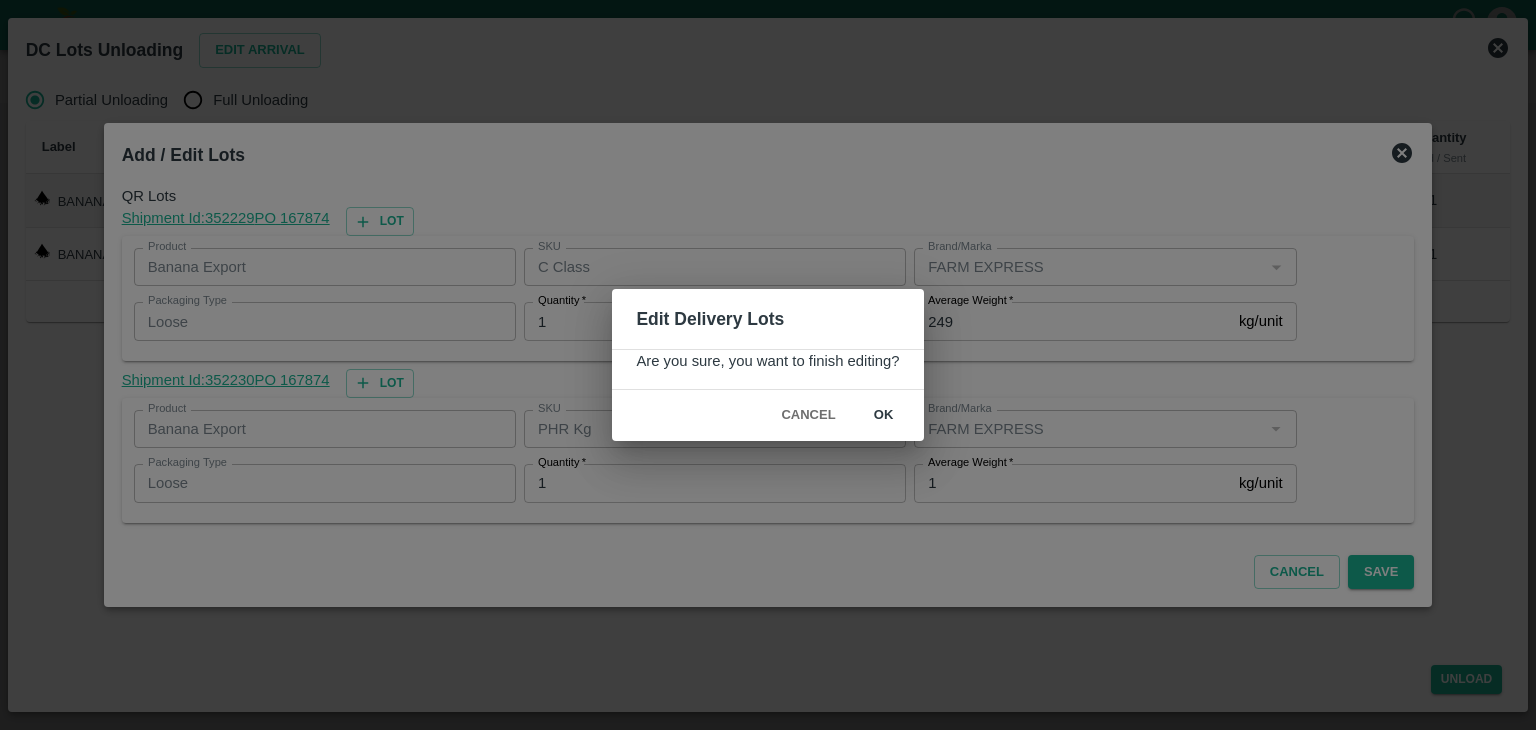click on "ok" at bounding box center (884, 415) 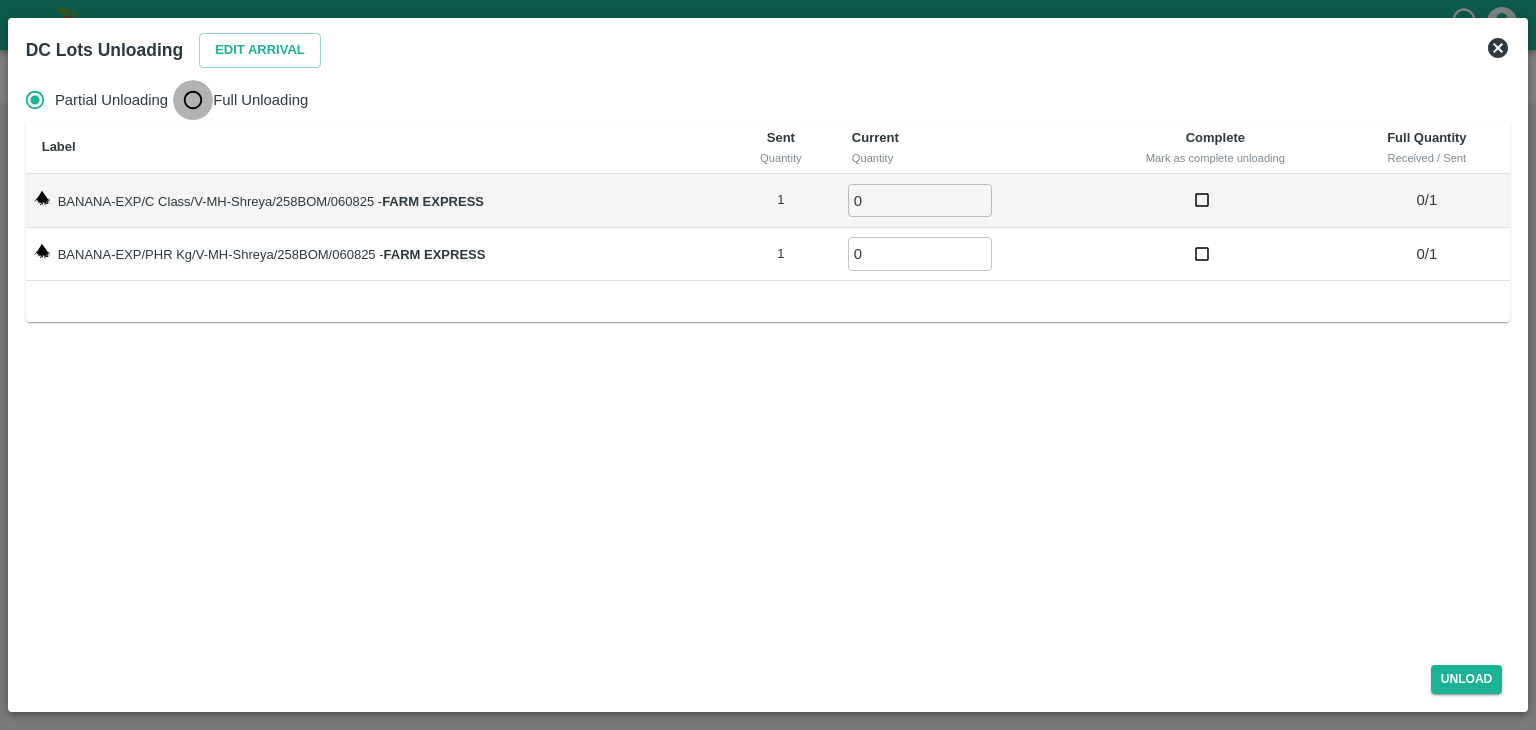 click on "Full Unloading" at bounding box center (193, 100) 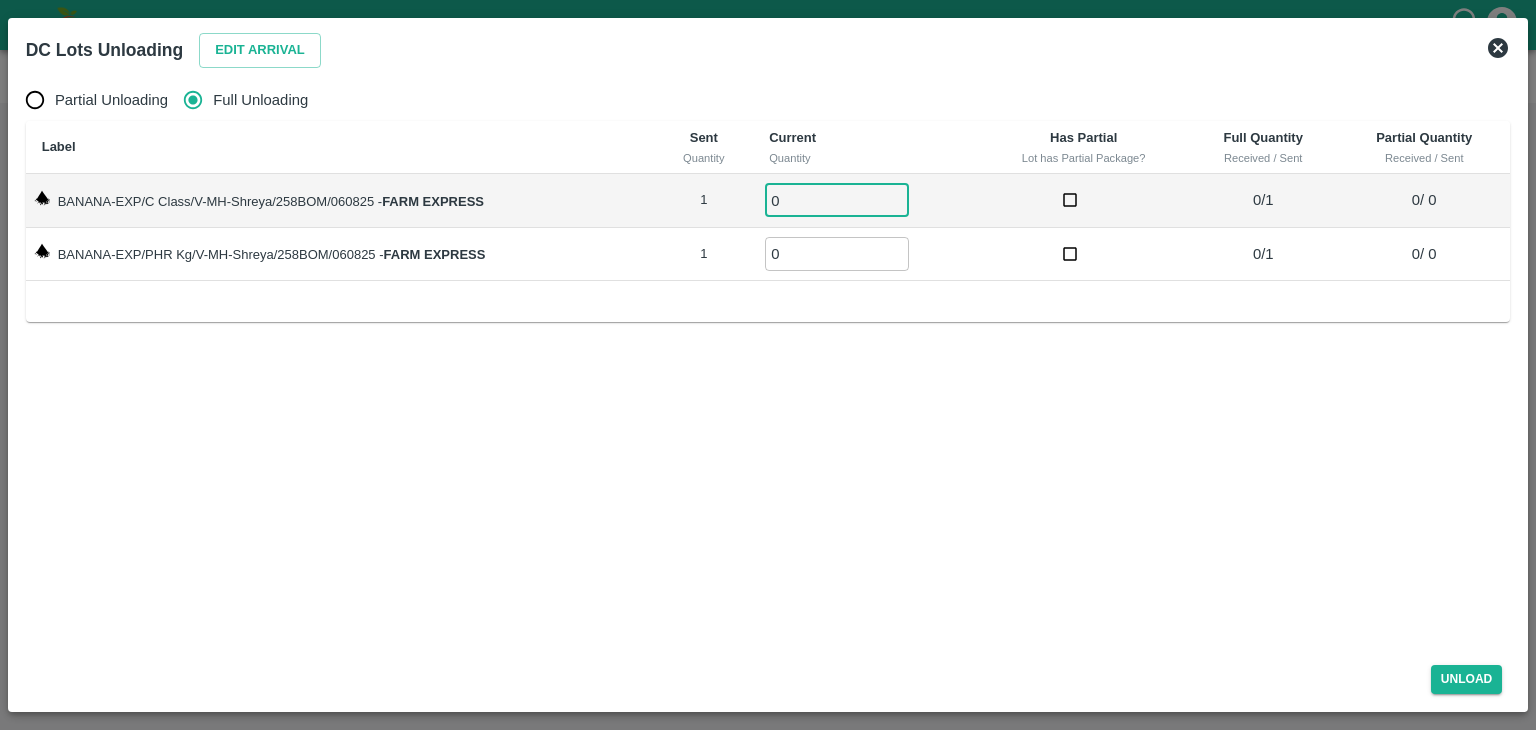 click on "0" at bounding box center (837, 200) 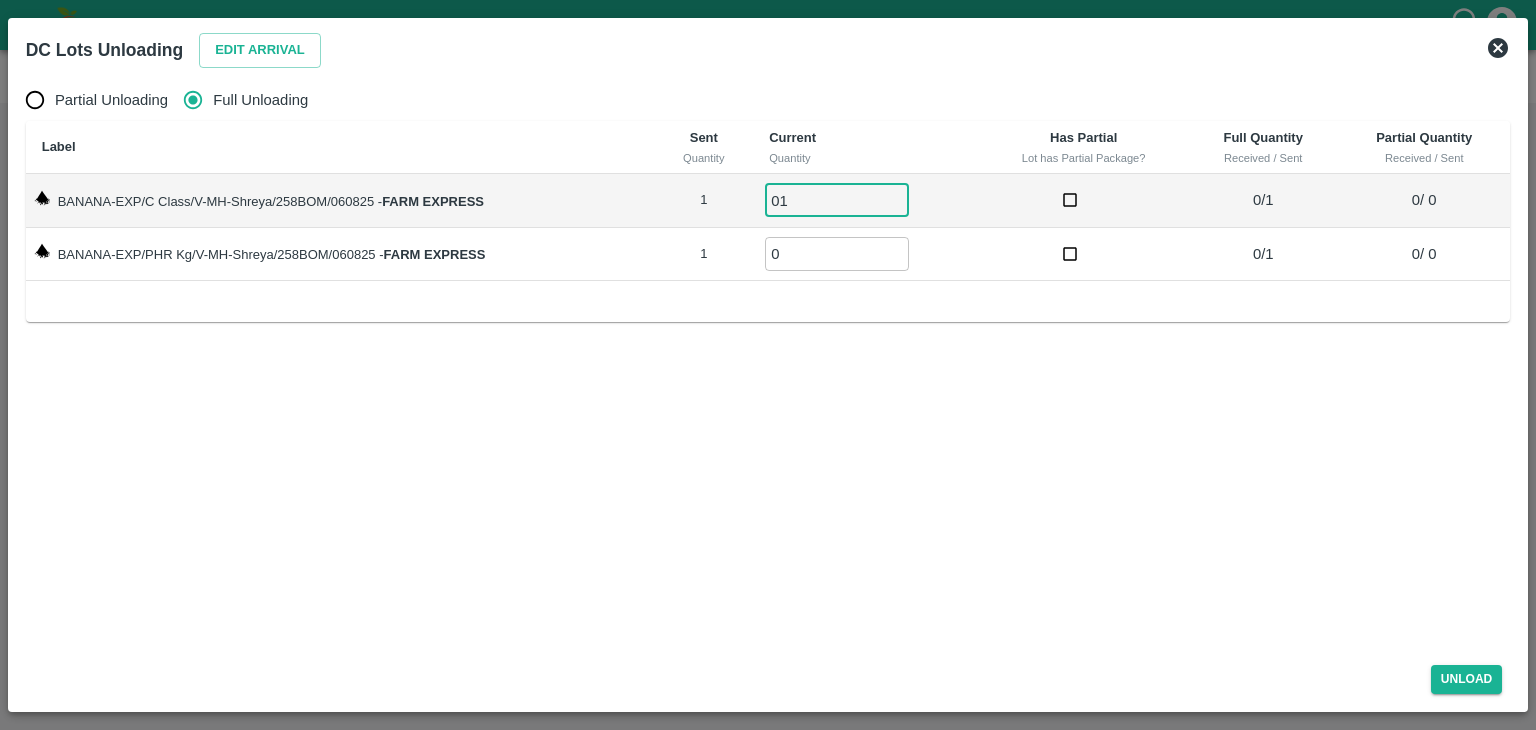type on "01" 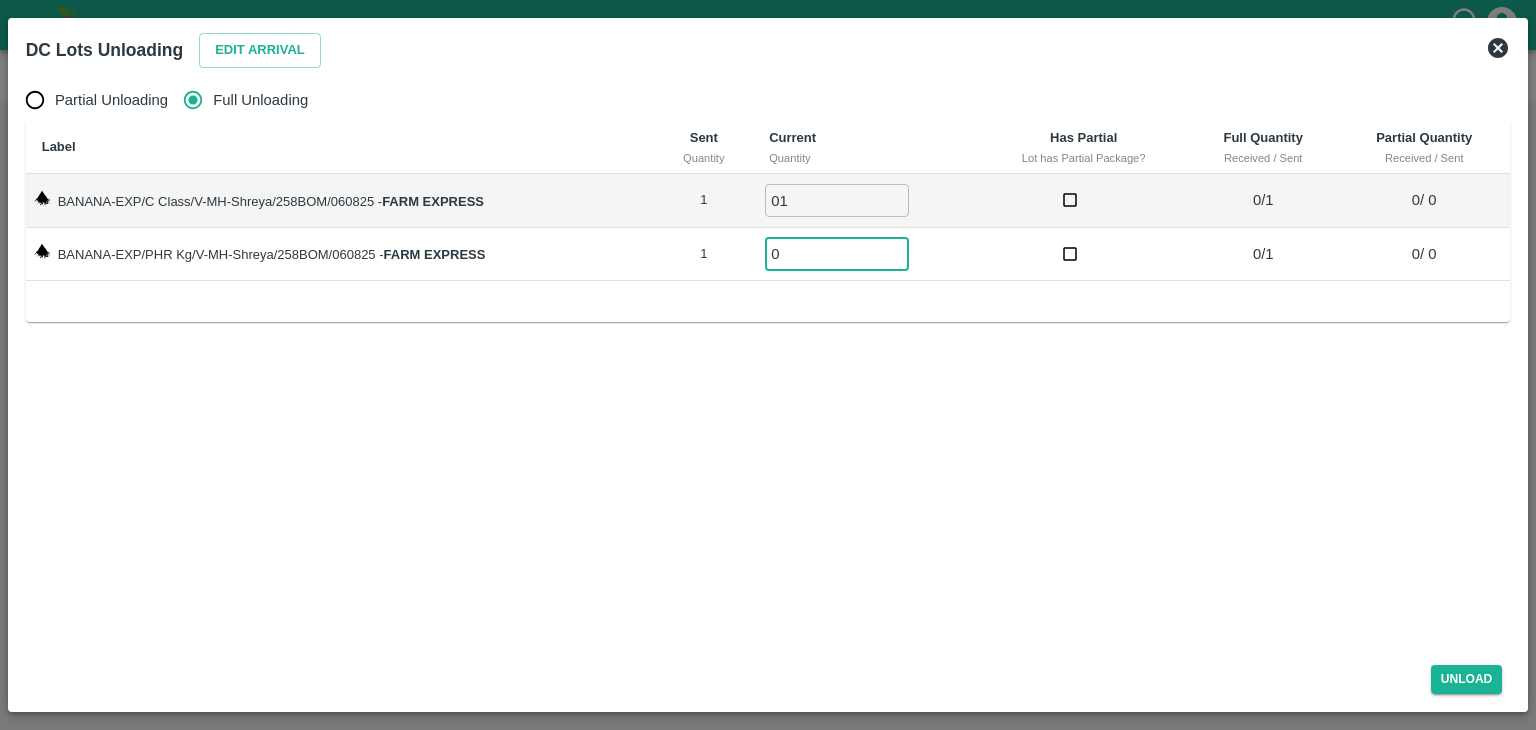 click on "0" at bounding box center (837, 253) 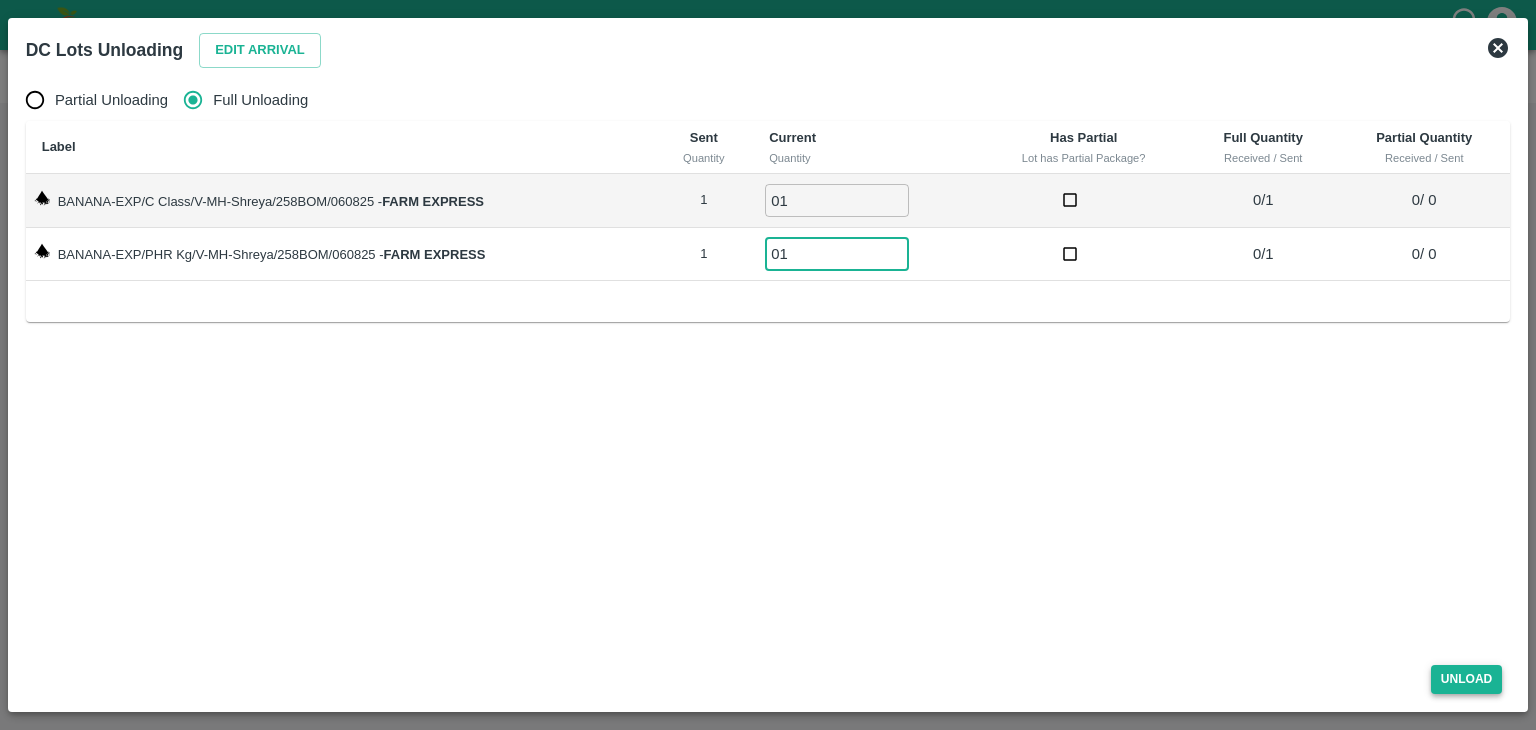 type on "01" 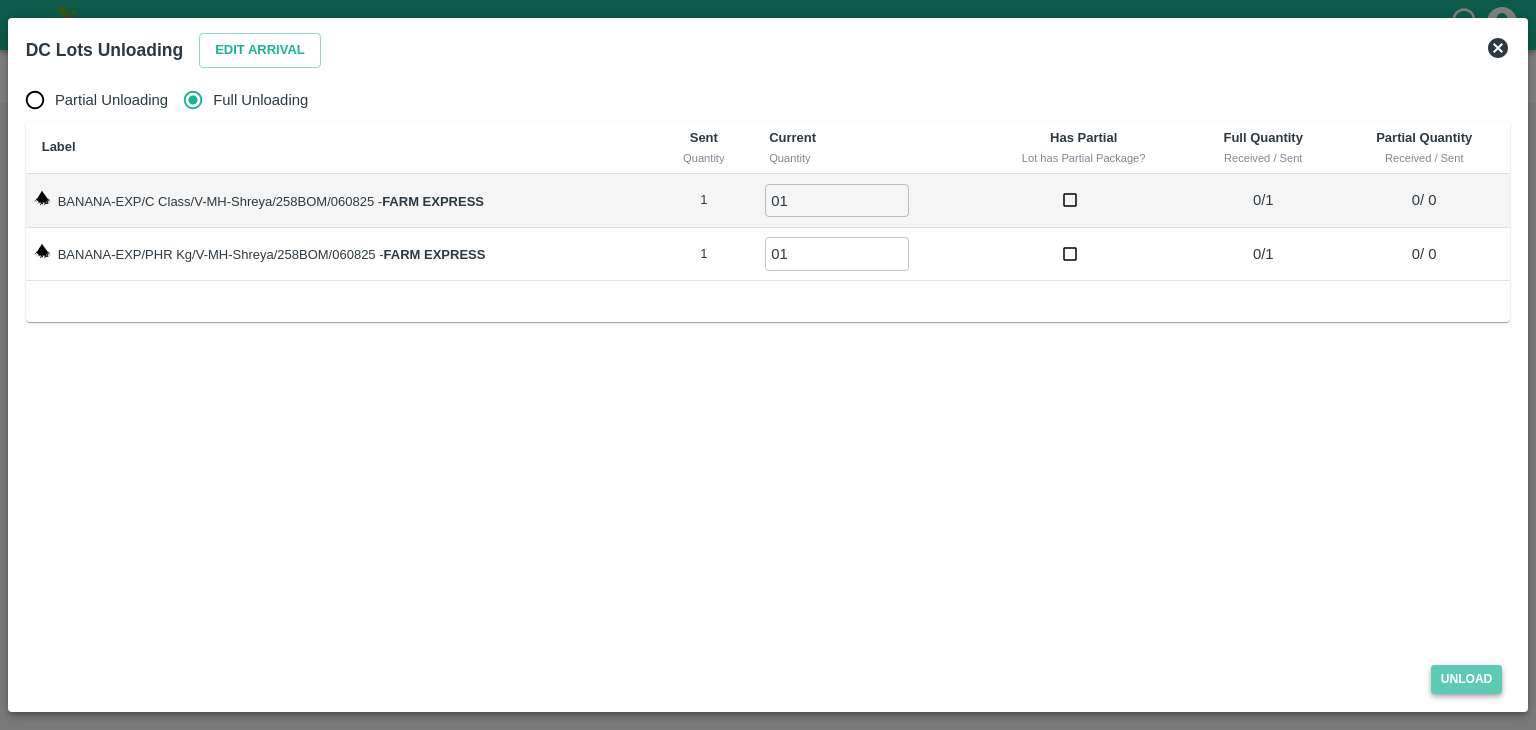 click on "Unload" at bounding box center [1467, 679] 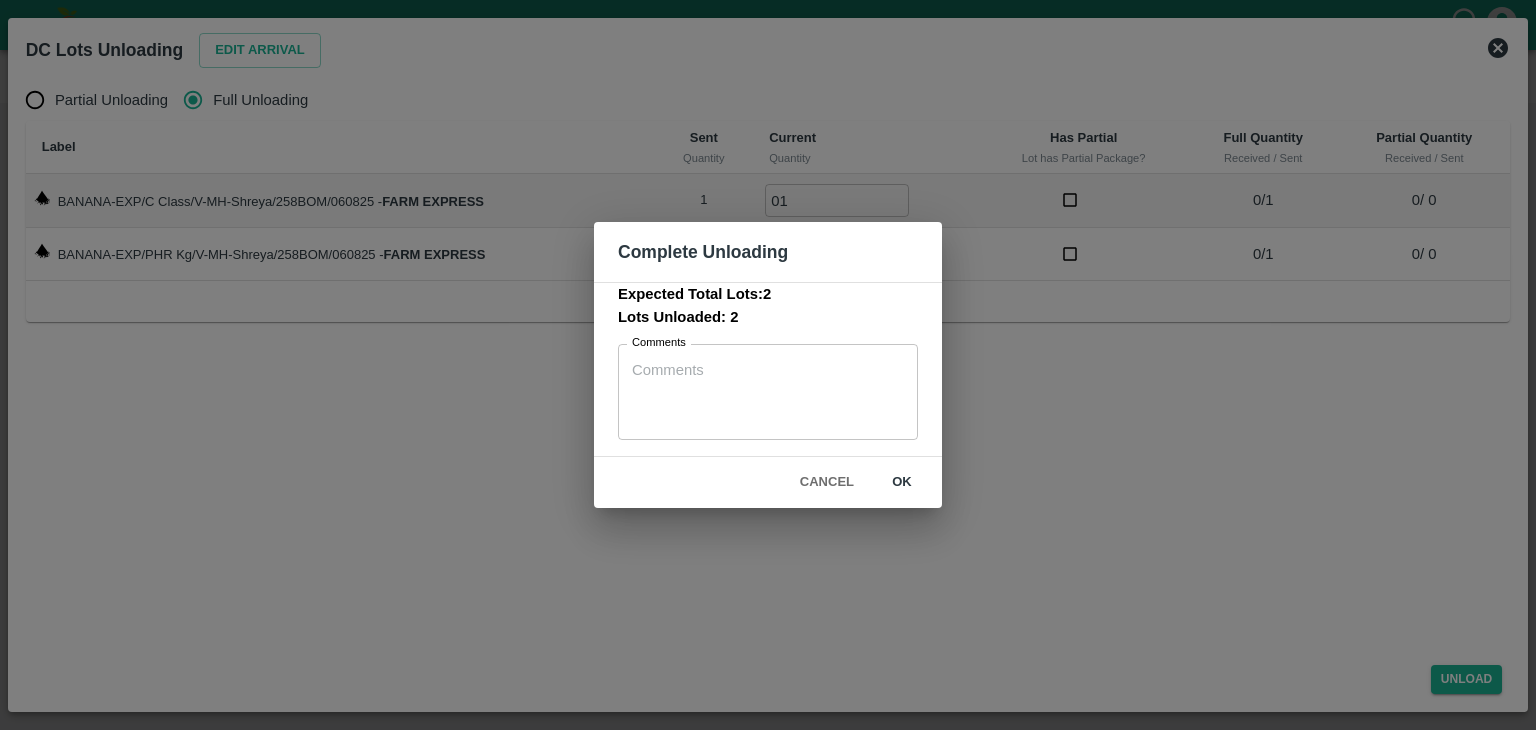 click on "ok" at bounding box center (902, 482) 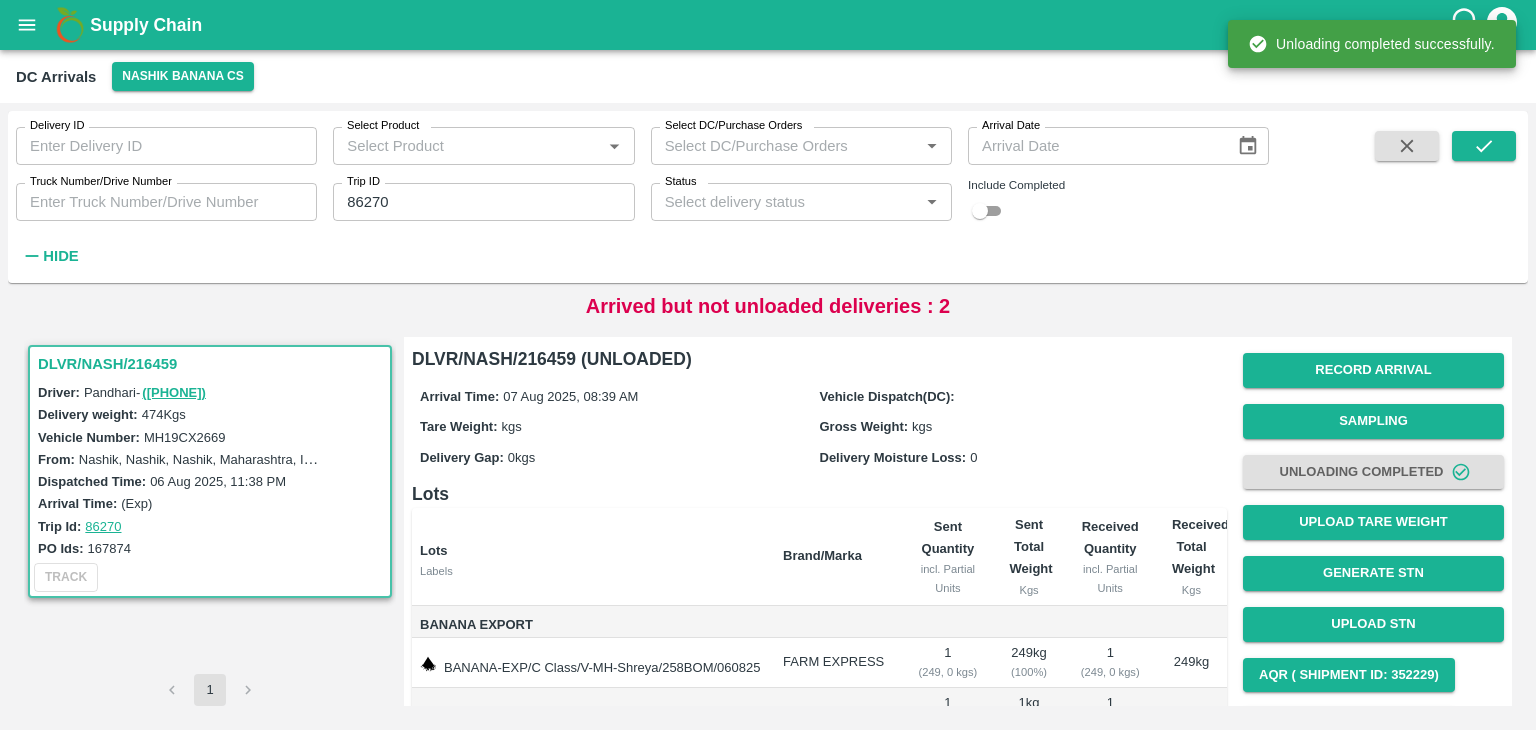 scroll, scrollTop: 124, scrollLeft: 0, axis: vertical 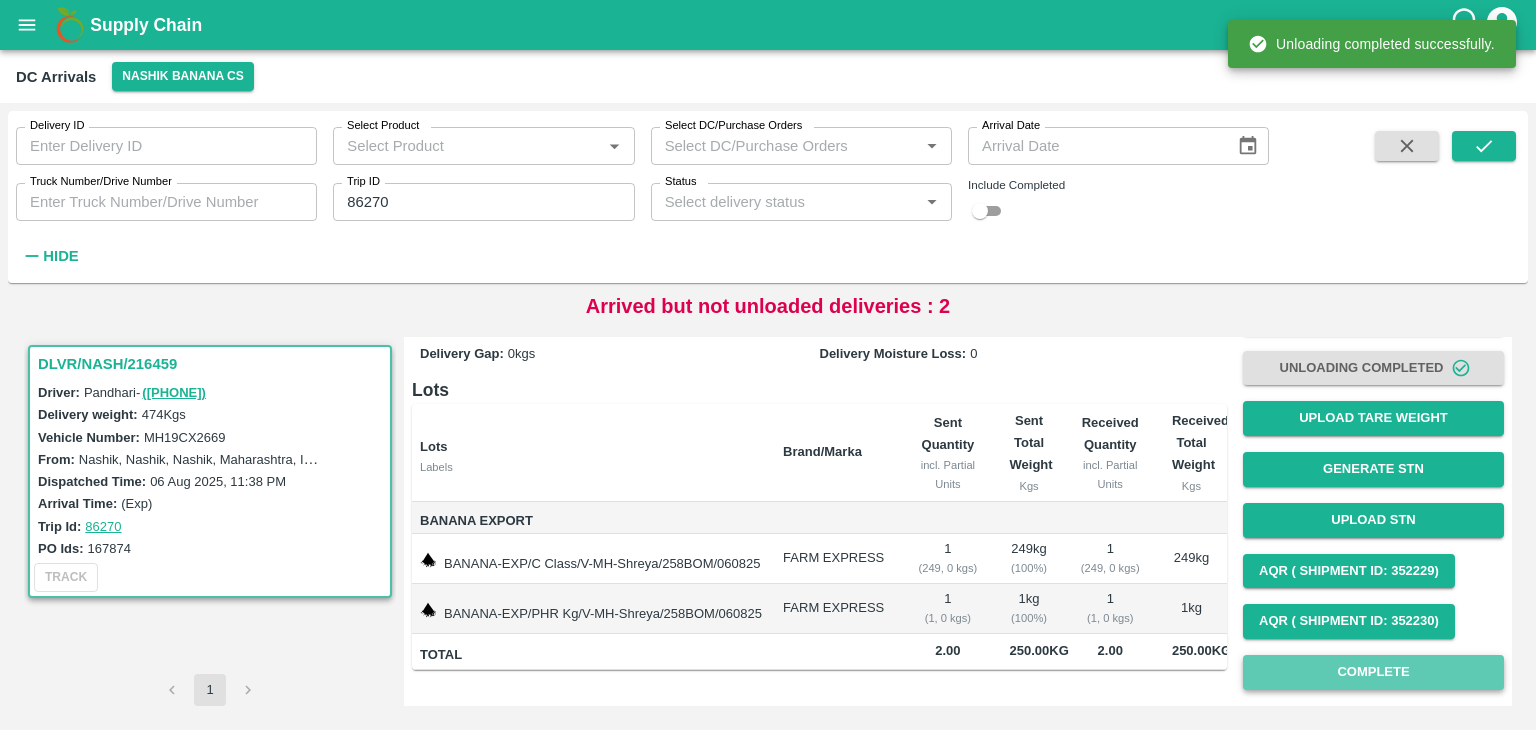 click on "Complete" at bounding box center [1373, 672] 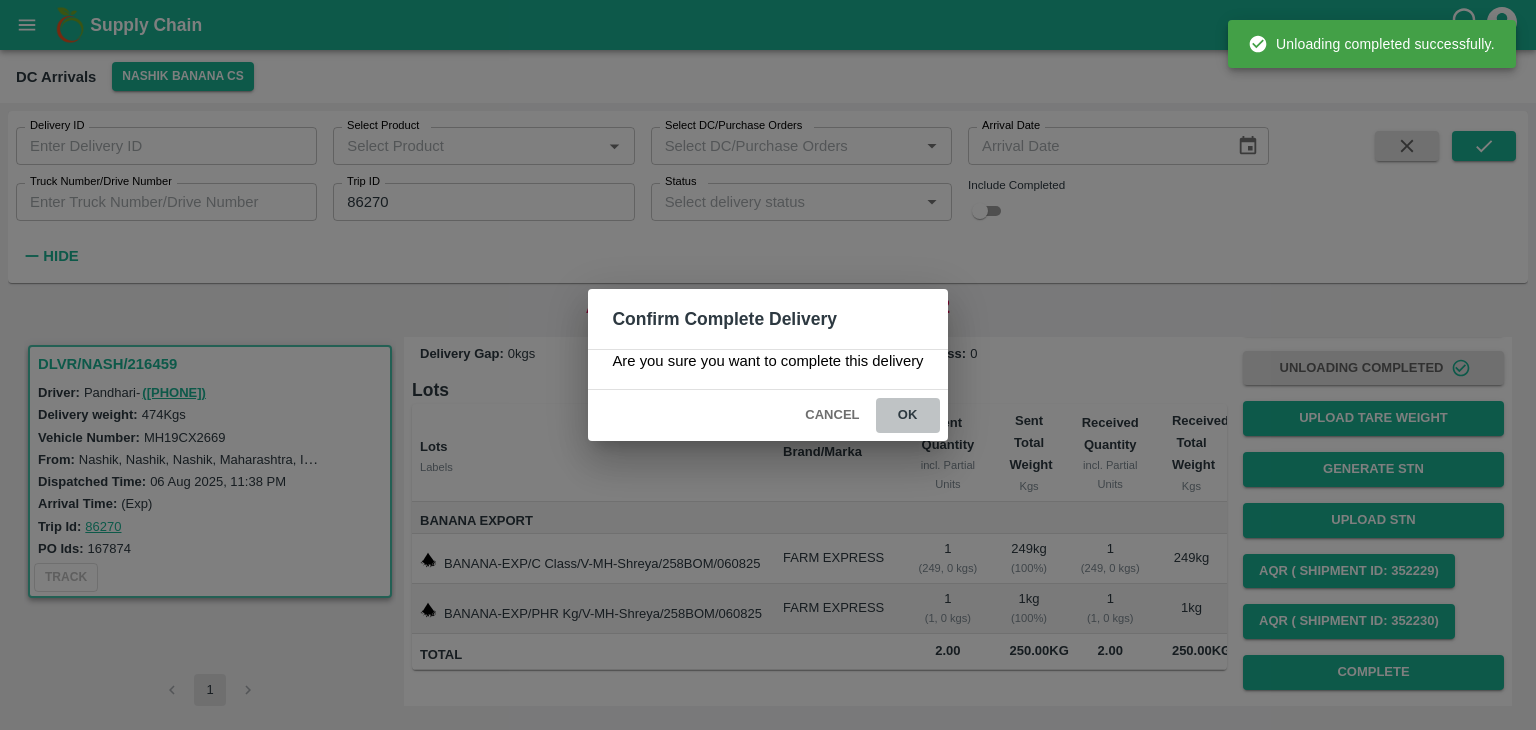 click on "ok" at bounding box center [908, 415] 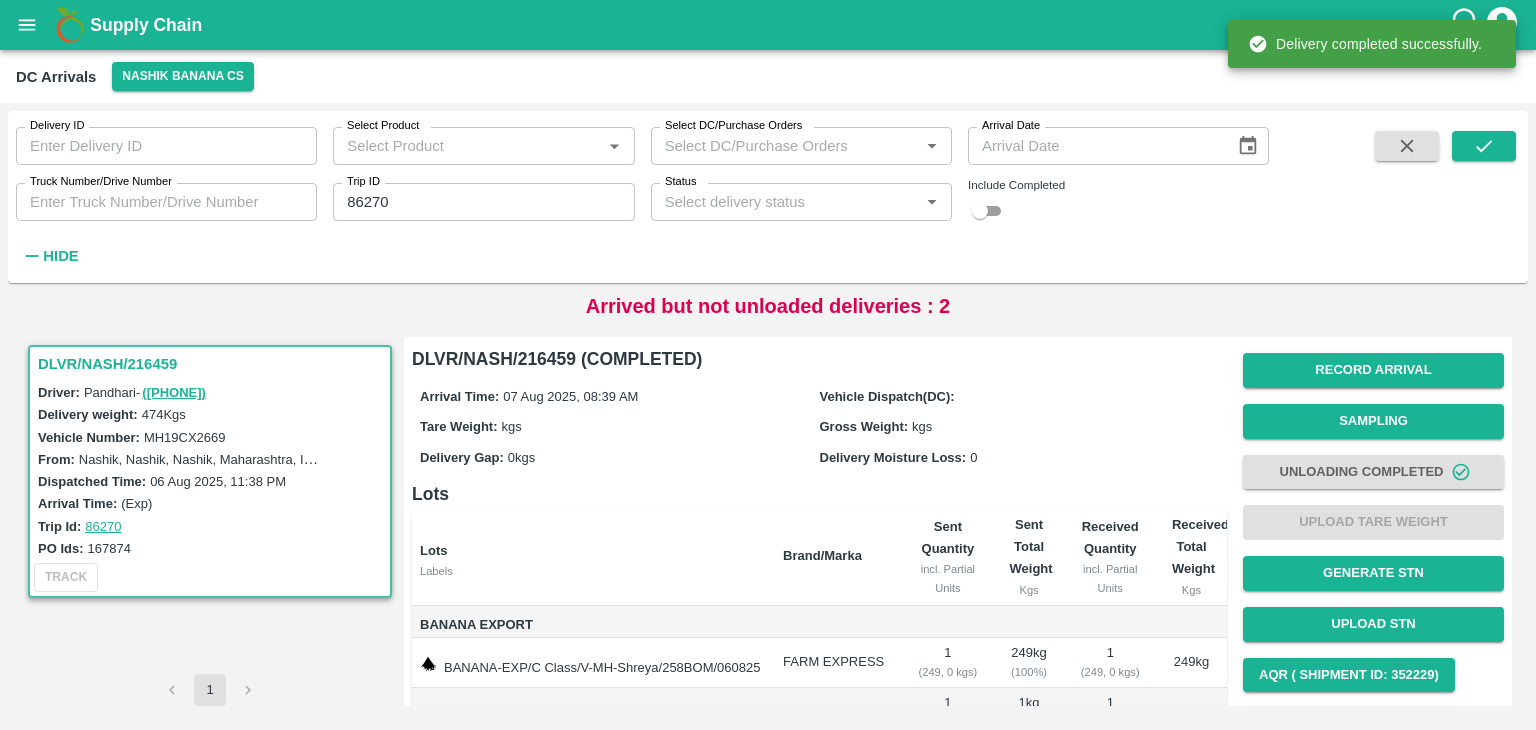 scroll, scrollTop: 124, scrollLeft: 0, axis: vertical 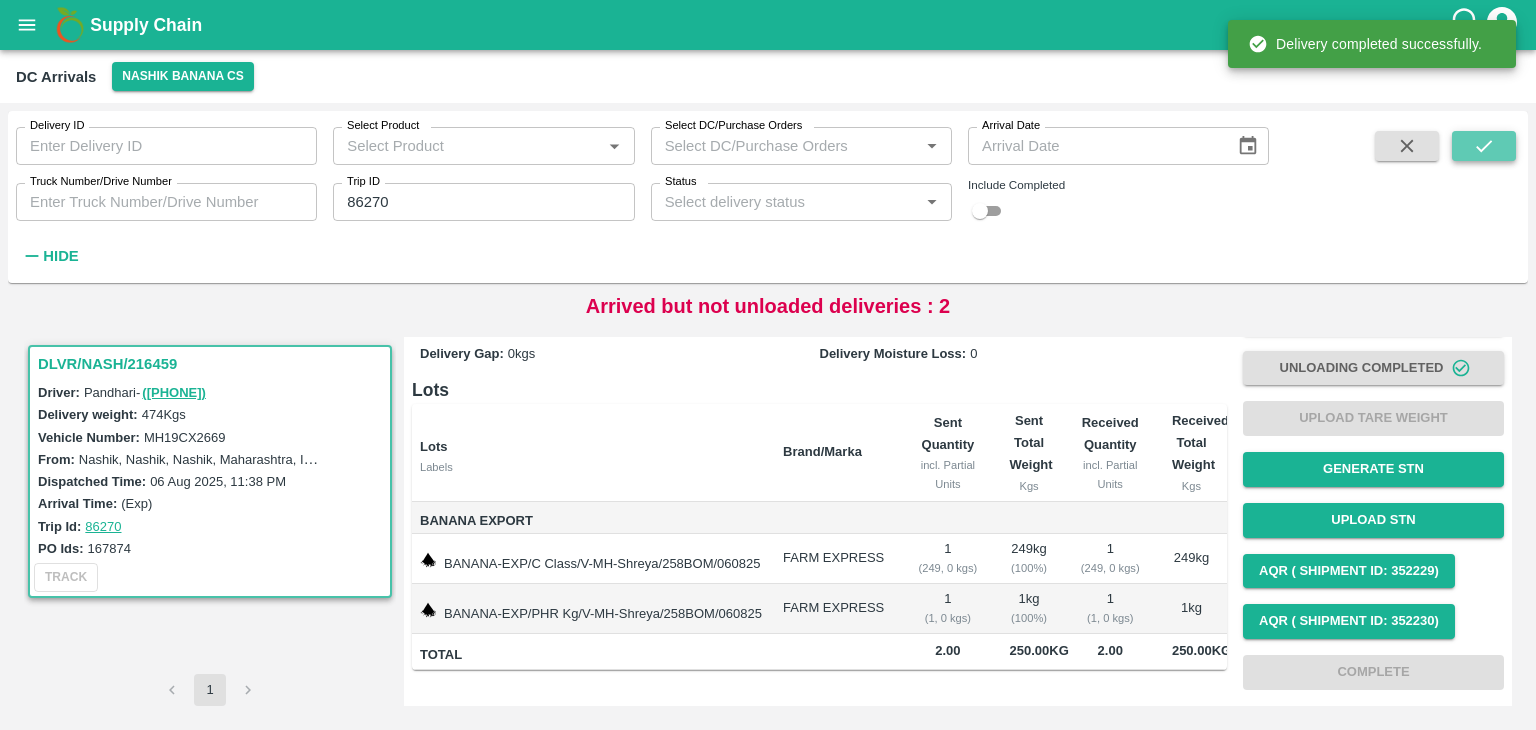 click at bounding box center (1484, 146) 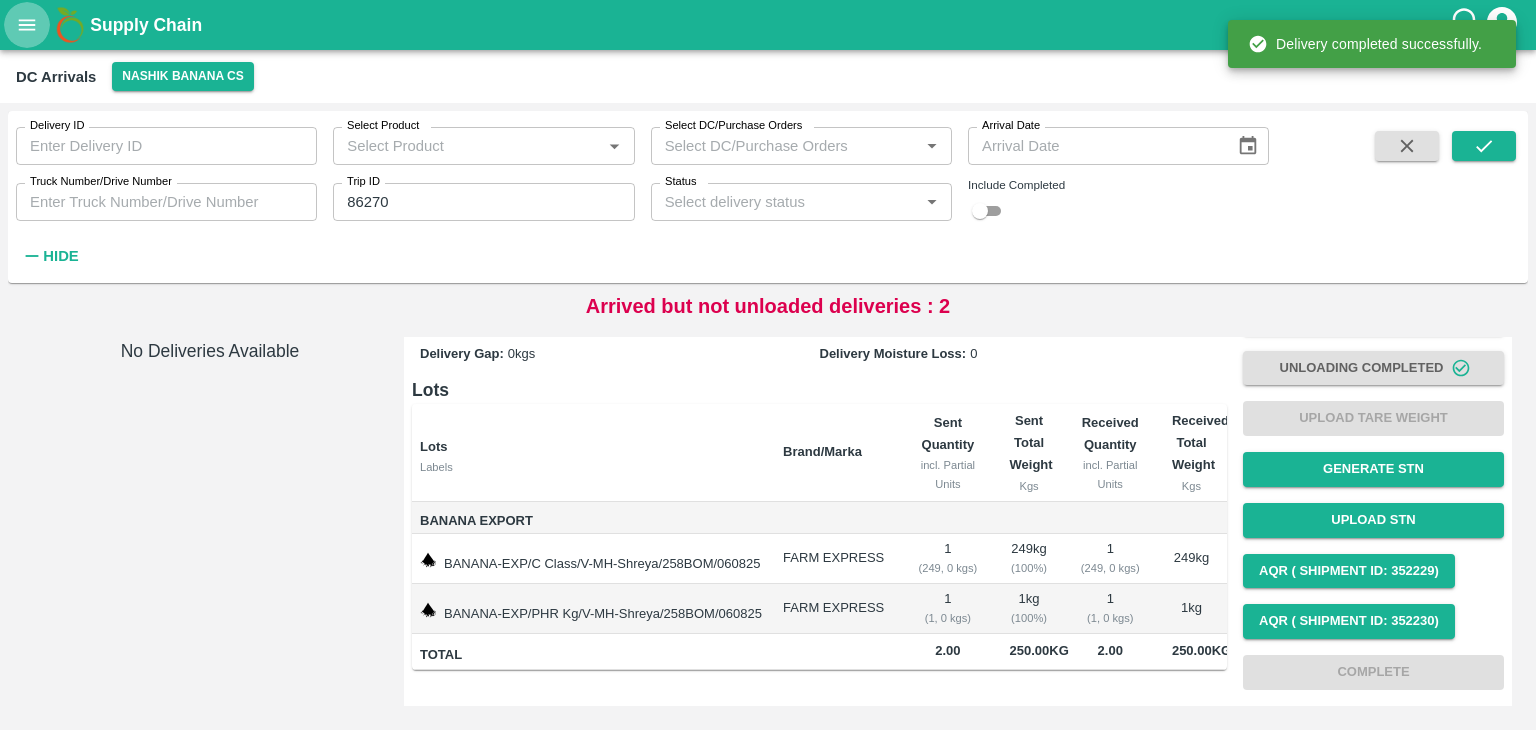 click 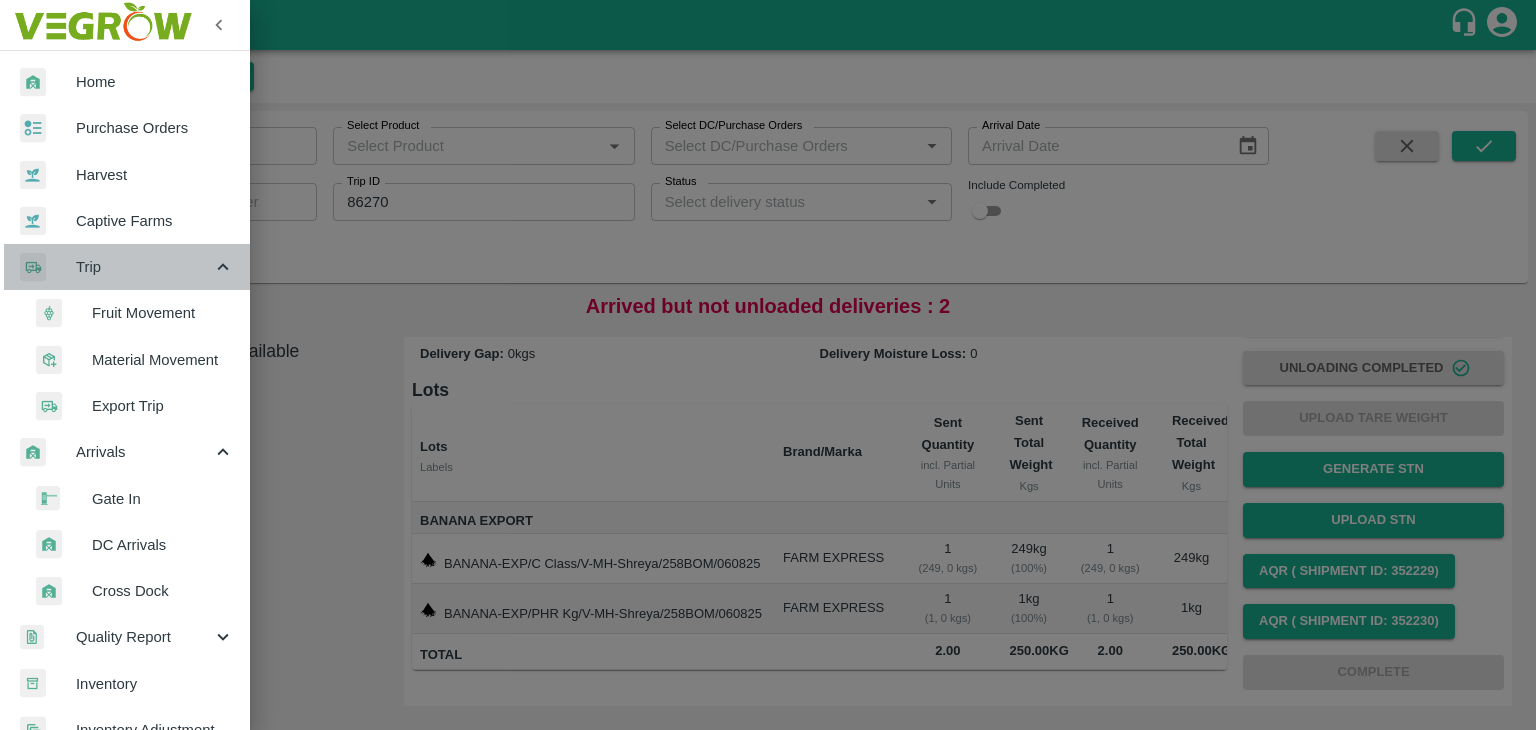 click on "Trip" at bounding box center (144, 267) 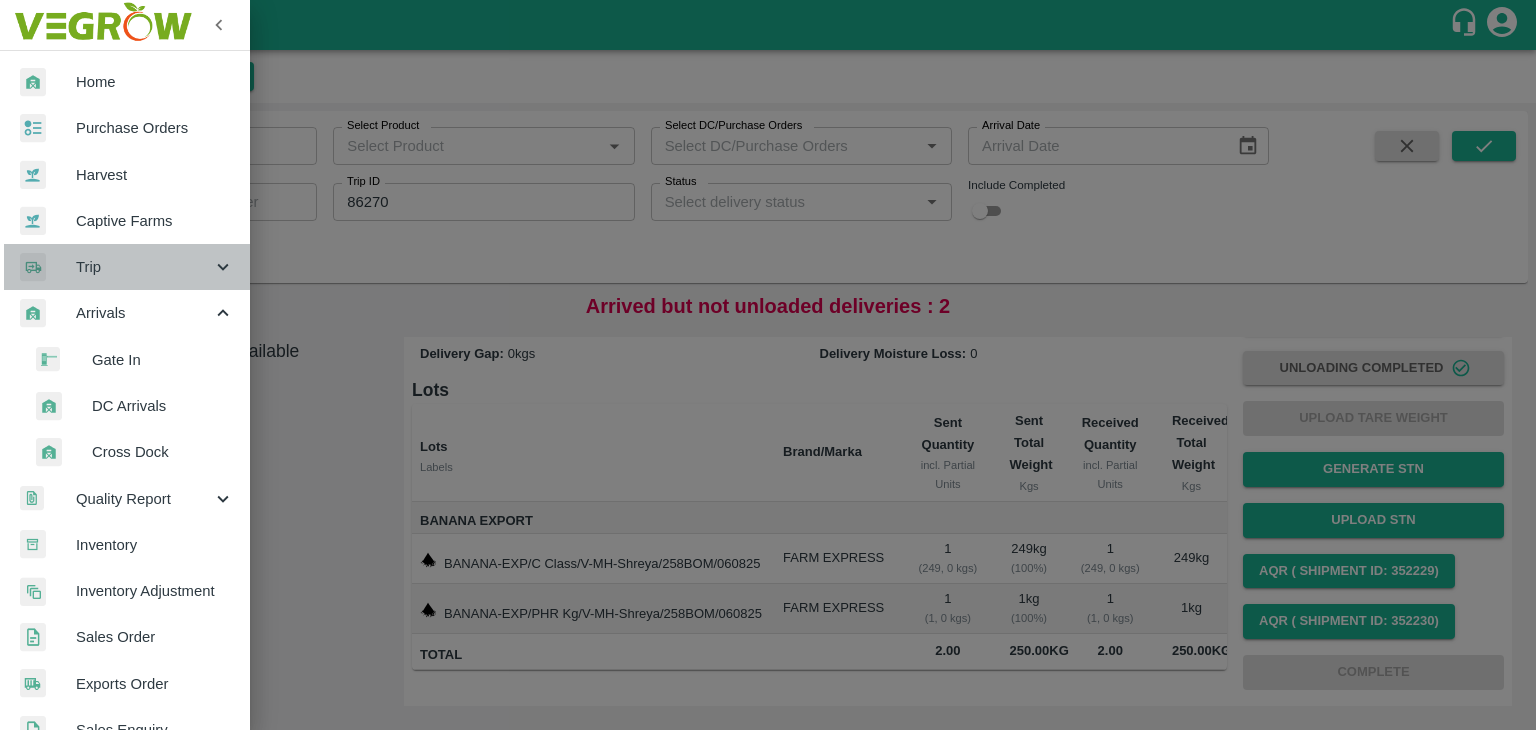 click on "Trip" at bounding box center [144, 267] 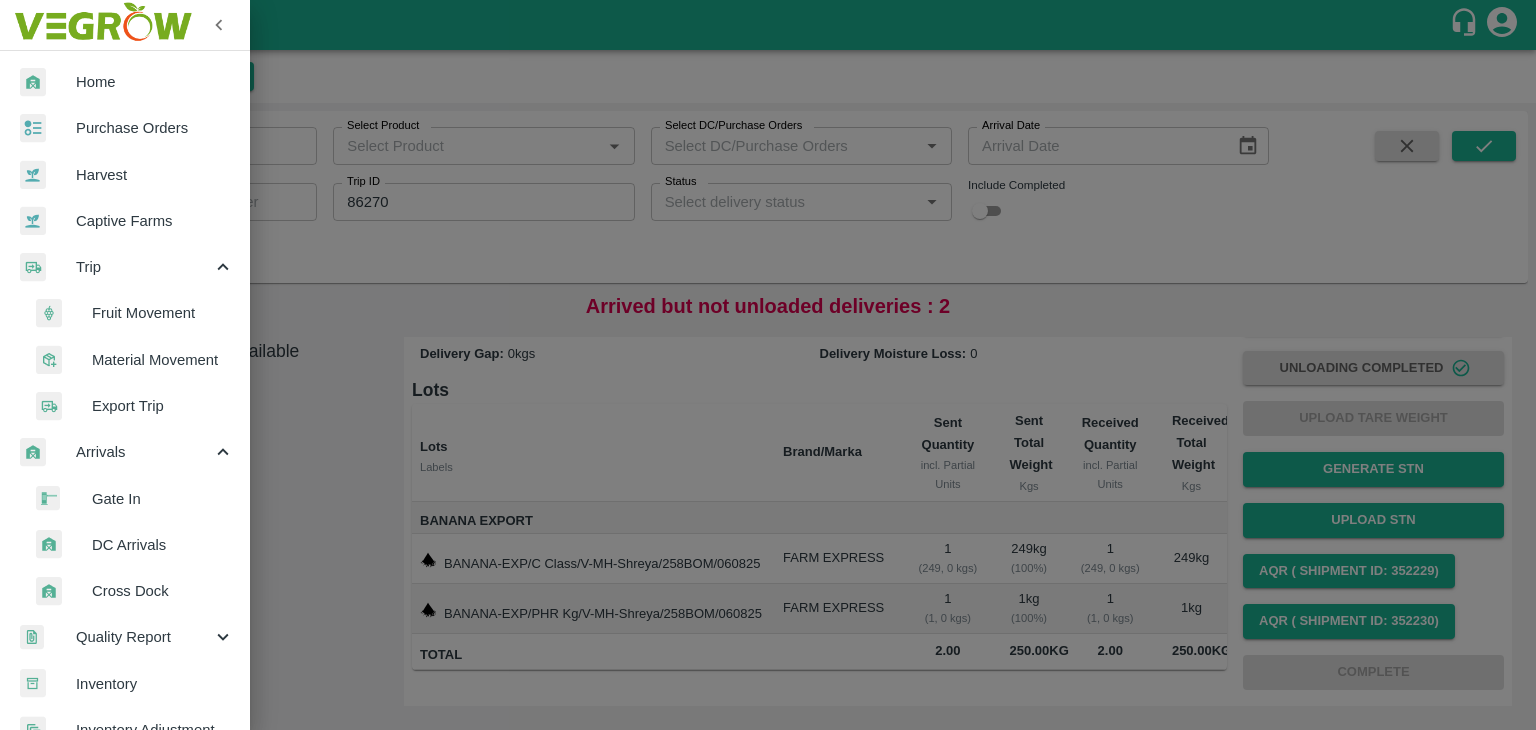 click on "Fruit Movement" at bounding box center (163, 313) 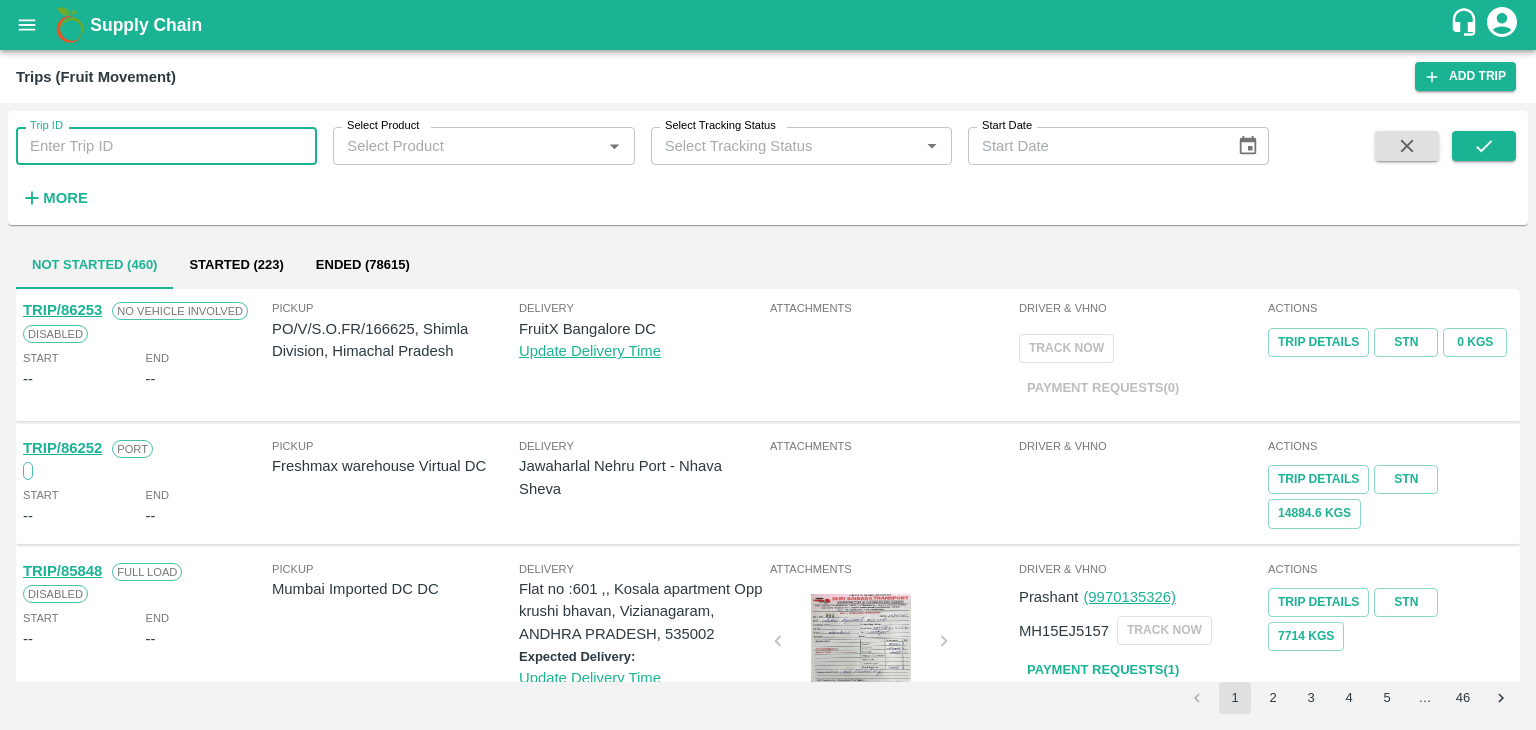 click on "Trip ID" at bounding box center (166, 146) 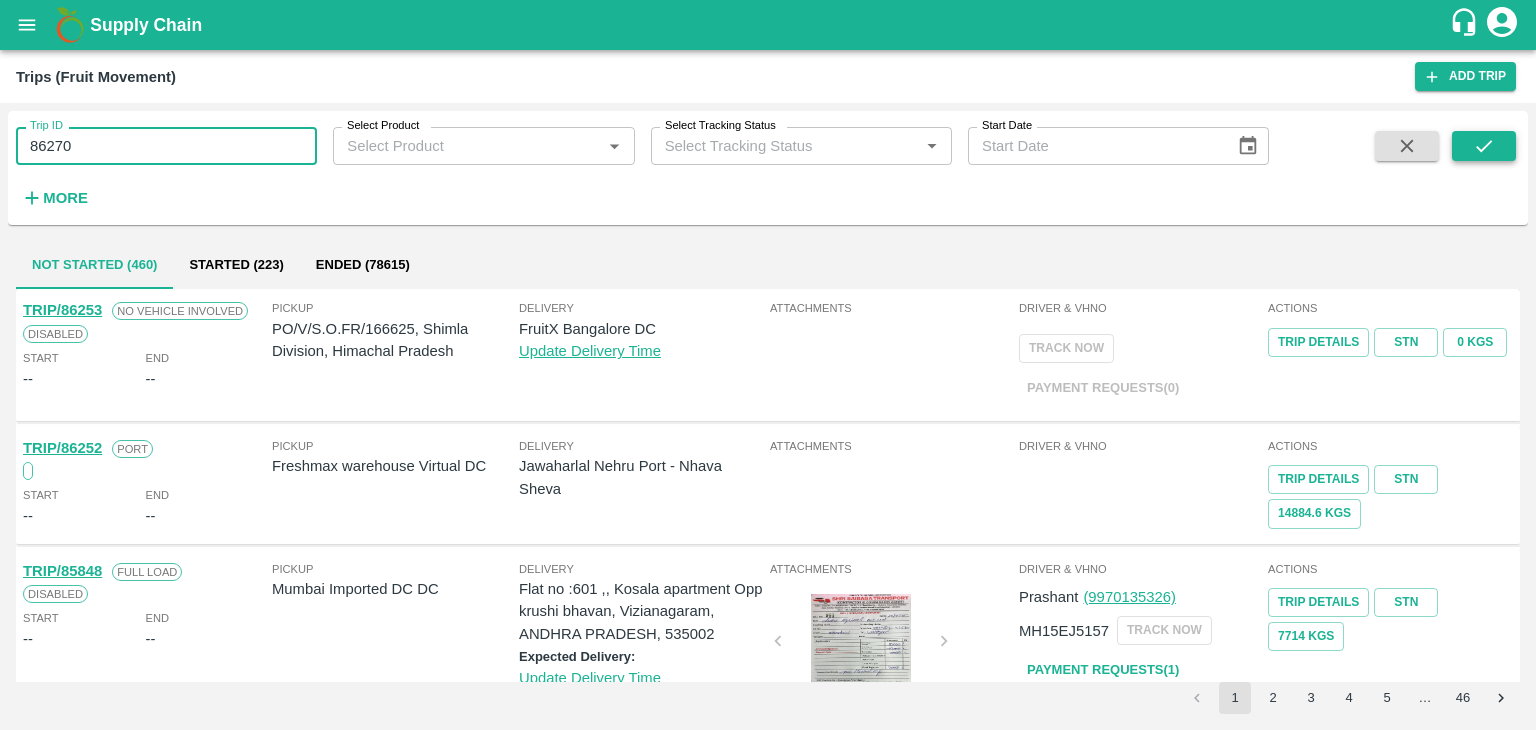 type on "86270" 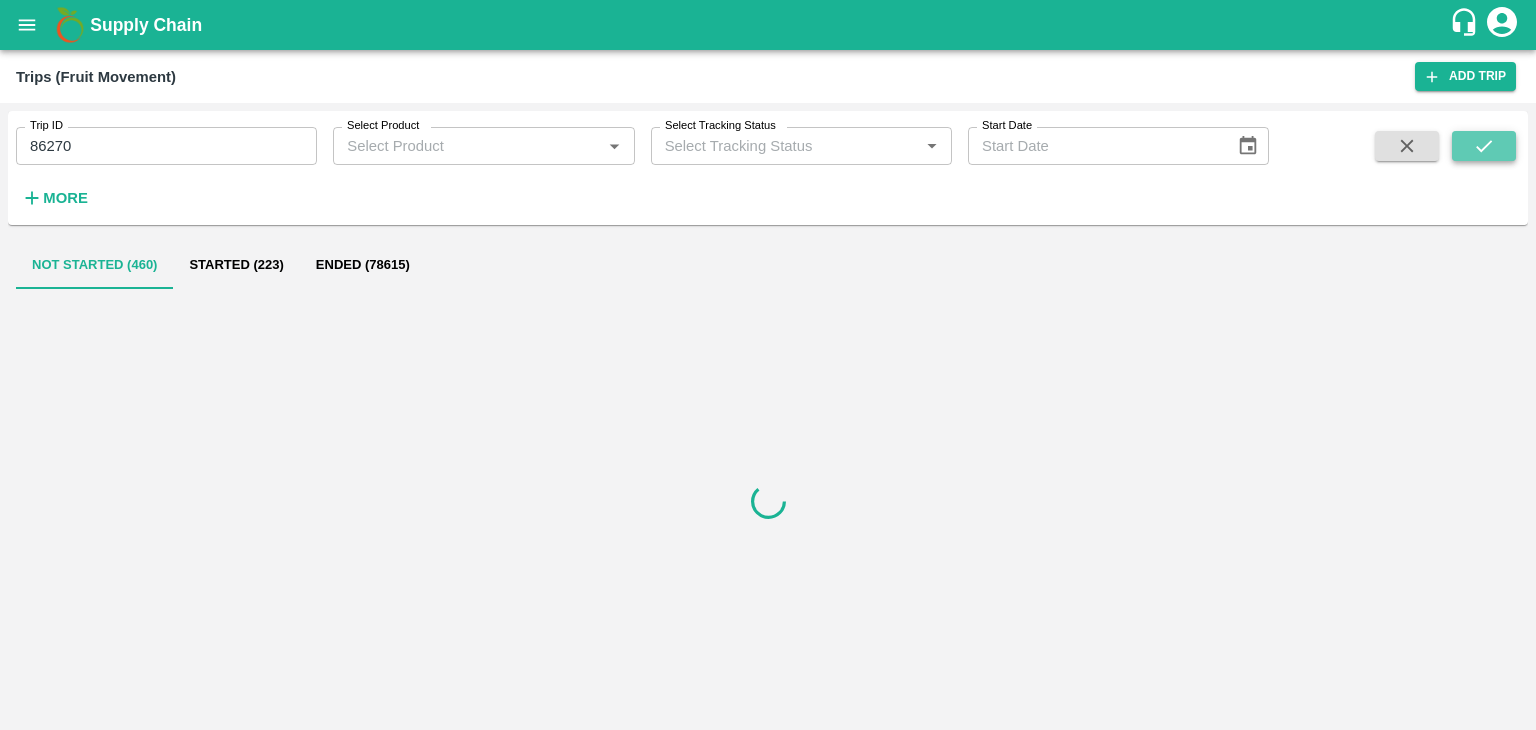click 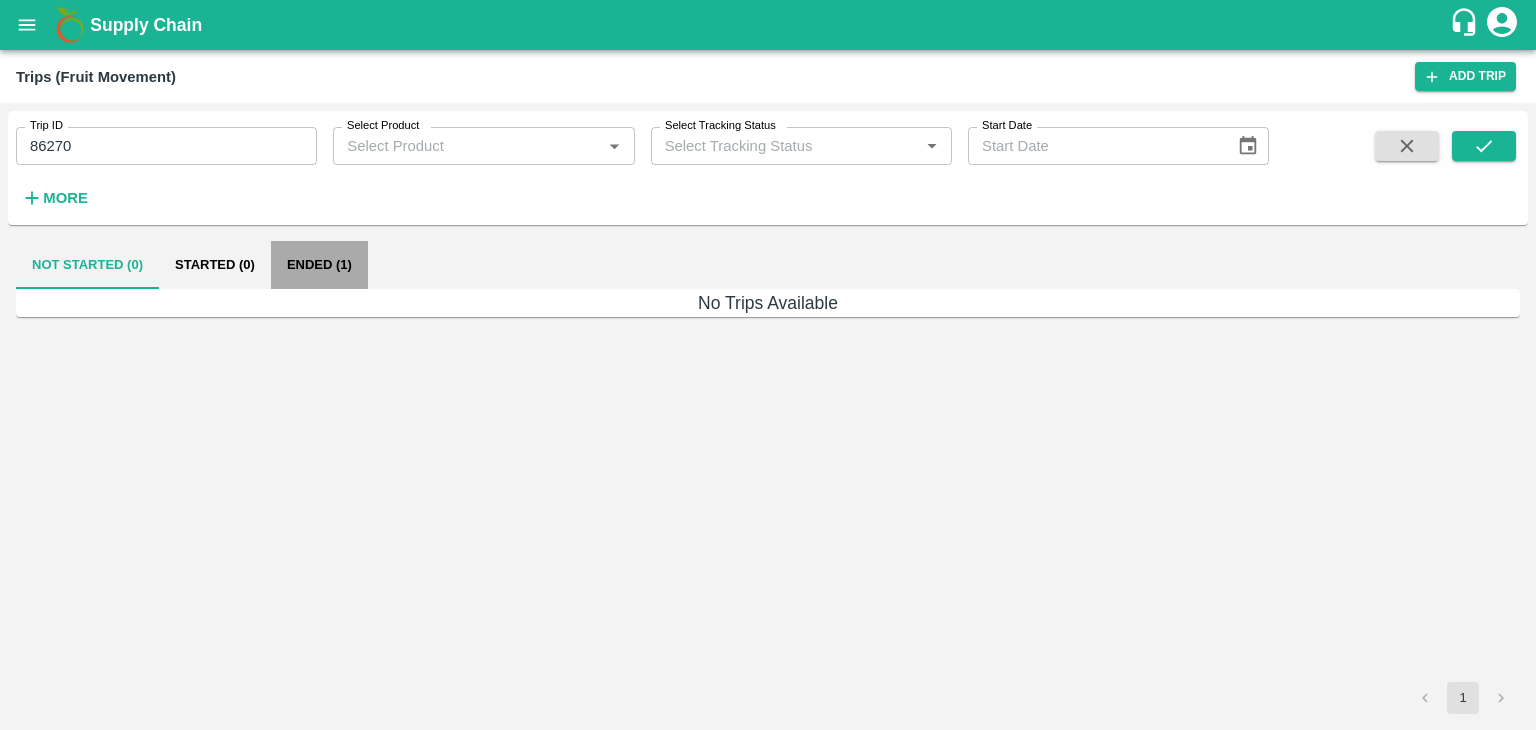 click on "Ended (1)" at bounding box center [319, 265] 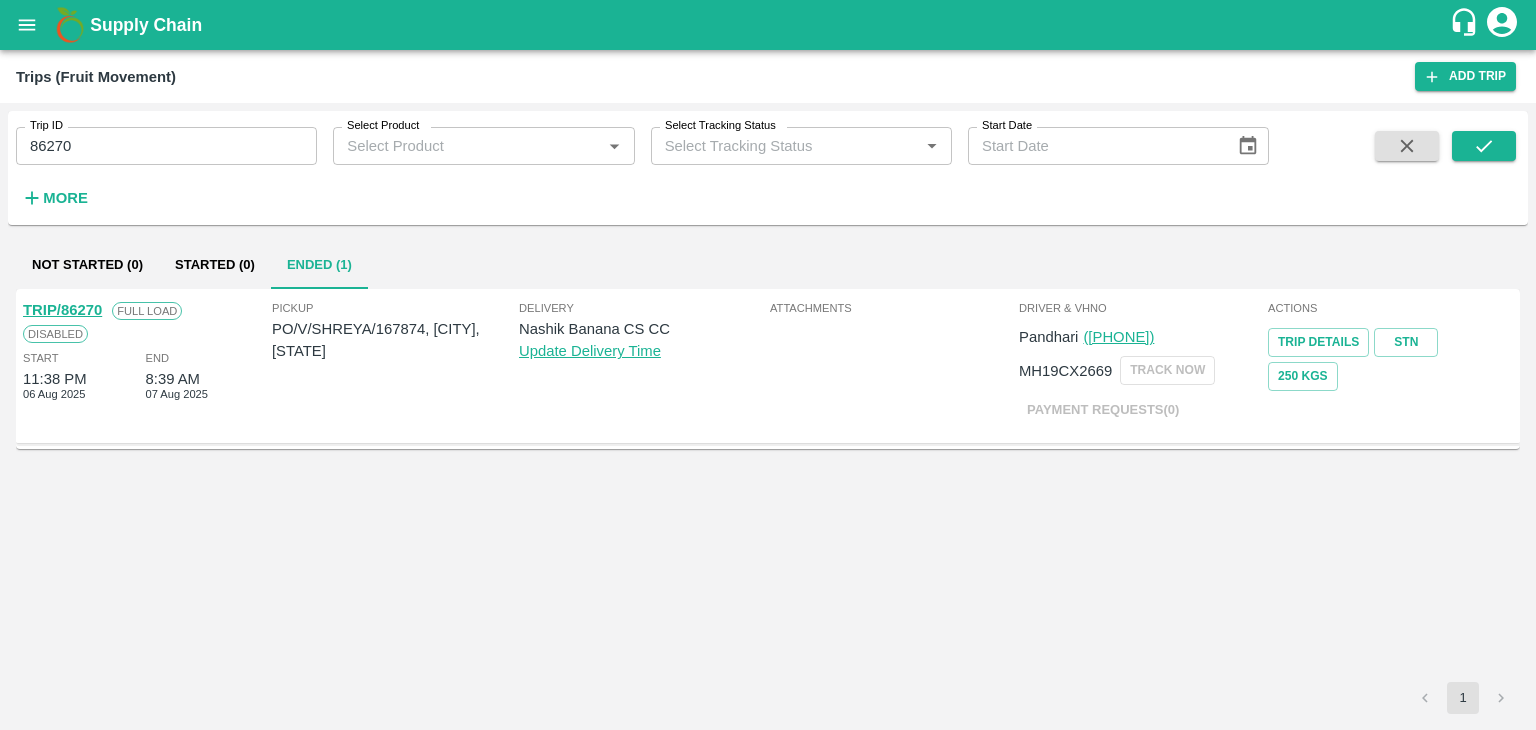 click on "TRIP/86270" at bounding box center (62, 310) 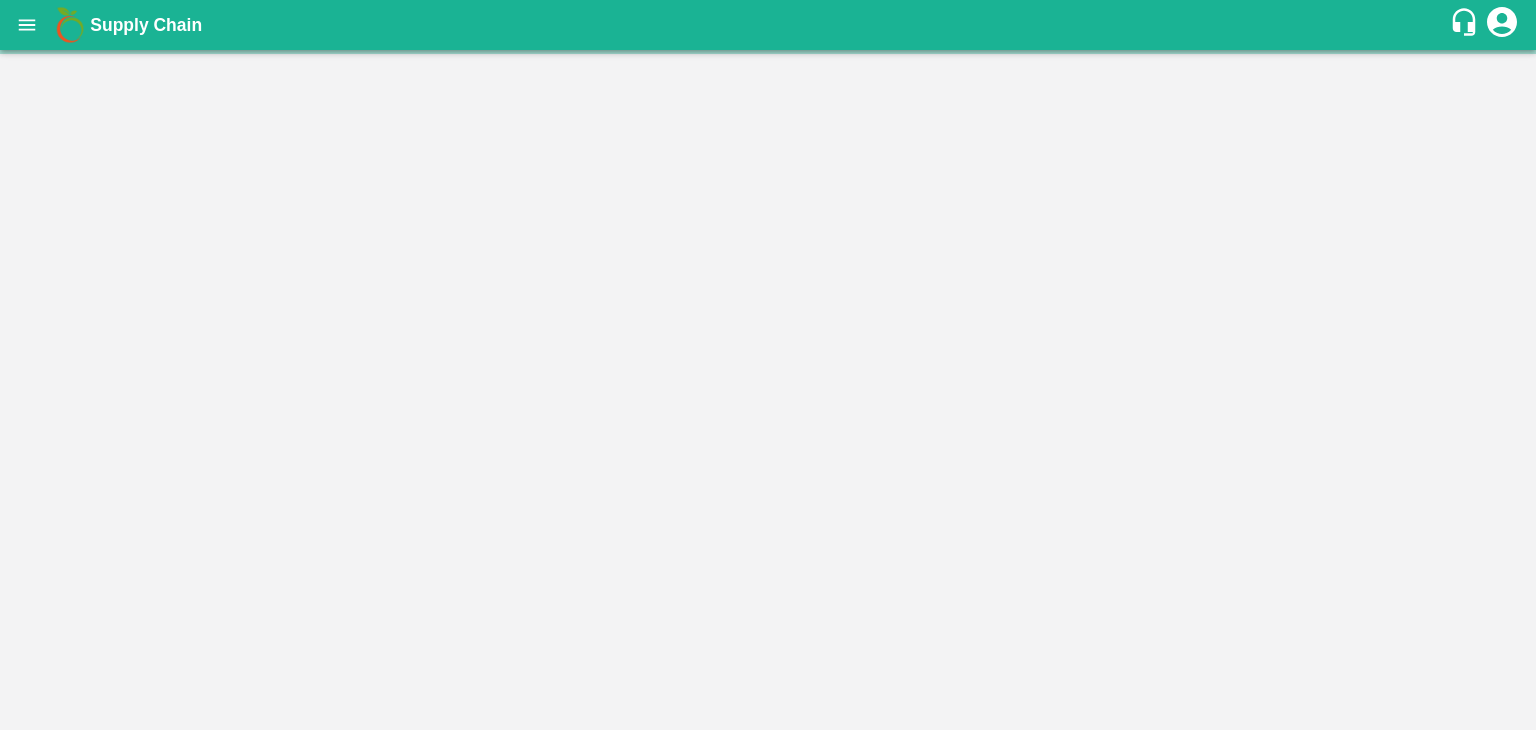 scroll, scrollTop: 0, scrollLeft: 0, axis: both 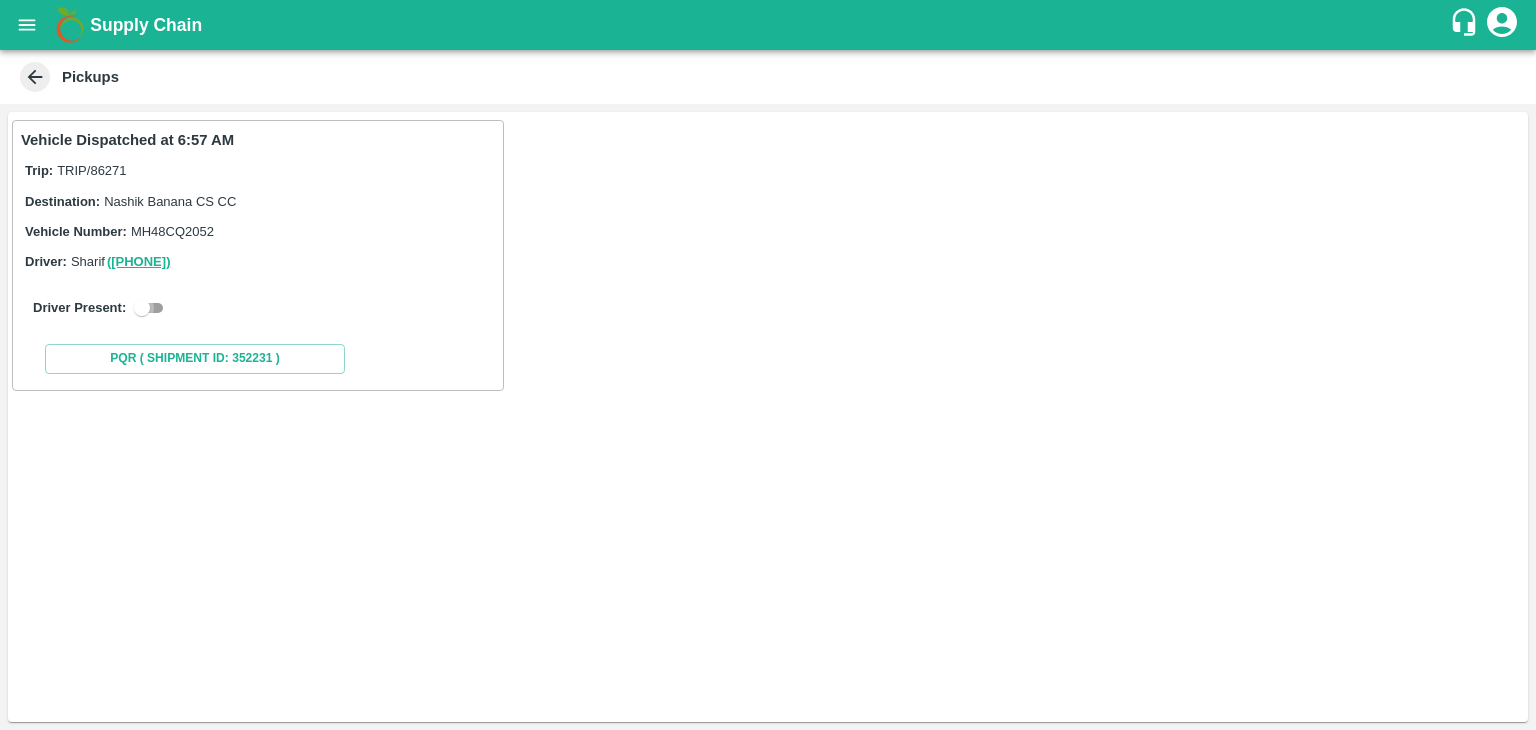 click at bounding box center [142, 308] 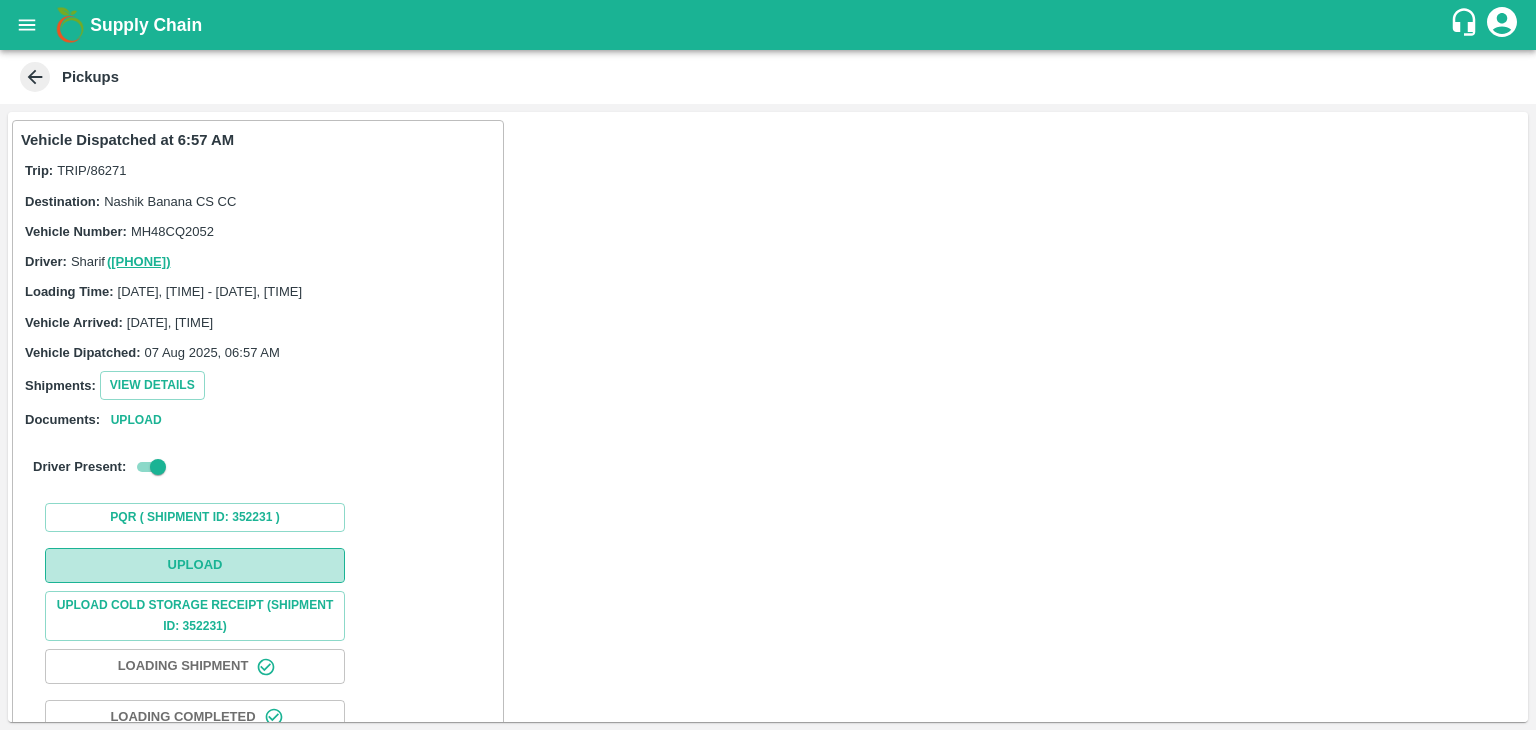 click on "Upload" at bounding box center [195, 565] 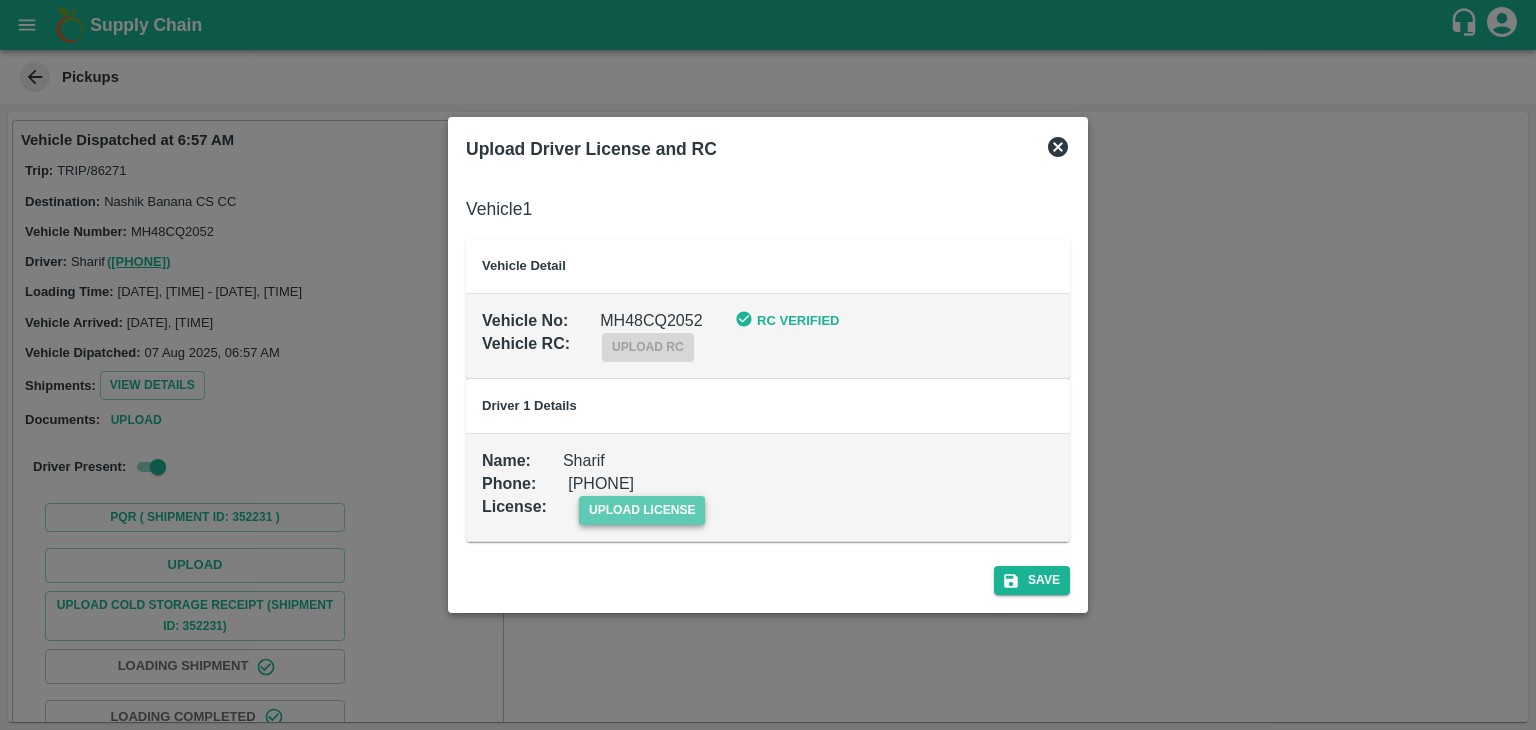 click on "upload license" at bounding box center [642, 510] 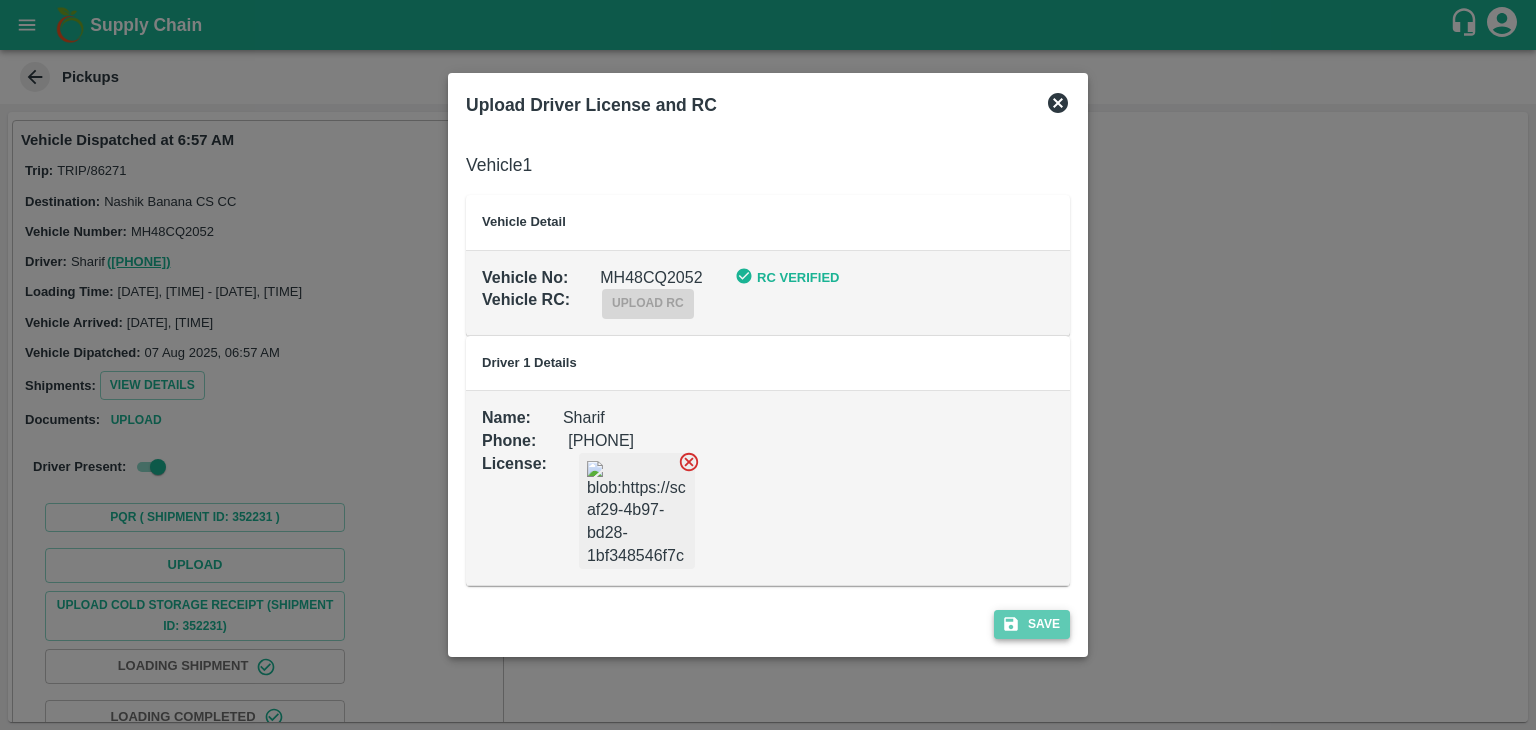click on "Save" at bounding box center [1032, 624] 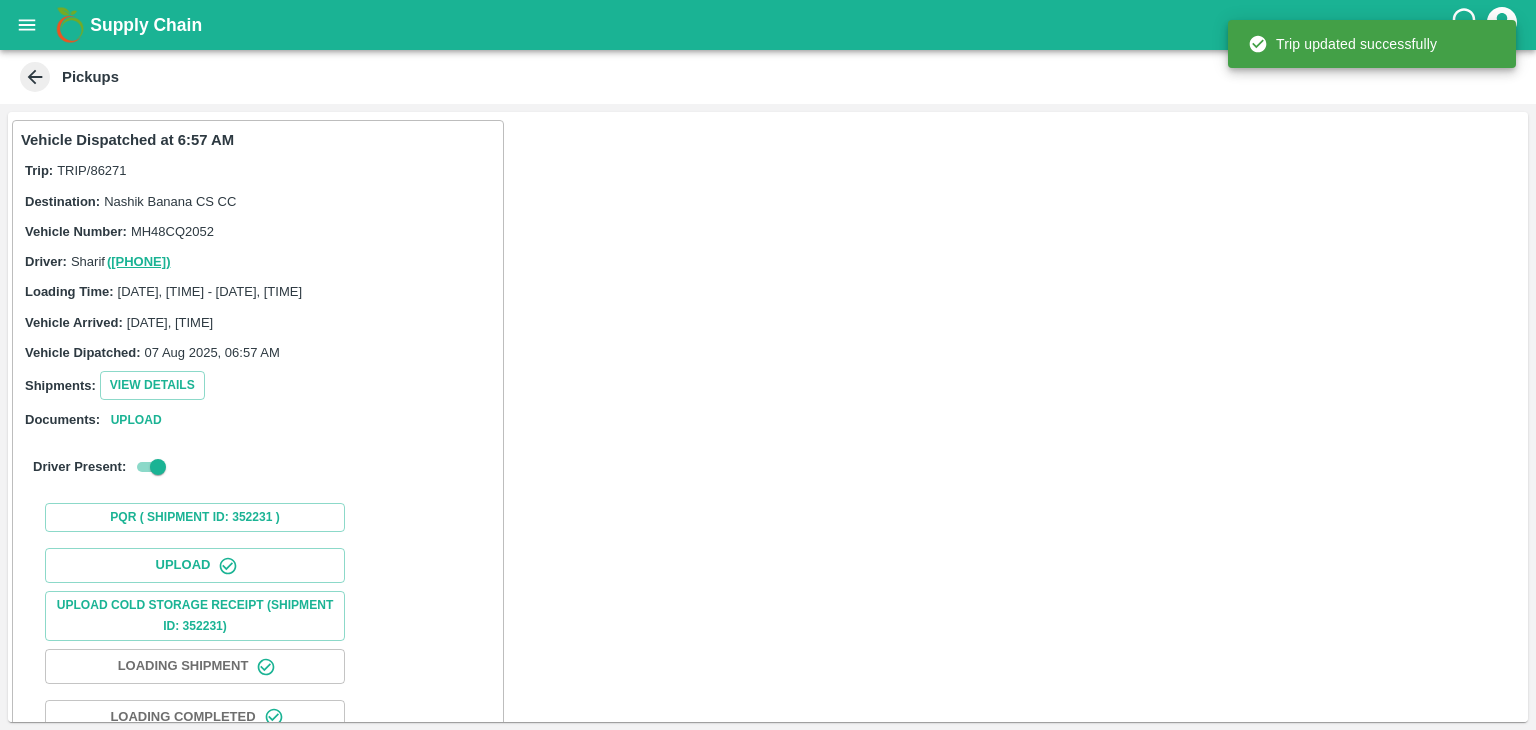 scroll, scrollTop: 209, scrollLeft: 0, axis: vertical 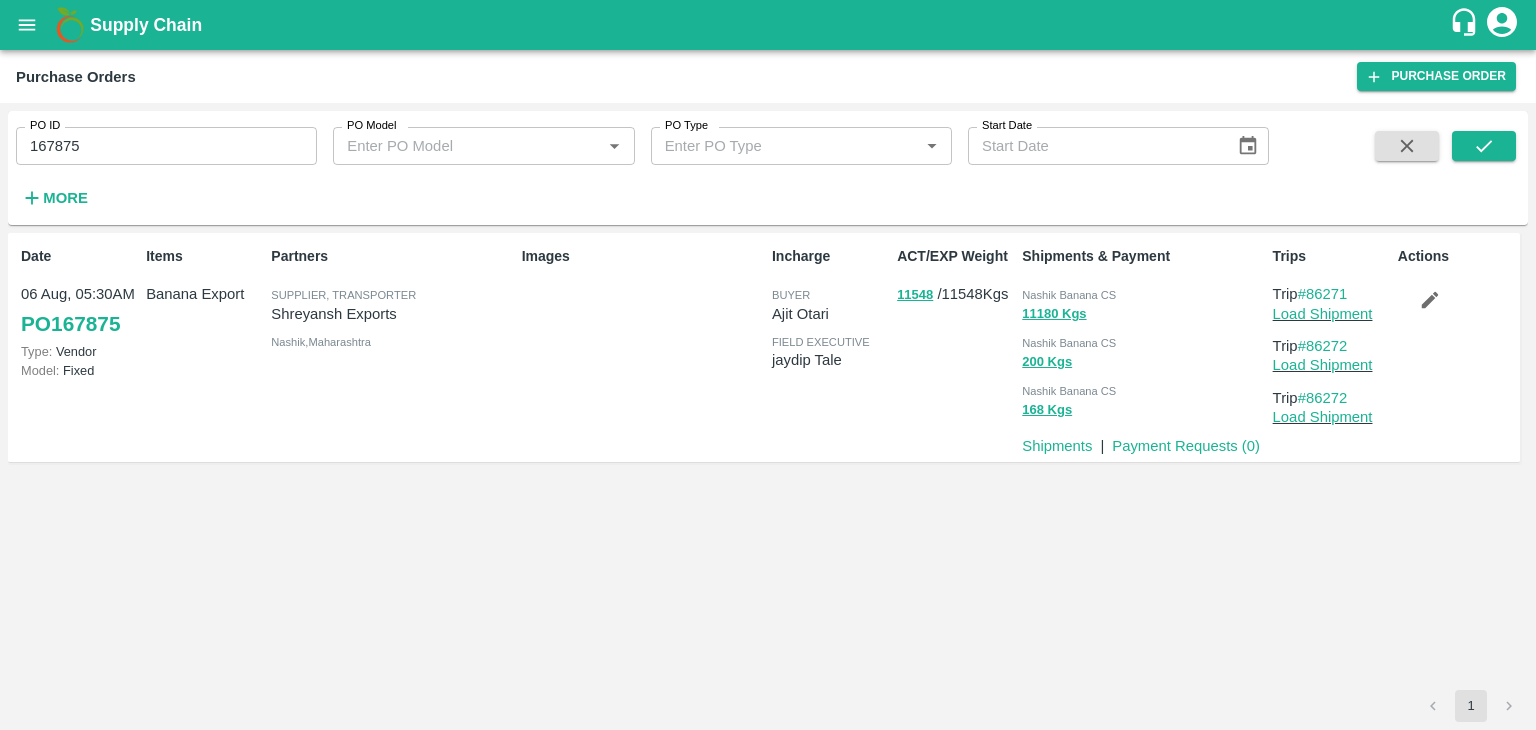 click on "167875" at bounding box center (166, 146) 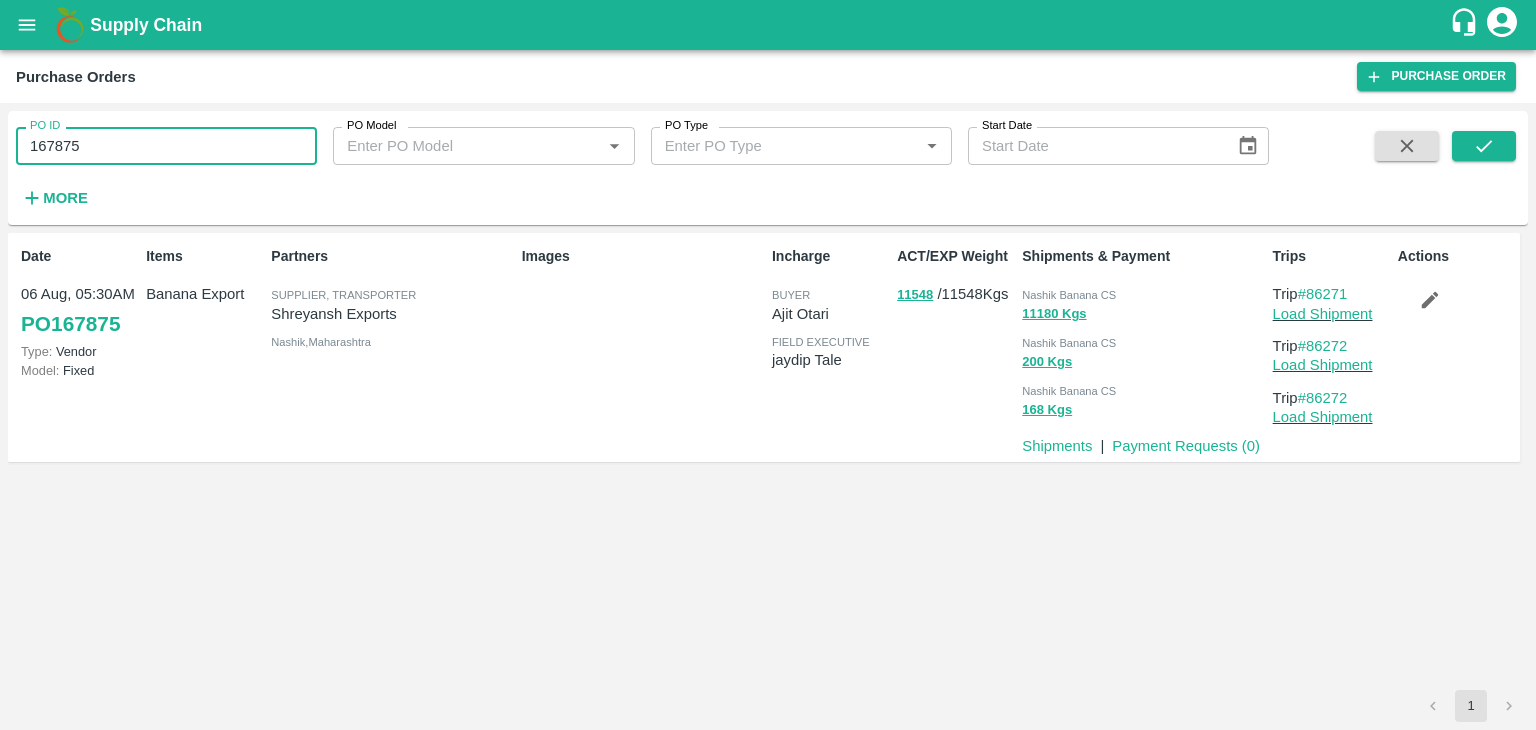 click on "167875" at bounding box center (166, 146) 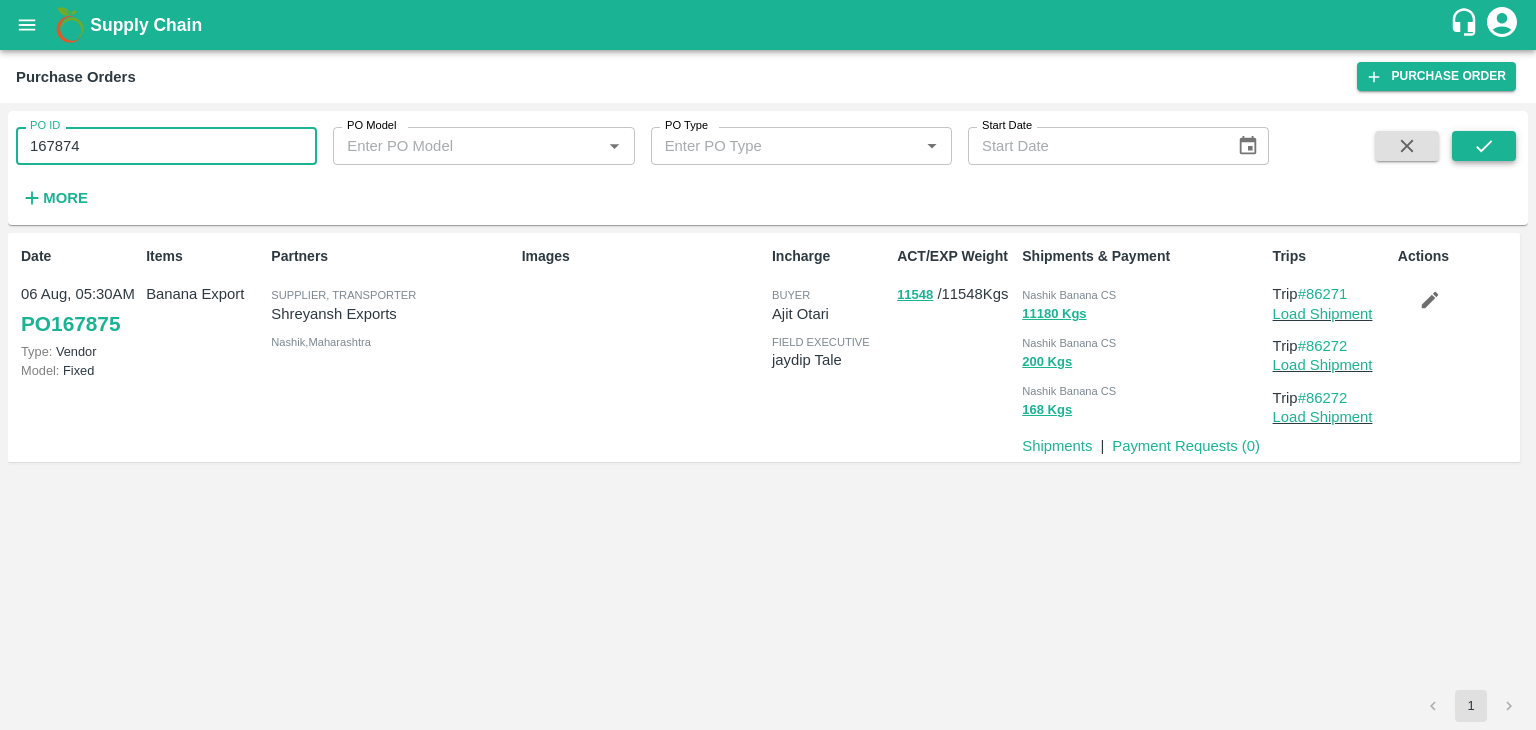 type on "167874" 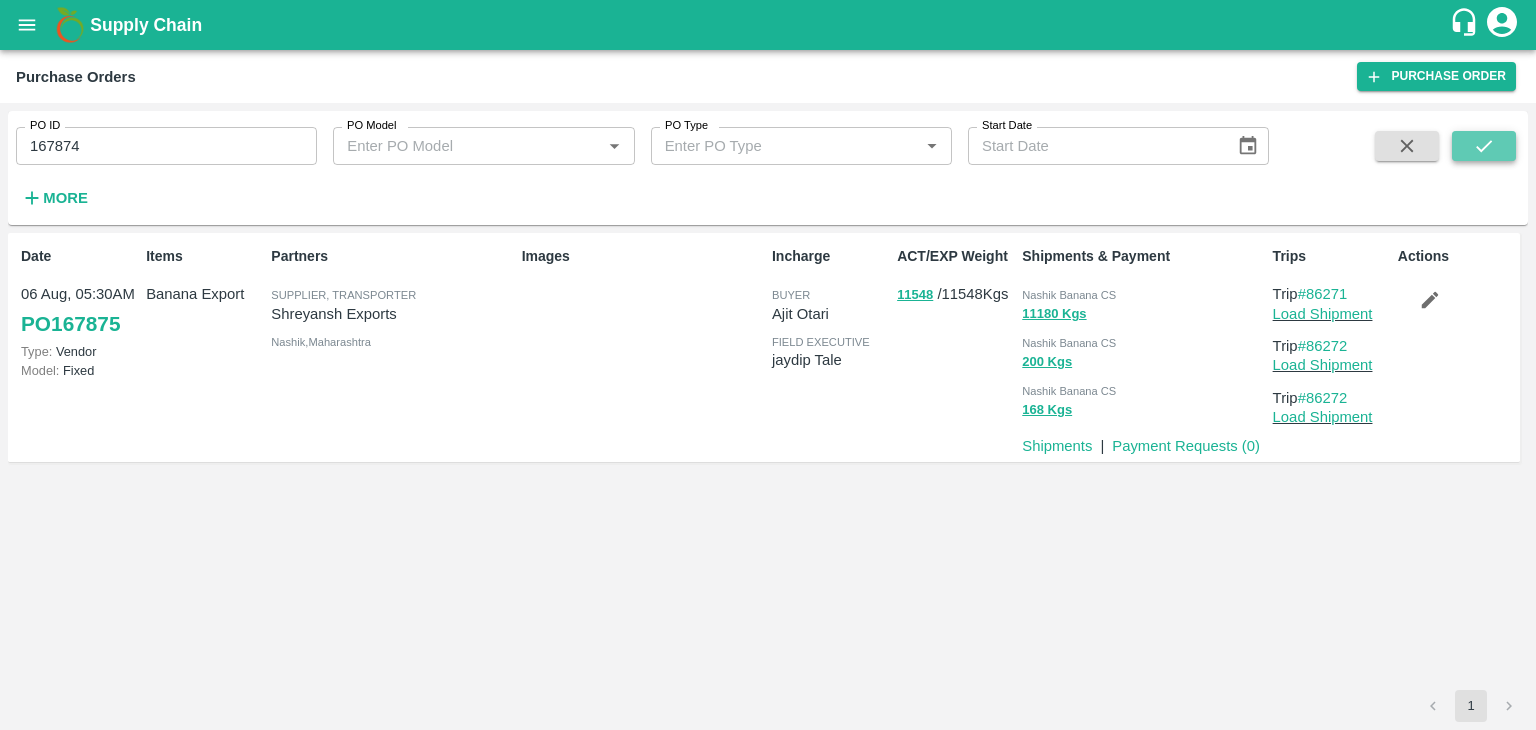 click at bounding box center (1484, 146) 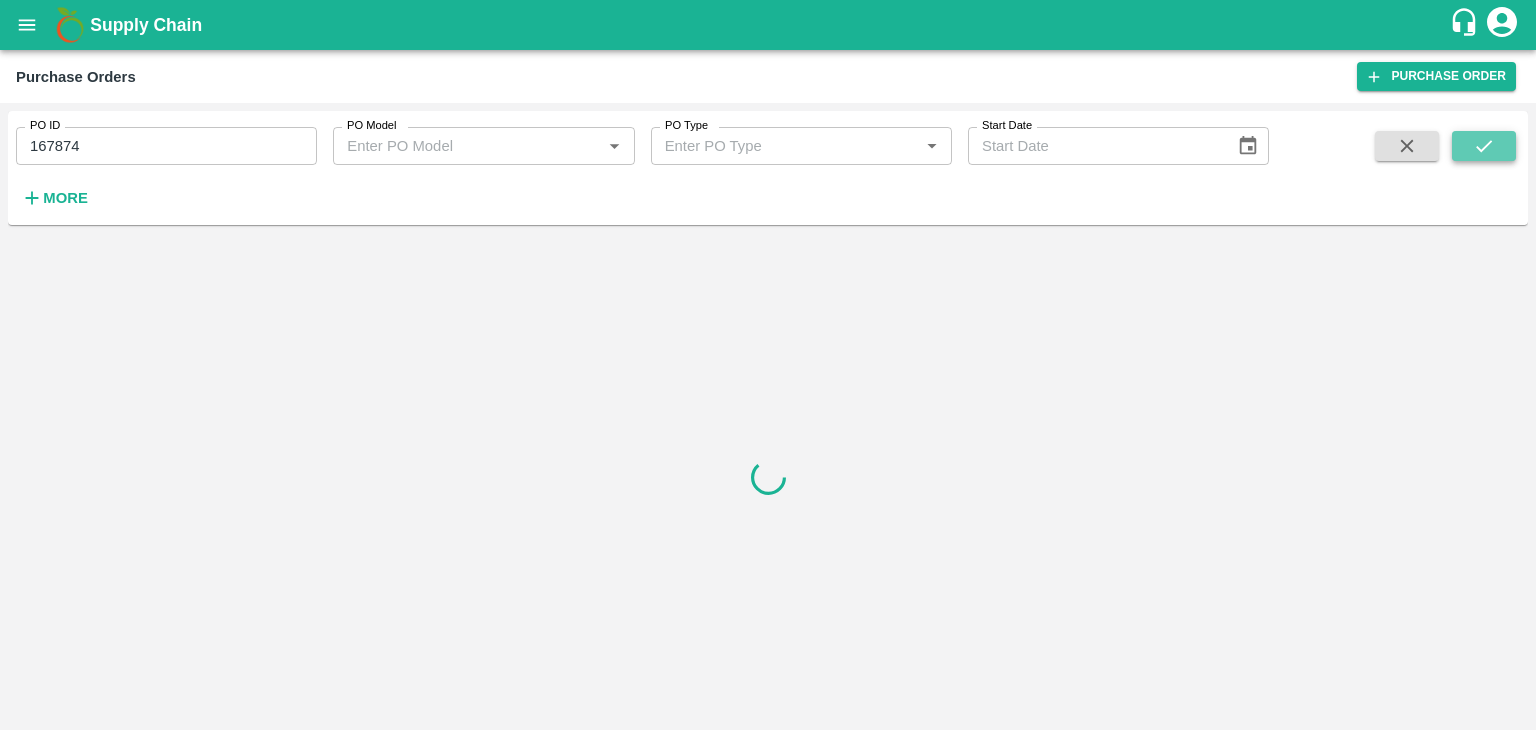 click at bounding box center [1484, 146] 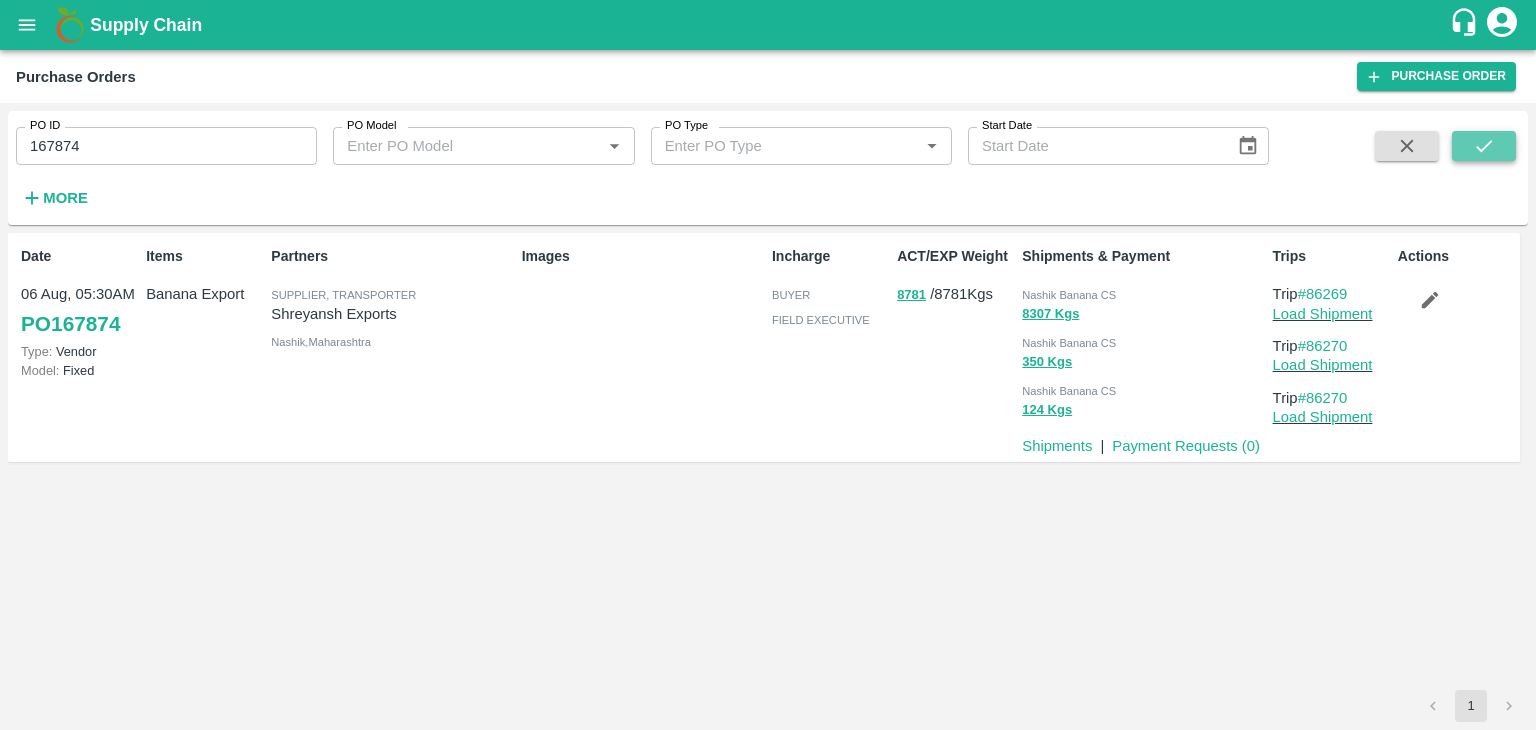 click at bounding box center [1484, 146] 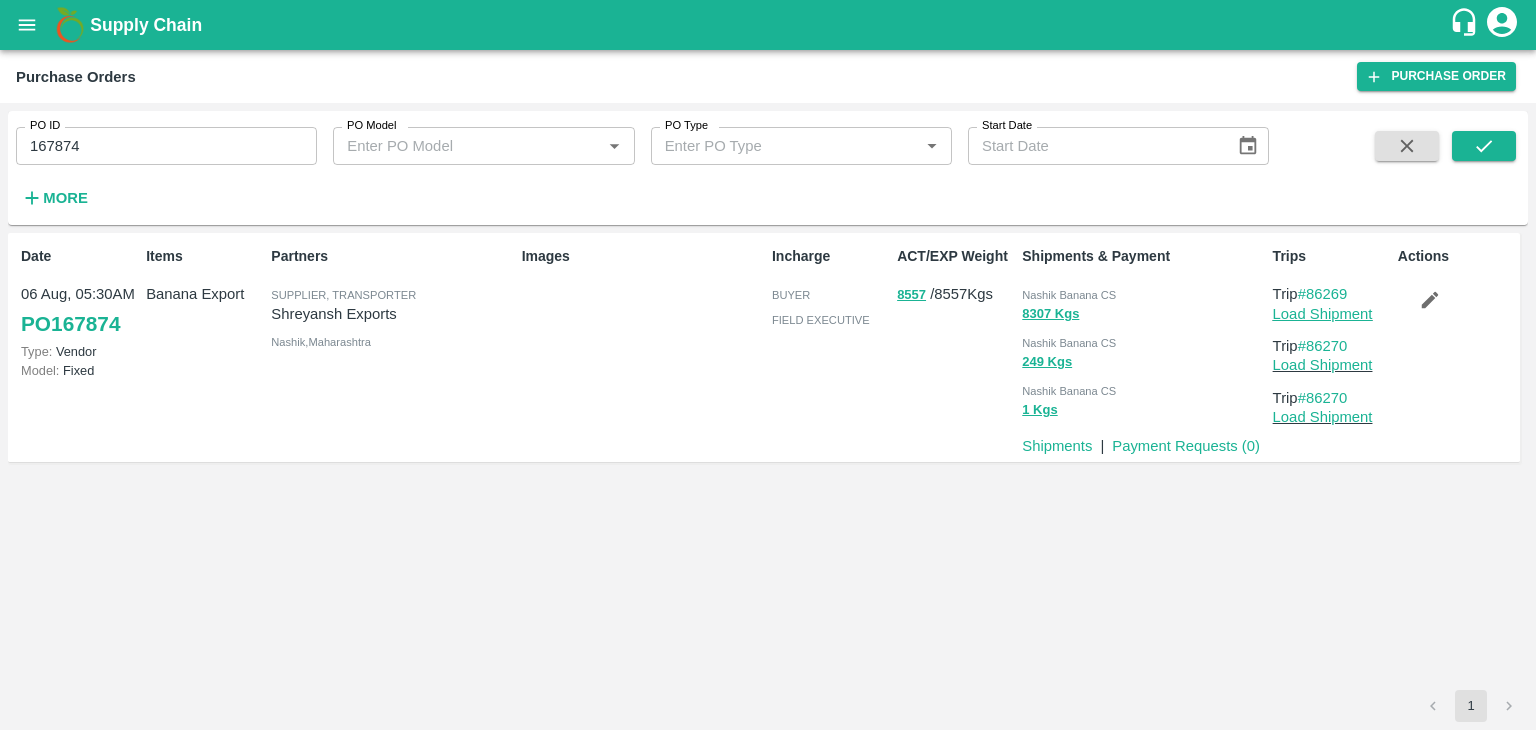 click on "Load Shipment" at bounding box center [1323, 314] 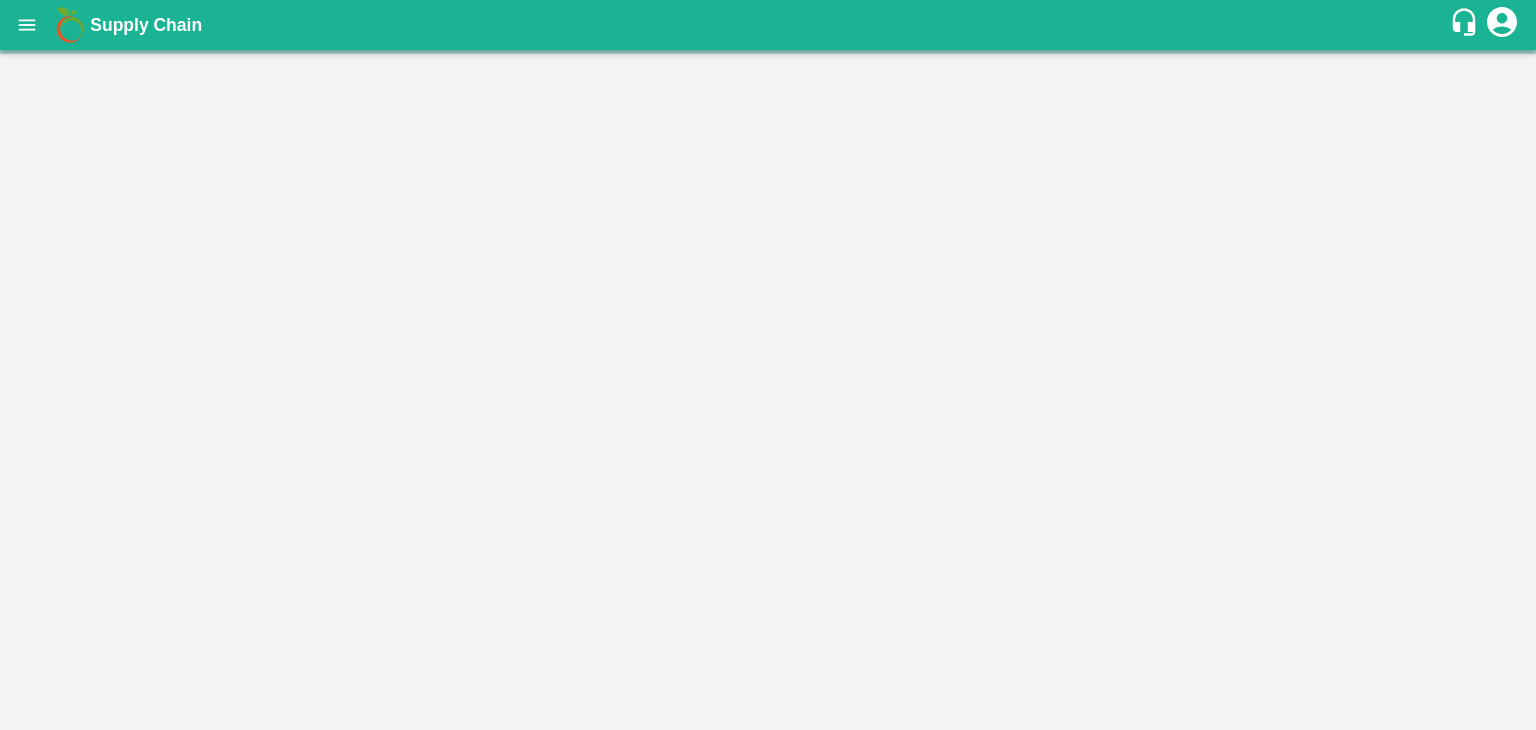 scroll, scrollTop: 0, scrollLeft: 0, axis: both 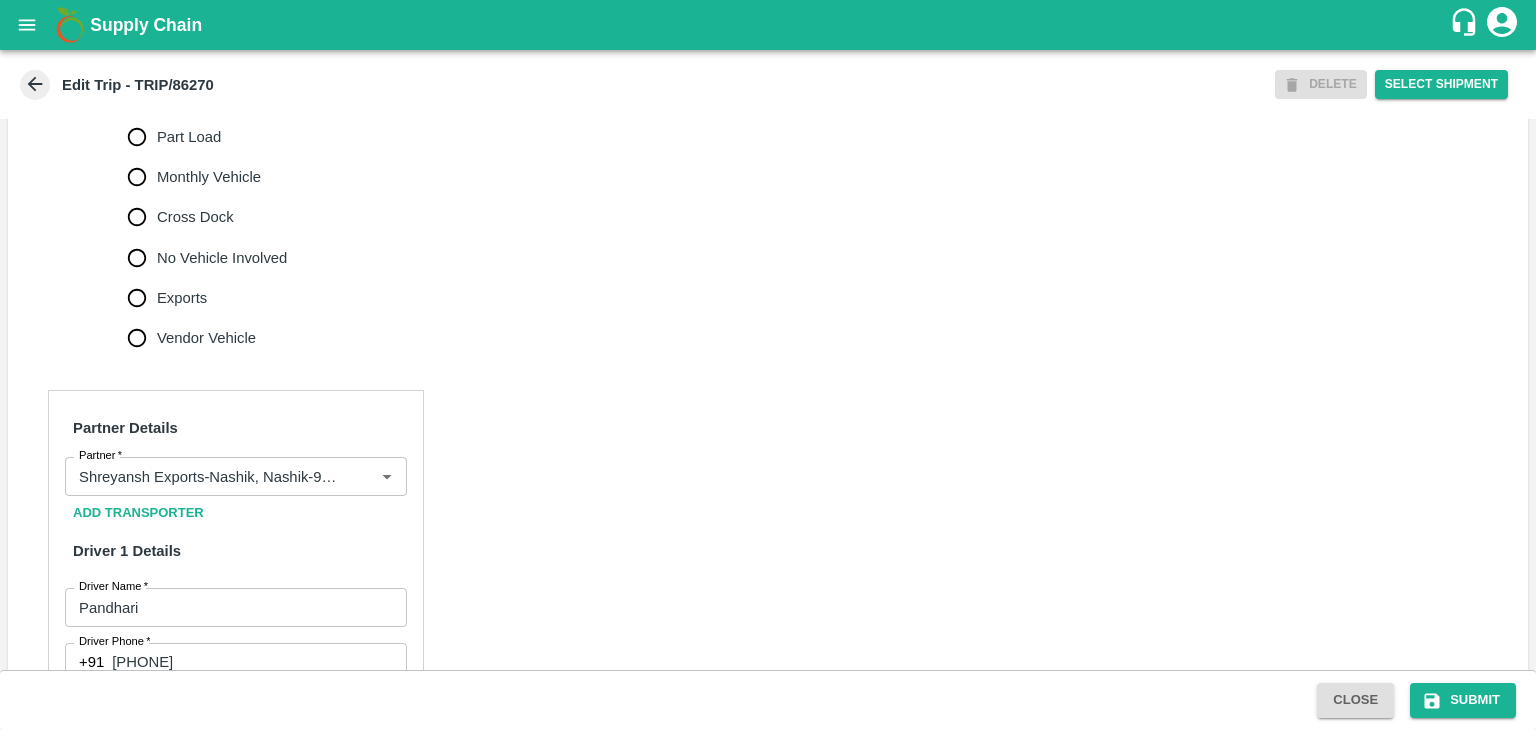 click on "No Vehicle Involved" at bounding box center [222, 258] 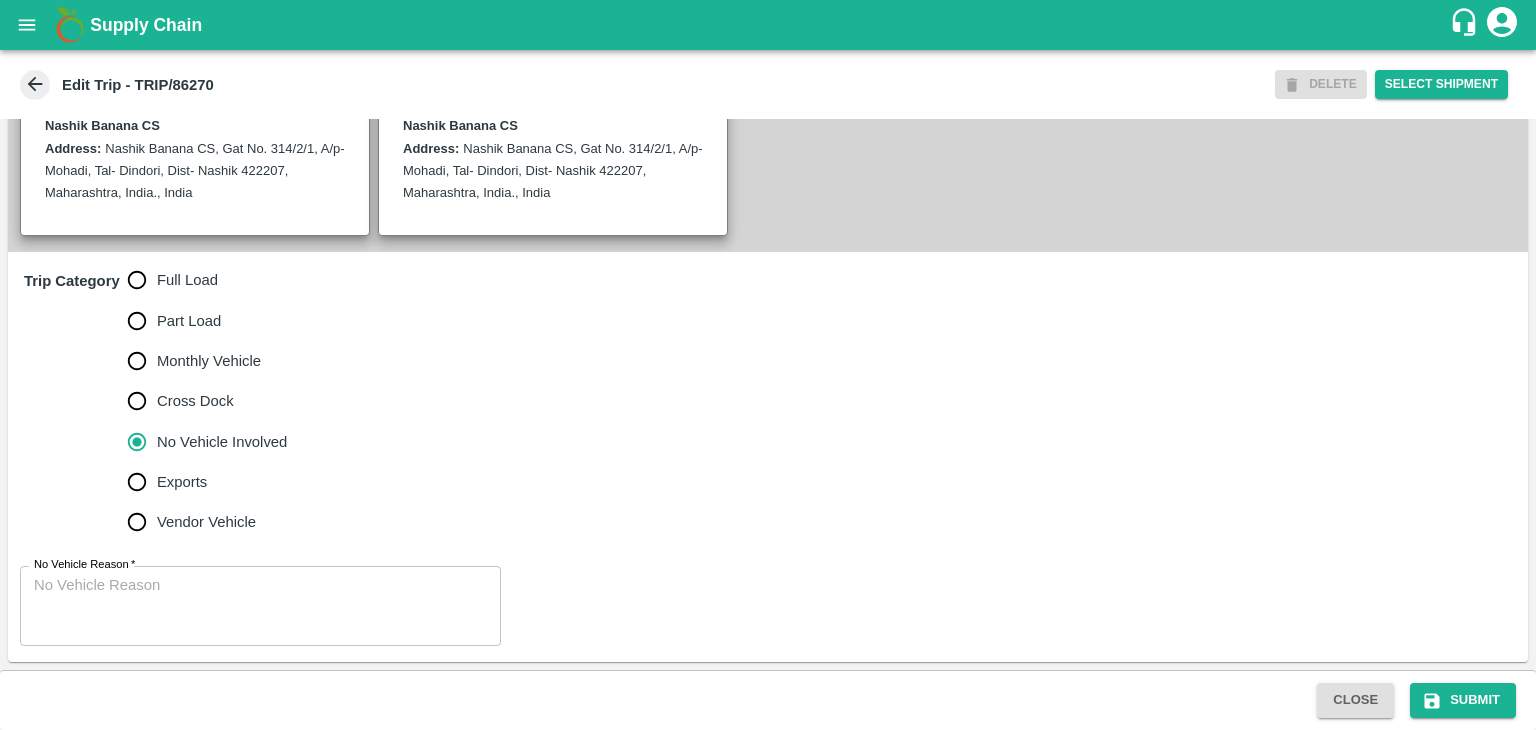 scroll, scrollTop: 491, scrollLeft: 0, axis: vertical 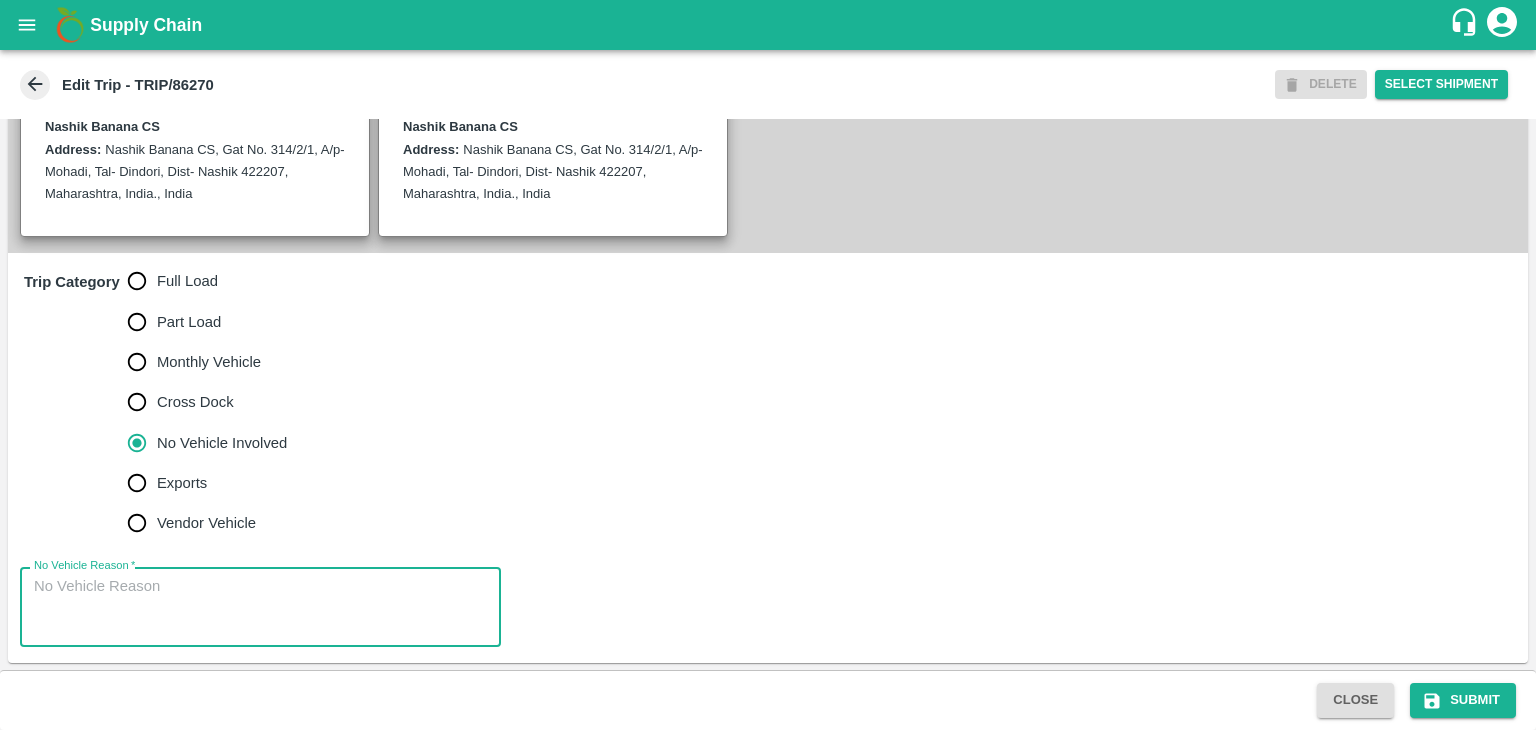 click on "No Vehicle Reason   *" at bounding box center [260, 607] 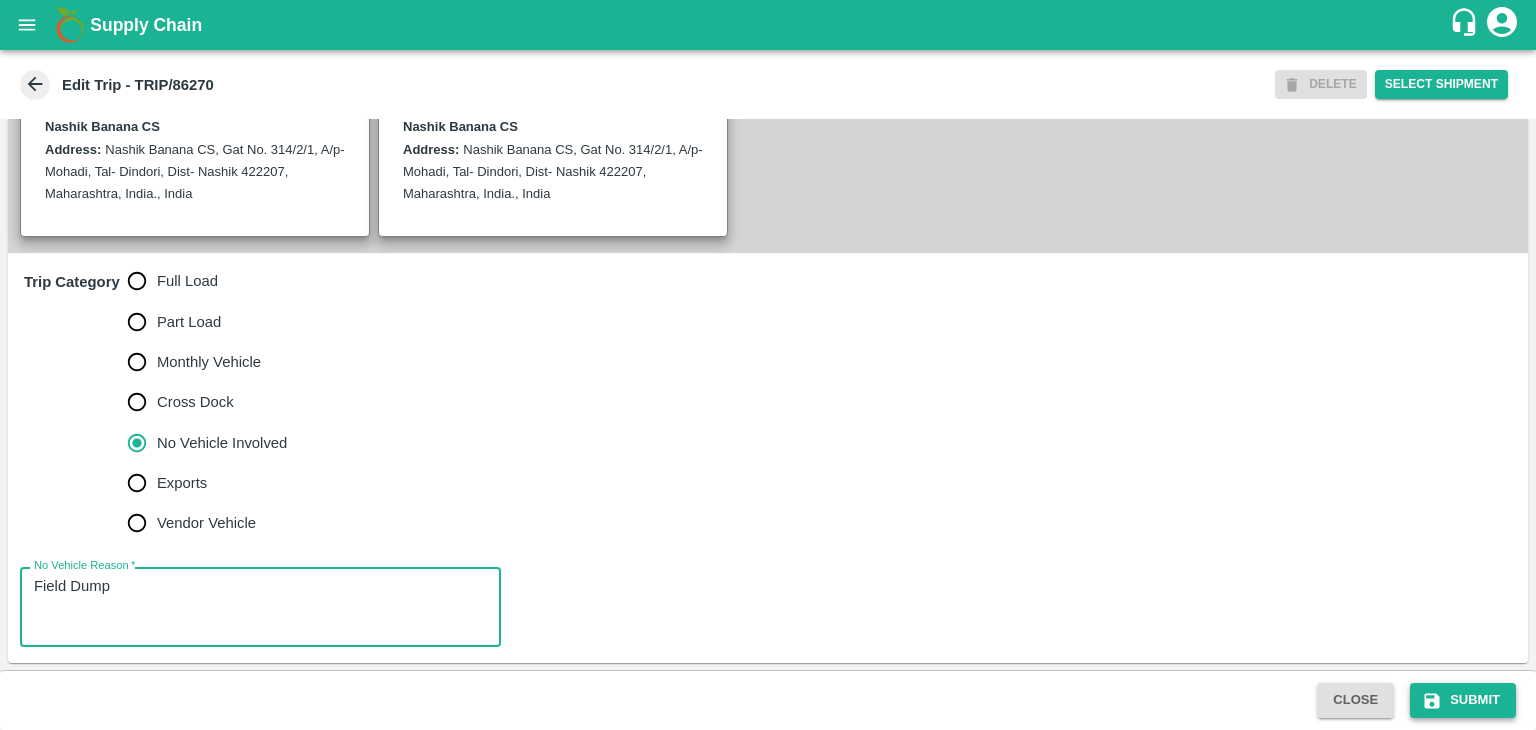 type on "Field Dump" 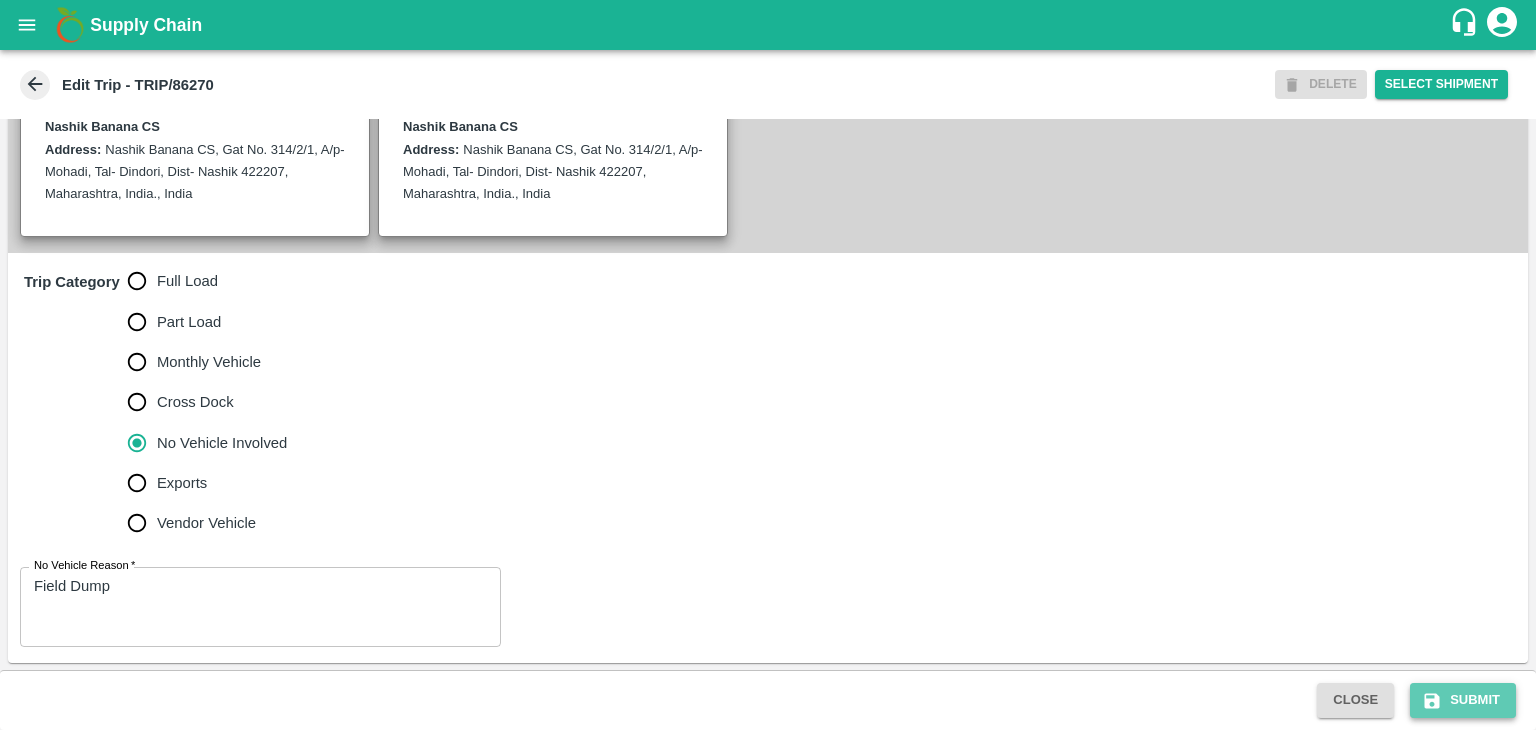 click on "Submit" at bounding box center (1463, 700) 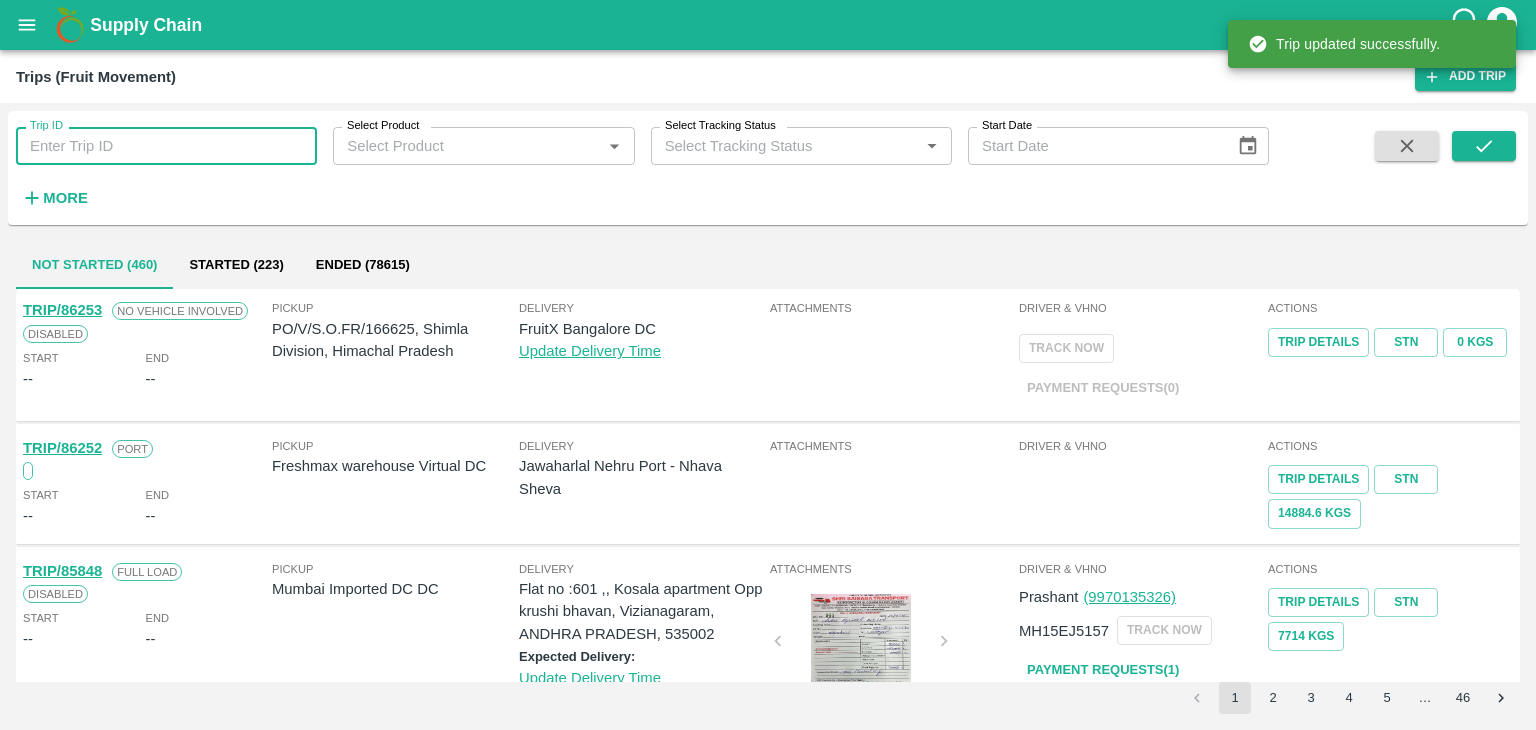 click on "Trip ID" at bounding box center [166, 146] 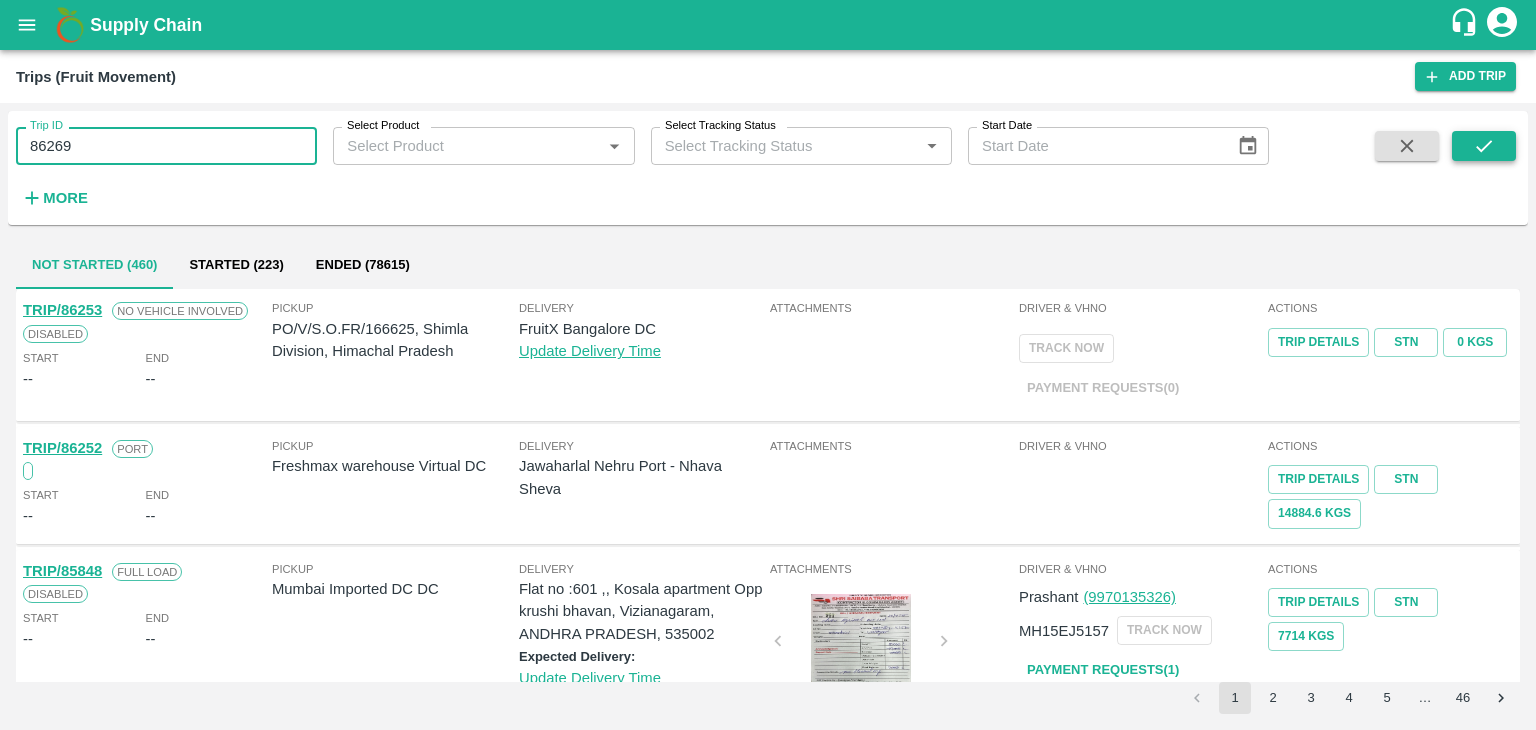 type on "86269" 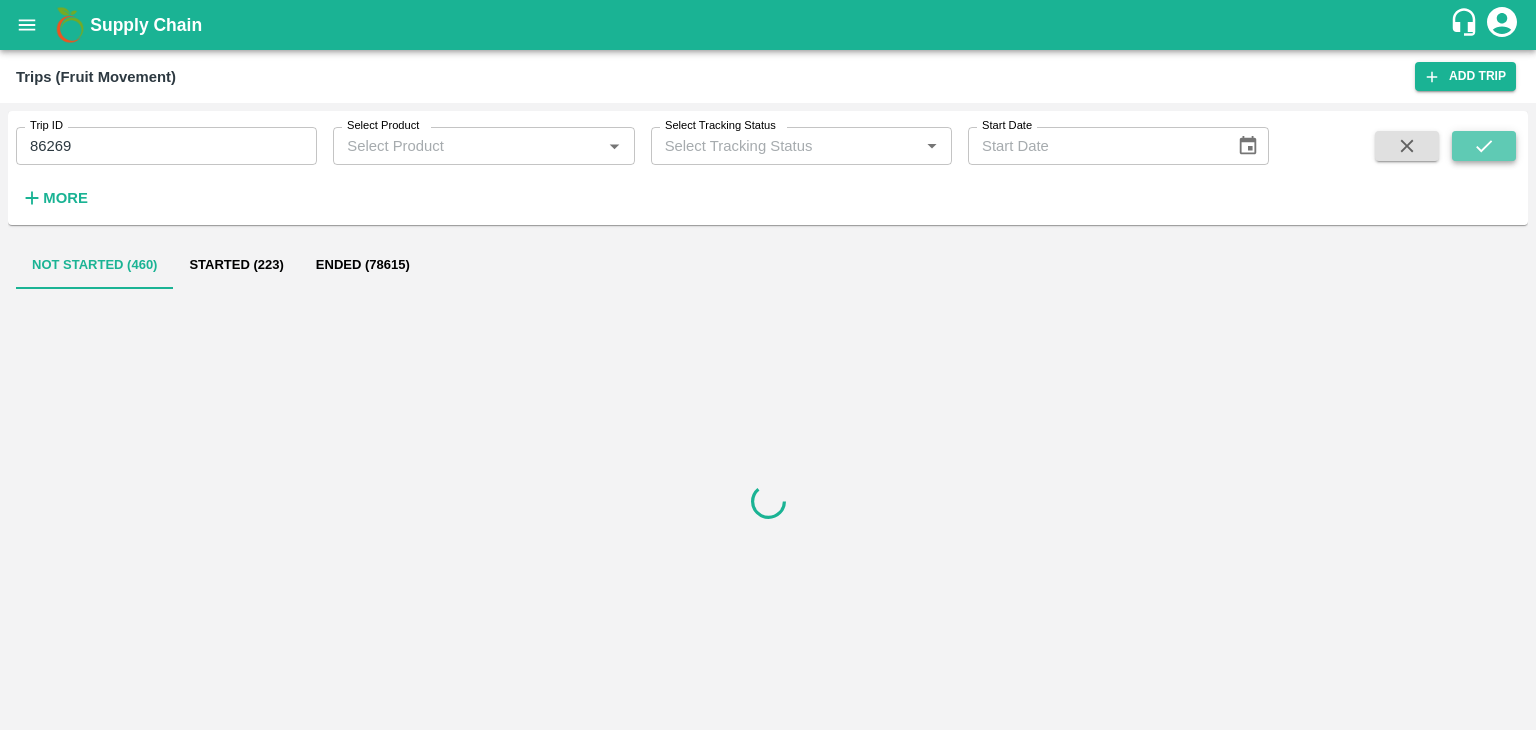 click at bounding box center [1484, 146] 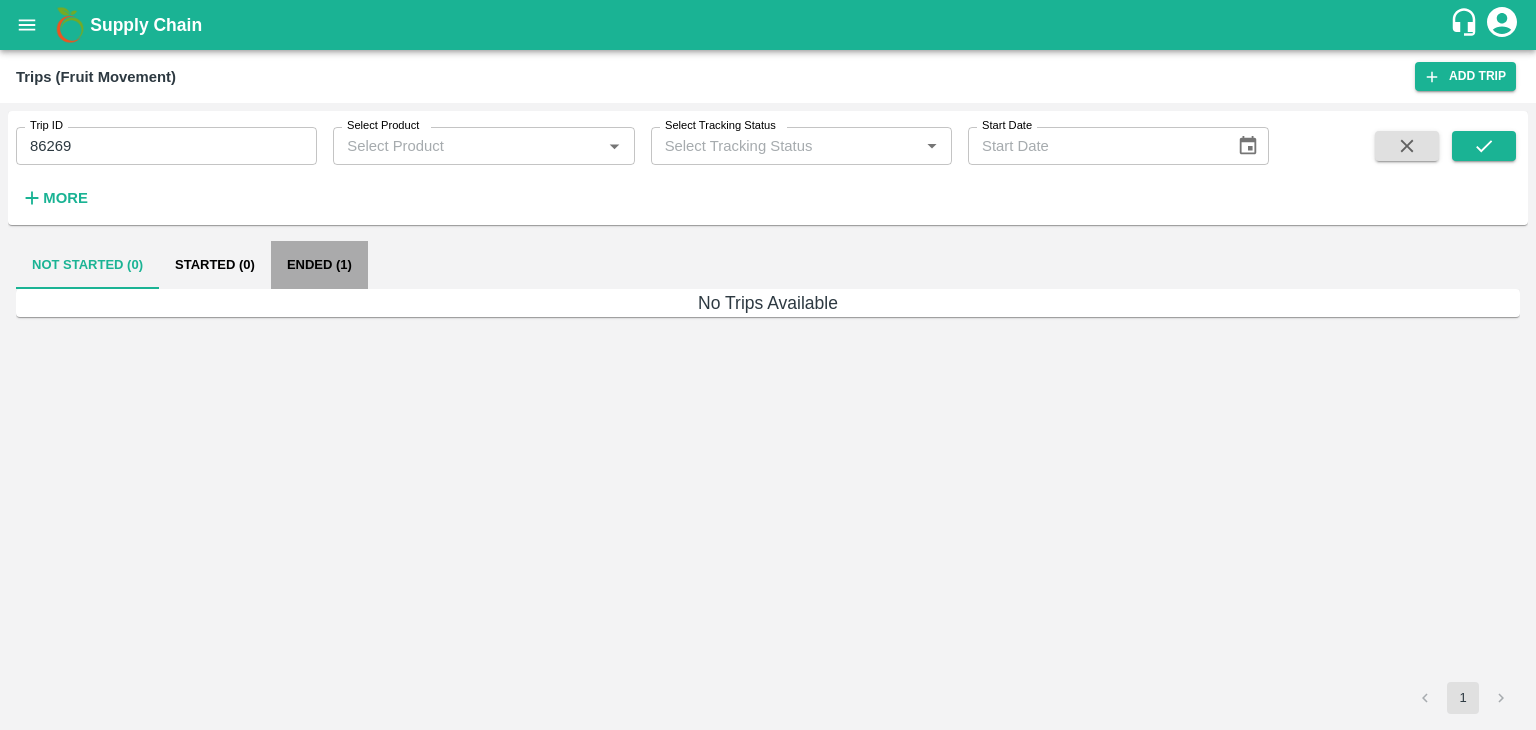click on "Ended (1)" at bounding box center [319, 265] 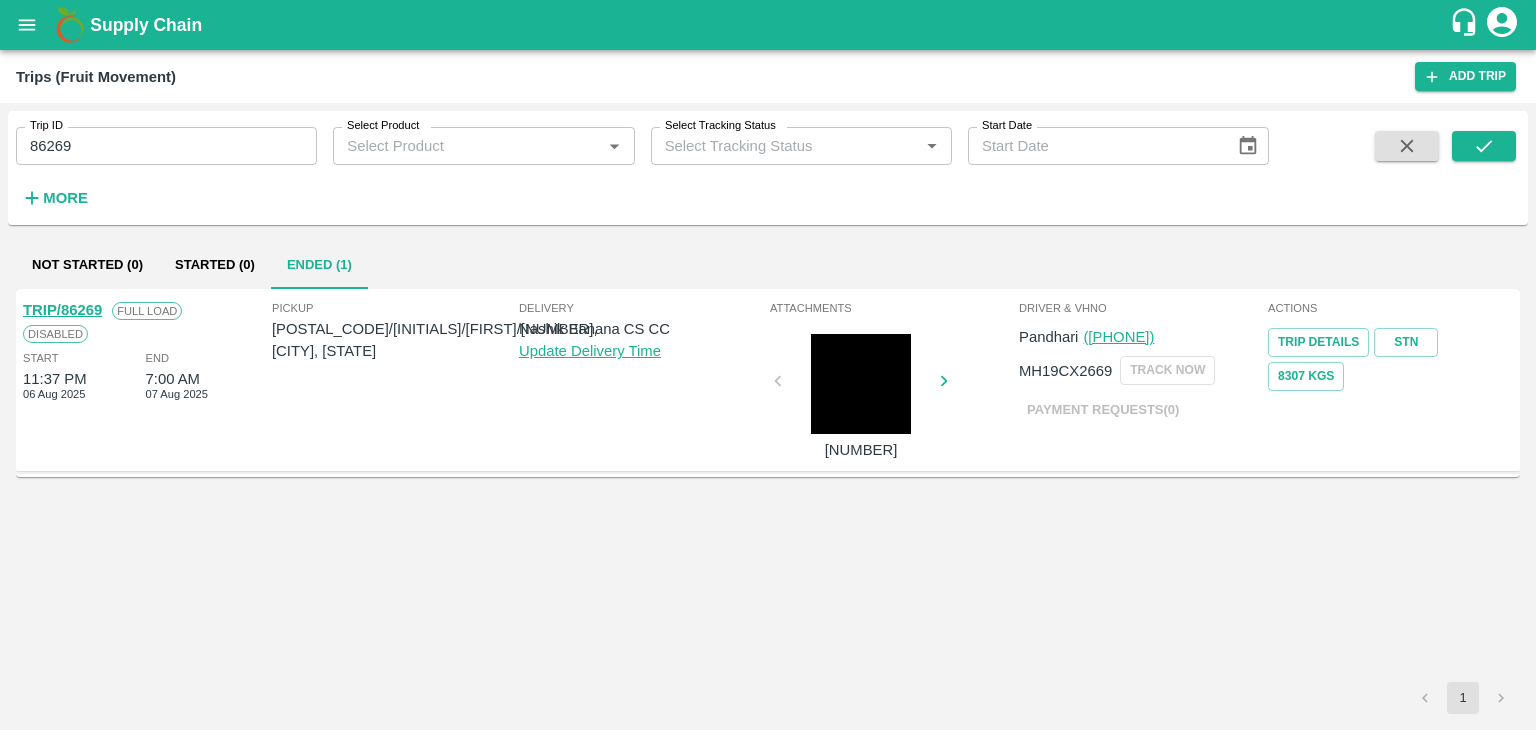 click on "TRIP/86269" at bounding box center (62, 310) 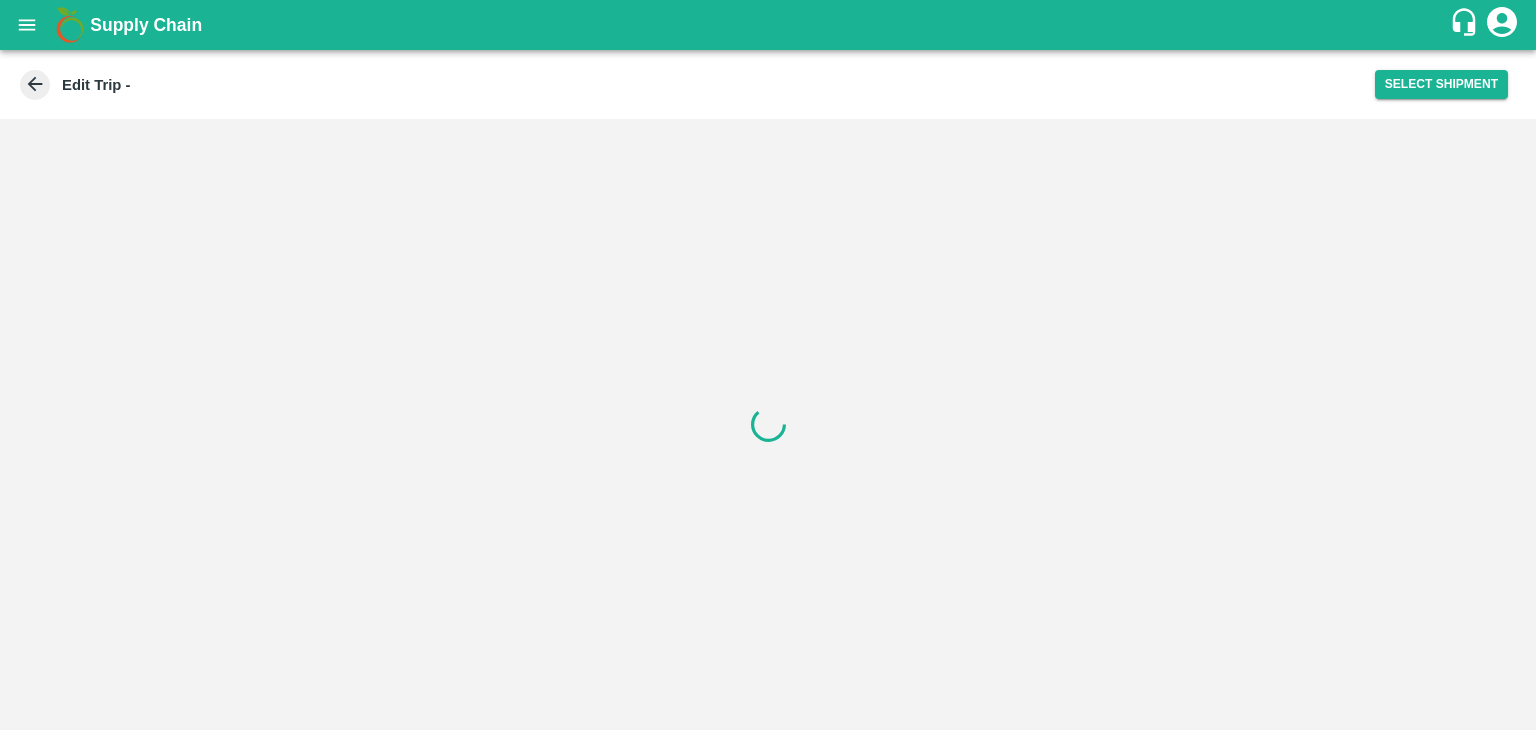 scroll, scrollTop: 0, scrollLeft: 0, axis: both 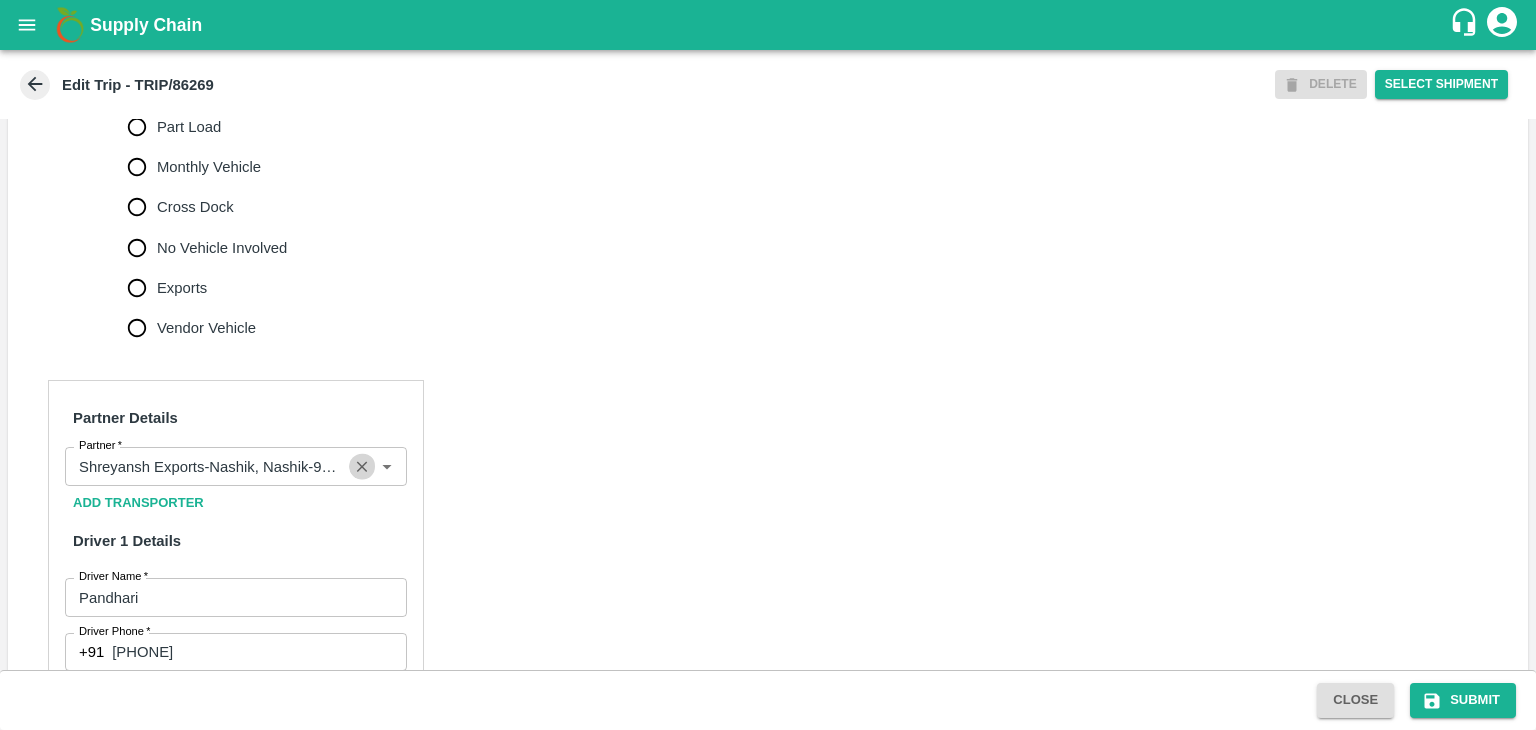 click 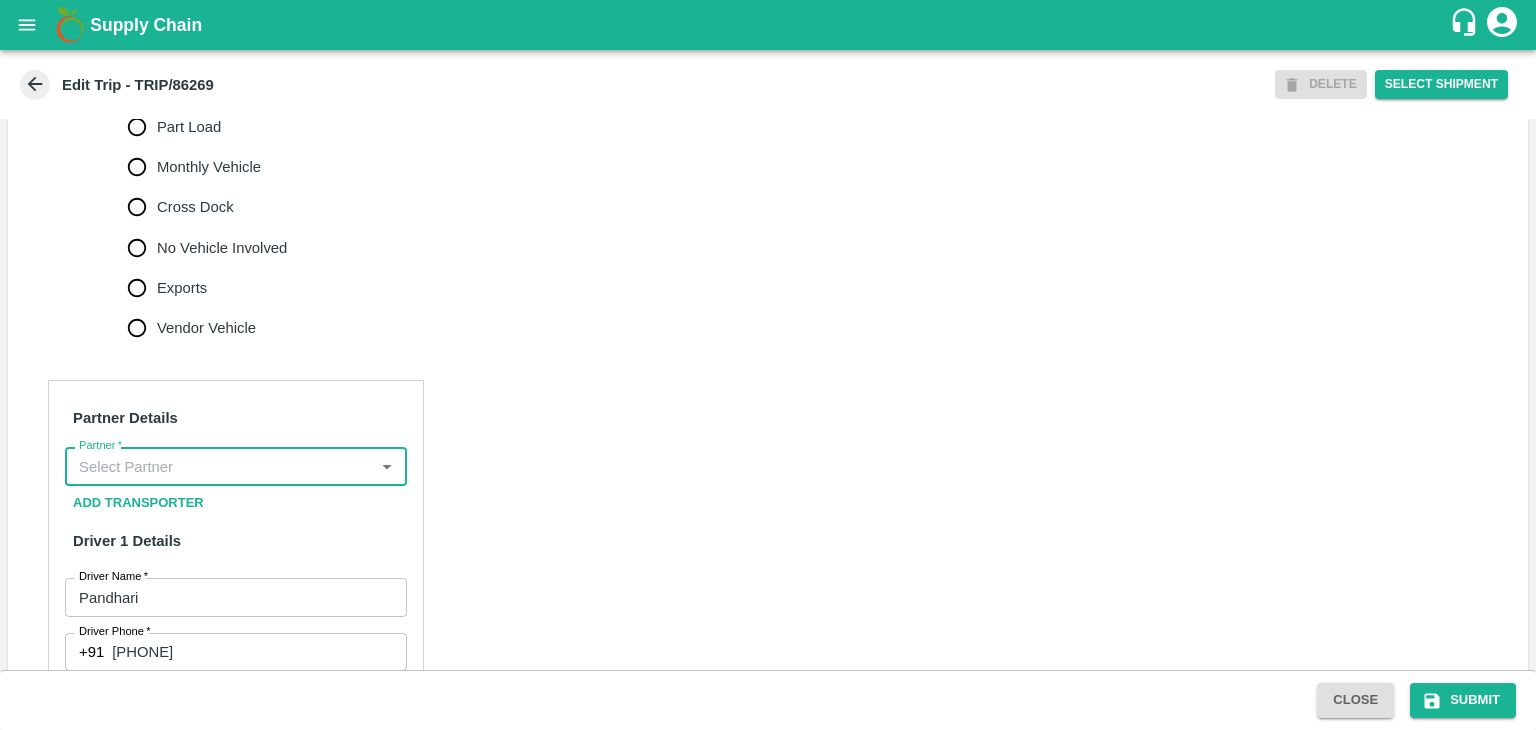 scroll, scrollTop: 0, scrollLeft: 0, axis: both 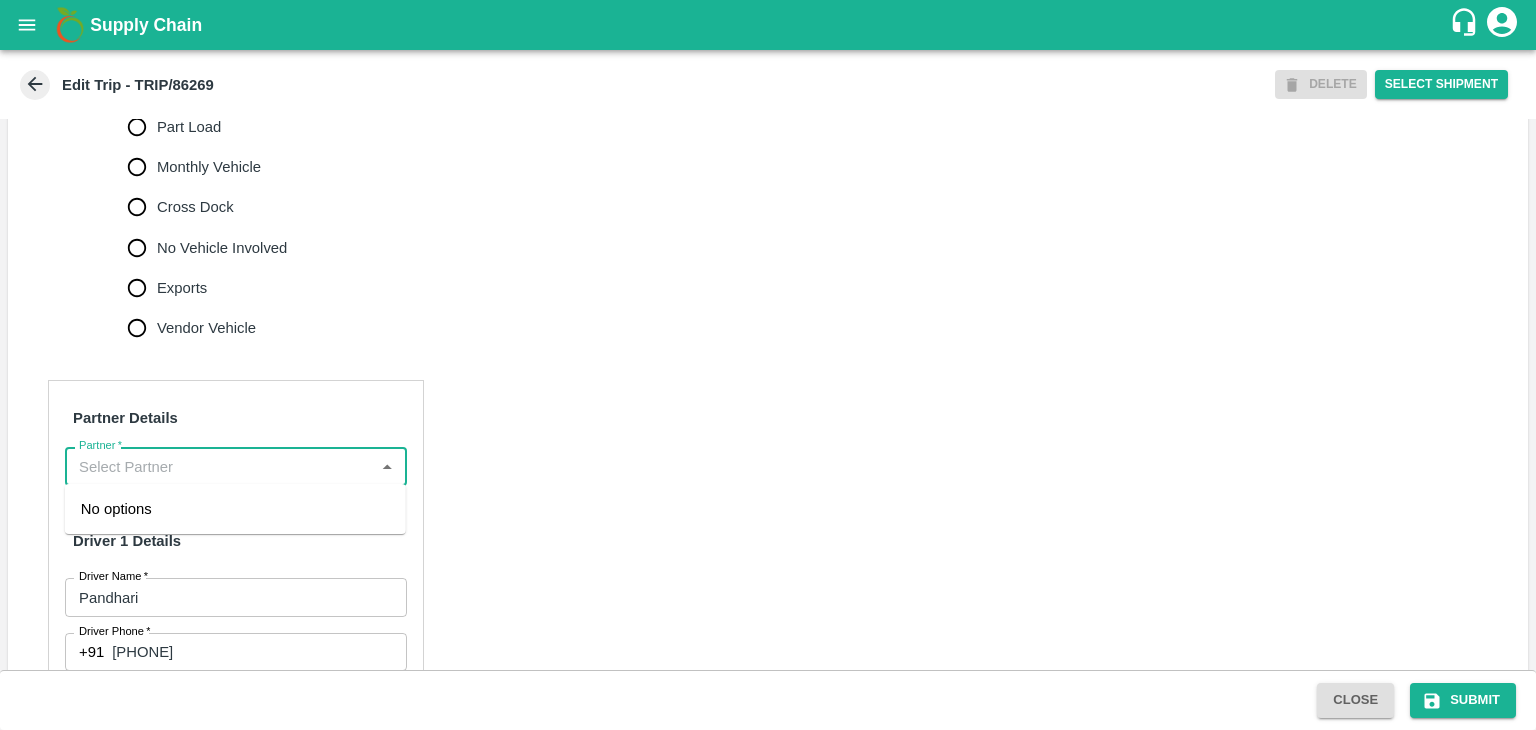 click on "Partner   *" at bounding box center (219, 466) 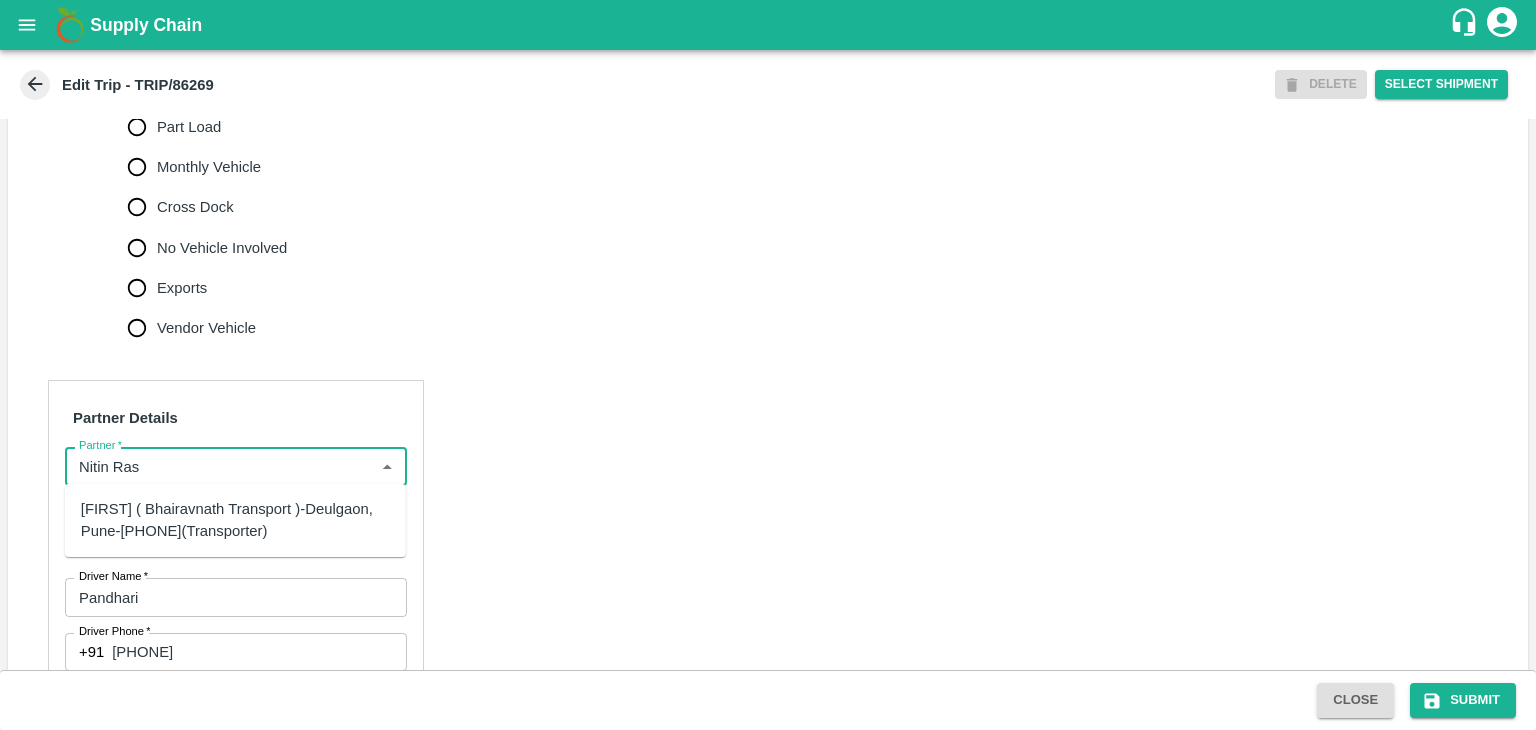 click on "[FIRST] ( Bhairavnath Transport )-Deulgaon, Pune-[PHONE](Transporter)" at bounding box center [235, 520] 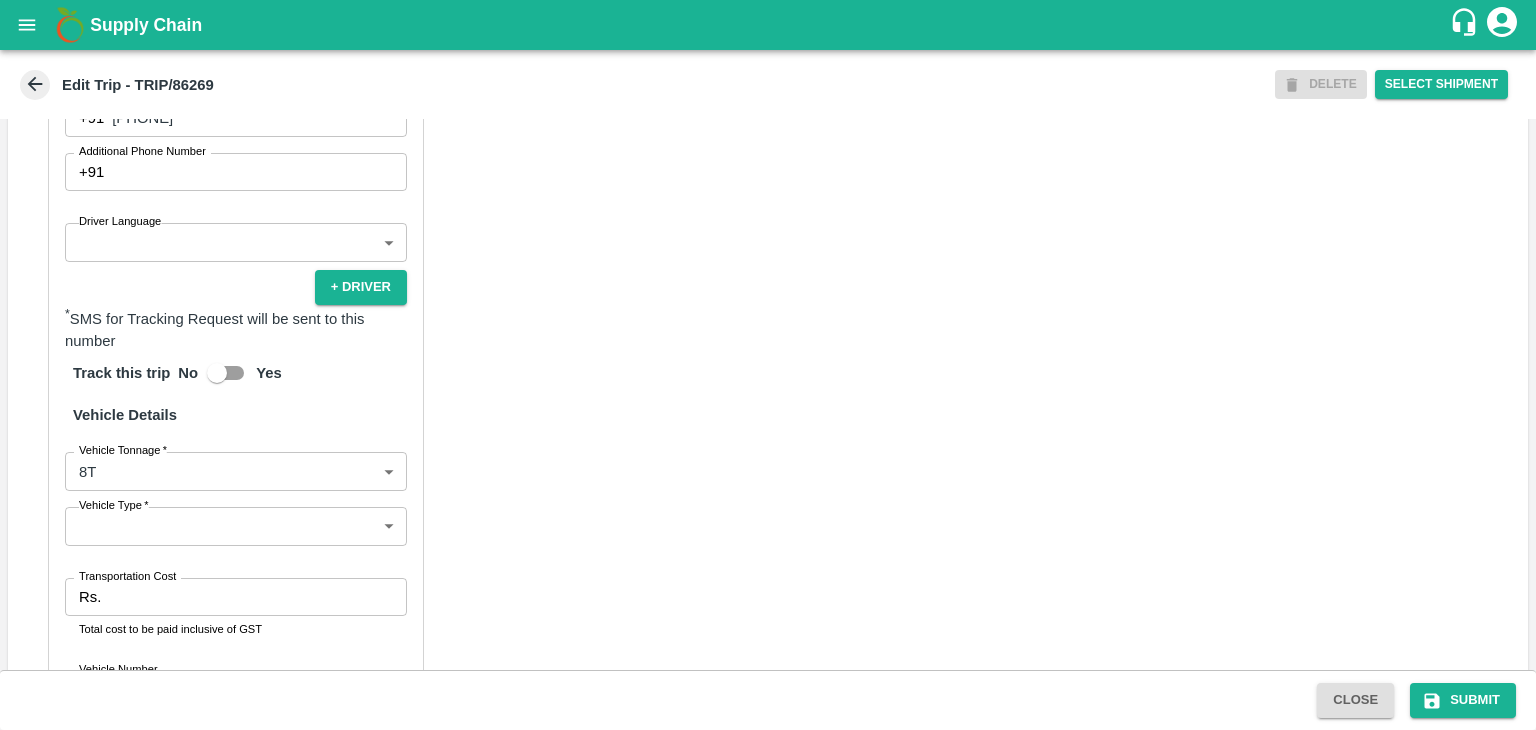 scroll, scrollTop: 1224, scrollLeft: 0, axis: vertical 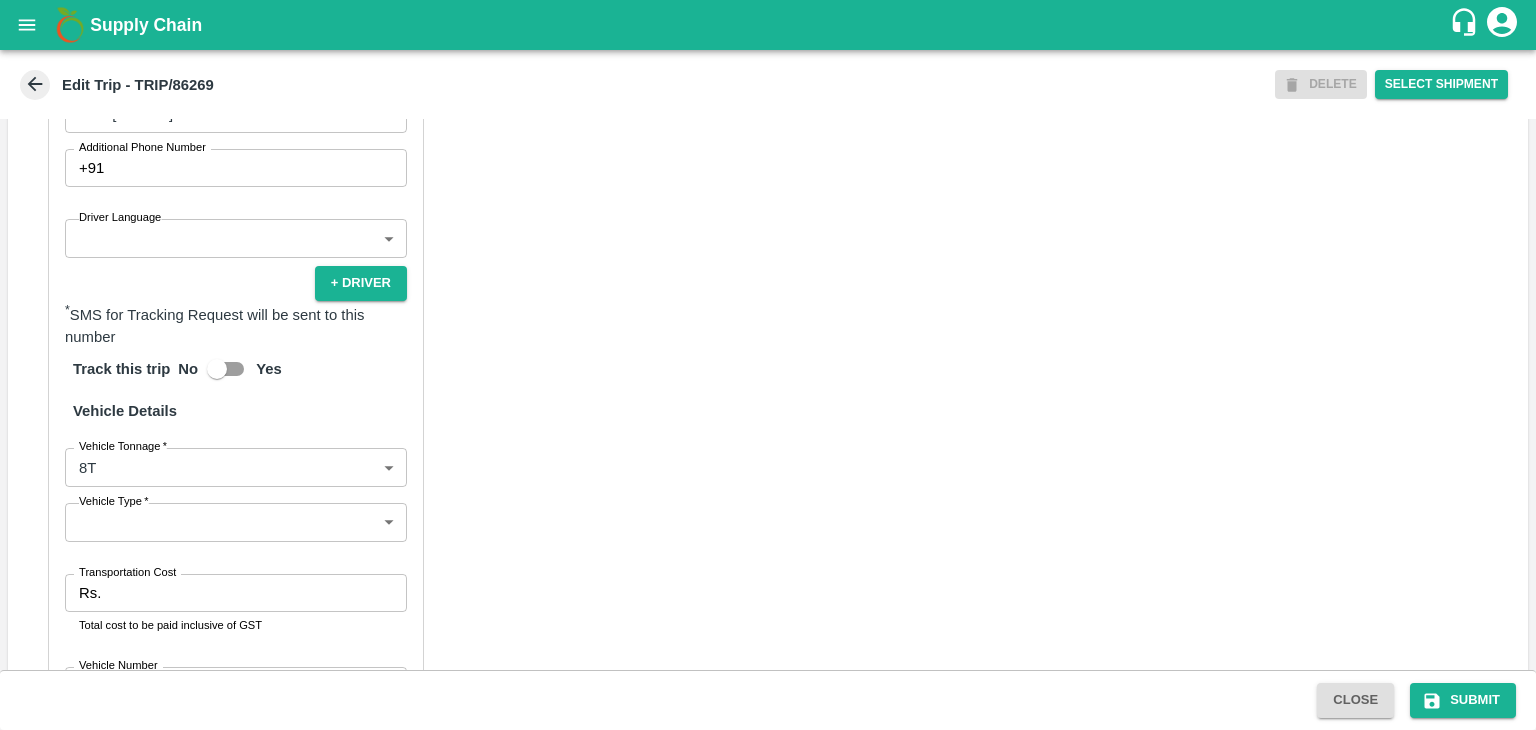 type on "[FIRST] ( Bhairavnath Transport )-Deulgaon, Pune-[PHONE](Transporter)" 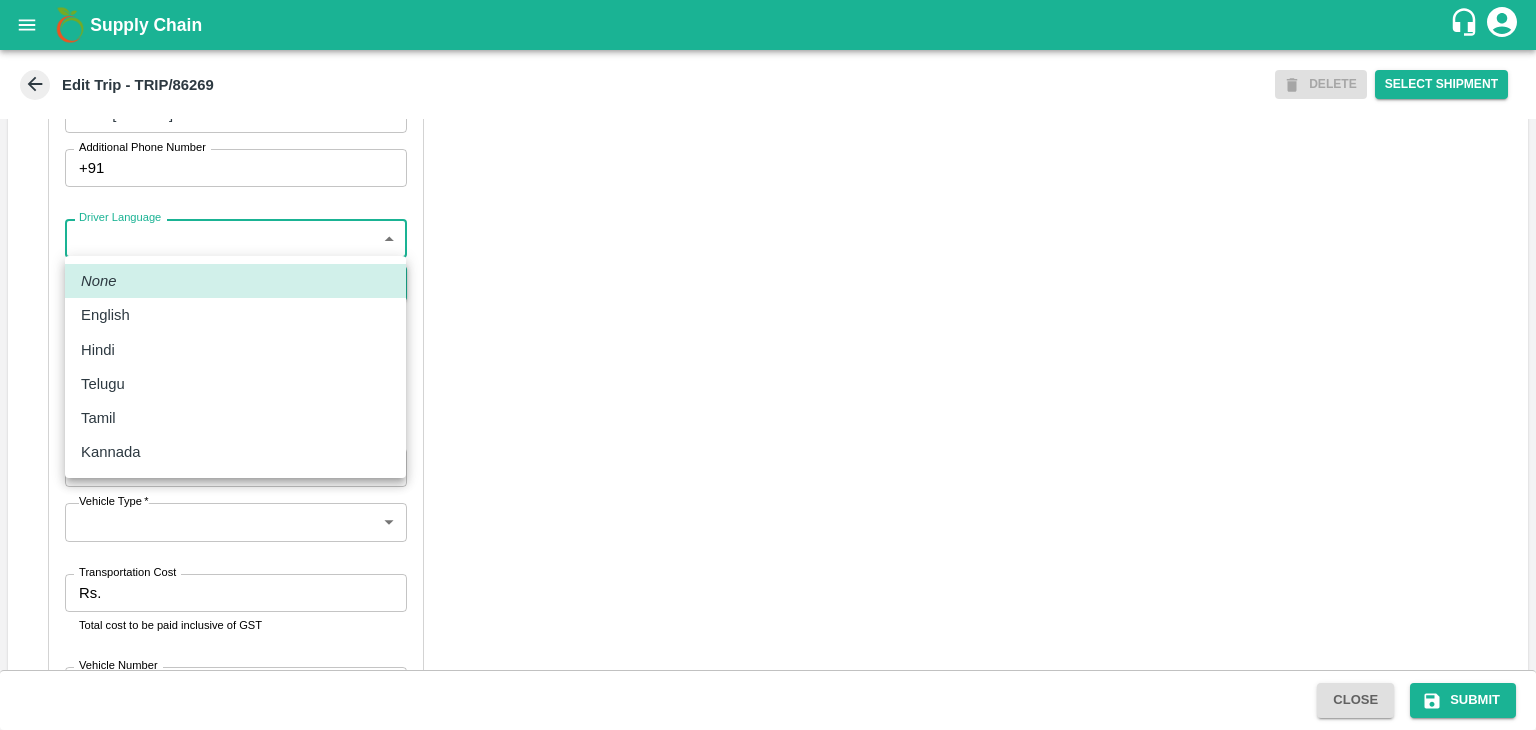 drag, startPoint x: 88, startPoint y: 232, endPoint x: 124, endPoint y: 352, distance: 125.283676 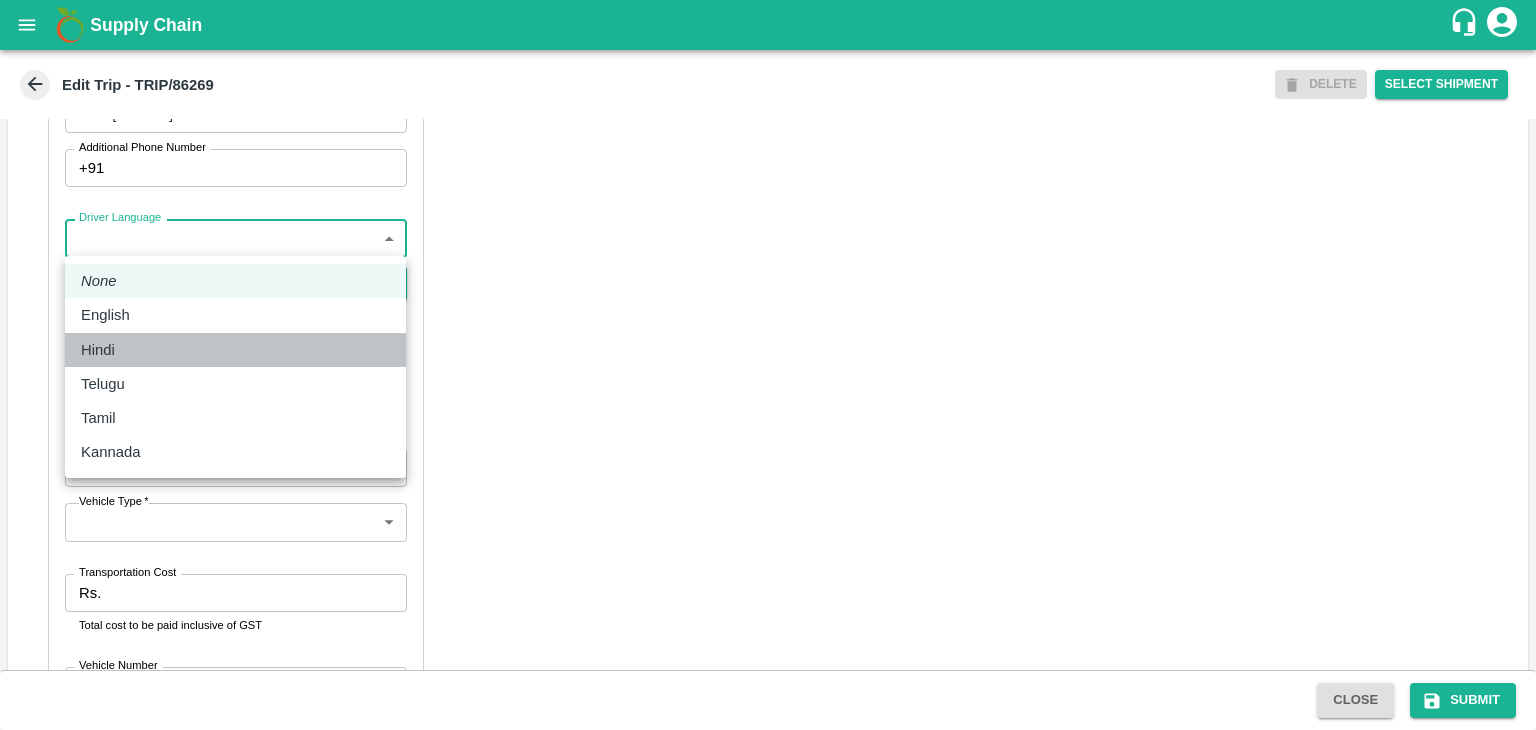 click on "Hindi" at bounding box center (103, 350) 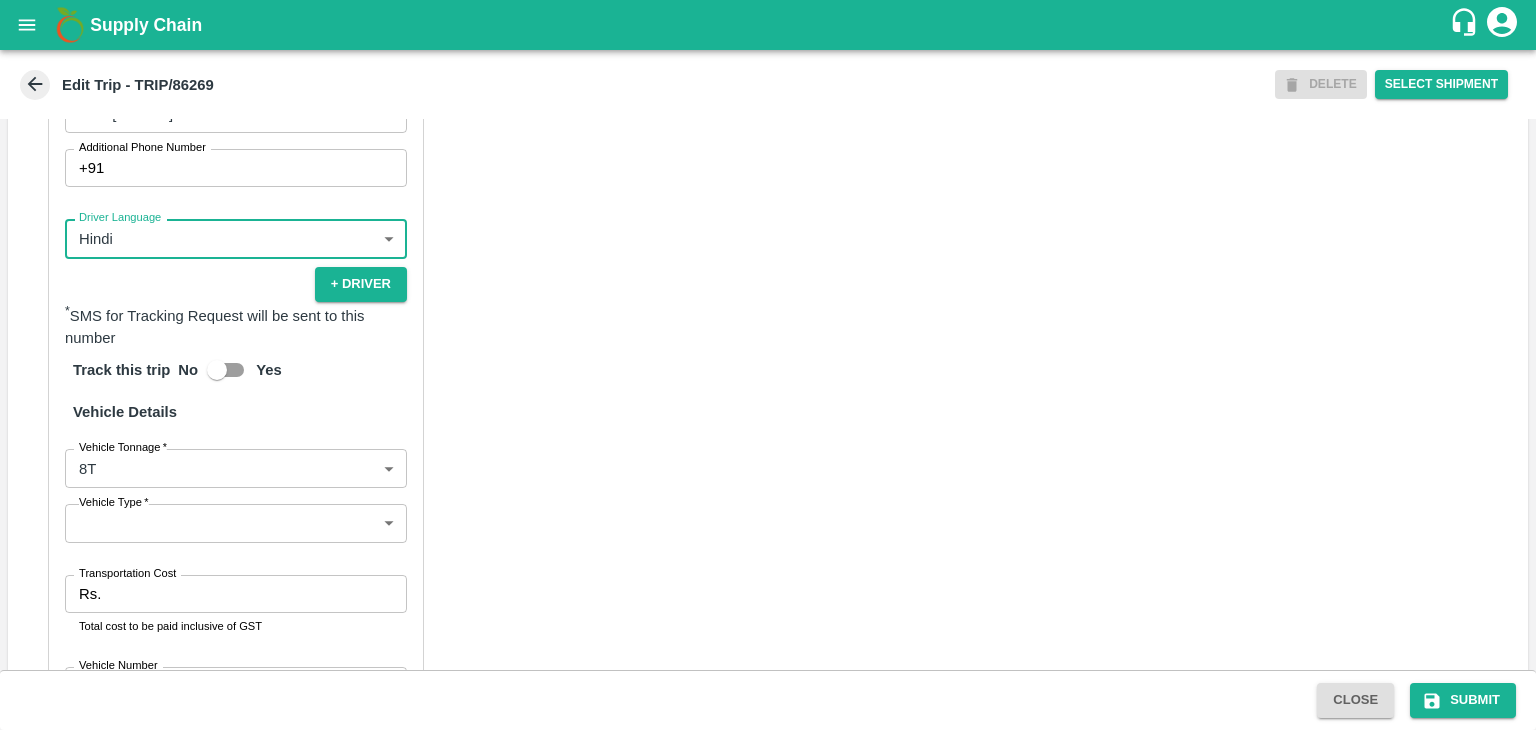 scroll, scrollTop: 1403, scrollLeft: 0, axis: vertical 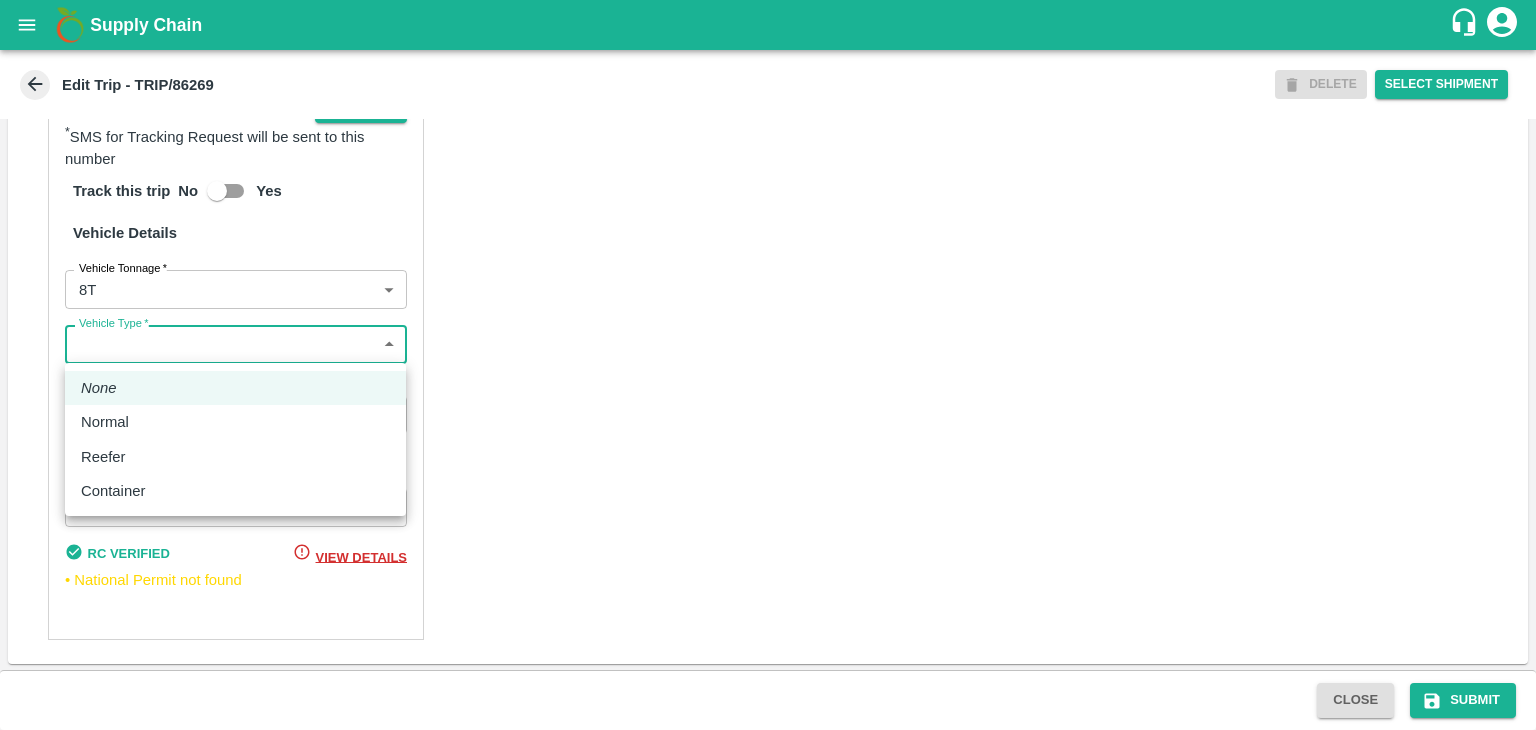 click on "Supply Chain Edit Trip - TRIP/86269 DELETE Select Shipment Trip Details Trip Type Fruit Movement 1 Trip Type Trip Pickup Order SHIP/NASH/352228 PO/V/SHREYA/167874 Address: [CITY], [CITY], [CITY], [STATE], [COUNTRY] Trip Delivery Order SHIP/NASH/352228 Nashik Banana CS Address:  Nashik Banana CS, Gat No. 314/2/1, A/p- Mohadi, Tal- Dindori, Dist- Nashik 422207, [STATE], India., India Trip Category  Full Load Part Load Monthly Vehicle Cross Dock No Vehicle Involved Exports Vendor Vehicle Partner Details Partner   * Partner Add   Transporter Driver 1 Details Driver Name   * Pandhari Driver Name Driver Phone   * +91 [PHONE] Driver Phone Additional Phone Number +91 Additional Phone Number Driver Language Hindi hi Driver Language + Driver * SMS for Tracking Request will be sent to this number Track this trip No Yes Vehicle Details Vehicle Tonnage   * 8T 8000 Vehicle Tonnage Vehicle Type   * ​ Vehicle Type Transportation Cost Rs. Transportation Cost Total cost to be paid inclusive of GST MH19CX2669" at bounding box center (768, 365) 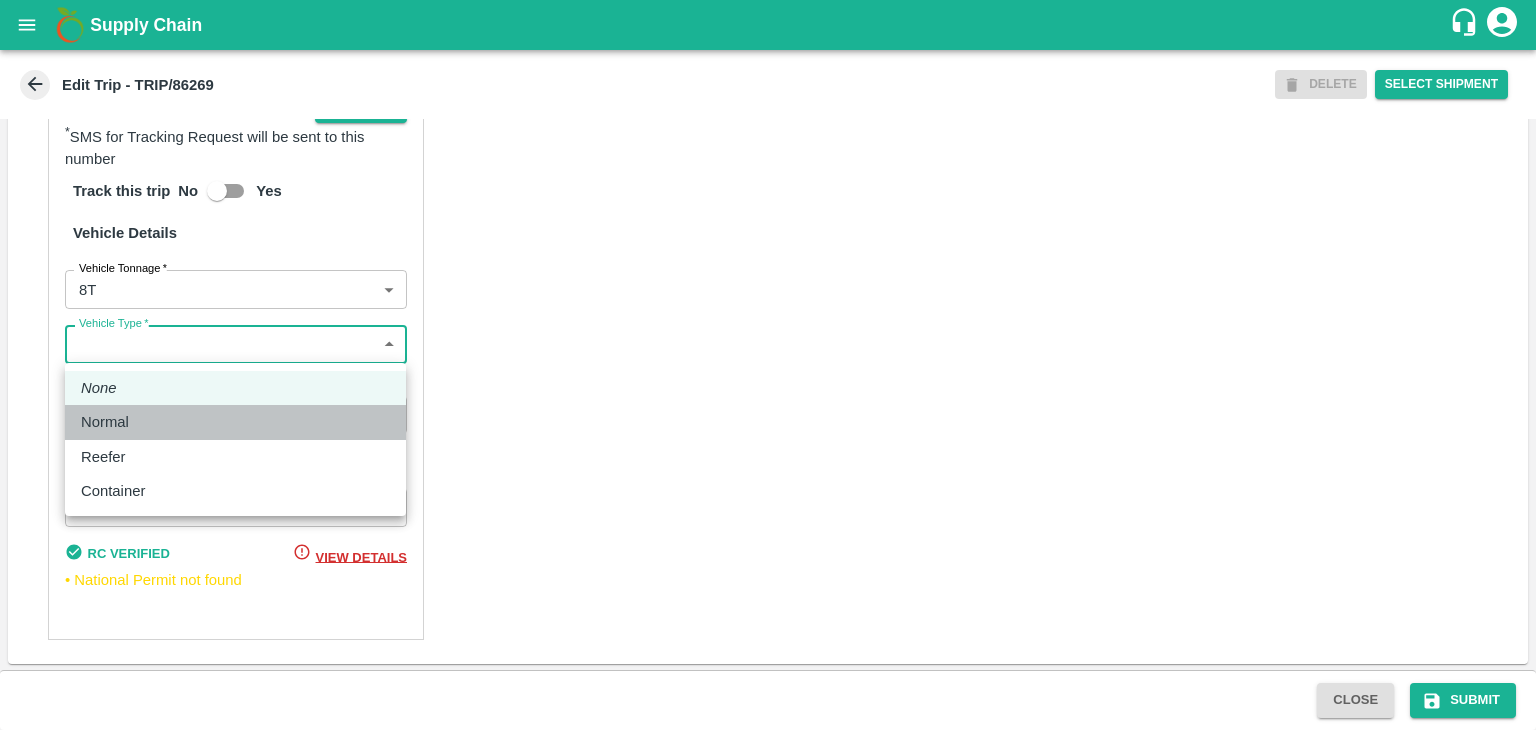 click on "Normal" at bounding box center [110, 422] 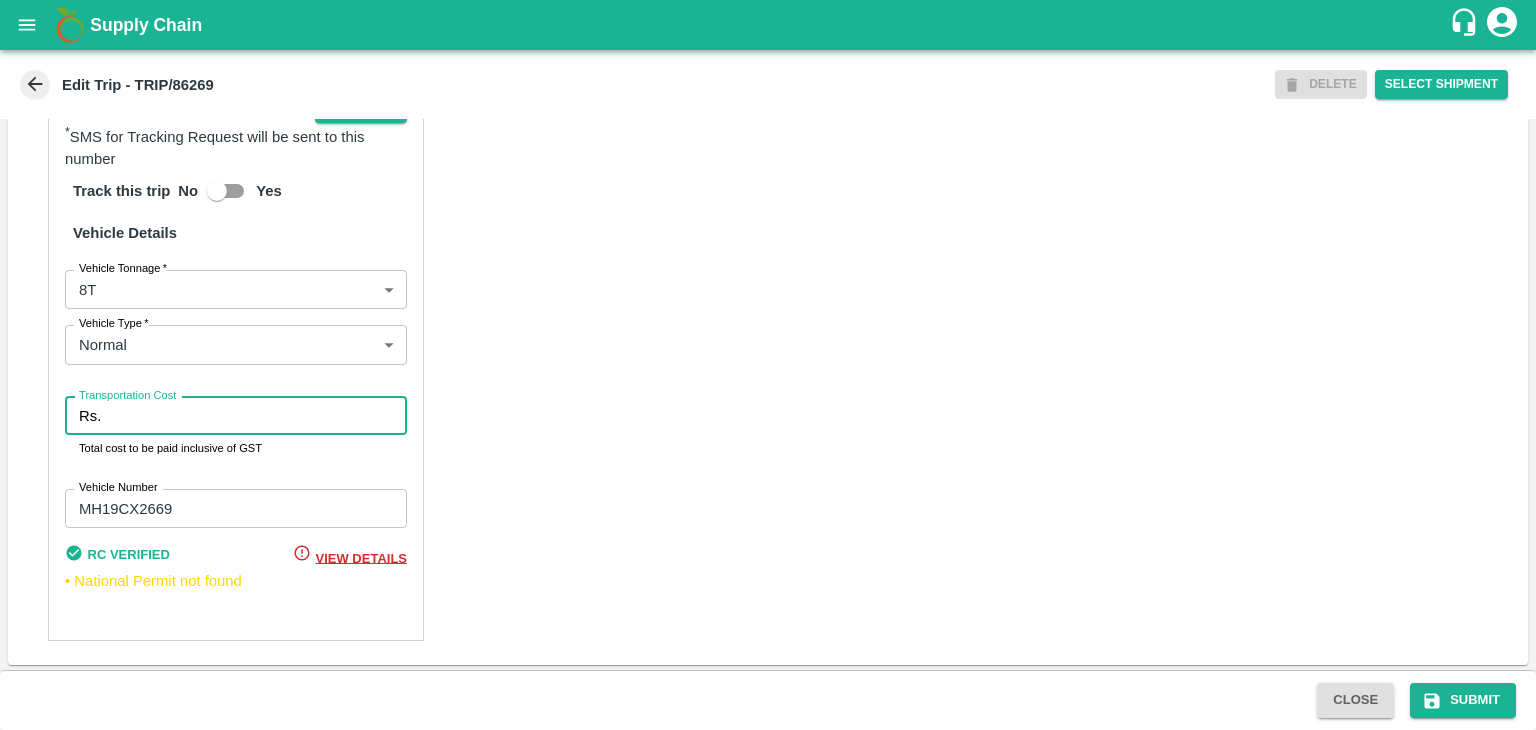 click on "Transportation Cost" at bounding box center (258, 416) 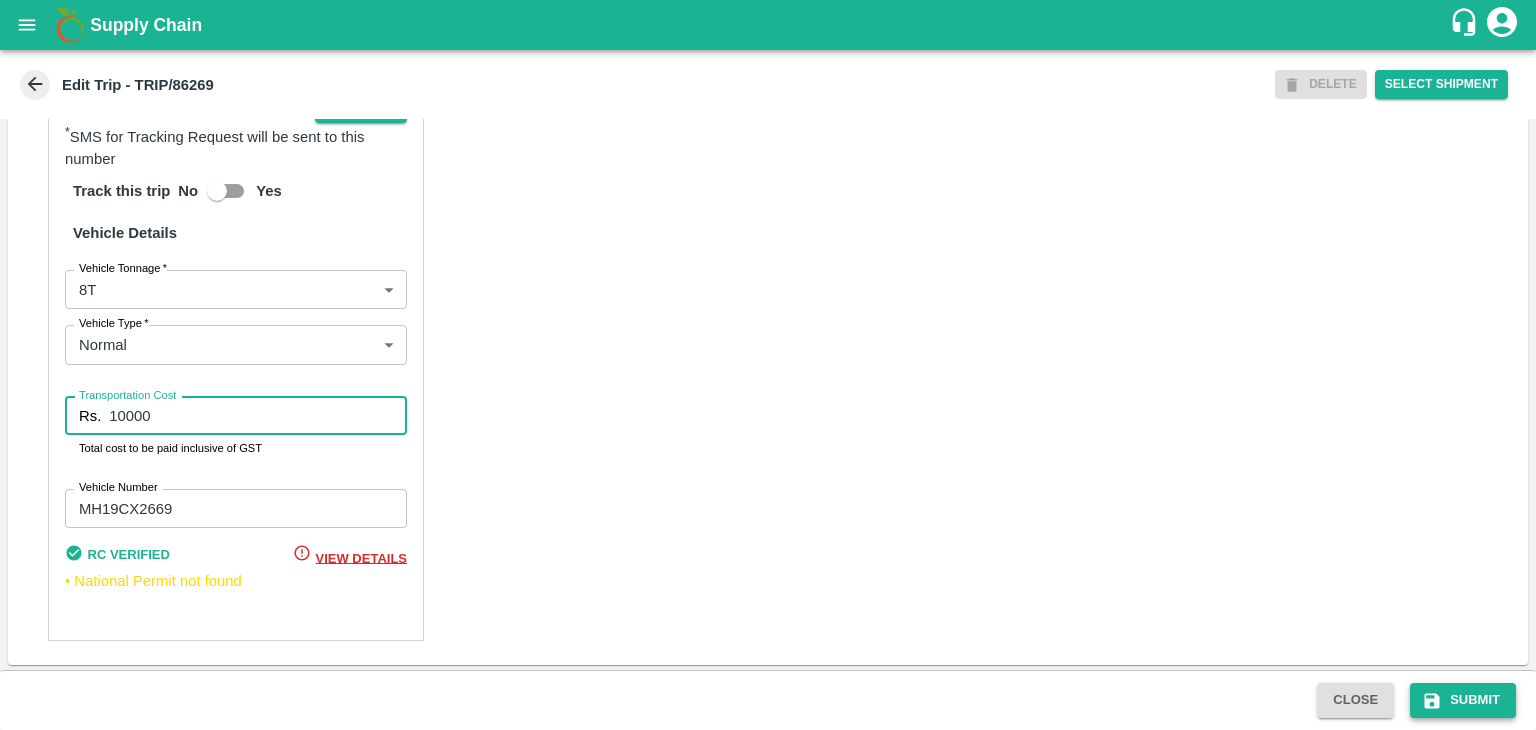 type on "10000" 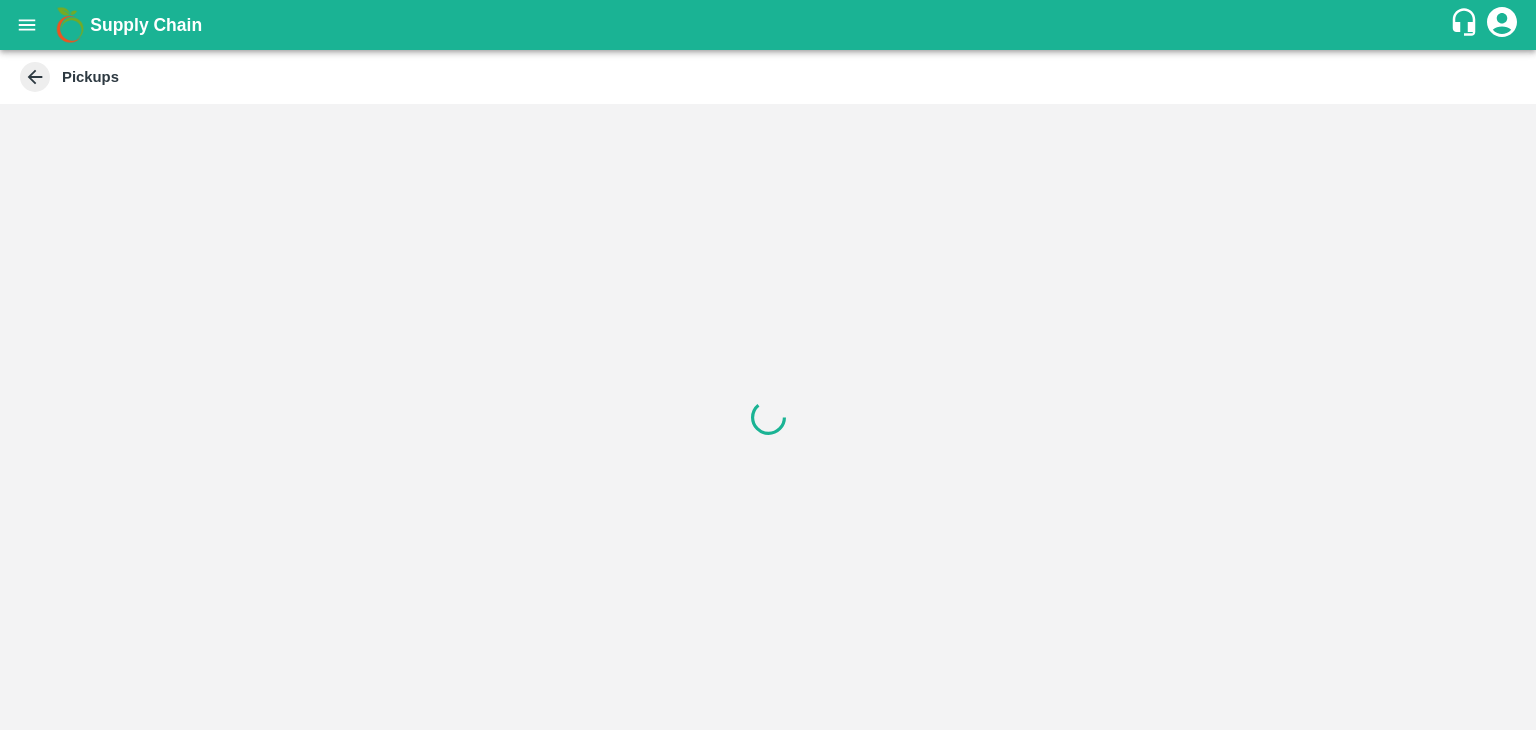scroll, scrollTop: 0, scrollLeft: 0, axis: both 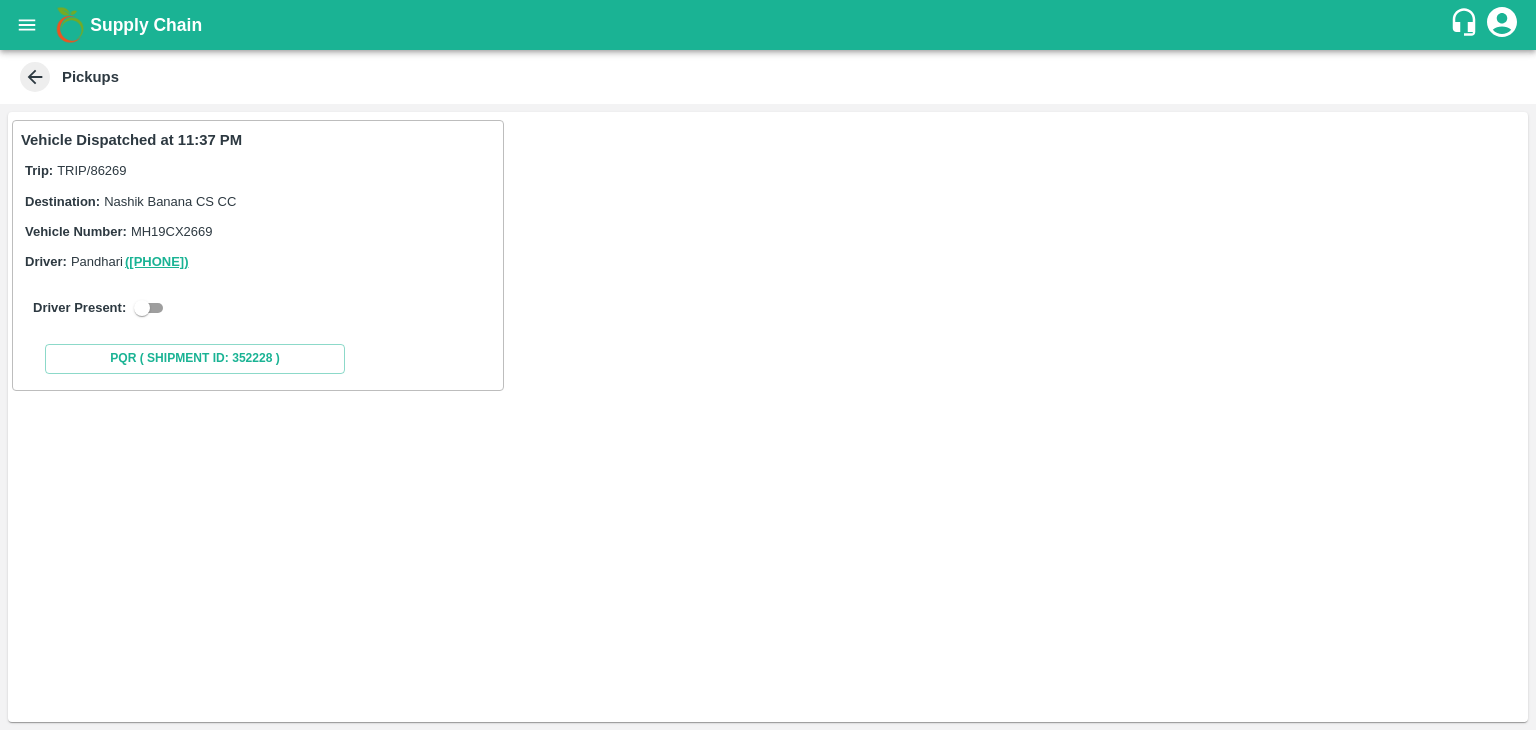 click on "Vehicle Dispatched at   [TIME] Trip: TRIP/86269 Destination: [CITY] Banana CS CC Vehicle Number: MH19CX2669 Driver: [FIRST] [LAST] ( [PHONE] ) Driver Present: PQR ( Shipment Id: 352228 )" at bounding box center [768, 417] 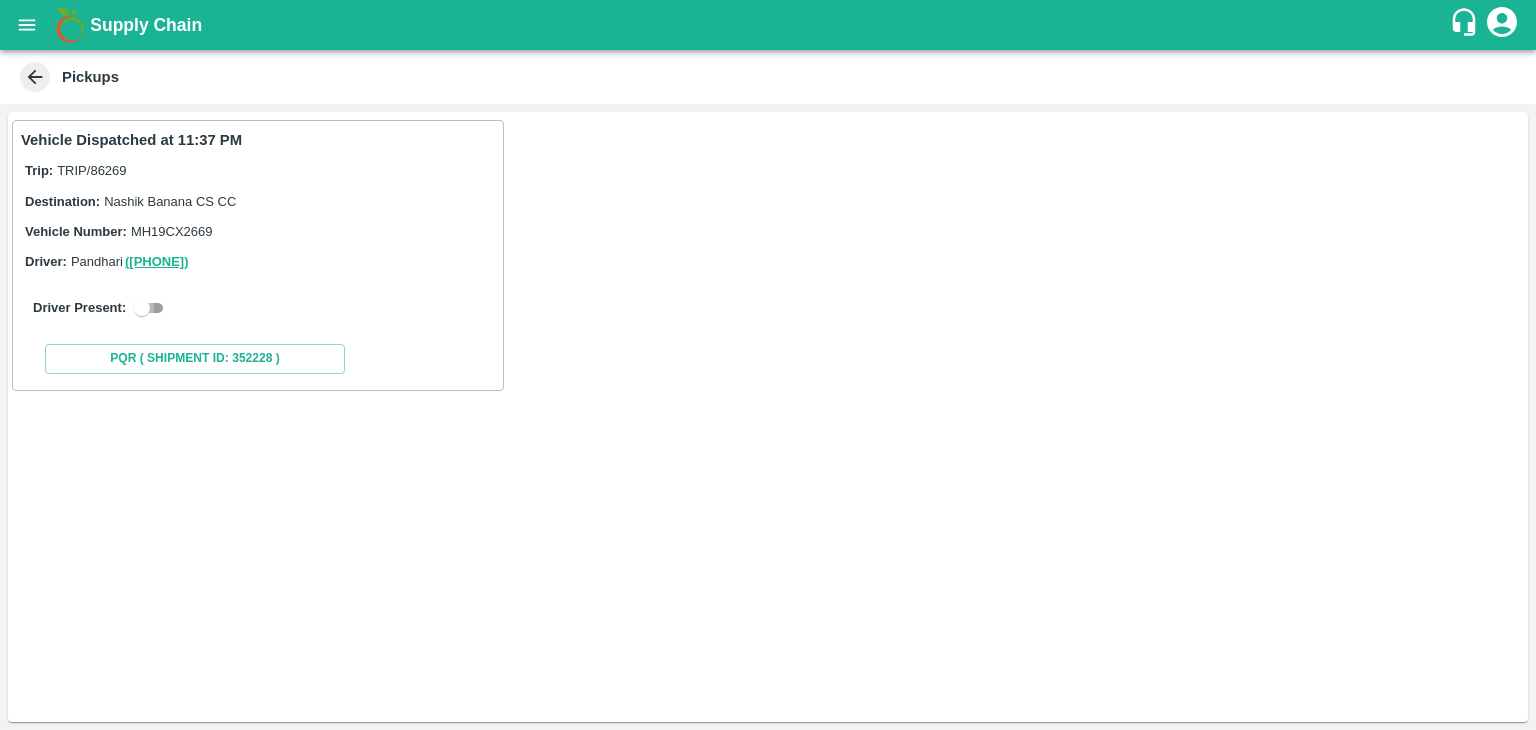 click at bounding box center (142, 308) 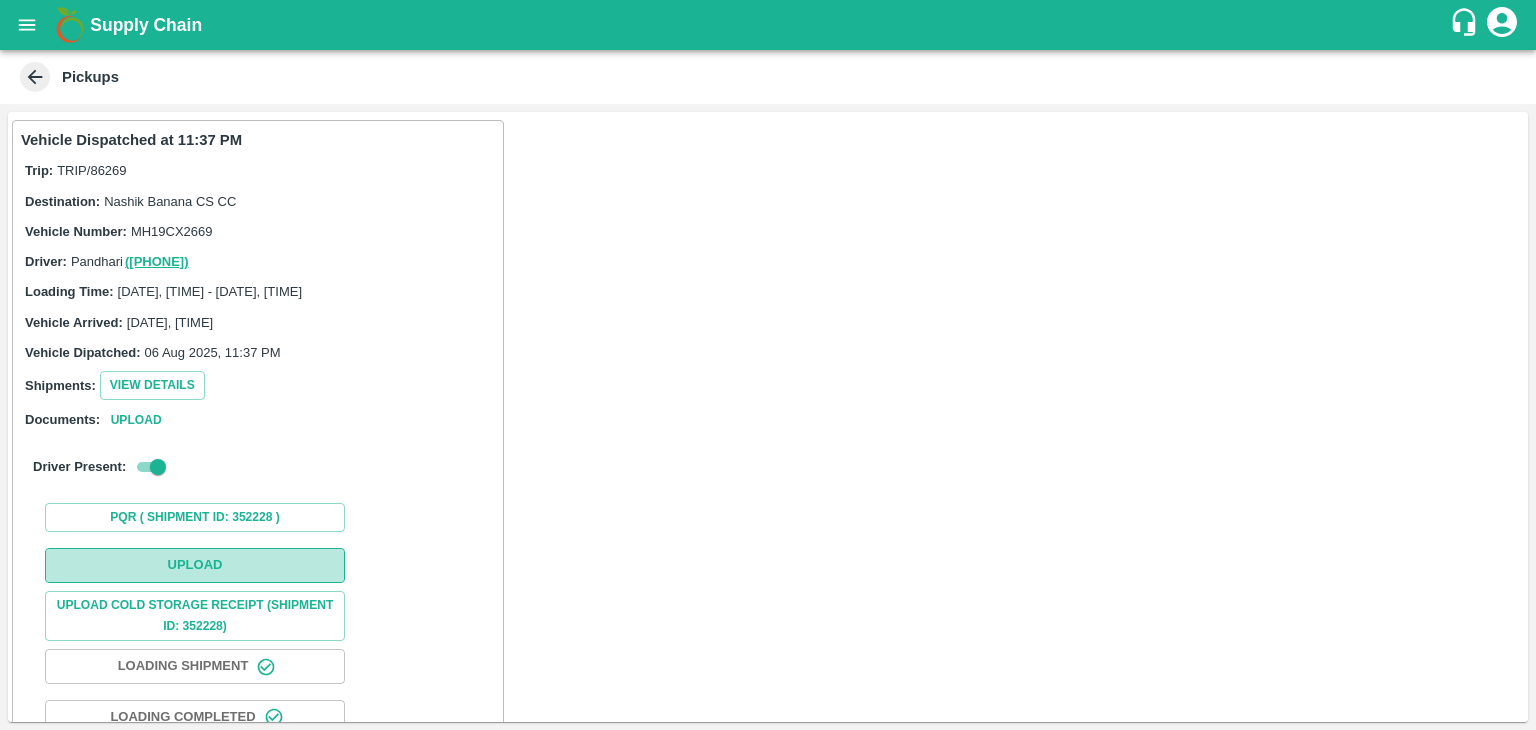 click on "Upload" at bounding box center (195, 565) 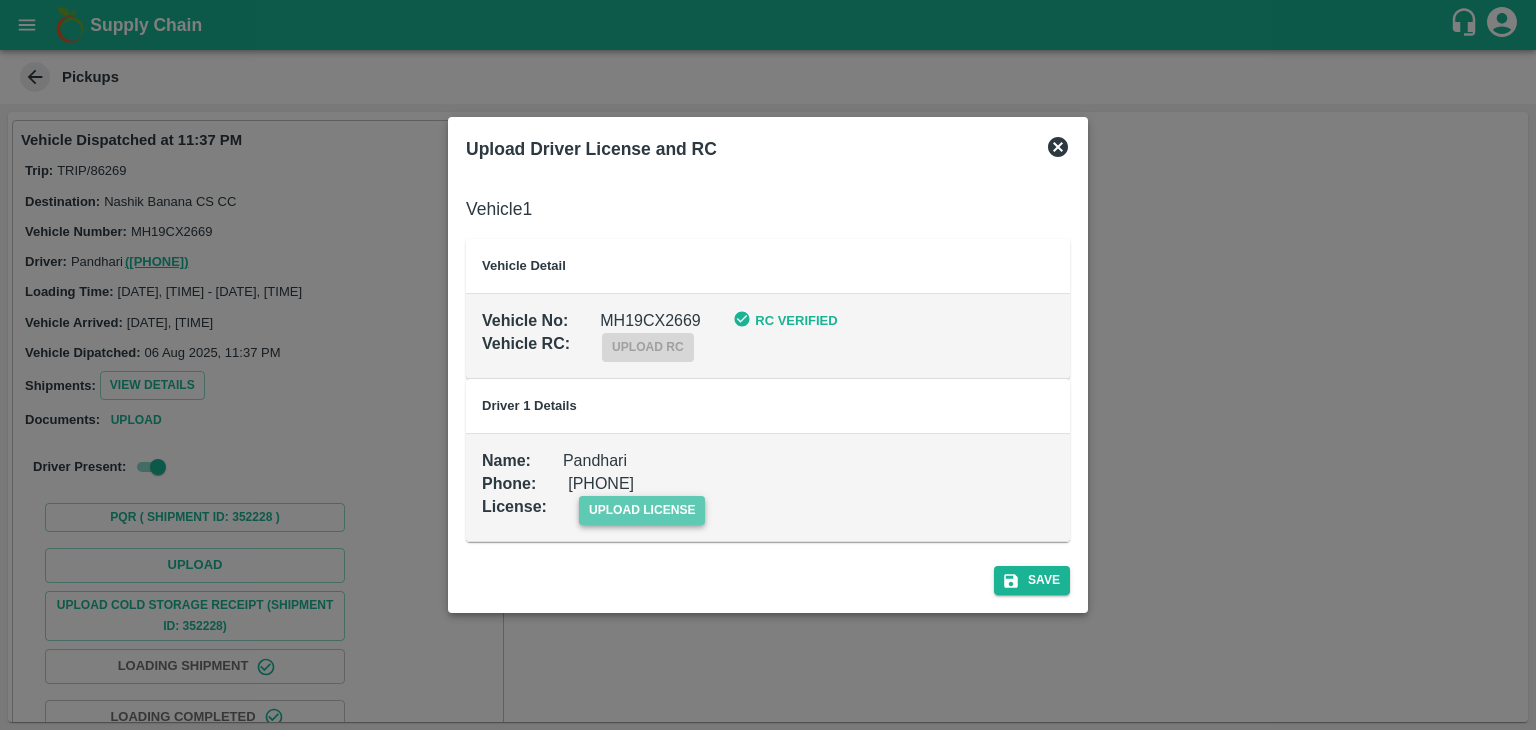 click on "upload license" at bounding box center (642, 510) 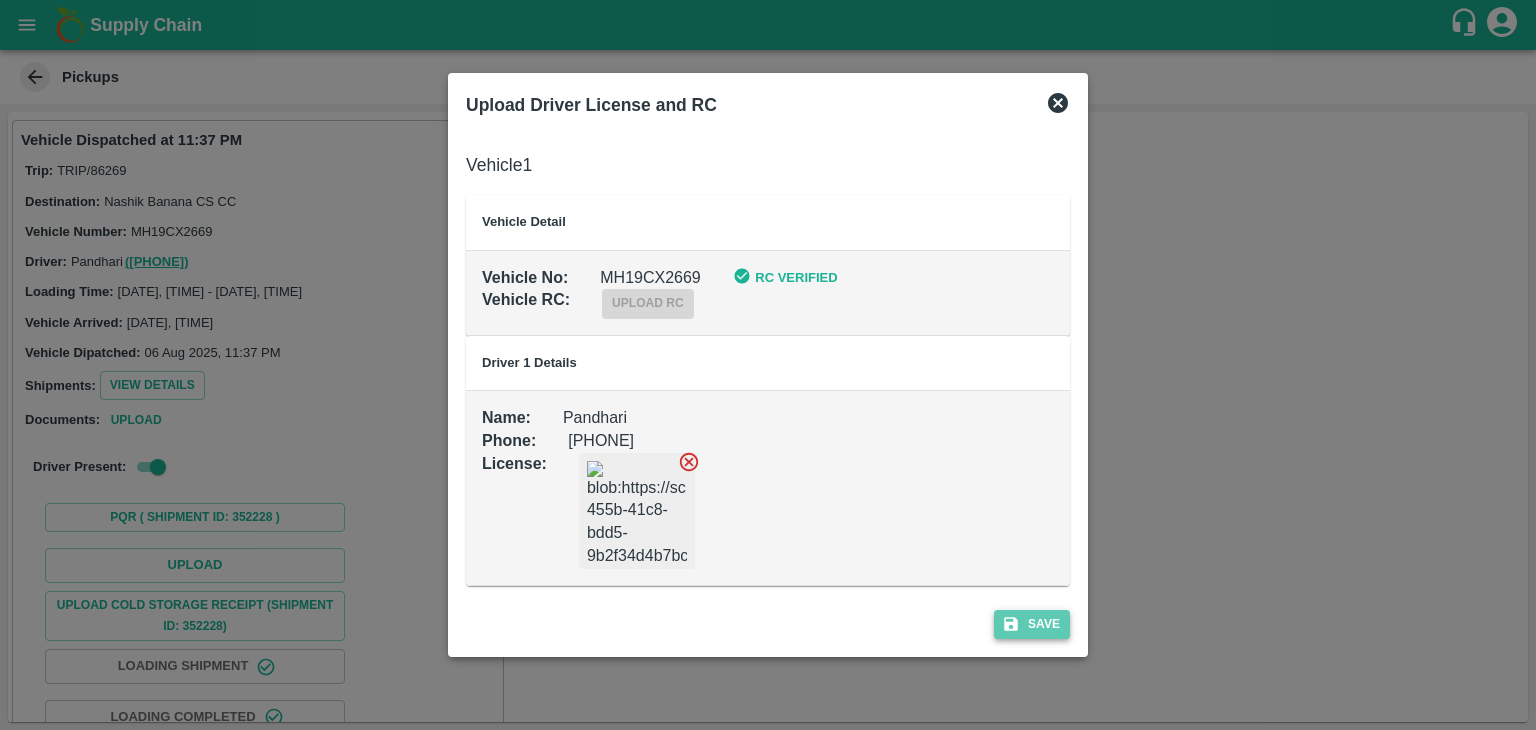 click on "Save" at bounding box center (1032, 624) 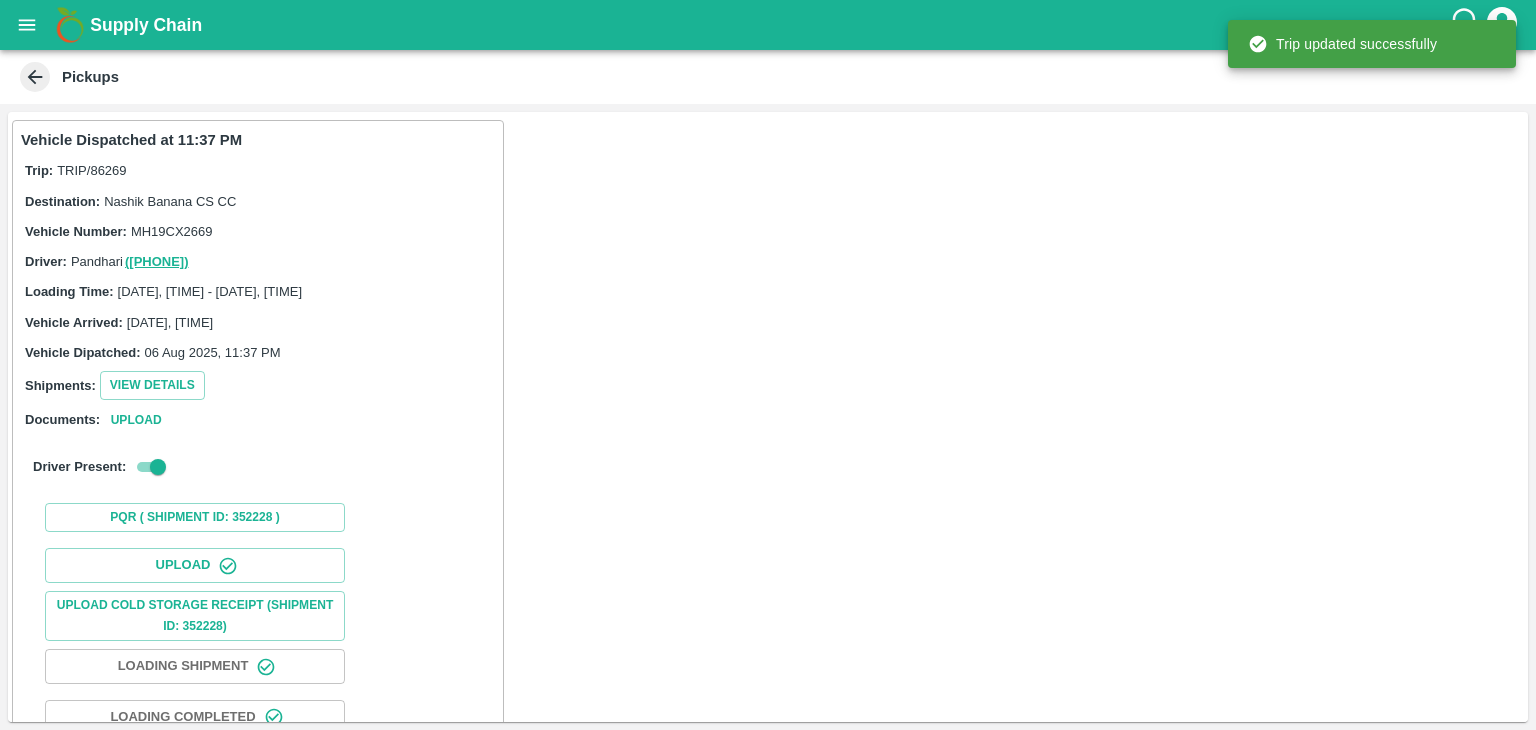 scroll, scrollTop: 209, scrollLeft: 0, axis: vertical 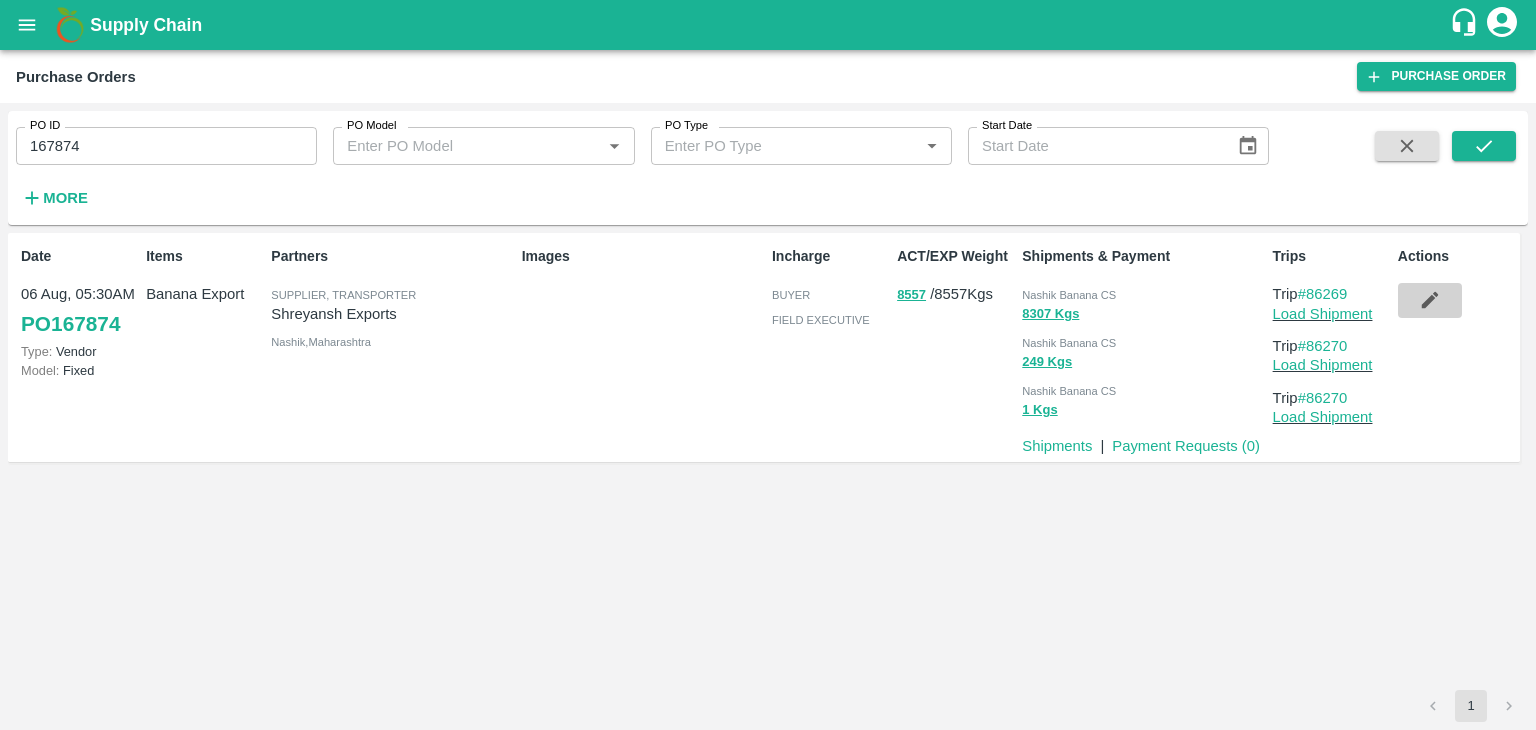 click 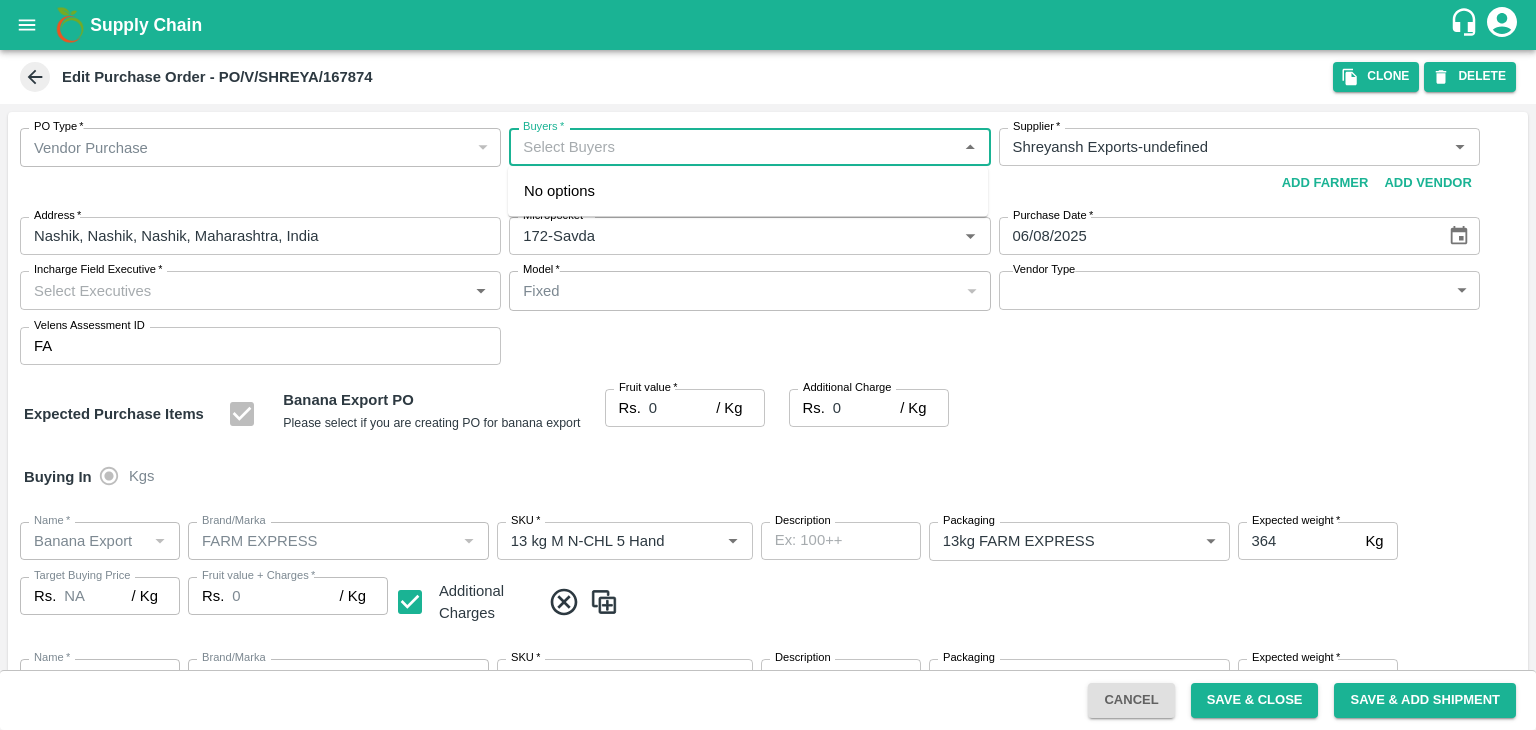 click on "Buyers   *" at bounding box center [733, 147] 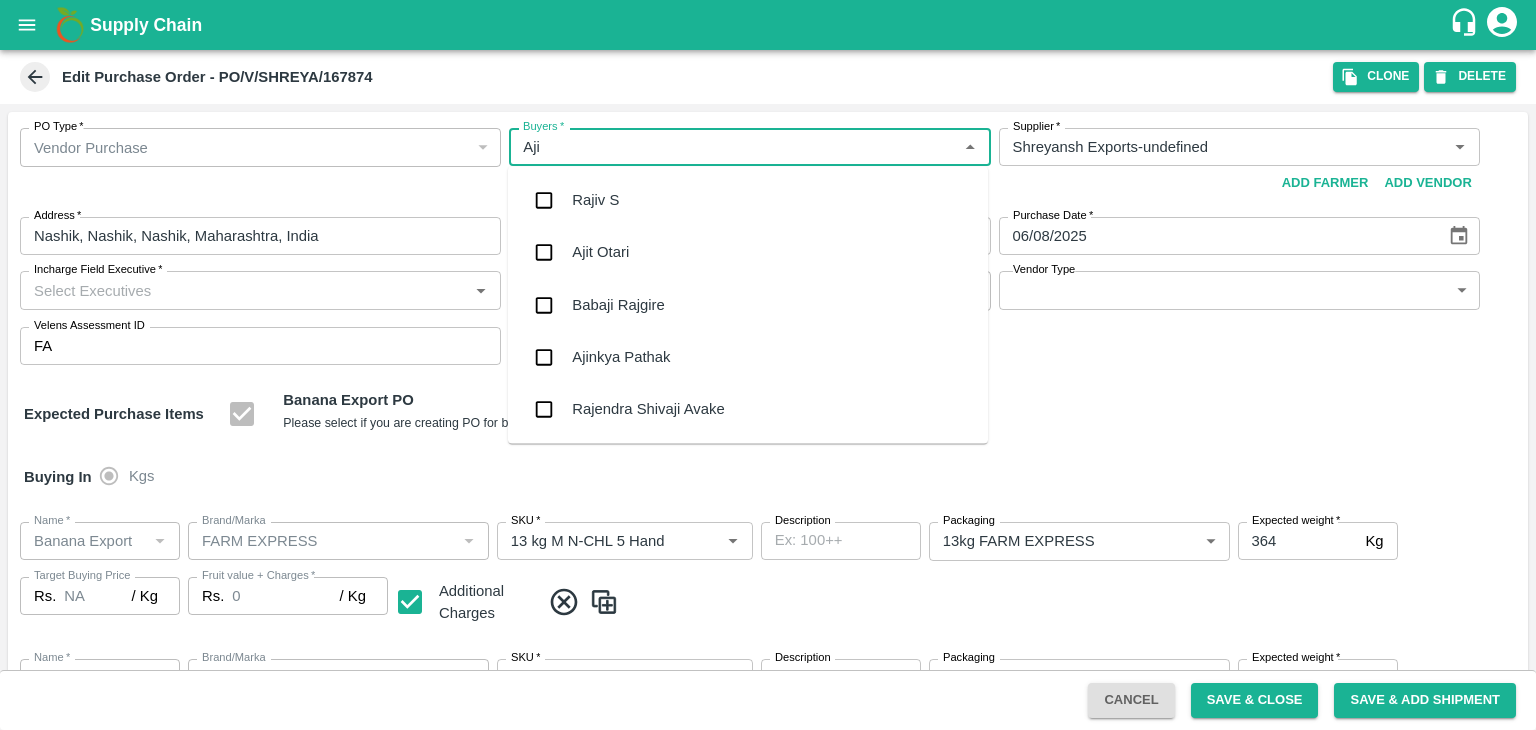 type on "Ajit" 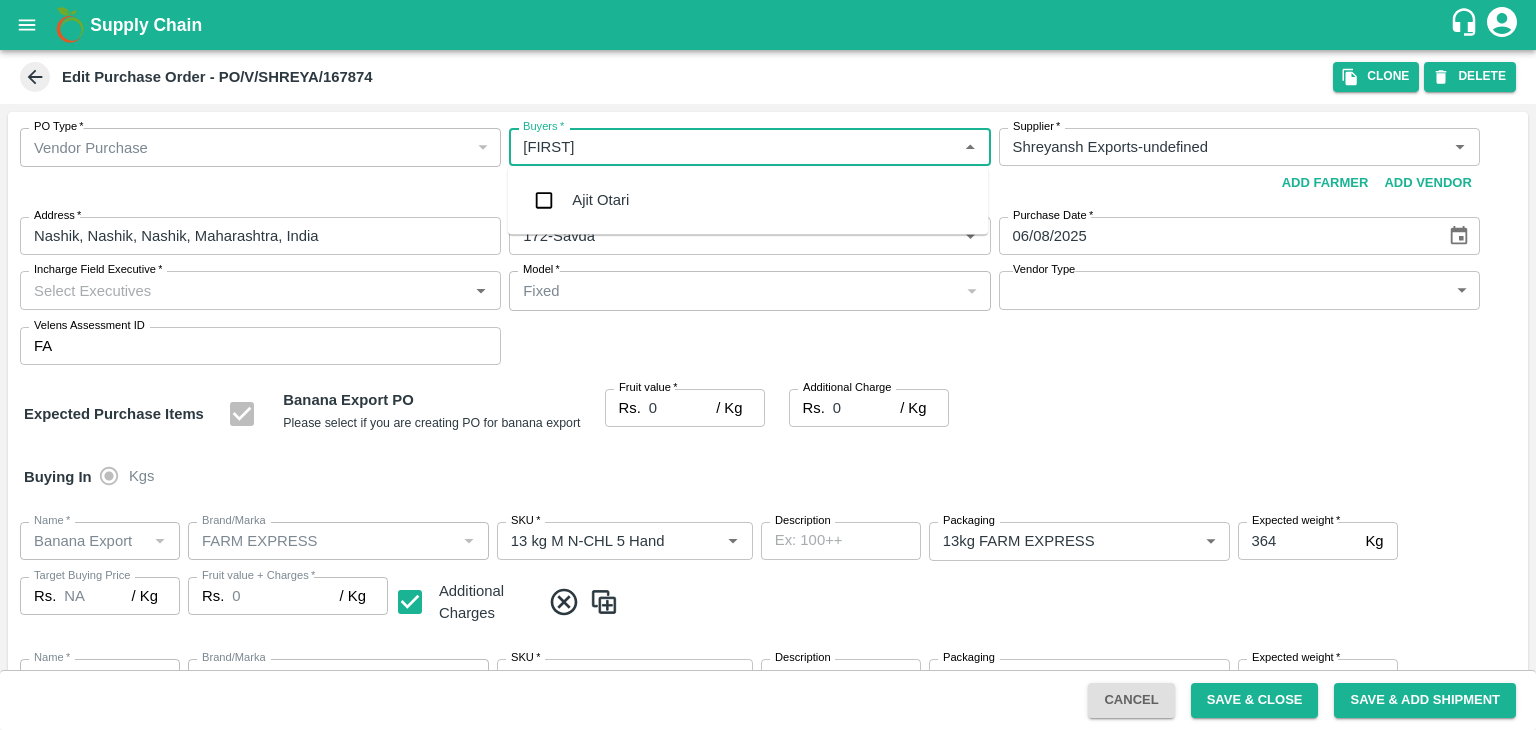 click on "Ajit Otari" at bounding box center (748, 200) 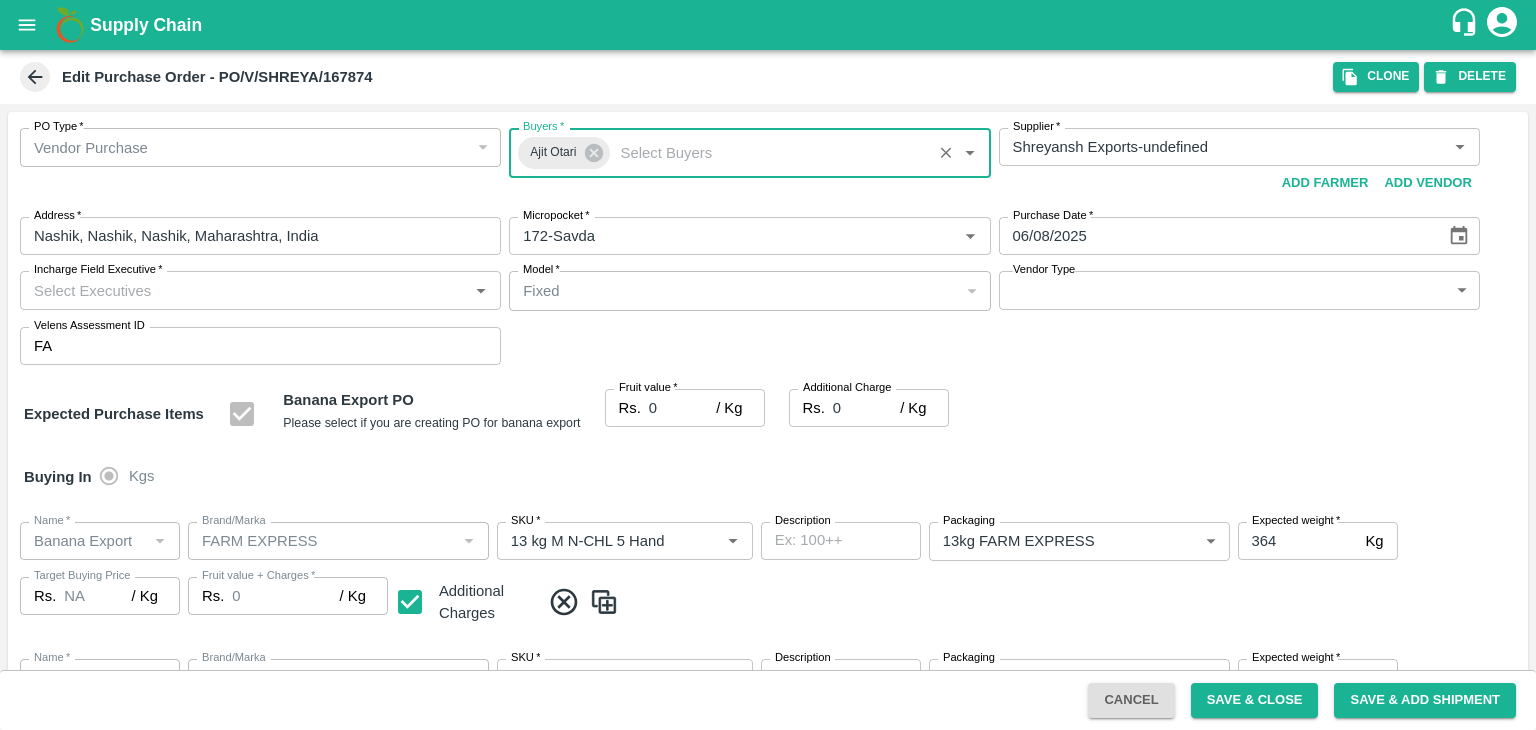 click on "Incharge Field Executive   *" at bounding box center [244, 290] 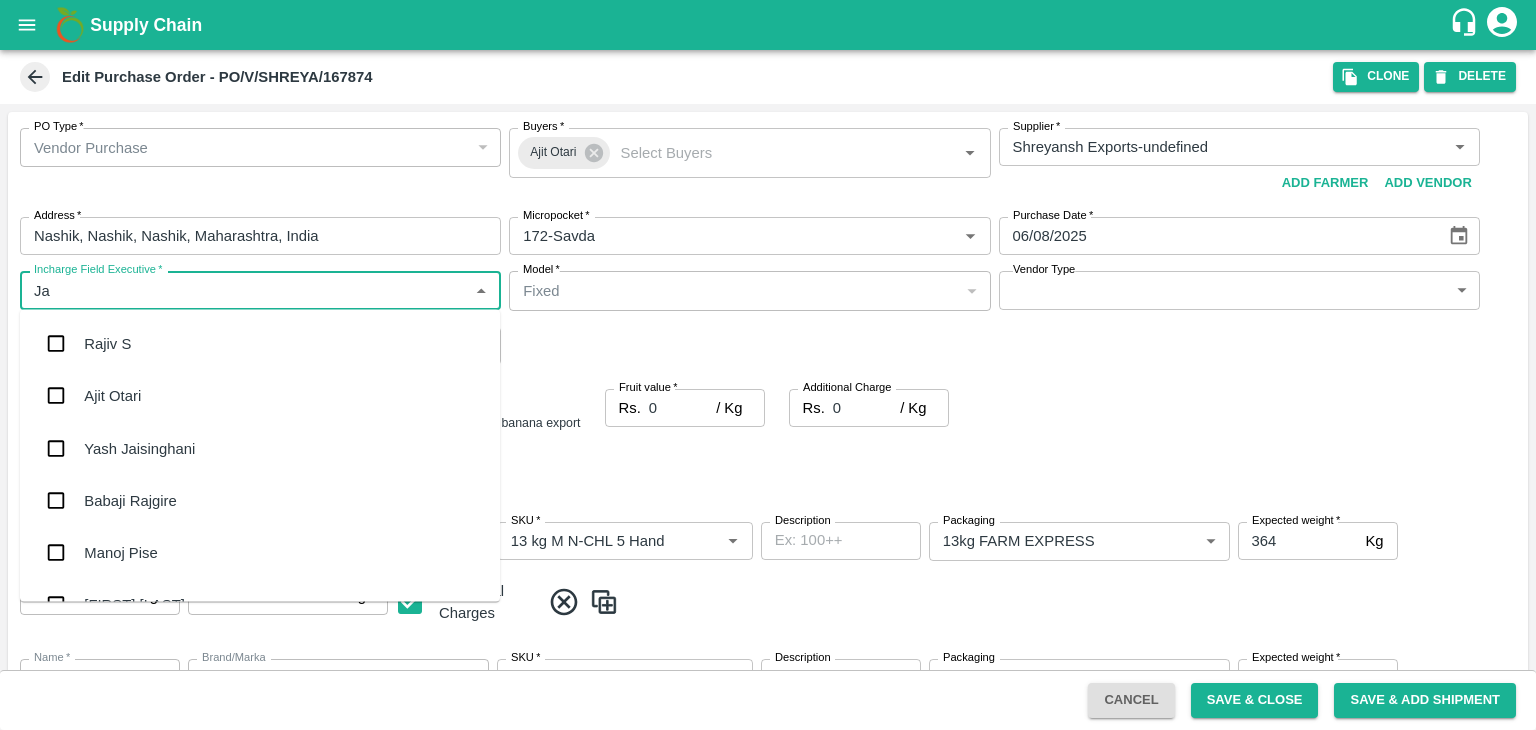 type on "Jay" 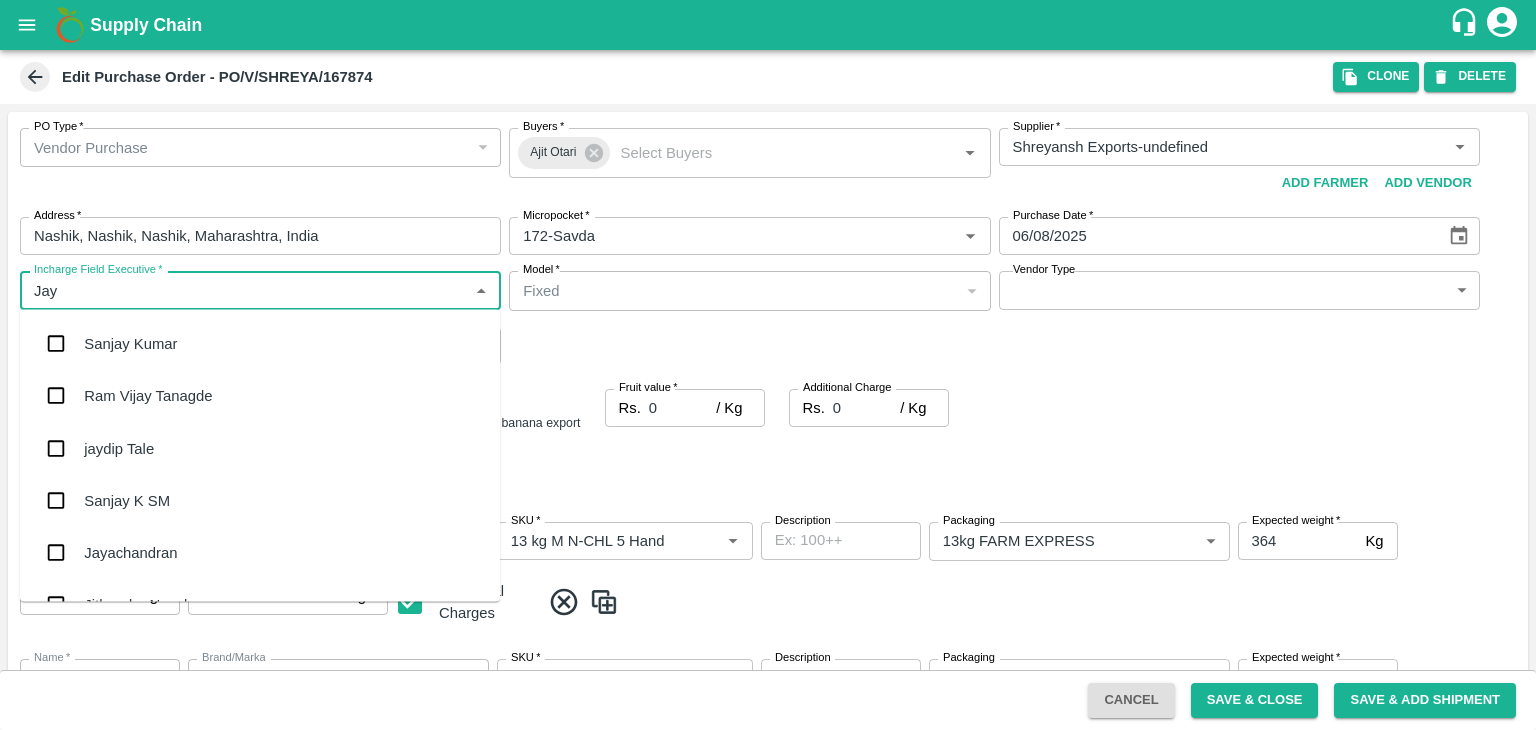 click on "jaydip Tale" at bounding box center [260, 448] 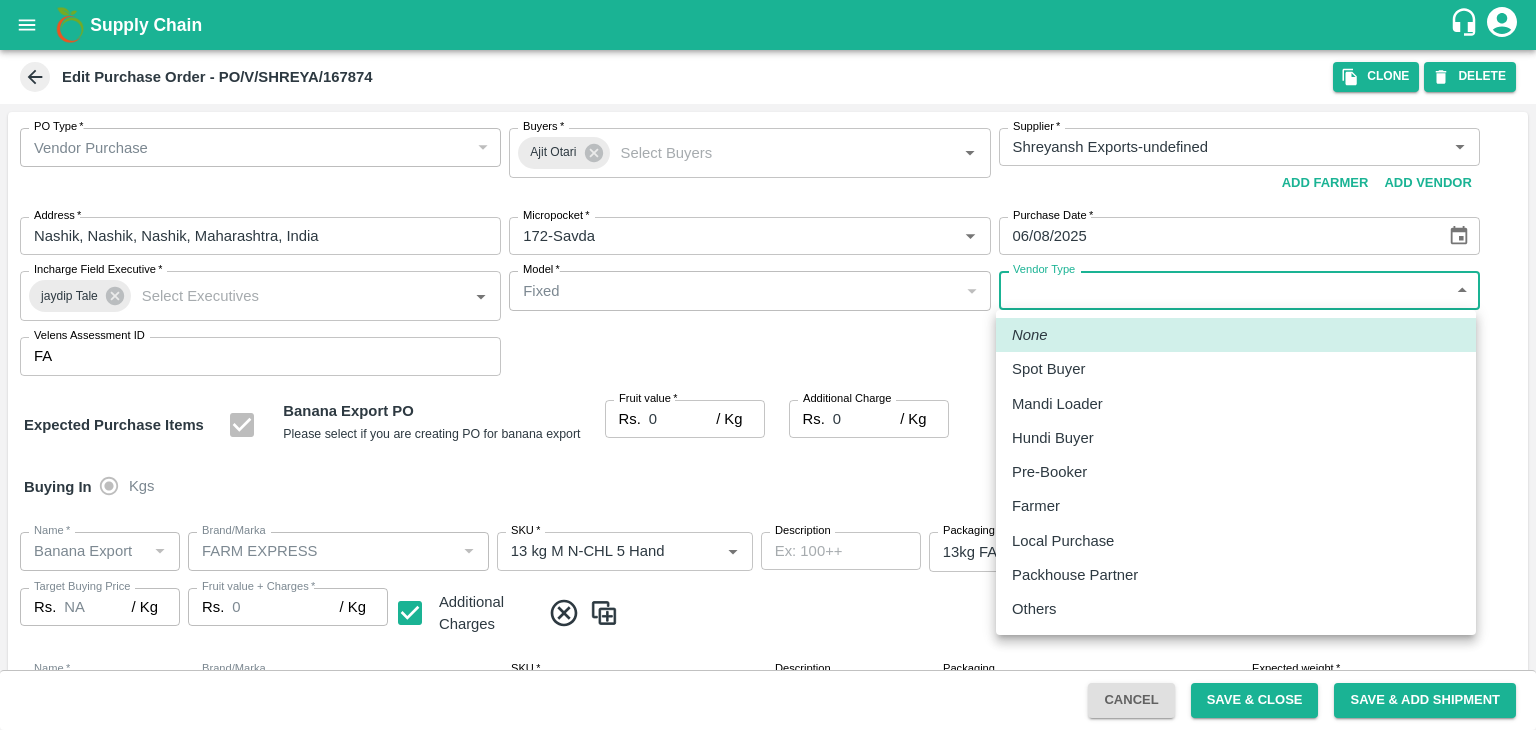 click on "Supply Chain Edit Purchase Order - PO/V/SHREYA/167874 Clone DELETE PO Type   * Vendor Purchase 2 PO Type Buyers   * Ajit Otari Buyers   * Supplier   * Supplier   * Add Vendor Add Farmer Address   * Nashik, Nashik, Nashik, Maharashtra, India Address Micropocket   * Micropocket   * Purchase Date   * 06/08/2025 Purchase Date Incharge Field Executive   * jaydip Tale Incharge Field Executive   * Model   * Fixed Fixed Model Vendor Type ​ Vendor Type Velens Assessment ID FA Velens Assessment ID Expected Purchase Items Banana Export PO Please select if you are creating PO for banana export Fruit value   * Rs. 0 / Kg Fruit value Additional Charge Rs. 0 / Kg Additional Charge Buying In Kgs Name   * Name   * Brand/Marka Brand/Marka SKU   * SKU   * Description x Description Packaging 13kg FARM EXPRESS 468 Packaging Expected weight   * 364 Kg Expected weight Target Buying Price Rs. NA / Kg Target Buying Price Fruit value + Charges   * Rs. 0 / Kg Fruit value + Charges Name   * Name" at bounding box center (768, 365) 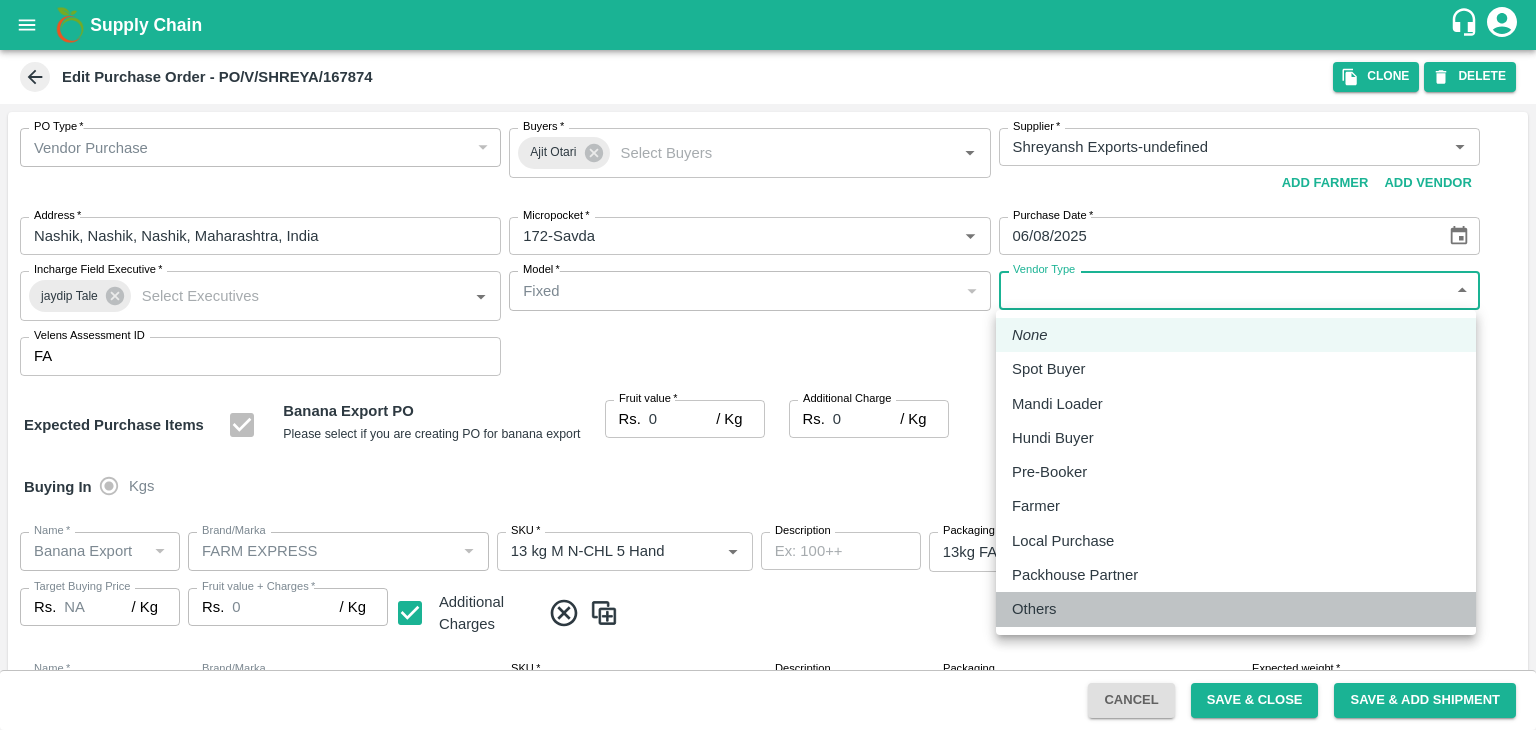 click on "Others" at bounding box center (1236, 609) 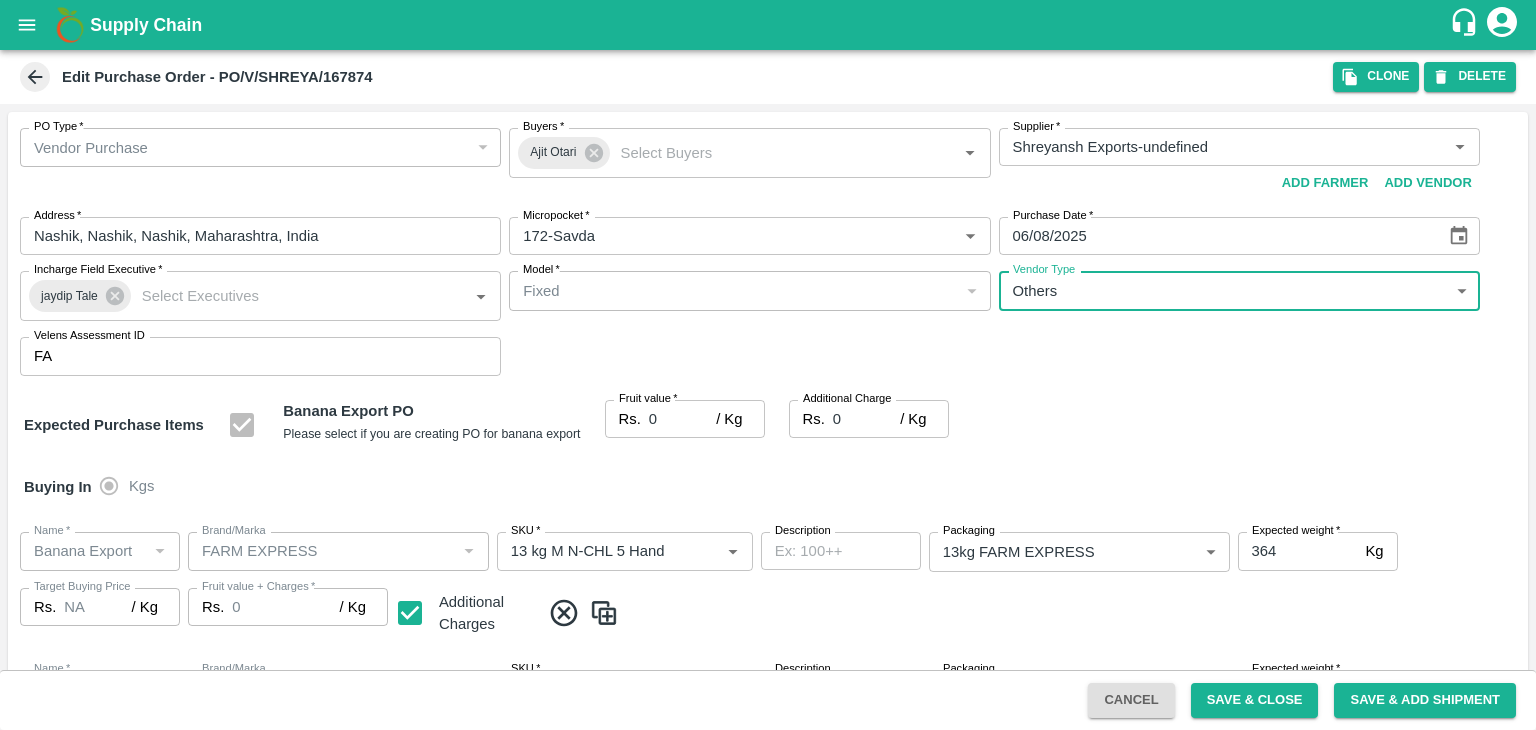 click on "0" at bounding box center [682, 419] 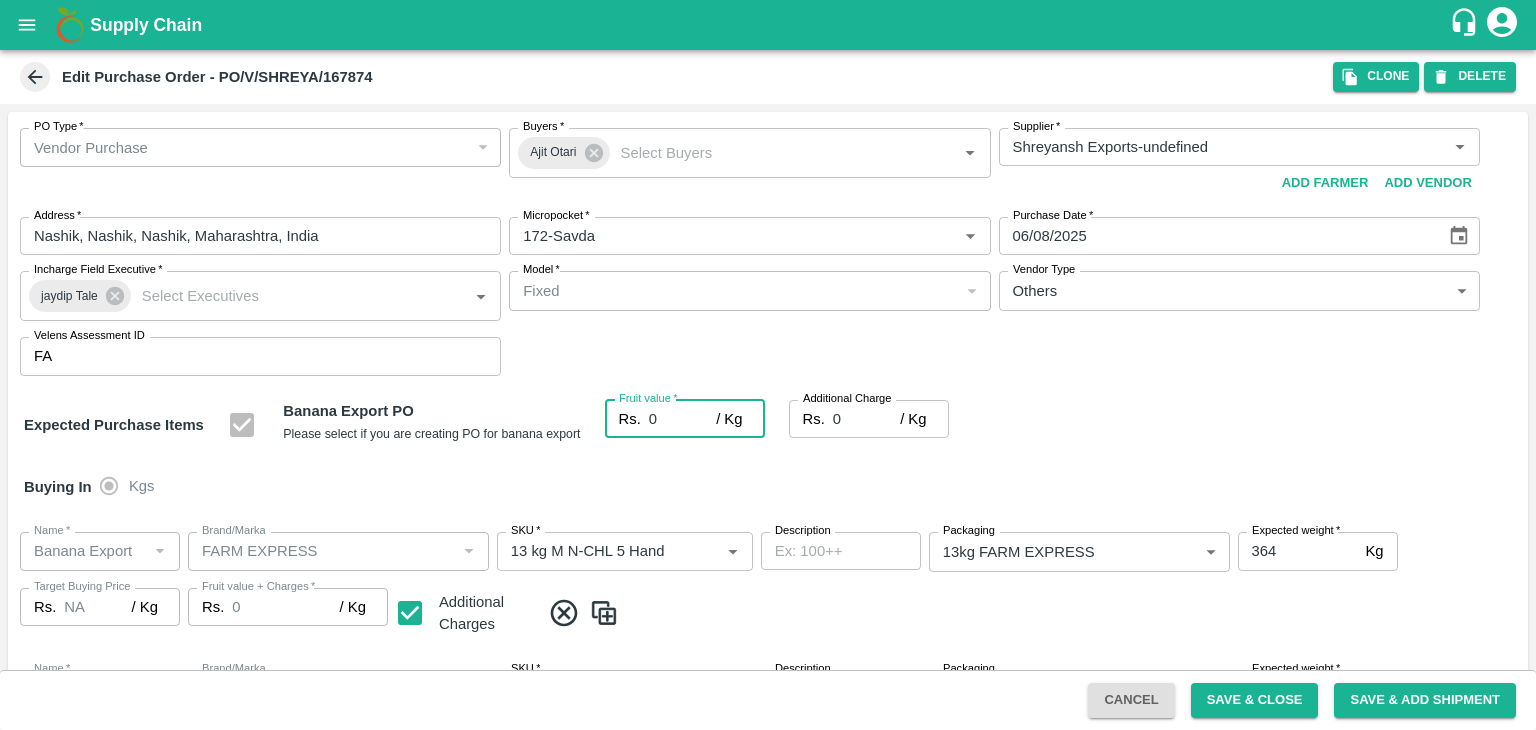 click on "0" at bounding box center (682, 419) 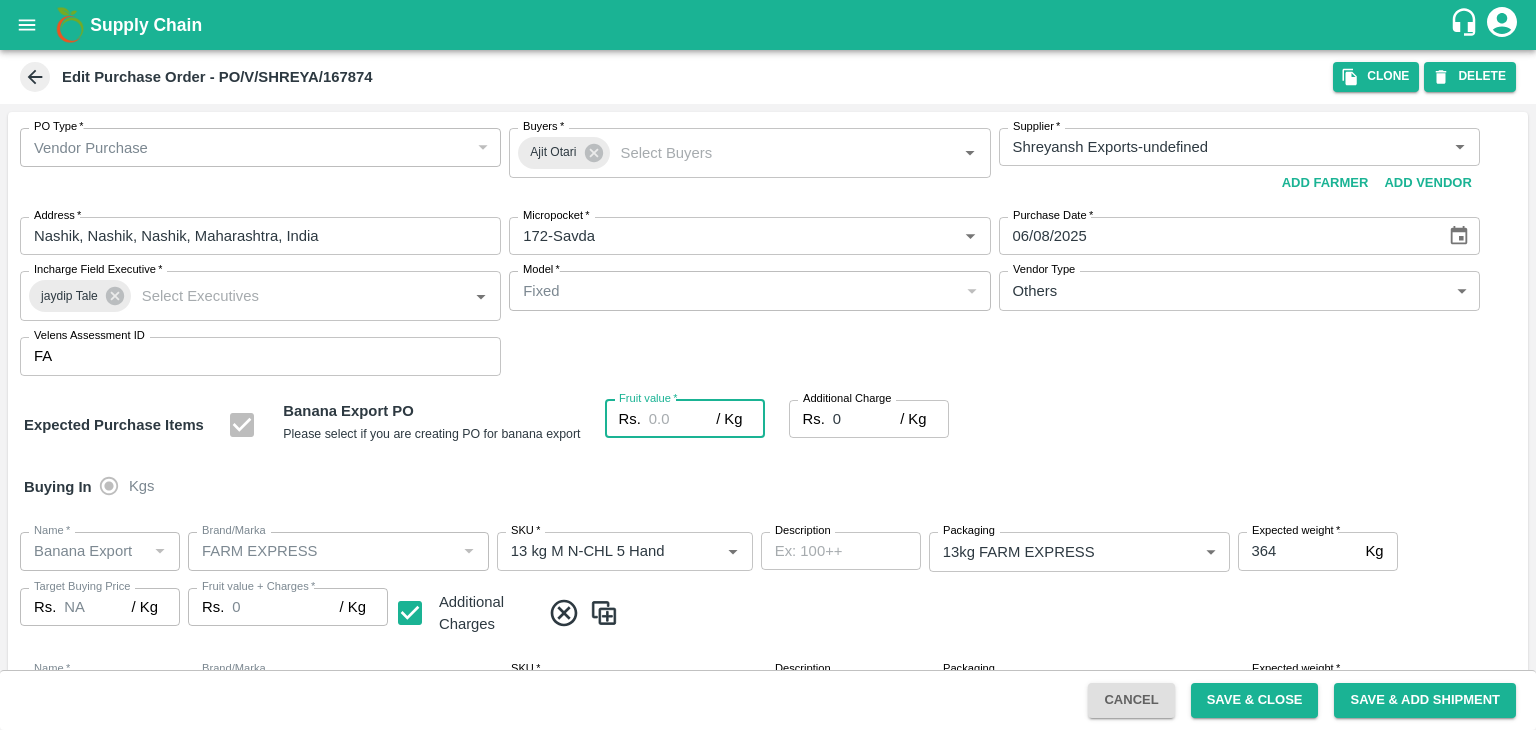 type on "1" 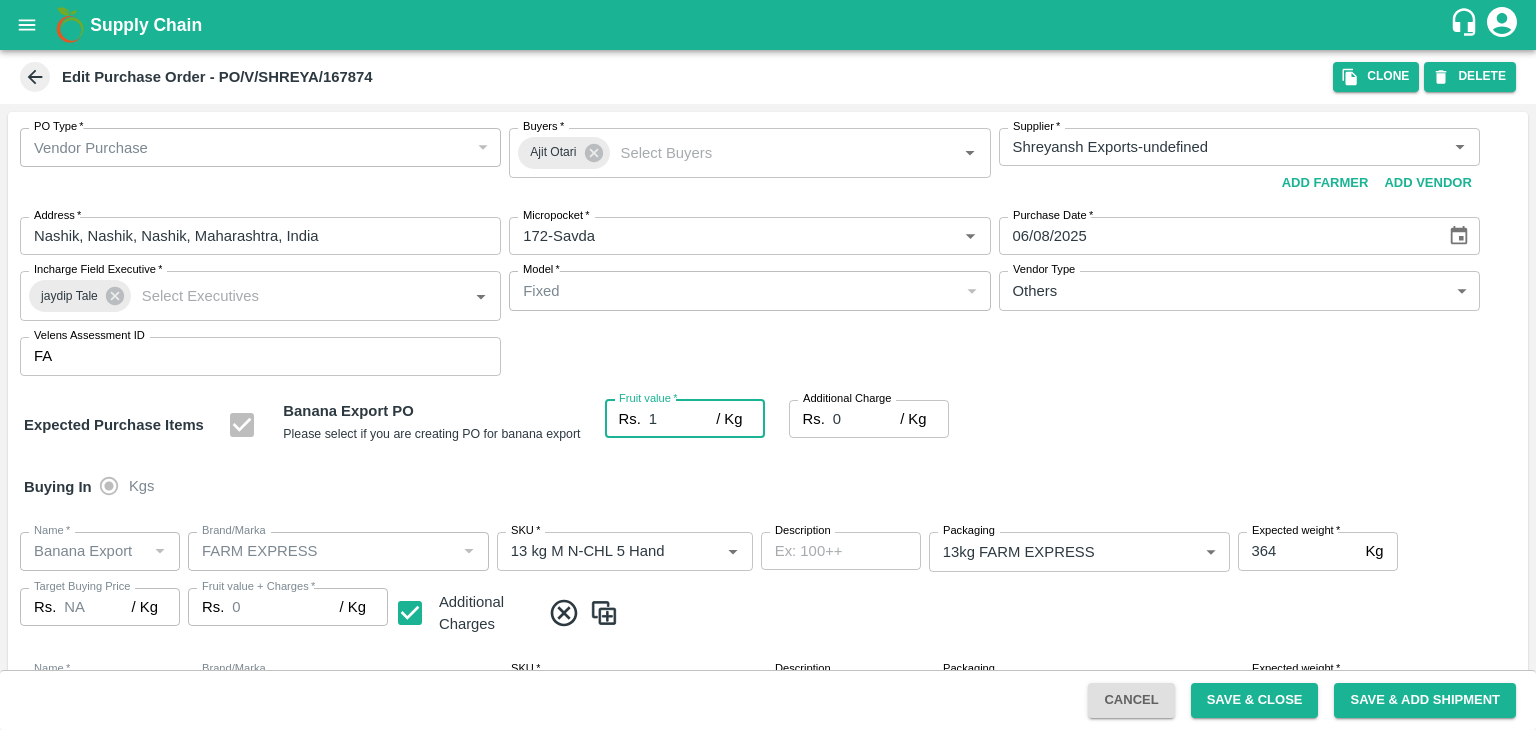 type on "1" 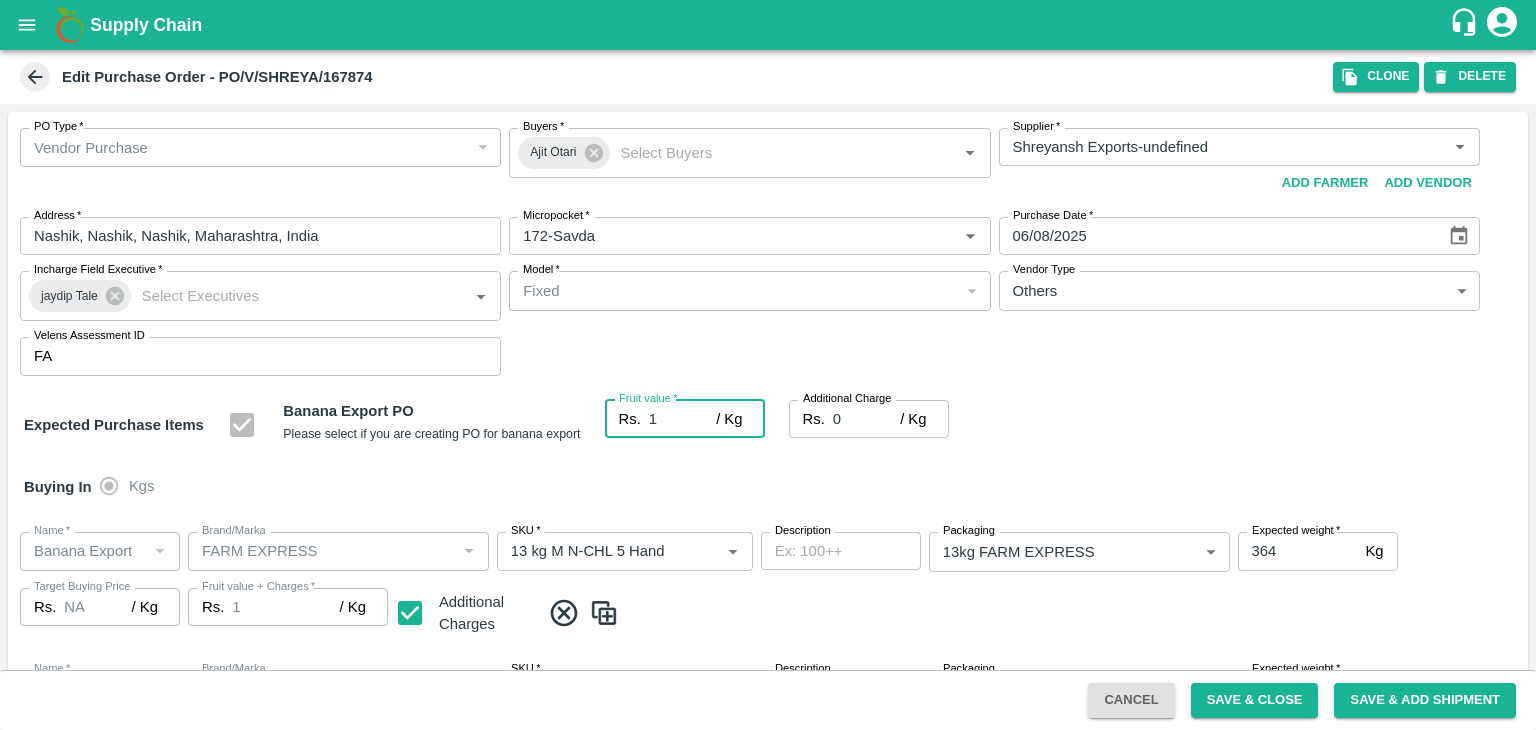 type on "19" 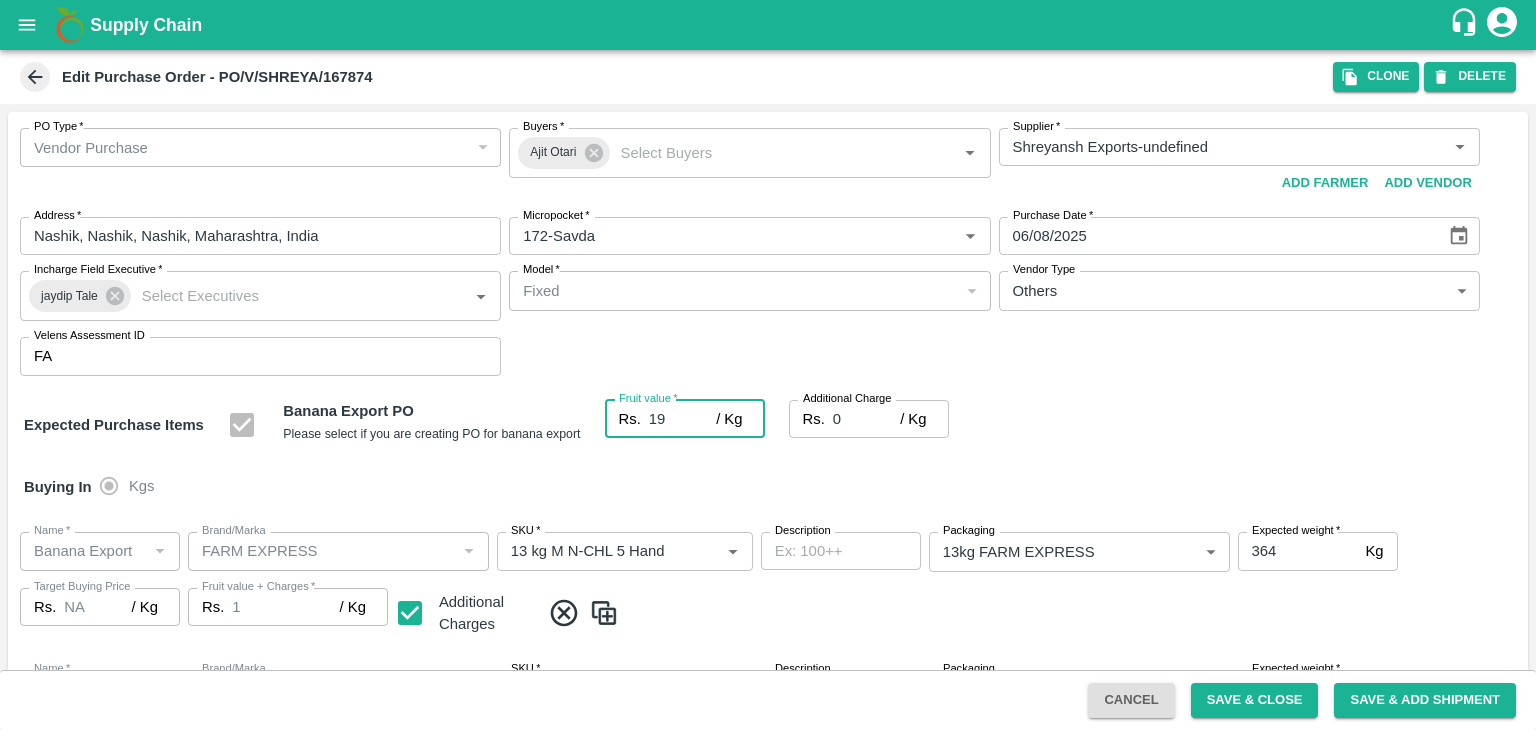 type on "19" 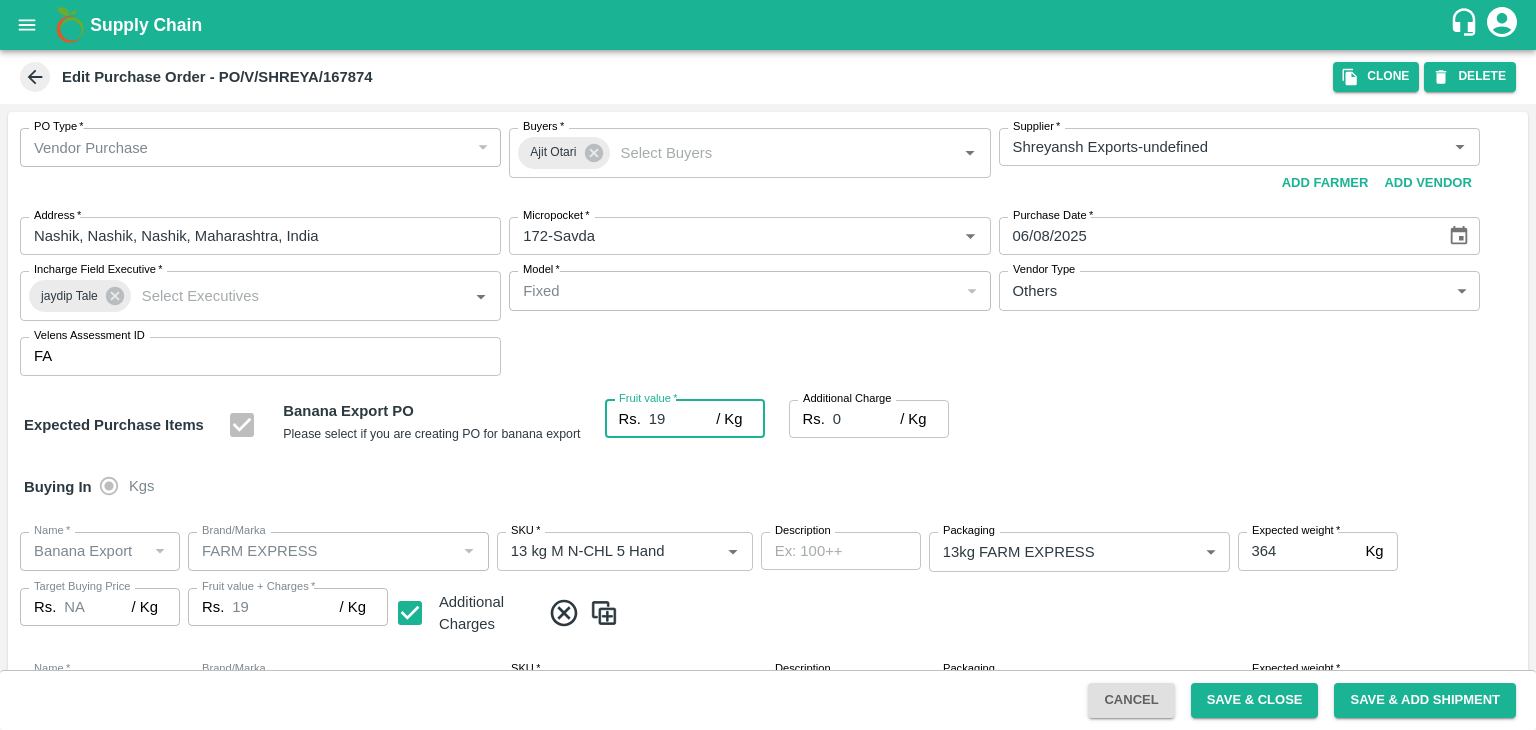 type on "19" 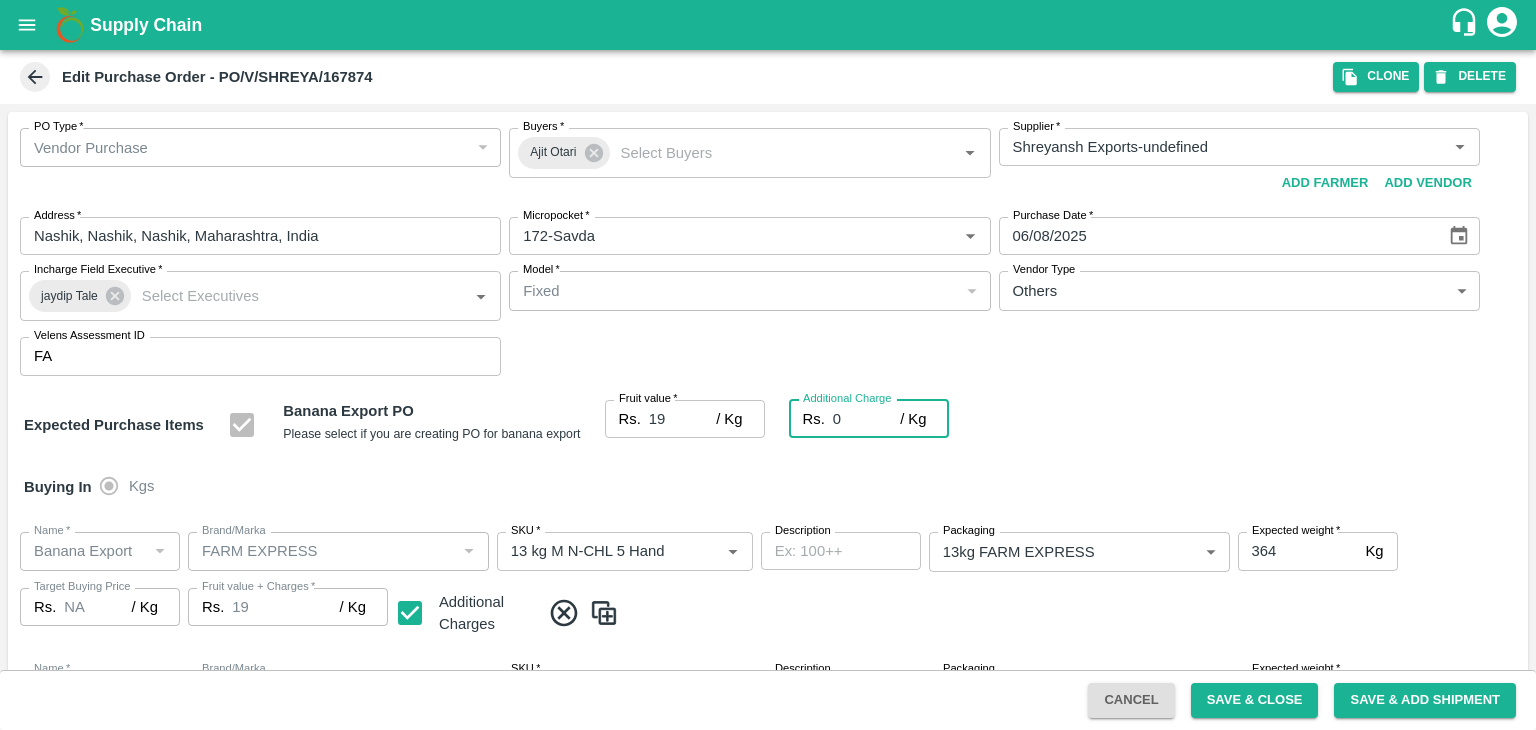 type on "2" 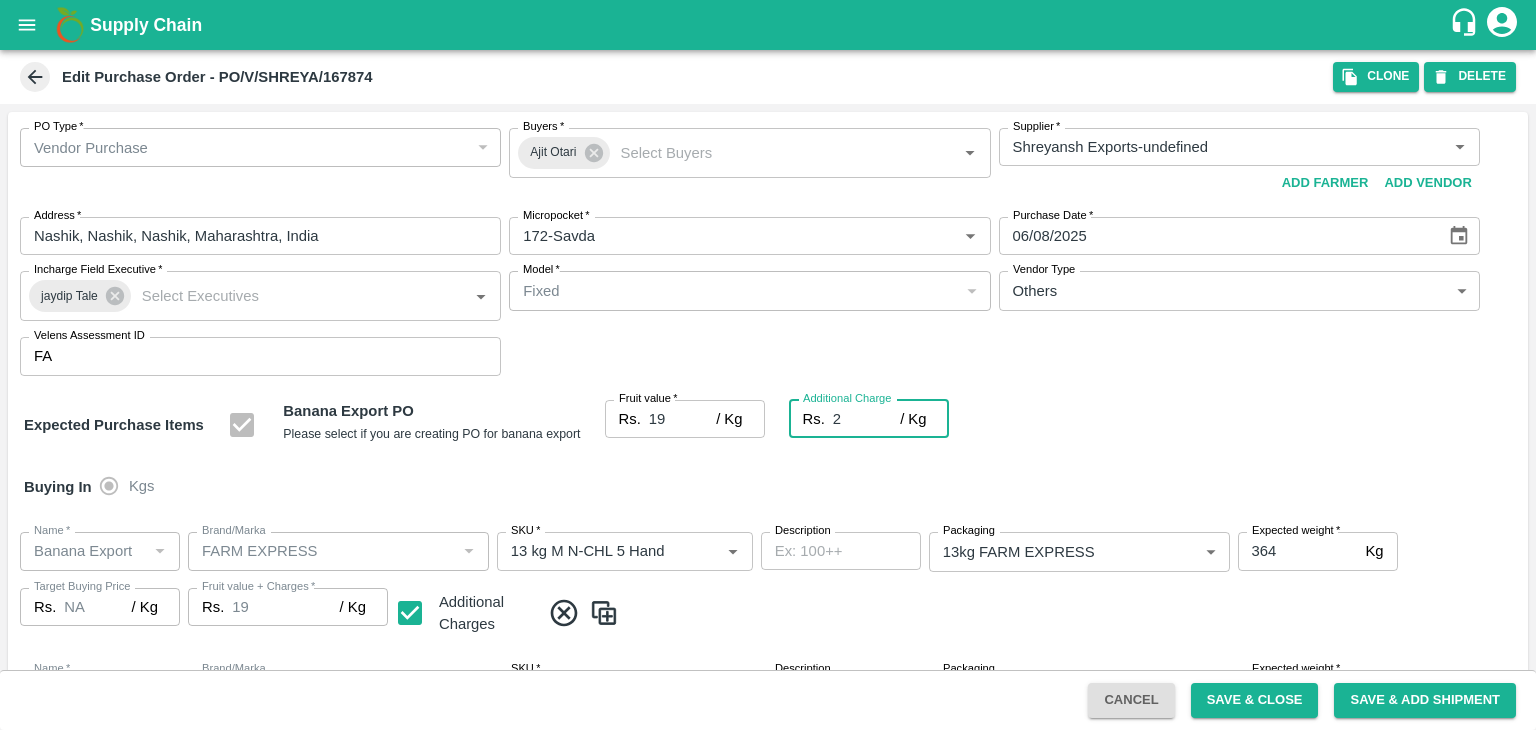 type on "21" 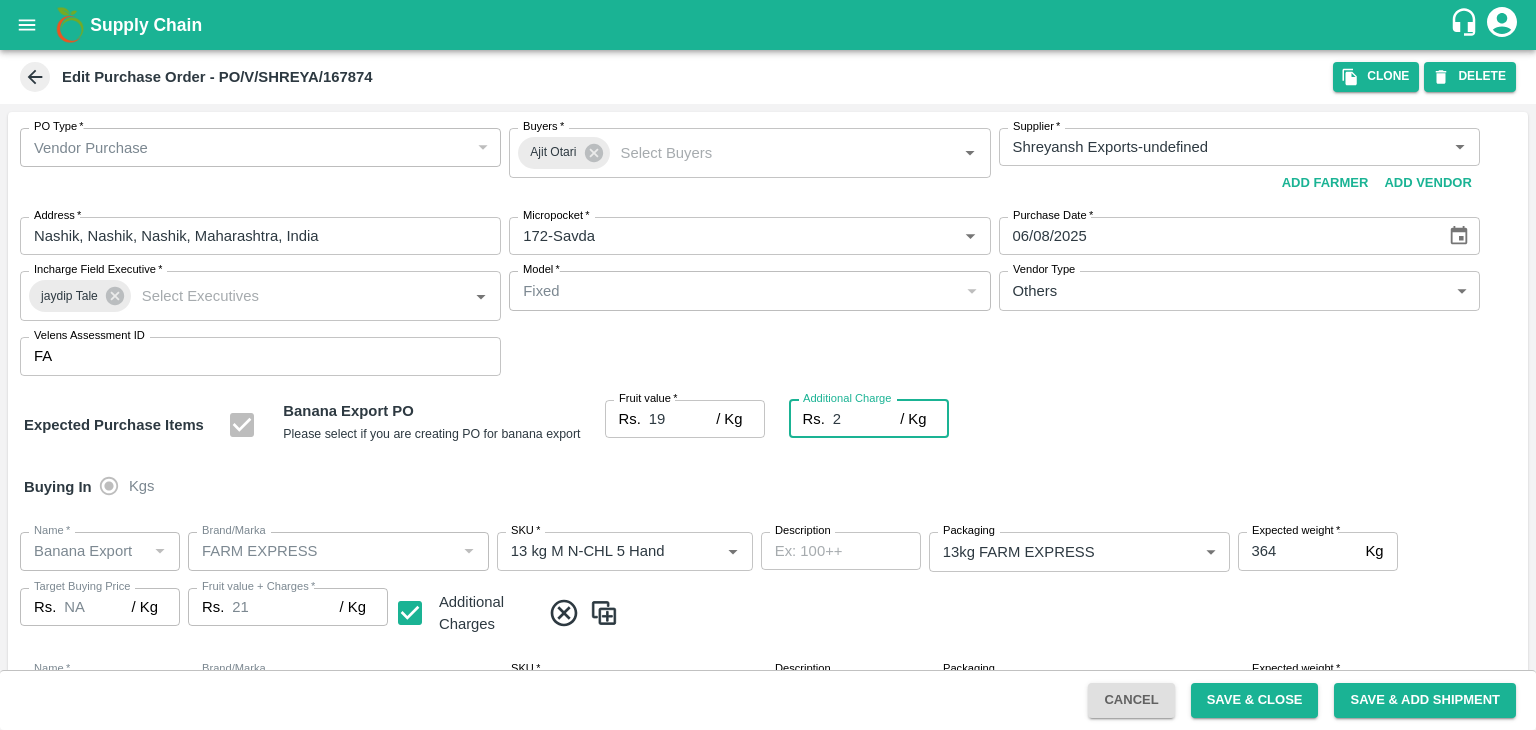 type on "2.7" 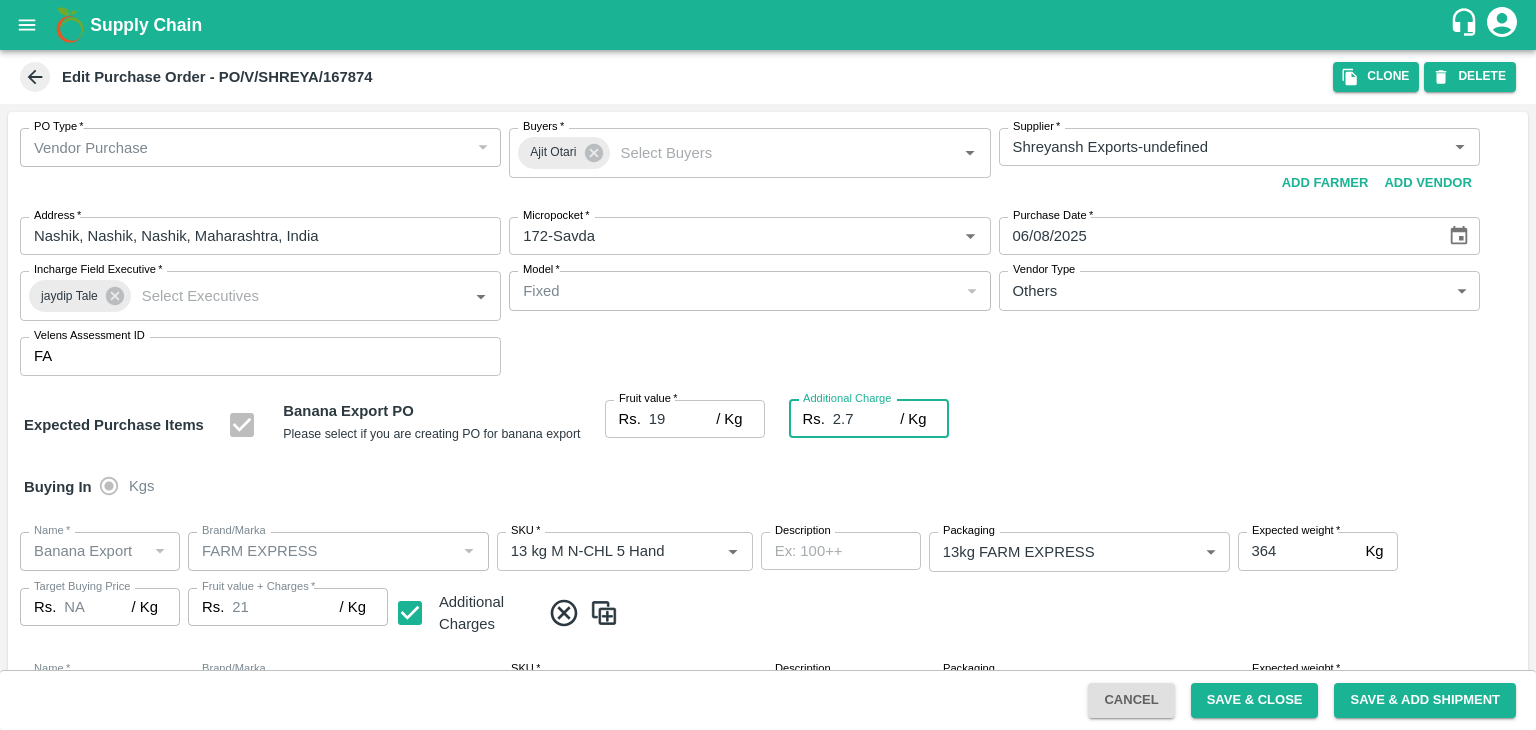type on "21.7" 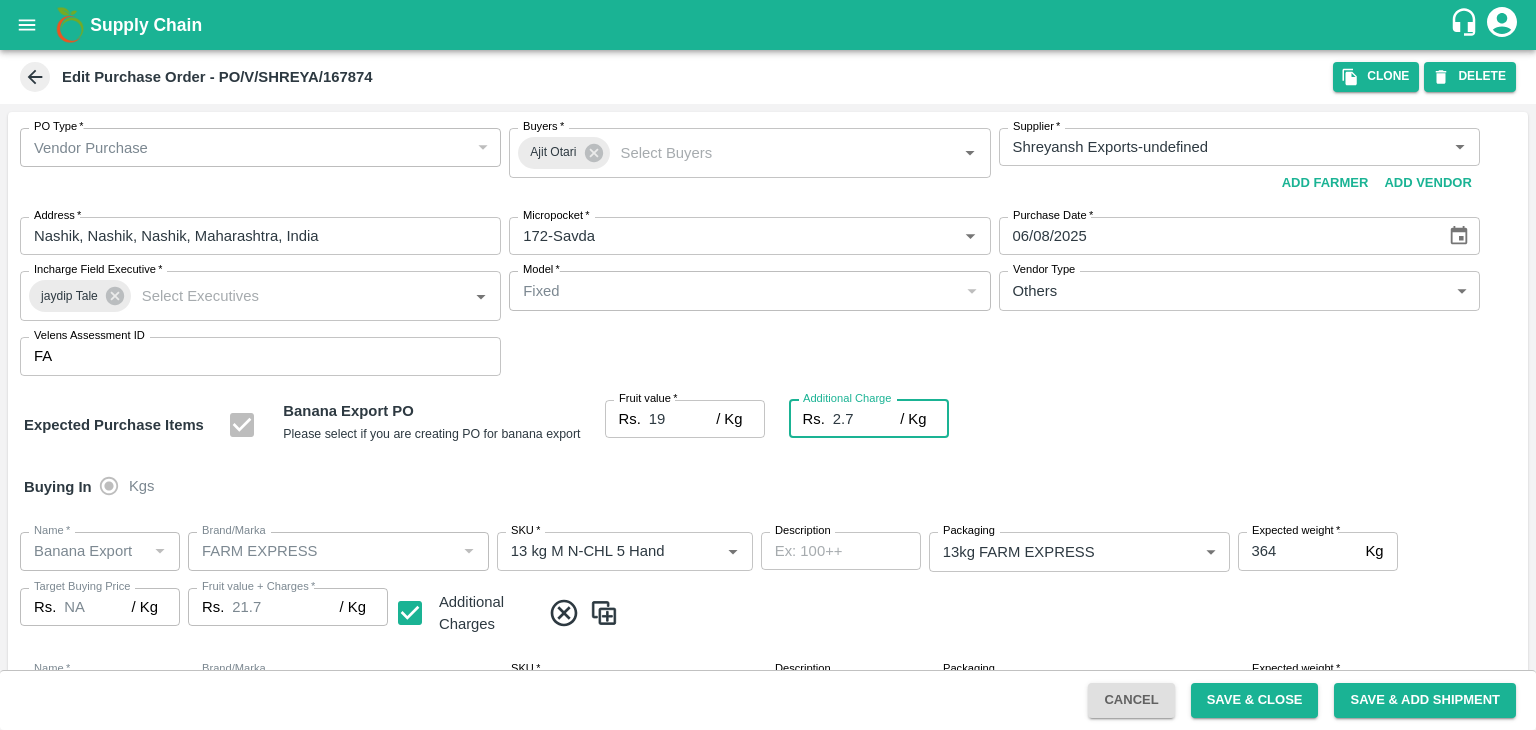 type on "2.75" 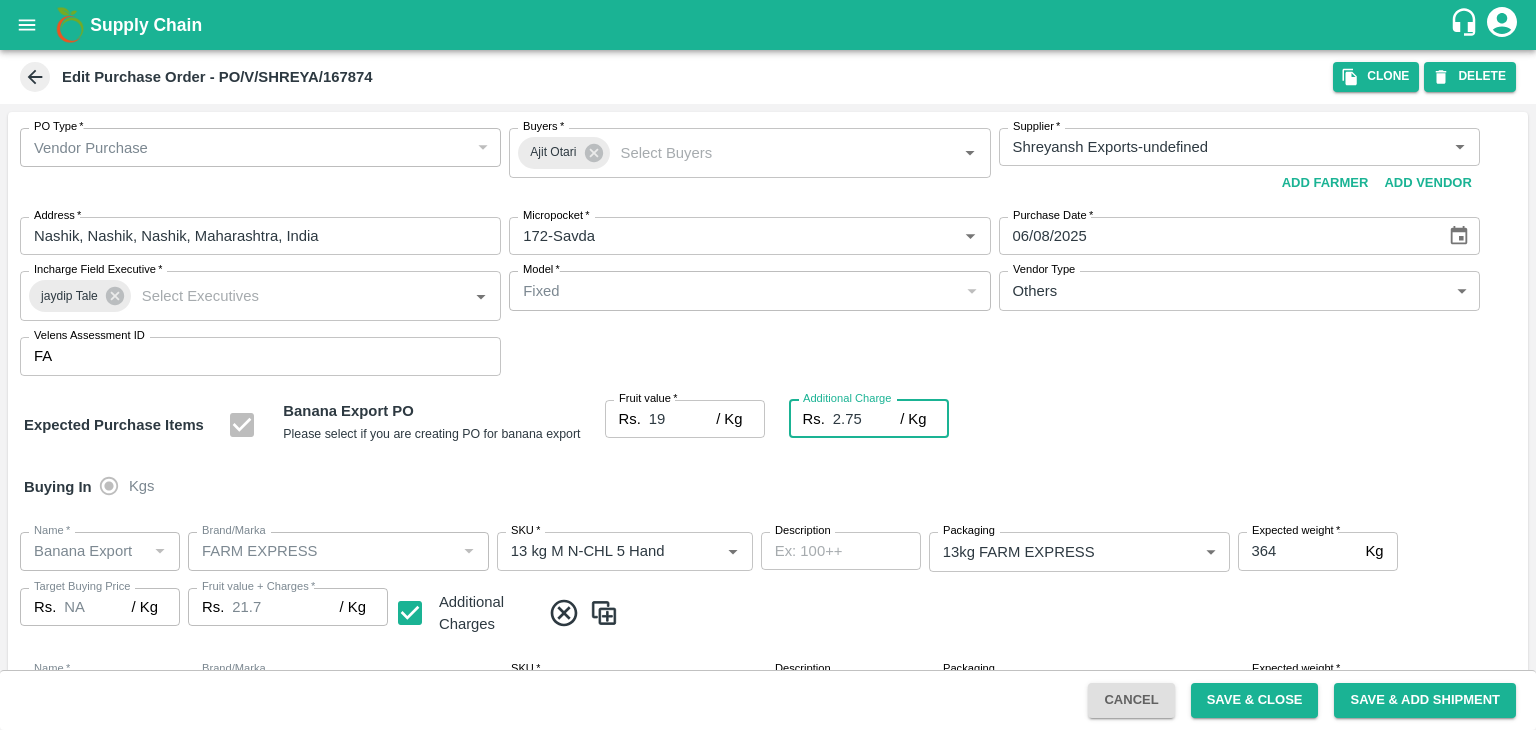 type on "21.75" 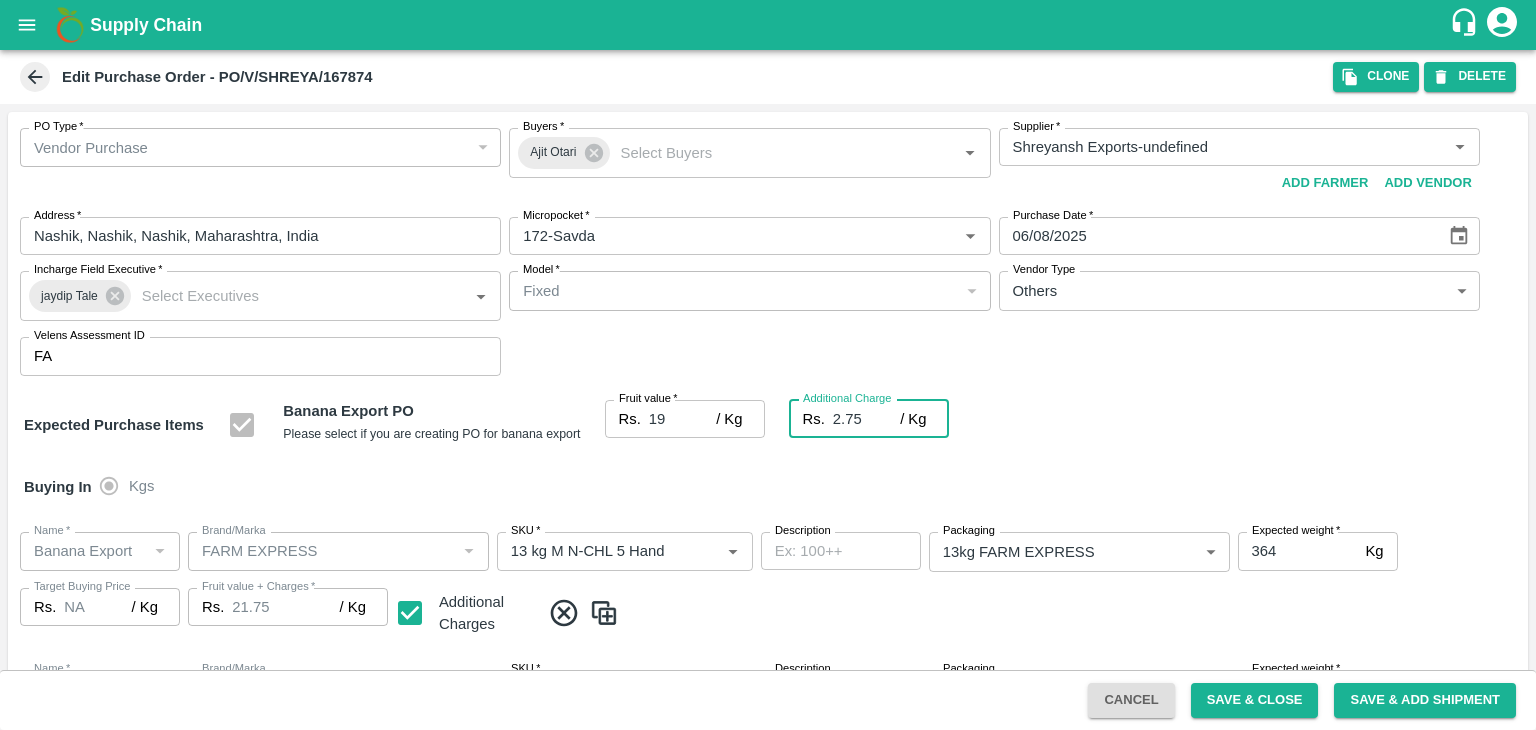 type on "2.75" 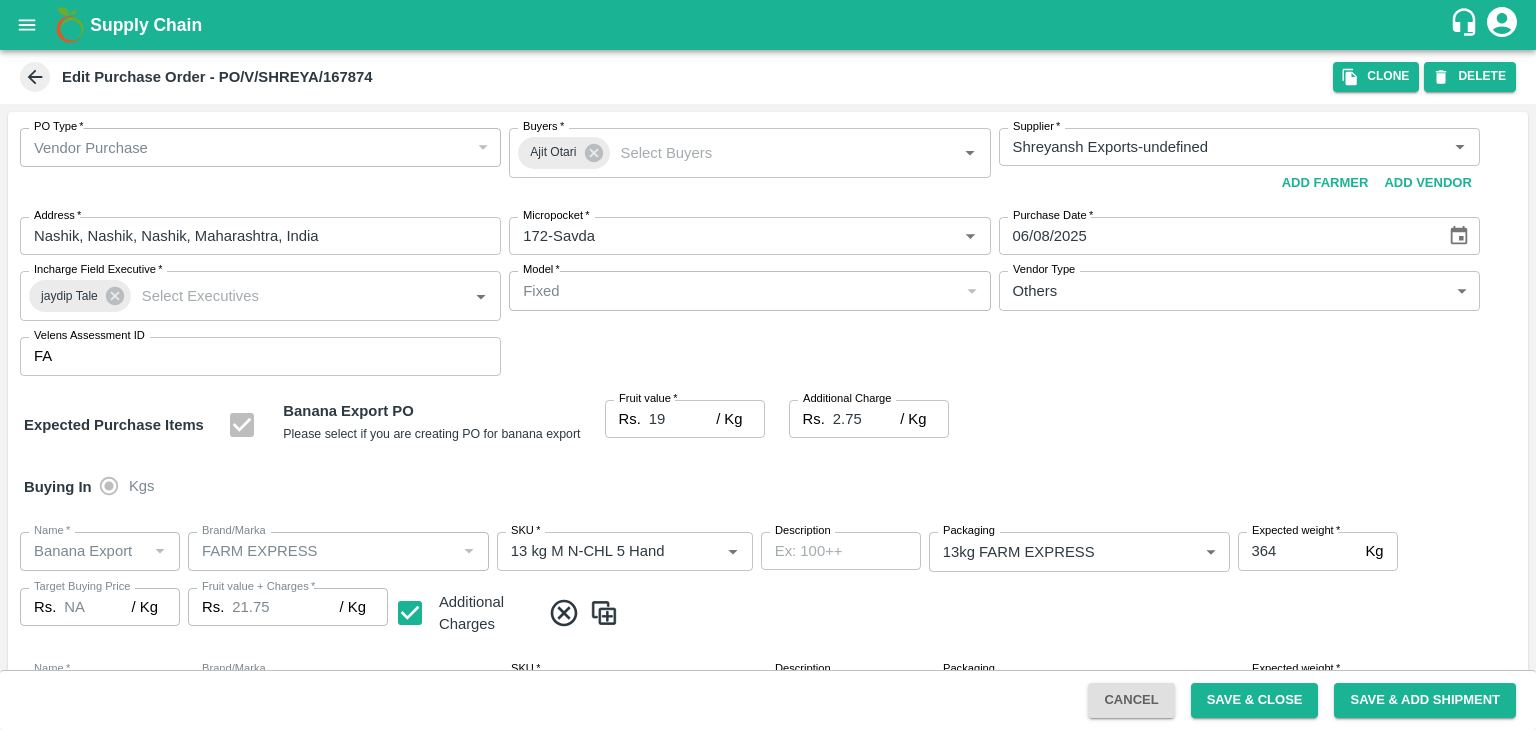 scroll, scrollTop: 923, scrollLeft: 0, axis: vertical 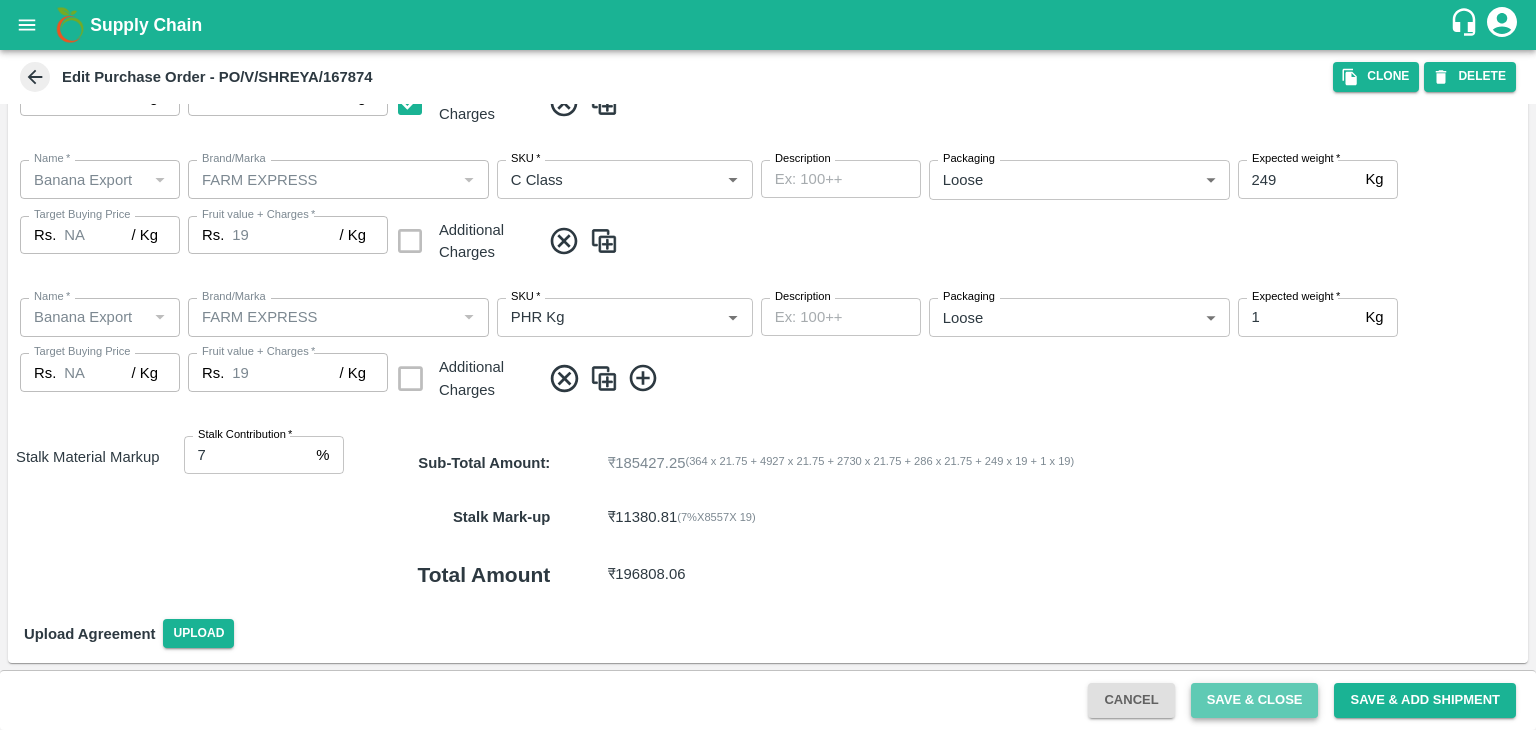 click on "Save & Close" at bounding box center (1255, 700) 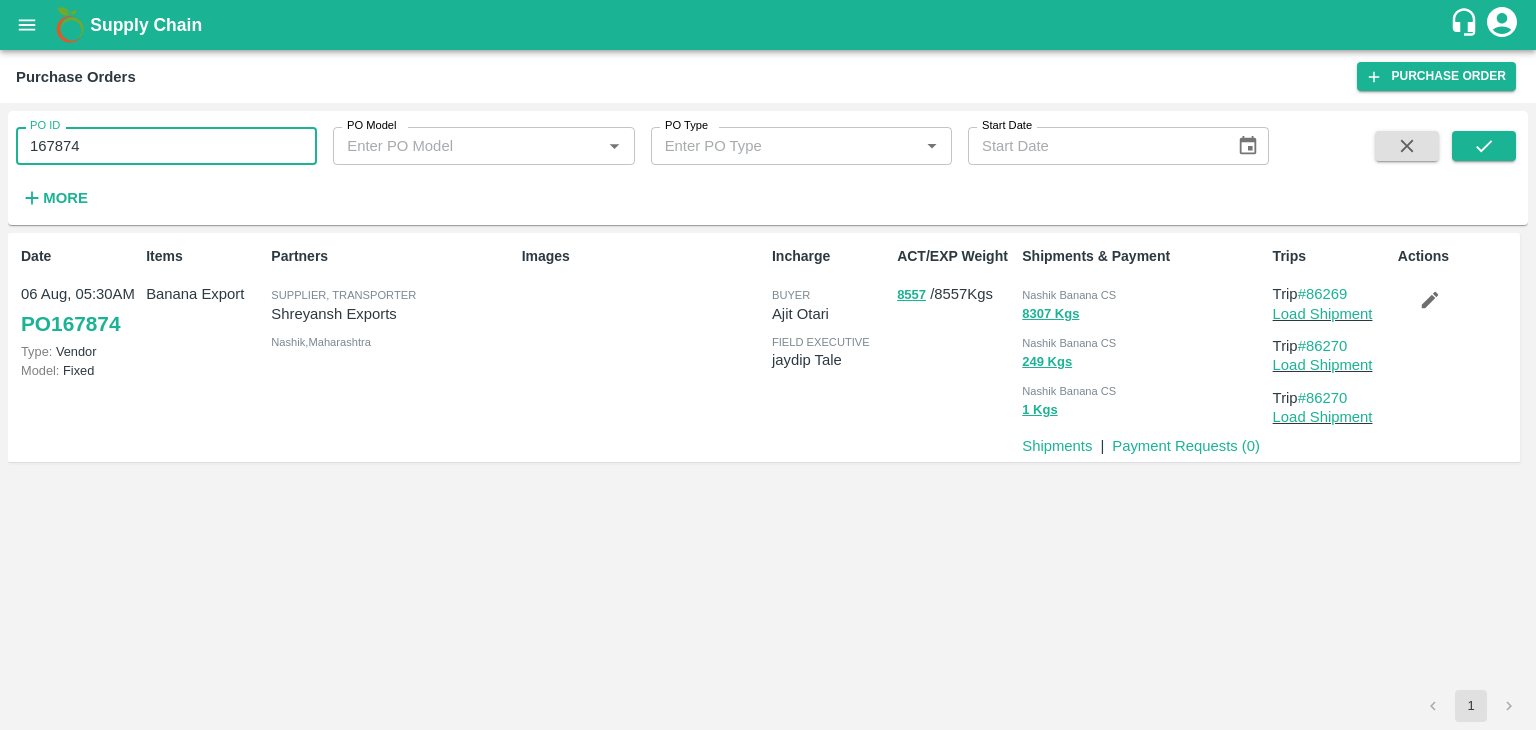click on "167874" at bounding box center [166, 146] 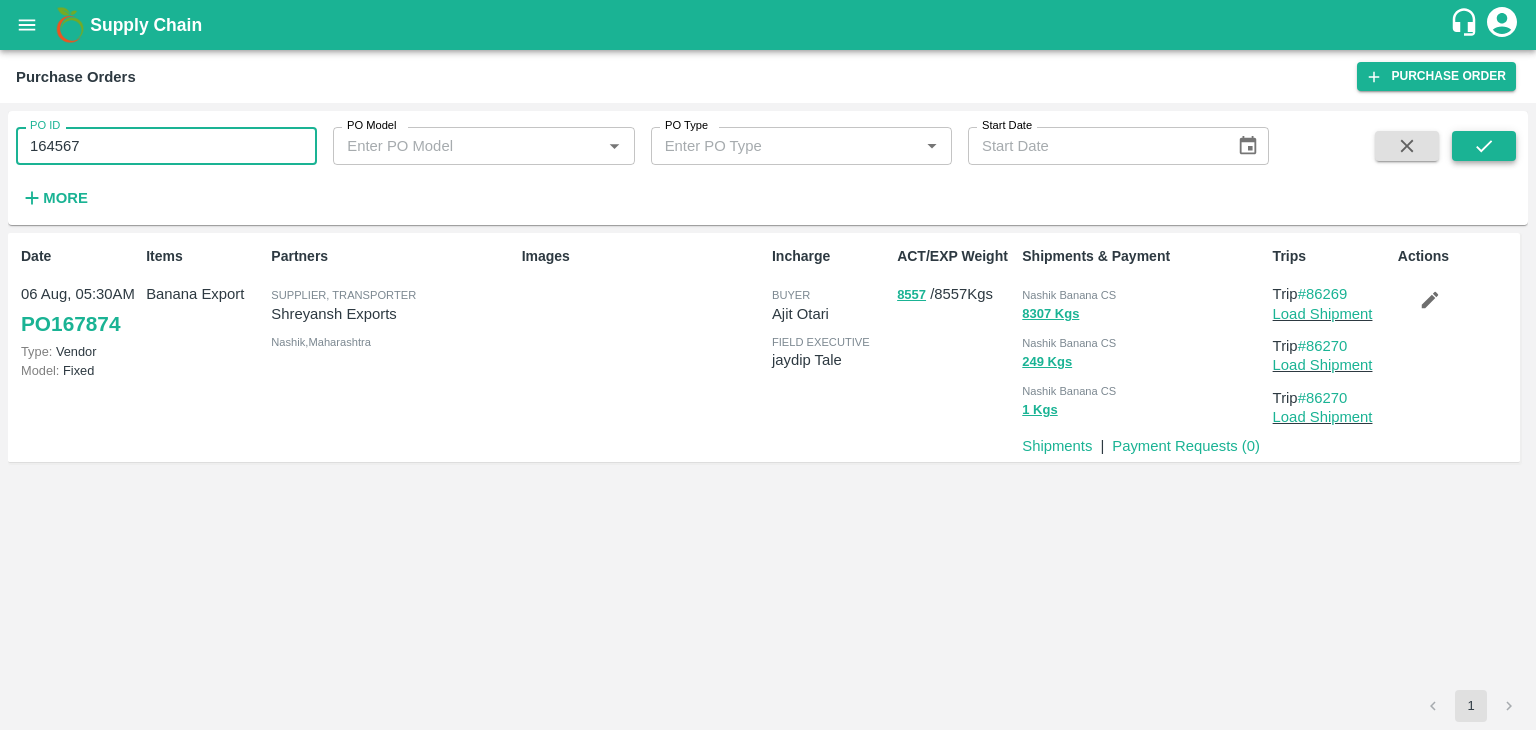 type on "164567" 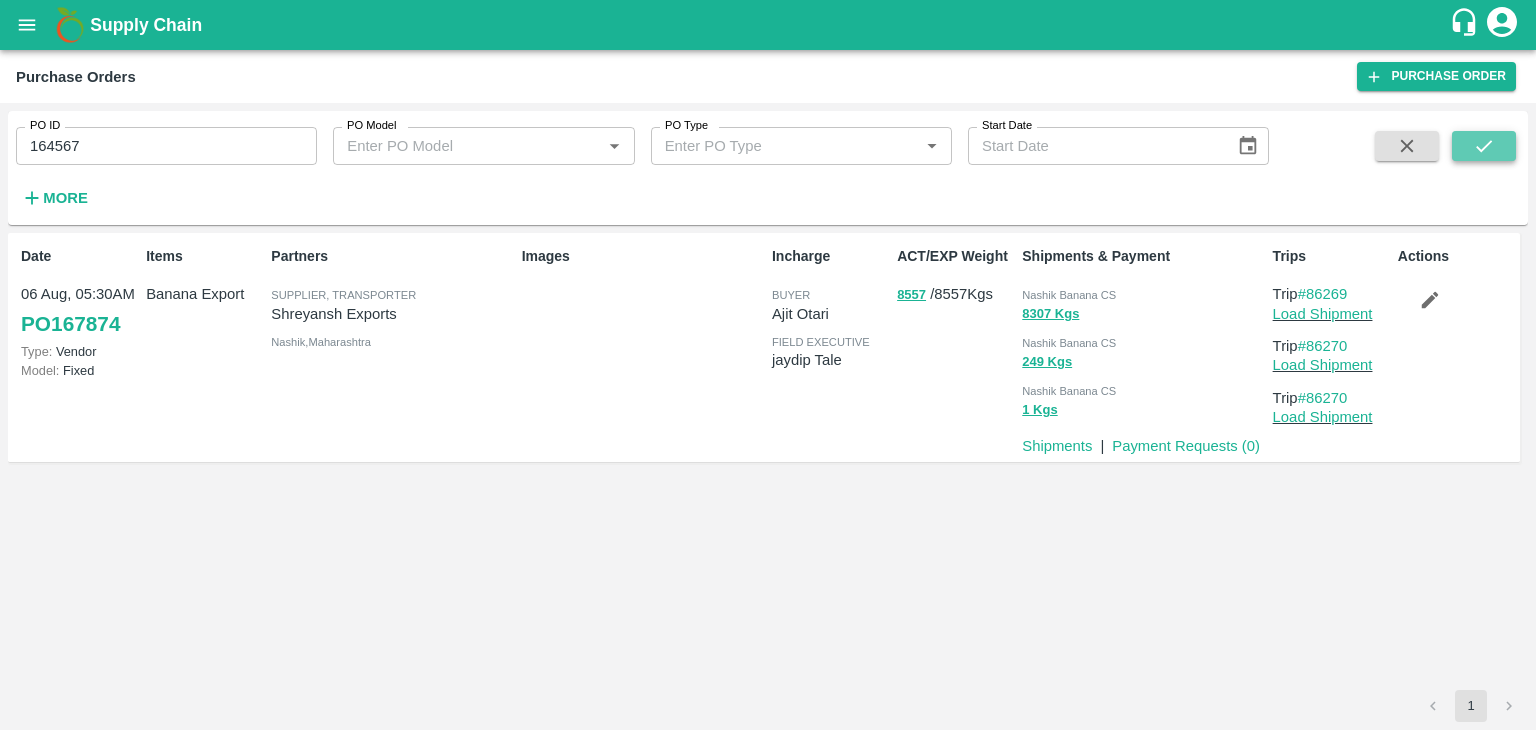 click 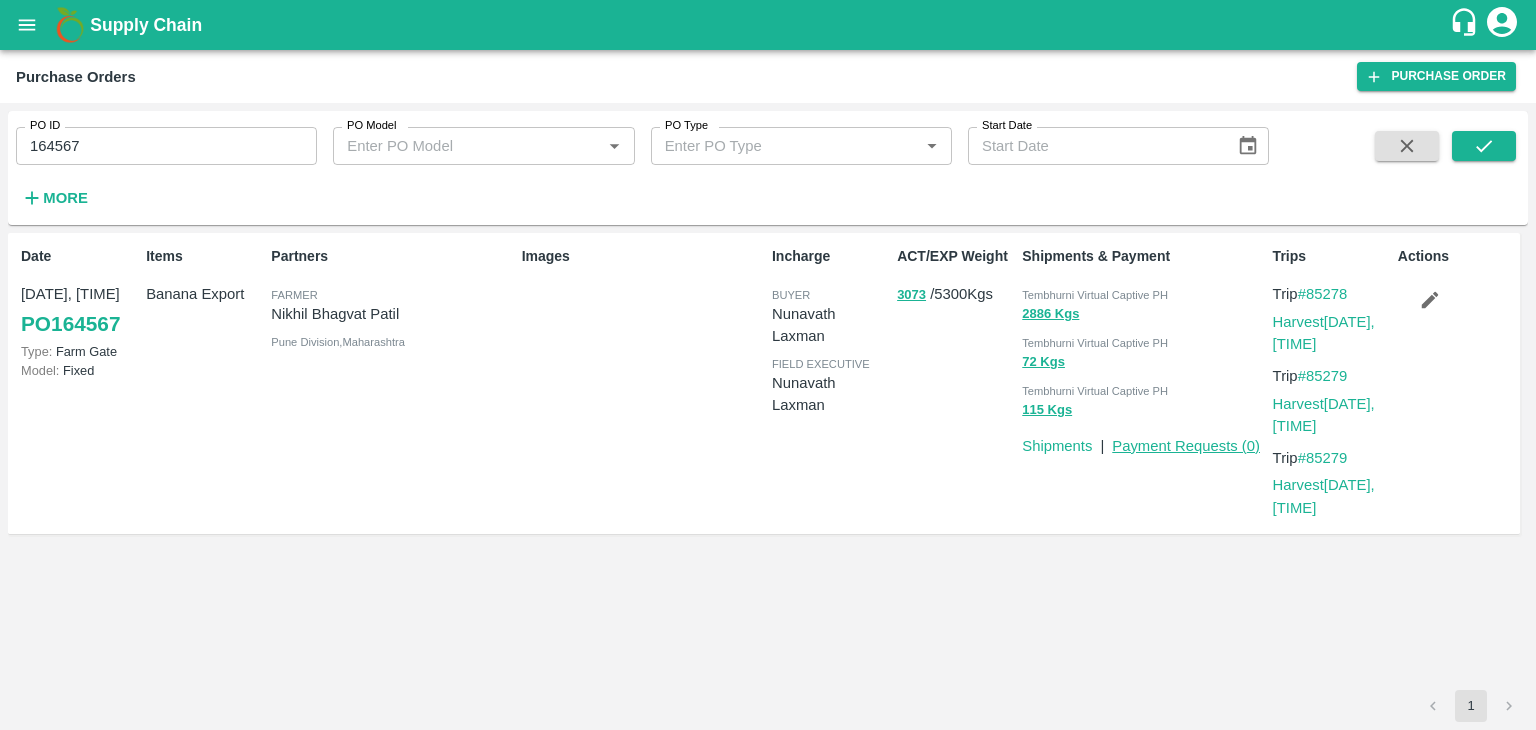 click on "Payment Requests ( 0 )" at bounding box center [1186, 446] 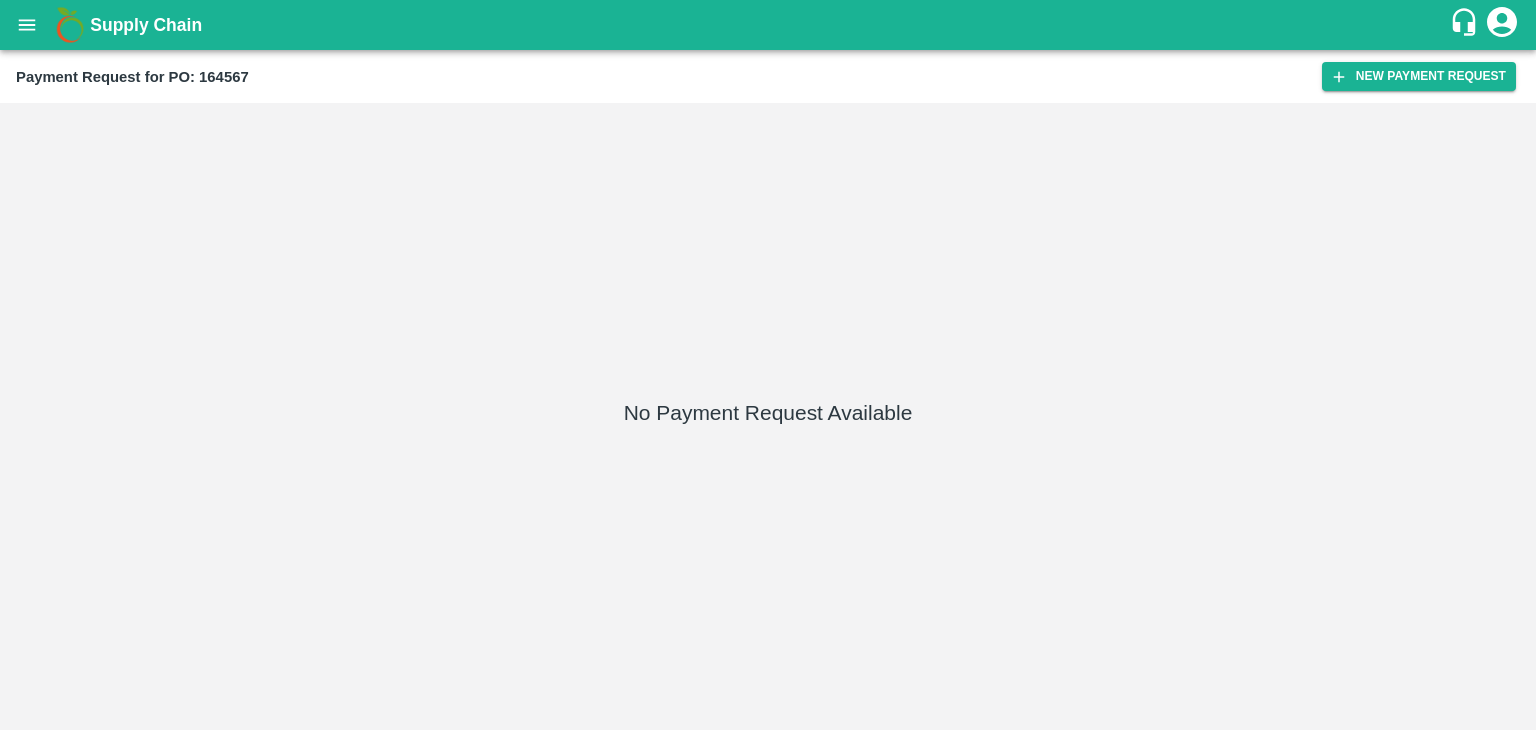 scroll, scrollTop: 0, scrollLeft: 0, axis: both 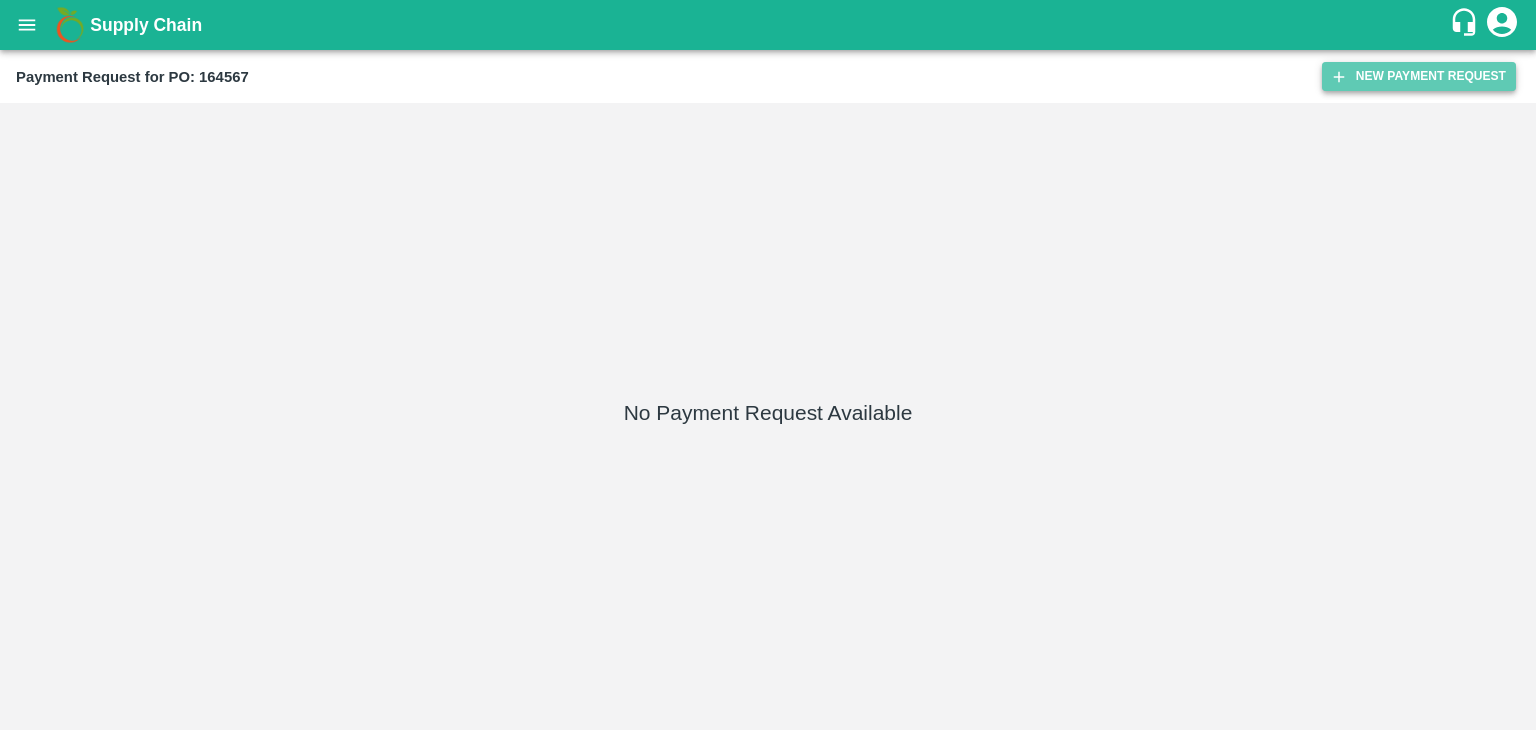 click on "New Payment Request" at bounding box center [1419, 76] 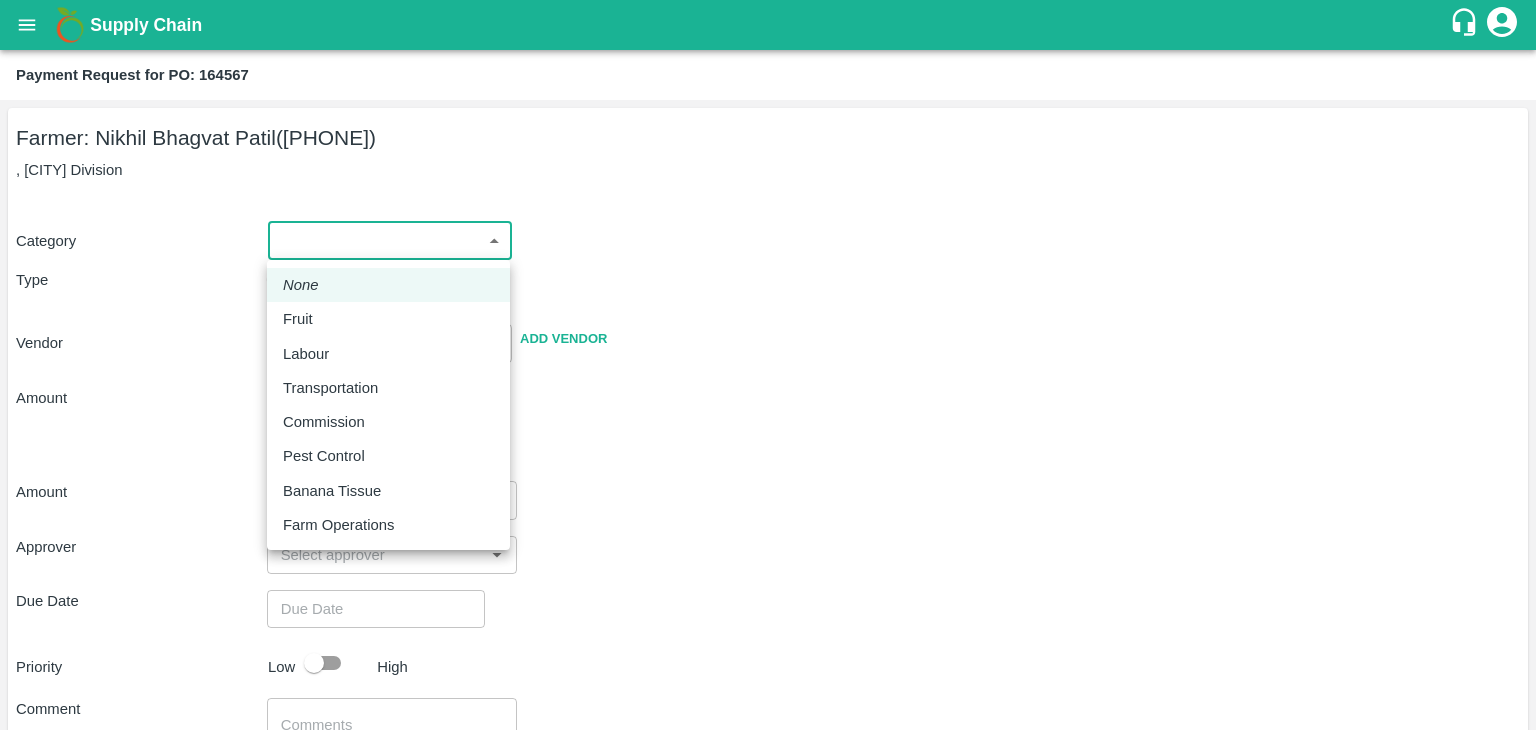 drag, startPoint x: 304, startPoint y: 252, endPoint x: 332, endPoint y: 310, distance: 64.40497 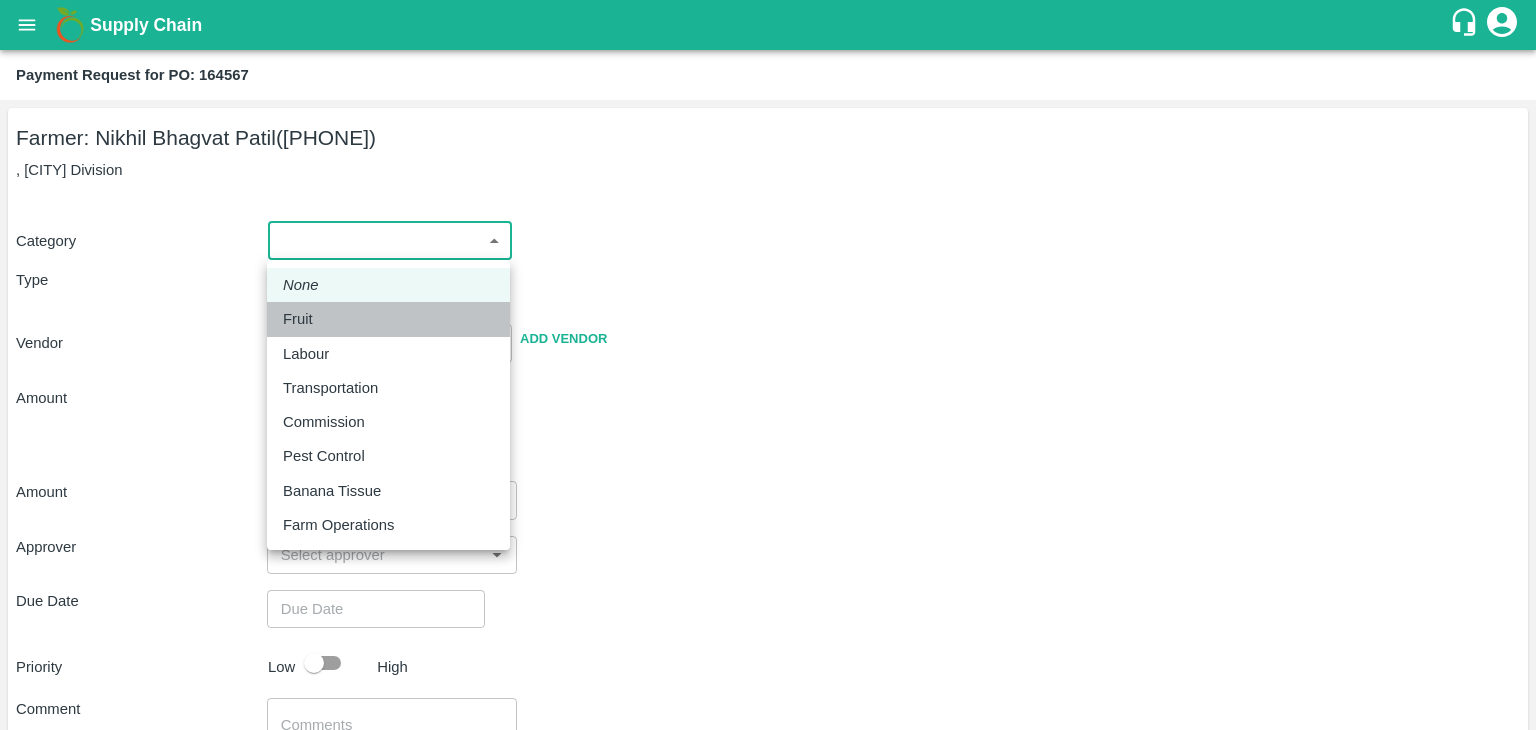click on "Fruit" at bounding box center [388, 319] 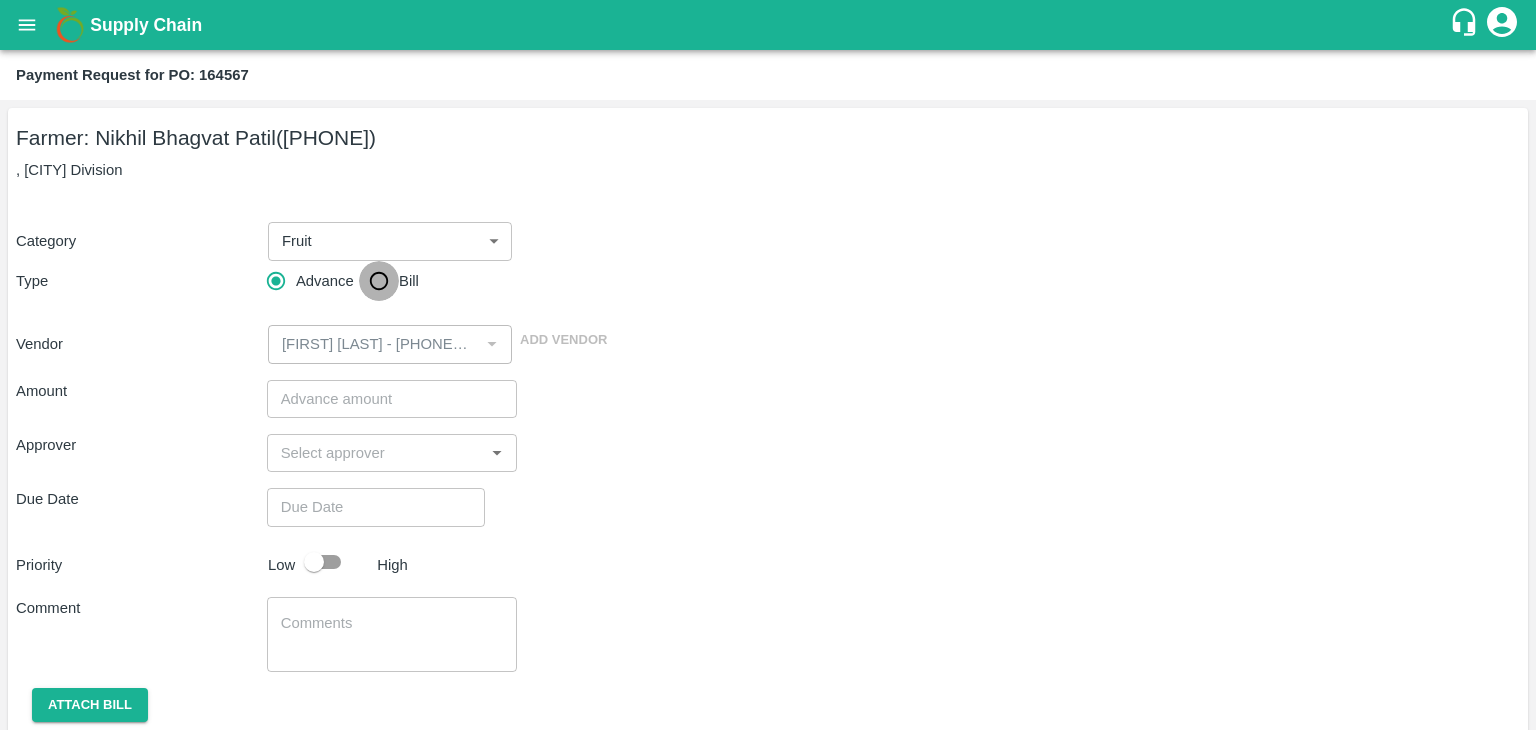 click on "Bill" at bounding box center [379, 281] 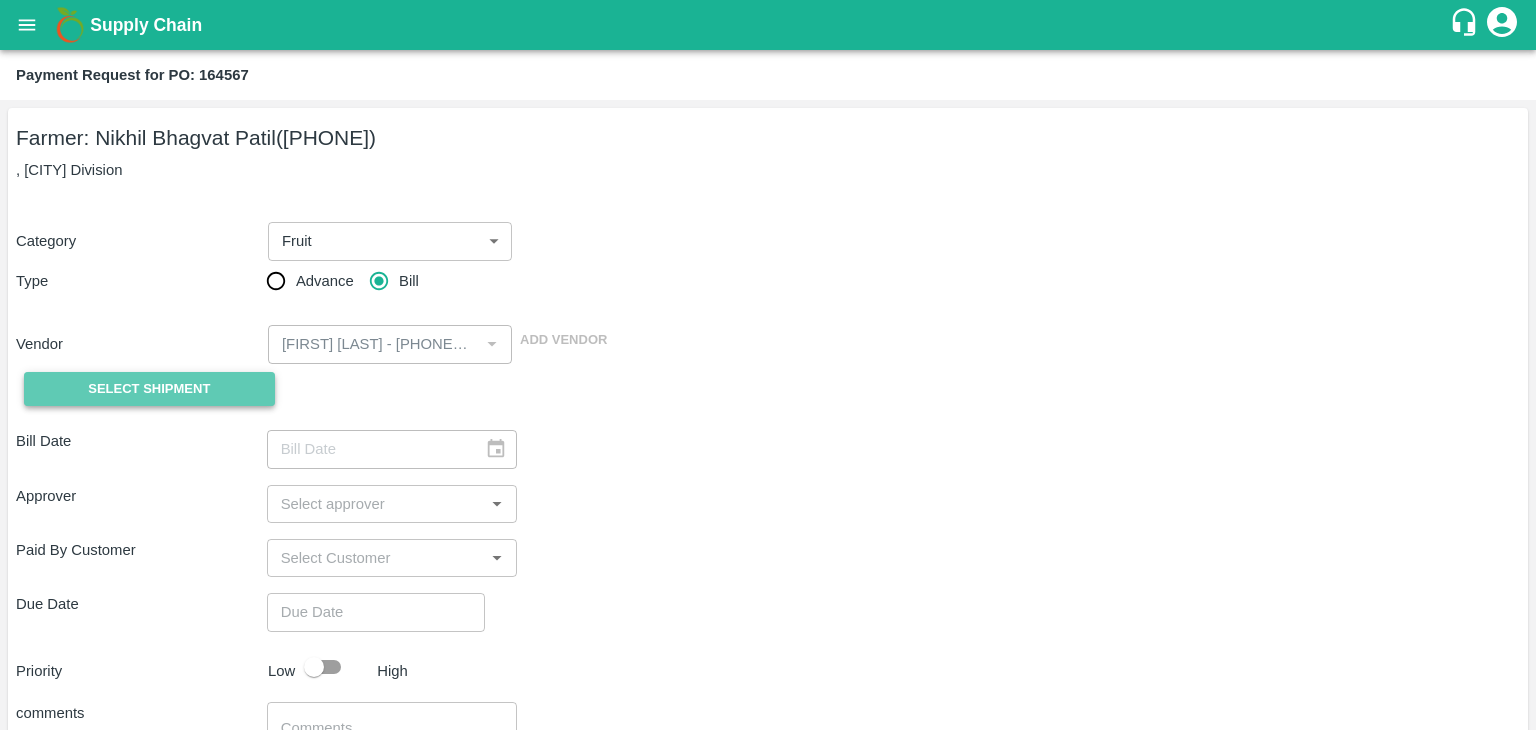 click on "Select Shipment" at bounding box center (149, 389) 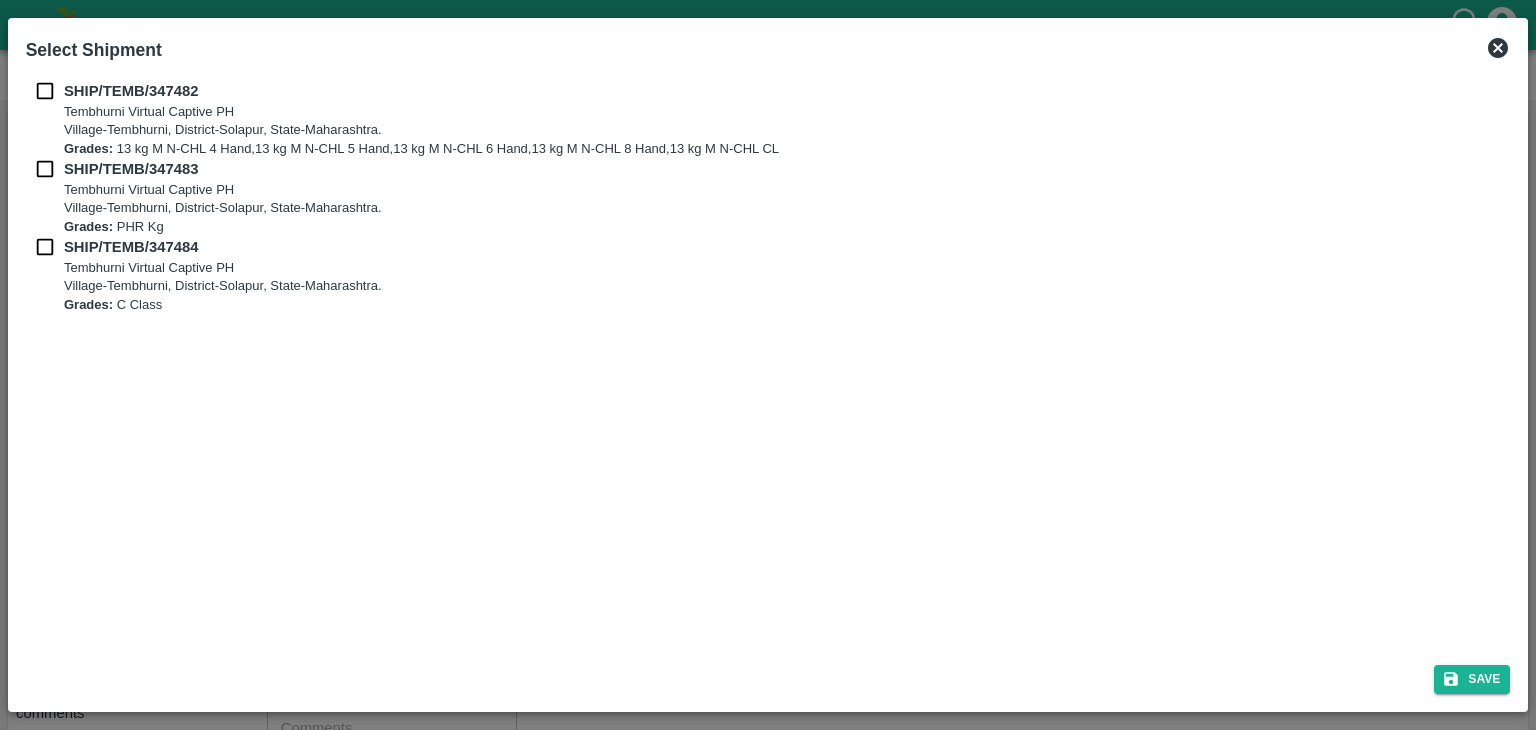 click on "SHIP/TEMB/347482 Tembhurni Virtual Captive PH Village-Tembhurni, District-Solapur, State-Maharashtra. Grades:   13 kg M N-CHL 4 Hand,13 kg M N-CHL 5 Hand,13 kg M N-CHL 6 Hand,13 kg M N-CHL 8 Hand,13 kg M N-CHL CL" at bounding box center (768, 119) 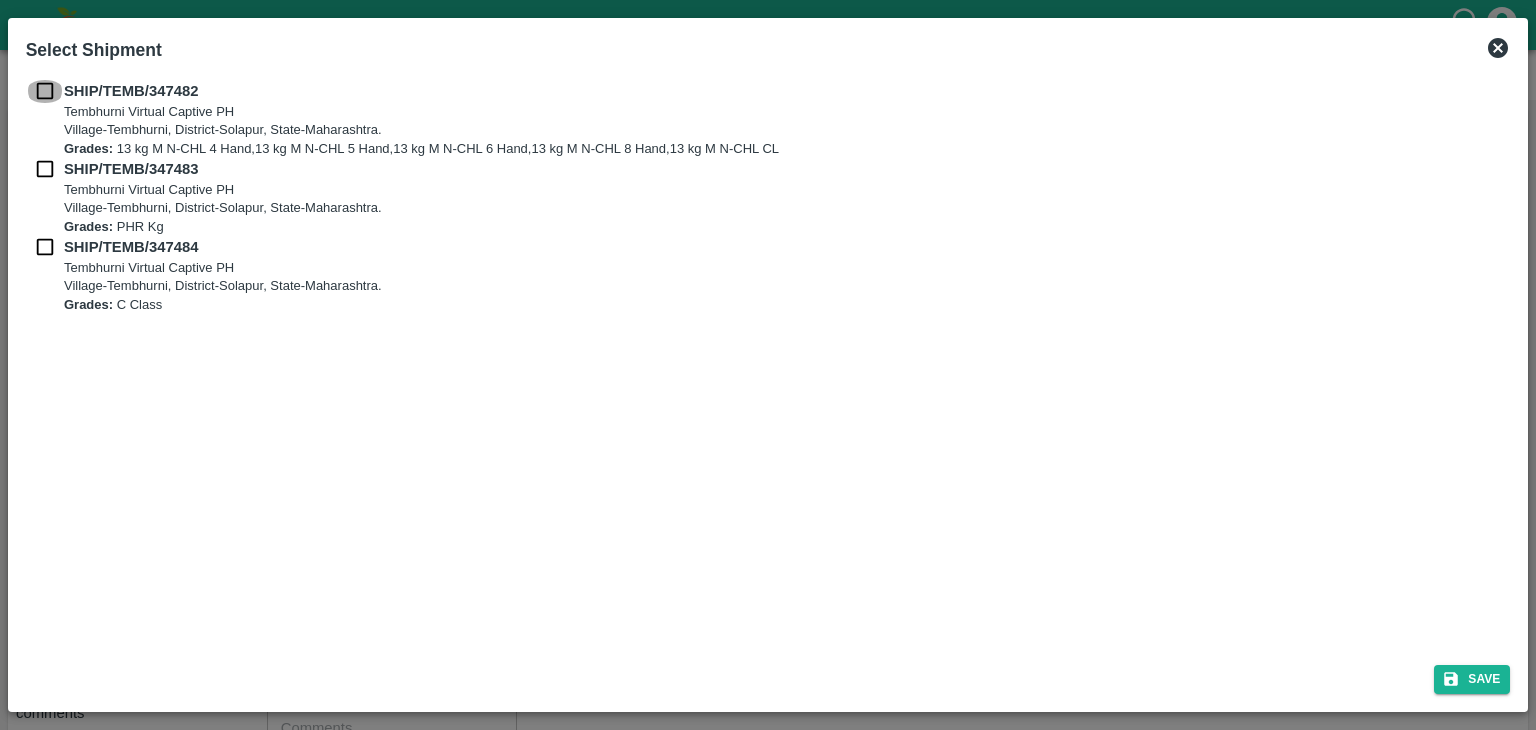 click at bounding box center [45, 91] 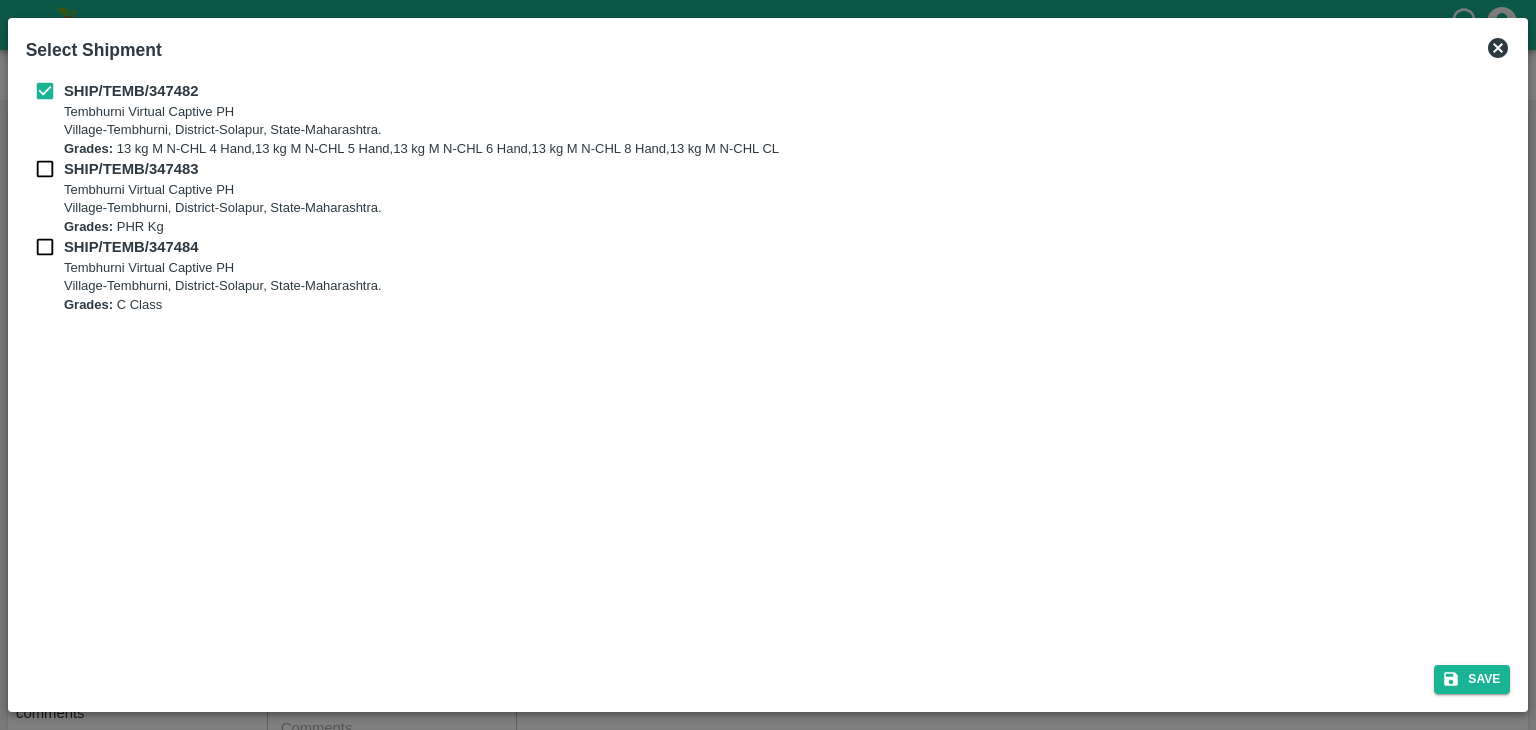 click at bounding box center (45, 169) 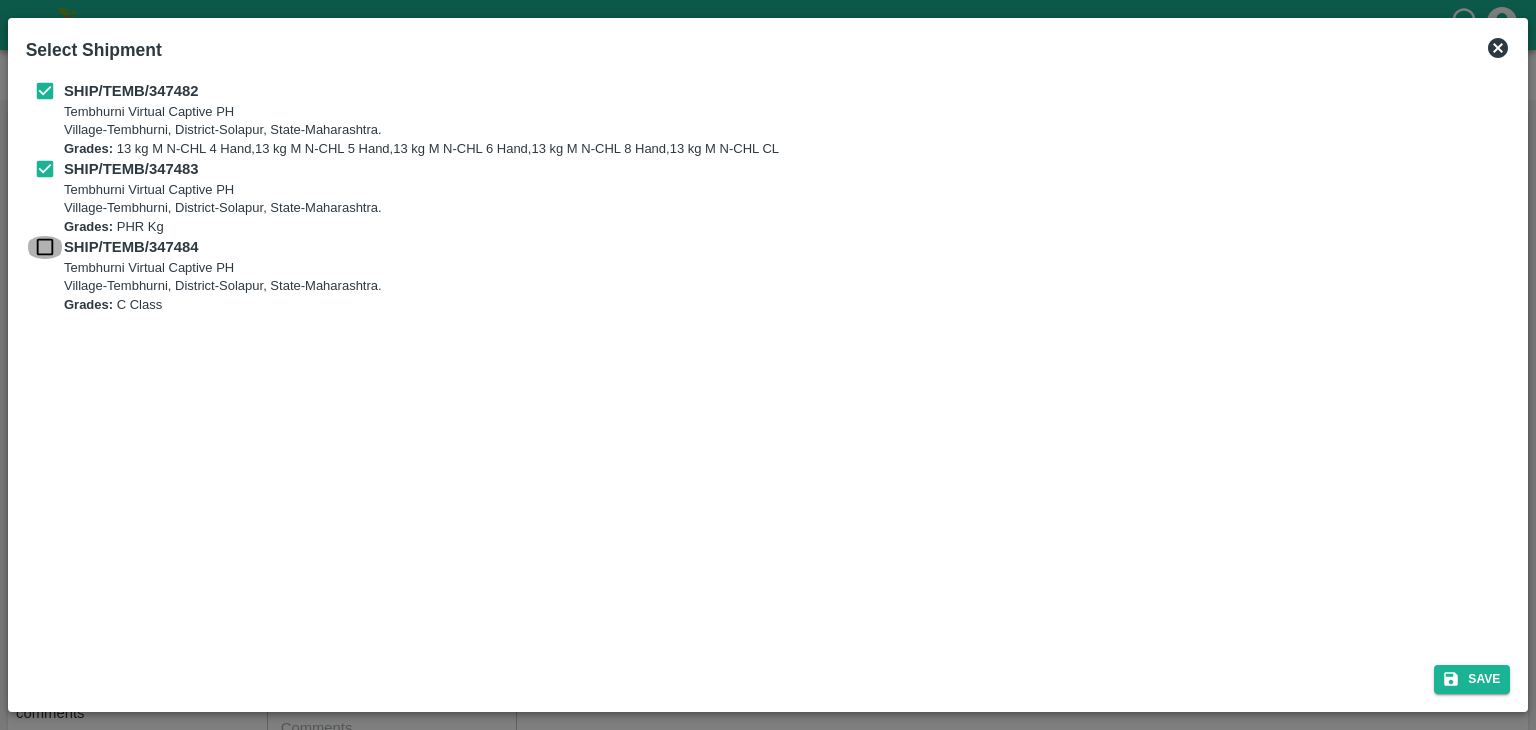 click at bounding box center (45, 247) 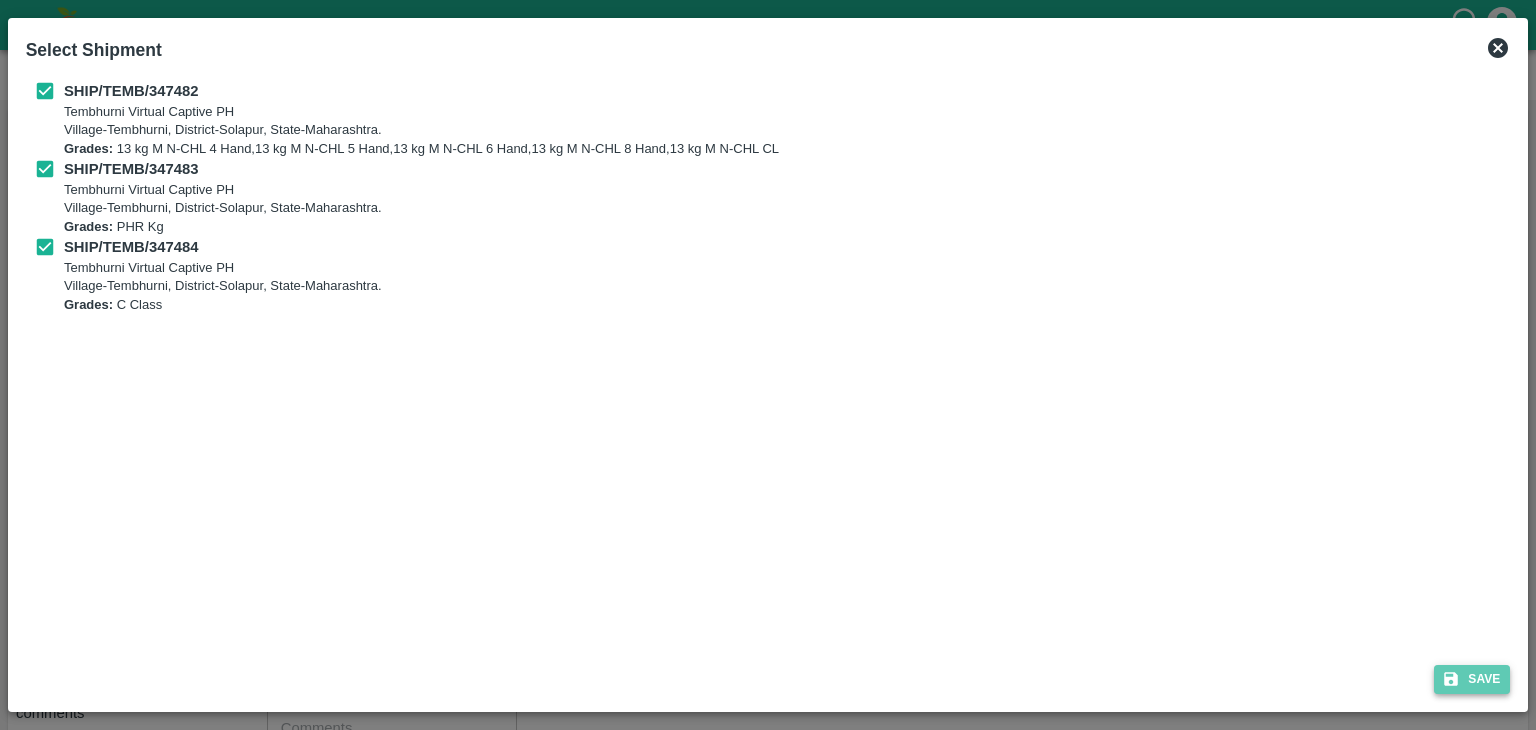 click on "Save" at bounding box center (1472, 679) 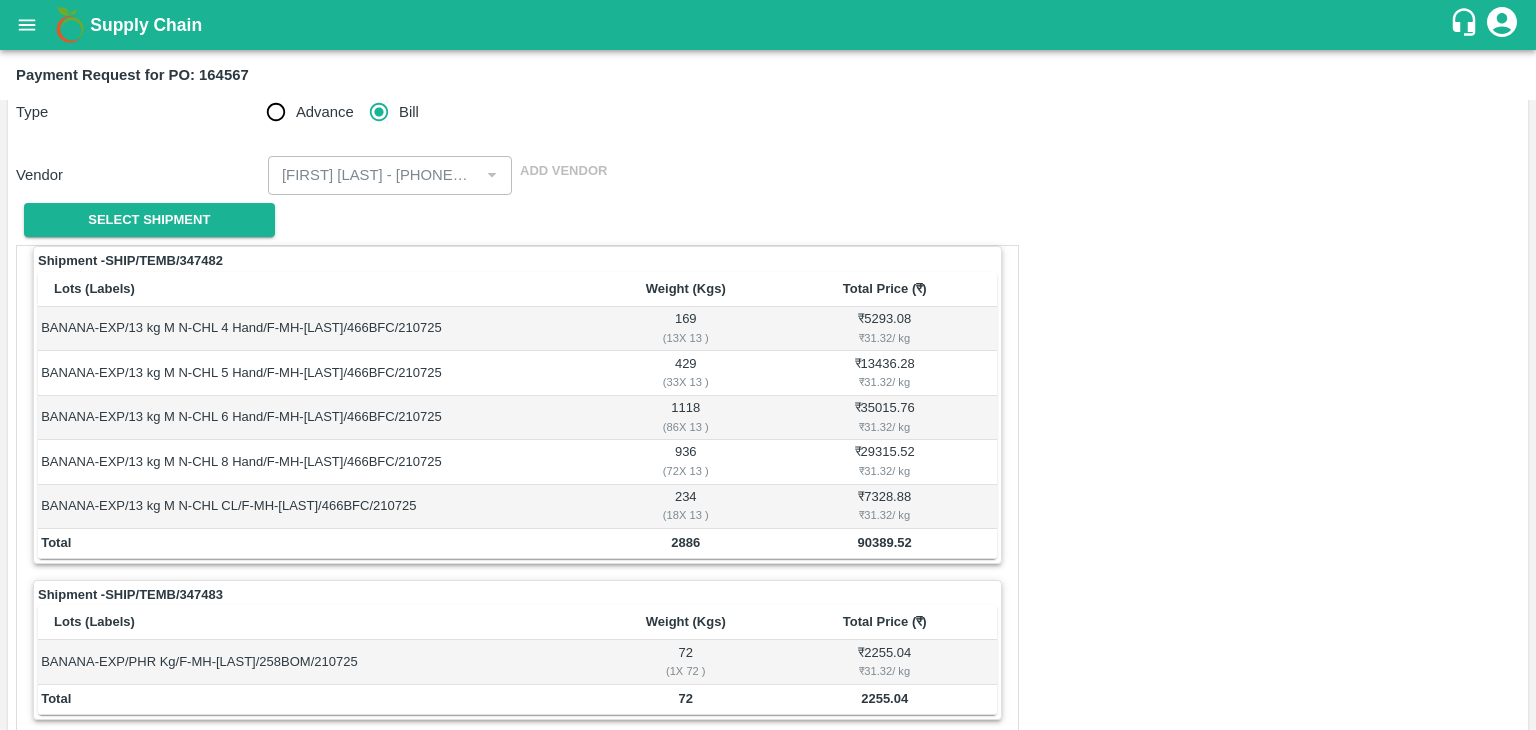 scroll, scrollTop: 0, scrollLeft: 0, axis: both 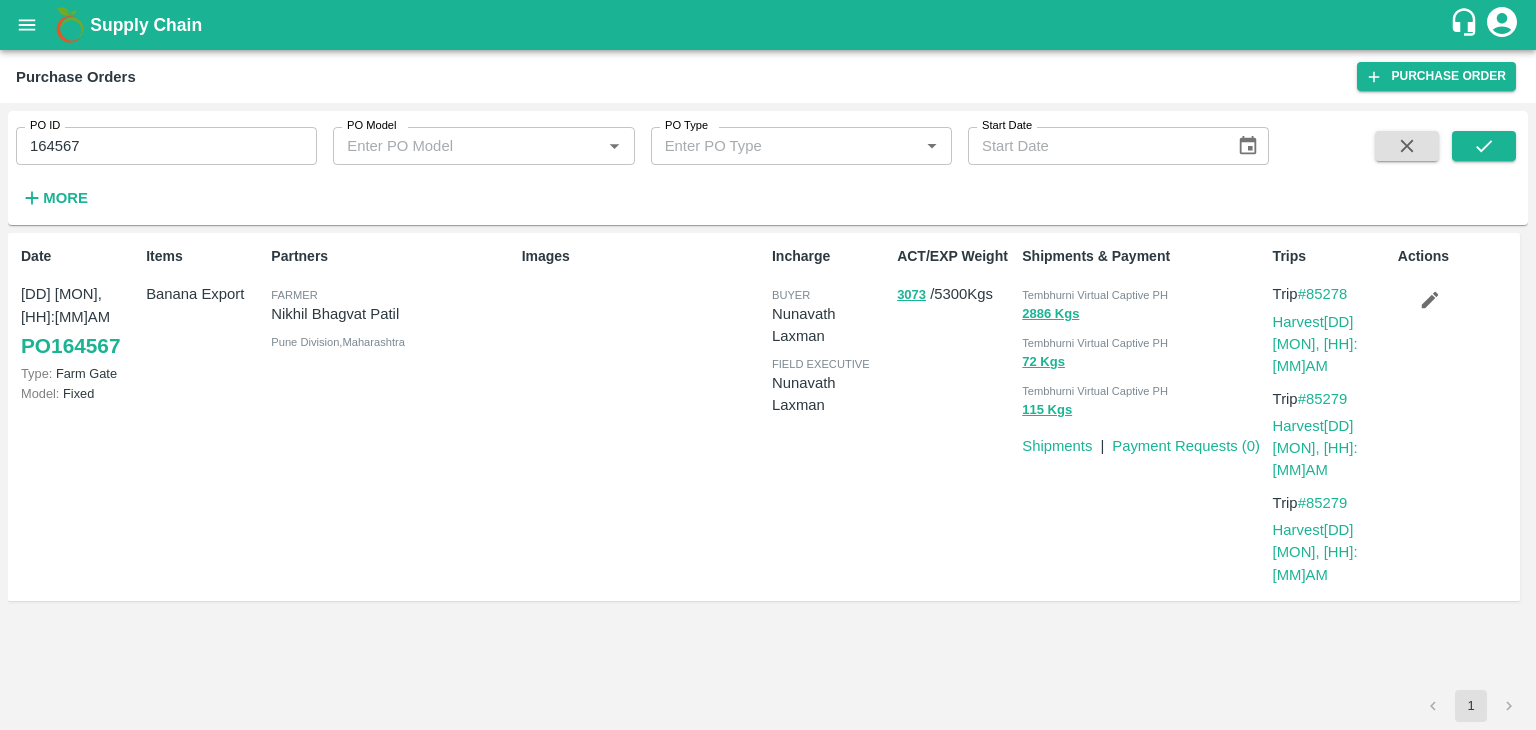 click on "164567" at bounding box center [166, 146] 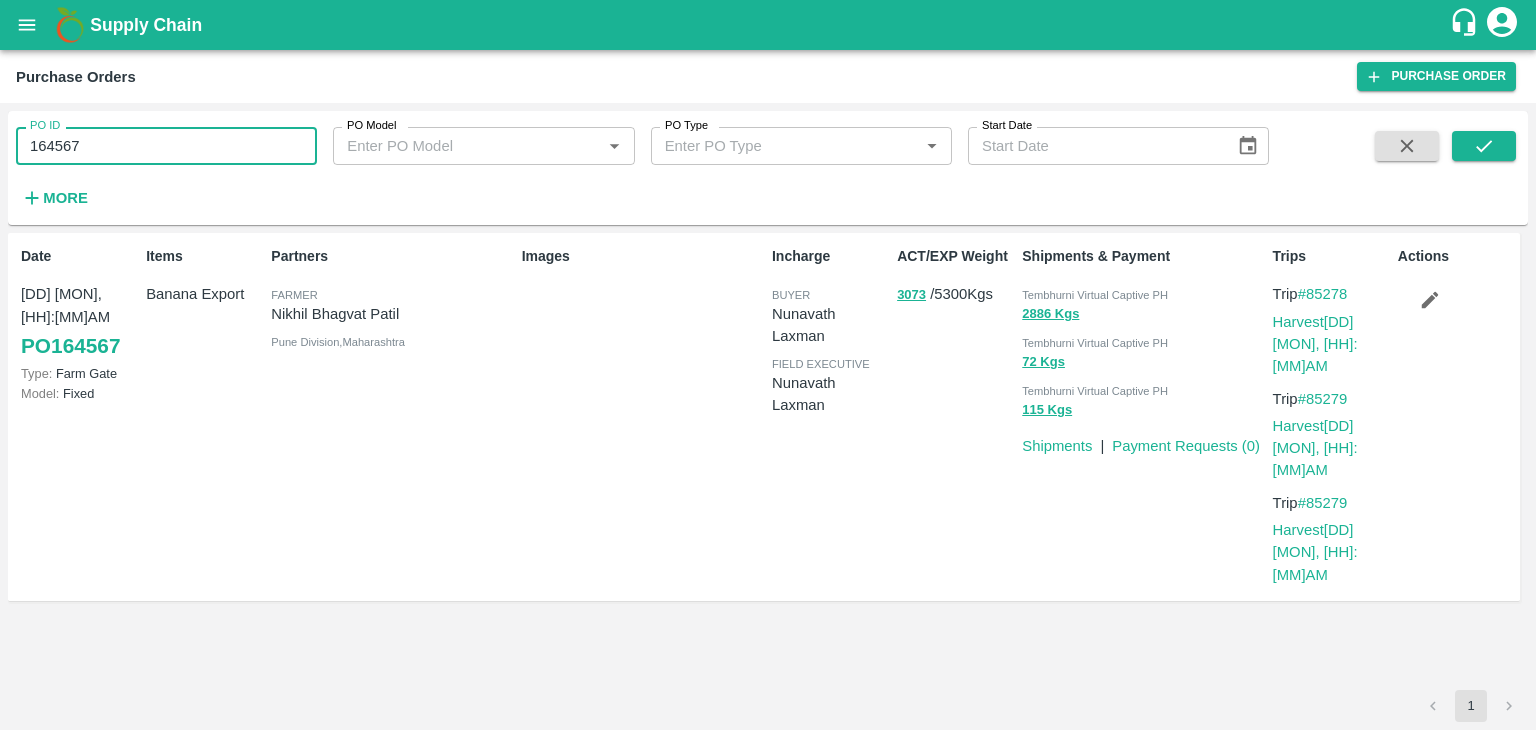 click on "164567" at bounding box center [166, 146] 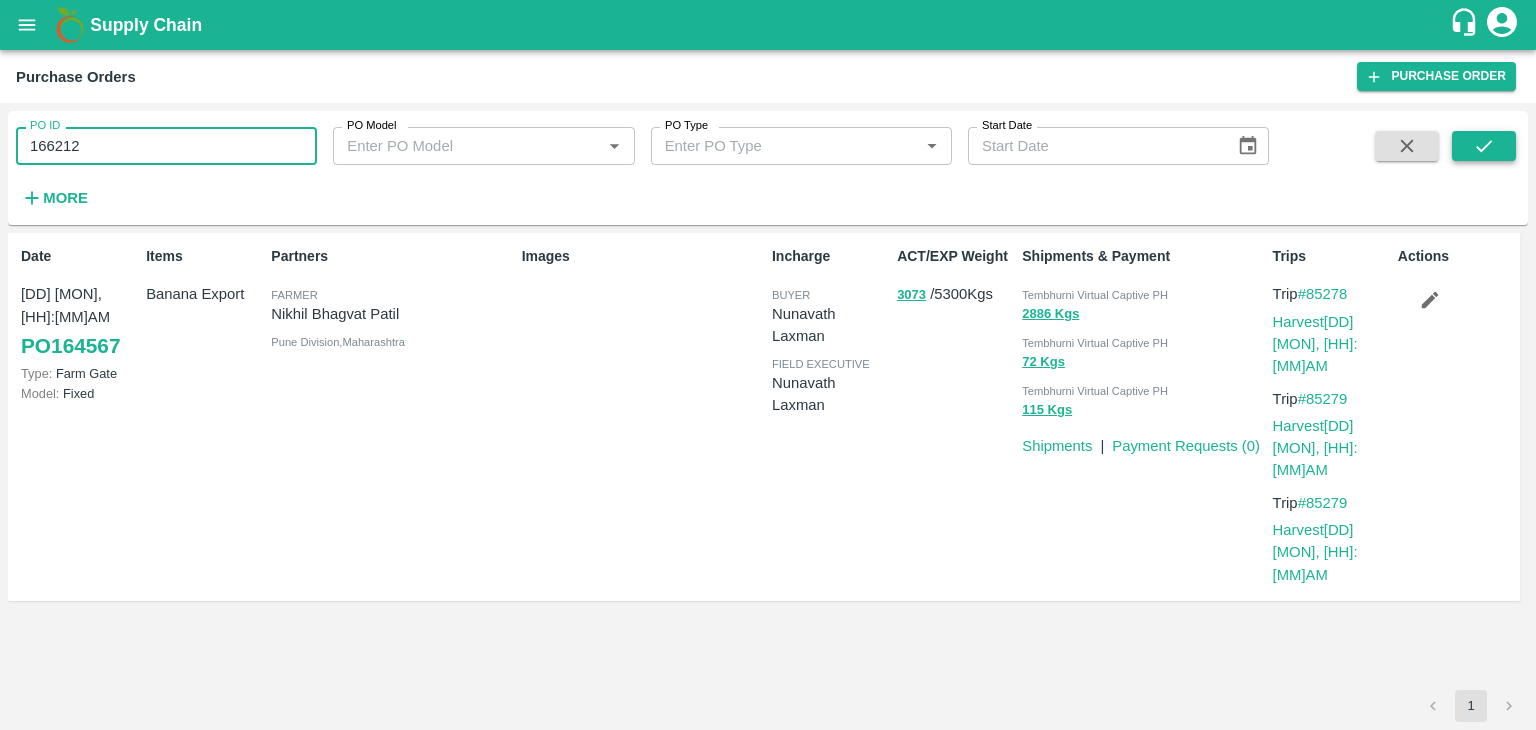 type on "166212" 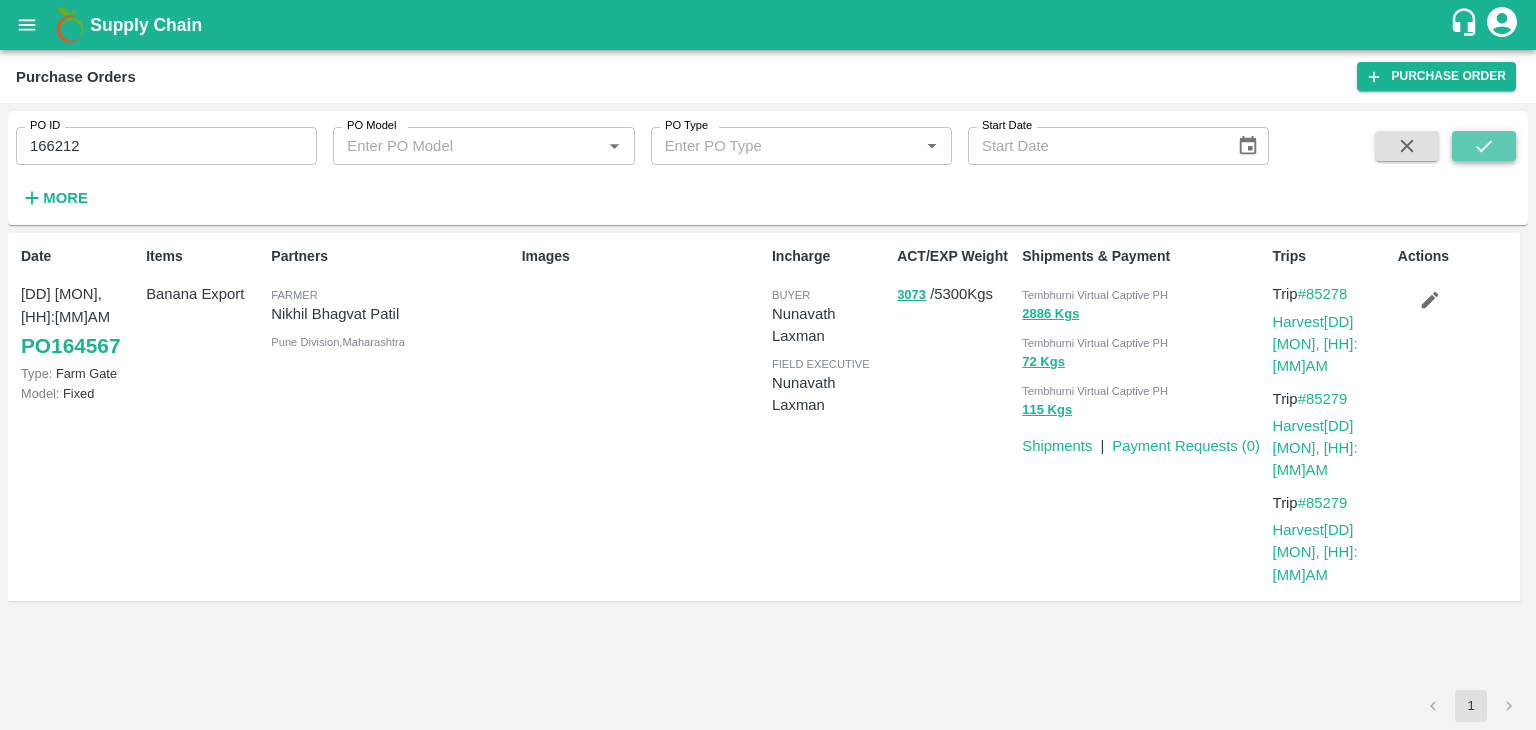 click 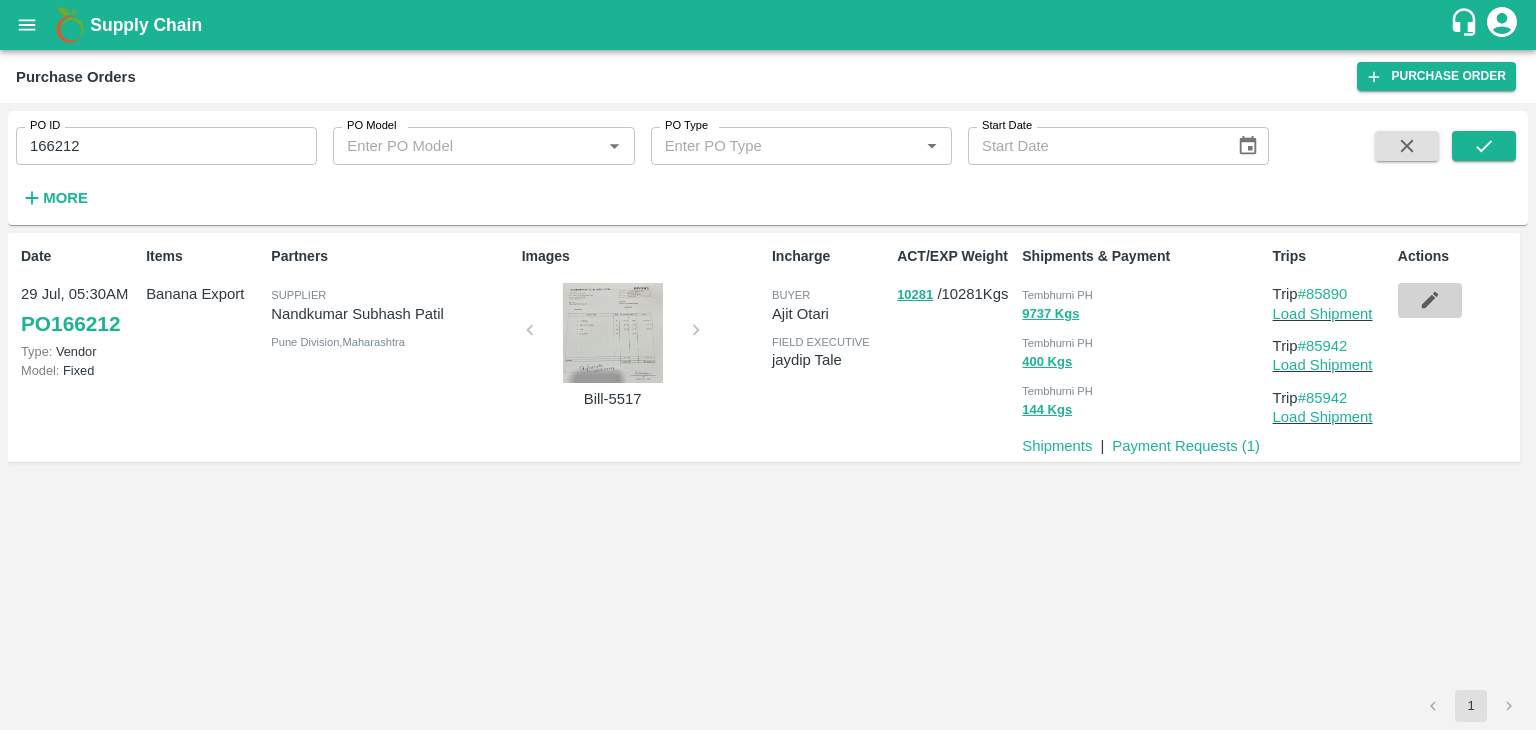 click 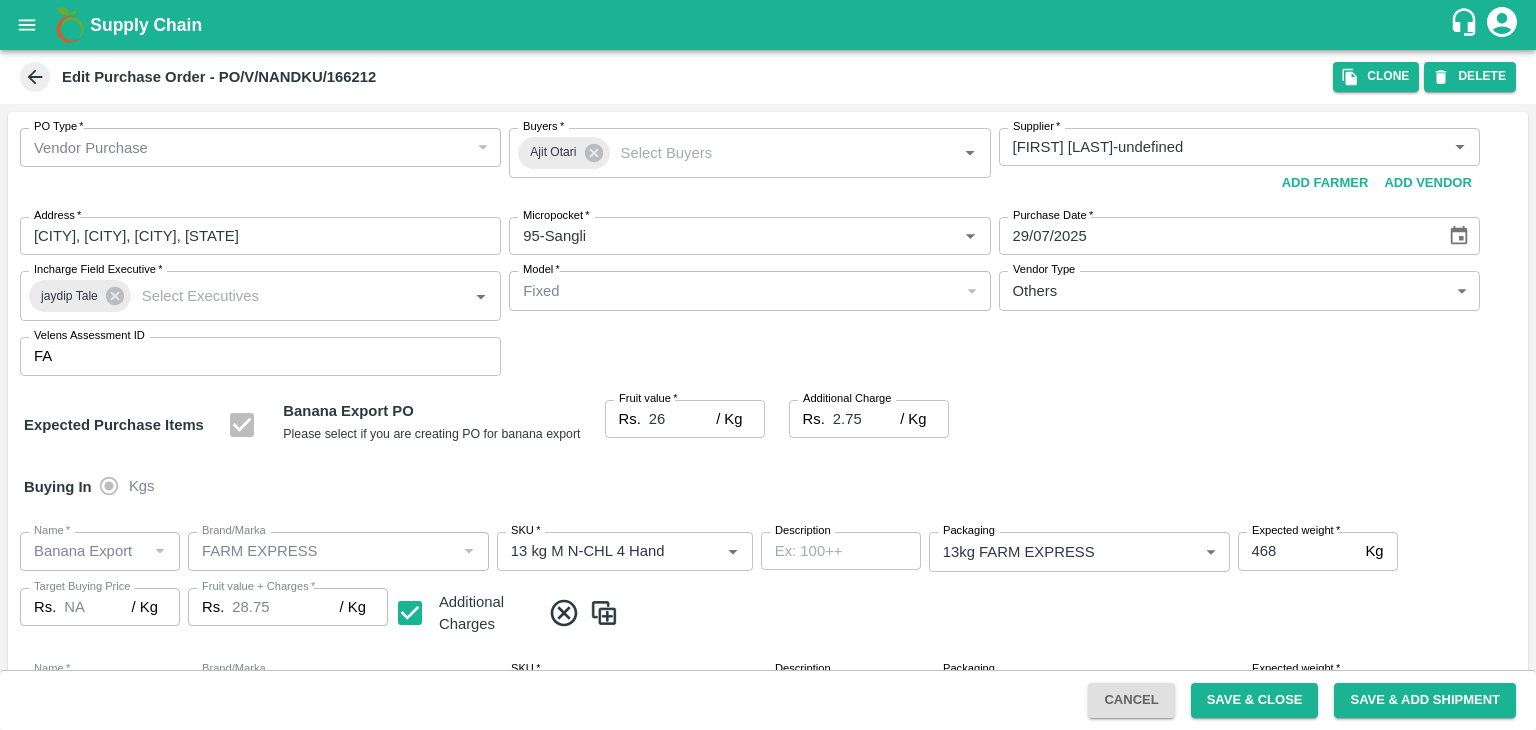 scroll, scrollTop: 1058, scrollLeft: 0, axis: vertical 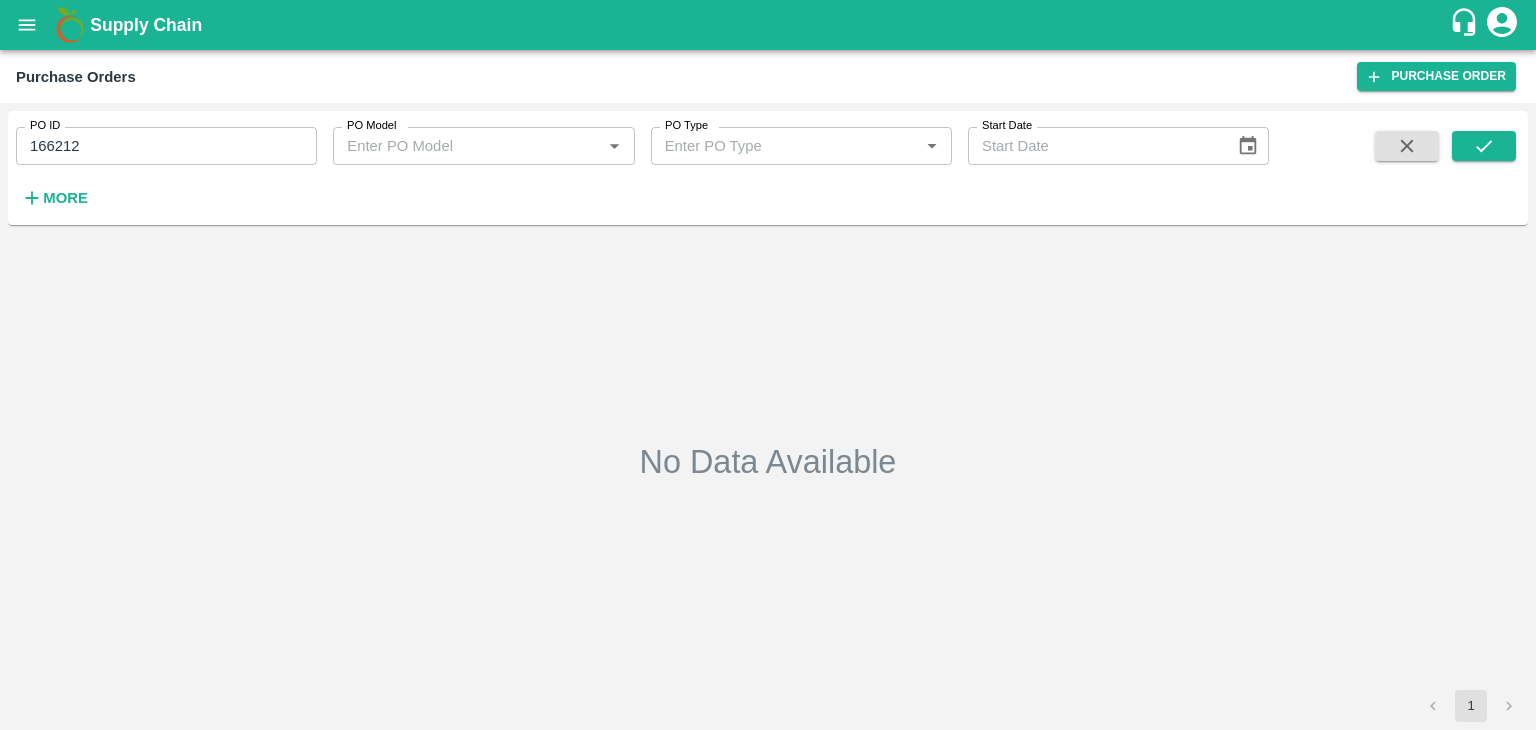 type on "166212" 